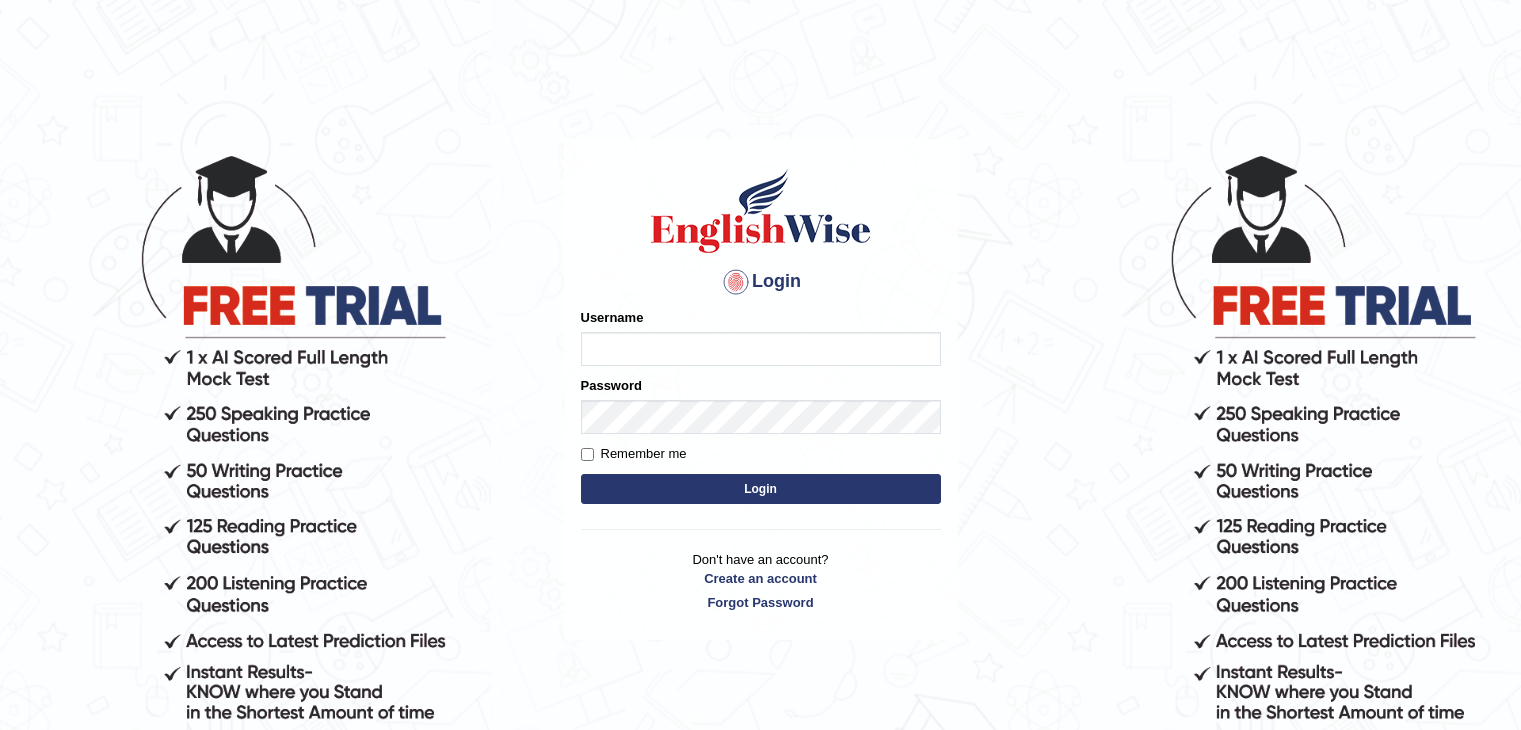 scroll, scrollTop: 0, scrollLeft: 0, axis: both 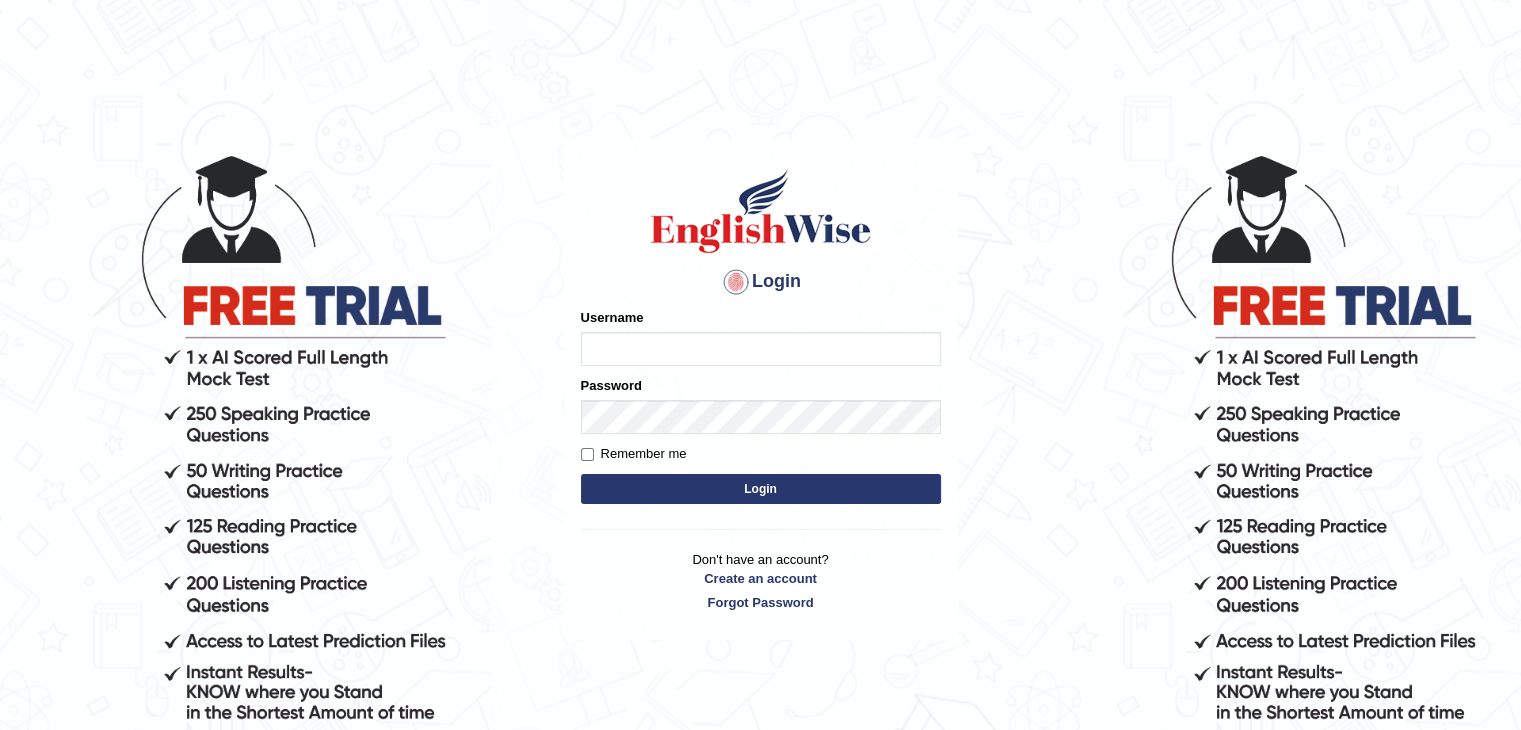 type on "Israel123" 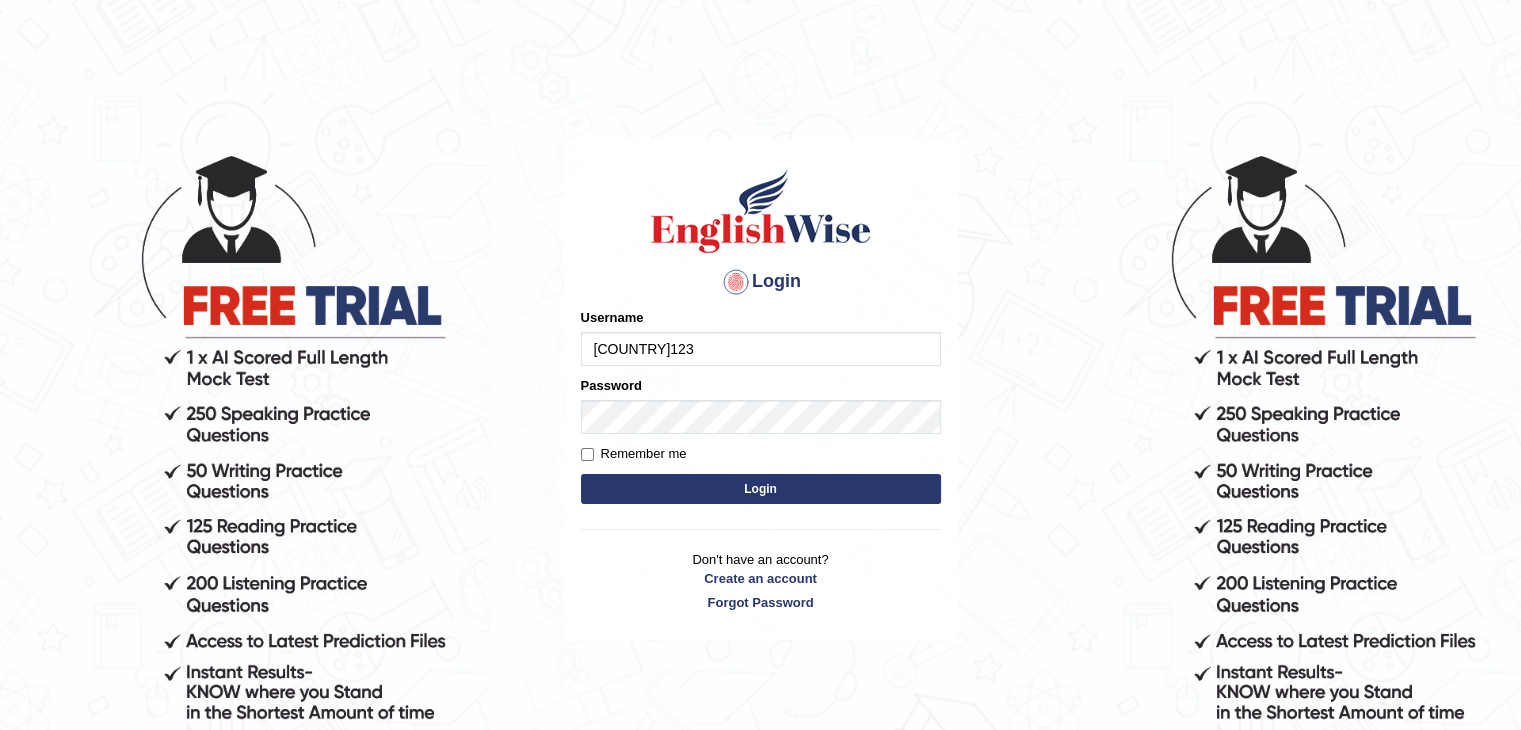 click on "Login" at bounding box center (761, 489) 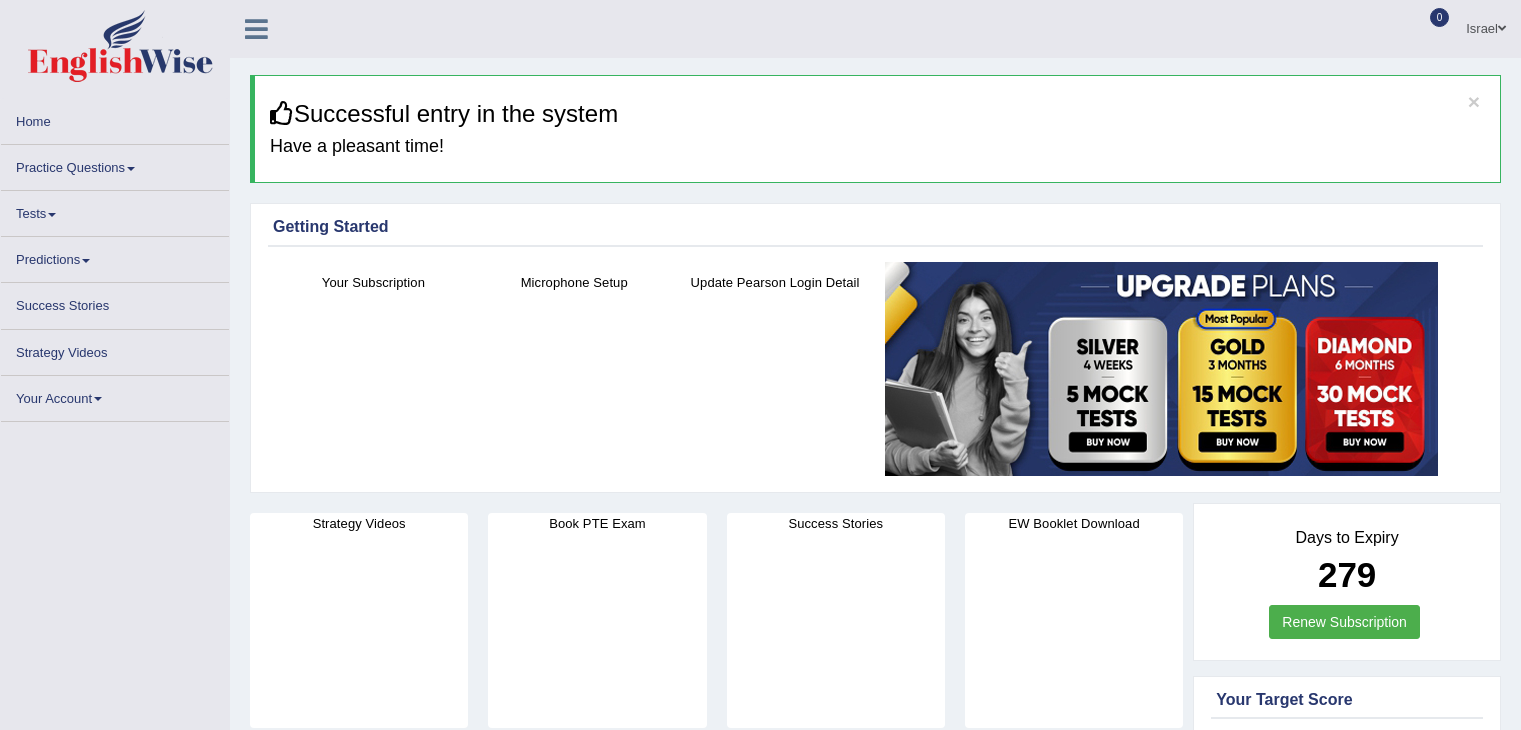 scroll, scrollTop: 0, scrollLeft: 0, axis: both 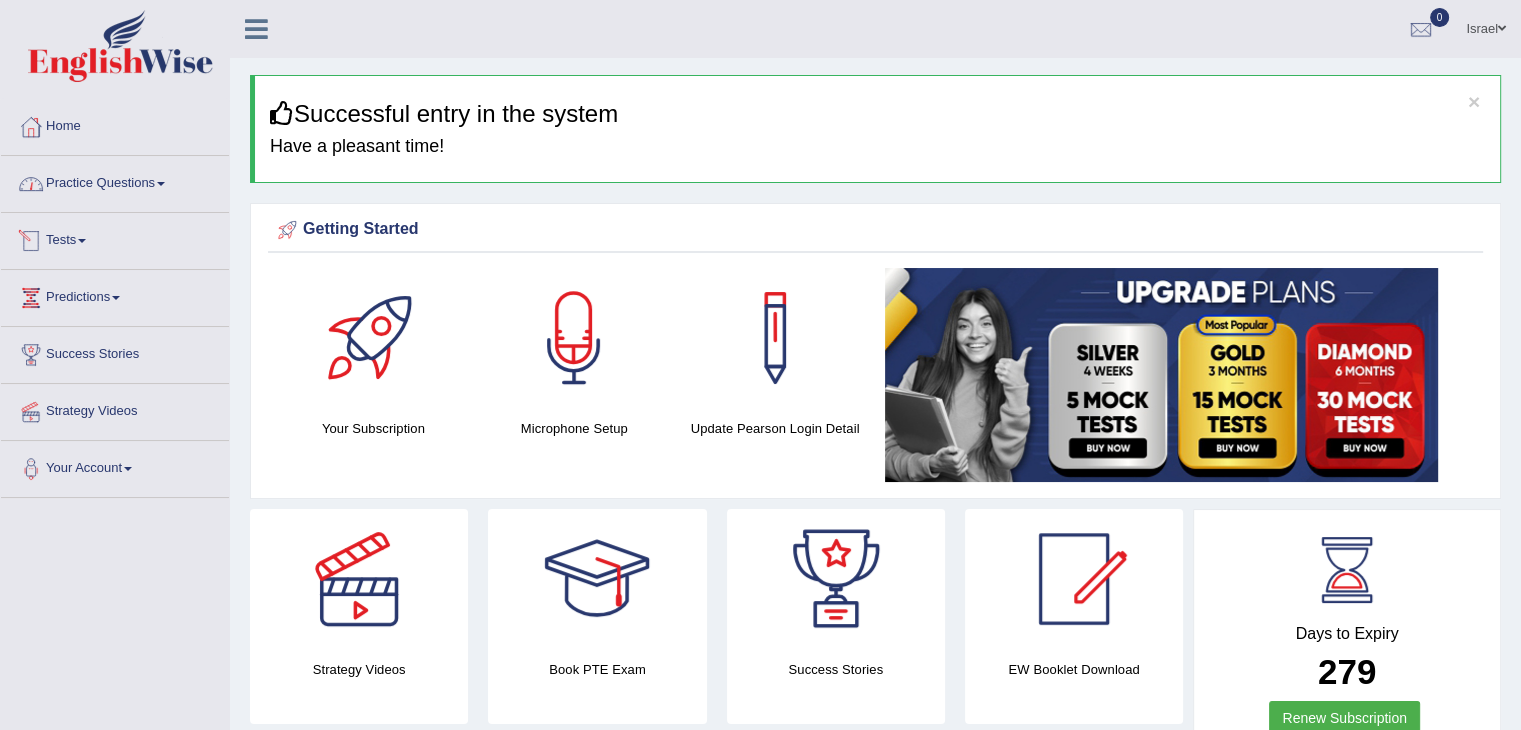 click on "Practice Questions" at bounding box center (115, 181) 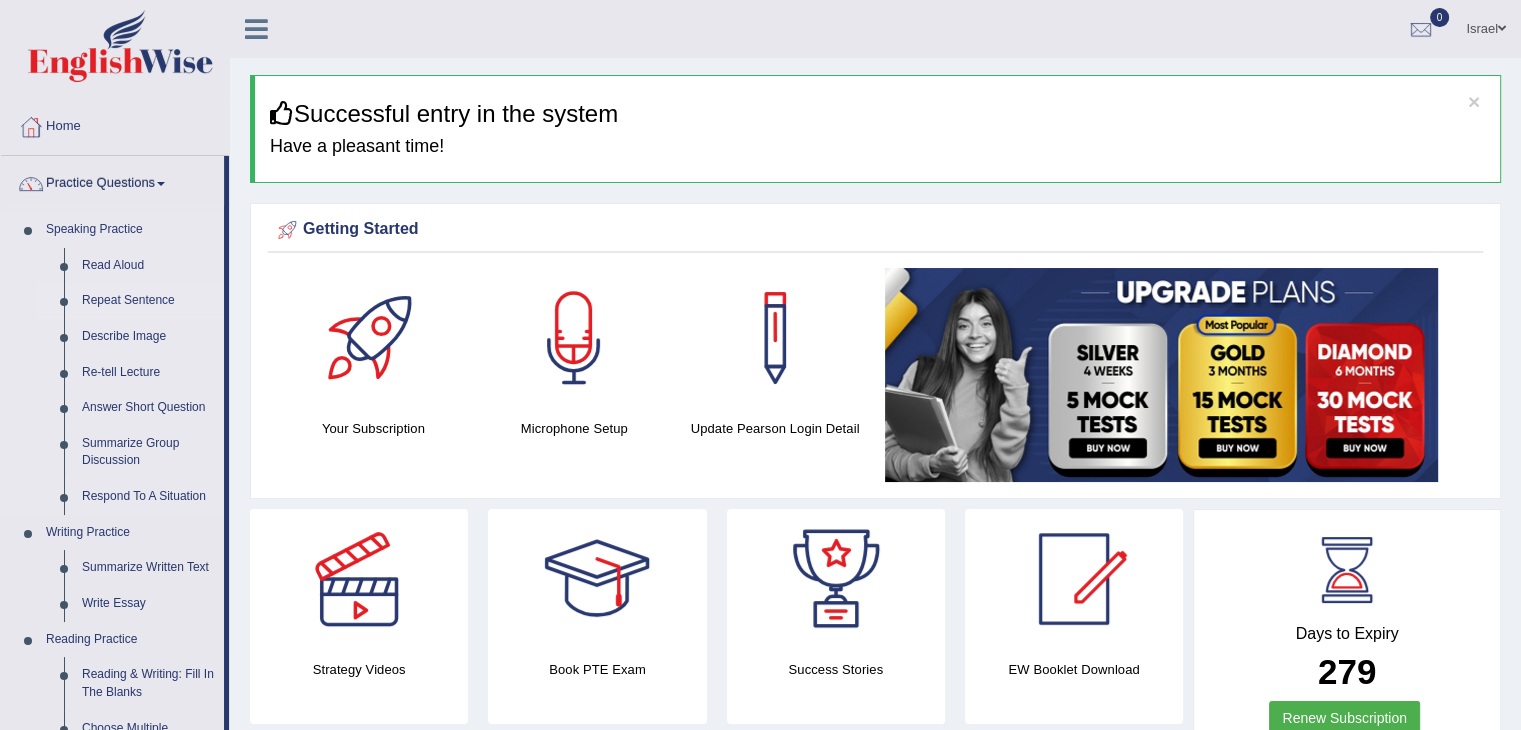 click on "Repeat Sentence" at bounding box center [148, 301] 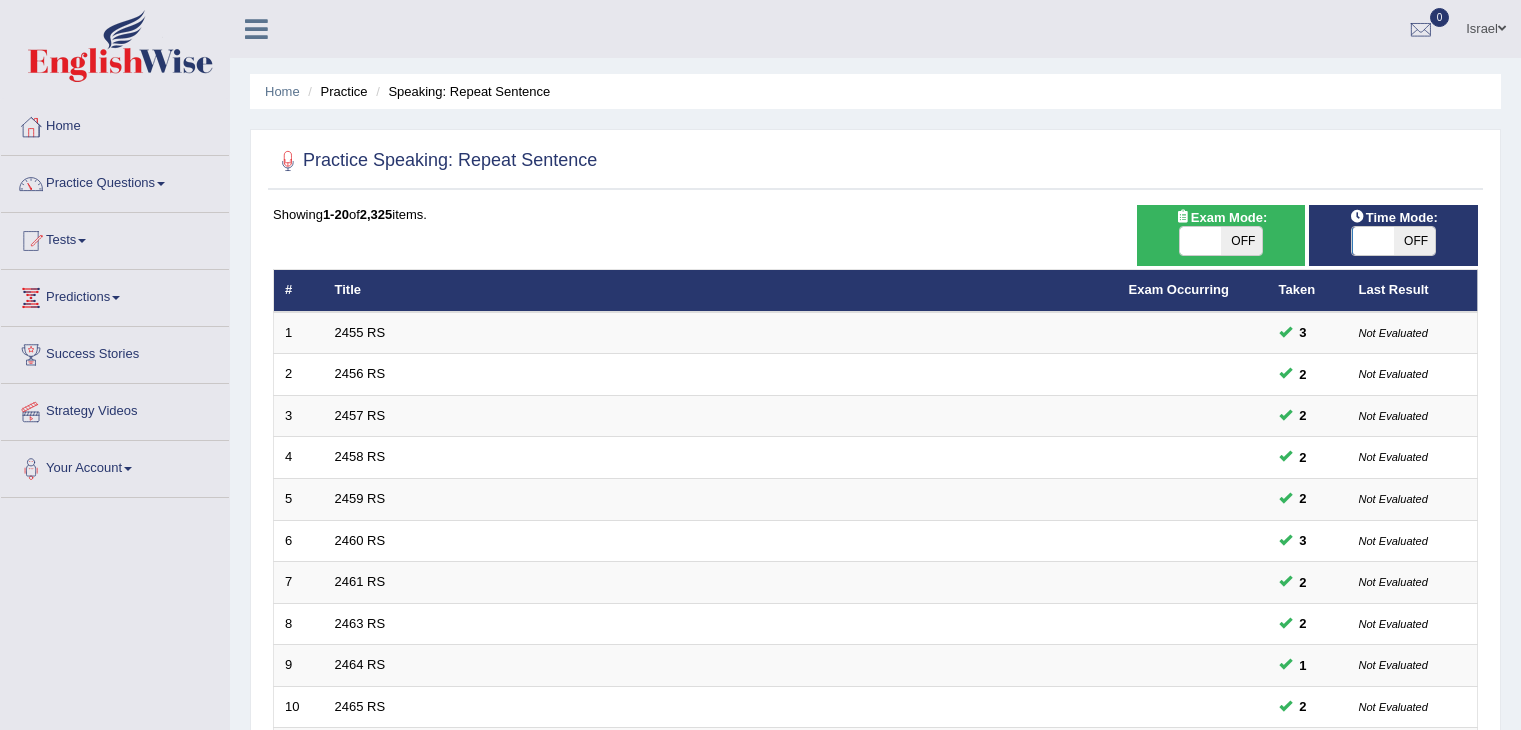 scroll, scrollTop: 0, scrollLeft: 0, axis: both 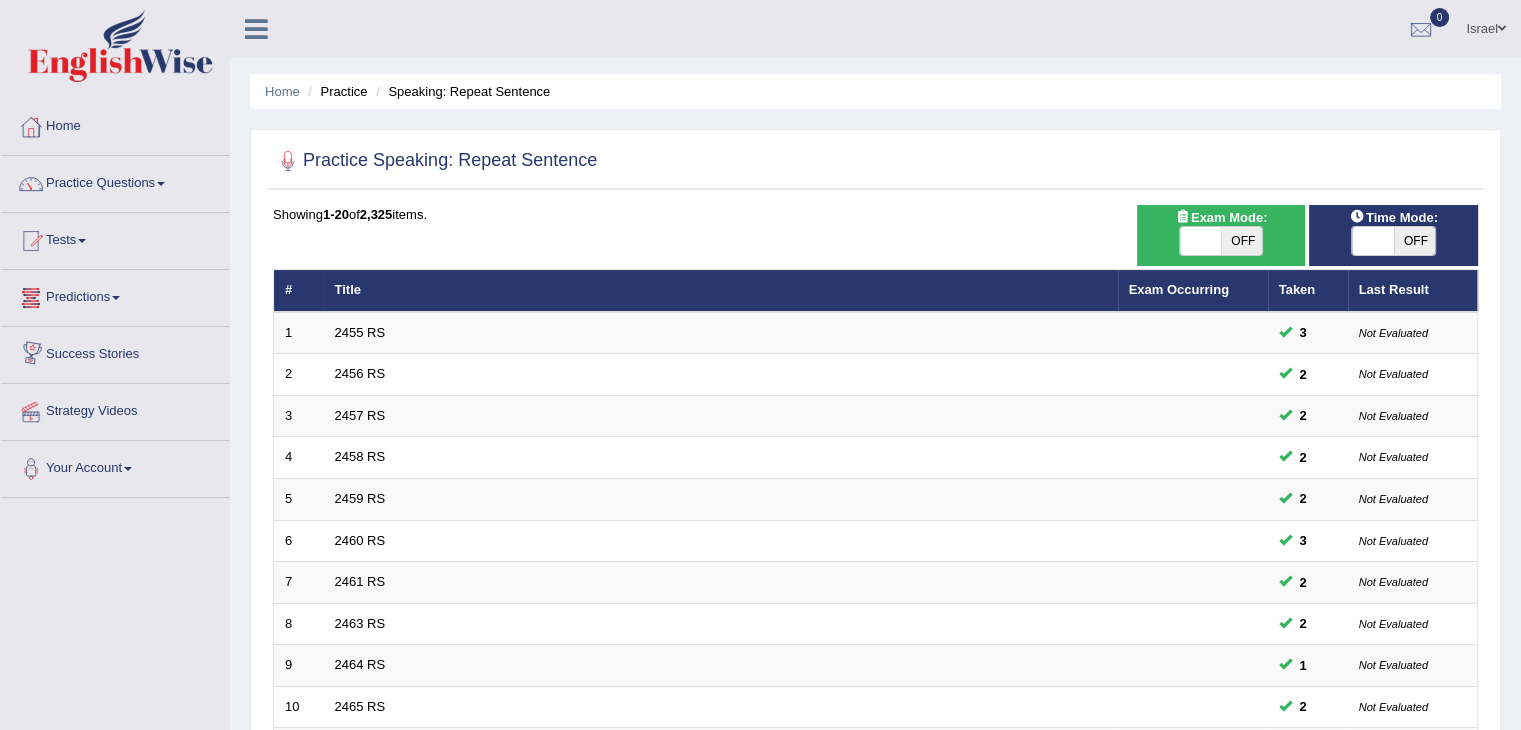 click on "Showing  1-20  of  2,325  items.
# Title Exam Occurring Taken Last Result
1 2455 RS 3 Not Evaluated
2 2456 RS 2 Not Evaluated
3 2457 RS 2 Not Evaluated
4 2458 RS 2 Not Evaluated
5 2459 RS 2 Not Evaluated
6 2460 RS 3 Not Evaluated
7 2461 RS 2 Not Evaluated
8 2463 RS 2 Not Evaluated
9 2464 RS 1 Not Evaluated
10 2465 RS 2 Not Evaluated
11 2474 RS 1 Not Evaluated
12 2475 RS No –
13 2480 RS No –
14 2484 RS No –
15 2485 RS No –
16 2490 RS No –
17 2495 RS No –
18 2497 RS No –
19 2498 RS No –
20 2499 RS No –
«
1
2
3
4
5
6
7
8
9
10
»" at bounding box center (875, 723) 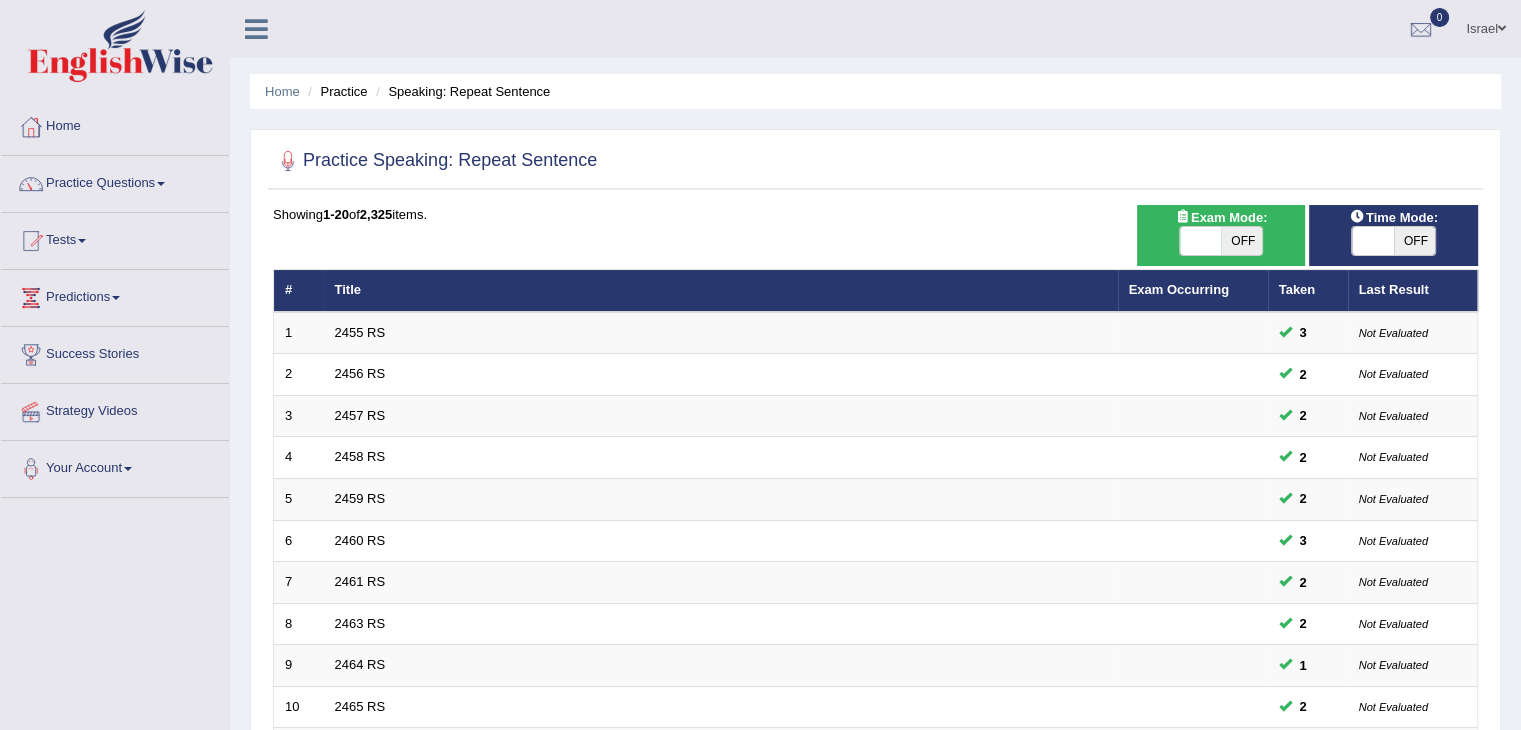click on "Showing  1-20  of  2,325  items.
# Title Exam Occurring Taken Last Result
1 2455 RS 3 Not Evaluated
2 2456 RS 2 Not Evaluated
3 2457 RS 2 Not Evaluated
4 2458 RS 2 Not Evaluated
5 2459 RS 2 Not Evaluated
6 2460 RS 3 Not Evaluated
7 2461 RS 2 Not Evaluated
8 2463 RS 2 Not Evaluated
9 2464 RS 1 Not Evaluated
10 2465 RS 2 Not Evaluated
11 2474 RS 1 Not Evaluated
12 2475 RS No –
13 2480 RS No –
14 2484 RS No –
15 2485 RS No –
16 2490 RS No –
17 2495 RS No –
18 2497 RS No –
19 2498 RS No –
20 2499 RS No –
«
1
2
3
4
5
6
7
8
9
10
»" at bounding box center (875, 723) 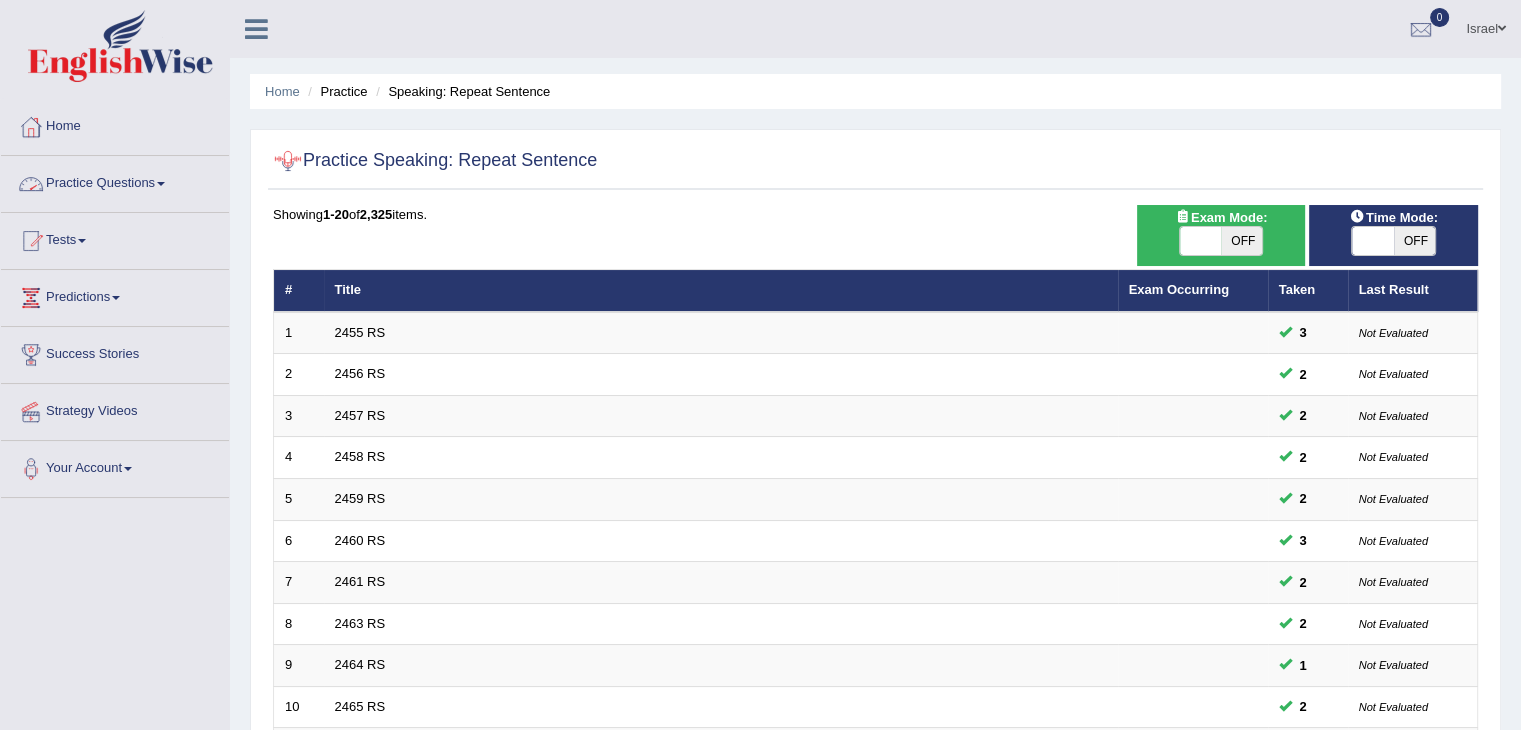 drag, startPoint x: 107, startPoint y: 174, endPoint x: 118, endPoint y: 173, distance: 11.045361 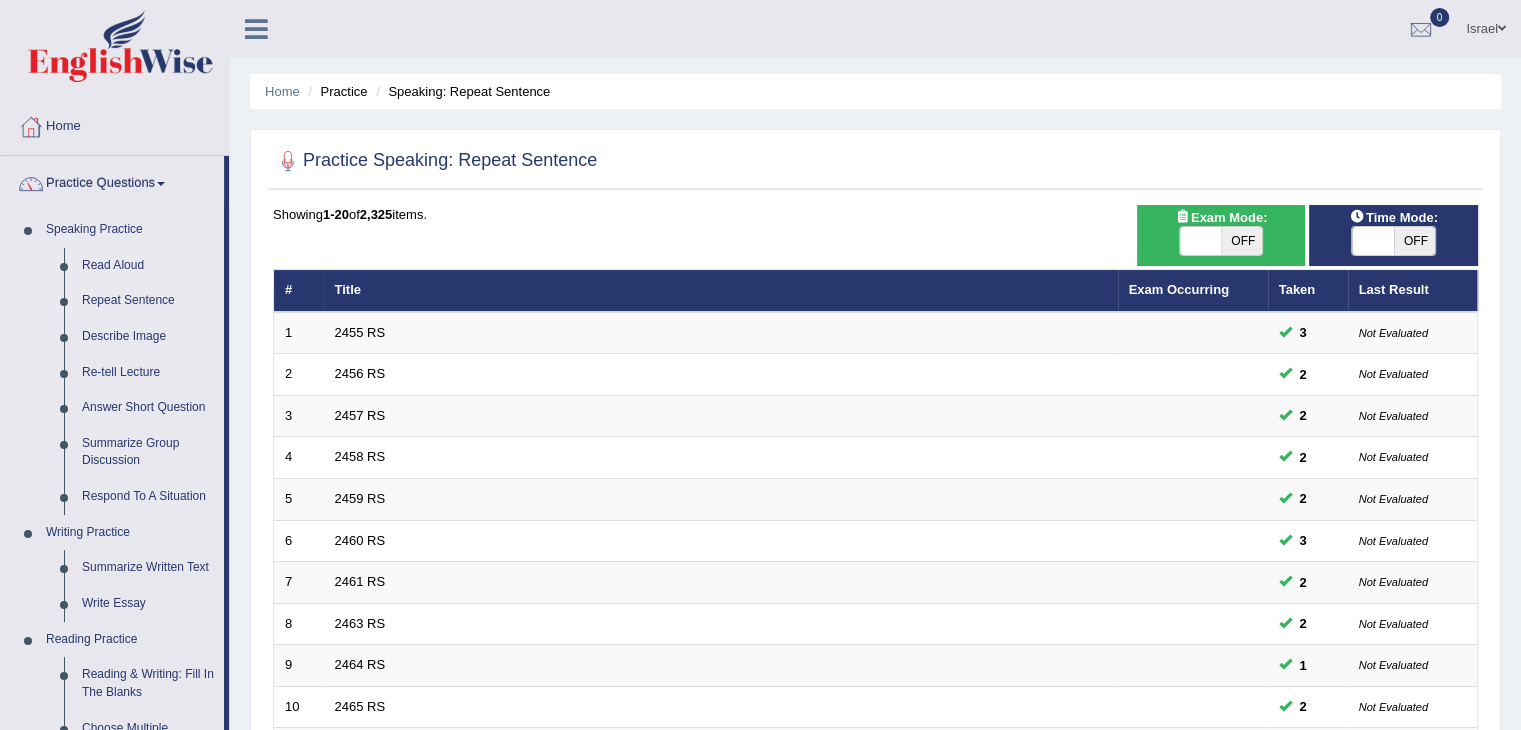 click on "Read Aloud" at bounding box center [148, 266] 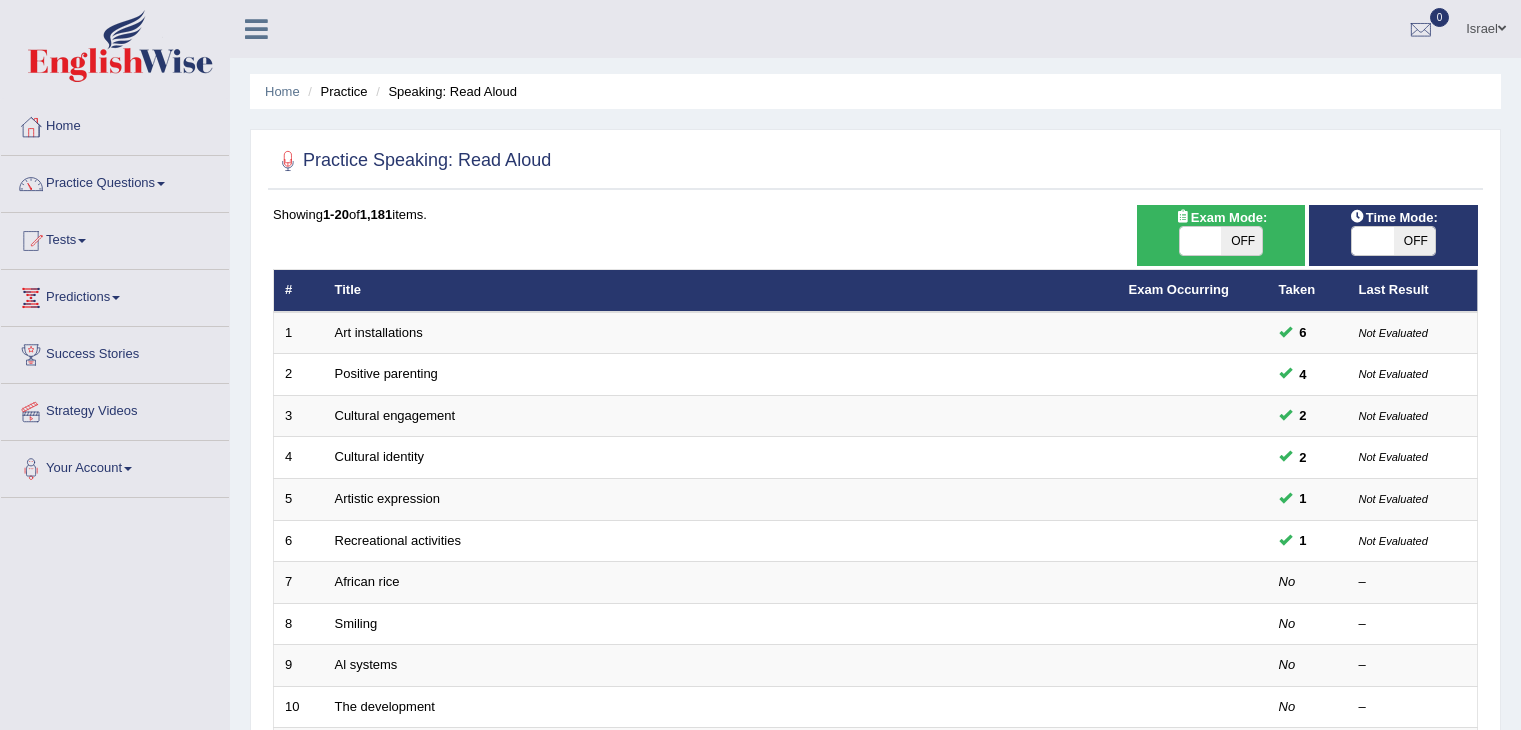 scroll, scrollTop: 0, scrollLeft: 0, axis: both 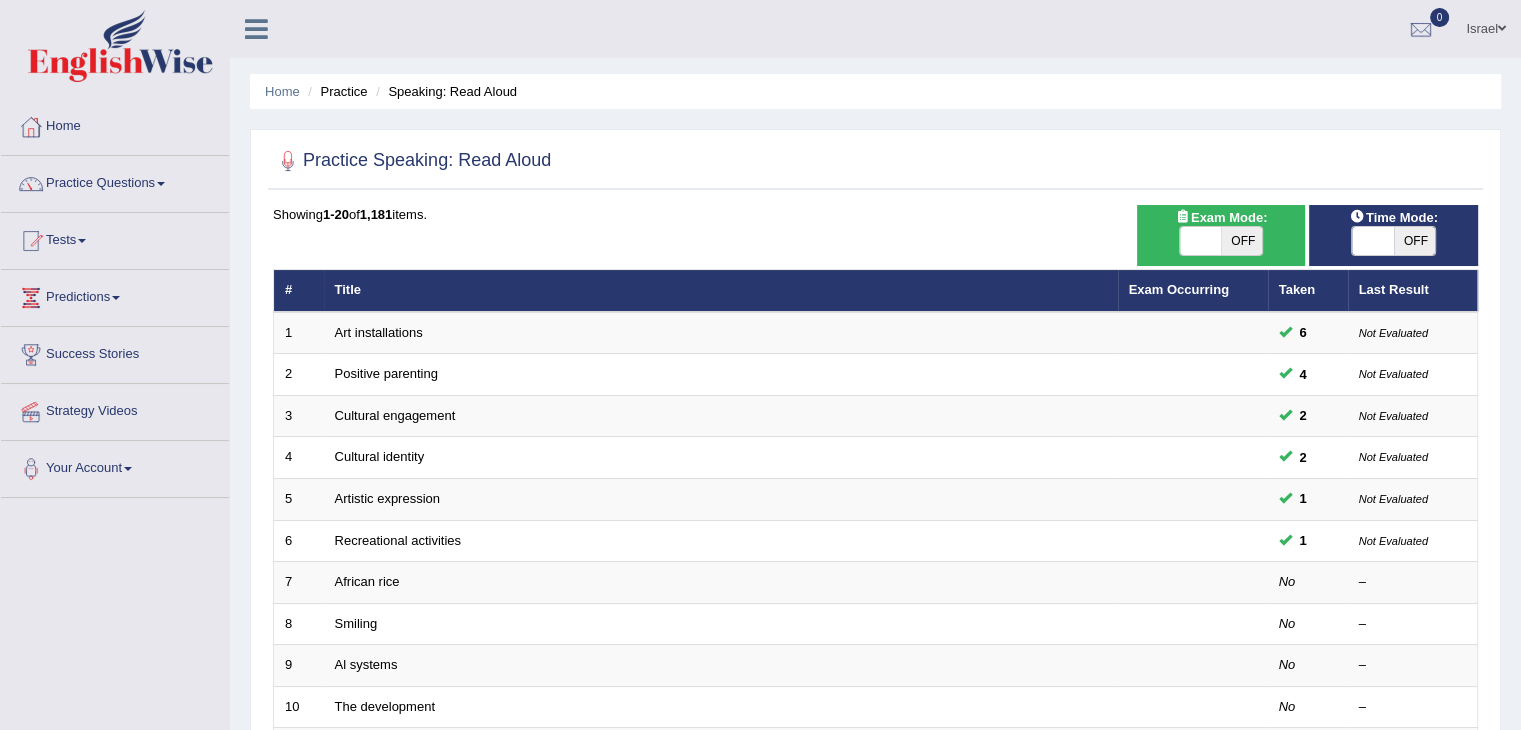 click at bounding box center [1201, 241] 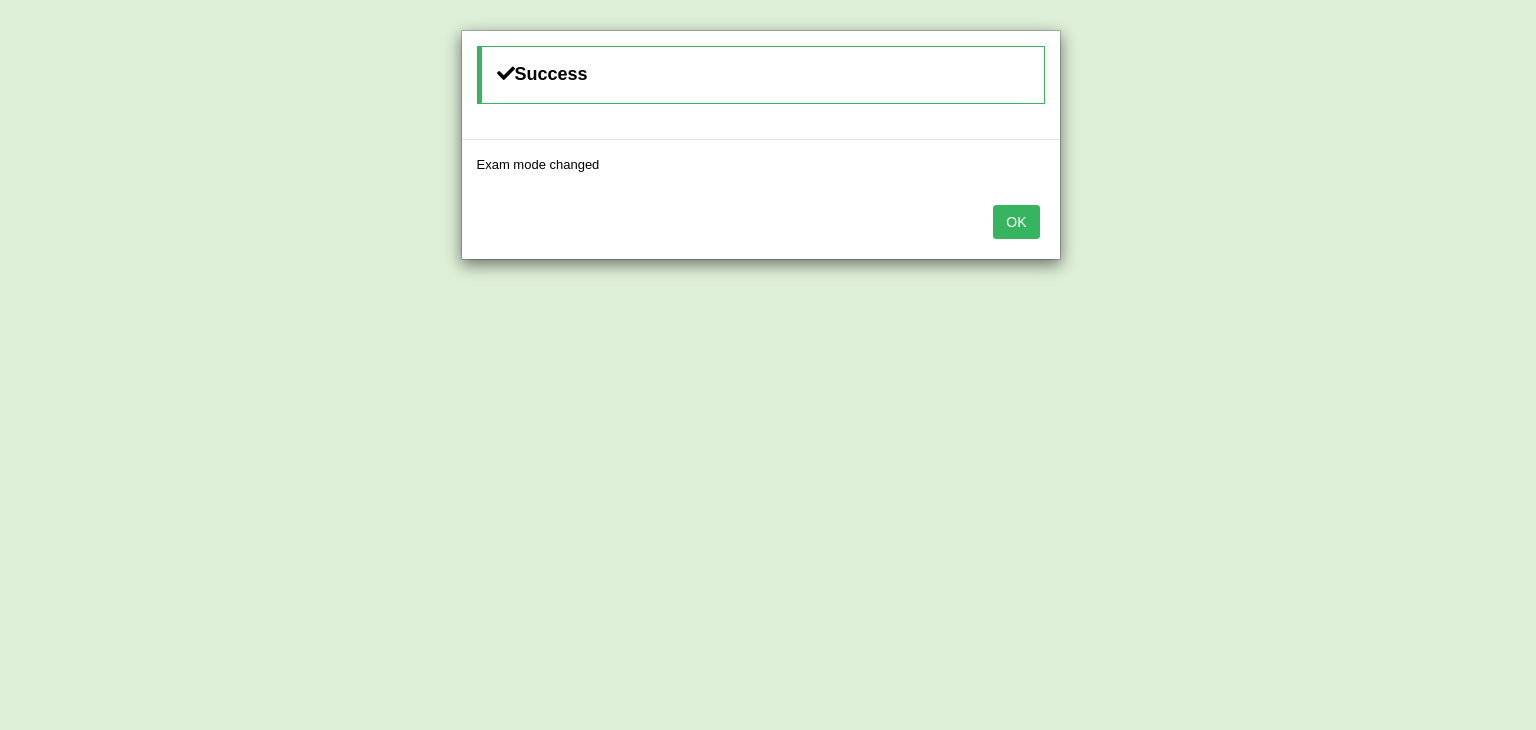 click on "OK" at bounding box center [1016, 222] 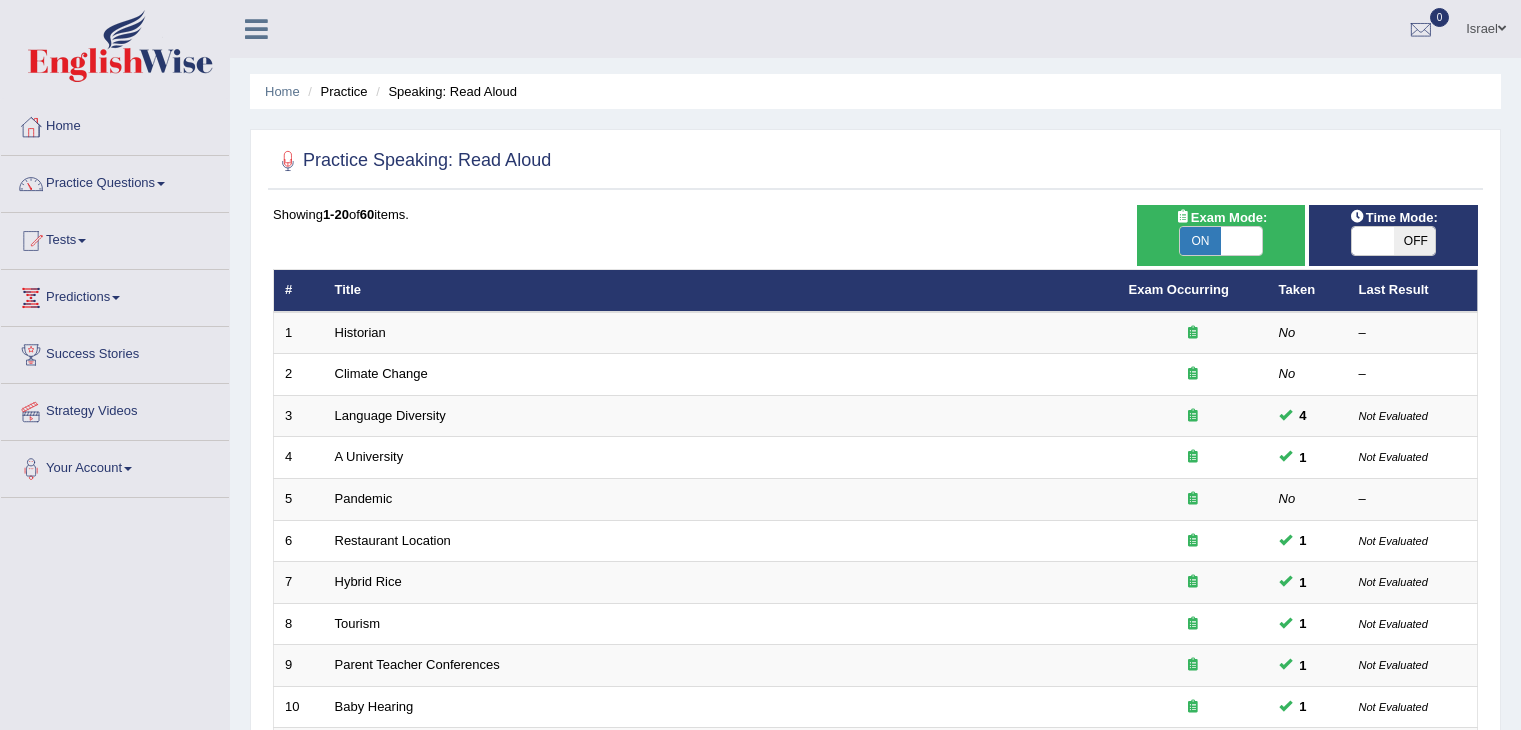 scroll, scrollTop: 0, scrollLeft: 0, axis: both 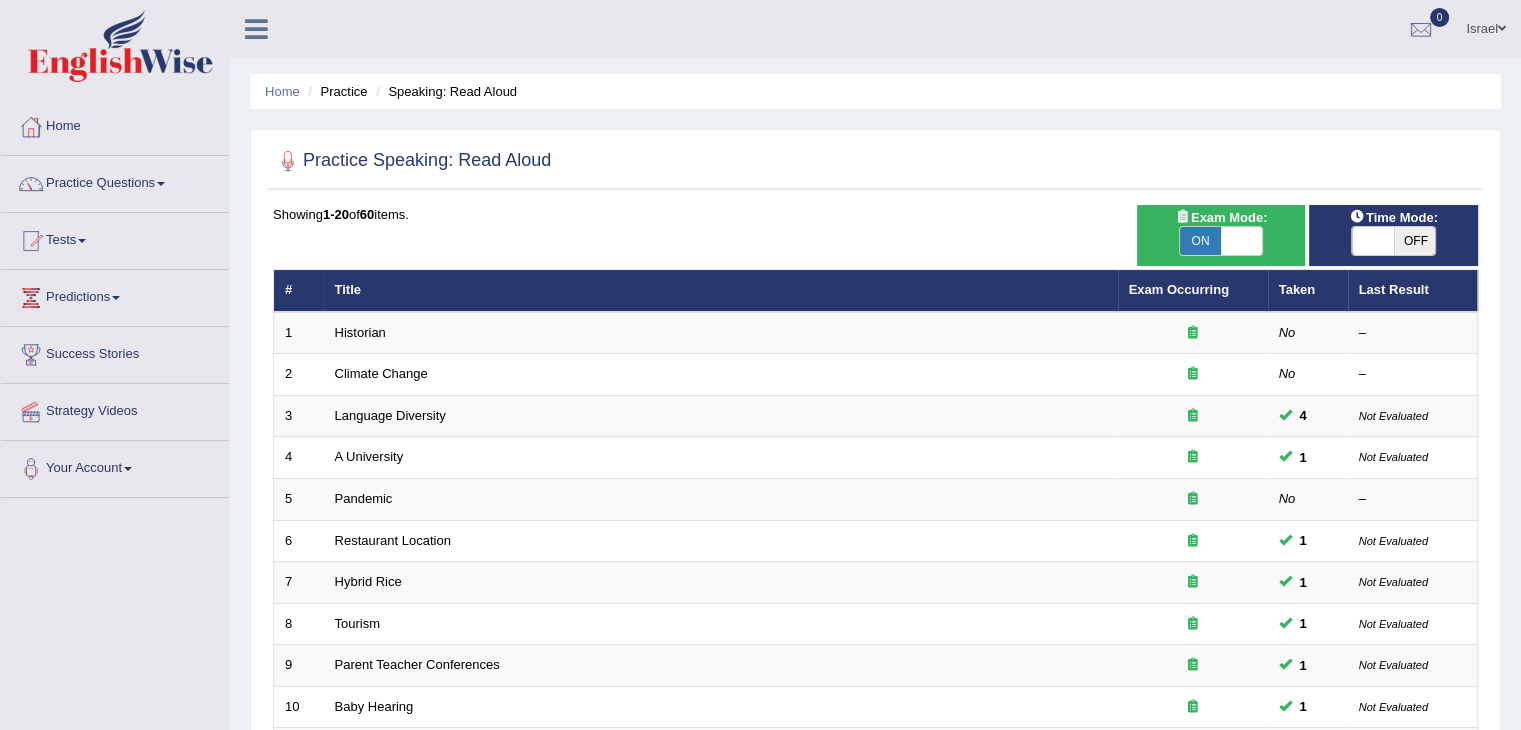click at bounding box center (1373, 241) 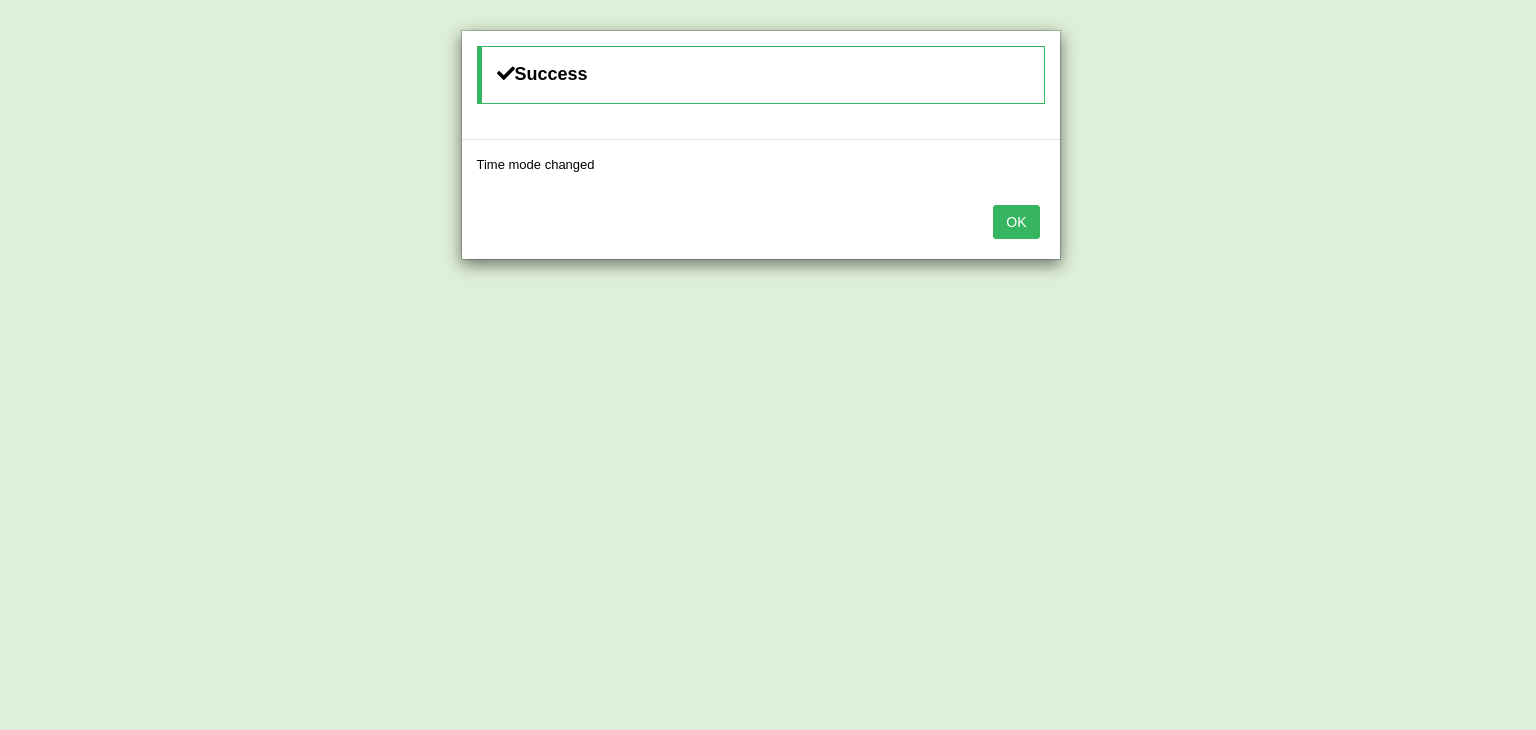click on "OK" at bounding box center [1016, 222] 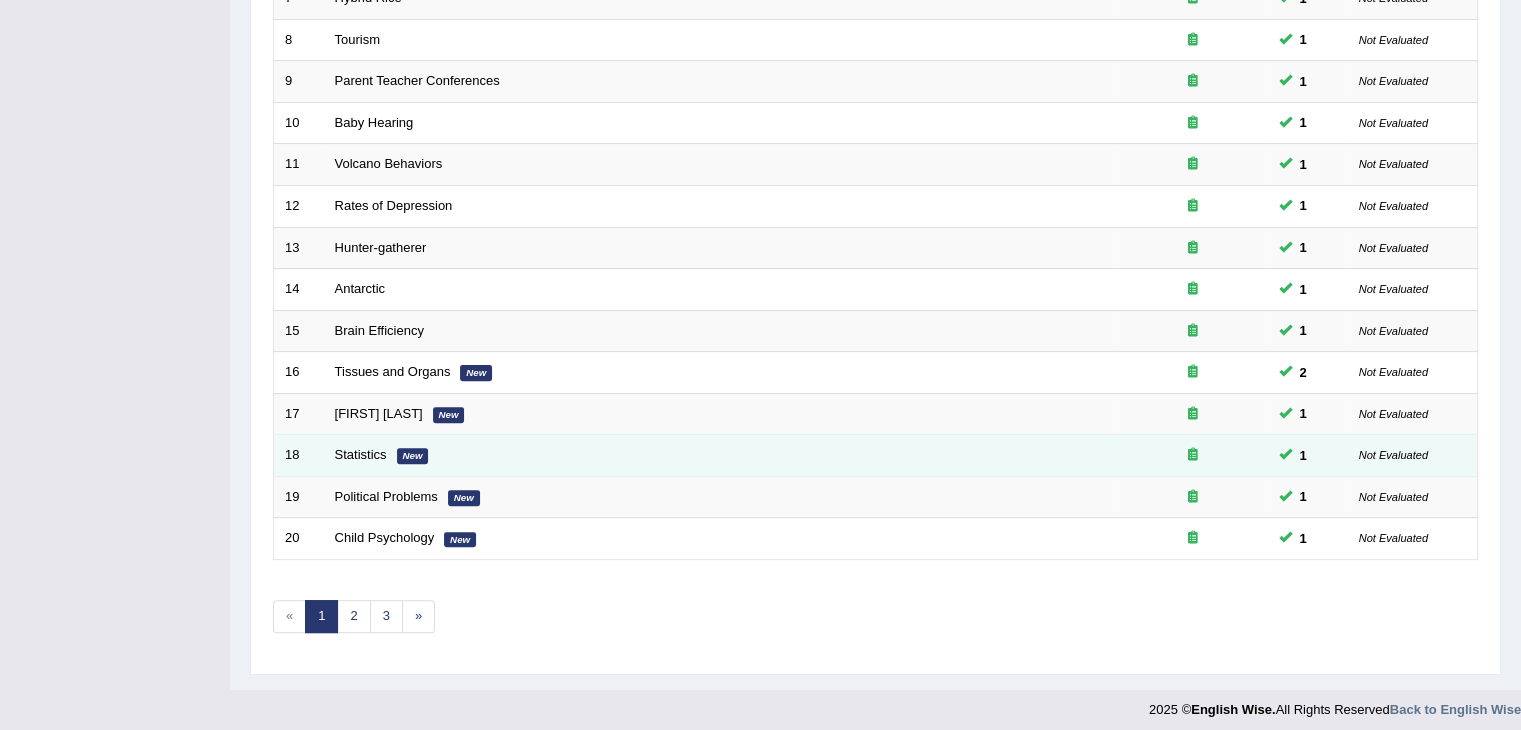 scroll, scrollTop: 588, scrollLeft: 0, axis: vertical 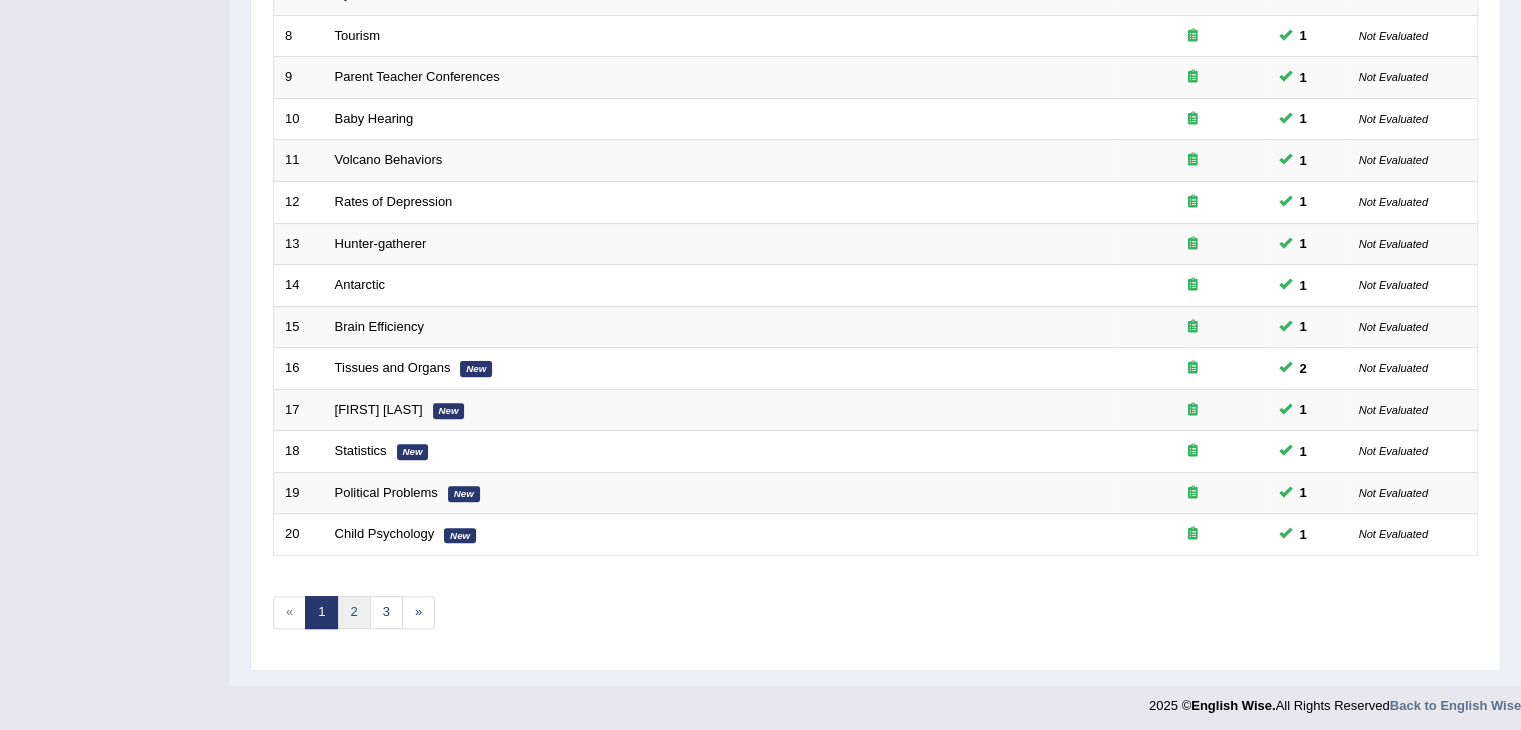 click on "2" at bounding box center (353, 612) 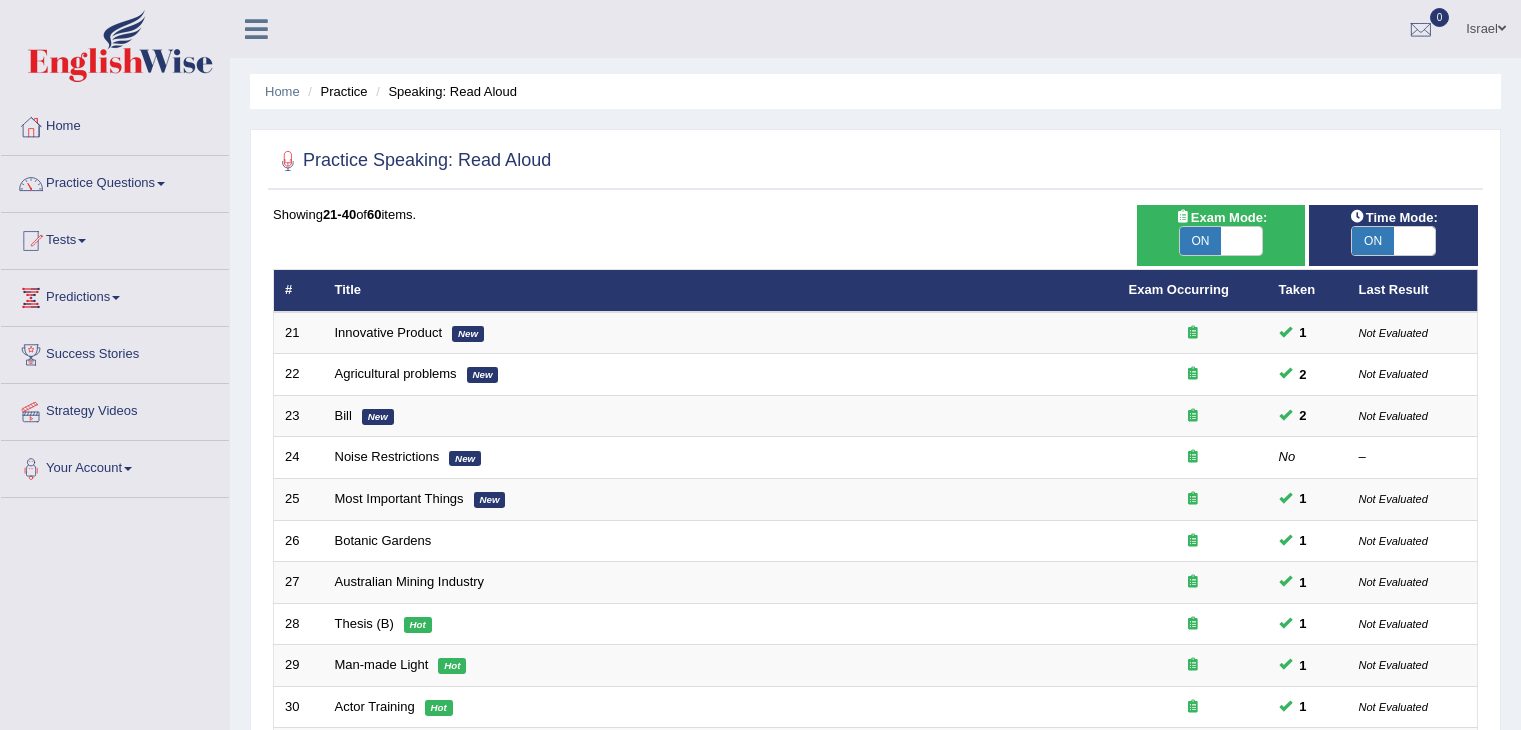 scroll, scrollTop: 0, scrollLeft: 0, axis: both 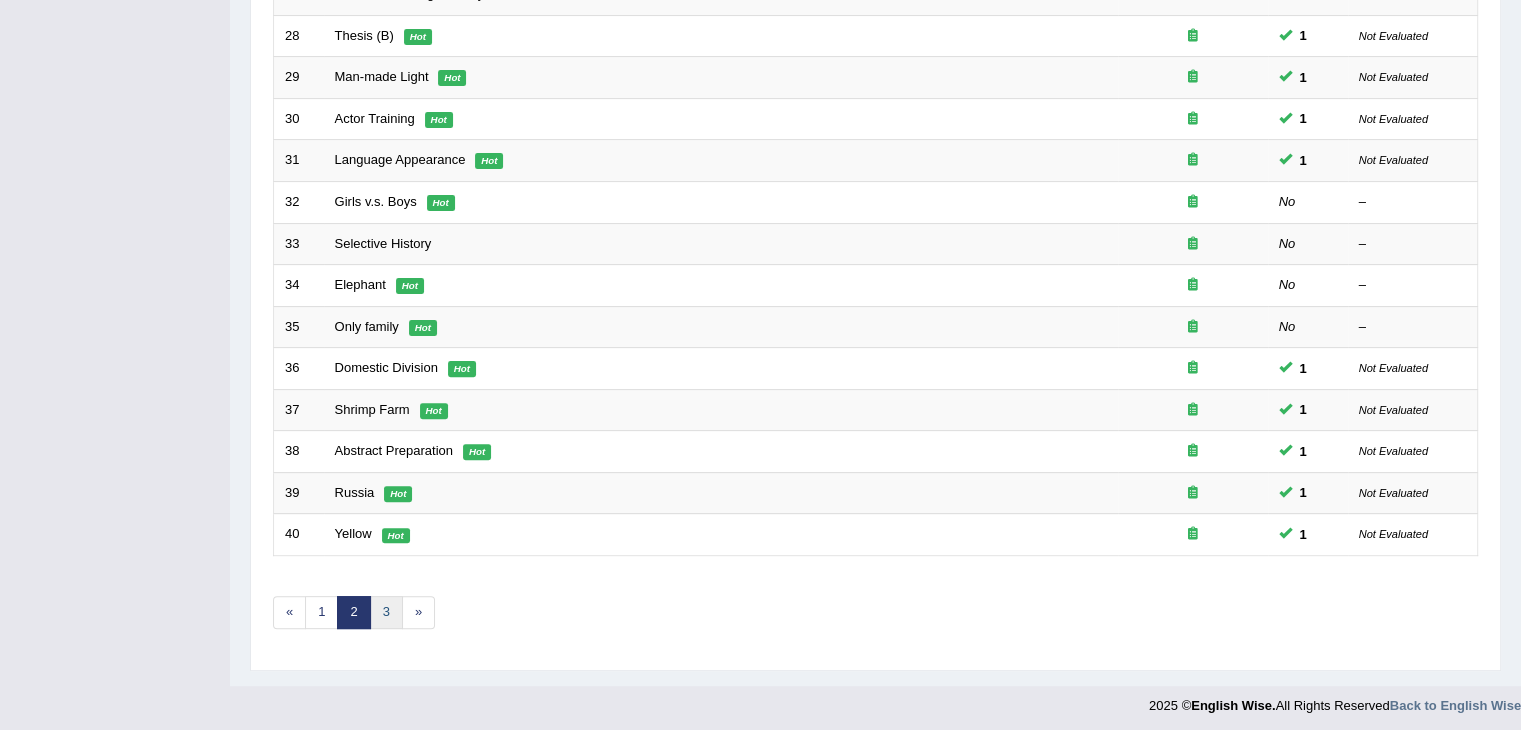 click on "3" at bounding box center [386, 612] 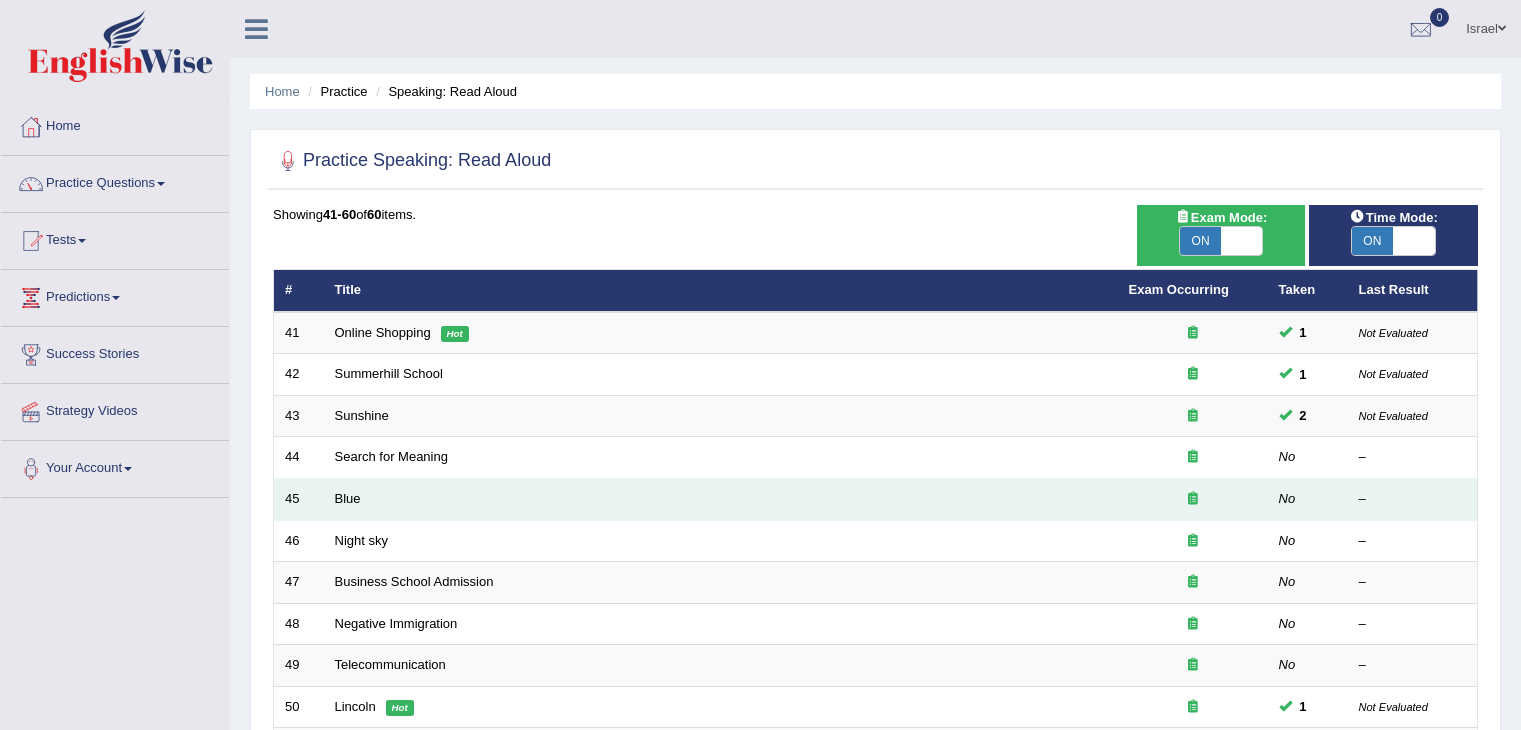 scroll, scrollTop: 0, scrollLeft: 0, axis: both 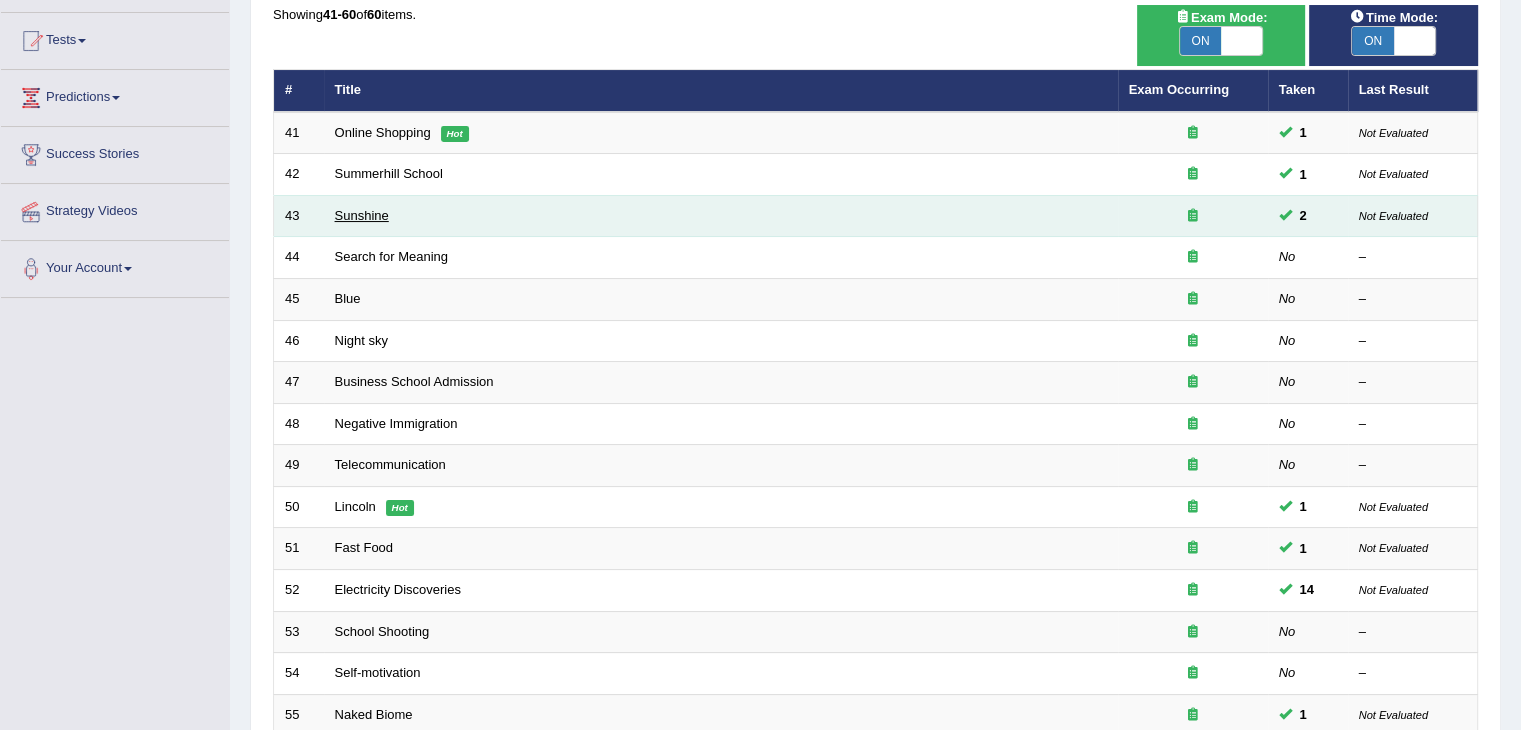 click on "Sunshine" at bounding box center (362, 215) 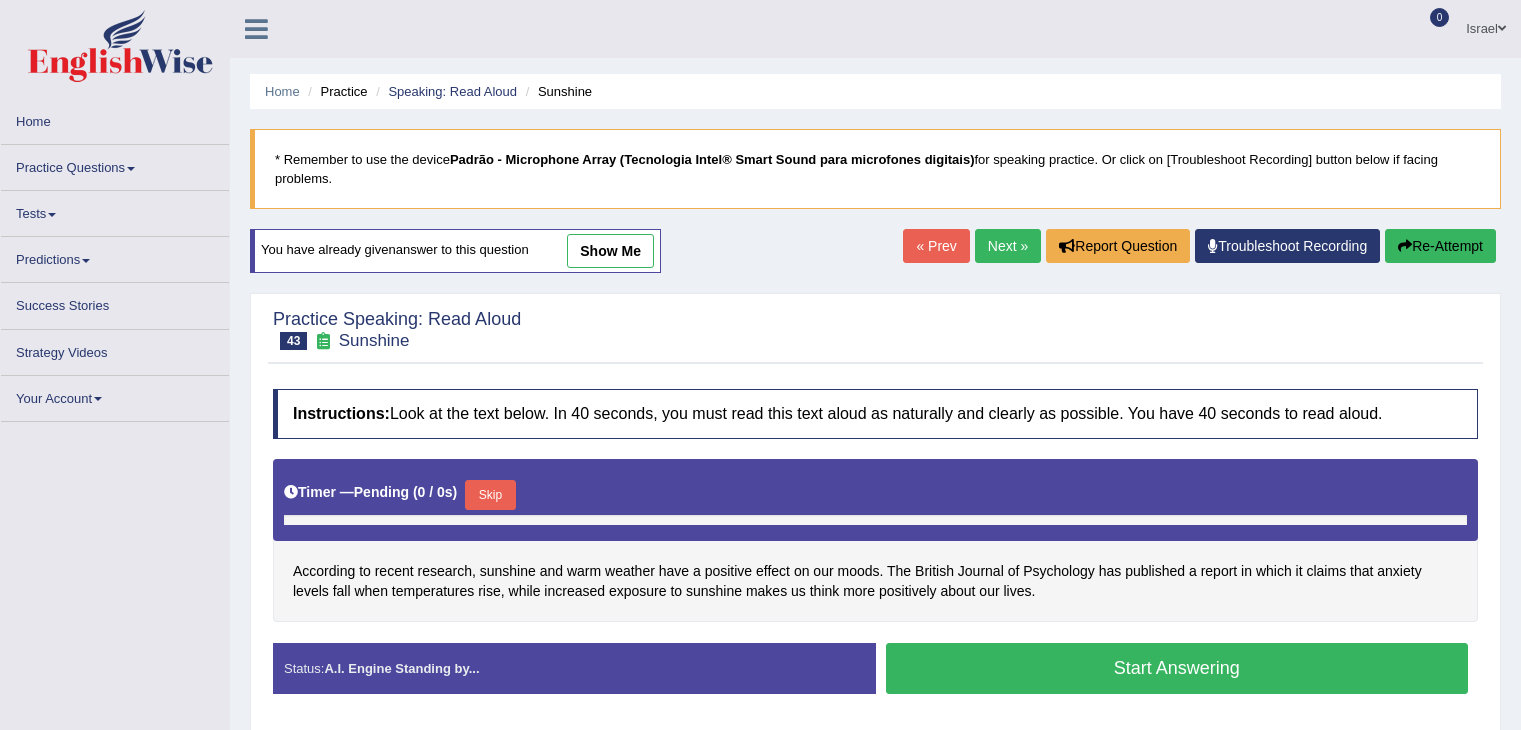 scroll, scrollTop: 0, scrollLeft: 0, axis: both 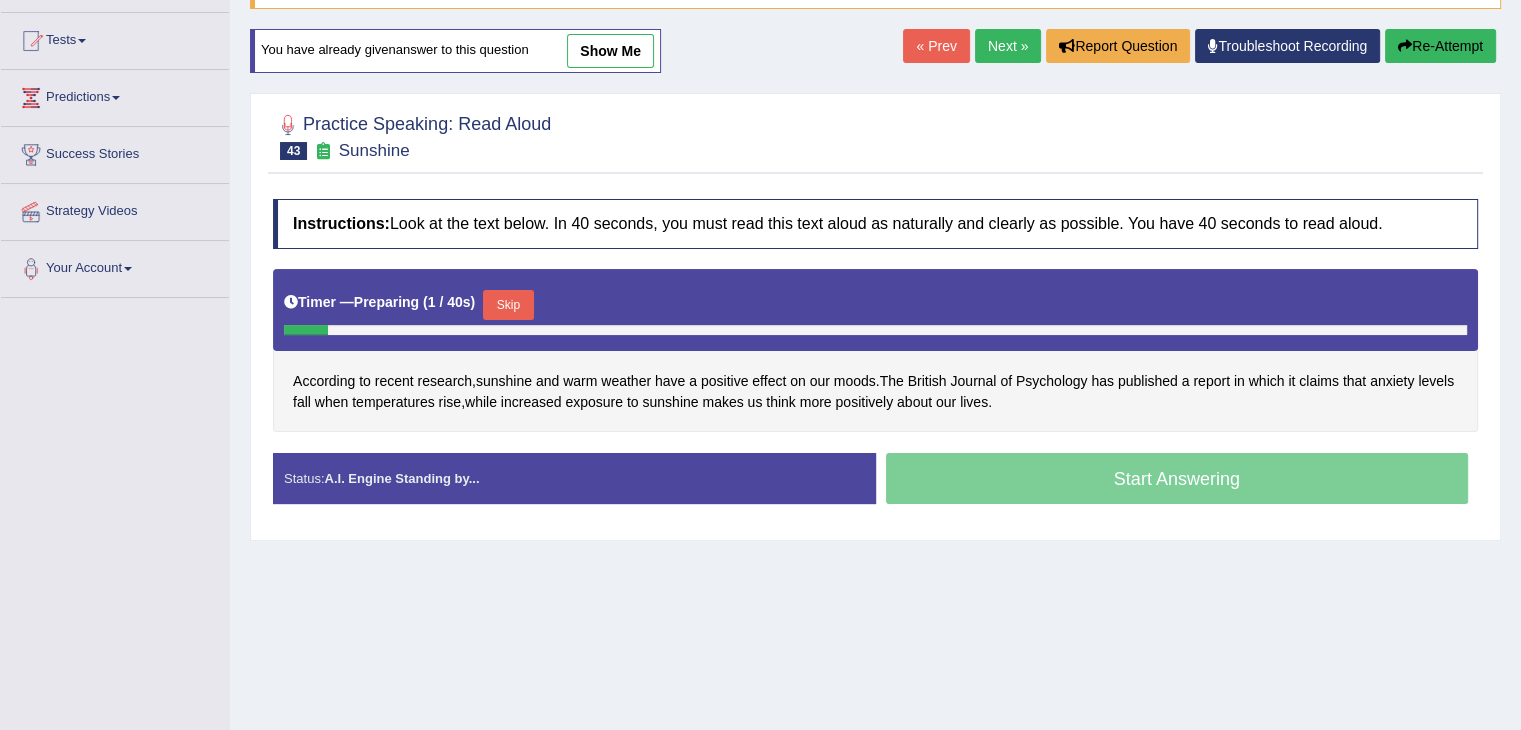 click on "Skip" at bounding box center (508, 305) 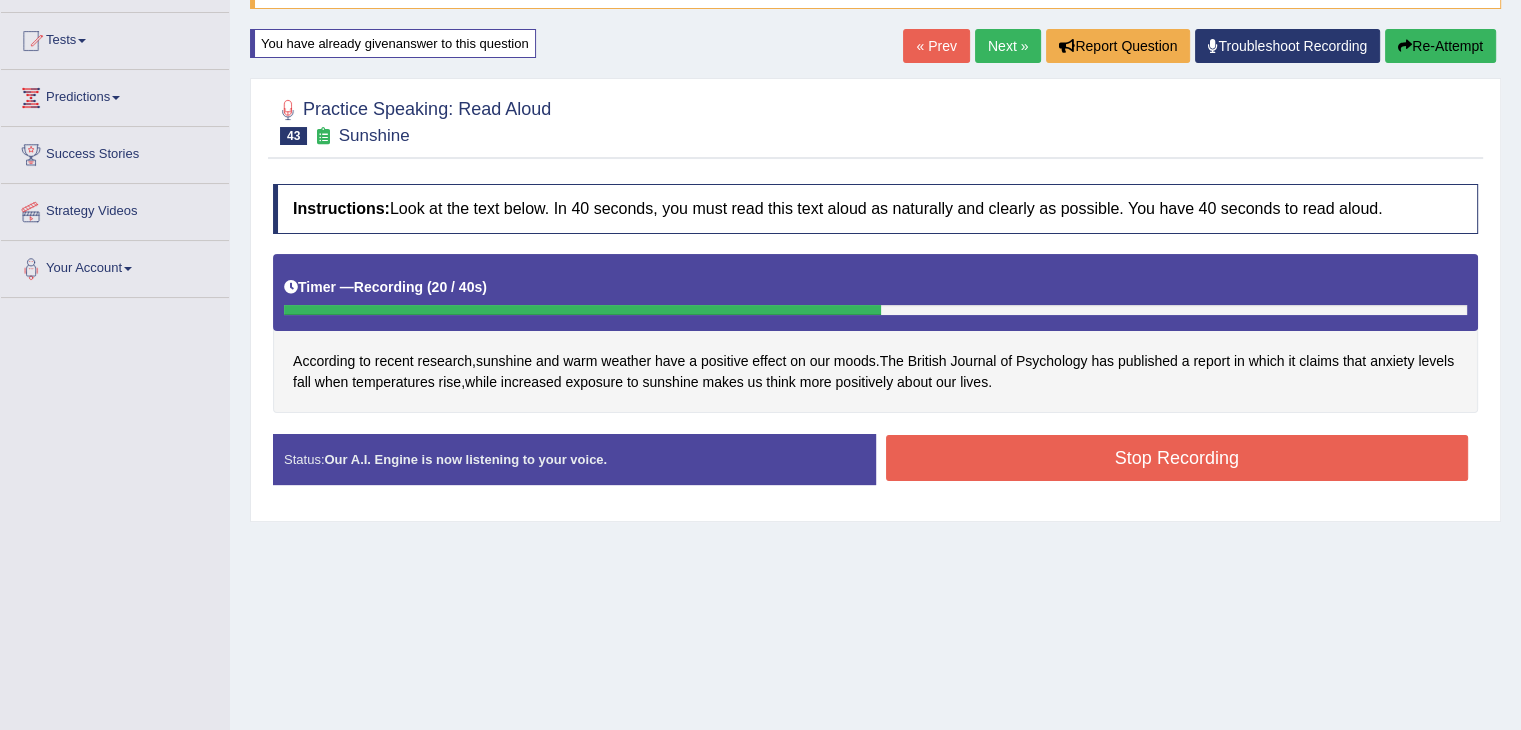 click on "Stop Recording" at bounding box center (1177, 458) 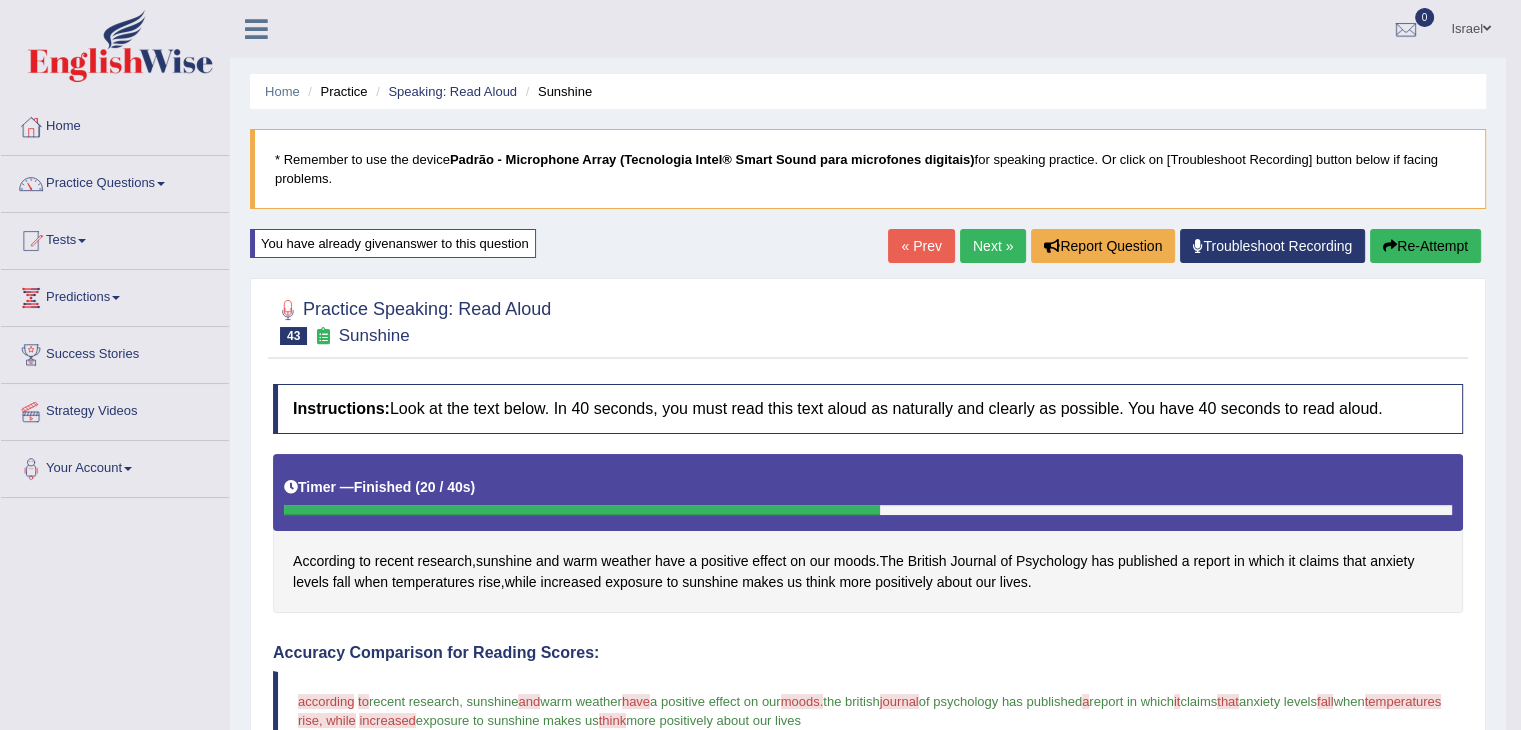 scroll, scrollTop: 0, scrollLeft: 0, axis: both 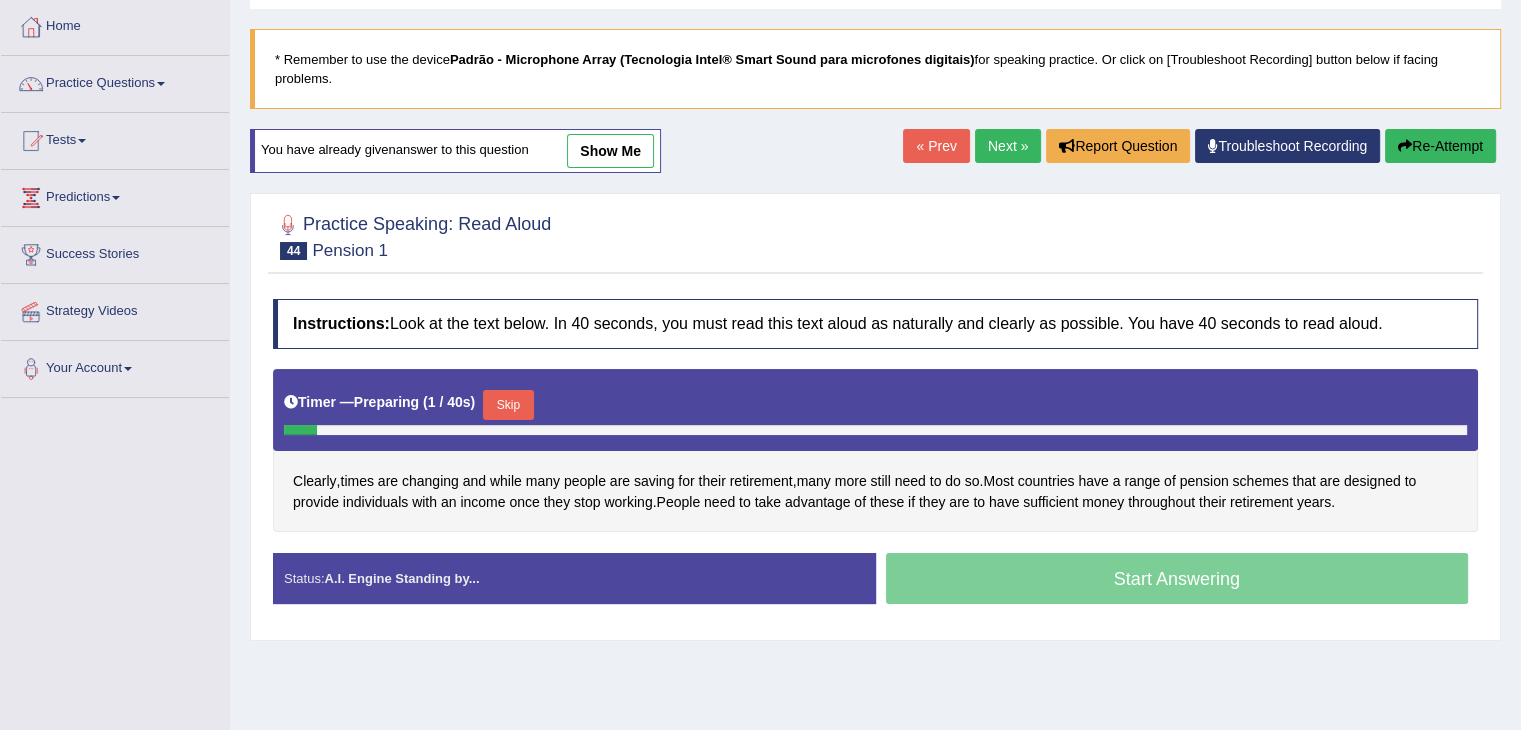 click on "Skip" at bounding box center [508, 405] 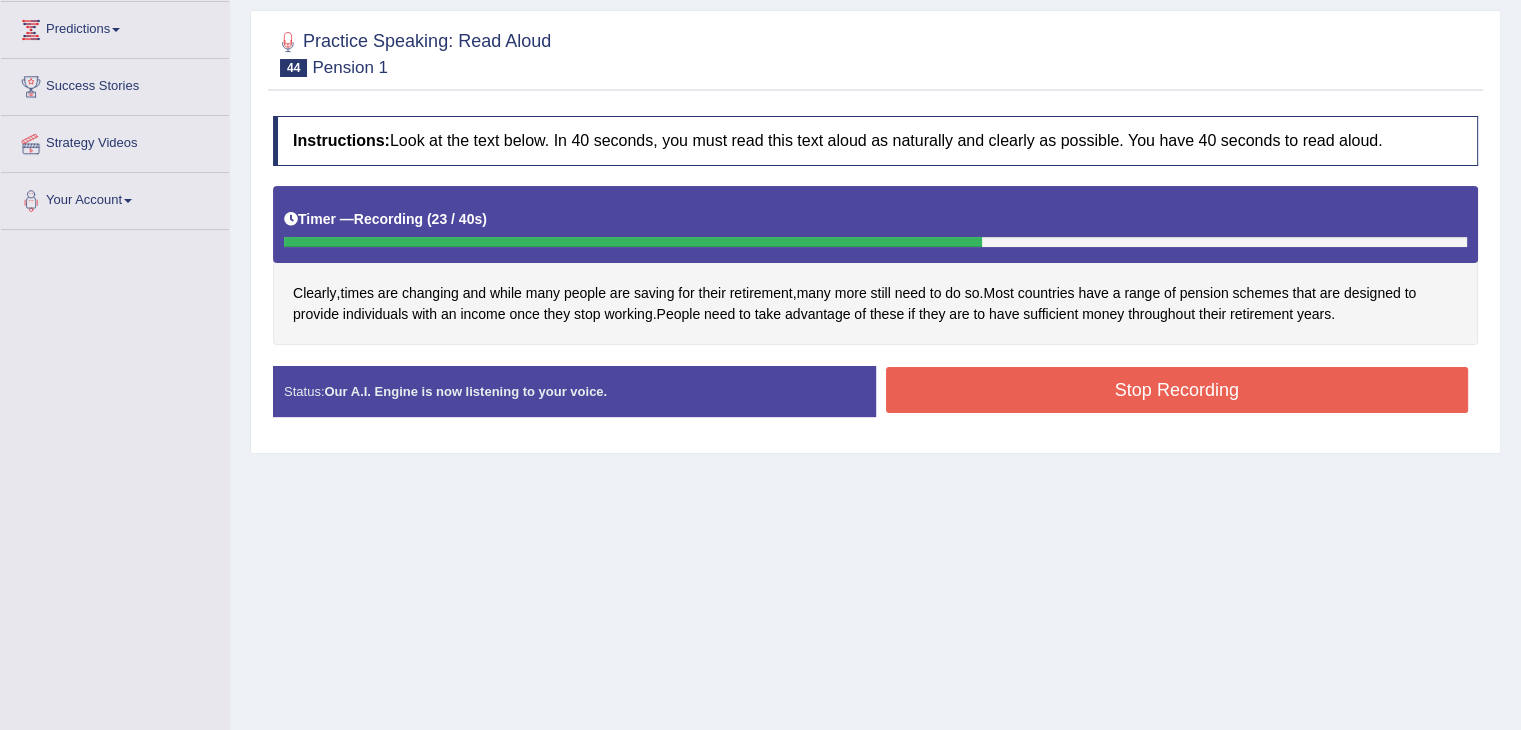 scroll, scrollTop: 300, scrollLeft: 0, axis: vertical 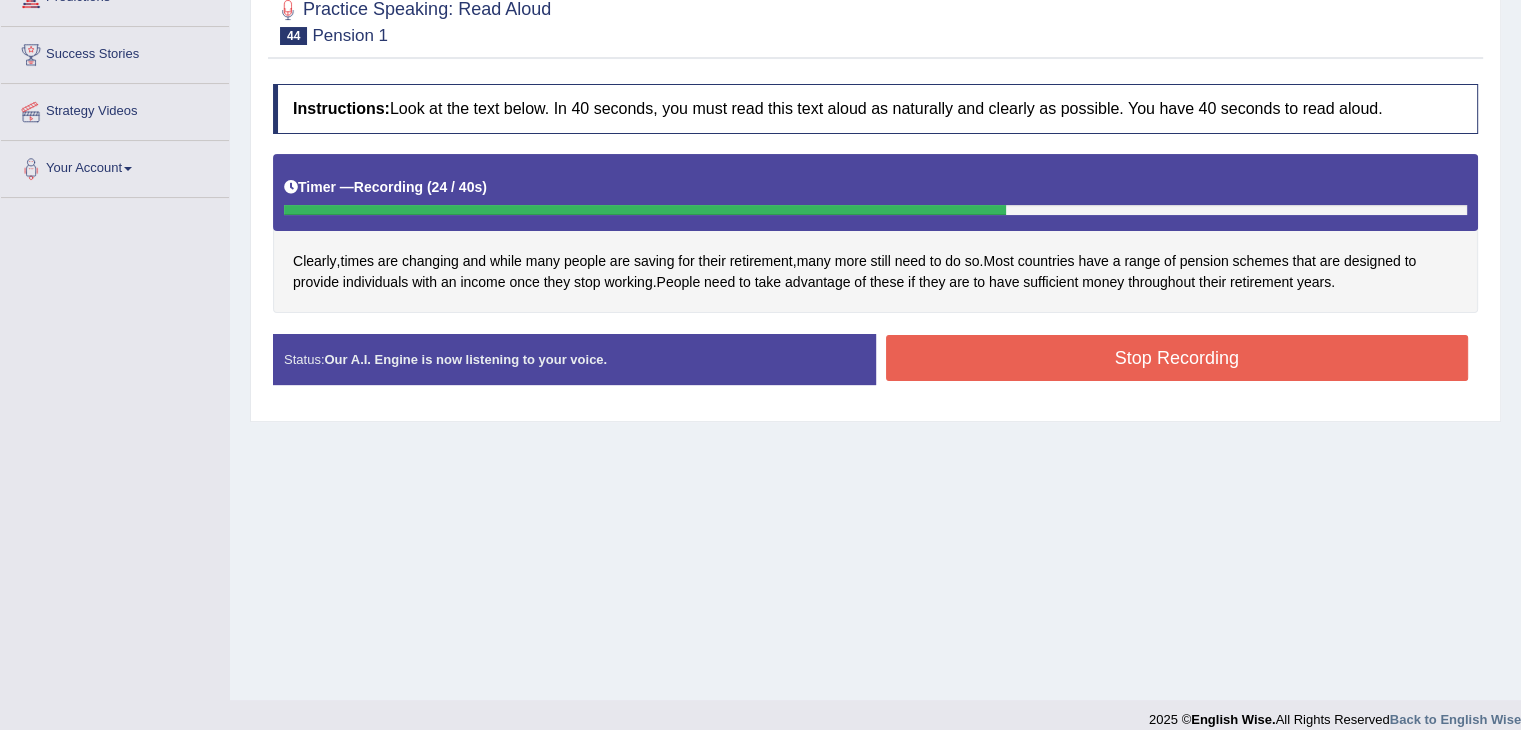 click on "Stop Recording" at bounding box center [1177, 358] 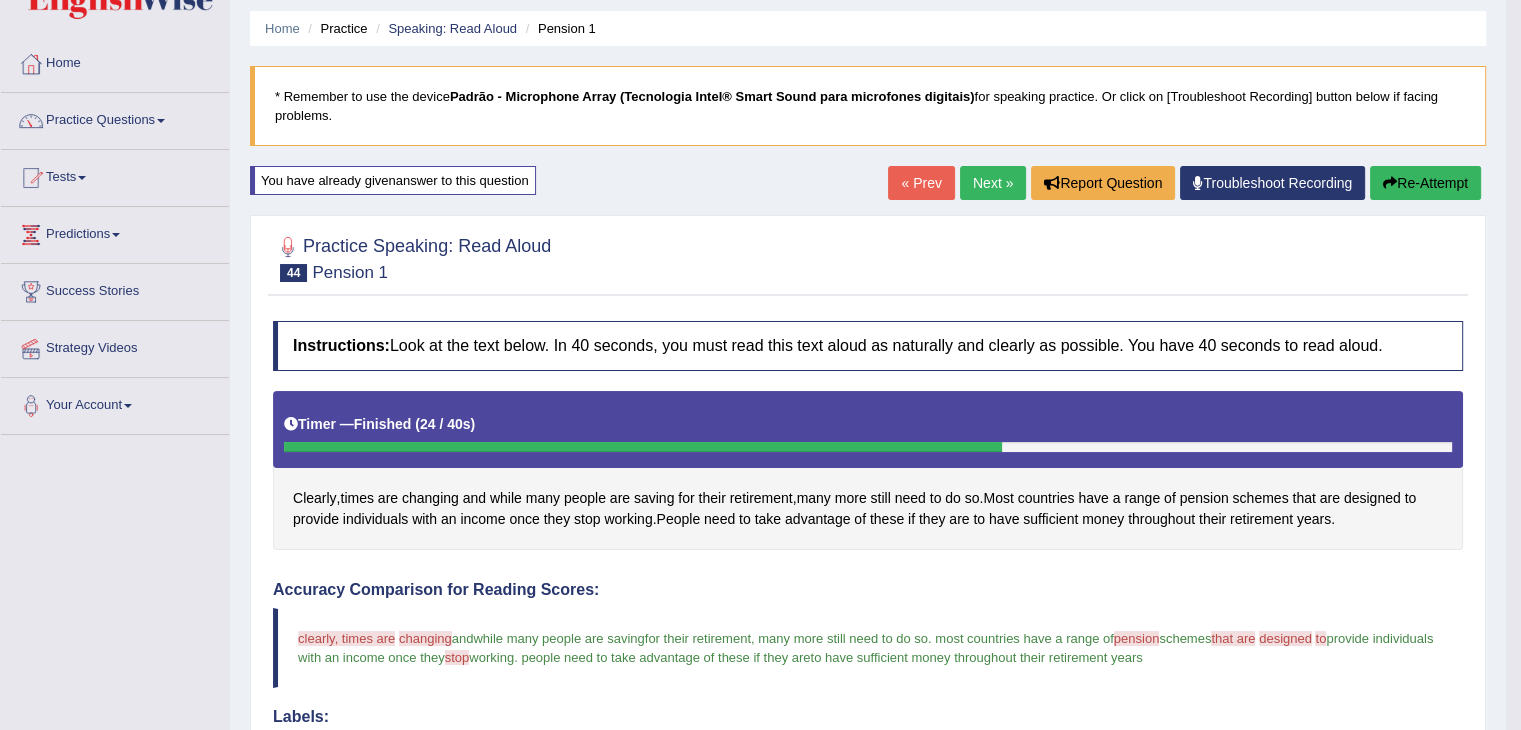 scroll, scrollTop: 0, scrollLeft: 0, axis: both 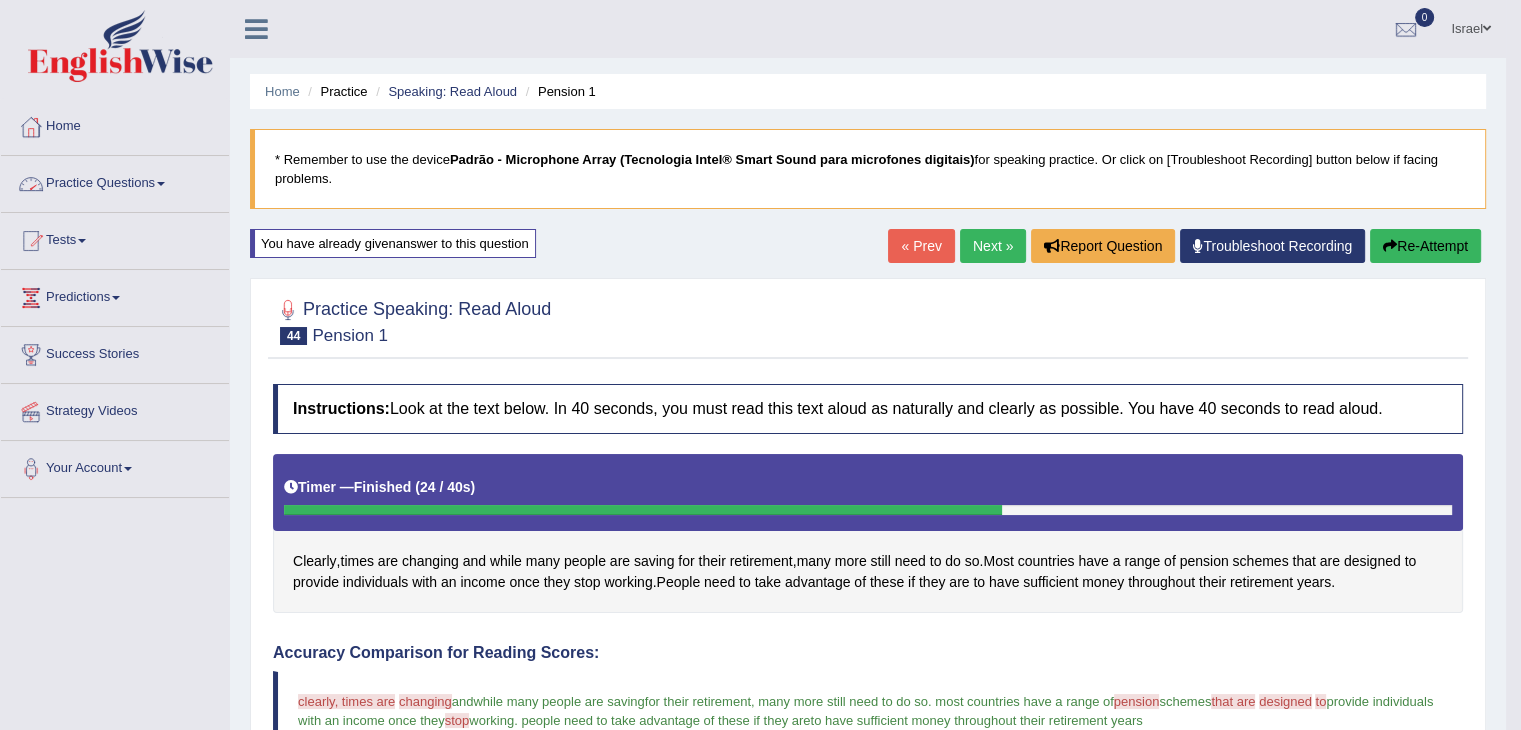 click on "Practice Questions" at bounding box center [115, 181] 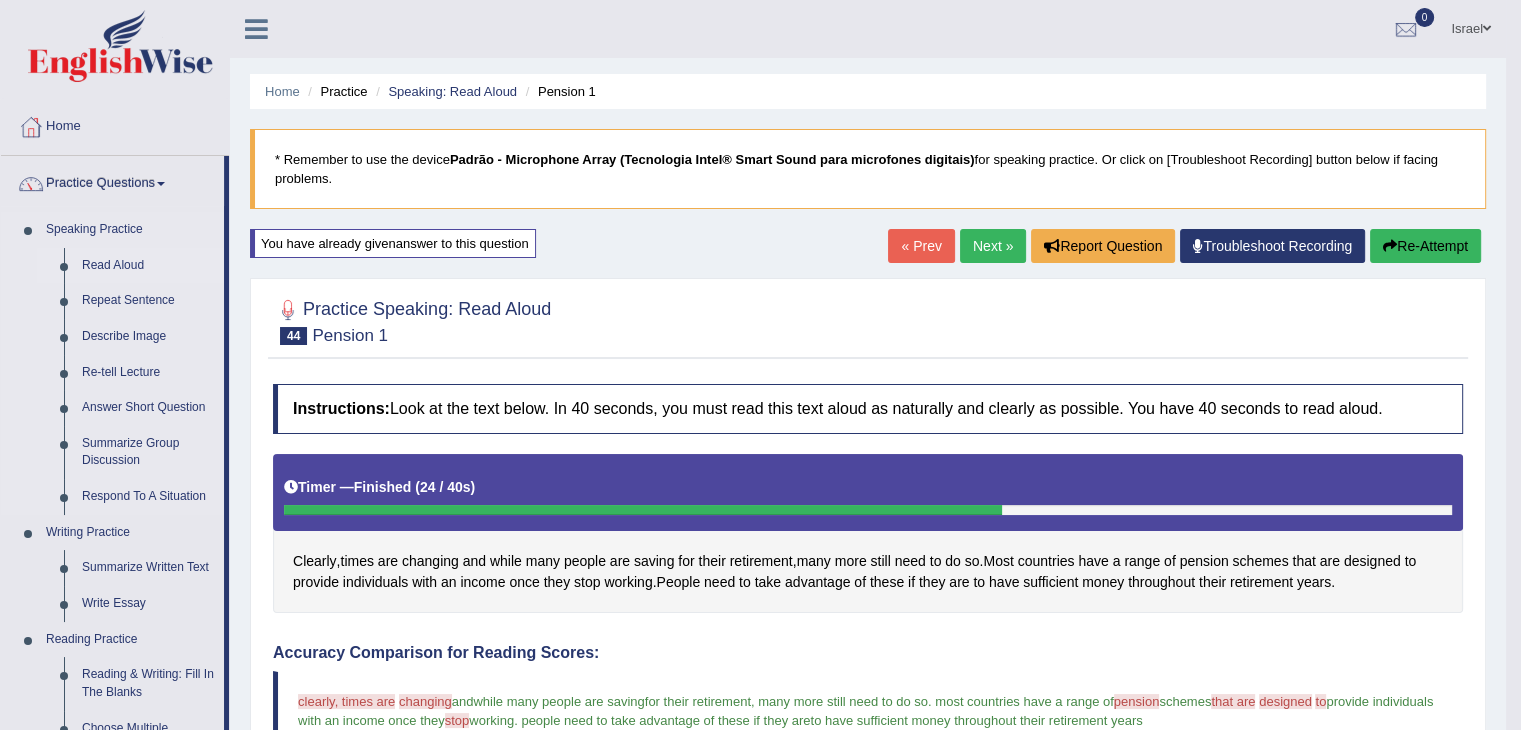 click on "Read Aloud" at bounding box center (148, 266) 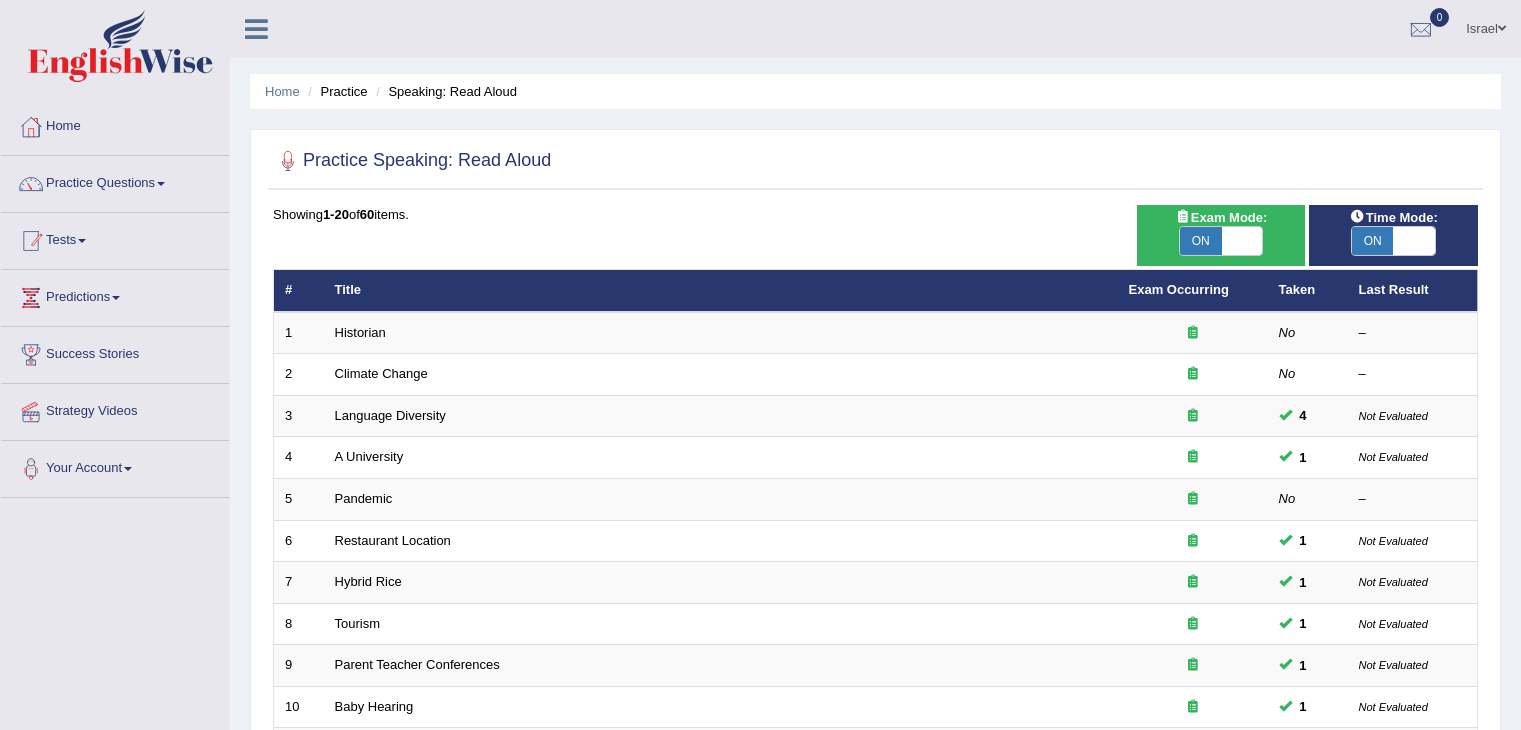 scroll, scrollTop: 0, scrollLeft: 0, axis: both 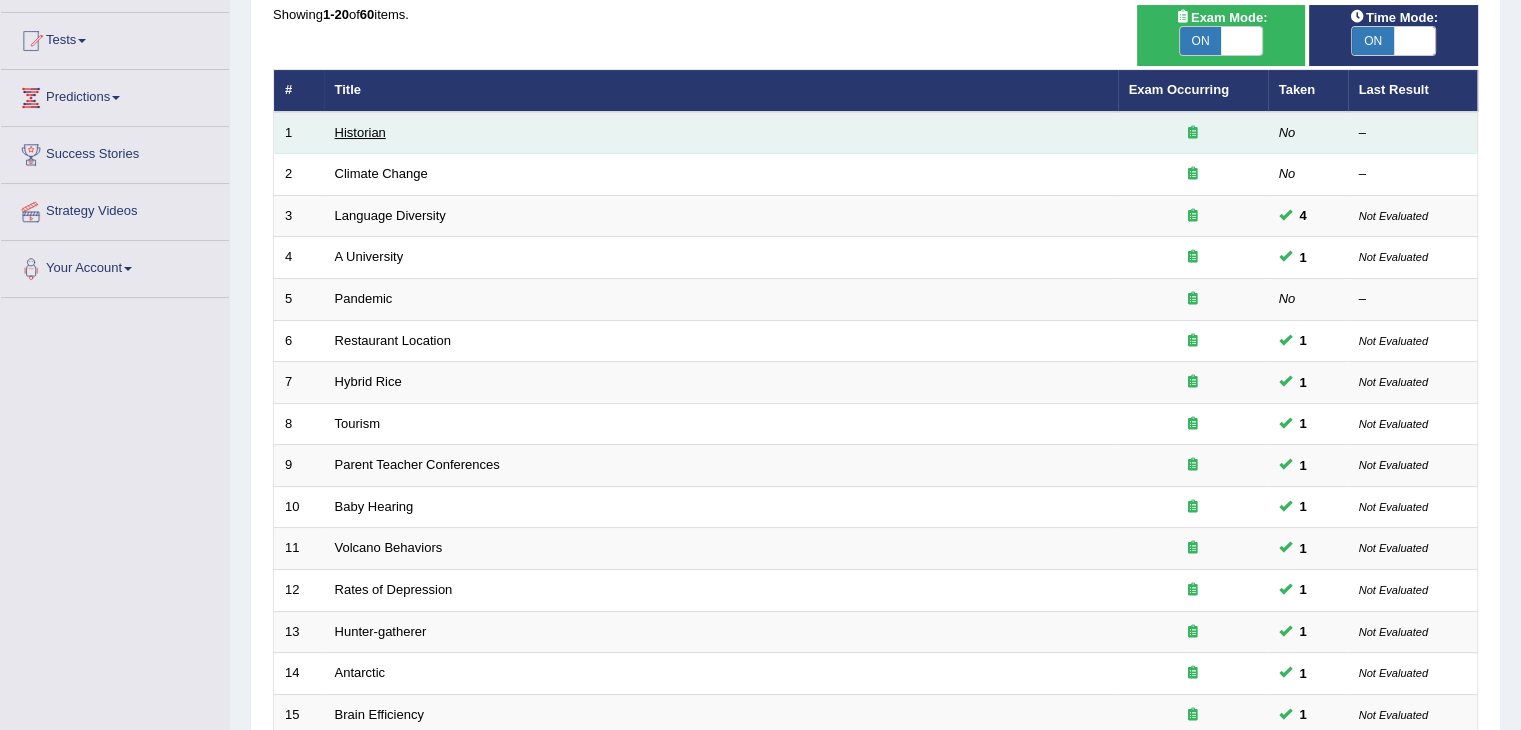 click on "Historian" at bounding box center (360, 132) 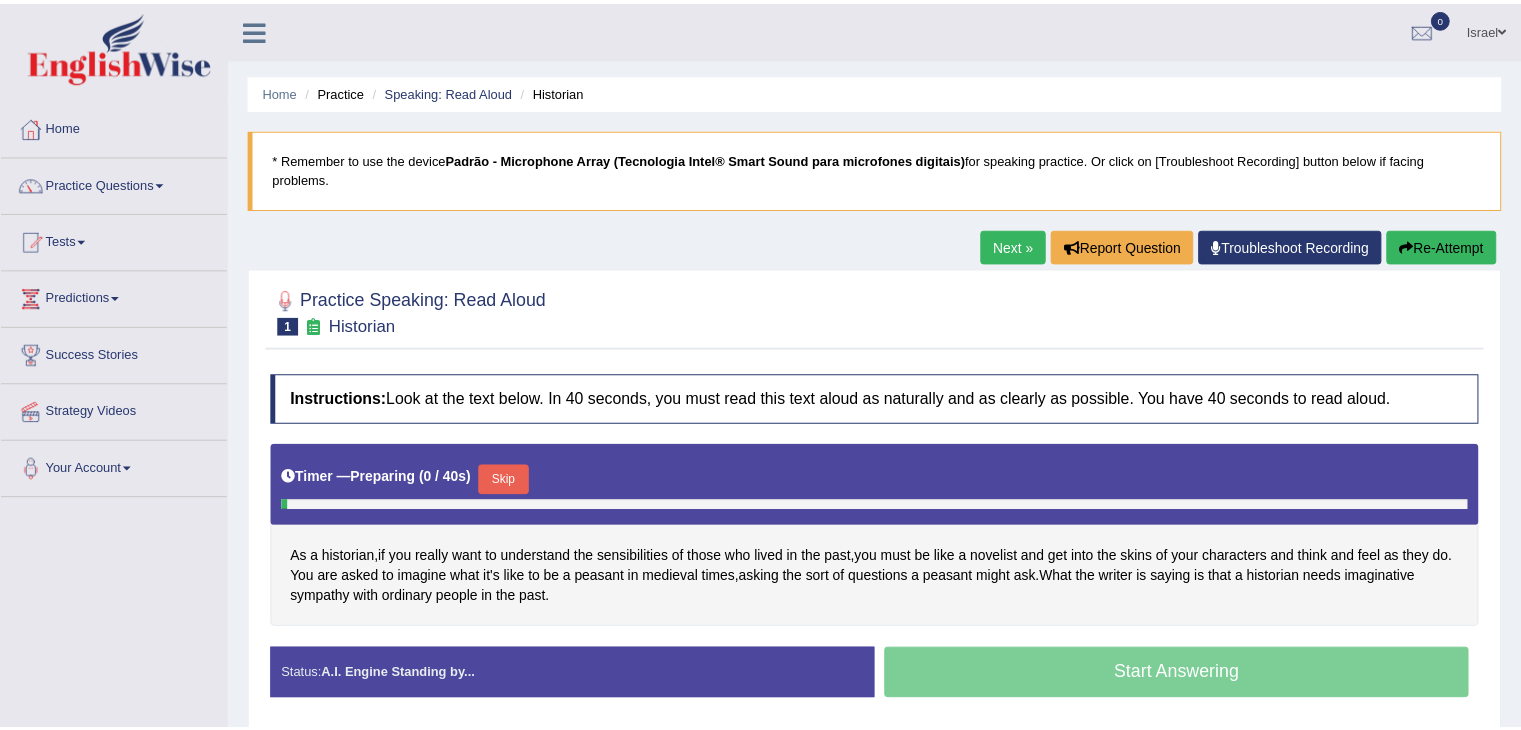 scroll, scrollTop: 0, scrollLeft: 0, axis: both 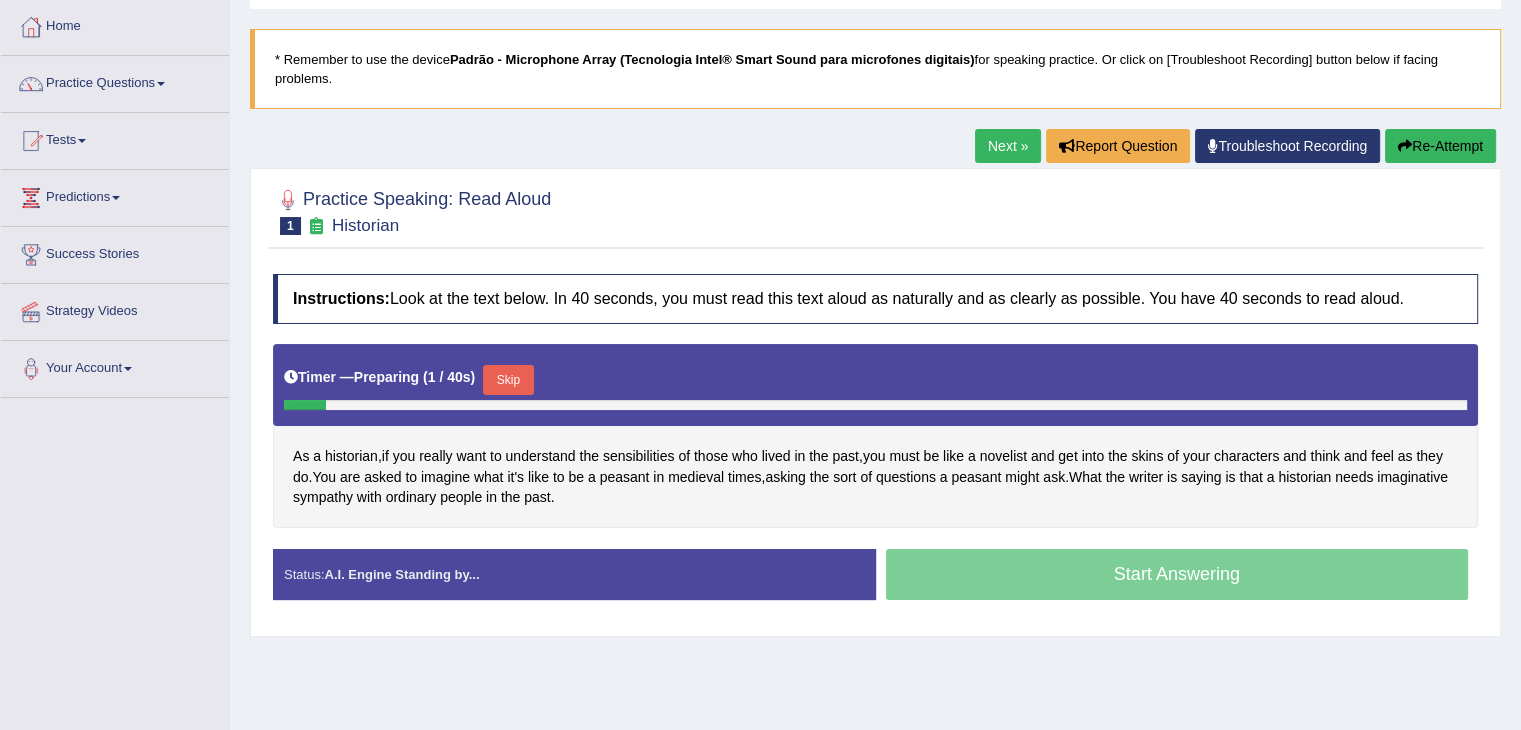 click on "Skip" at bounding box center (508, 380) 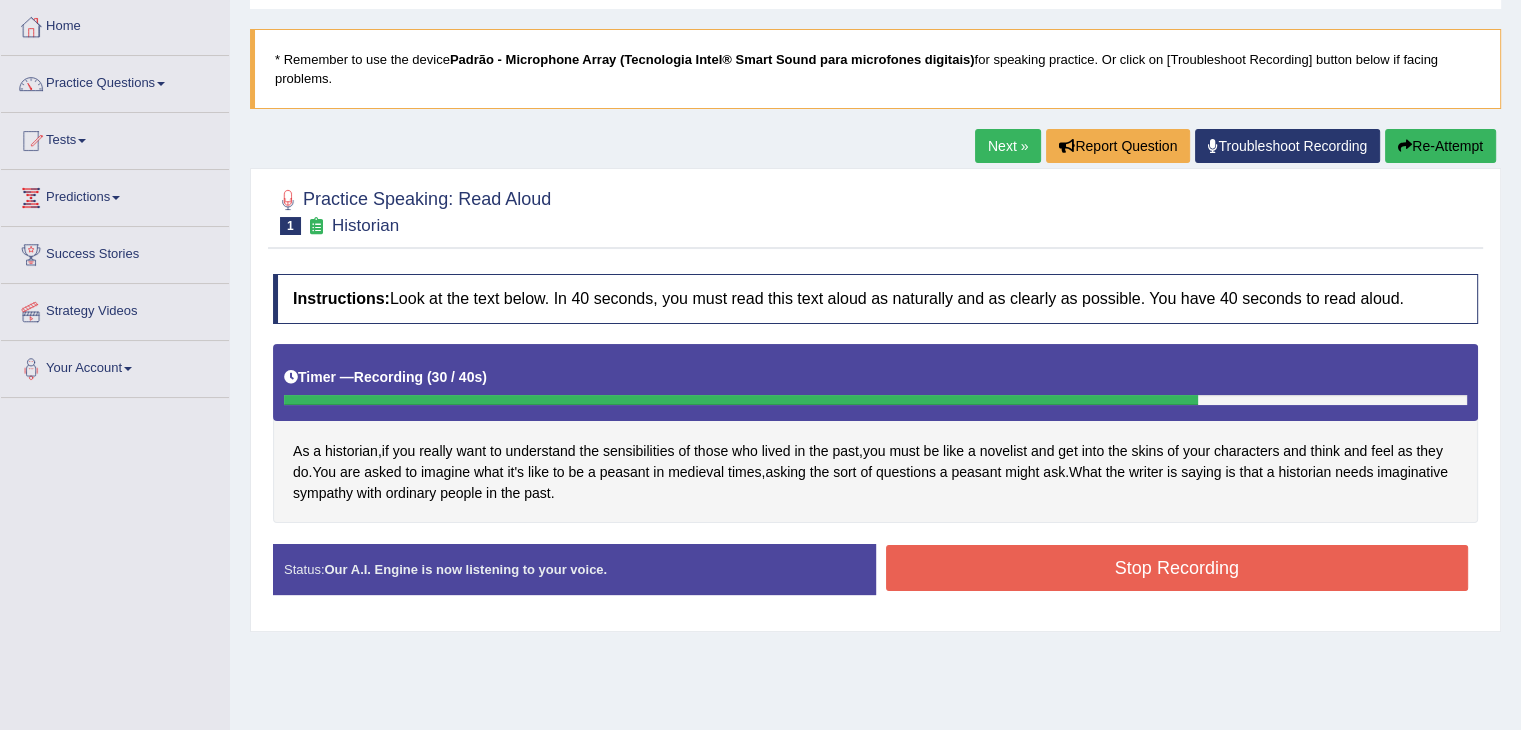 click on "Stop Recording" at bounding box center (1177, 568) 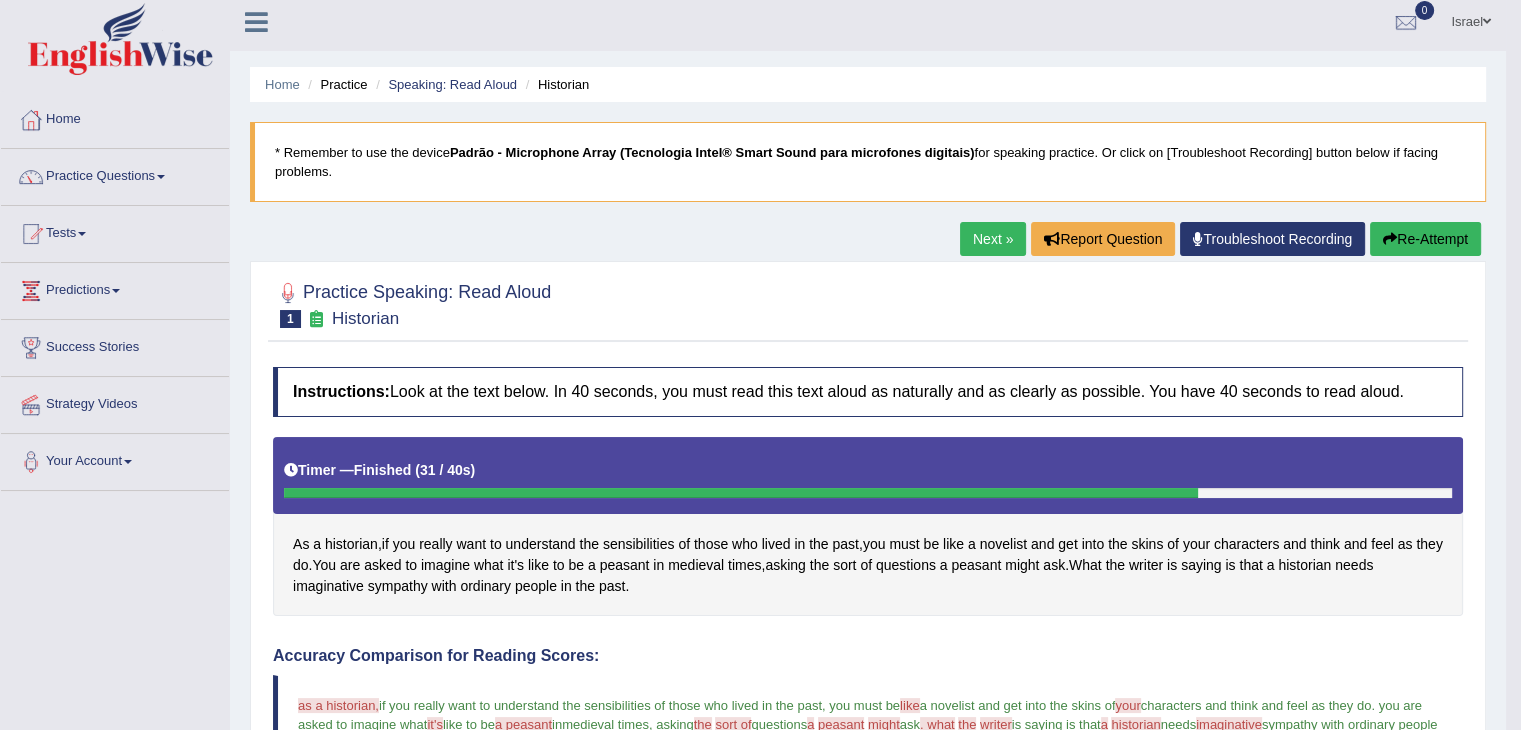 scroll, scrollTop: 0, scrollLeft: 0, axis: both 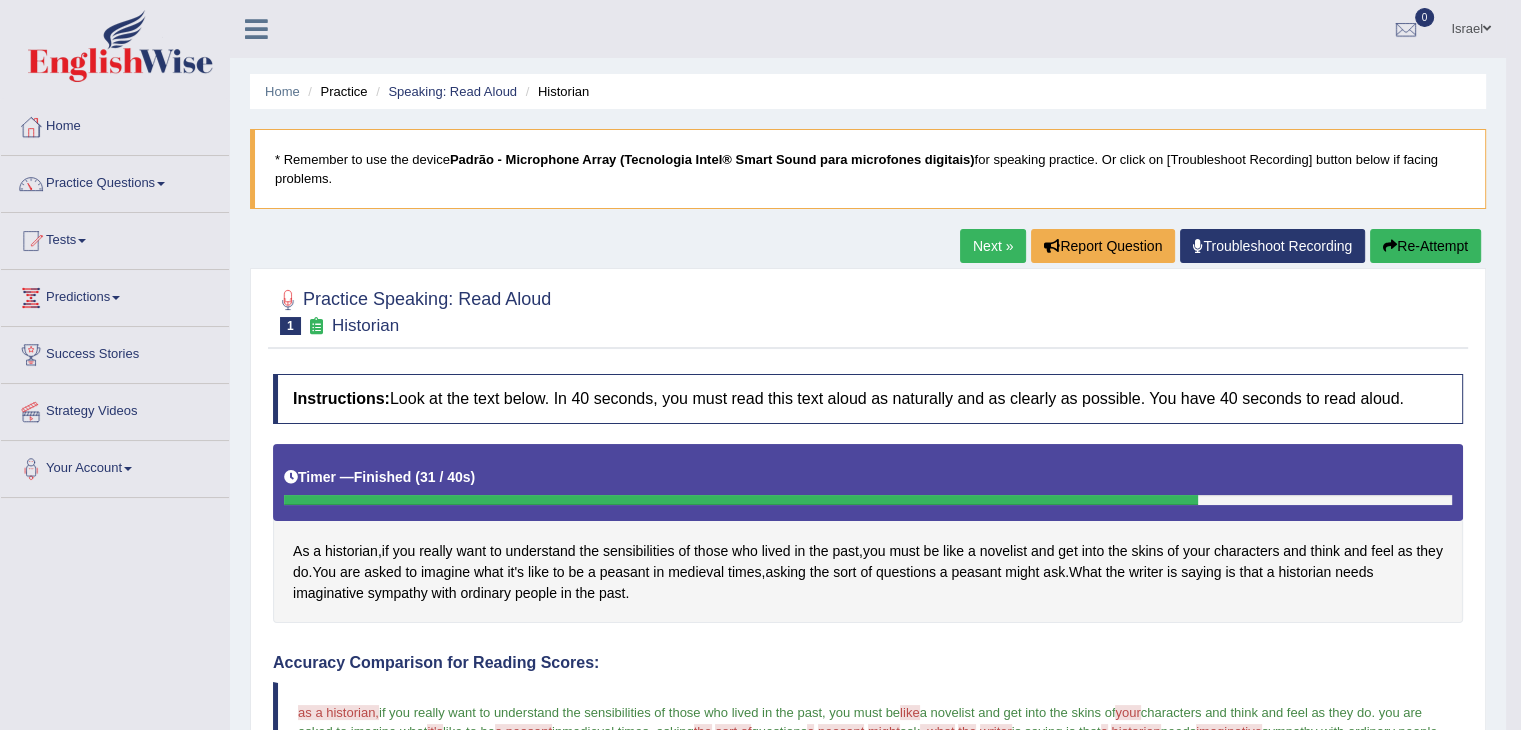 click on "Next »" at bounding box center [993, 246] 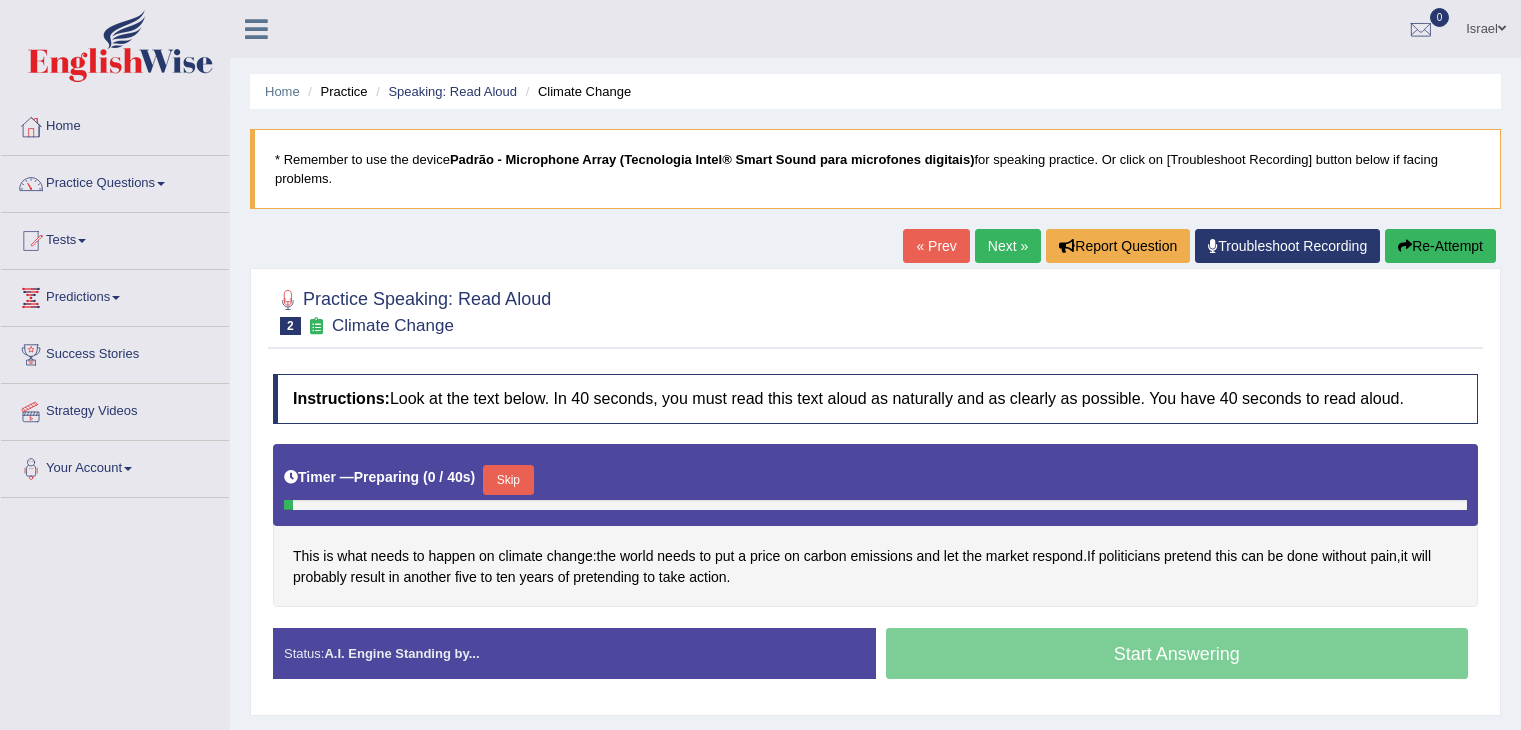 scroll, scrollTop: 0, scrollLeft: 0, axis: both 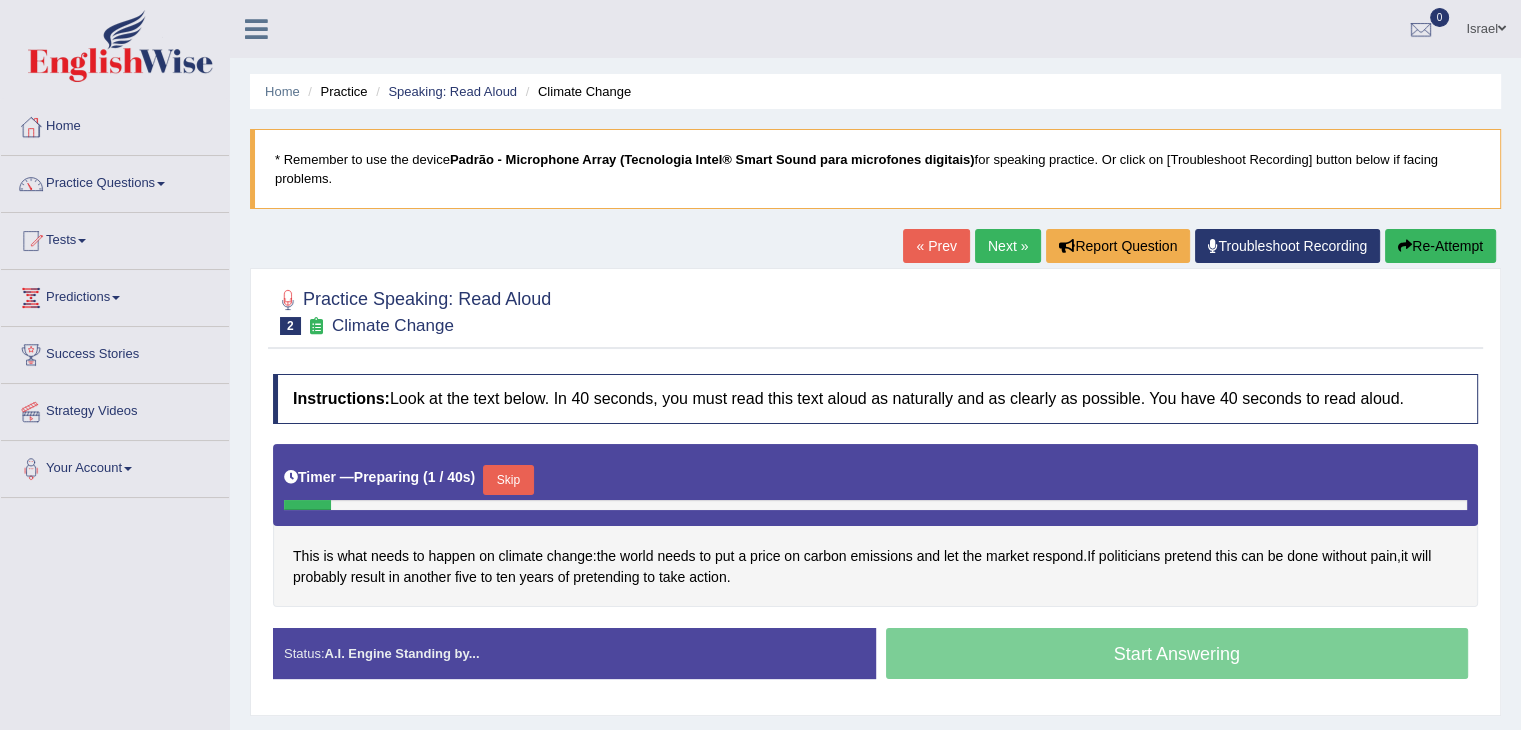 click on "Skip" at bounding box center [508, 480] 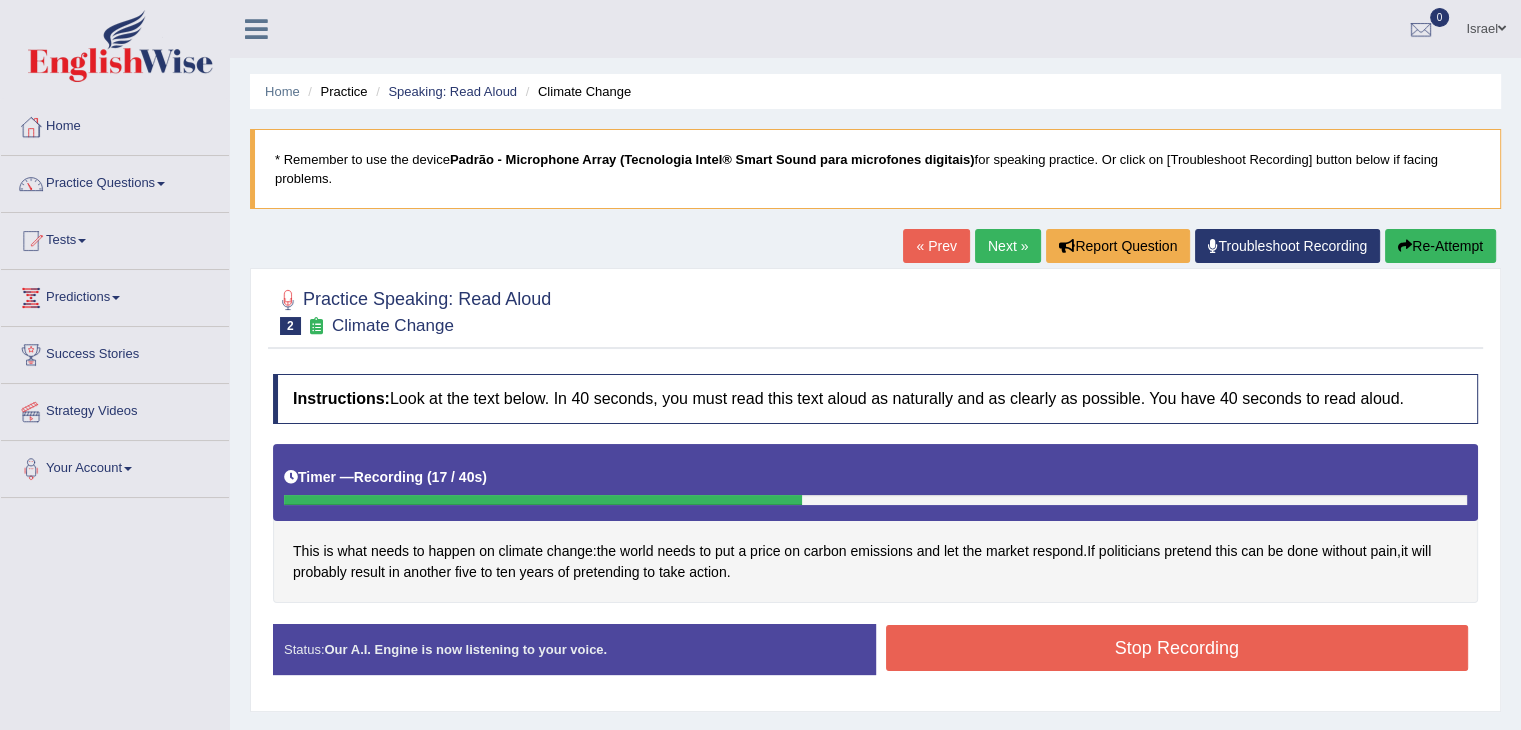 click on "Stop Recording" at bounding box center (1177, 648) 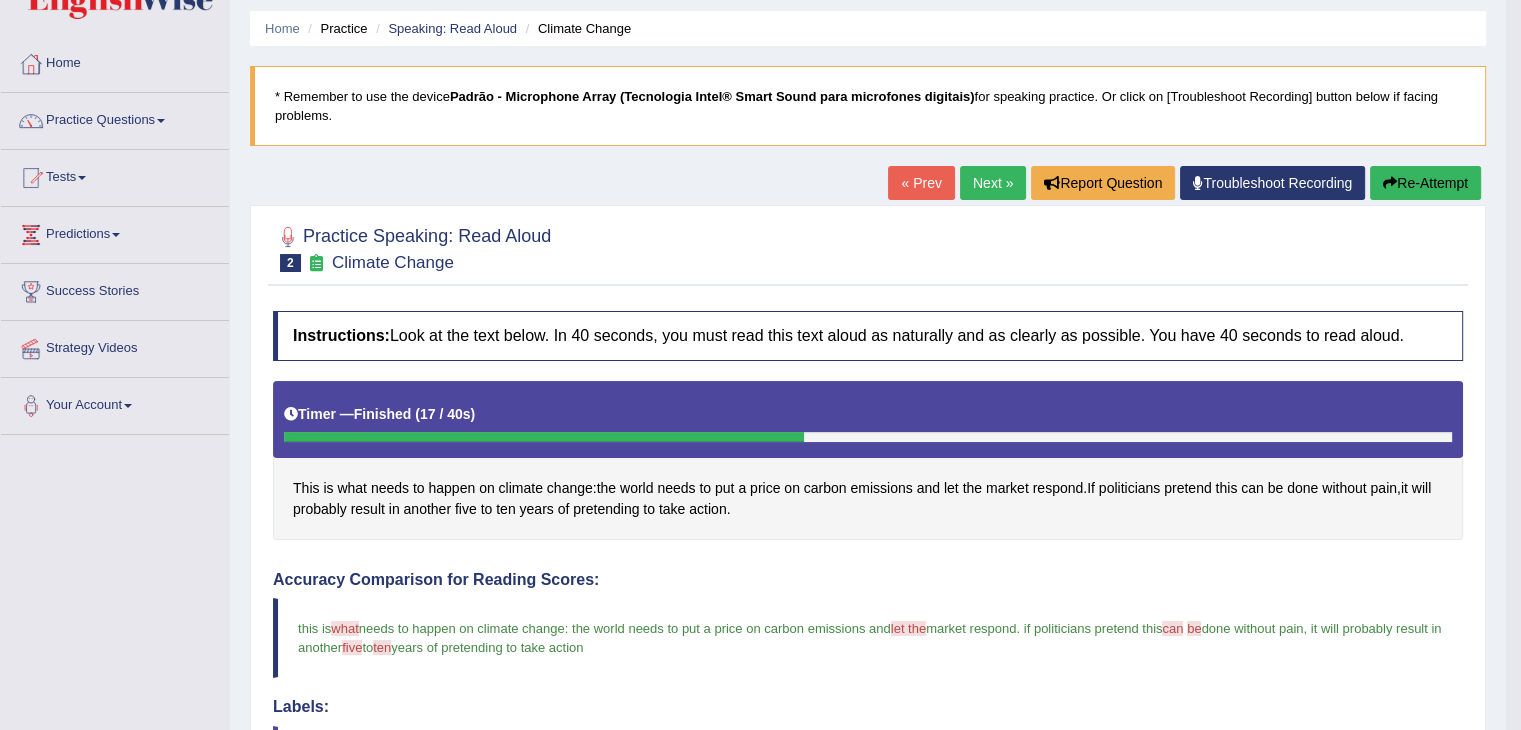 scroll, scrollTop: 0, scrollLeft: 0, axis: both 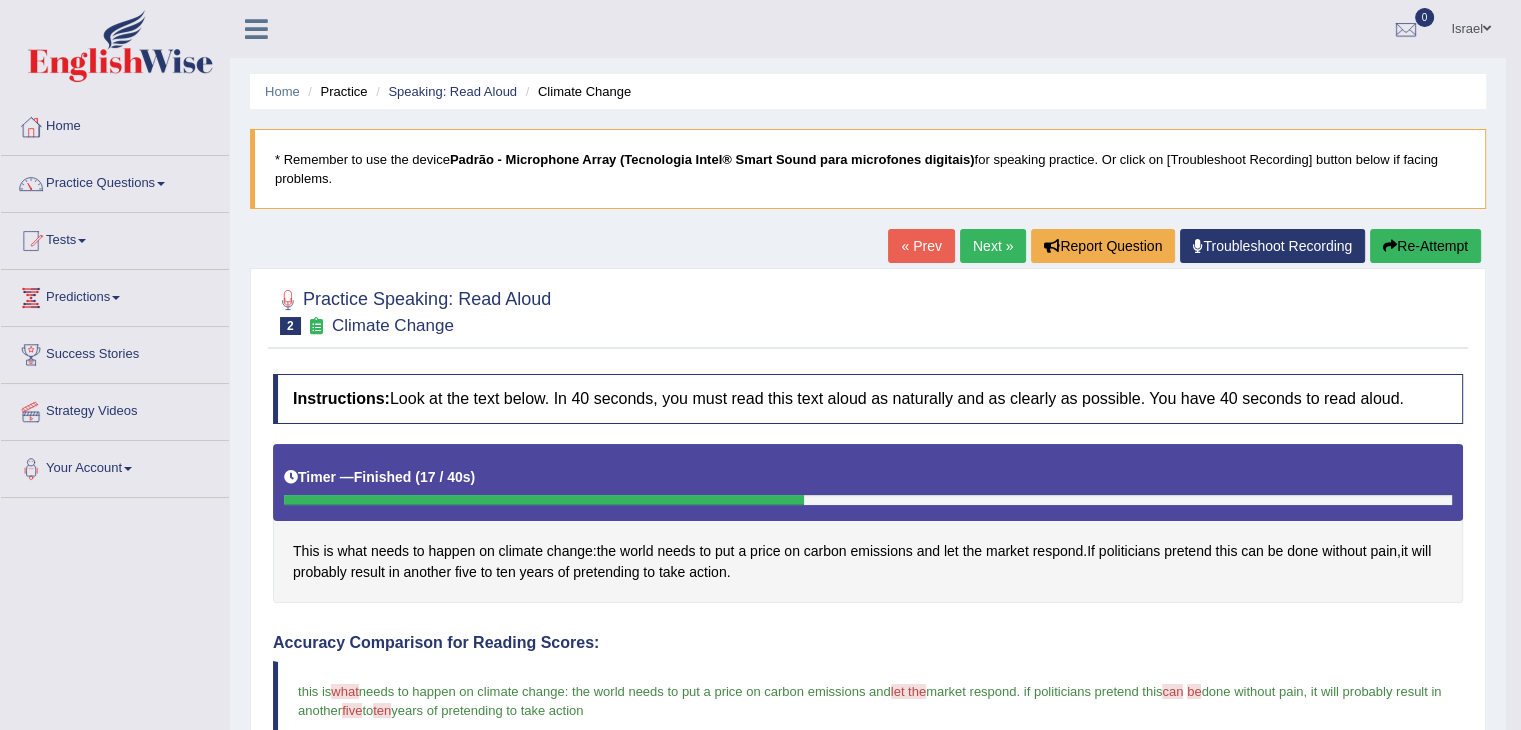 click on "Next »" at bounding box center (993, 246) 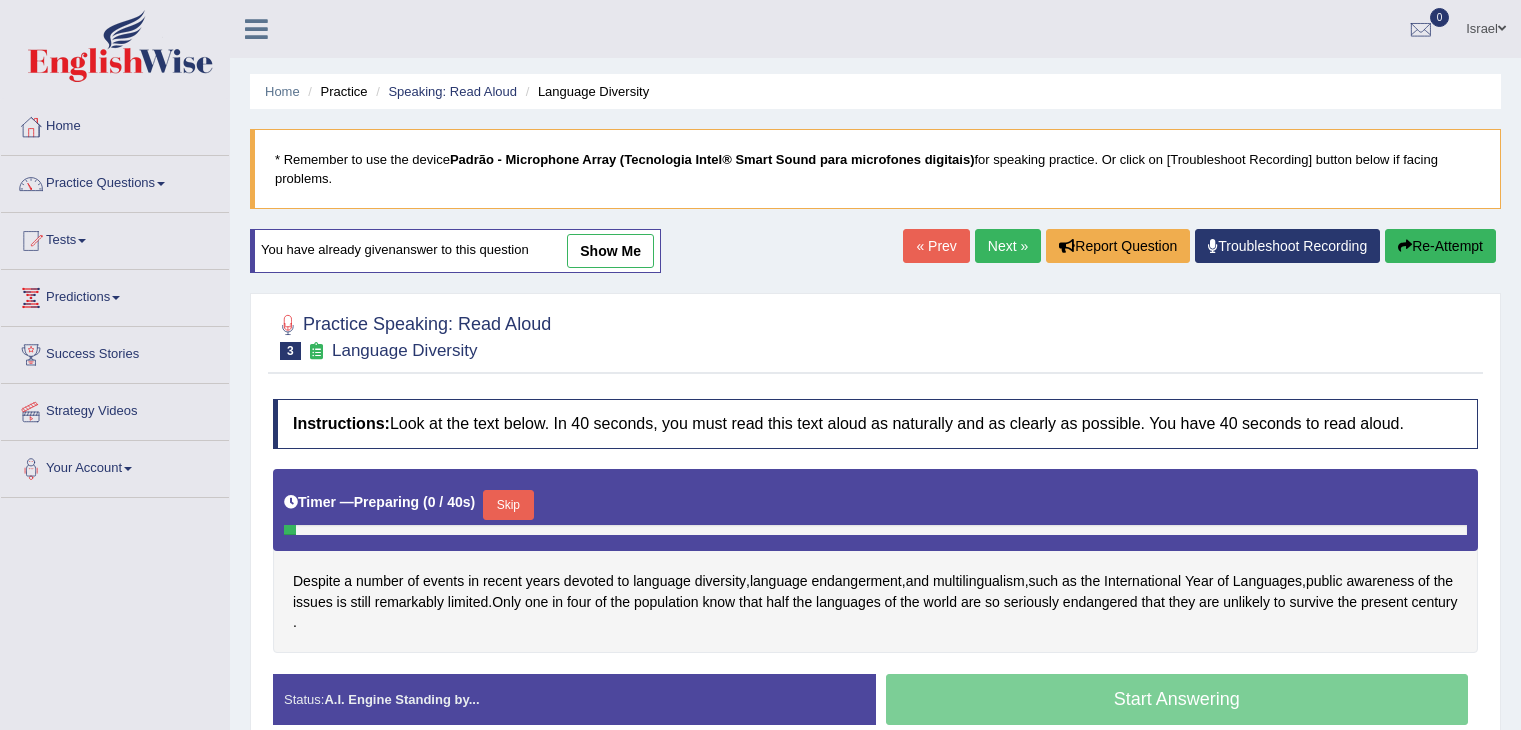 scroll, scrollTop: 100, scrollLeft: 0, axis: vertical 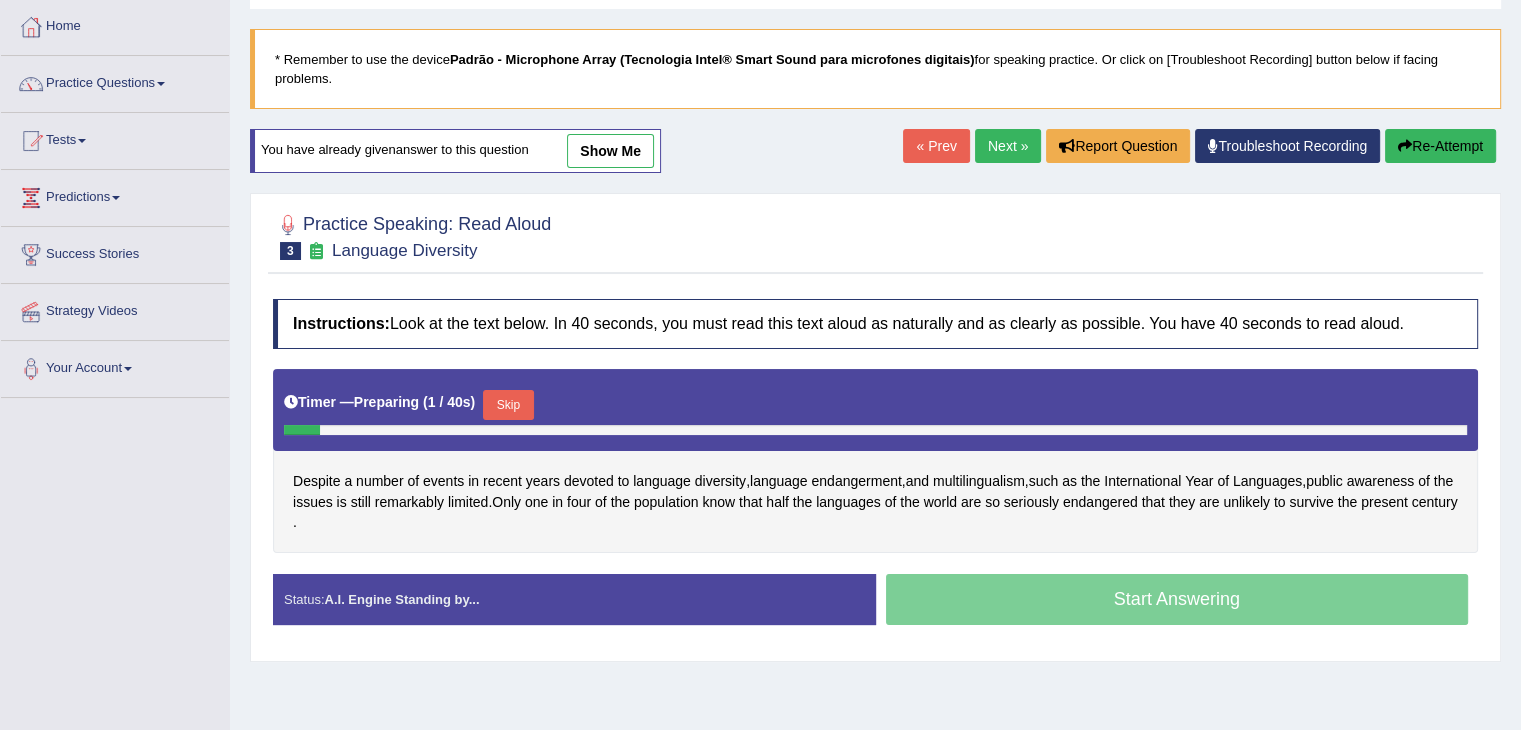click on "Skip" at bounding box center [508, 405] 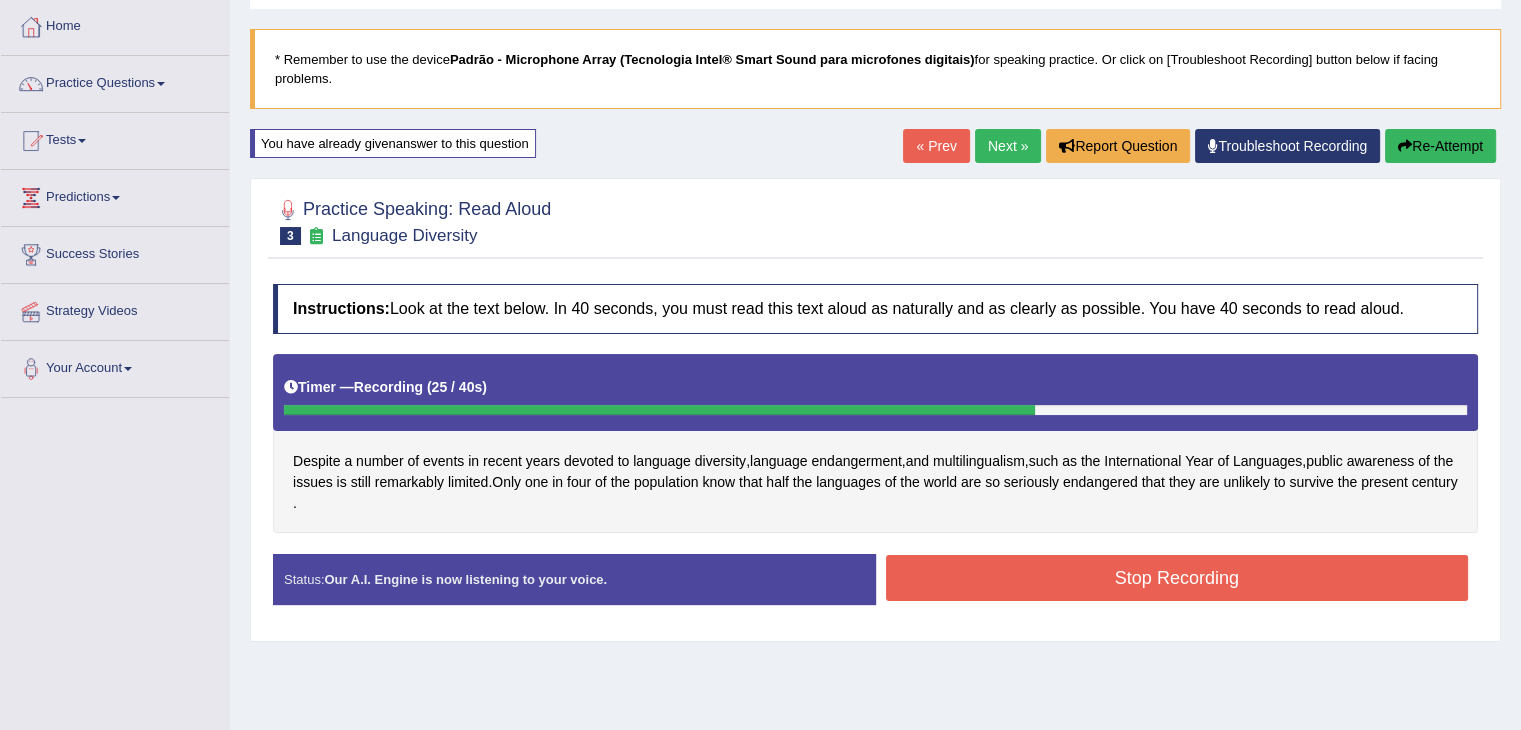 click on "Stop Recording" at bounding box center (1177, 578) 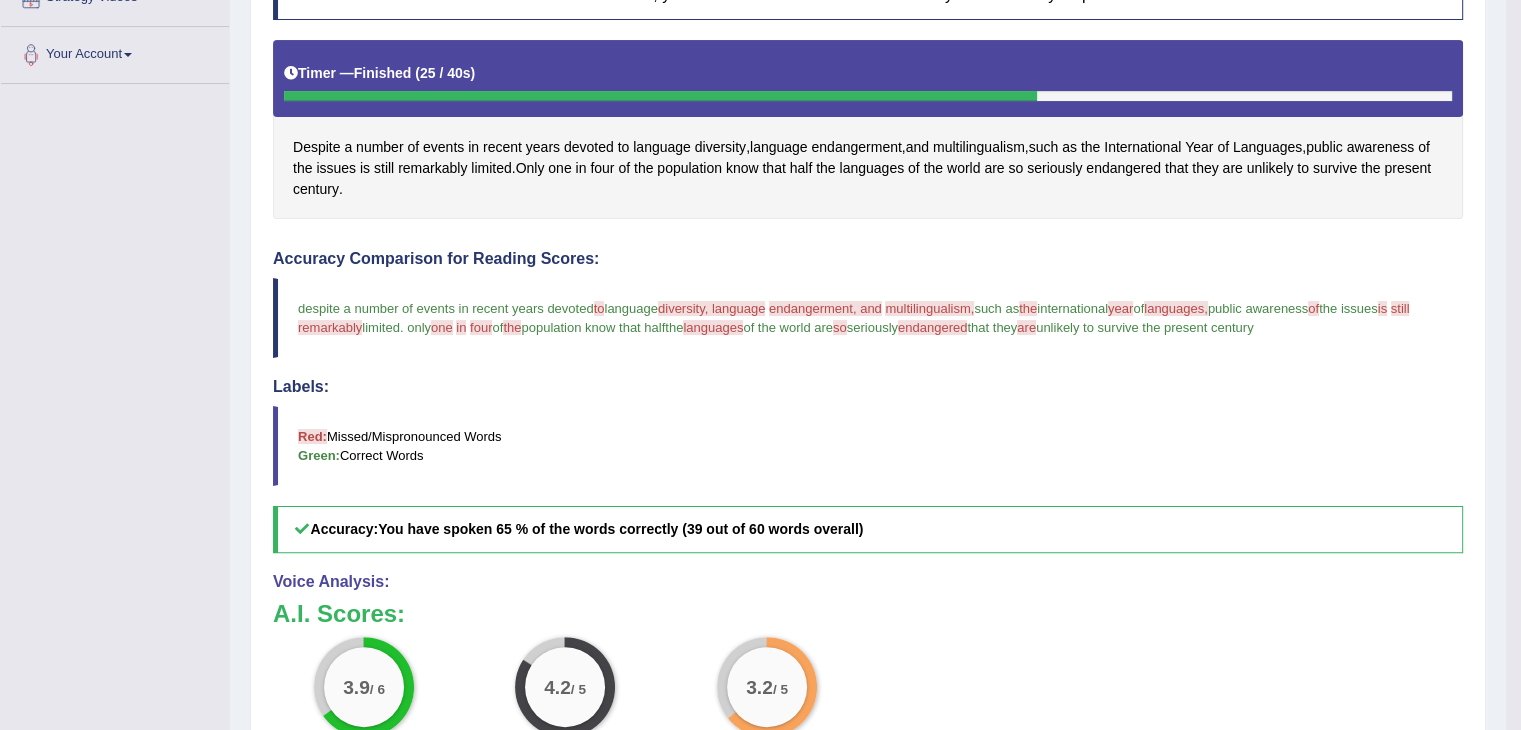 scroll, scrollTop: 500, scrollLeft: 0, axis: vertical 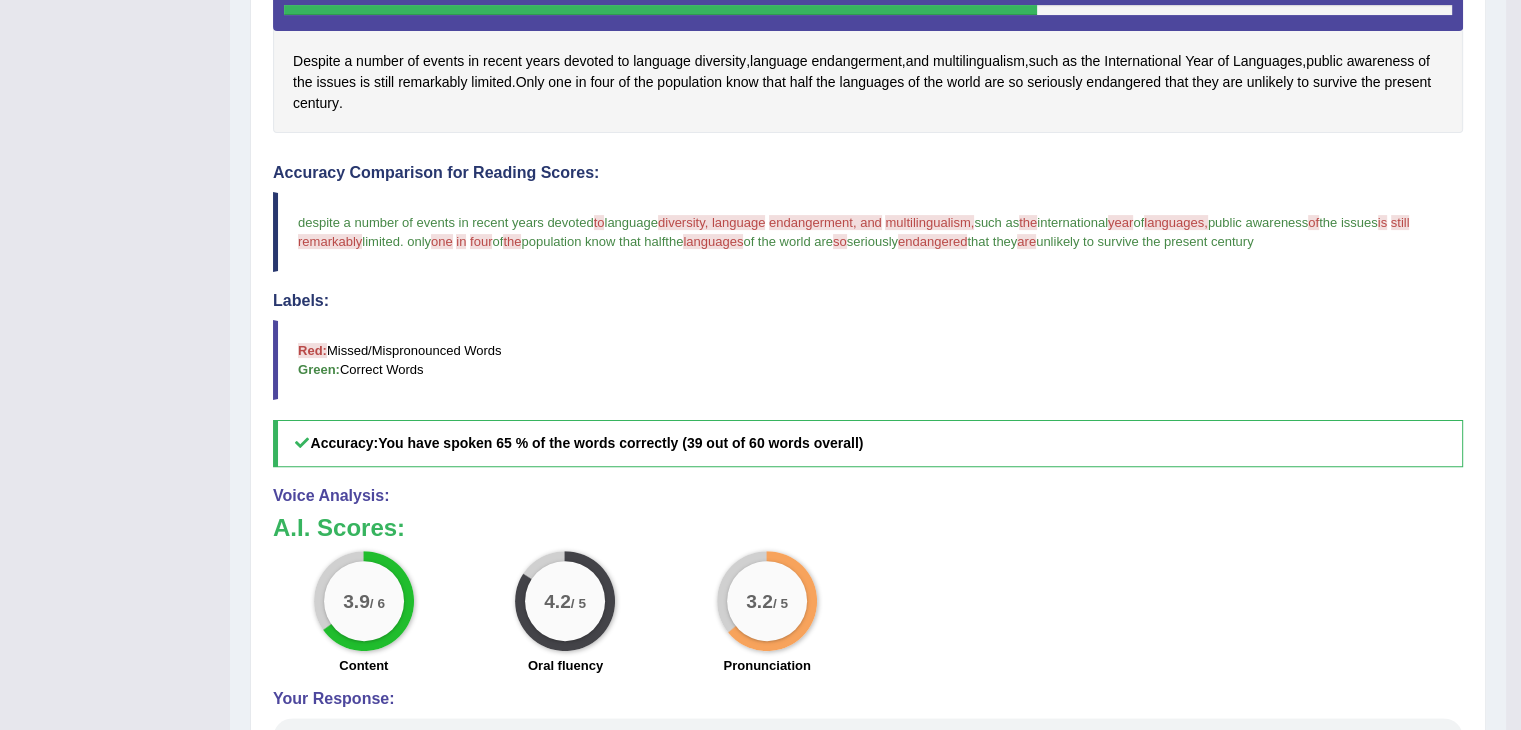 click on "Labels:
Red:  Missed/Mispronounced Words
Green:  Correct Words" at bounding box center (868, 346) 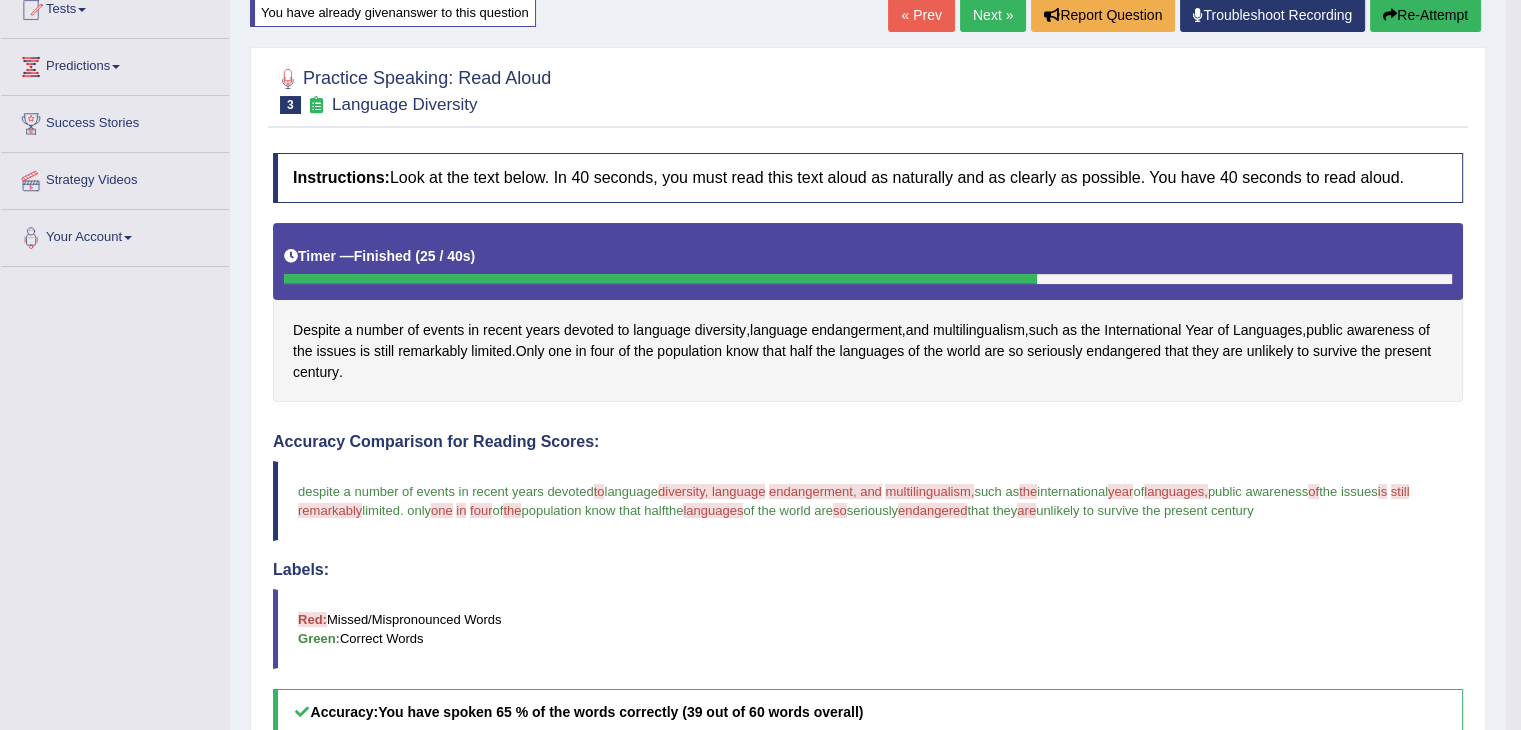 scroll, scrollTop: 200, scrollLeft: 0, axis: vertical 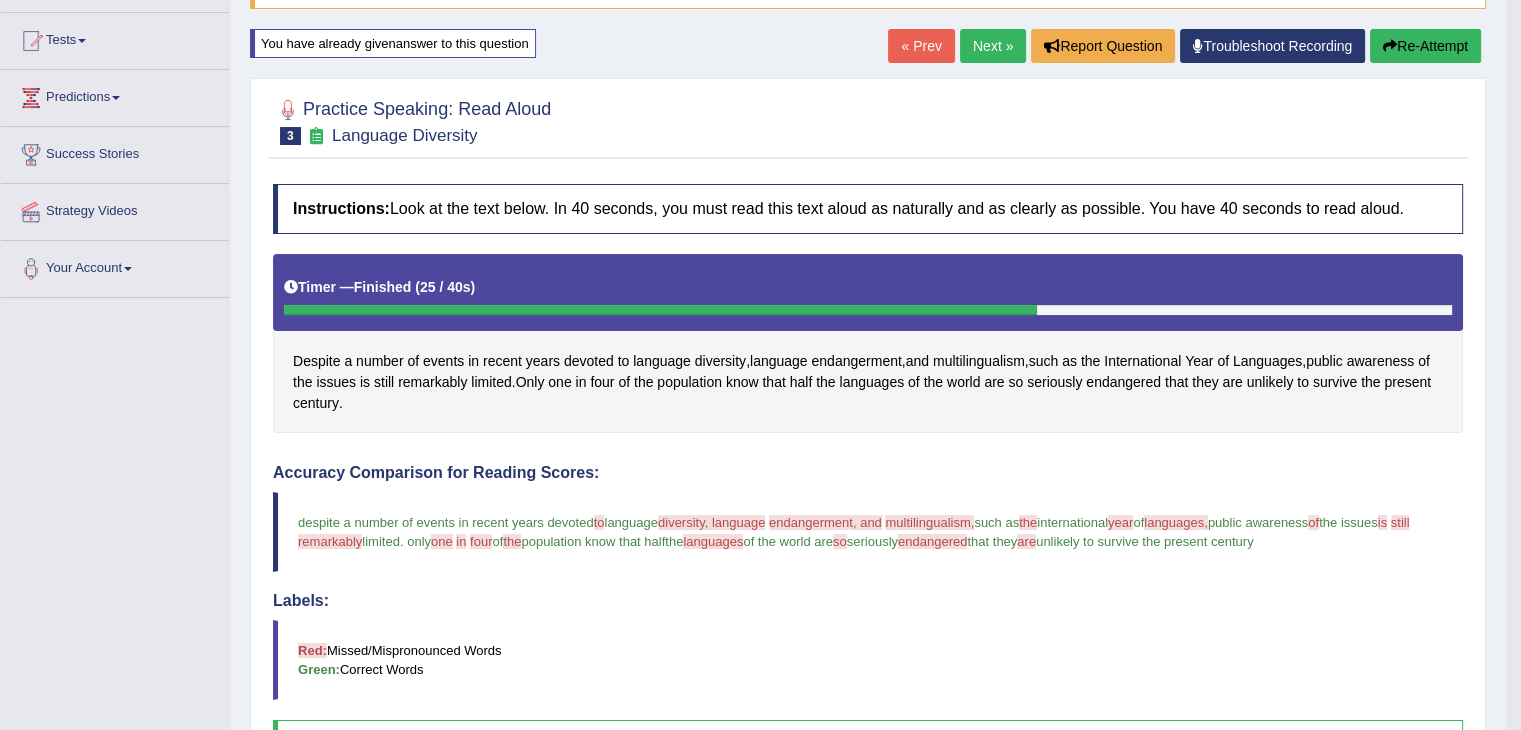 click on "Next »" at bounding box center [993, 46] 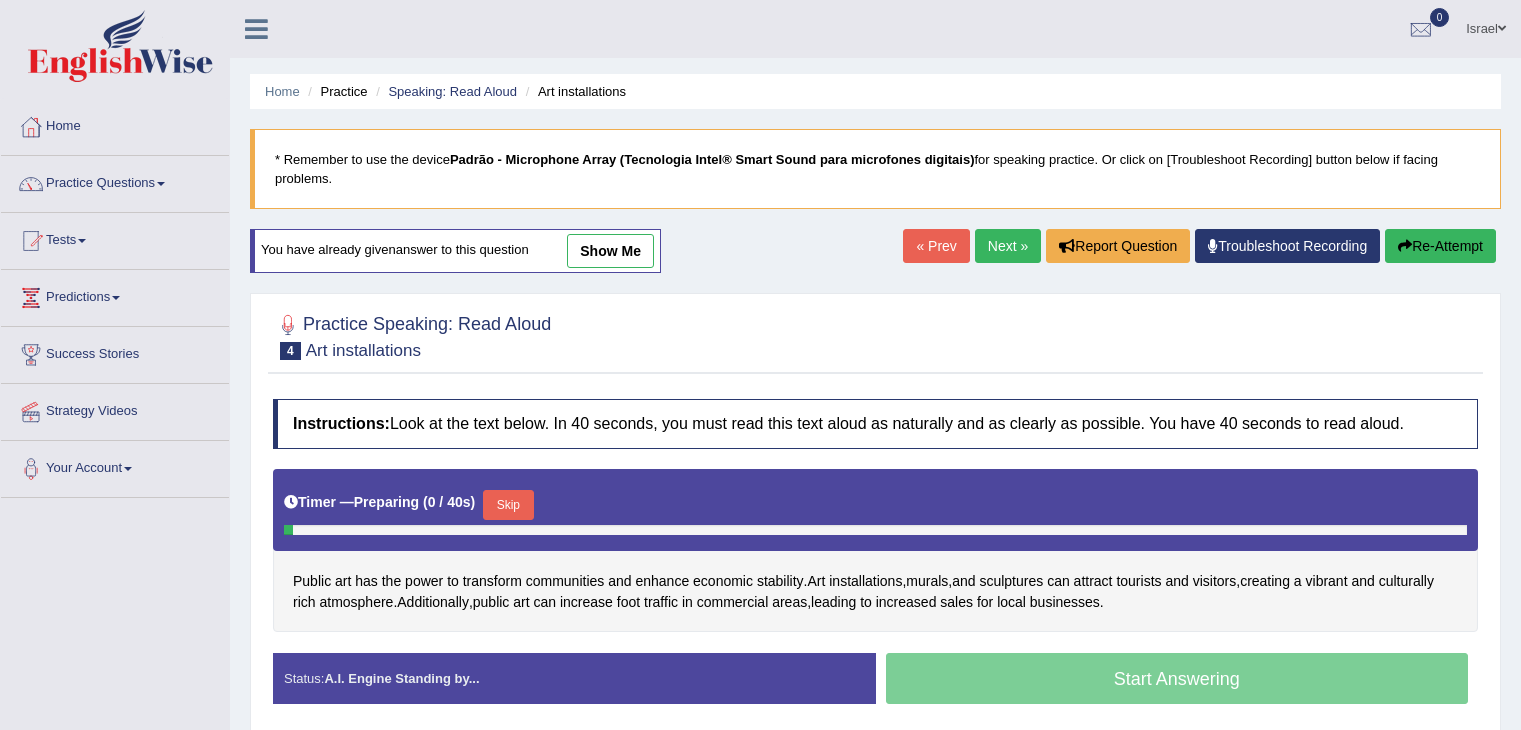 scroll, scrollTop: 31, scrollLeft: 0, axis: vertical 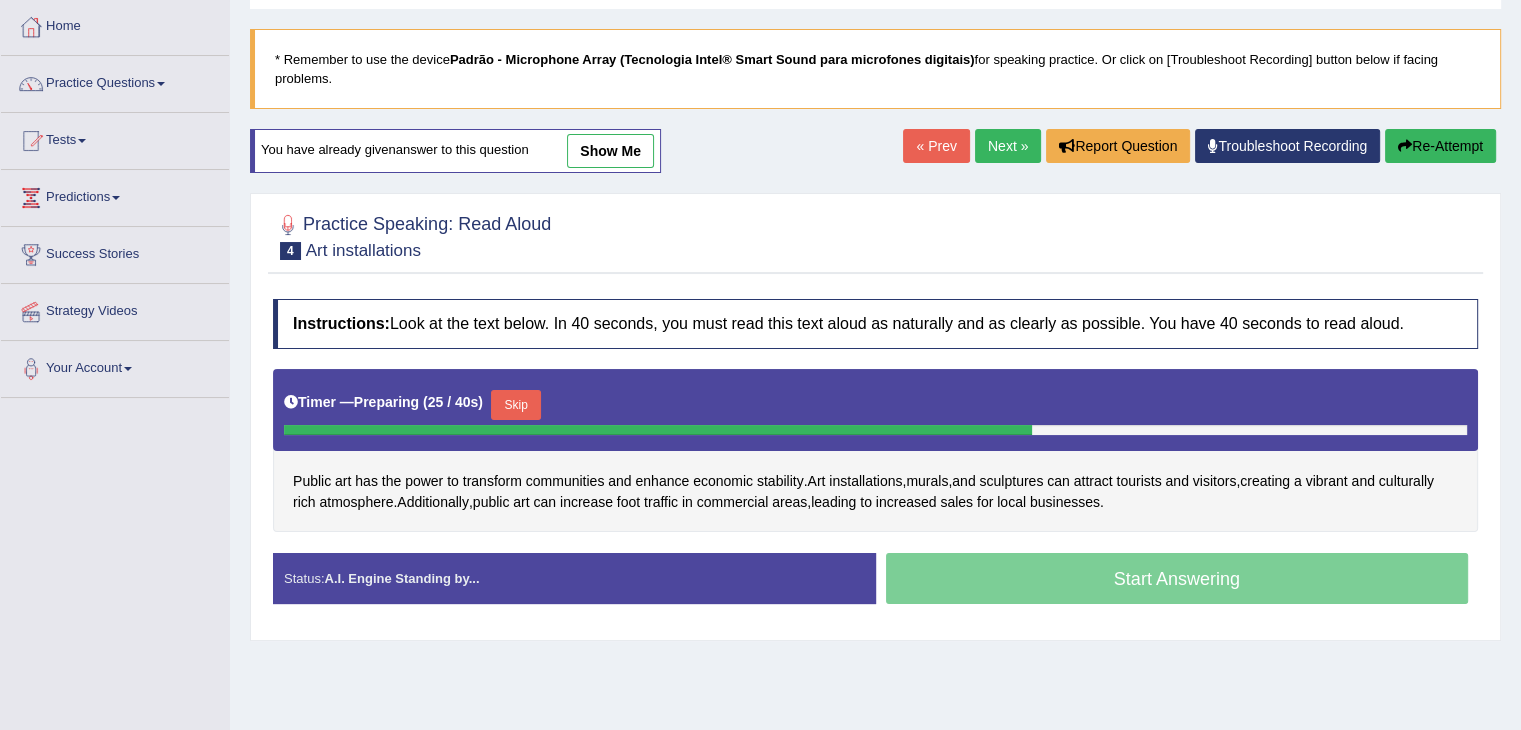 click on "Skip" at bounding box center [516, 405] 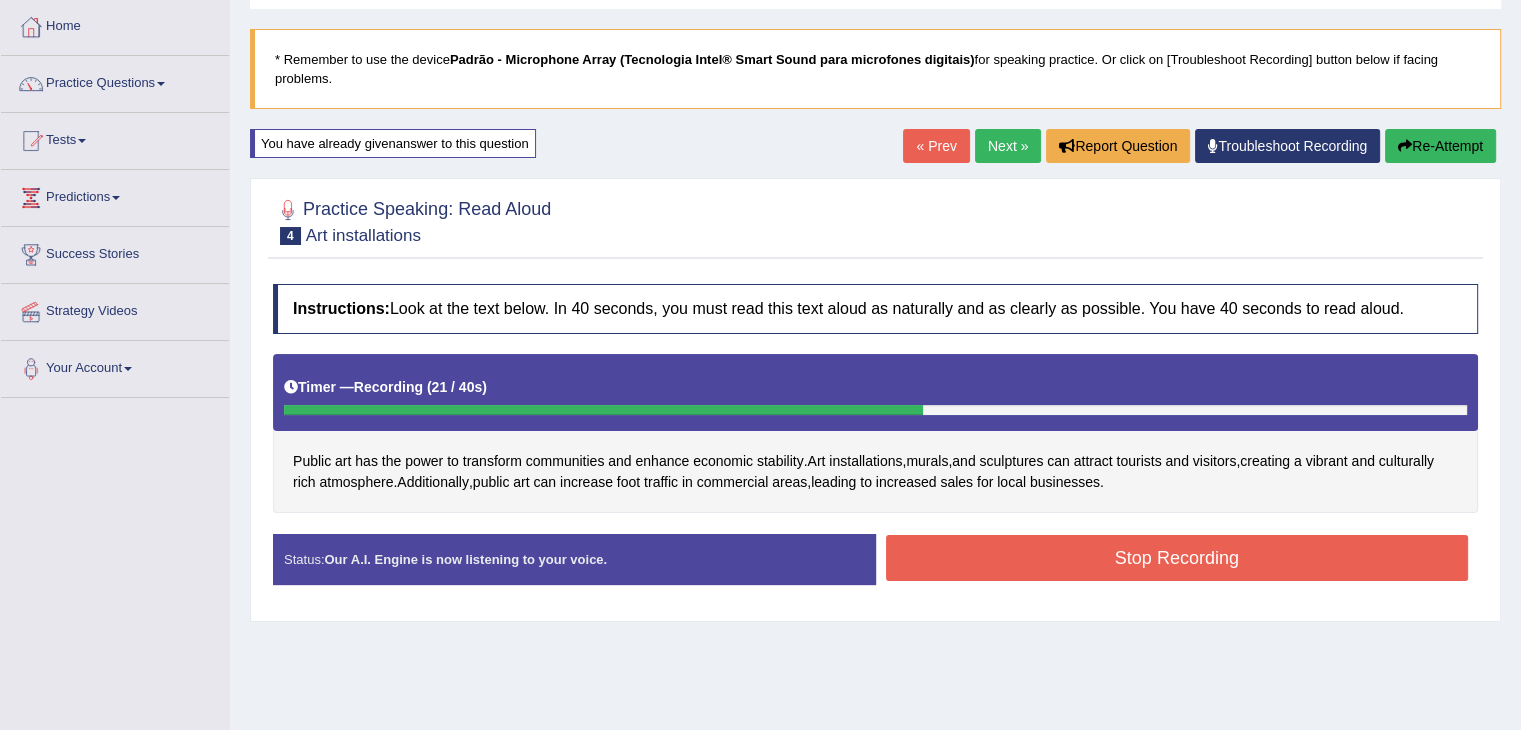 click on "Stop Recording" at bounding box center [1177, 558] 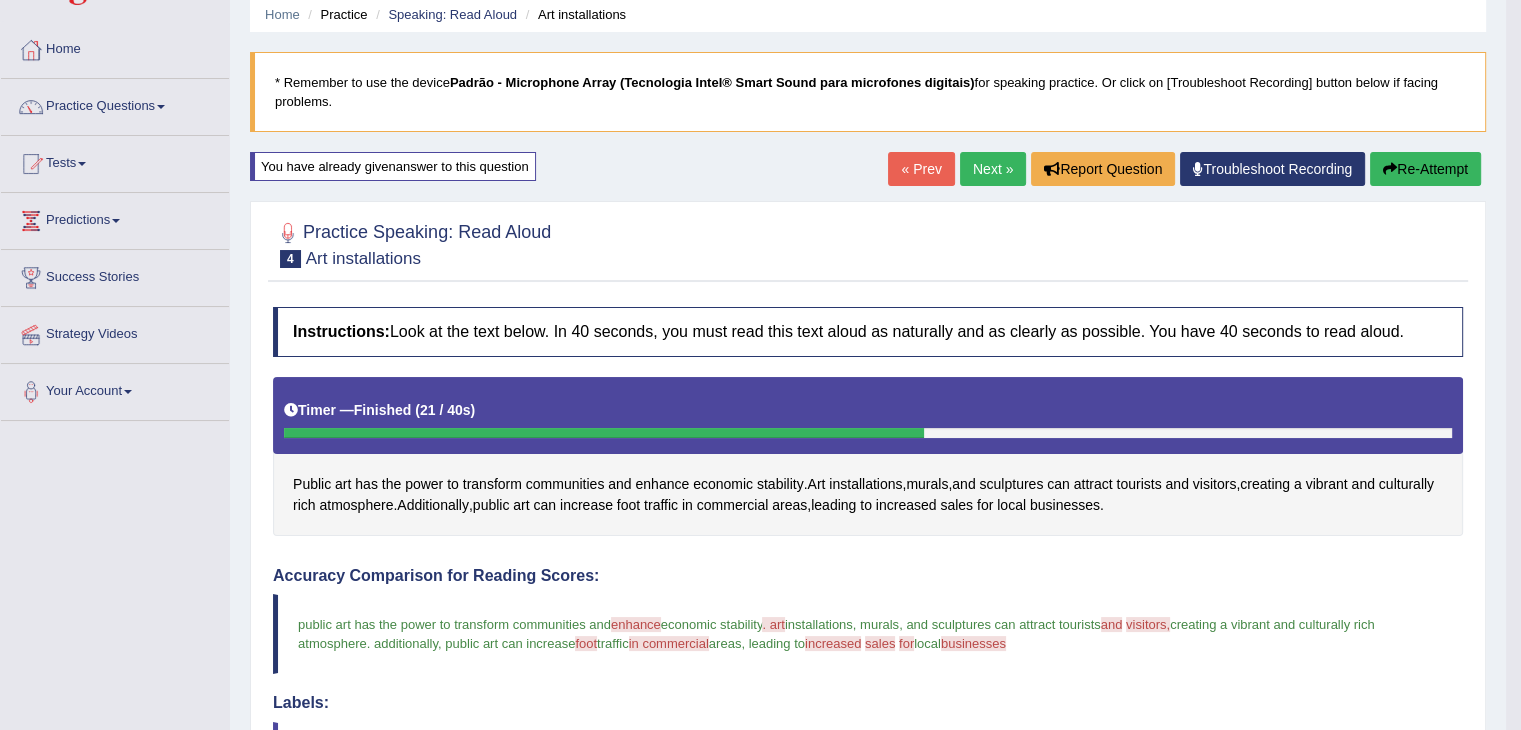scroll, scrollTop: 0, scrollLeft: 0, axis: both 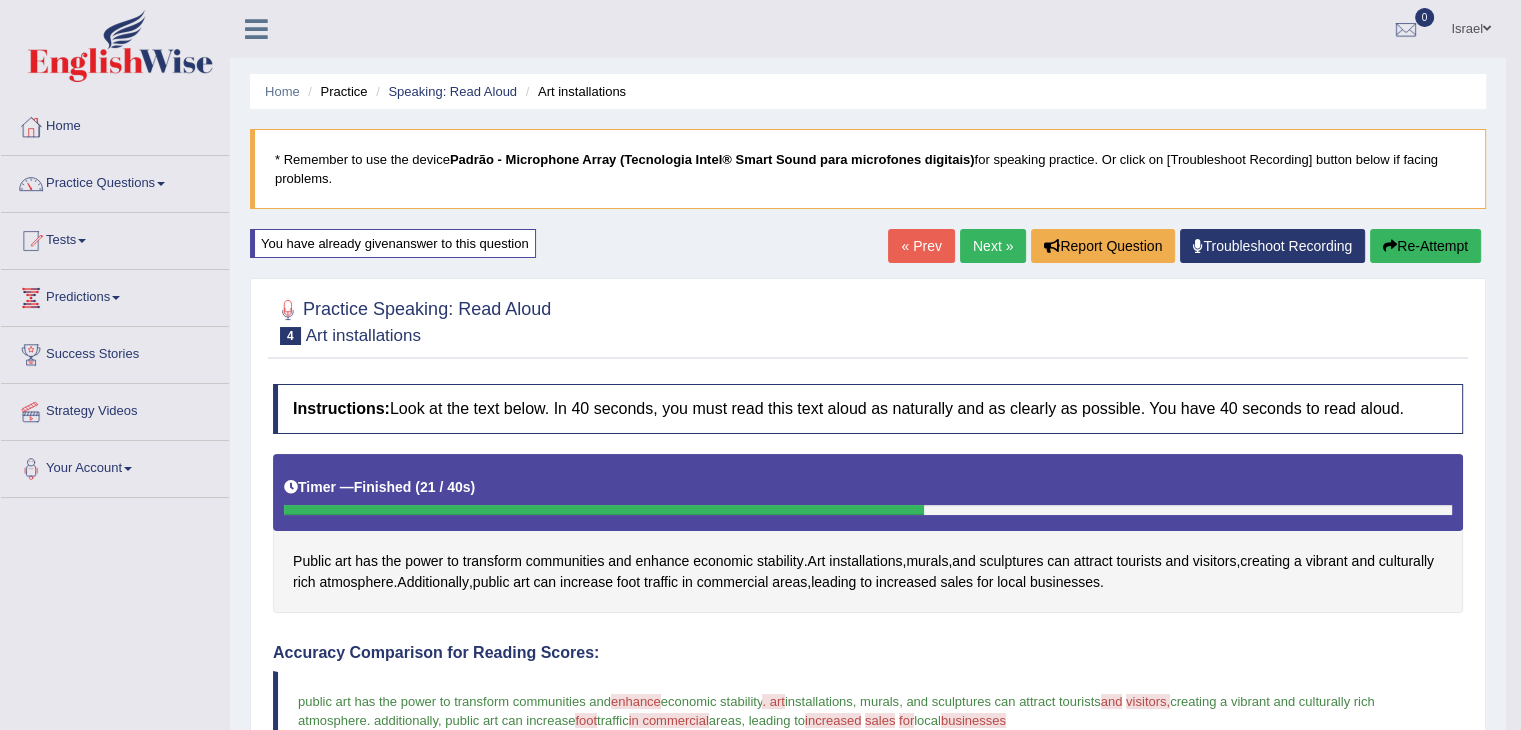 click on "Next »" at bounding box center (993, 246) 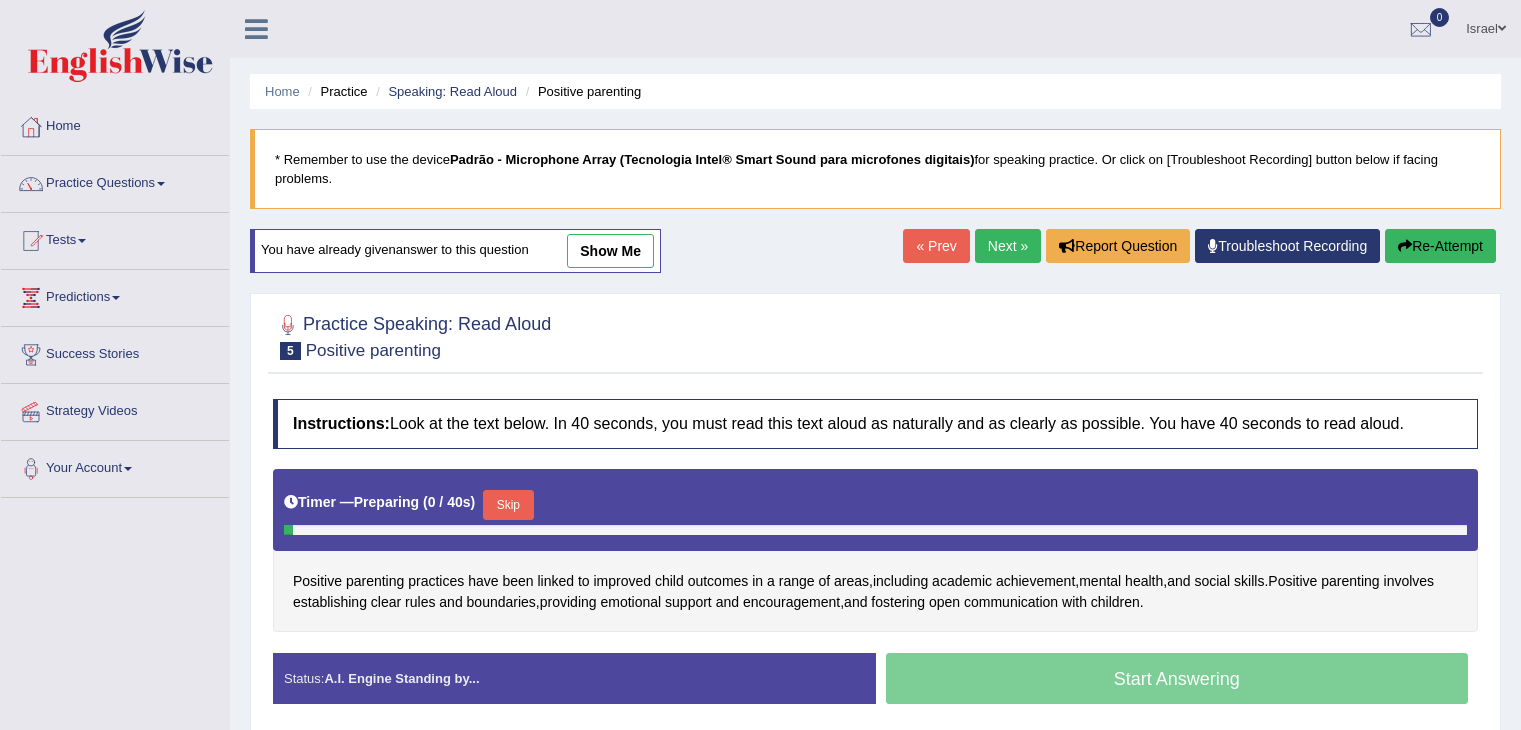 scroll, scrollTop: 73, scrollLeft: 0, axis: vertical 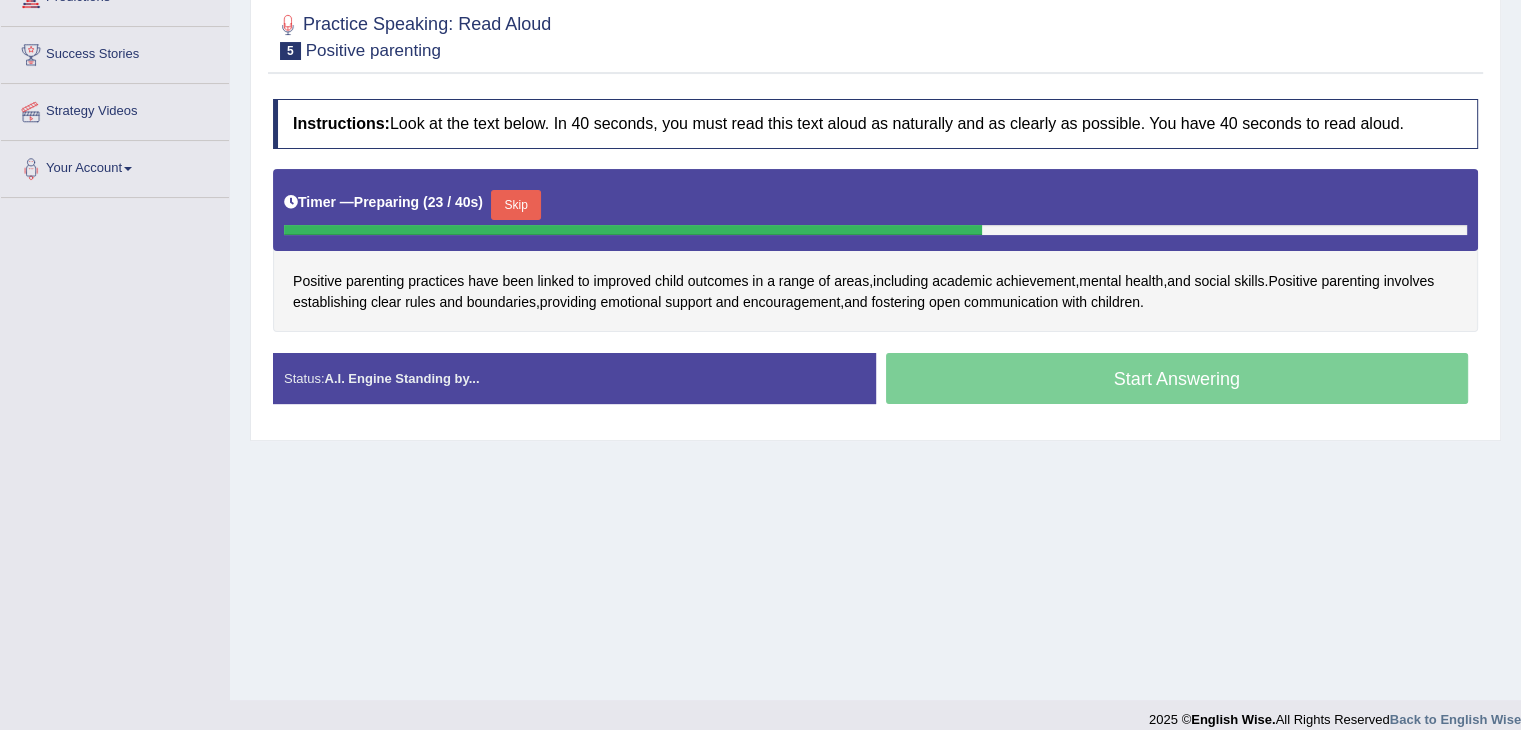 click on "Skip" at bounding box center (516, 205) 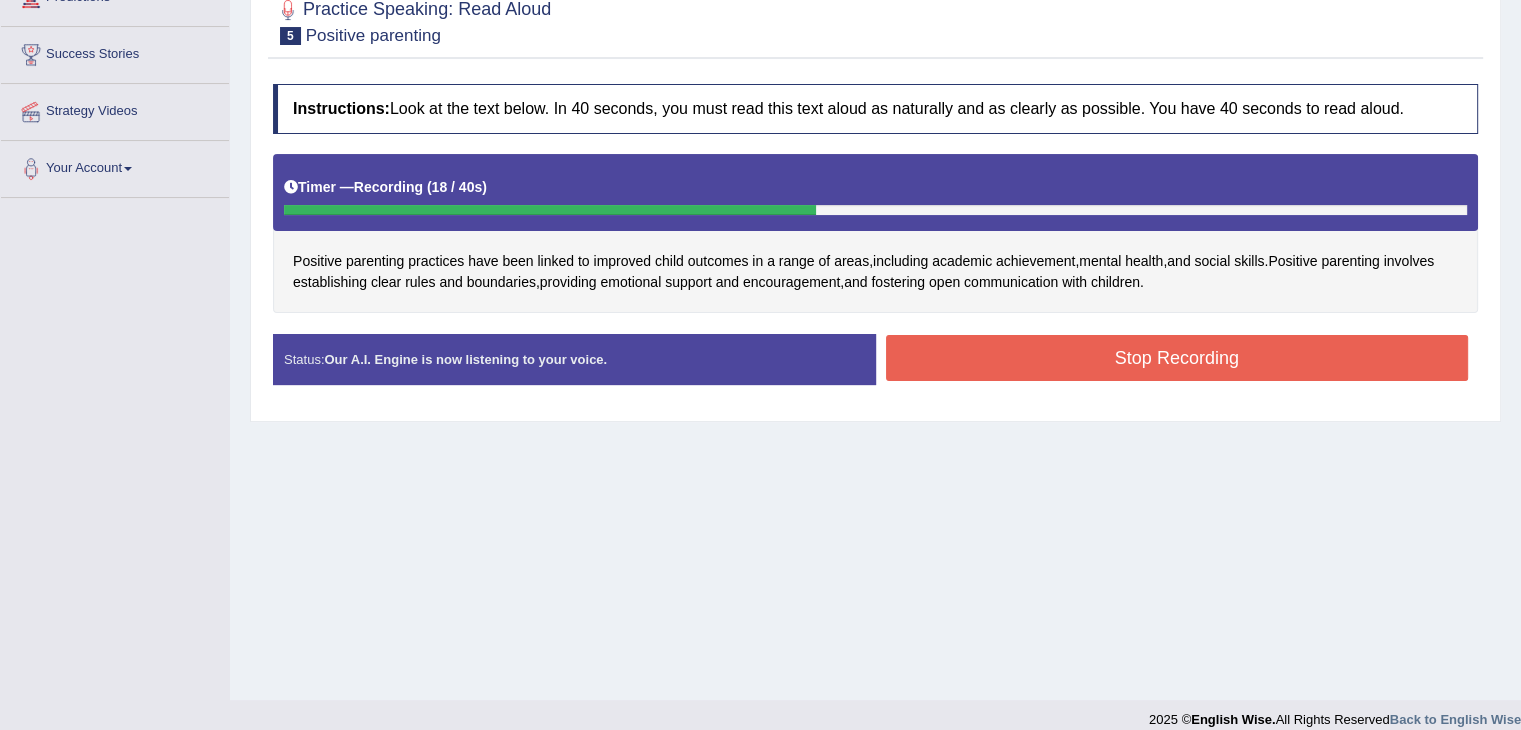 click on "Stop Recording" at bounding box center [1177, 358] 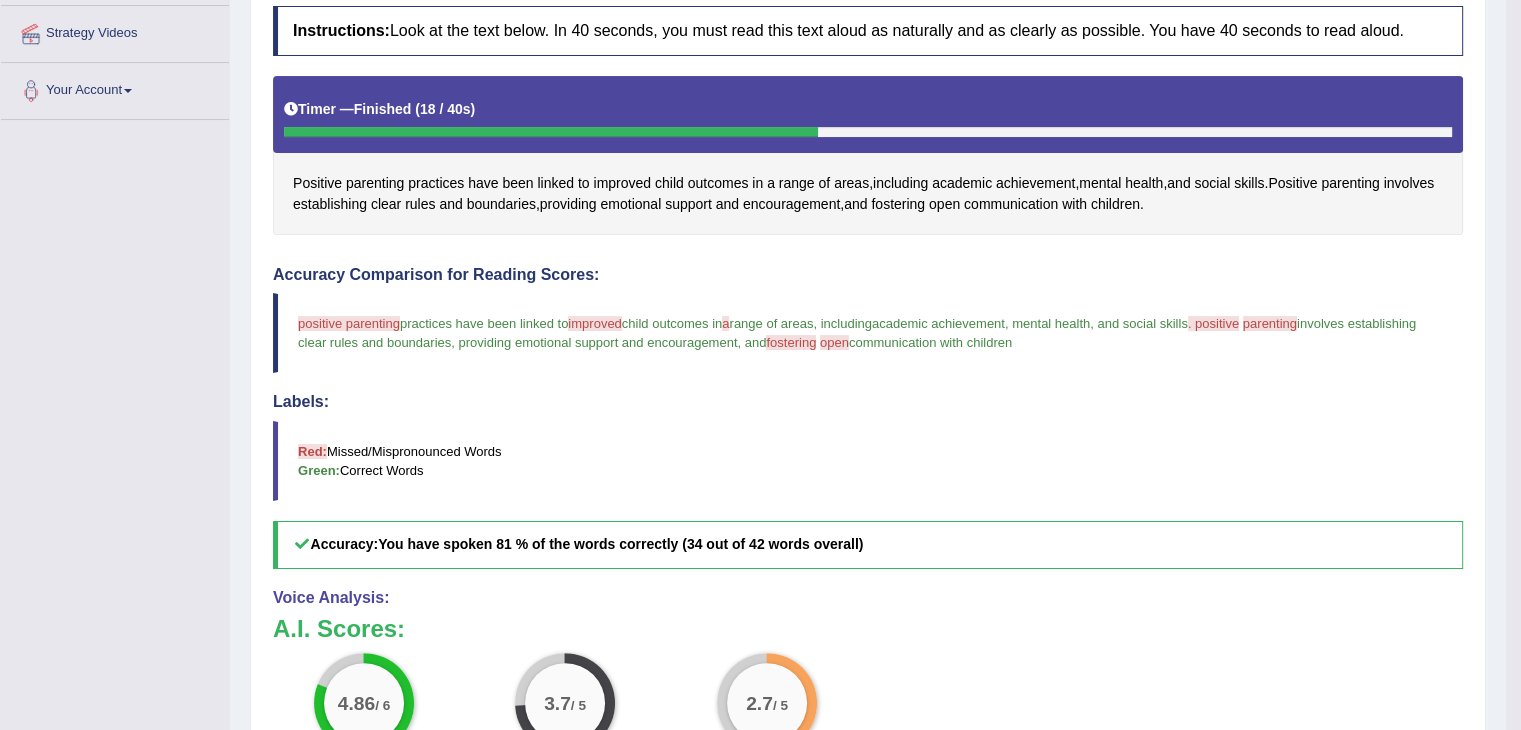 scroll, scrollTop: 664, scrollLeft: 0, axis: vertical 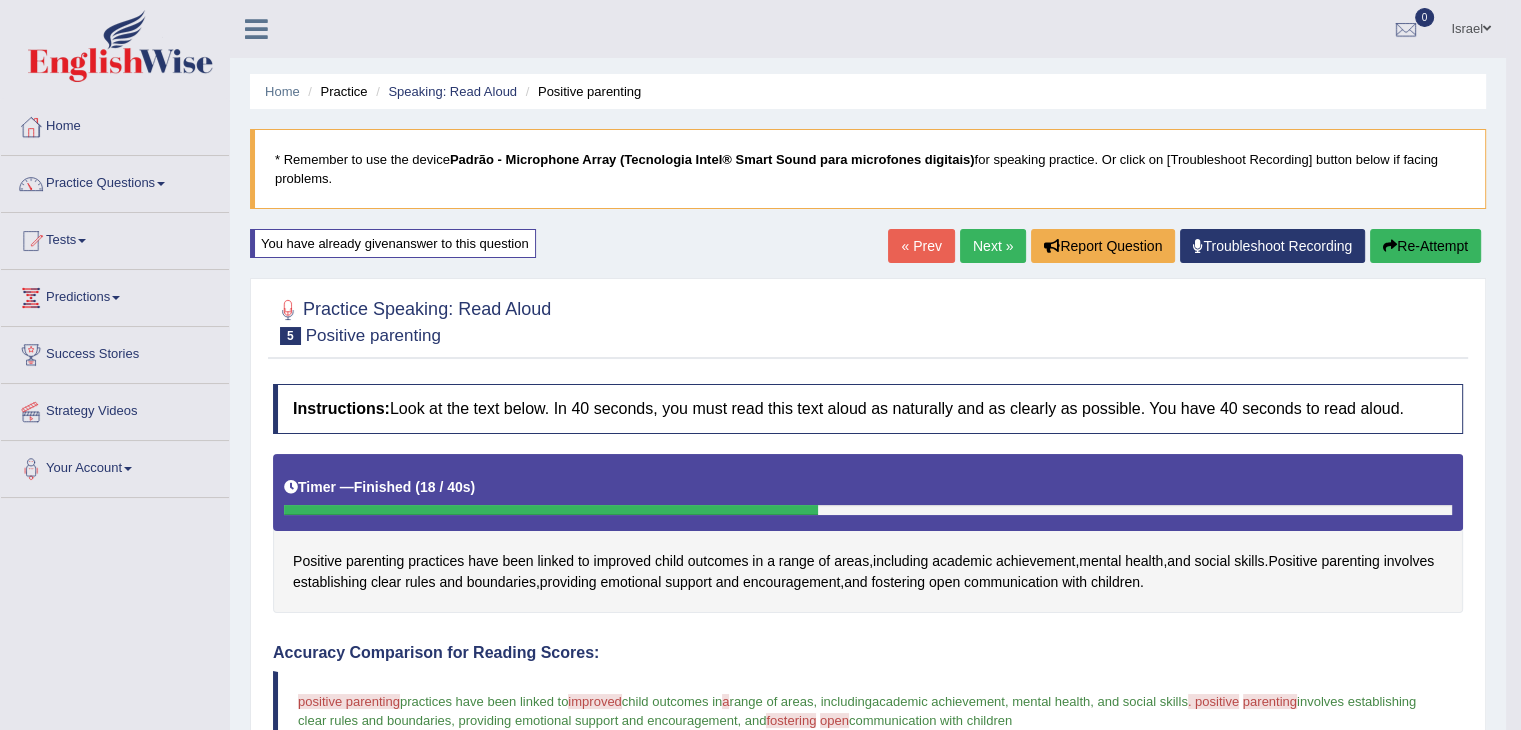 click on "Next »" at bounding box center [993, 246] 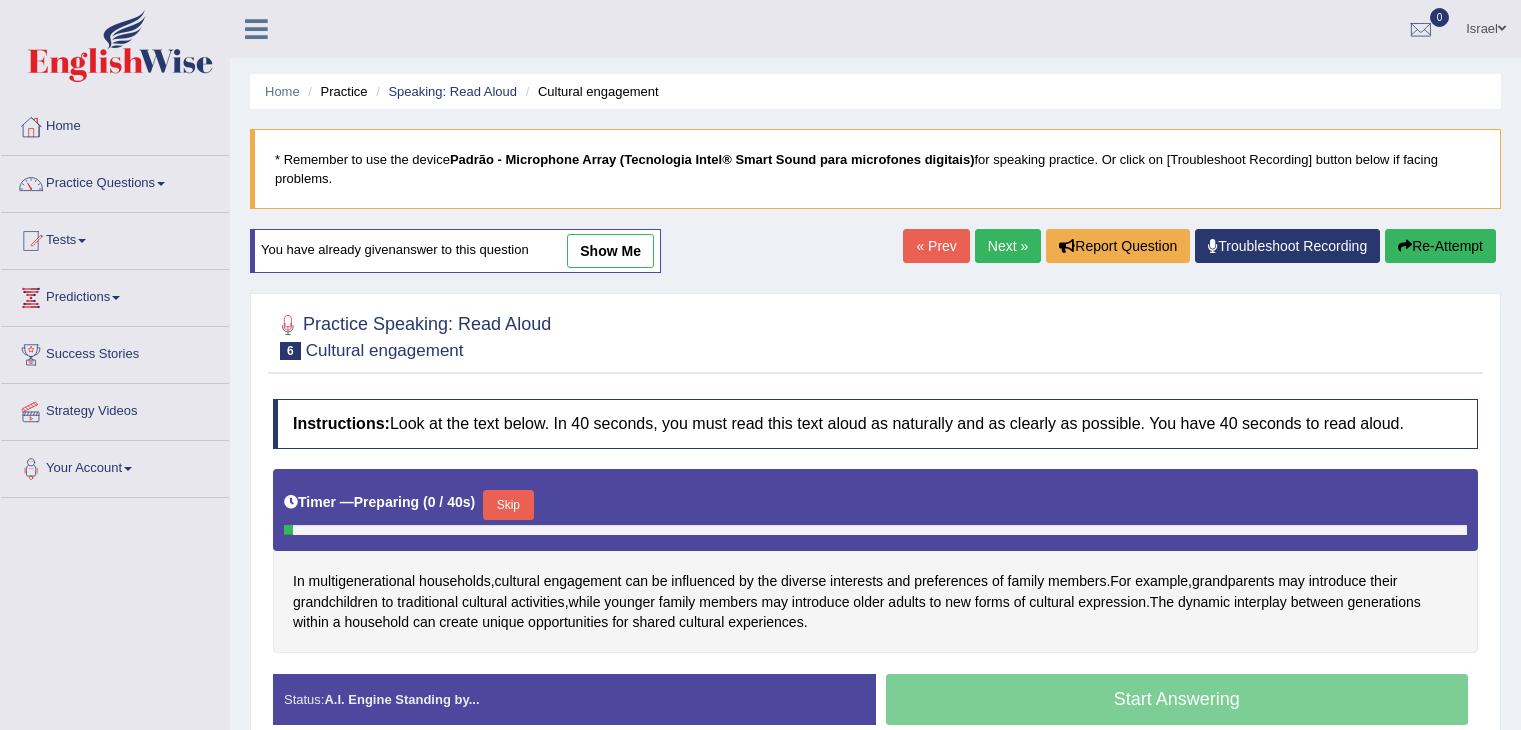 scroll, scrollTop: 72, scrollLeft: 0, axis: vertical 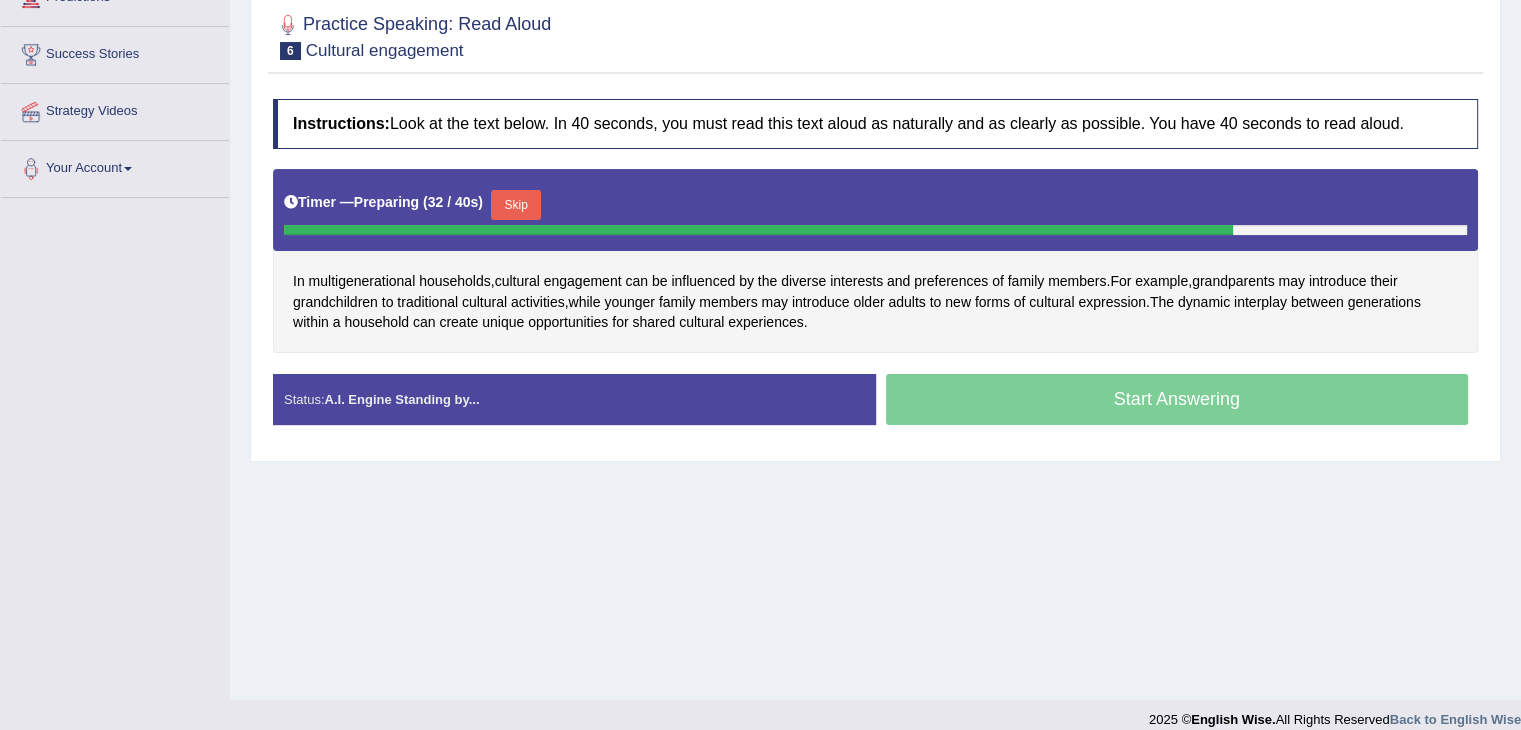 click on "Skip" at bounding box center (516, 205) 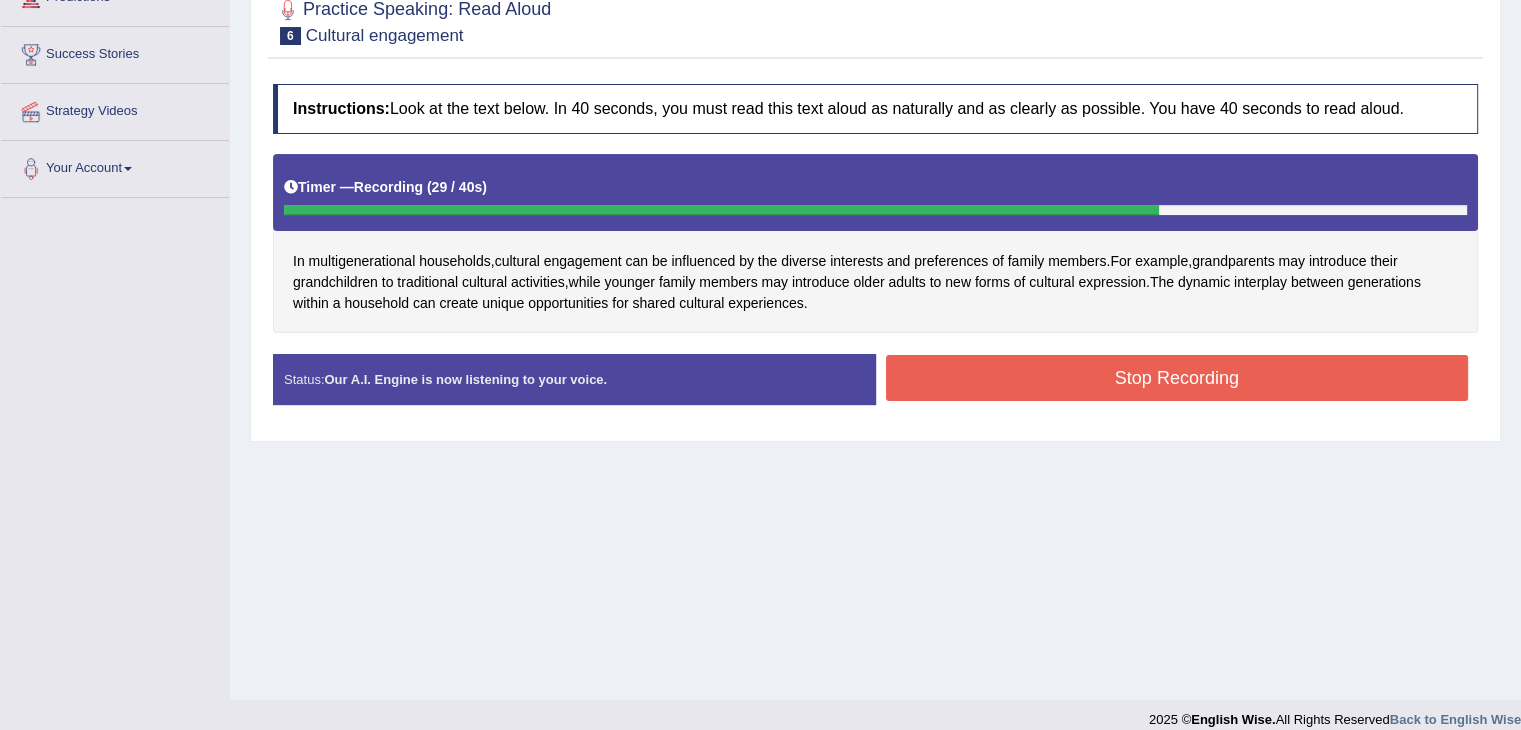 click on "Stop Recording" at bounding box center (1177, 378) 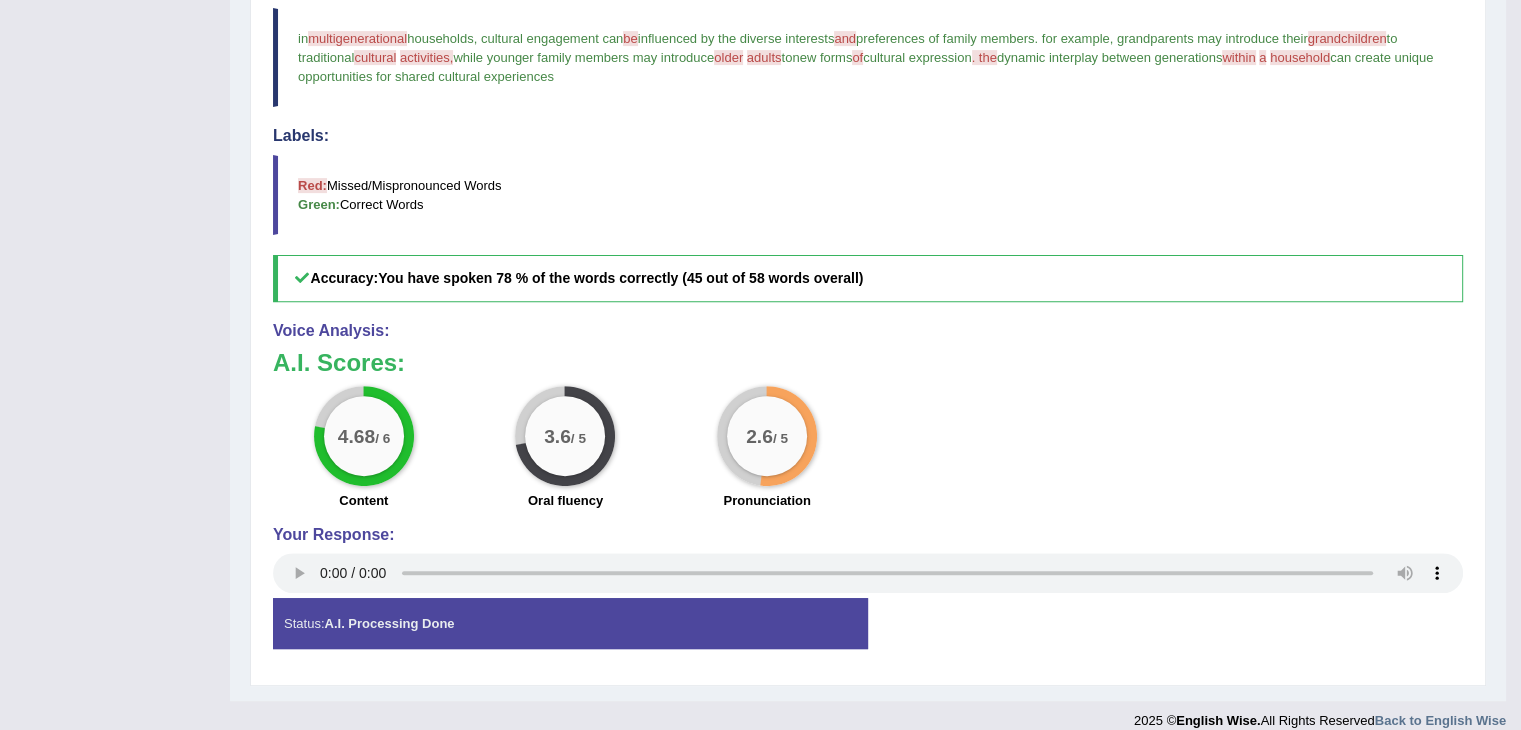 scroll, scrollTop: 703, scrollLeft: 0, axis: vertical 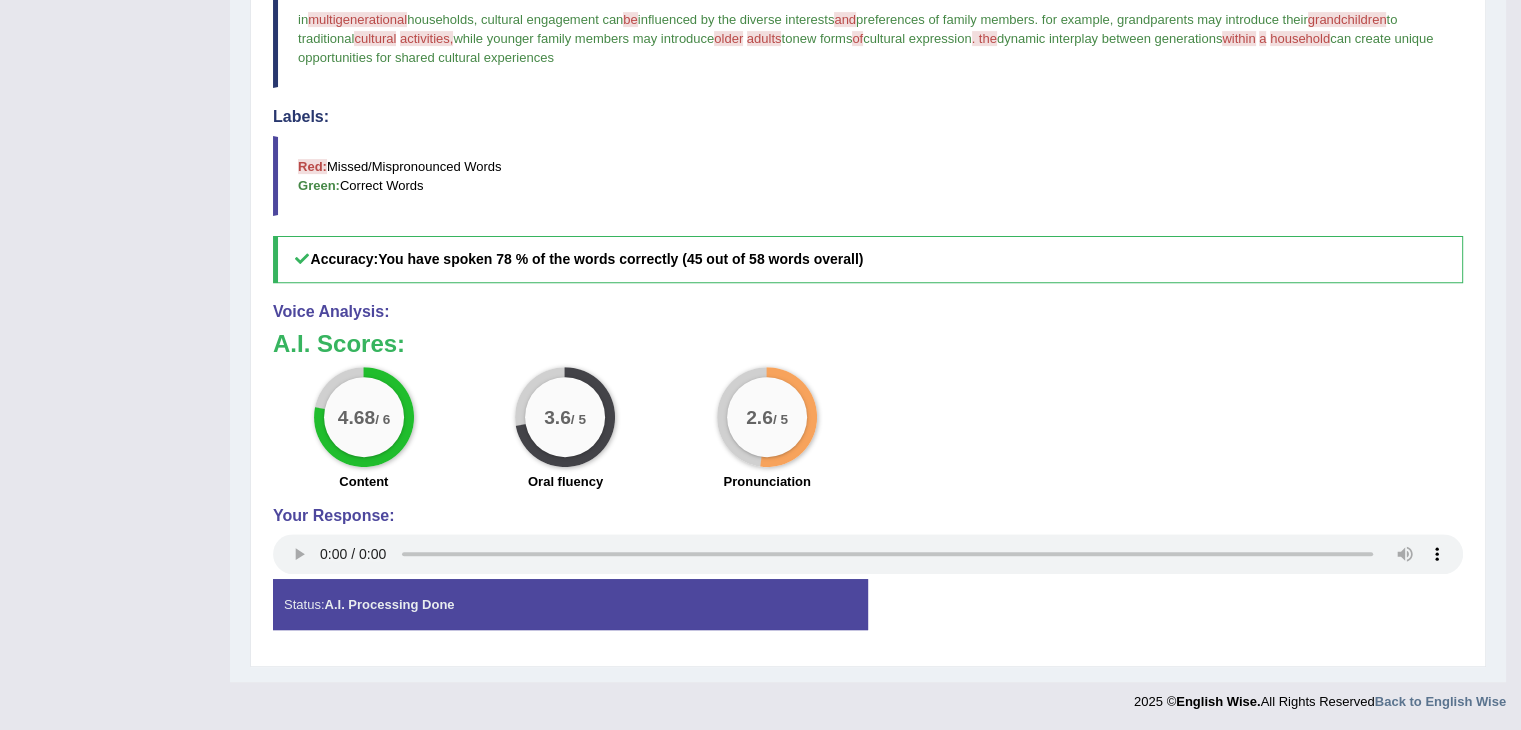 click on "Labels:" at bounding box center (868, 117) 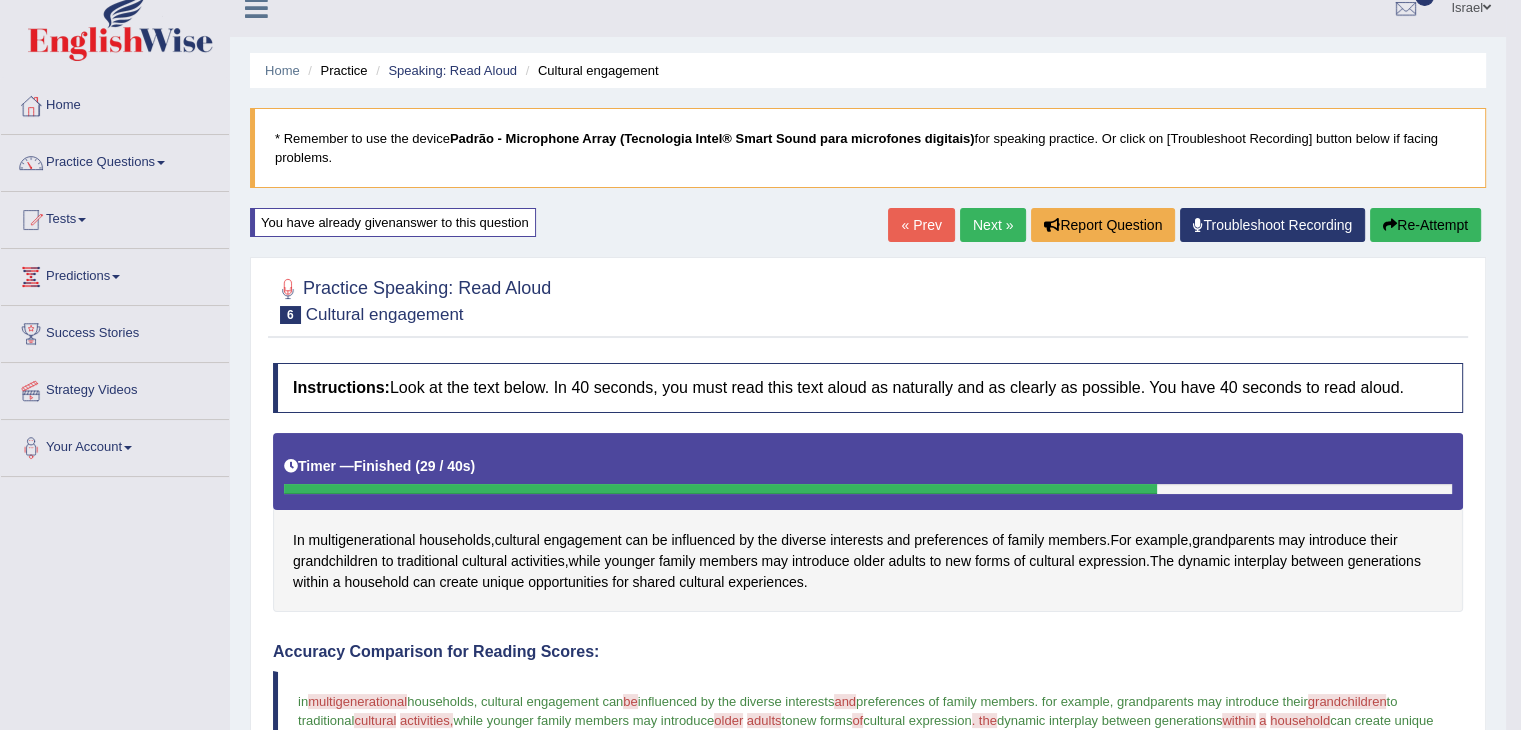 scroll, scrollTop: 0, scrollLeft: 0, axis: both 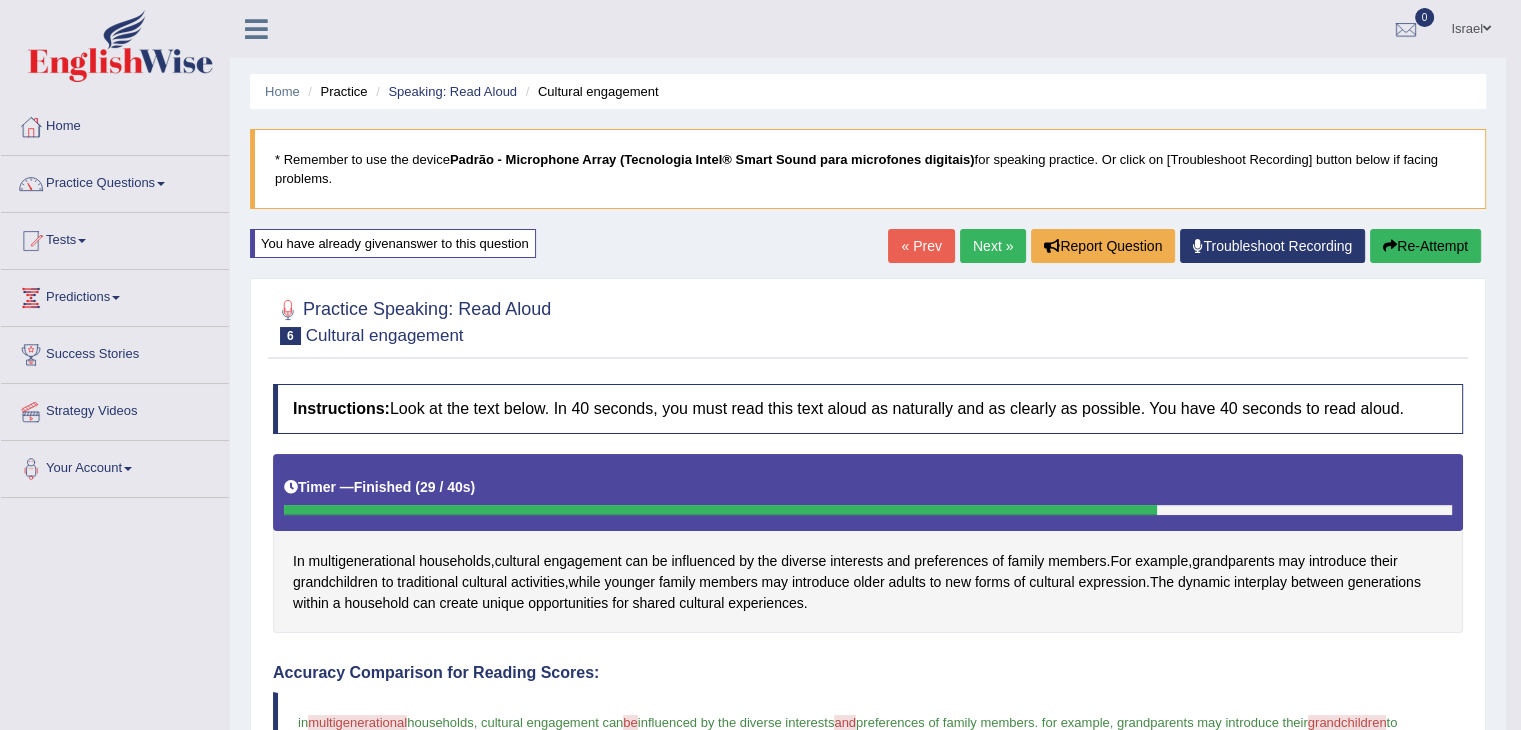 click on "Next »" at bounding box center (993, 246) 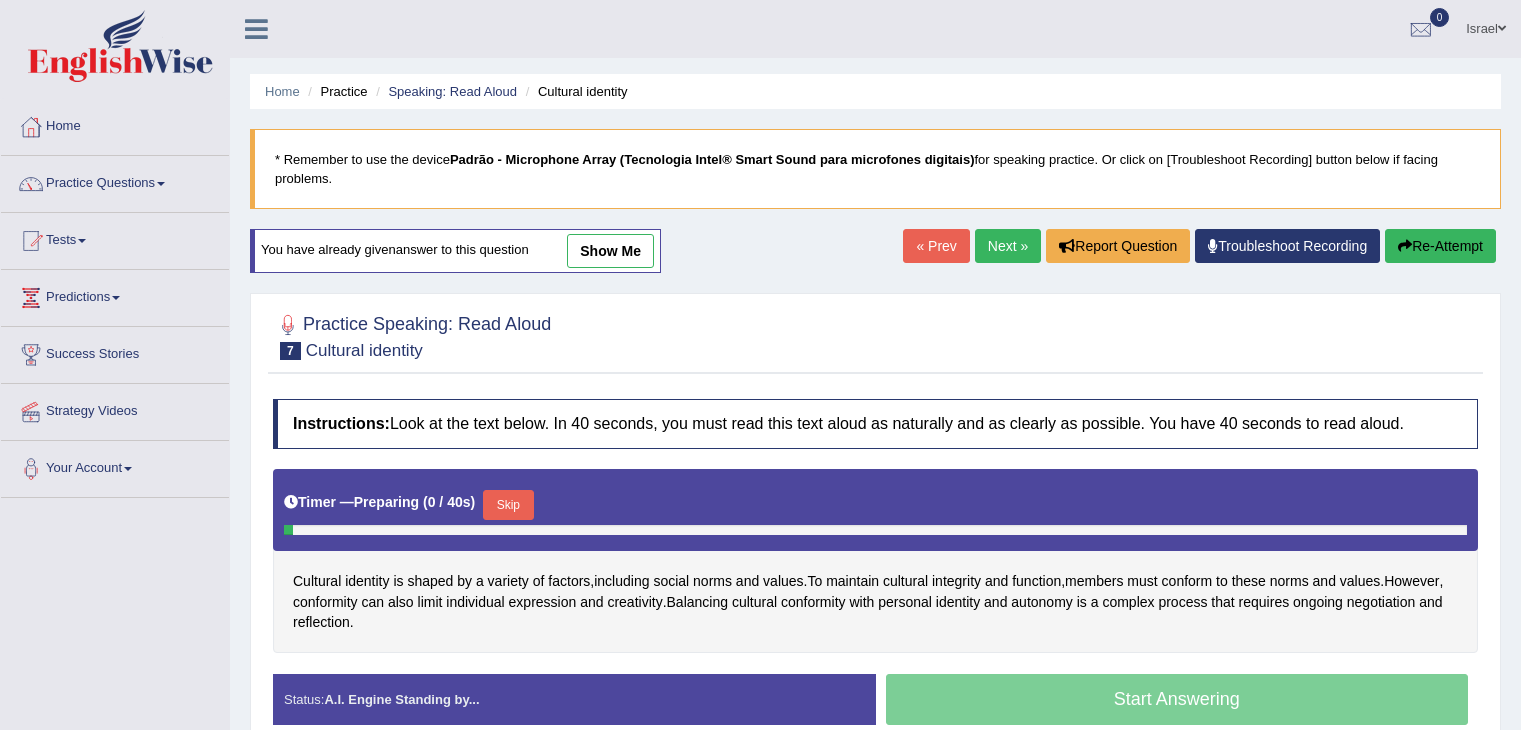 scroll, scrollTop: 42, scrollLeft: 0, axis: vertical 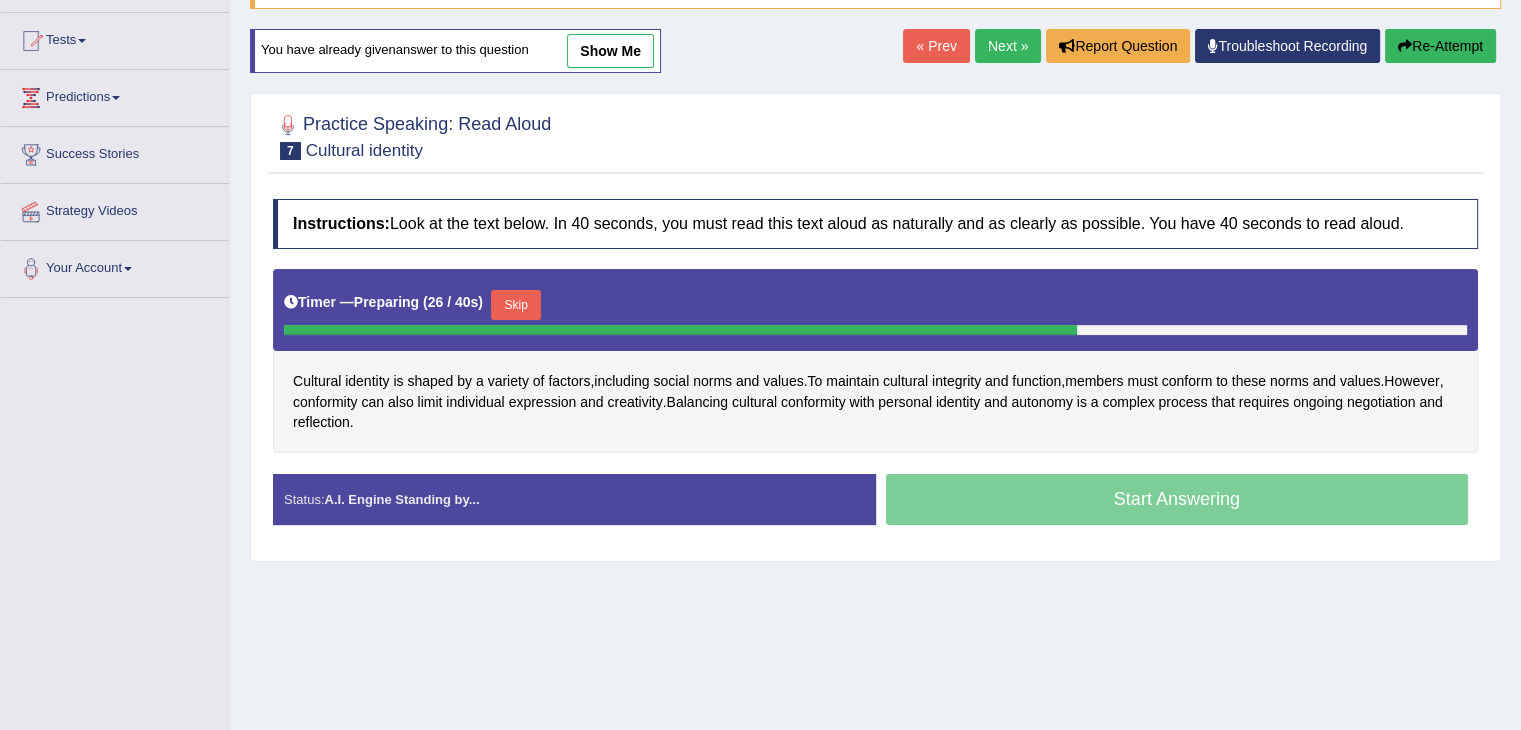 click on "Skip" at bounding box center [516, 305] 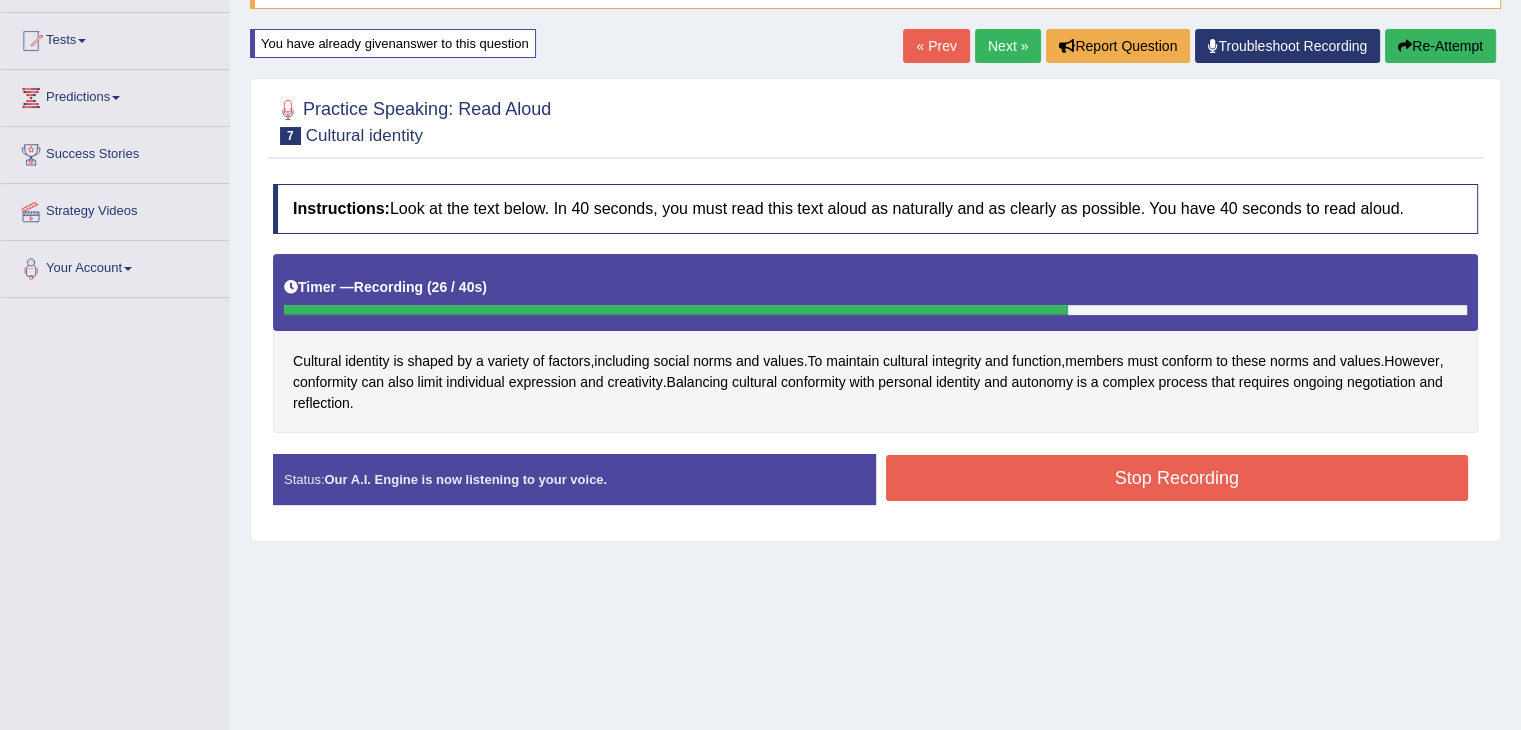 click on "Stop Recording" at bounding box center (1177, 478) 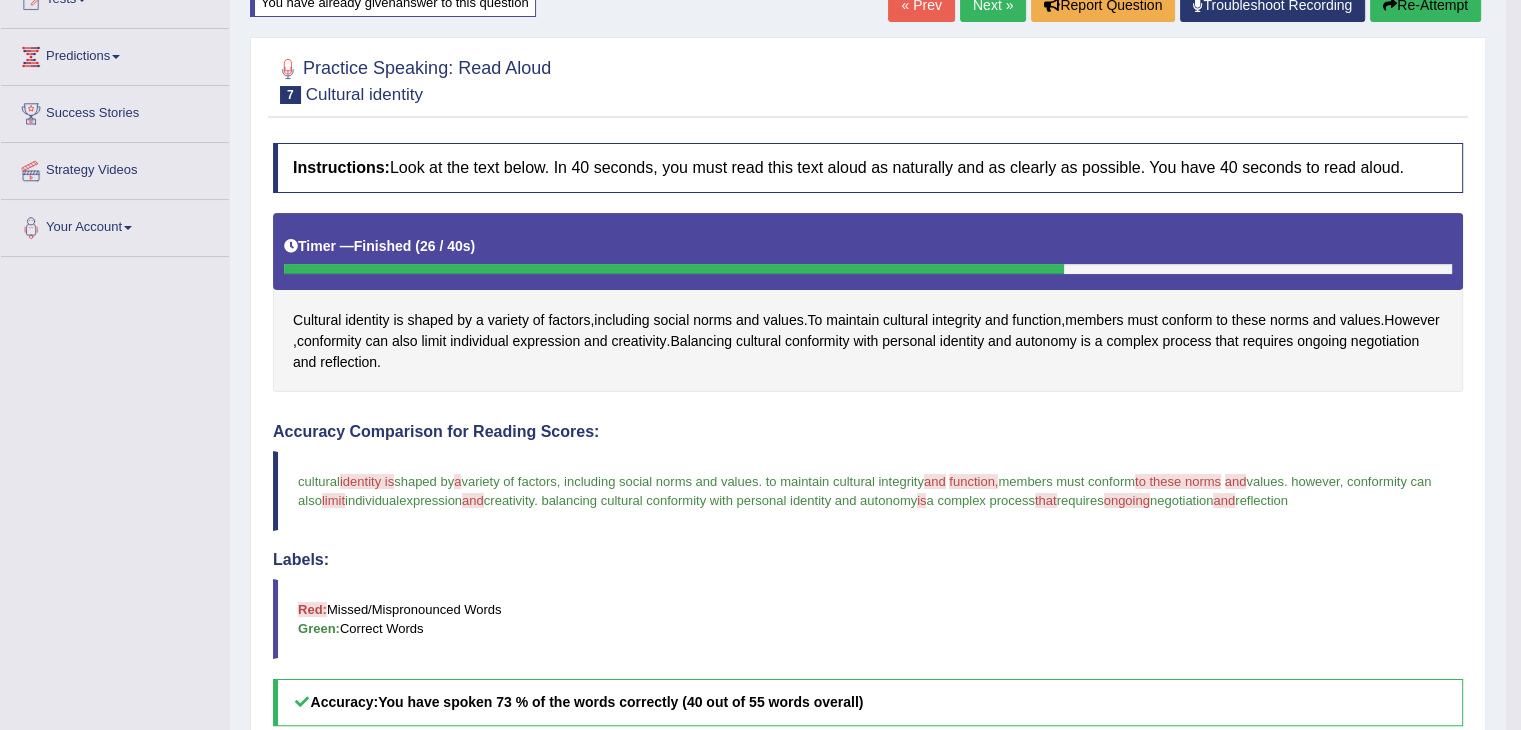 scroll, scrollTop: 100, scrollLeft: 0, axis: vertical 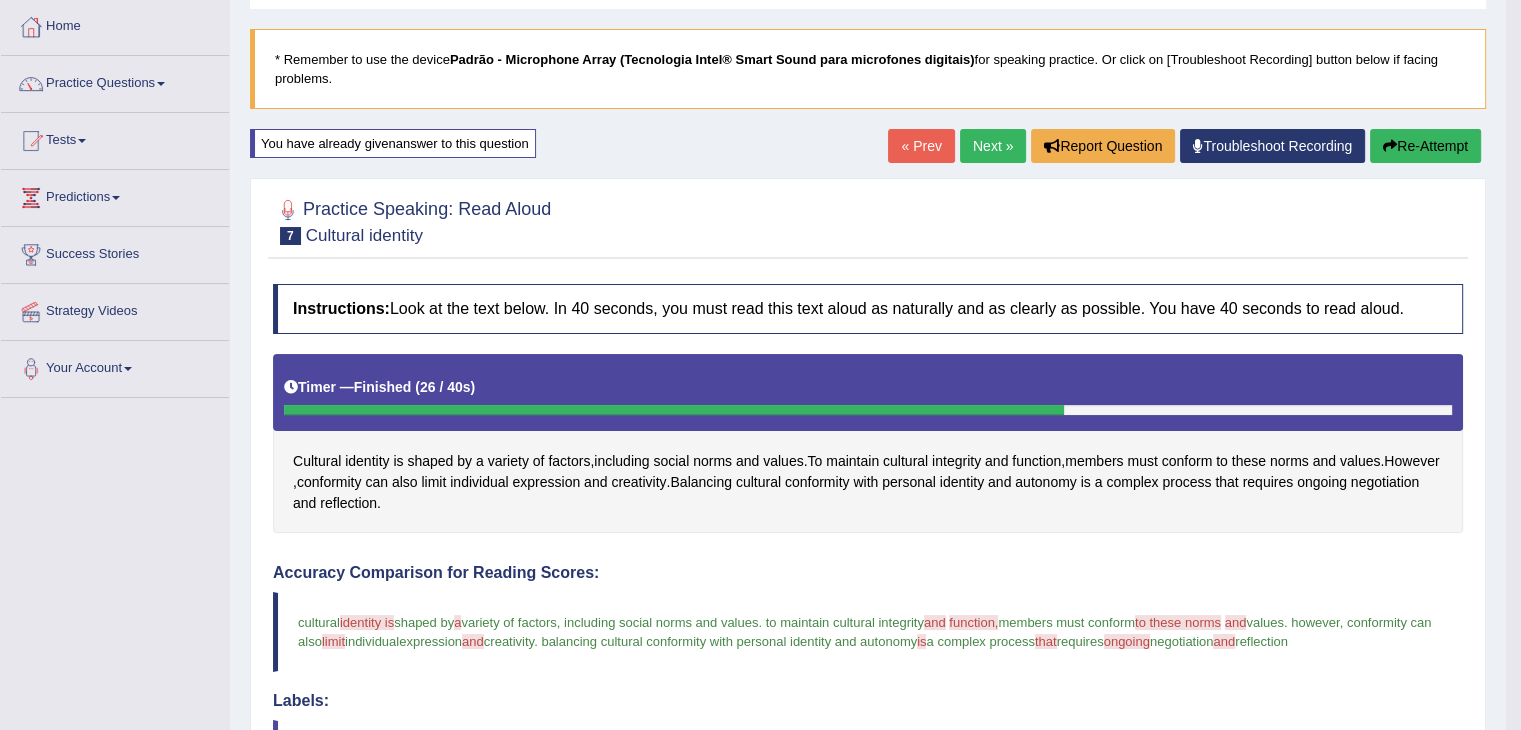 click on "Next »" at bounding box center [993, 146] 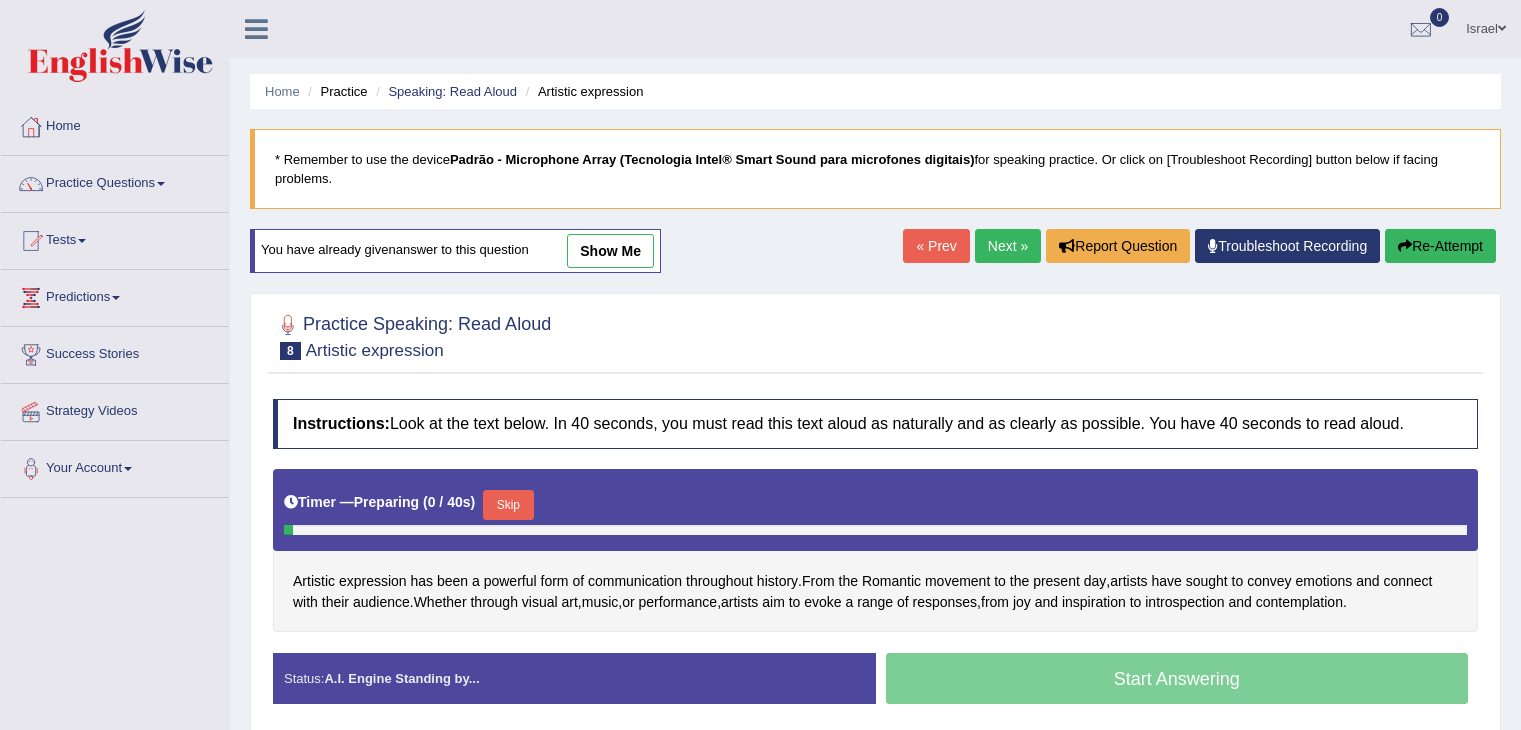 scroll, scrollTop: 0, scrollLeft: 0, axis: both 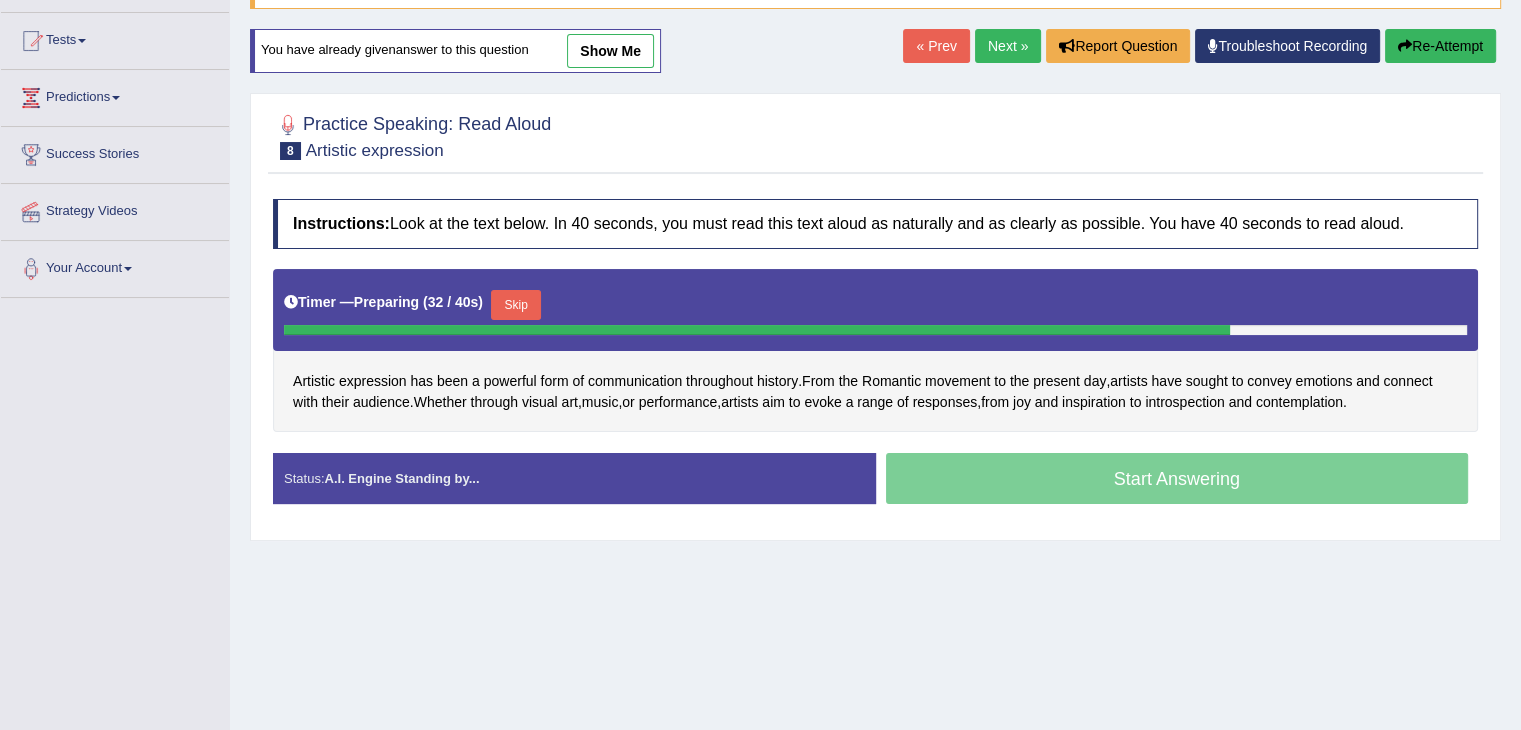 click on "Skip" at bounding box center (516, 305) 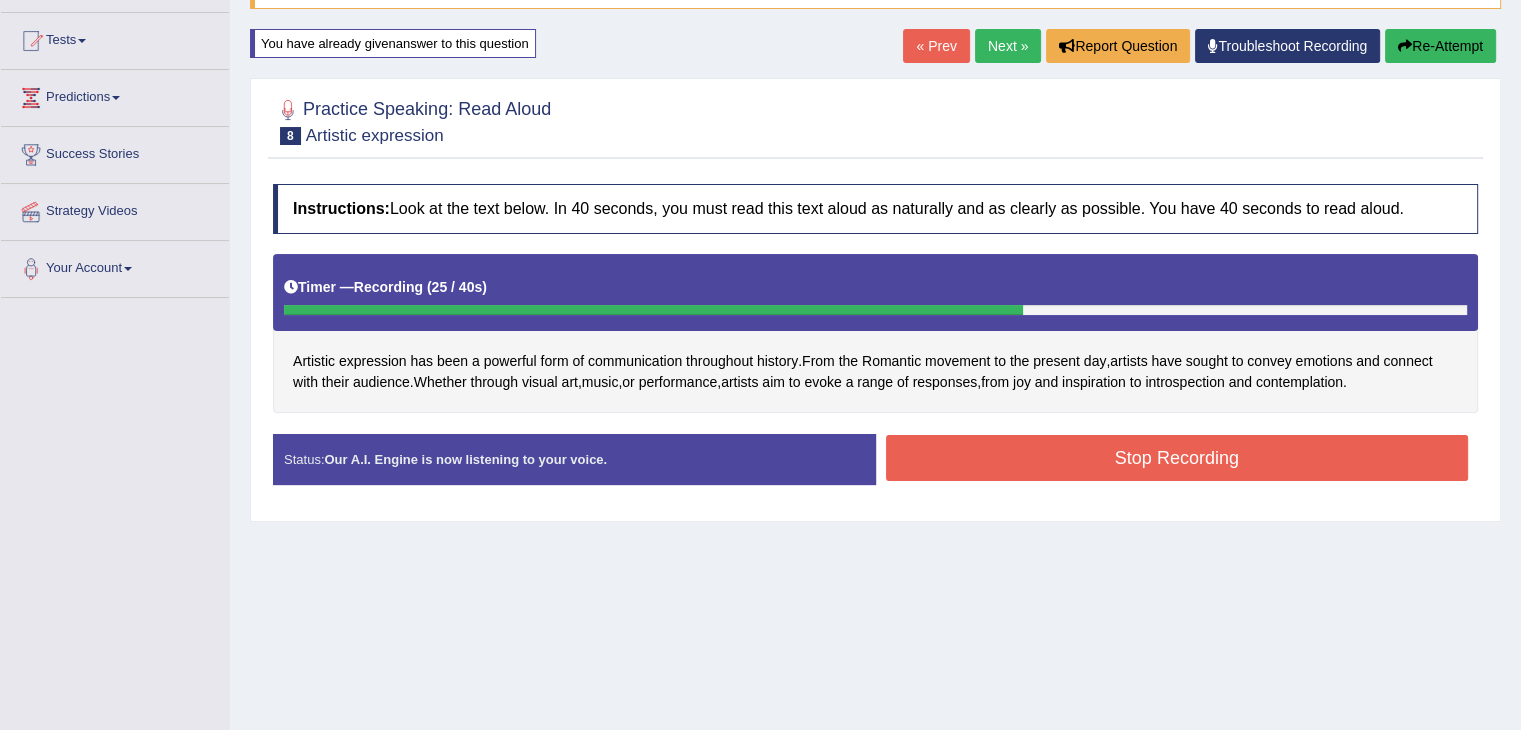 click on "Stop Recording" at bounding box center [1177, 458] 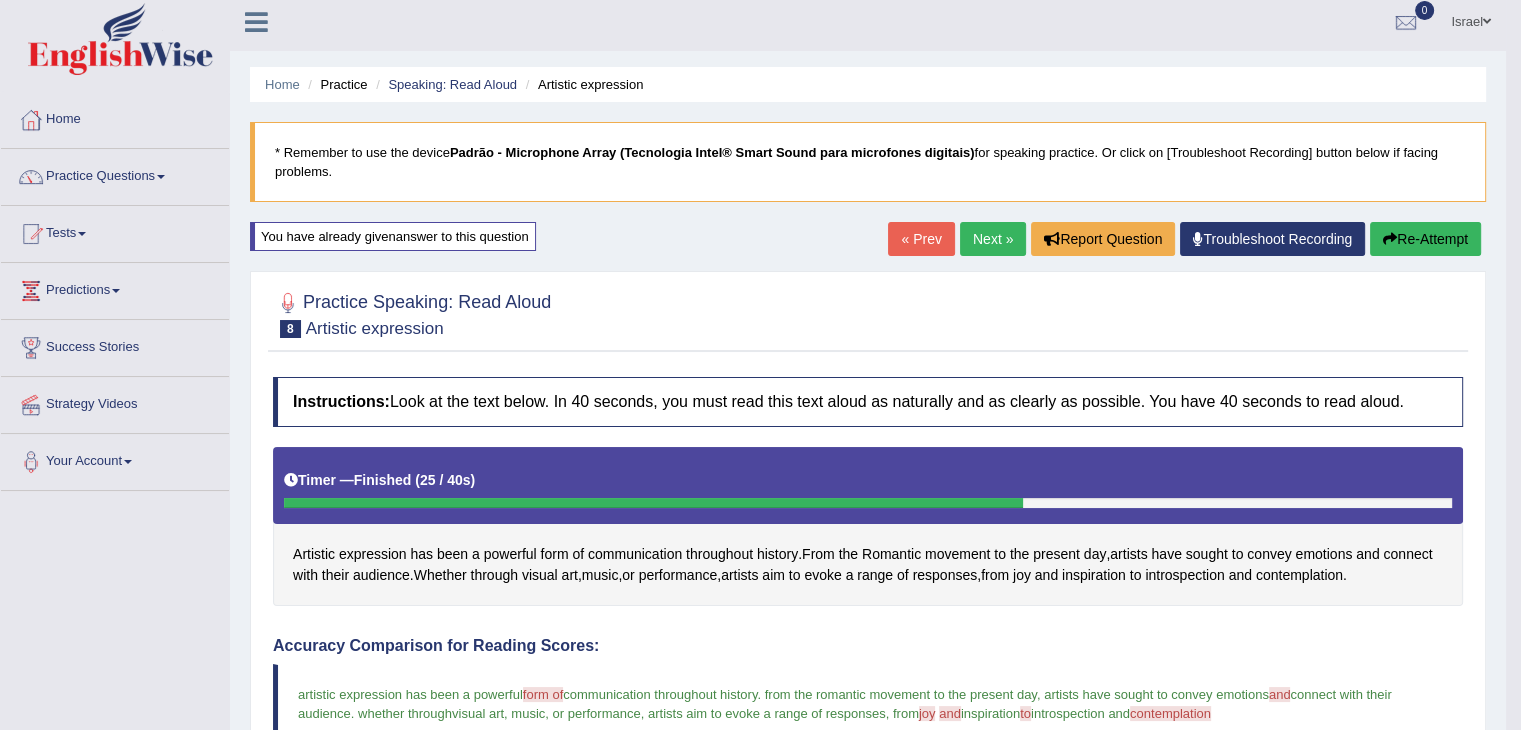 scroll, scrollTop: 0, scrollLeft: 0, axis: both 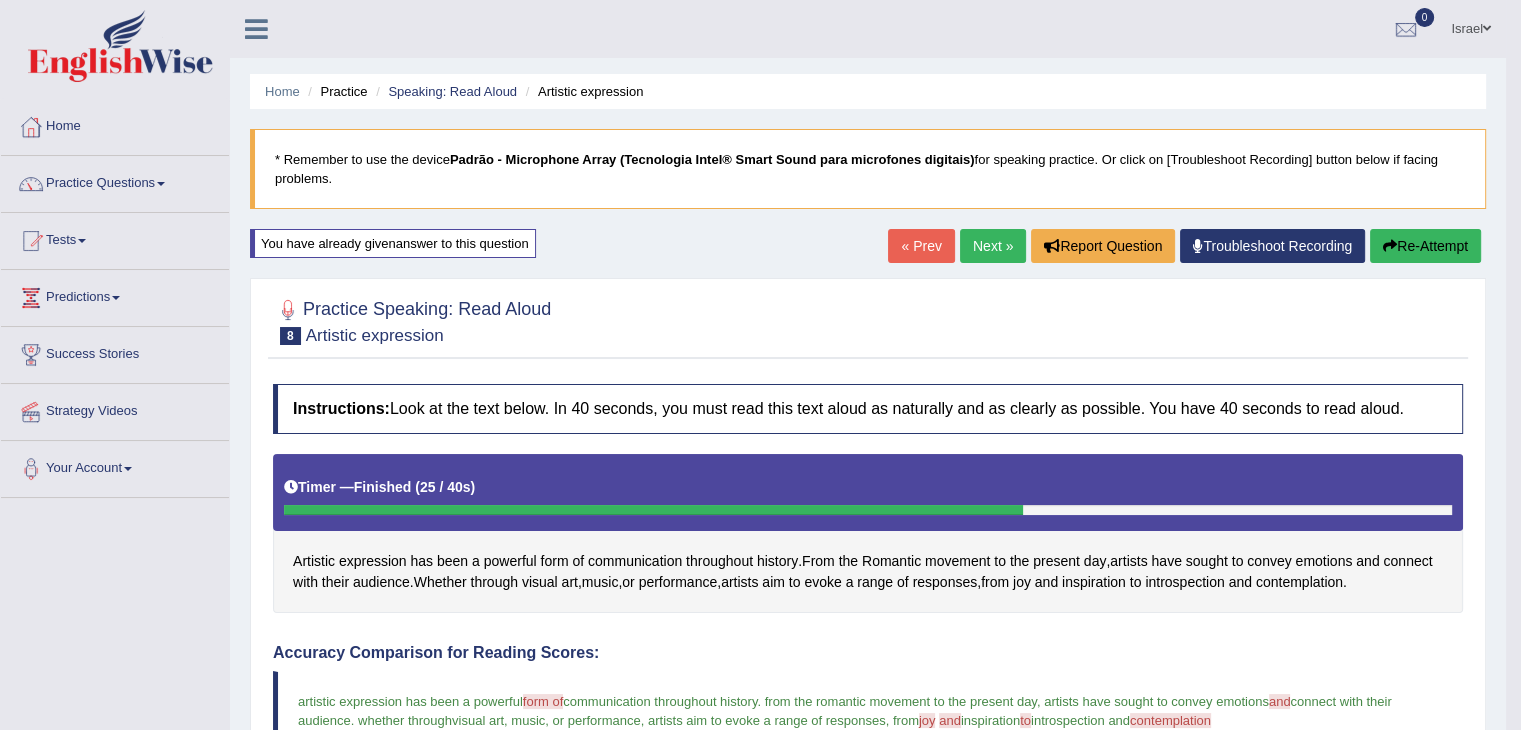 click on "Next »" at bounding box center [993, 246] 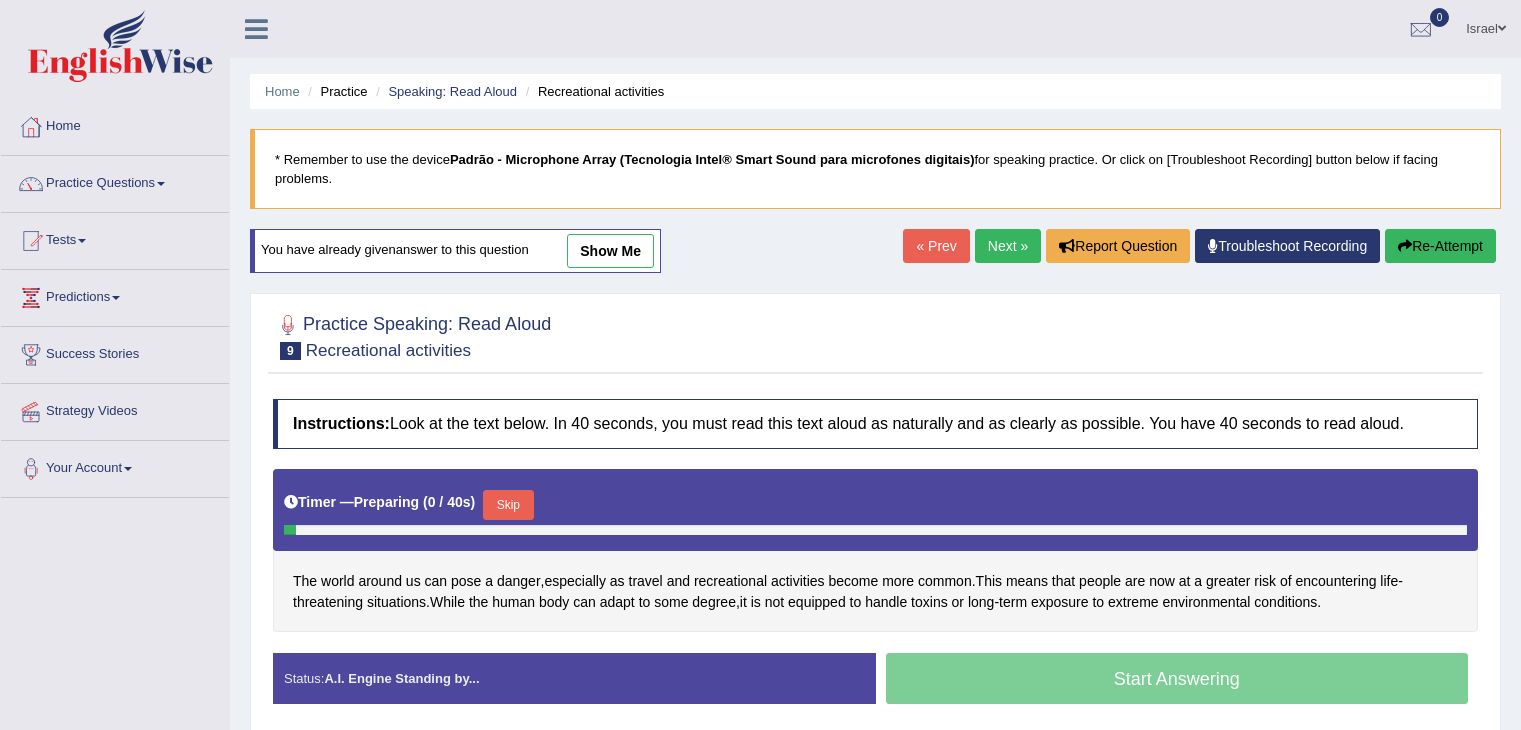 scroll, scrollTop: 200, scrollLeft: 0, axis: vertical 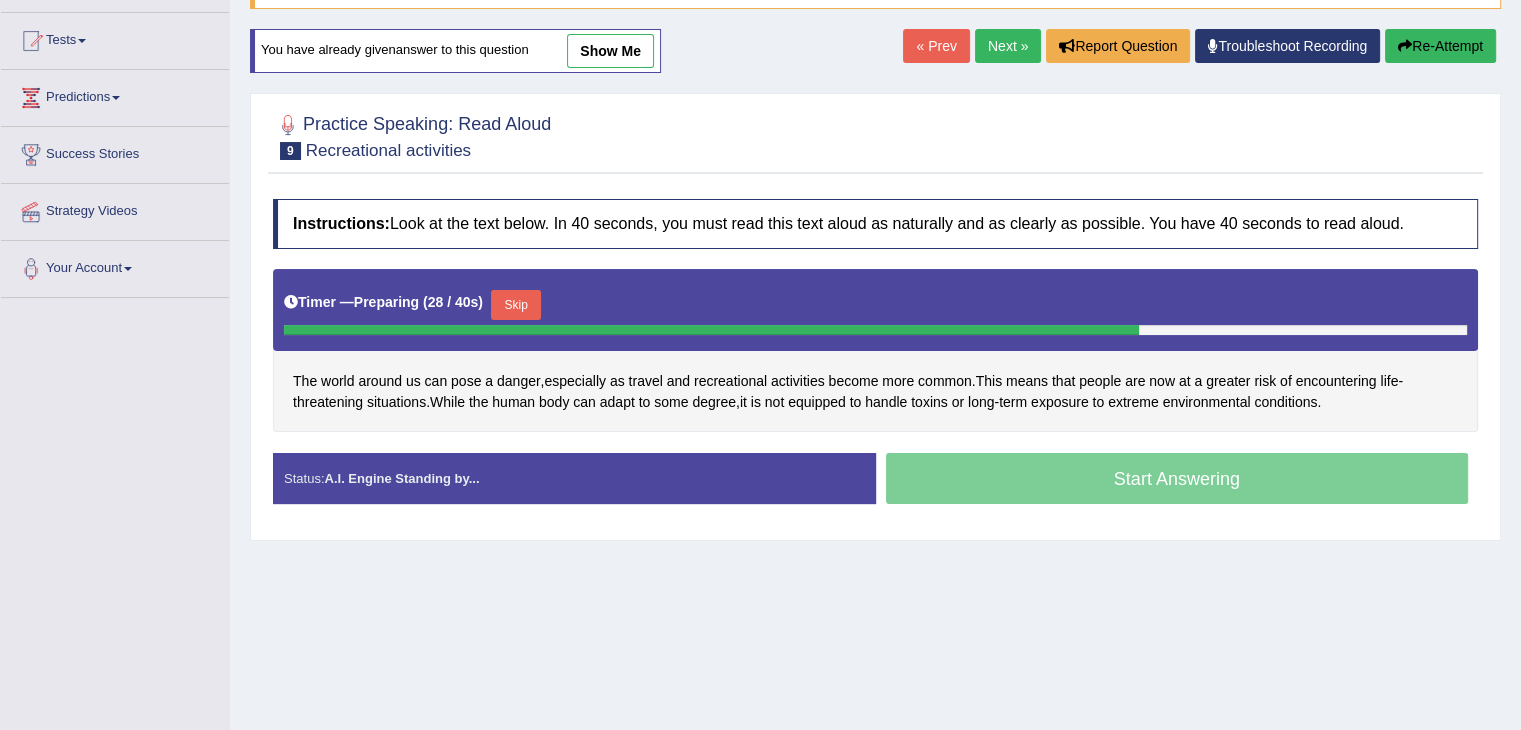 click on "Skip" at bounding box center (516, 305) 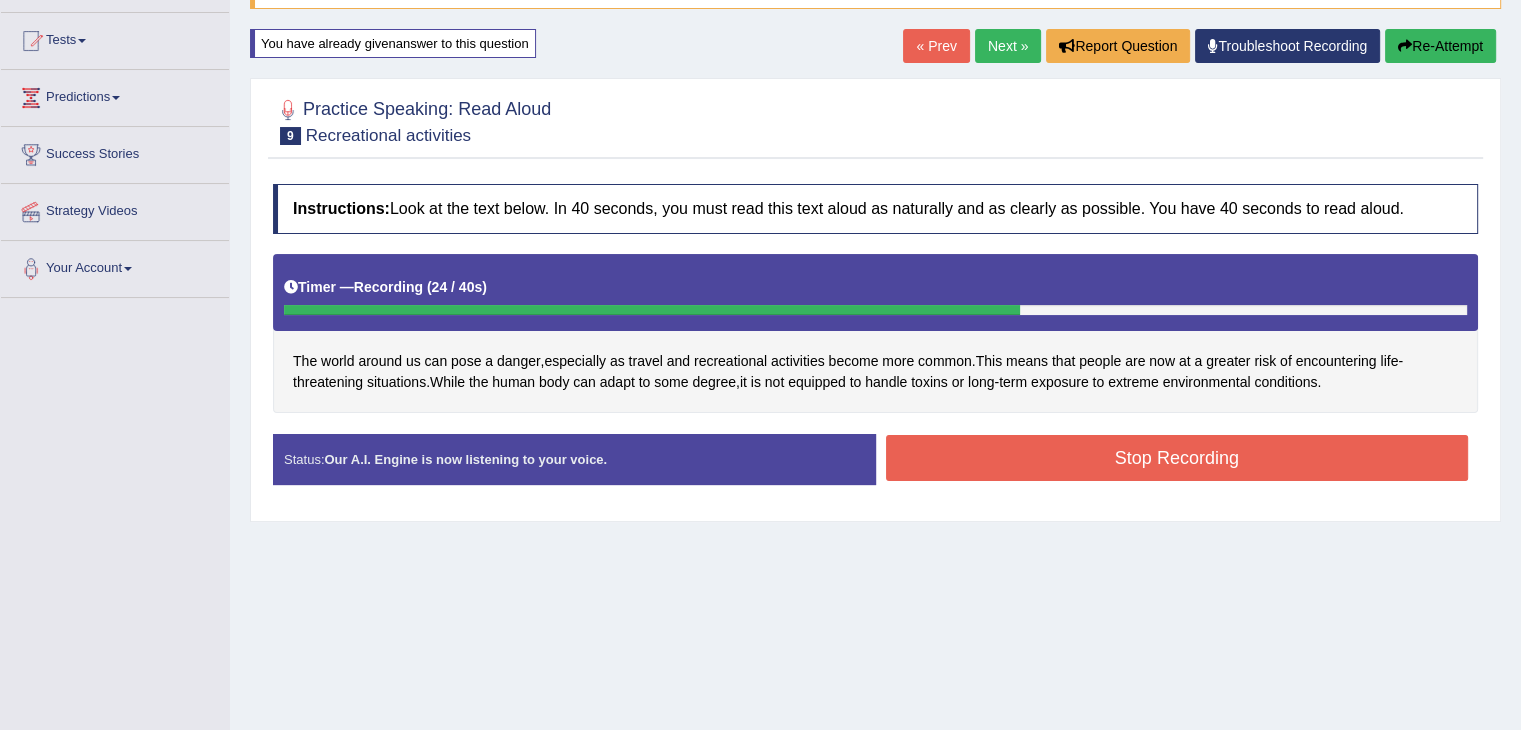 click on "Stop Recording" at bounding box center (1177, 458) 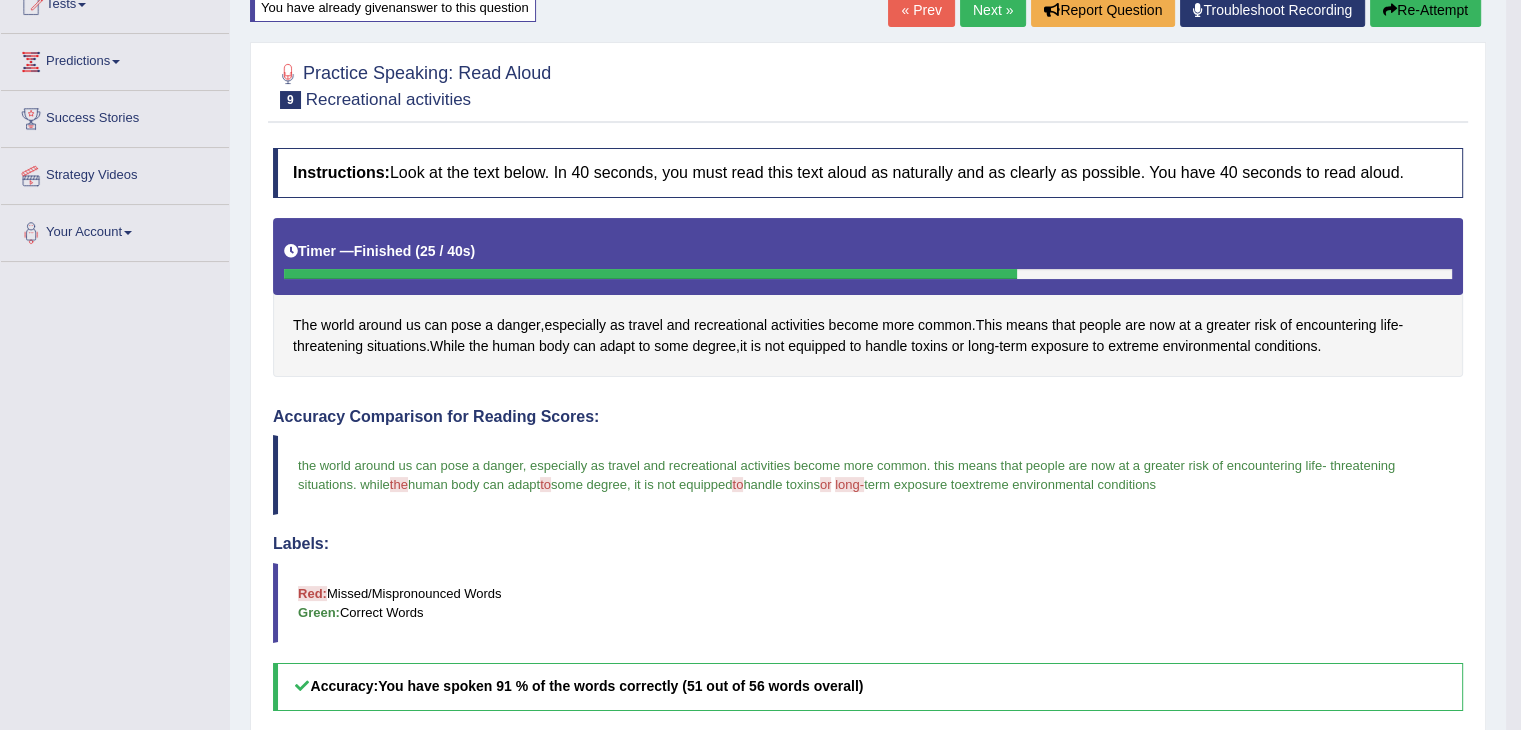 scroll, scrollTop: 164, scrollLeft: 0, axis: vertical 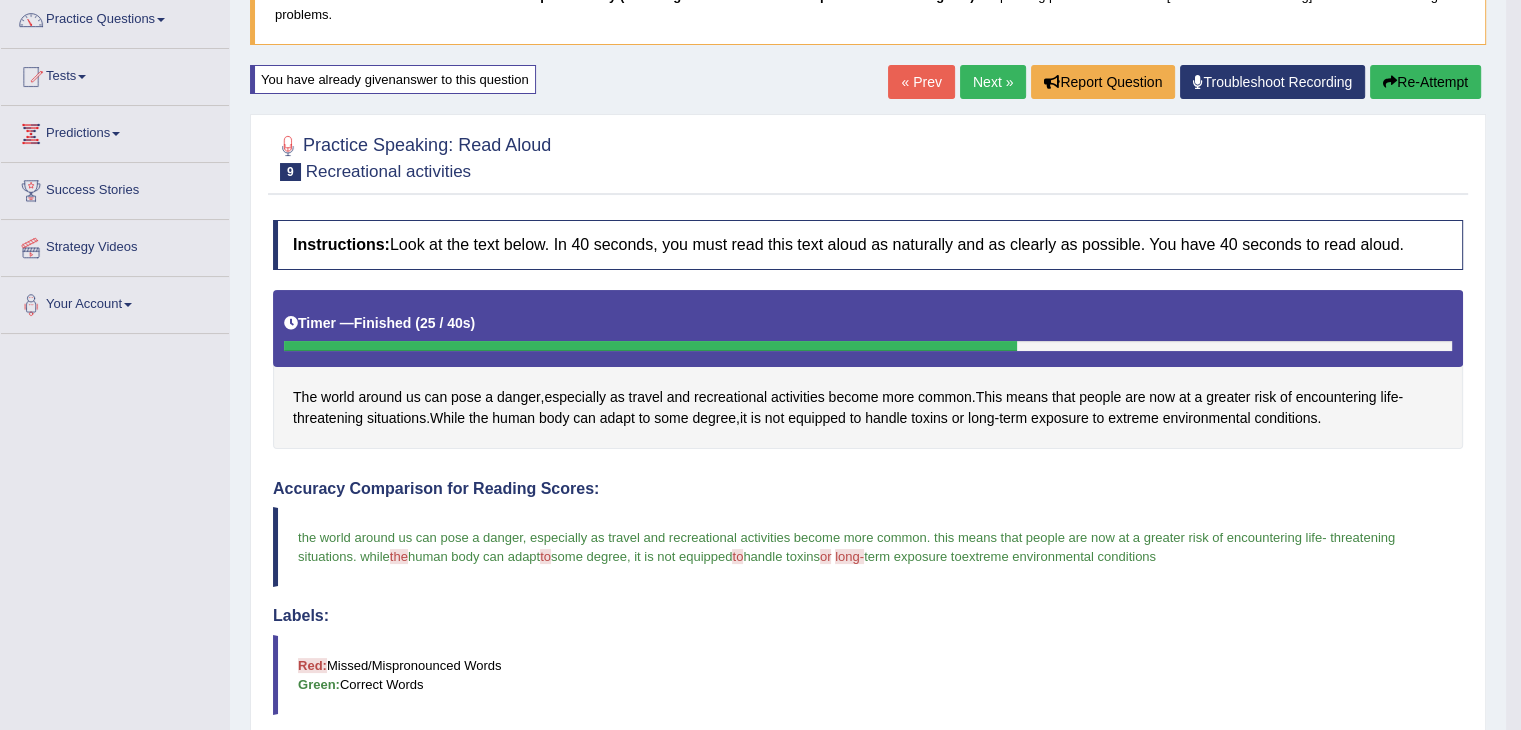 click on "Next »" at bounding box center [993, 82] 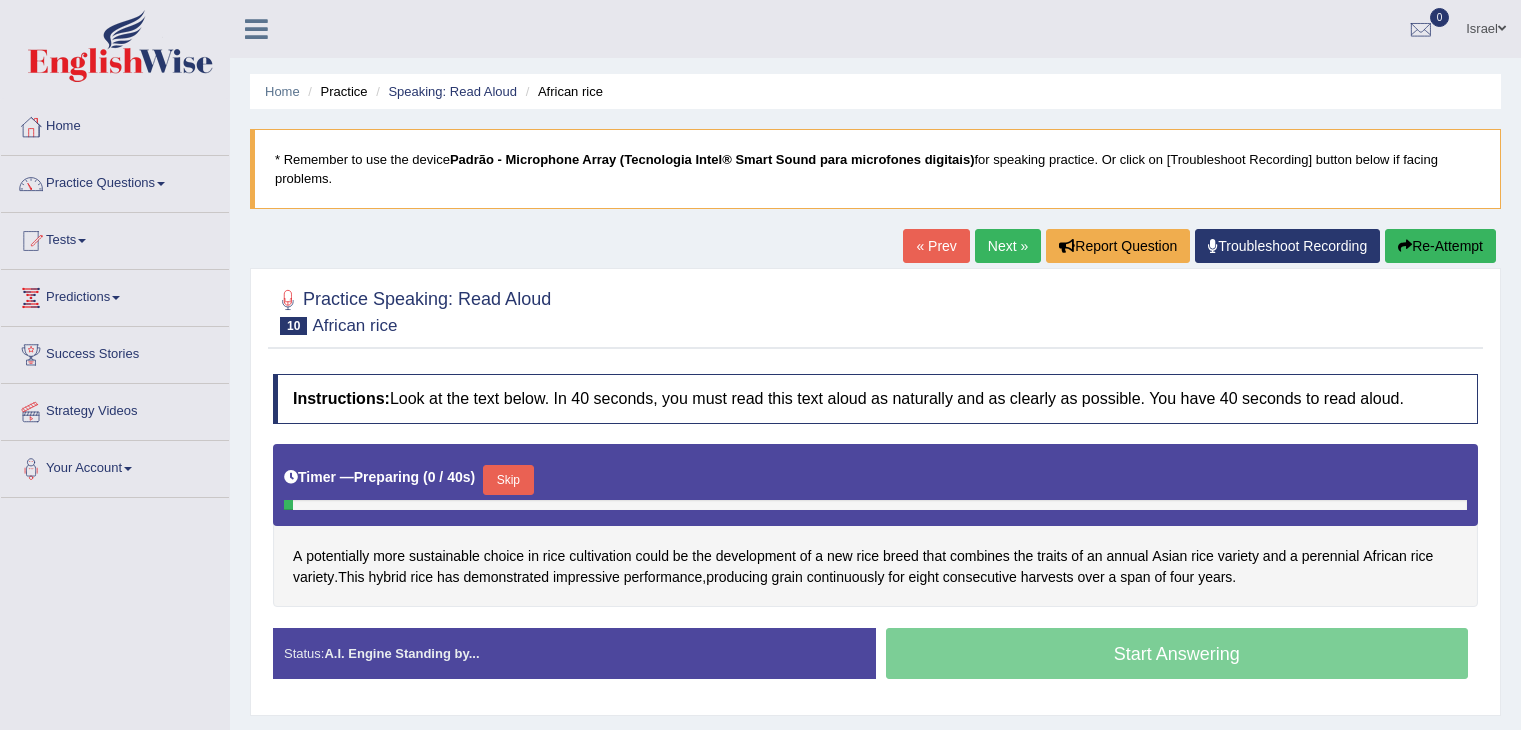 scroll, scrollTop: 180, scrollLeft: 0, axis: vertical 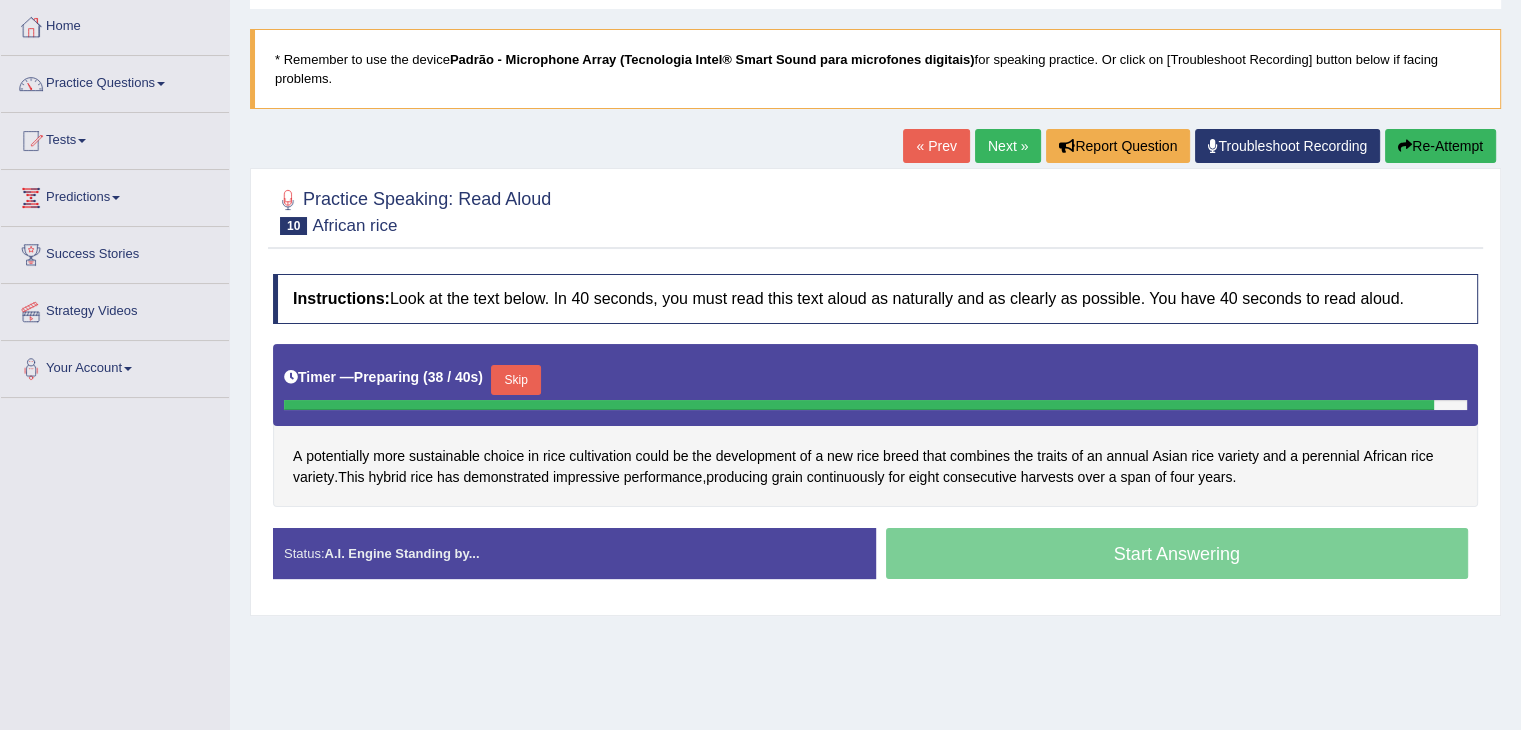 click on "Skip" at bounding box center [516, 380] 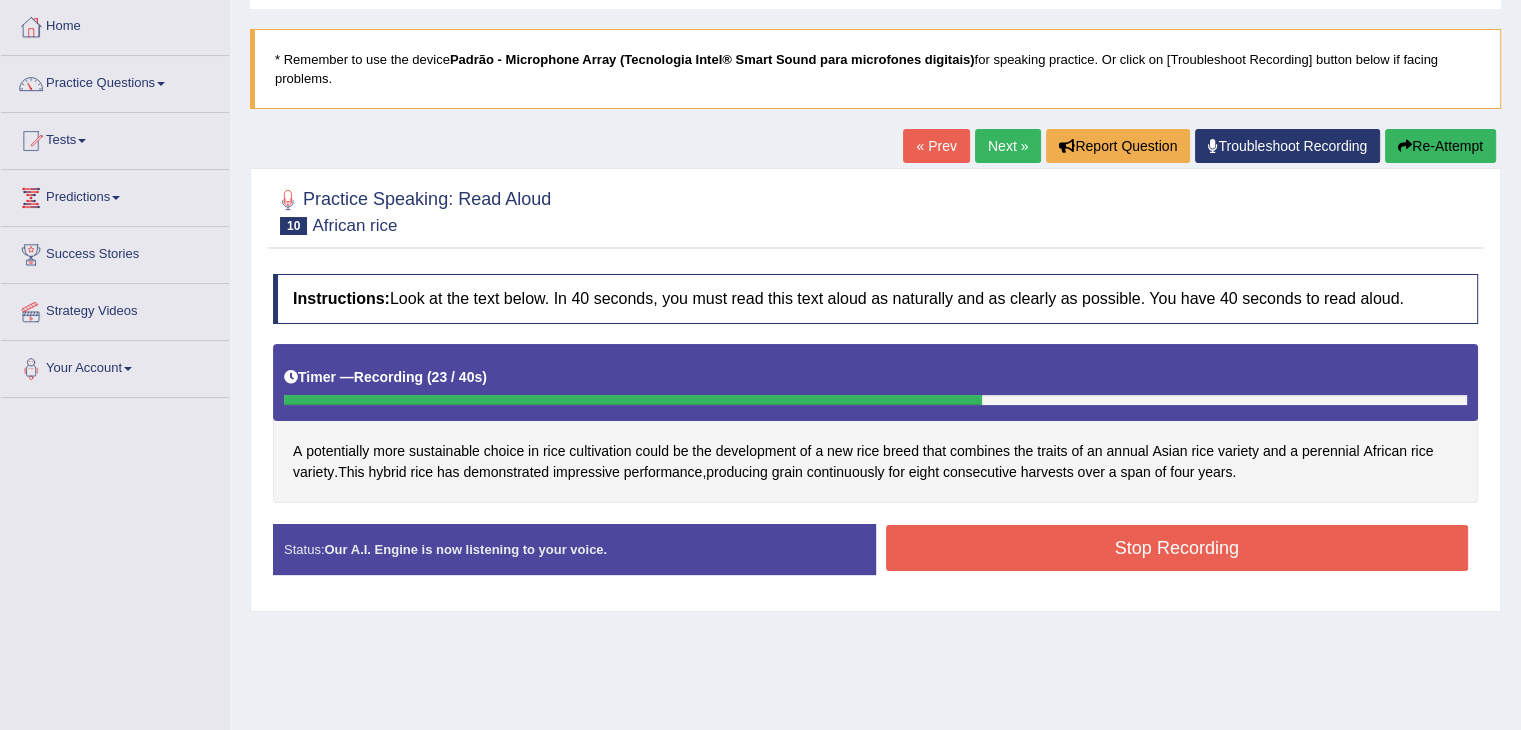 click on "Stop Recording" at bounding box center (1177, 548) 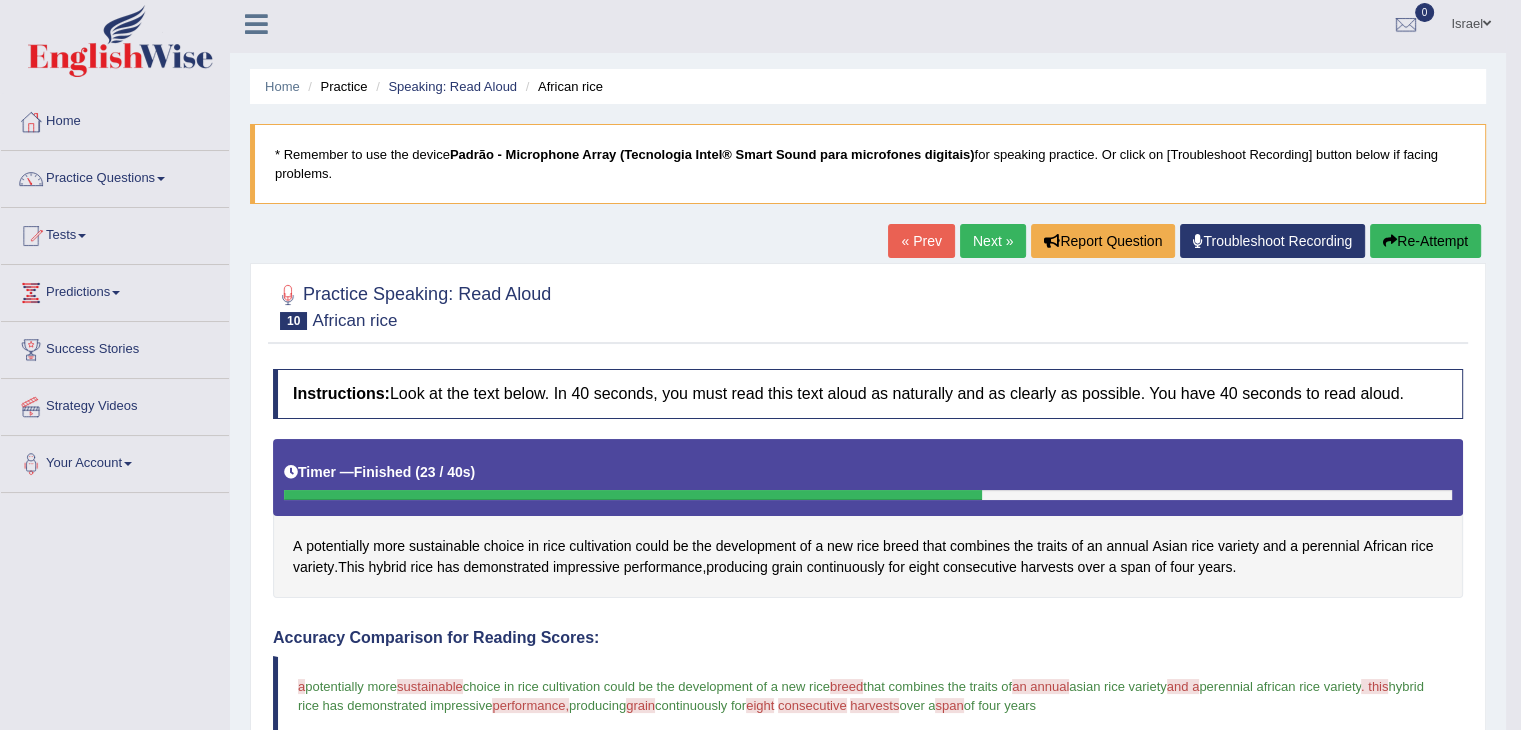 scroll, scrollTop: 0, scrollLeft: 0, axis: both 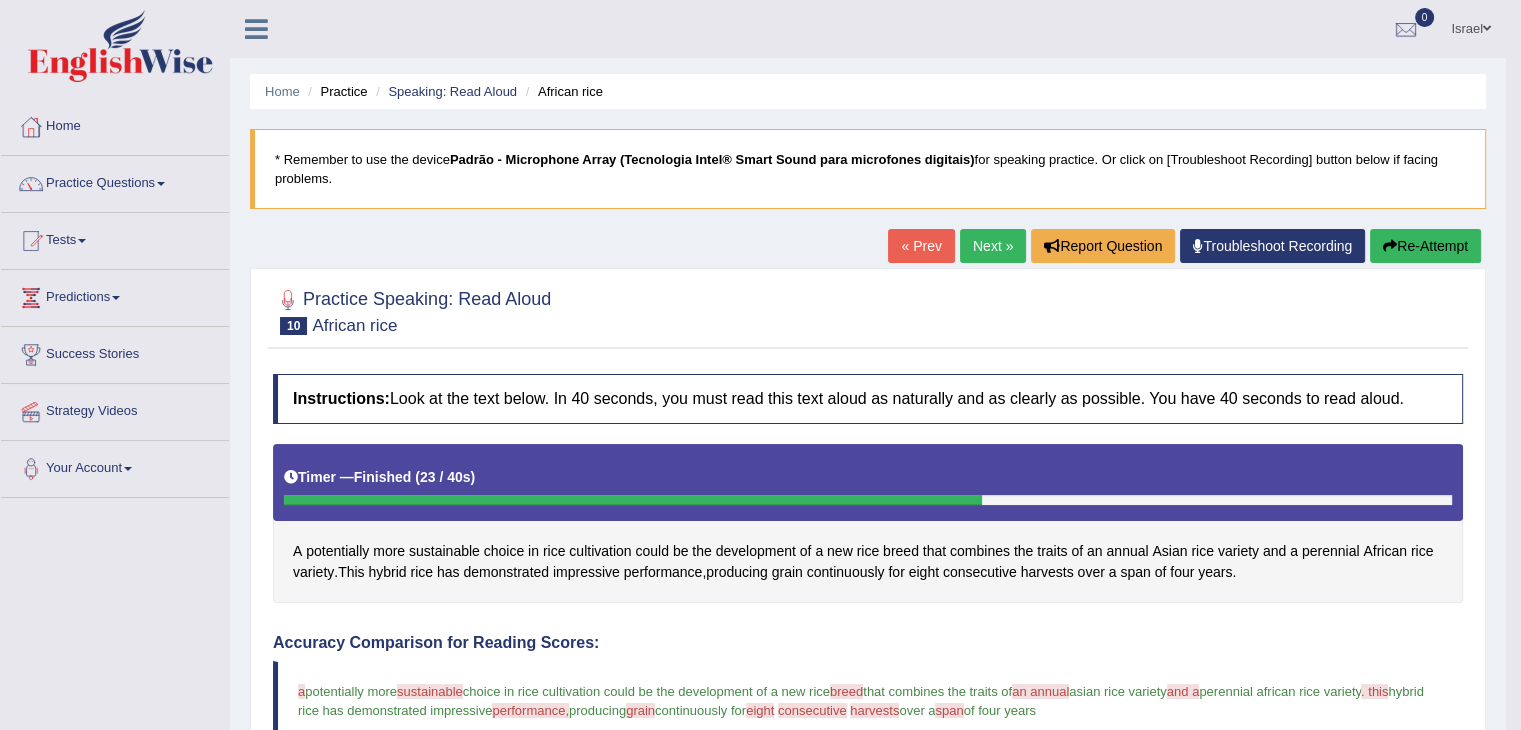 click on "Next »" at bounding box center [993, 246] 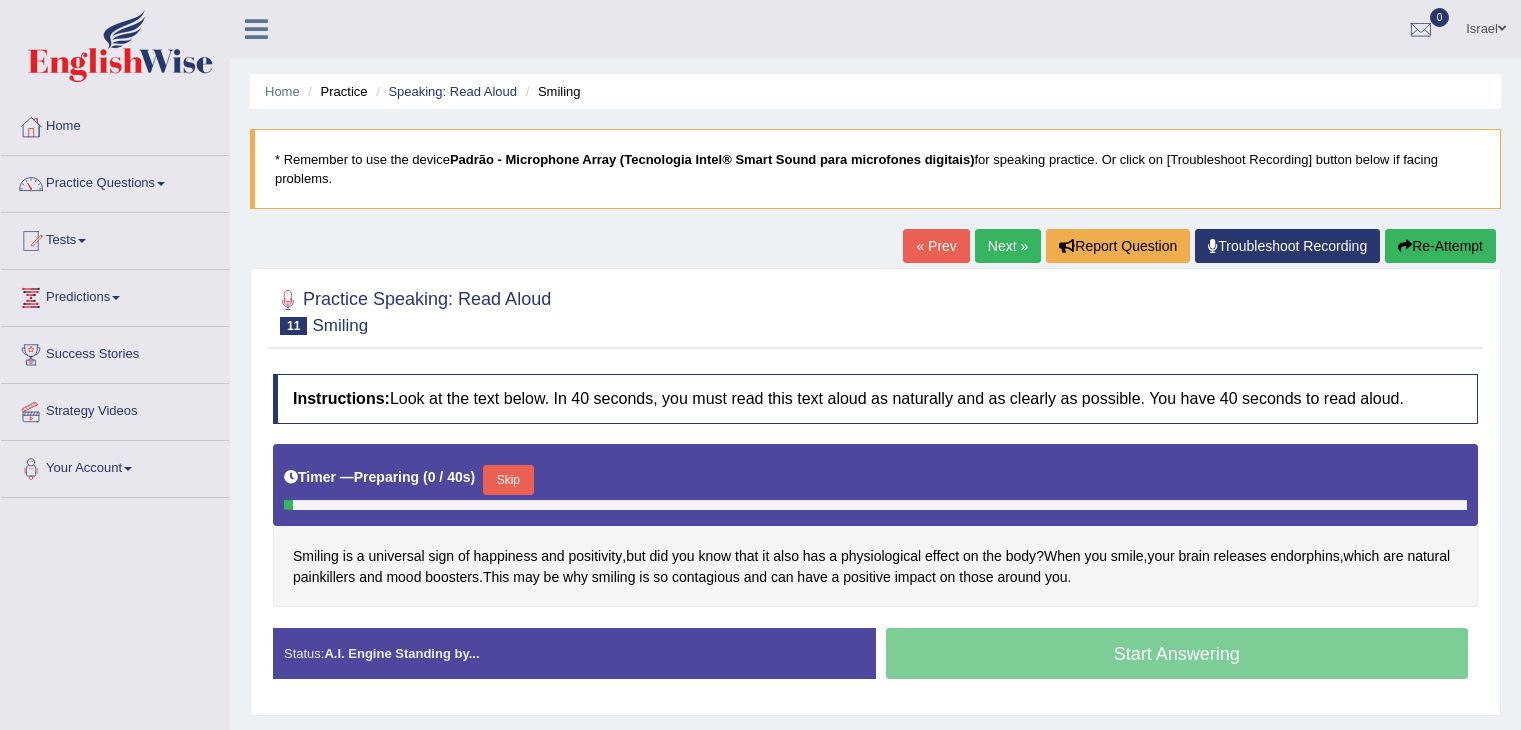 scroll, scrollTop: 200, scrollLeft: 0, axis: vertical 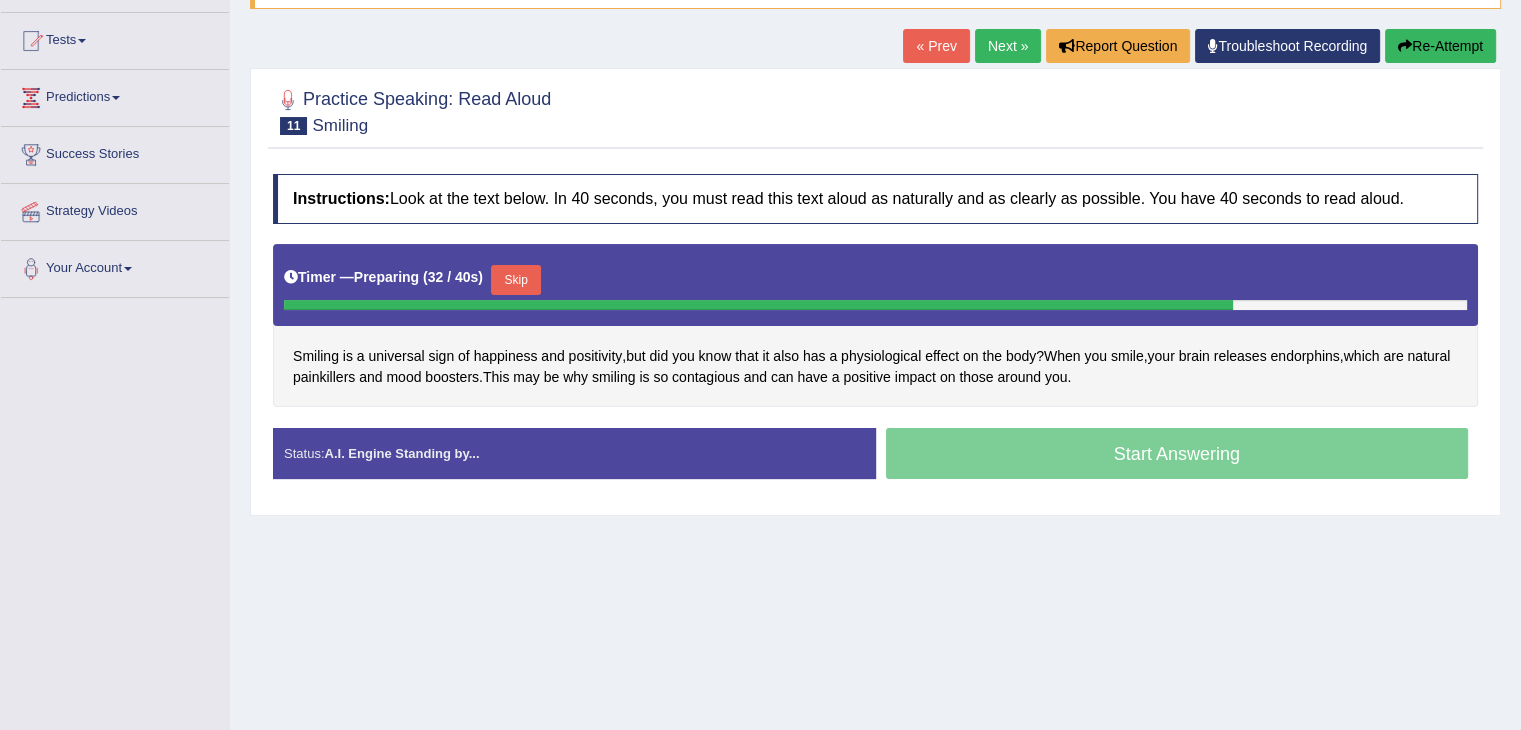 click on "Skip" at bounding box center [516, 280] 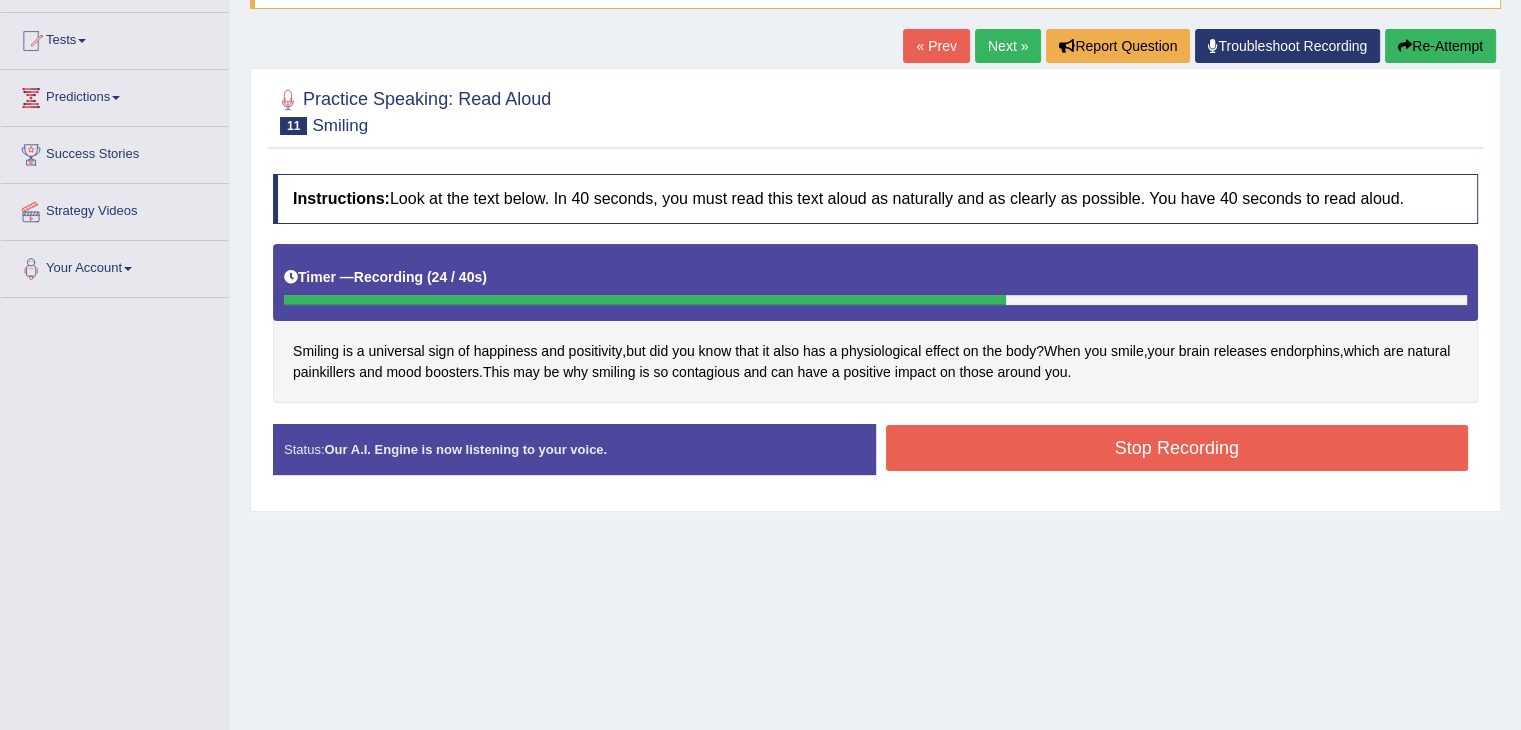click on "Stop Recording" at bounding box center (1177, 448) 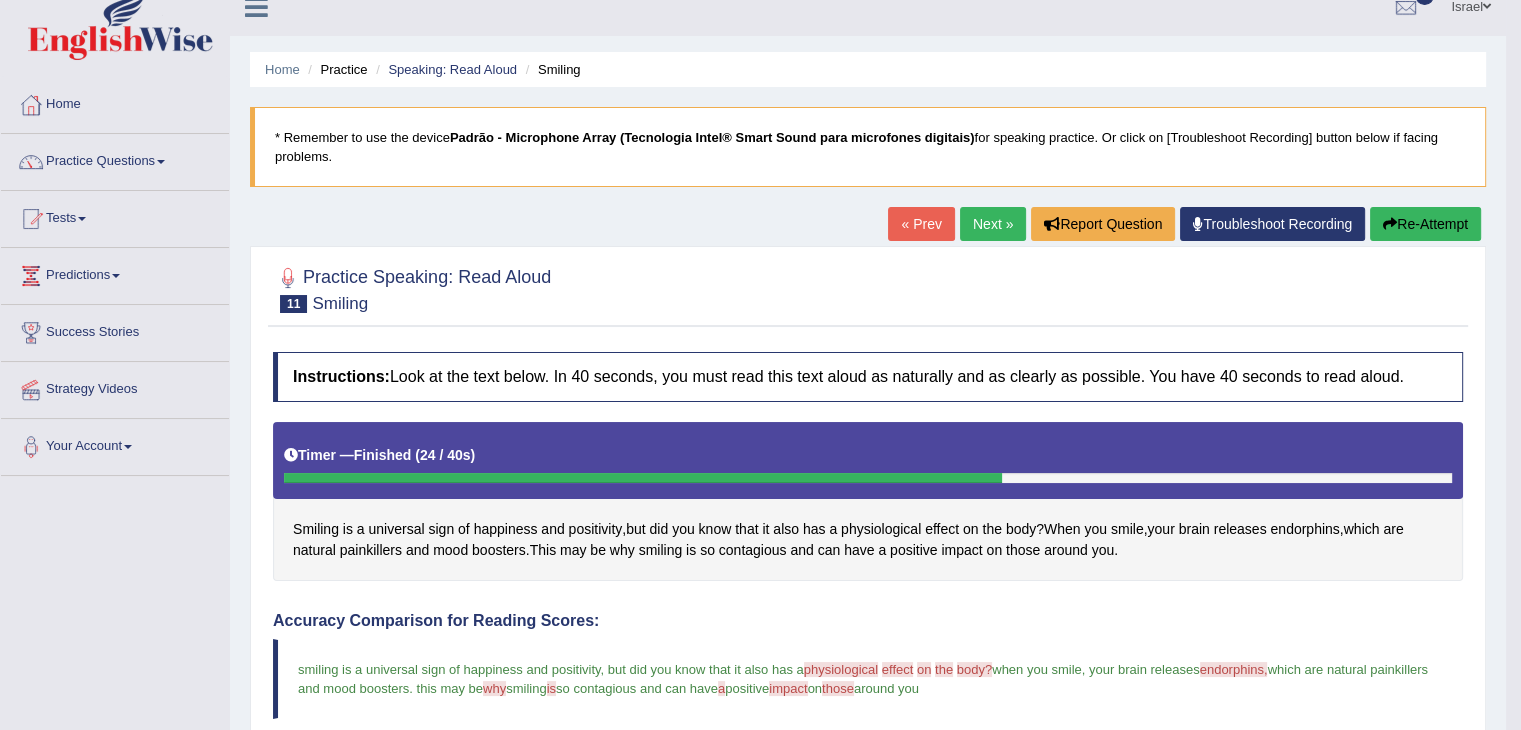 scroll, scrollTop: 0, scrollLeft: 0, axis: both 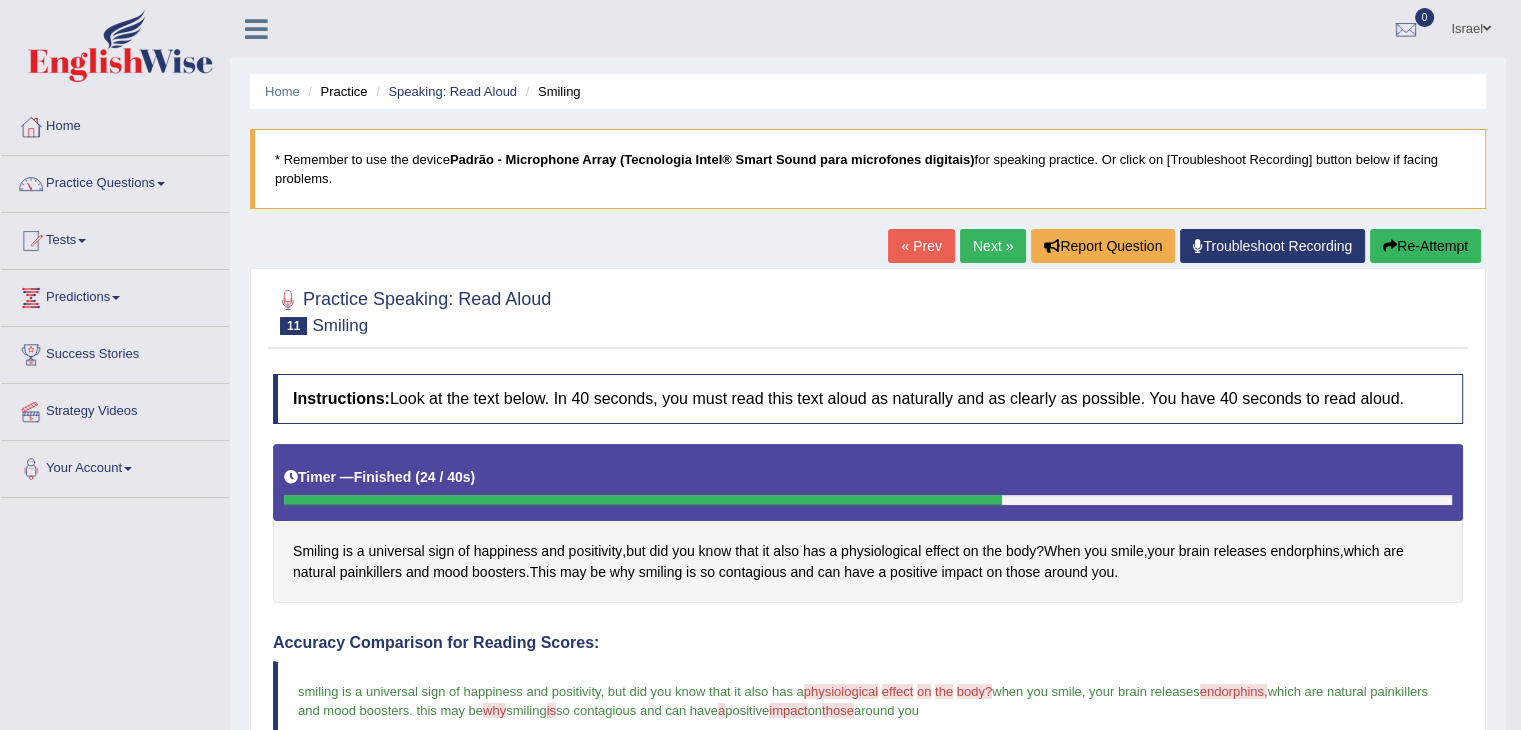 click on "Next »" at bounding box center [993, 246] 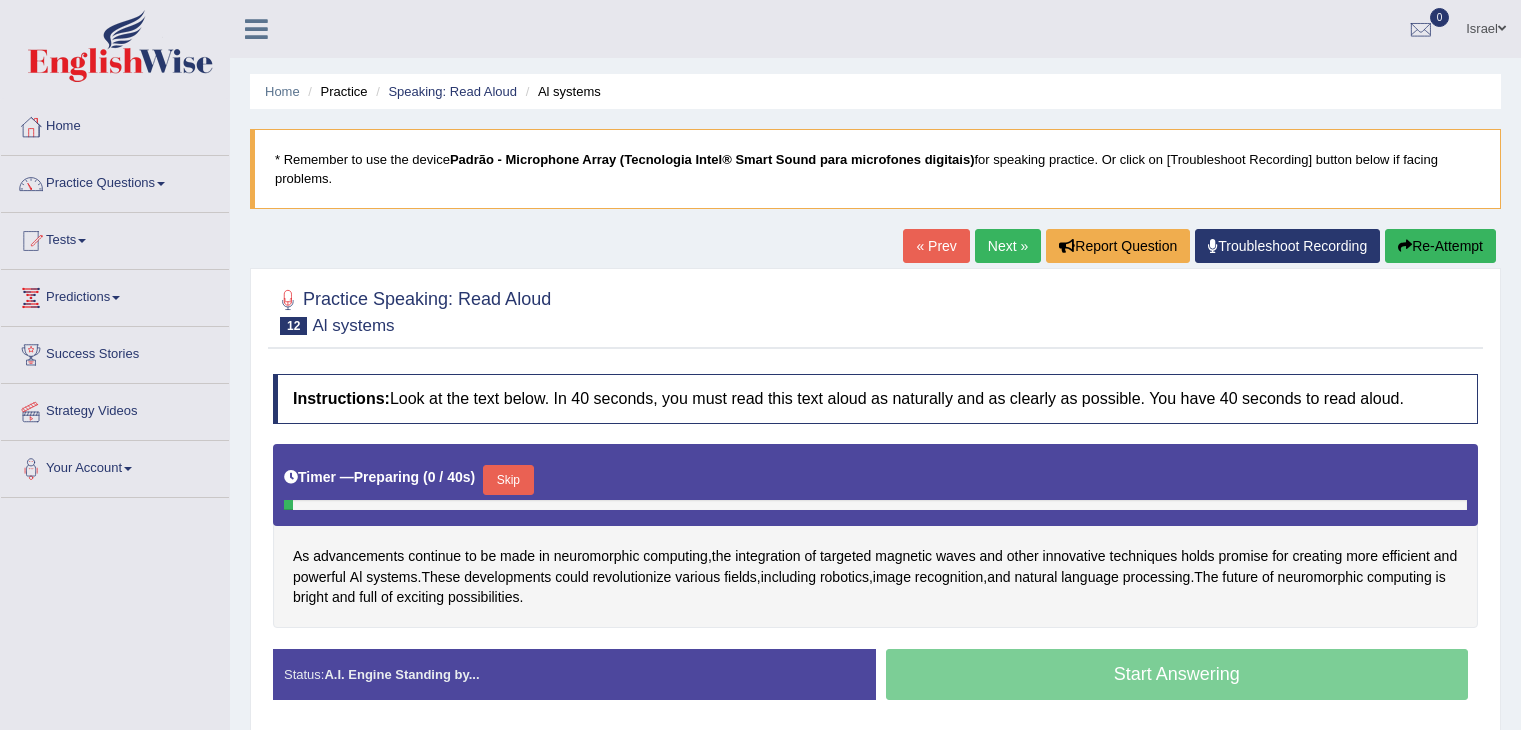scroll, scrollTop: 4, scrollLeft: 0, axis: vertical 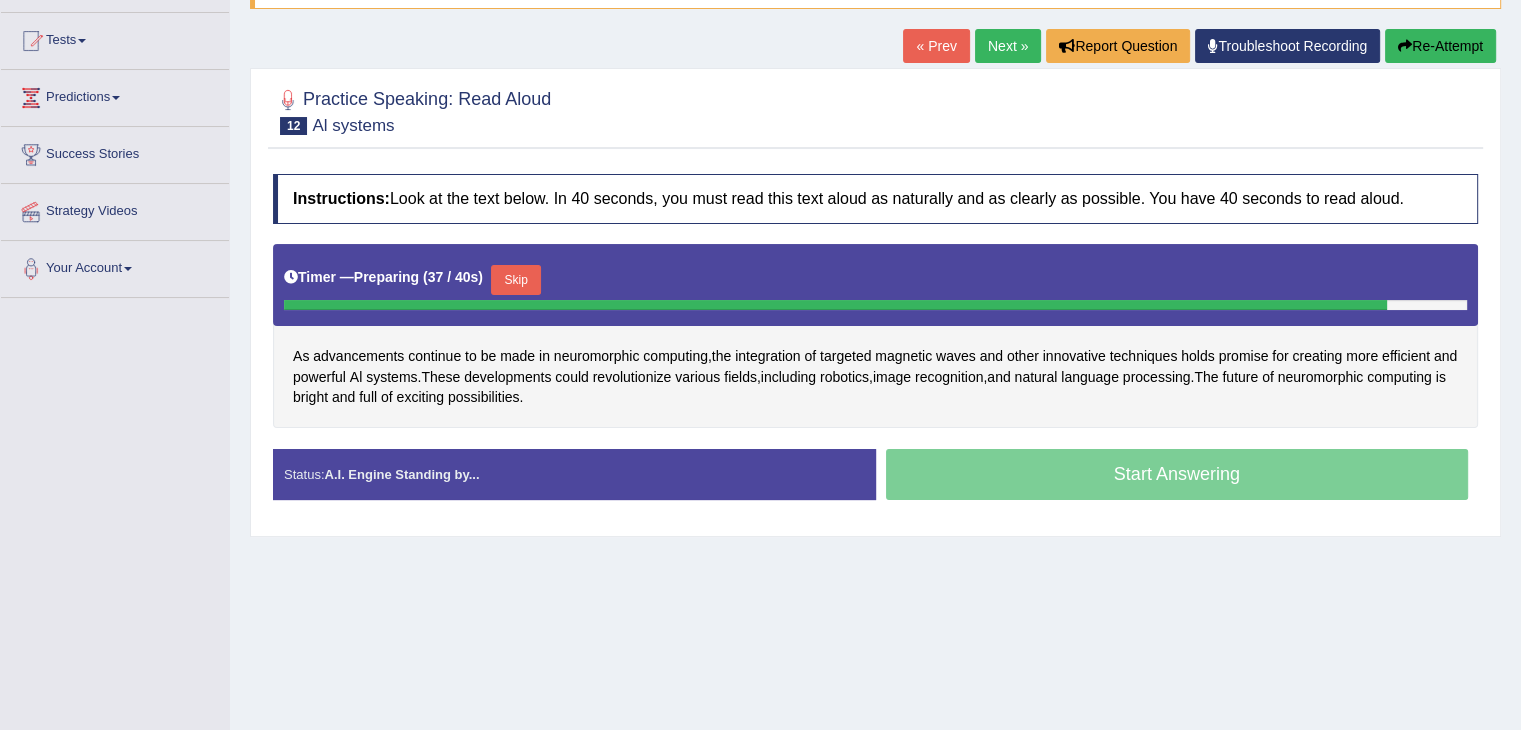 click on "Skip" at bounding box center (516, 280) 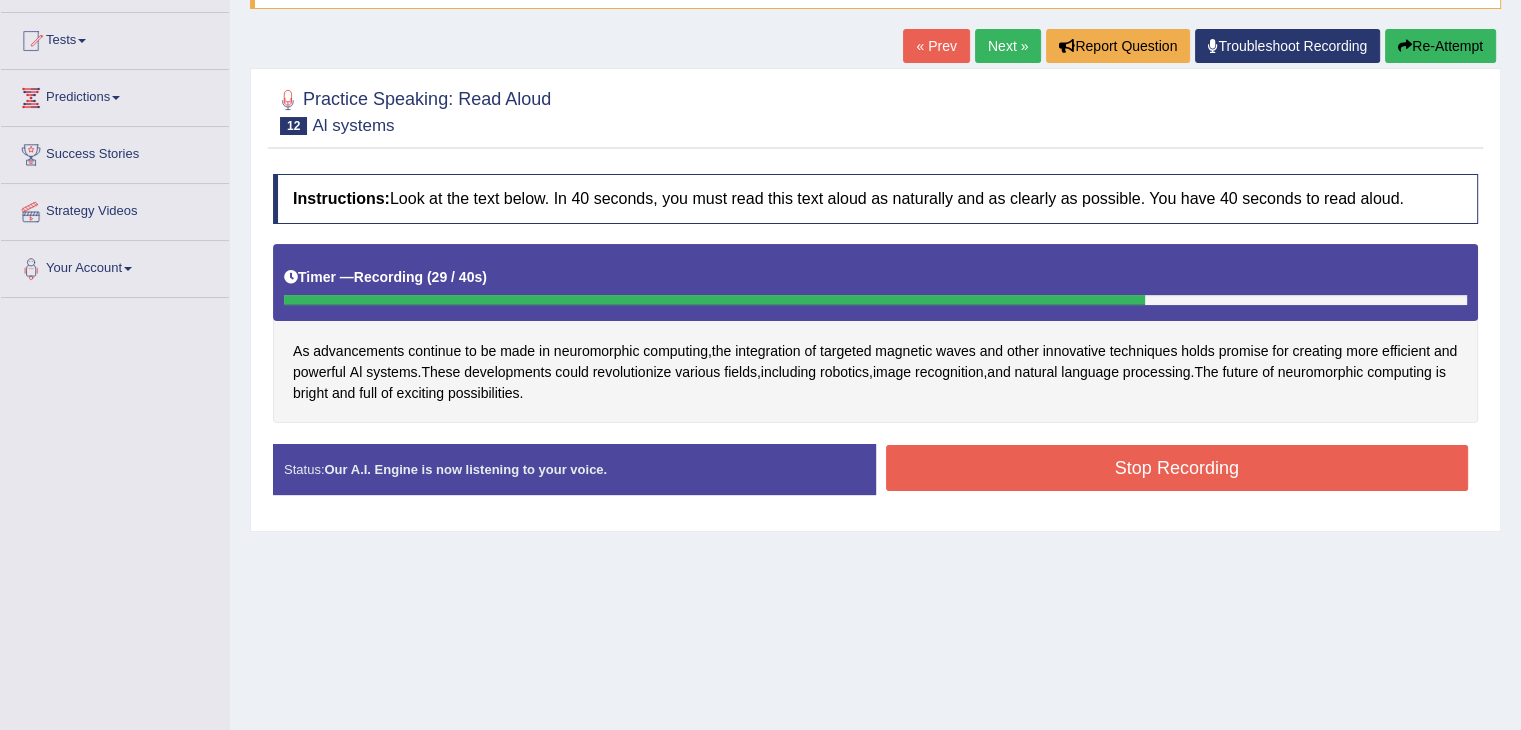 click on "Stop Recording" at bounding box center [1177, 468] 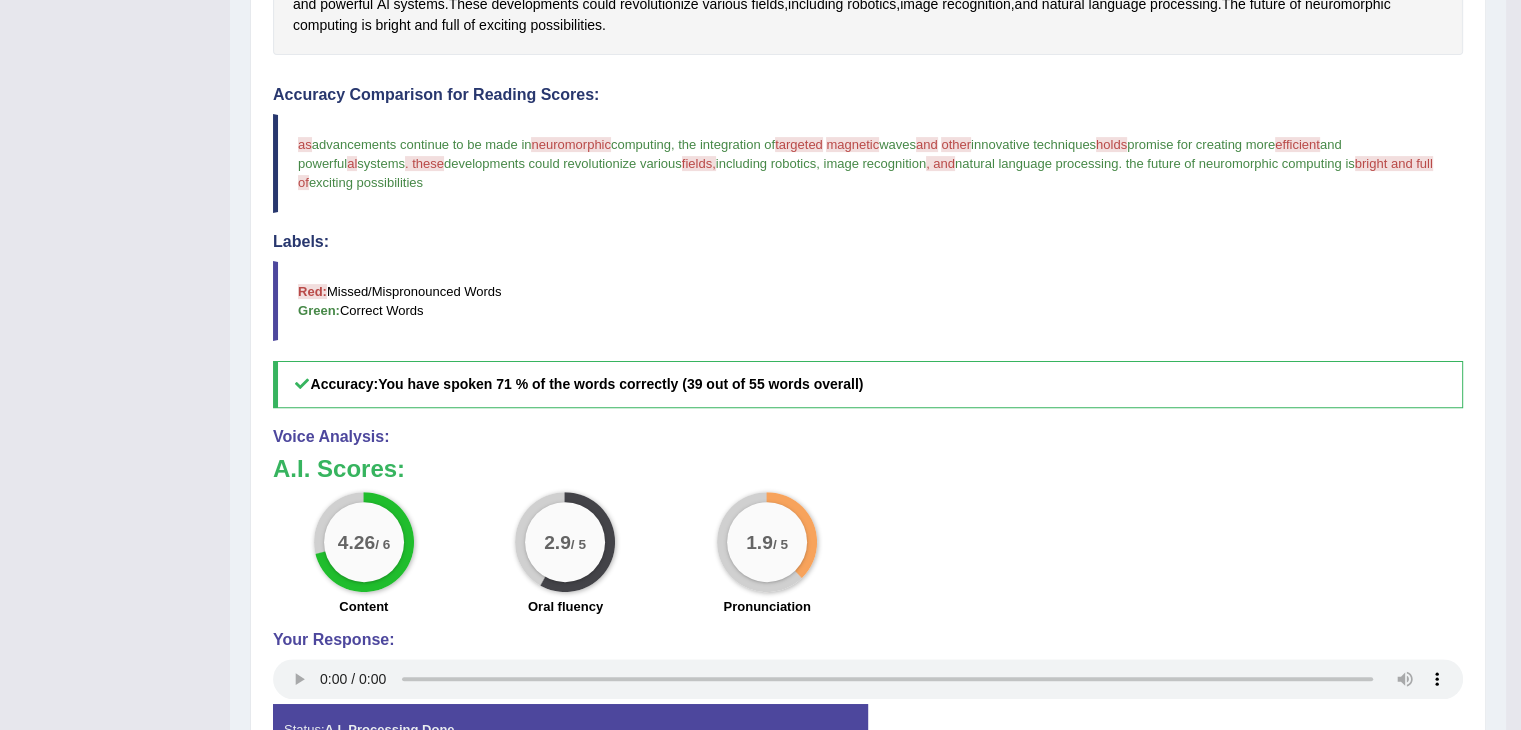 scroll, scrollTop: 600, scrollLeft: 0, axis: vertical 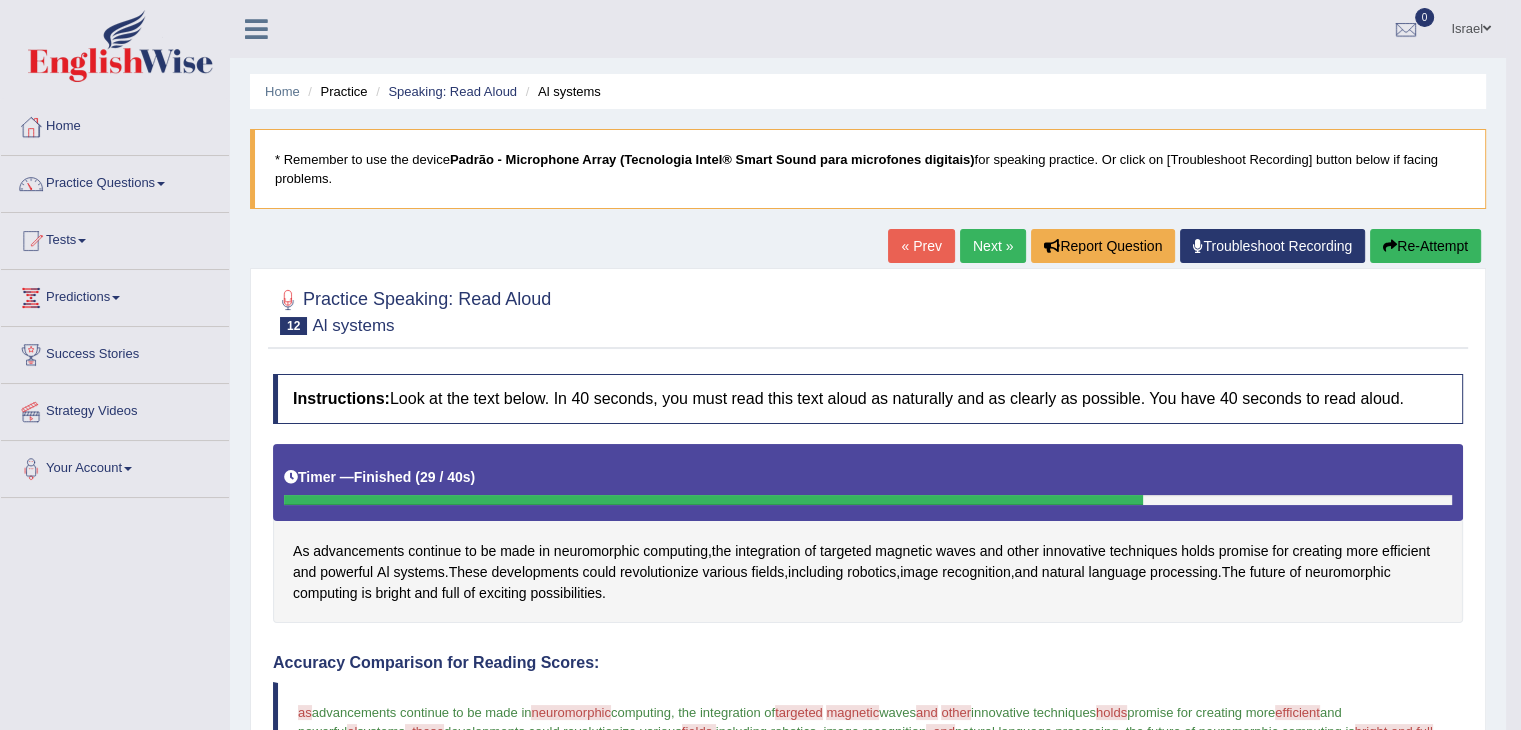 click on "Next »" at bounding box center (993, 246) 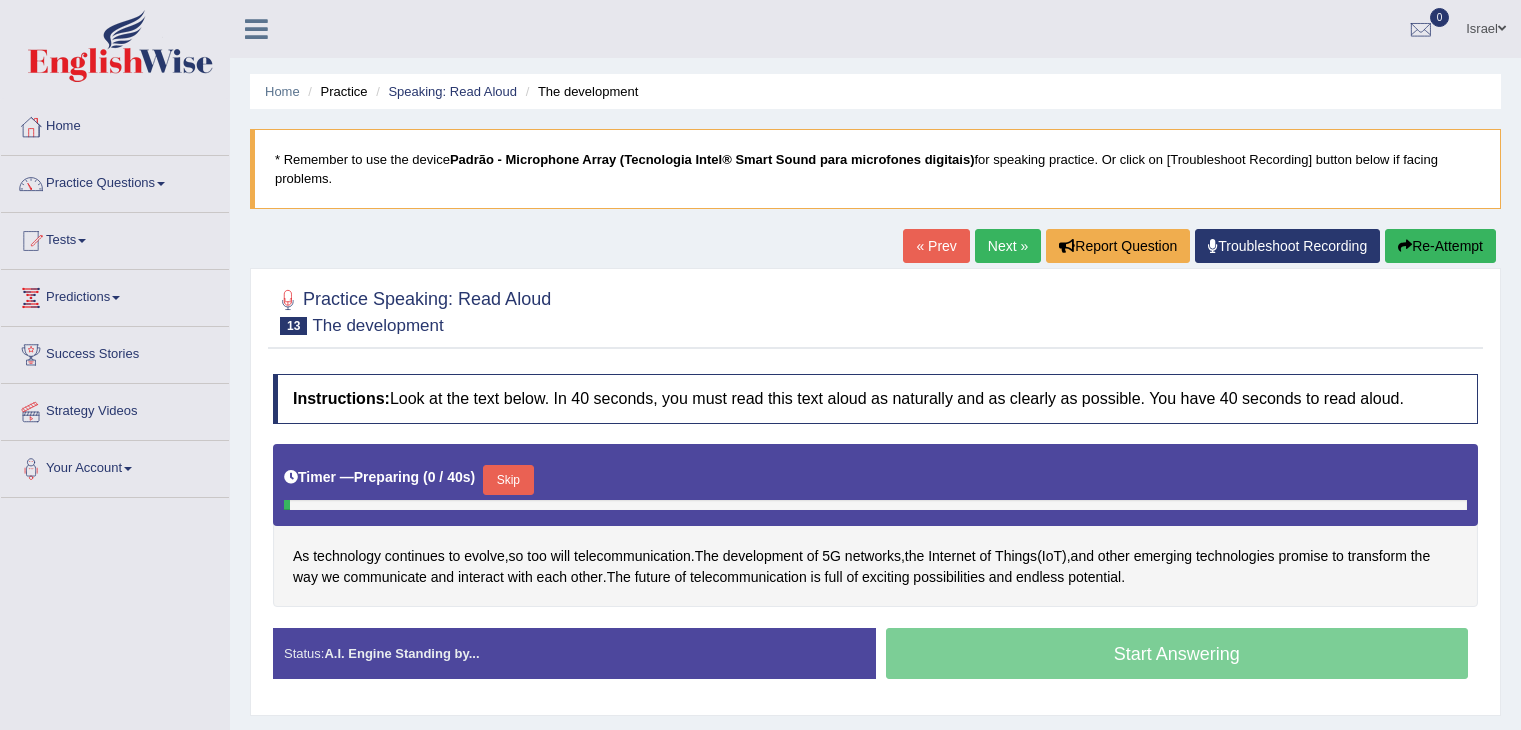 scroll, scrollTop: 0, scrollLeft: 0, axis: both 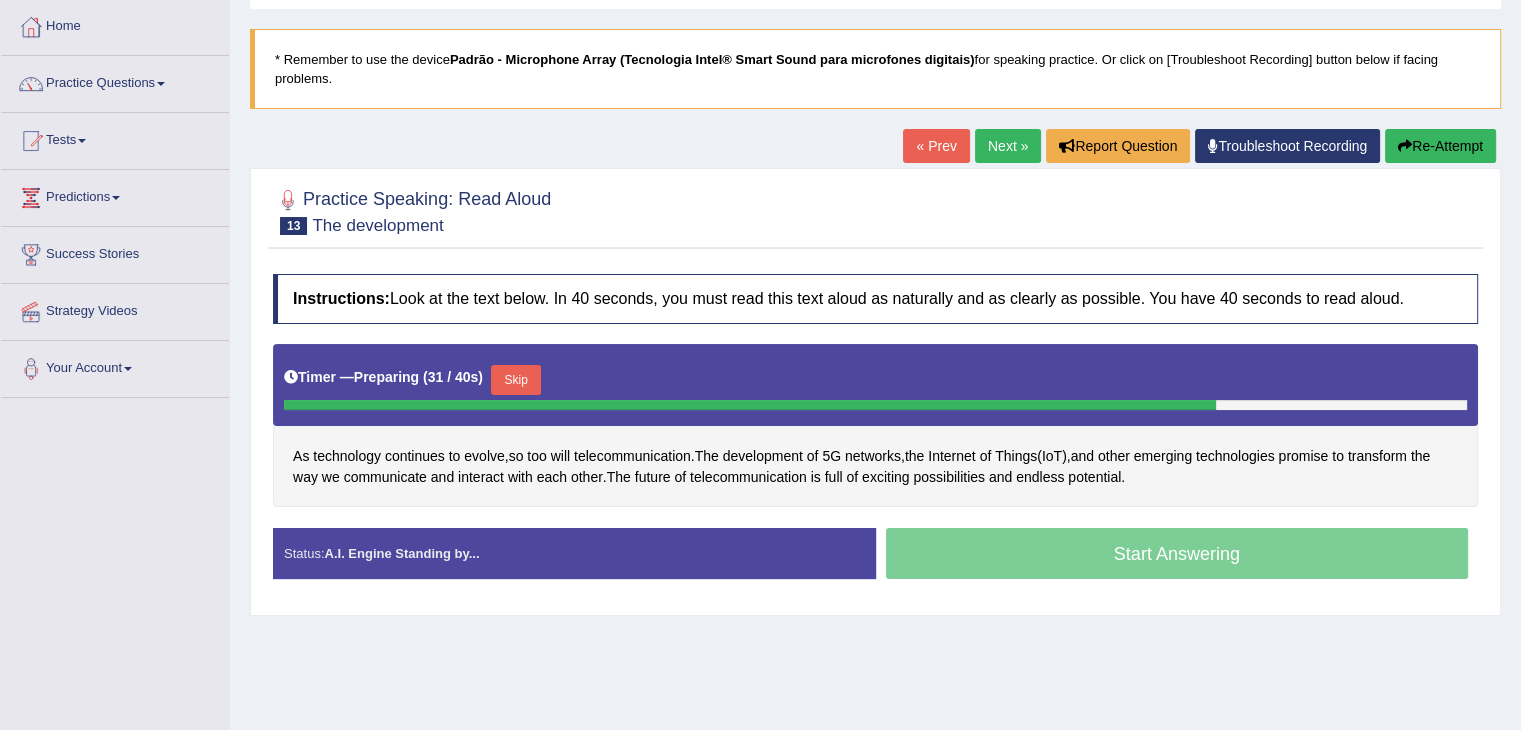 click on "Skip" at bounding box center [516, 380] 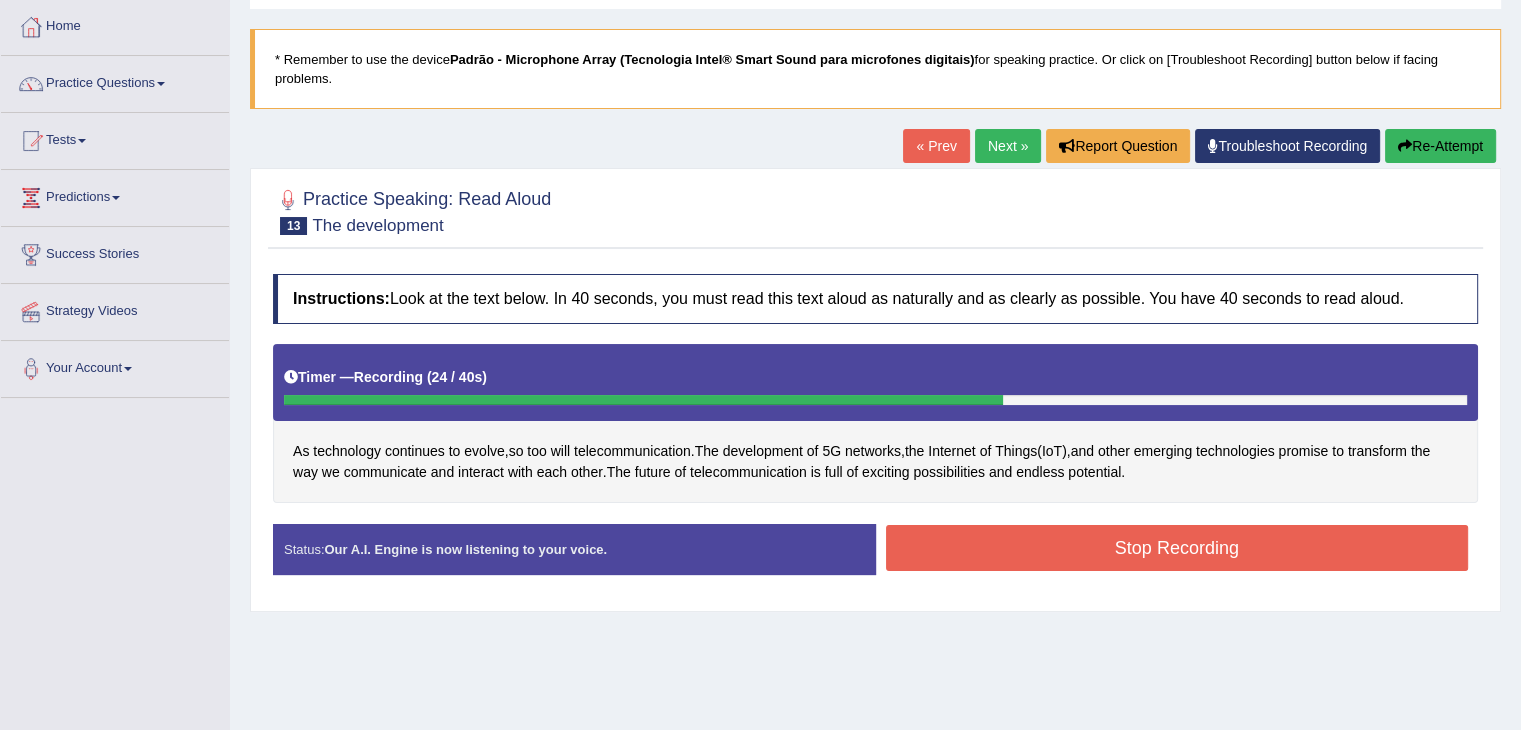 click on "Stop Recording" at bounding box center (1177, 548) 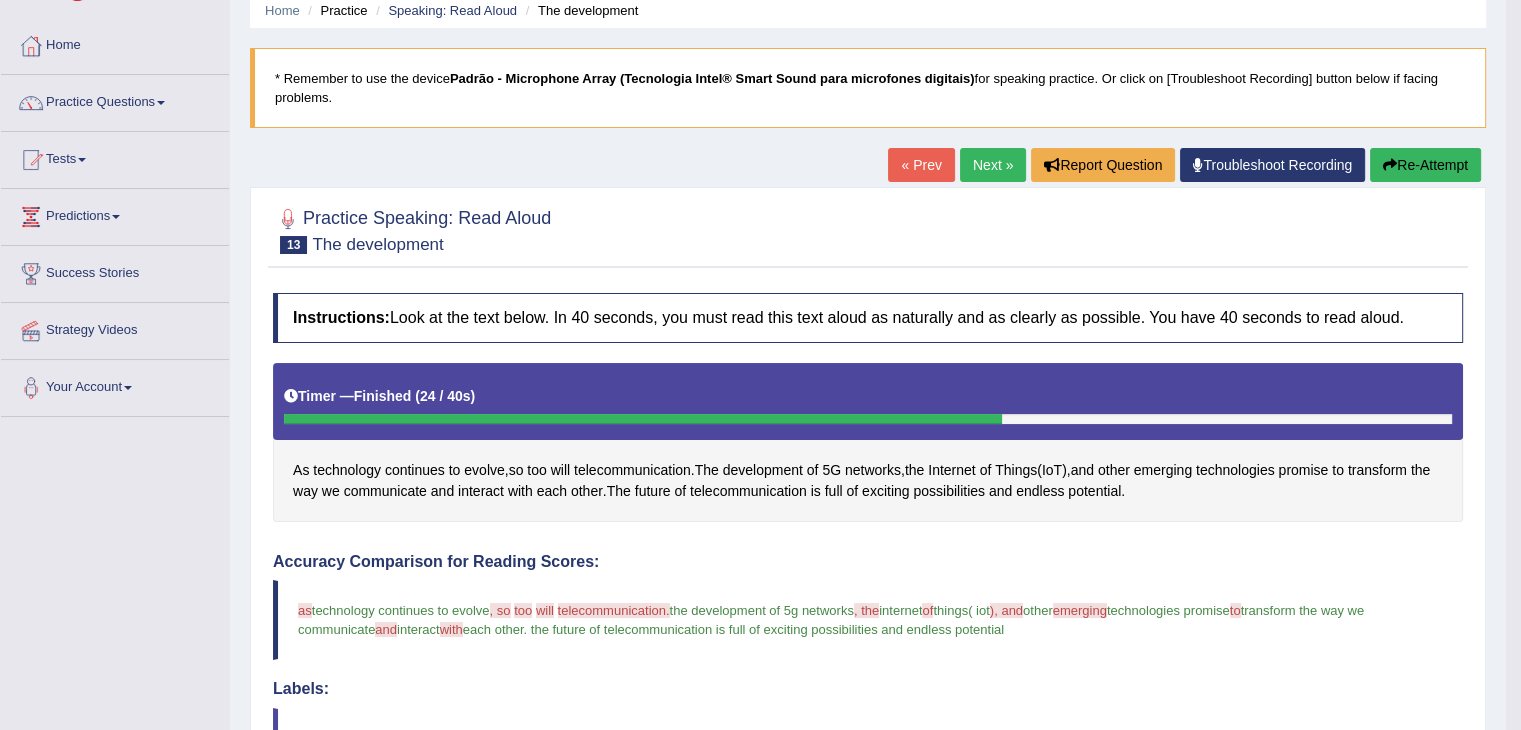 scroll, scrollTop: 53, scrollLeft: 0, axis: vertical 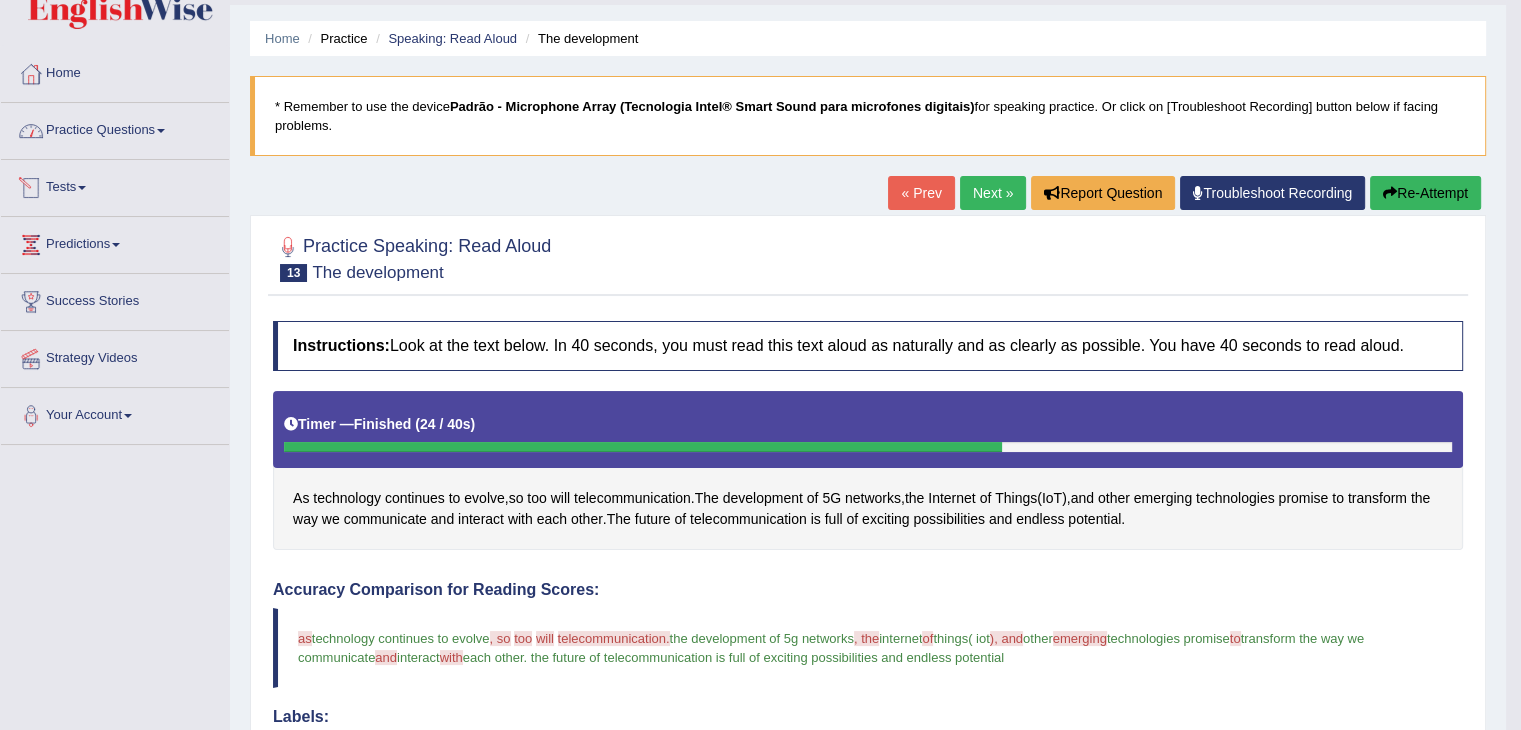 click on "Practice Questions" at bounding box center (115, 128) 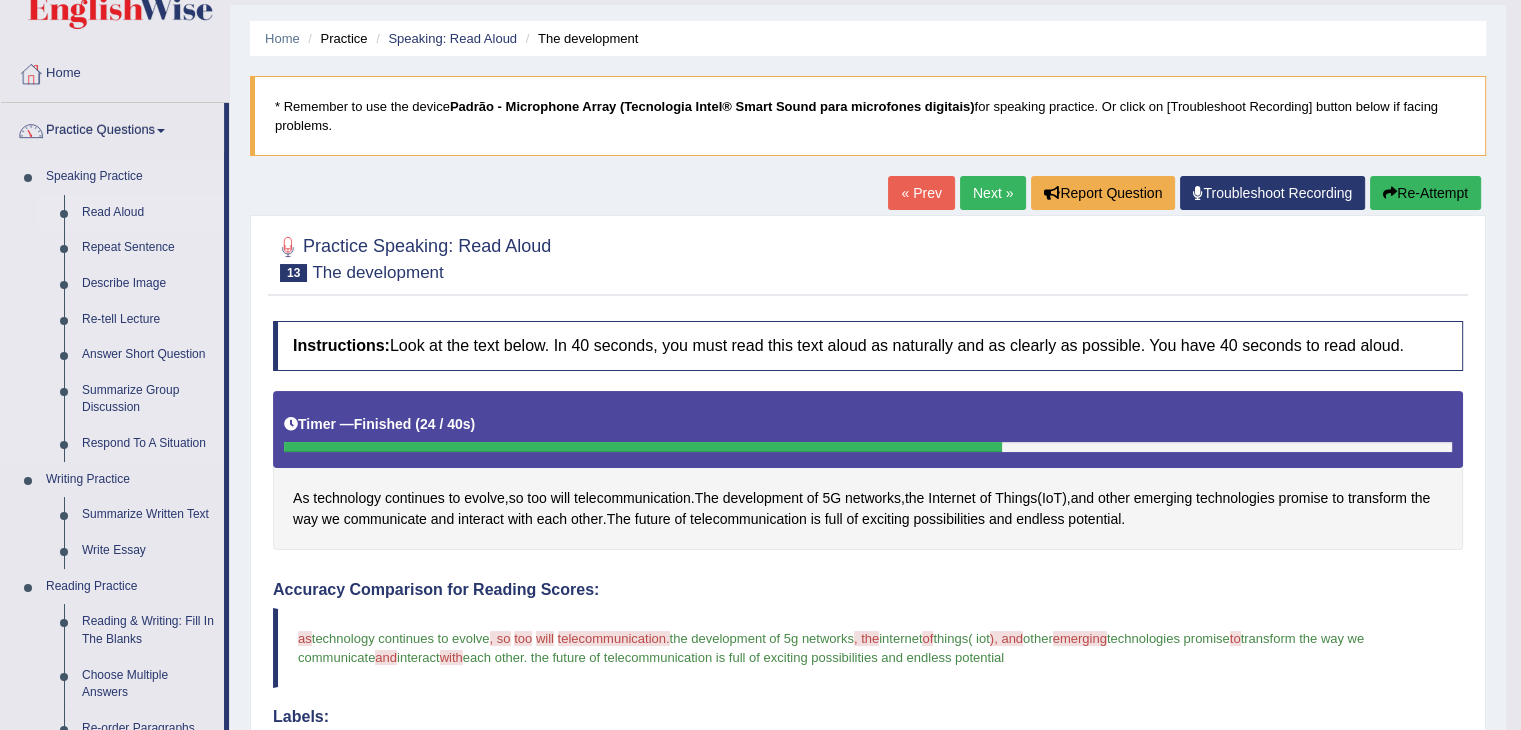 click on "Read Aloud" at bounding box center (148, 213) 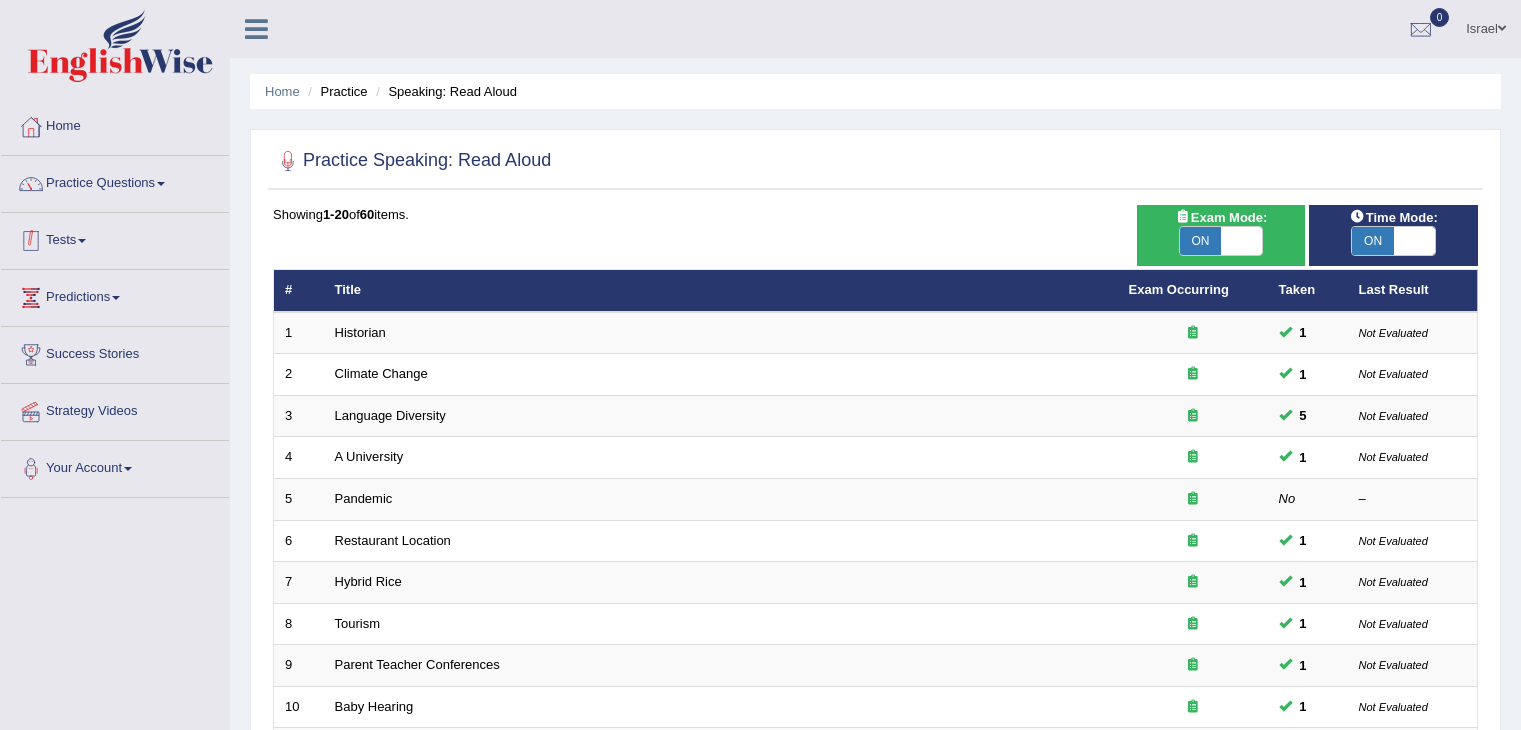 scroll, scrollTop: 0, scrollLeft: 0, axis: both 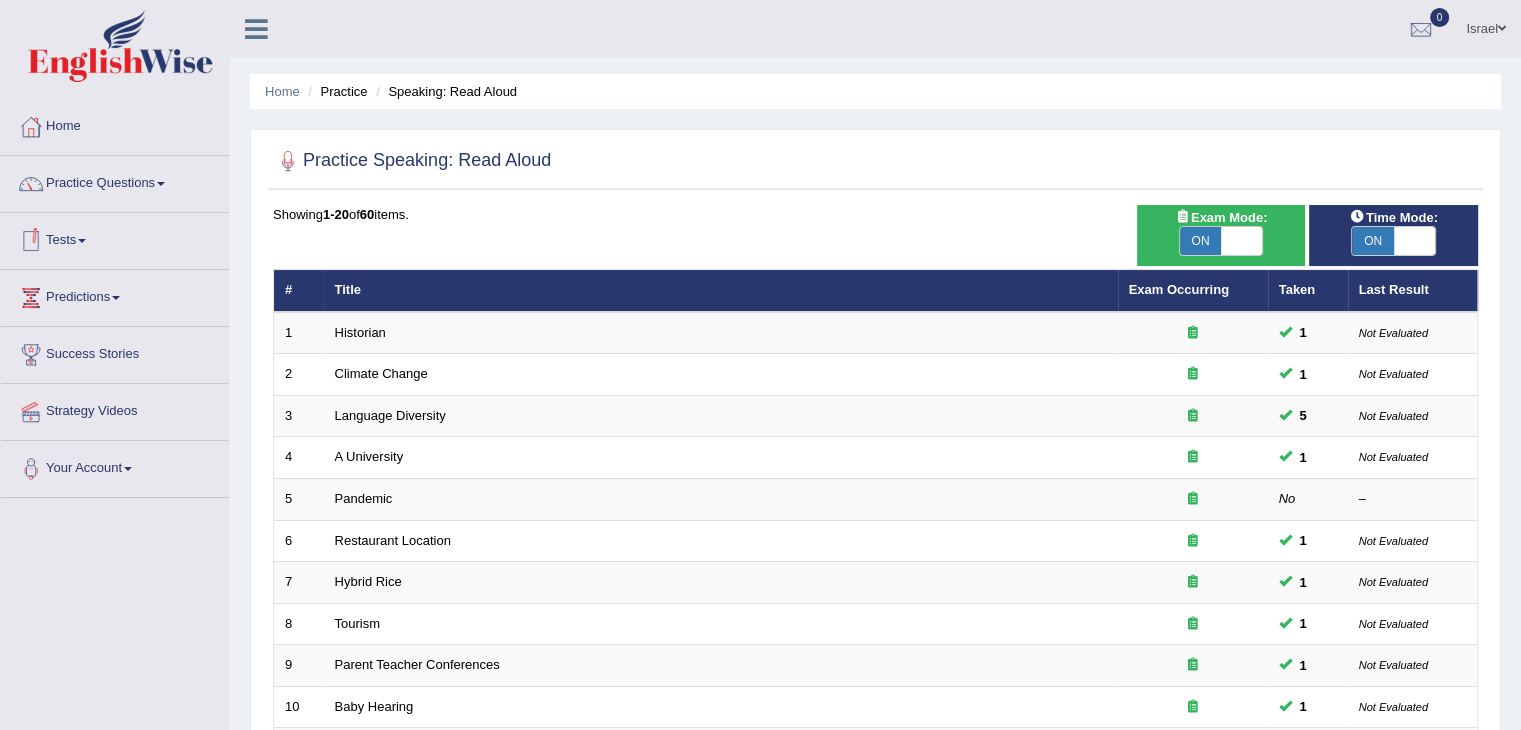 click at bounding box center [1242, 241] 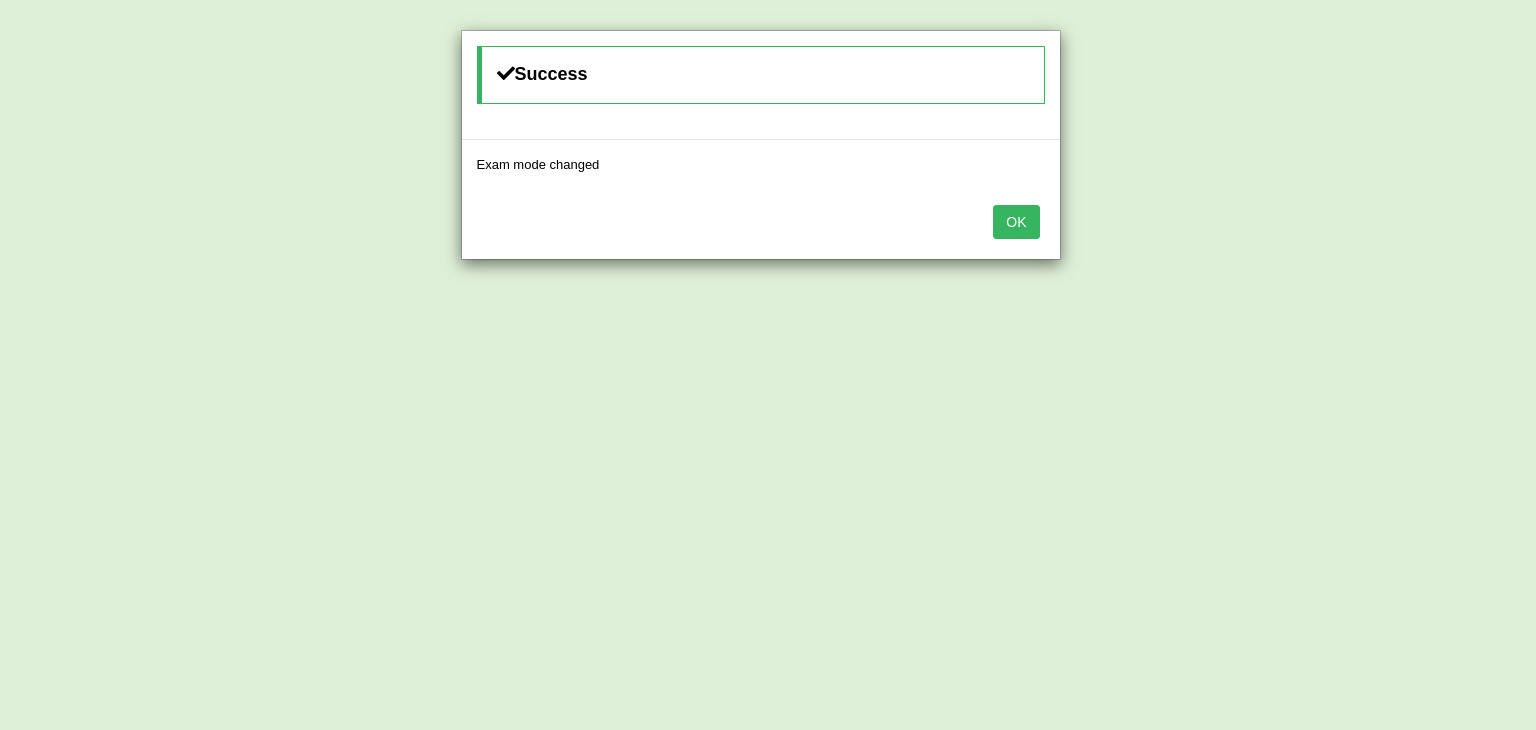 click on "OK" at bounding box center [1016, 222] 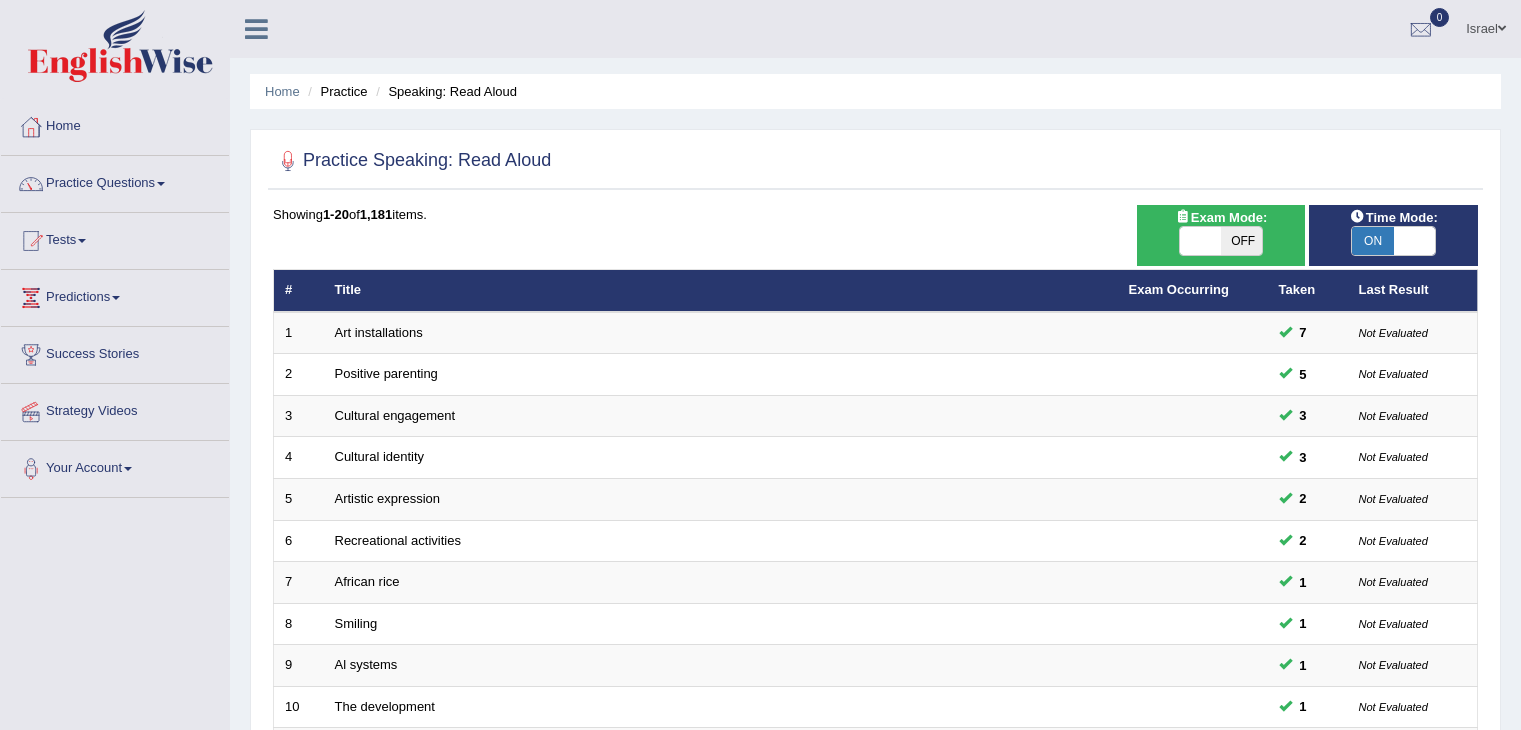 scroll, scrollTop: 0, scrollLeft: 0, axis: both 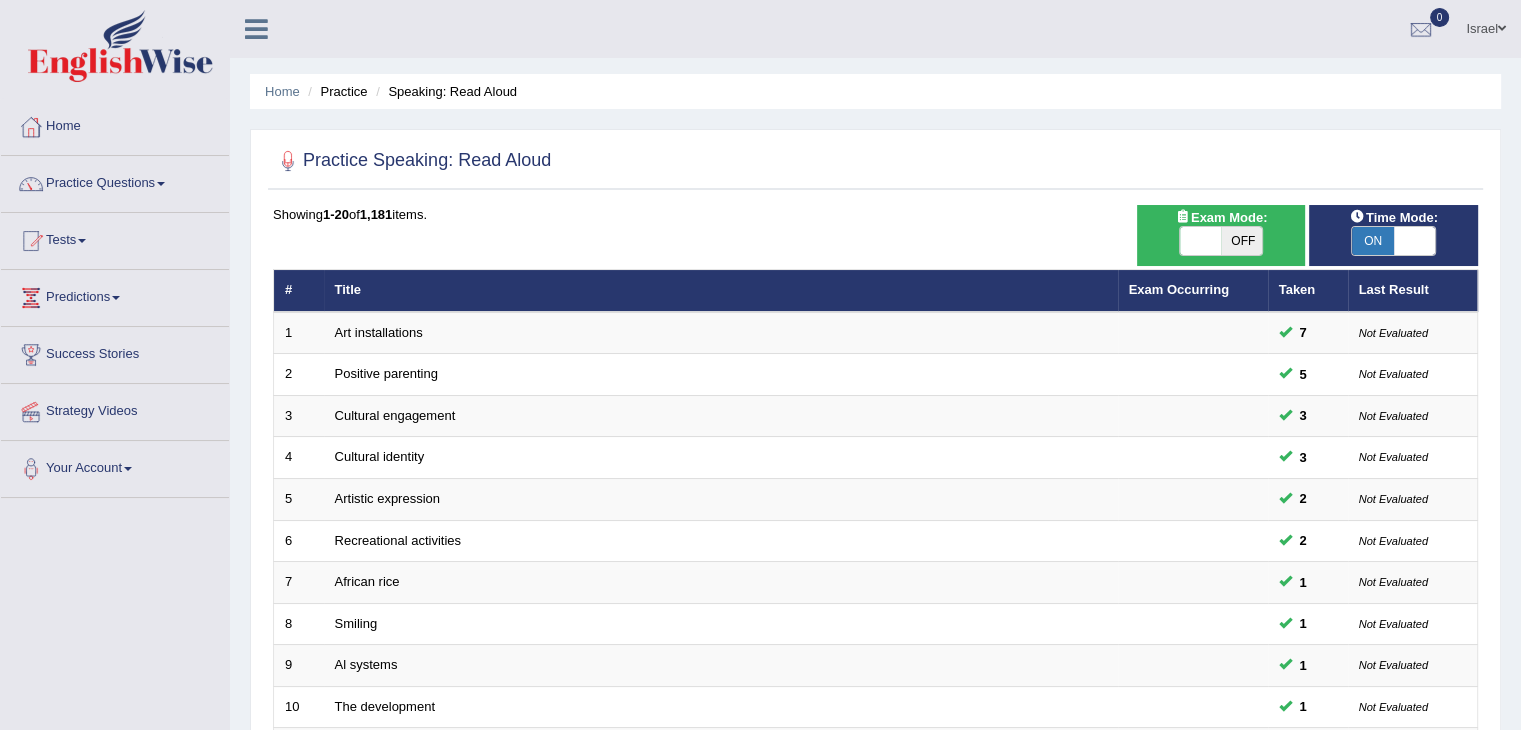 click at bounding box center (1415, 241) 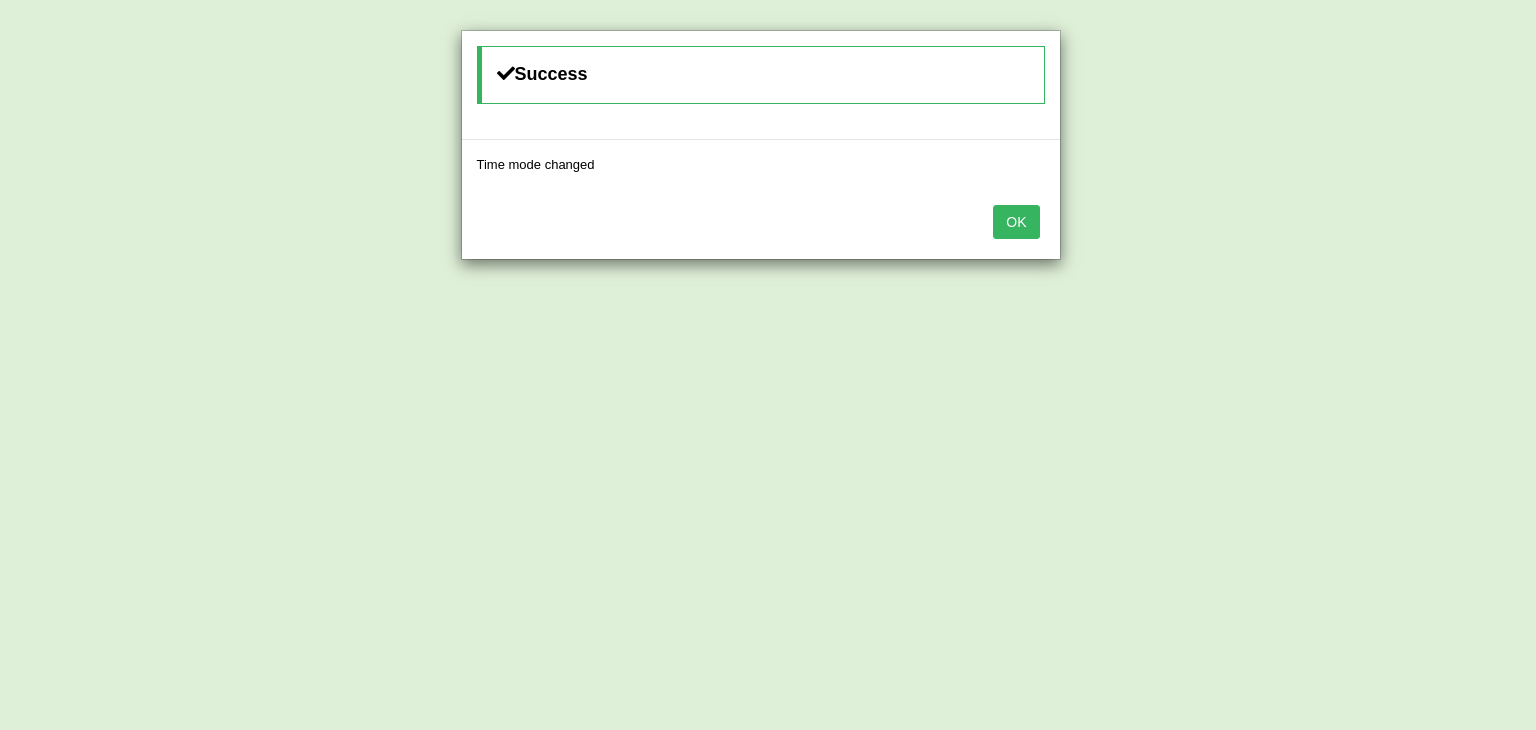 click on "OK" at bounding box center (1016, 222) 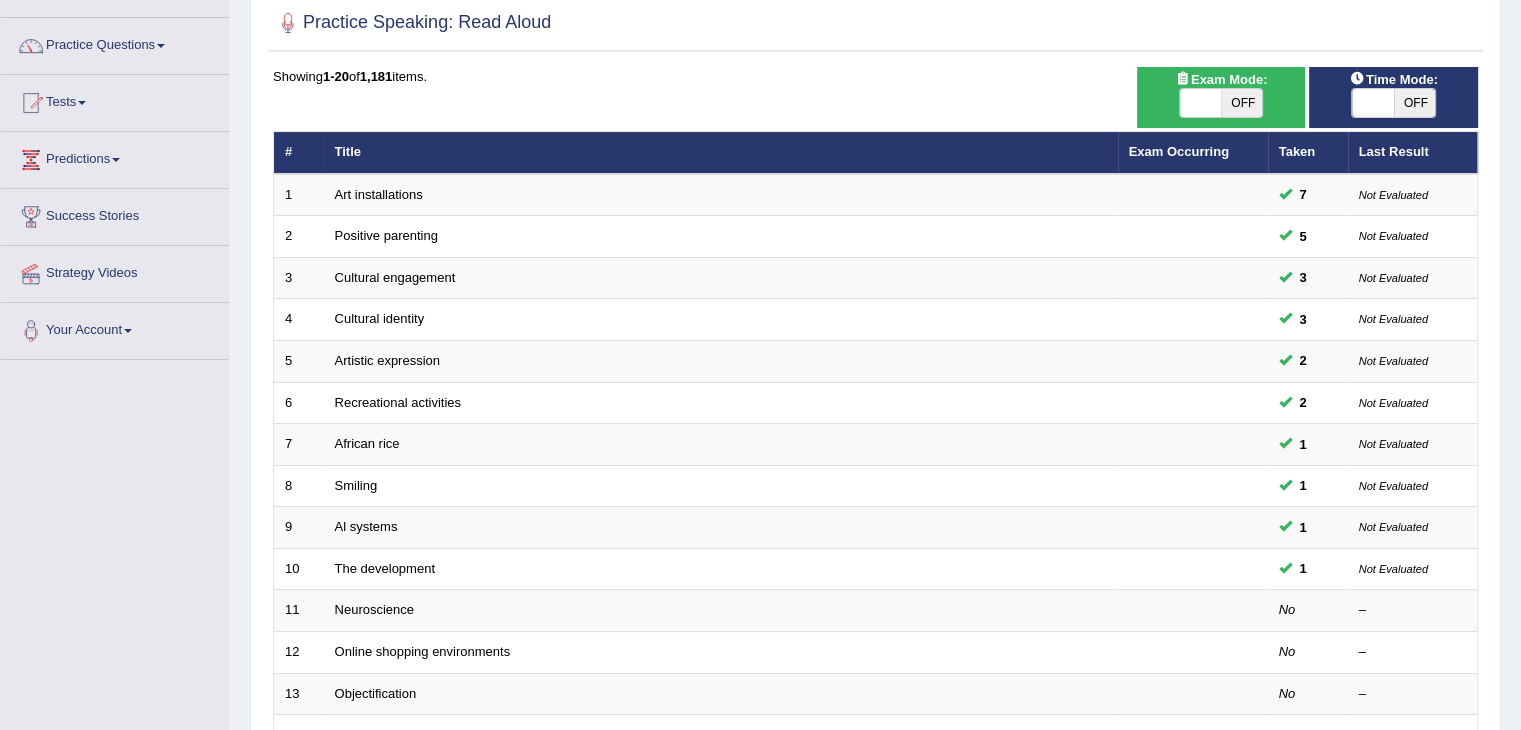 scroll, scrollTop: 100, scrollLeft: 0, axis: vertical 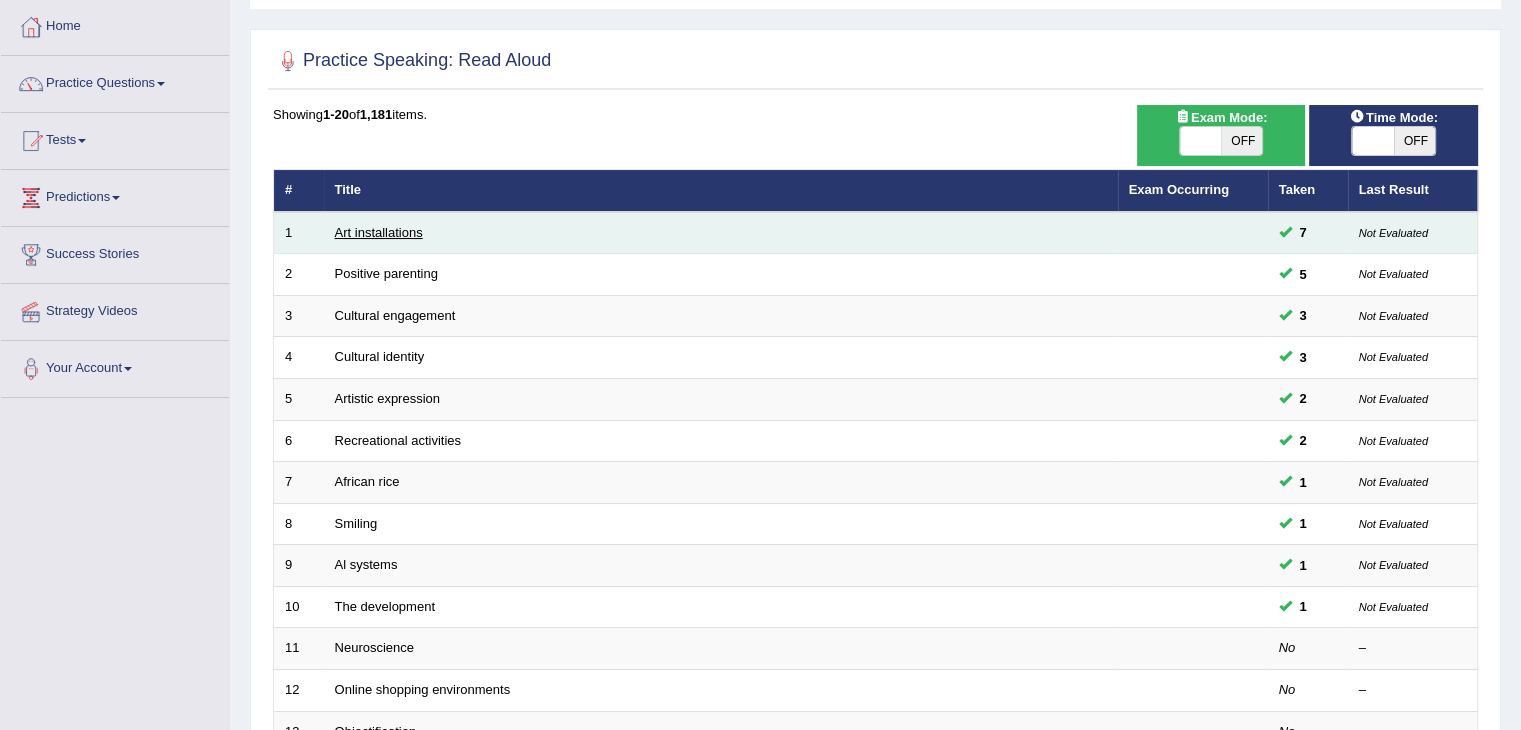 click on "Art installations" at bounding box center [379, 232] 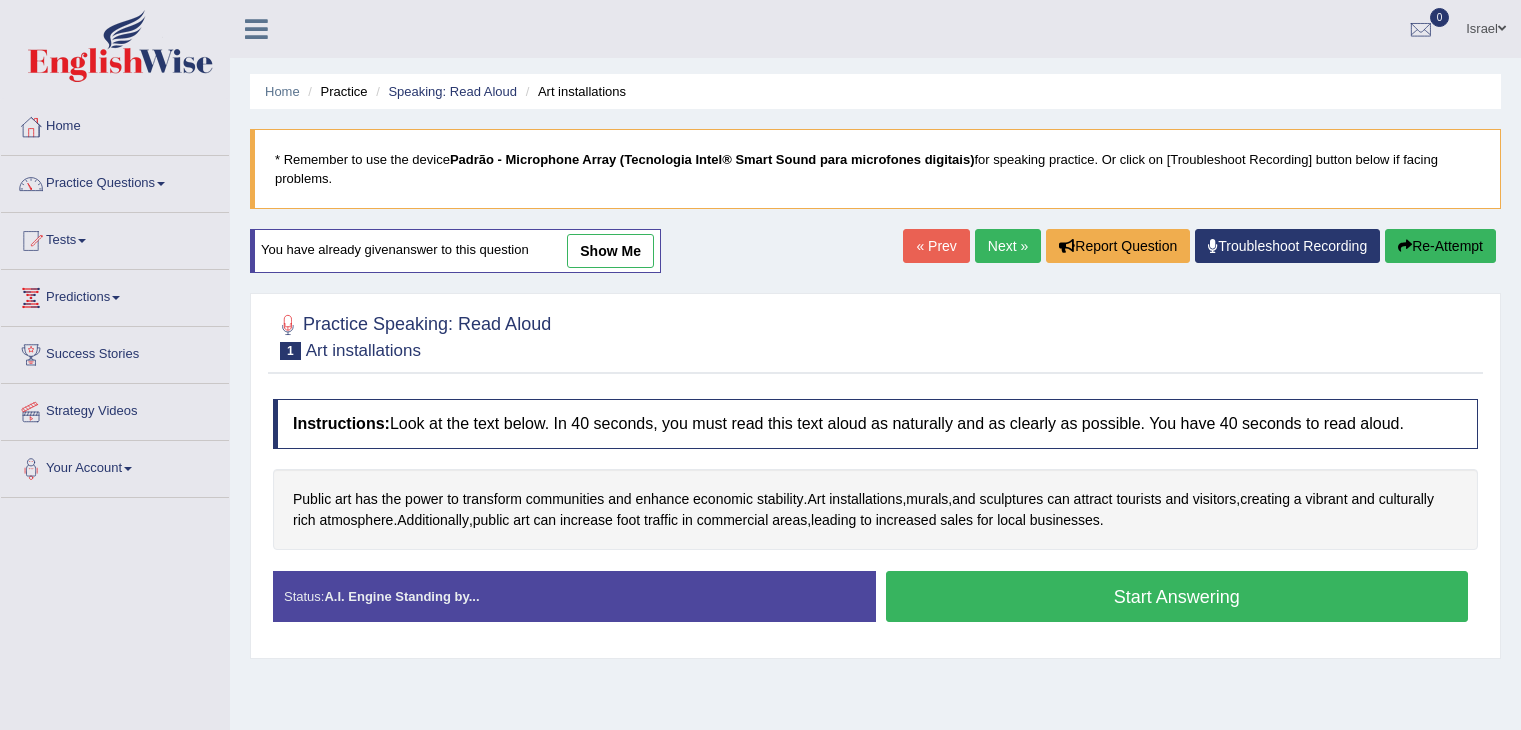 scroll, scrollTop: 0, scrollLeft: 0, axis: both 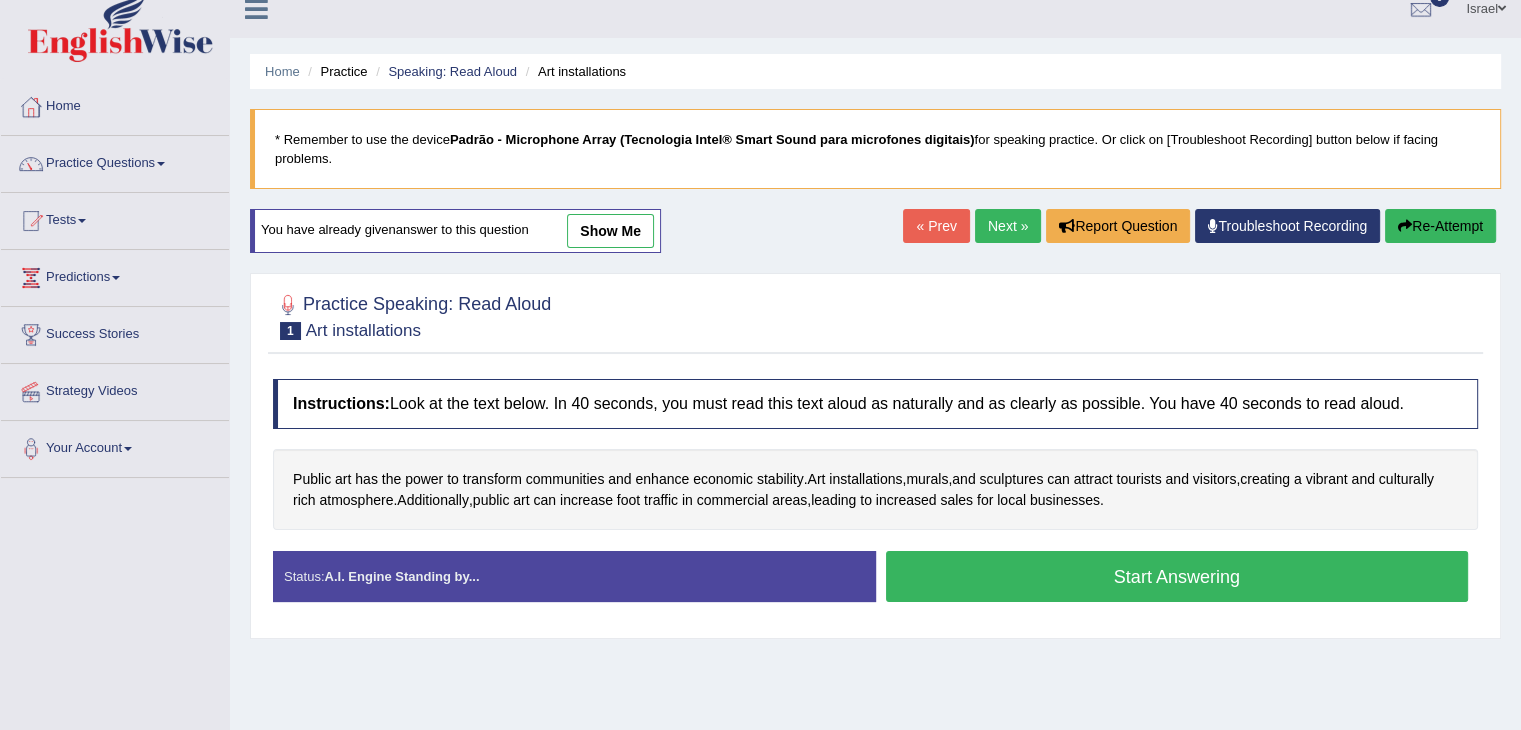 click on "show me" at bounding box center [610, 231] 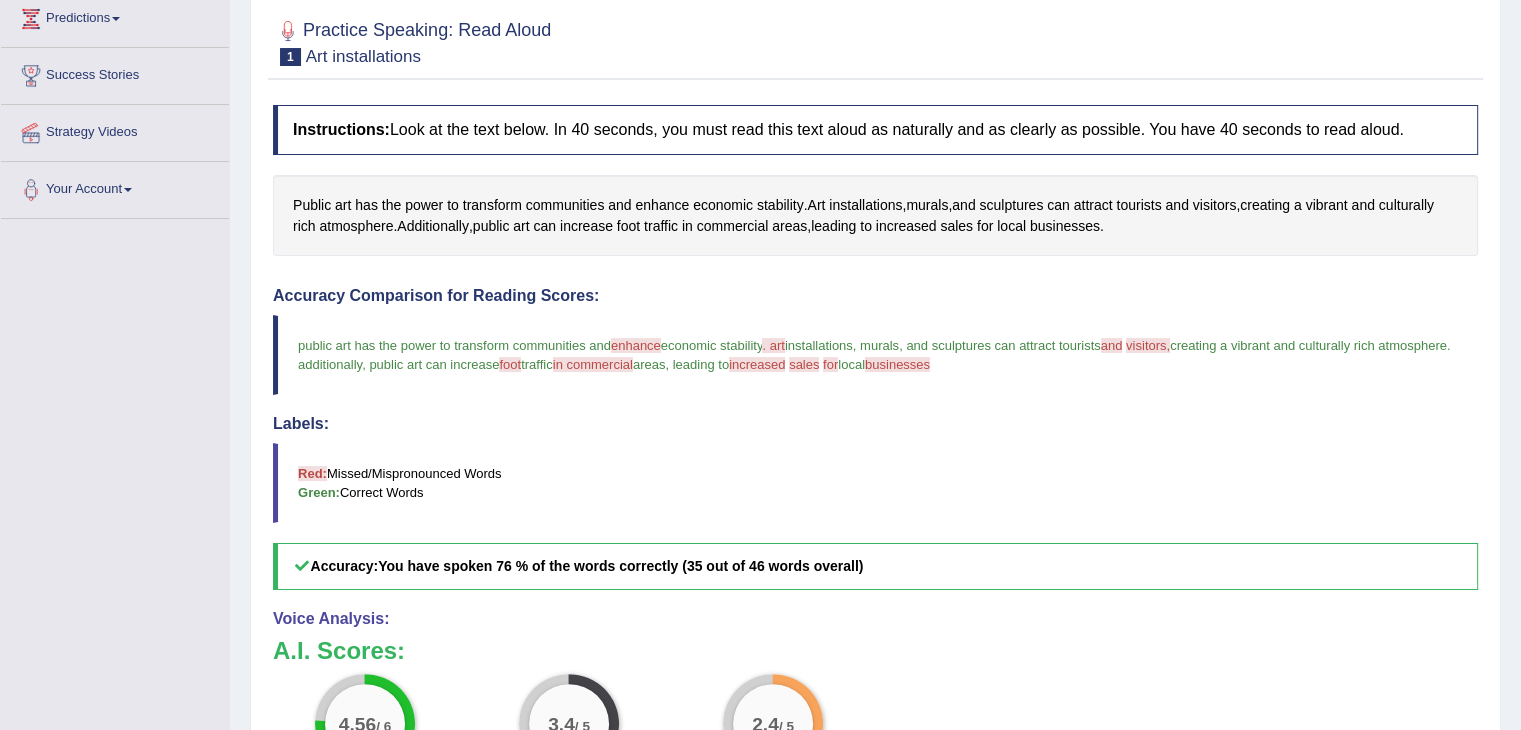scroll, scrollTop: 167, scrollLeft: 0, axis: vertical 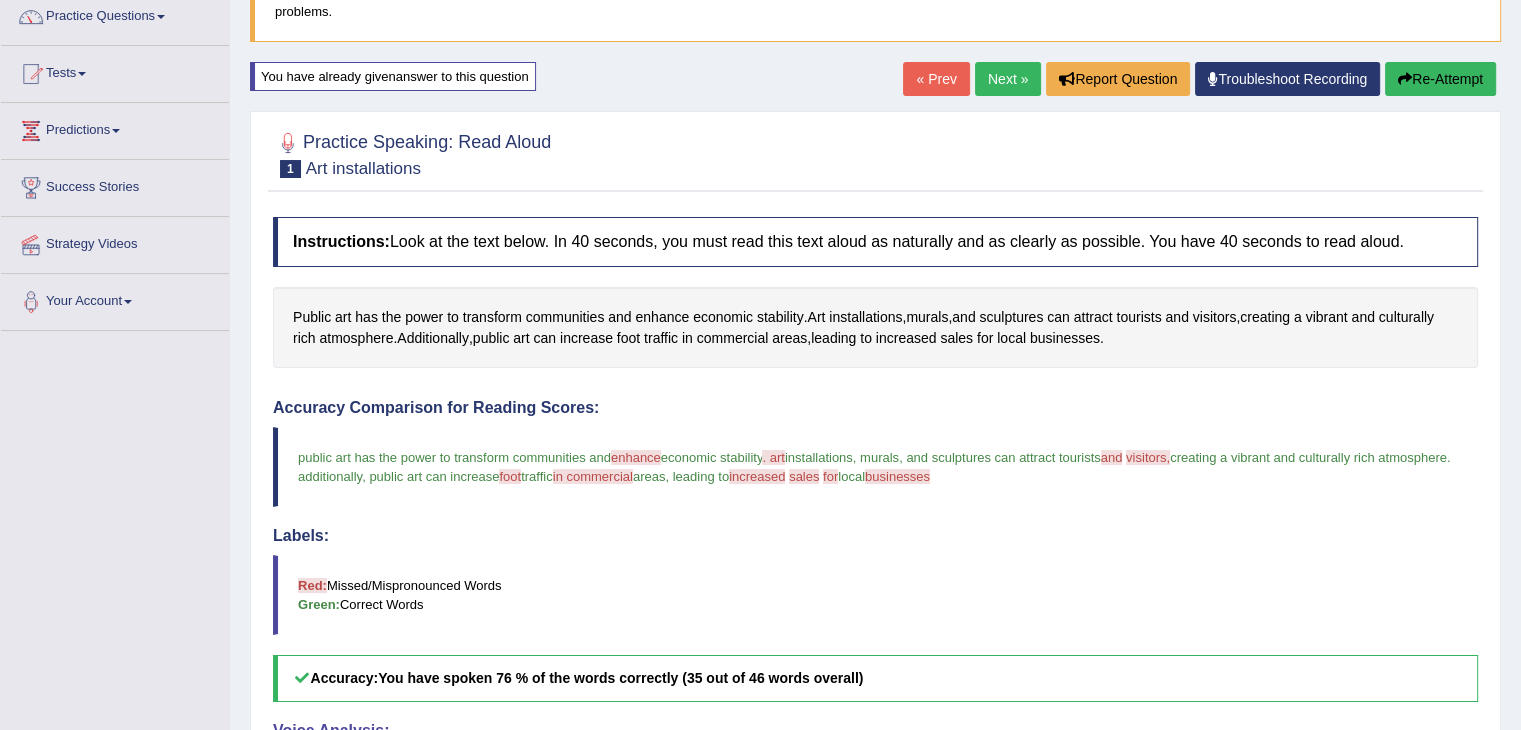 click on "You have already given   answer to this question" at bounding box center [393, 76] 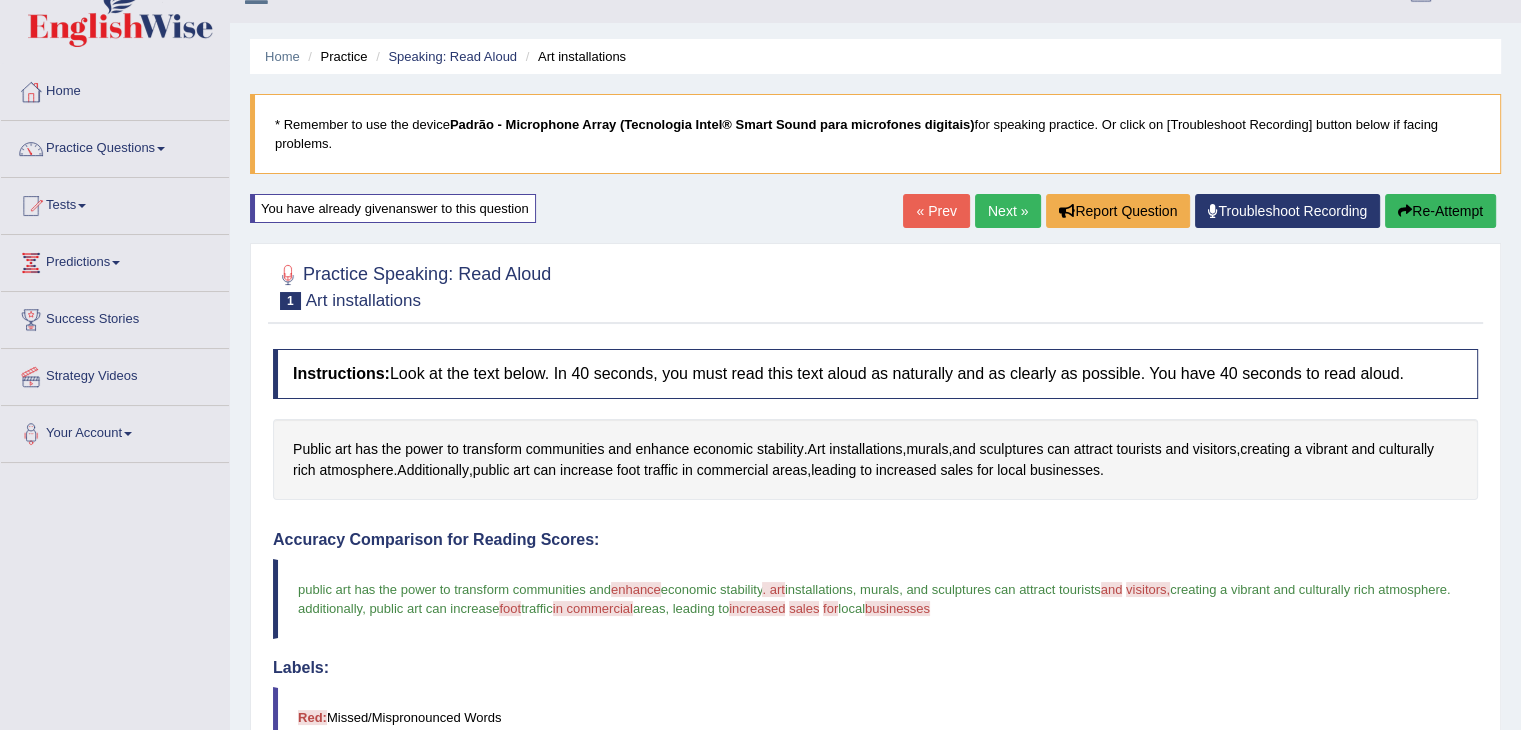 scroll, scrollTop: 0, scrollLeft: 0, axis: both 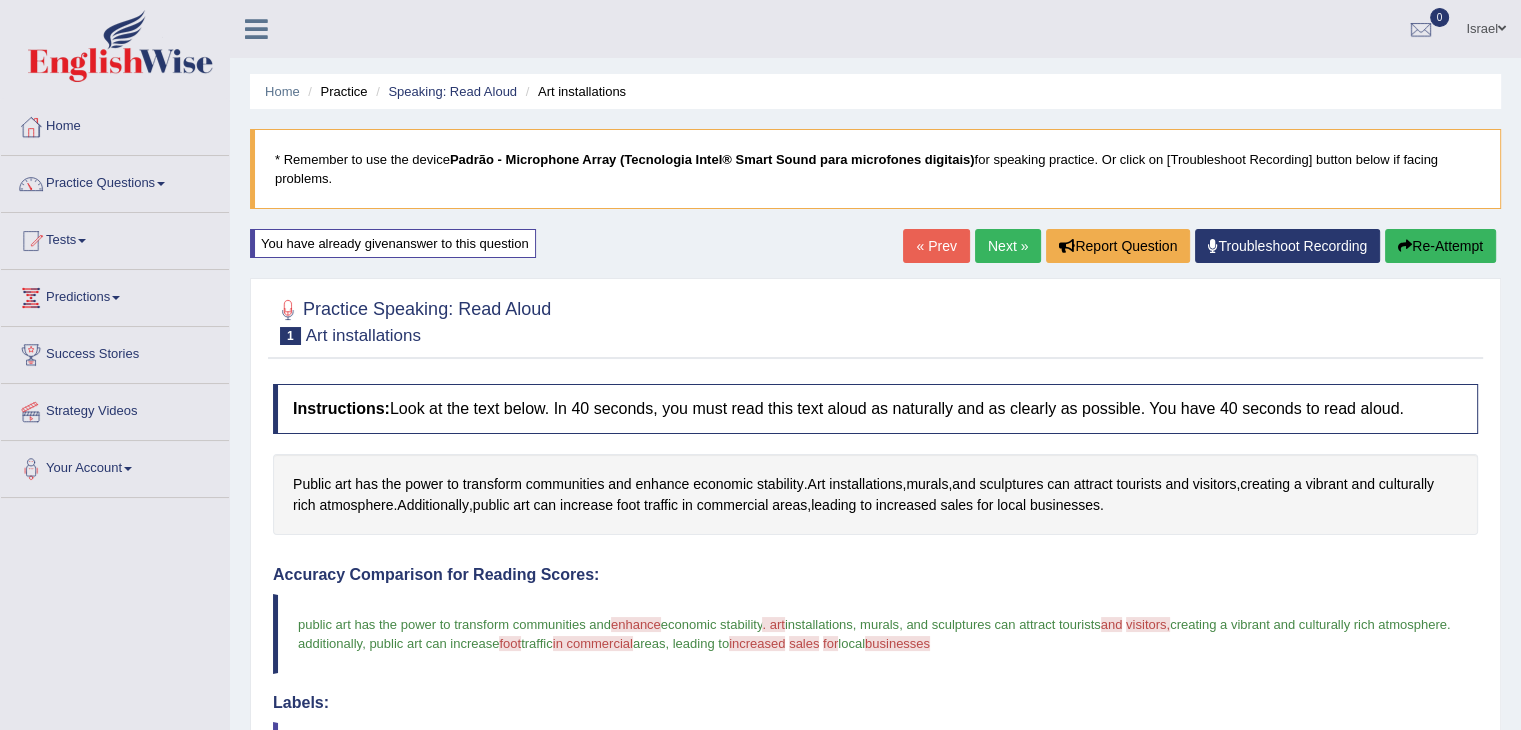 click on "Troubleshoot Recording" at bounding box center (1287, 246) 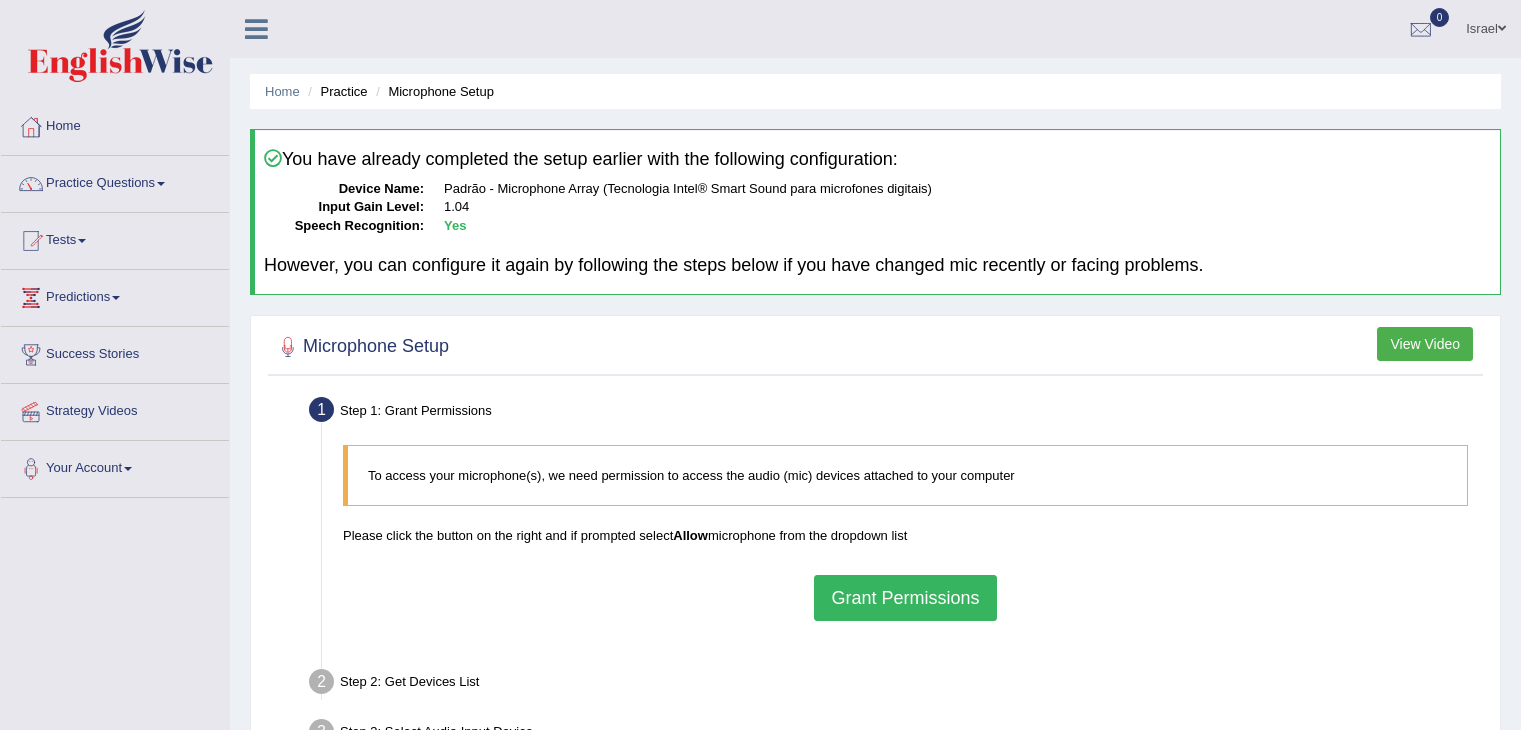 scroll, scrollTop: 0, scrollLeft: 0, axis: both 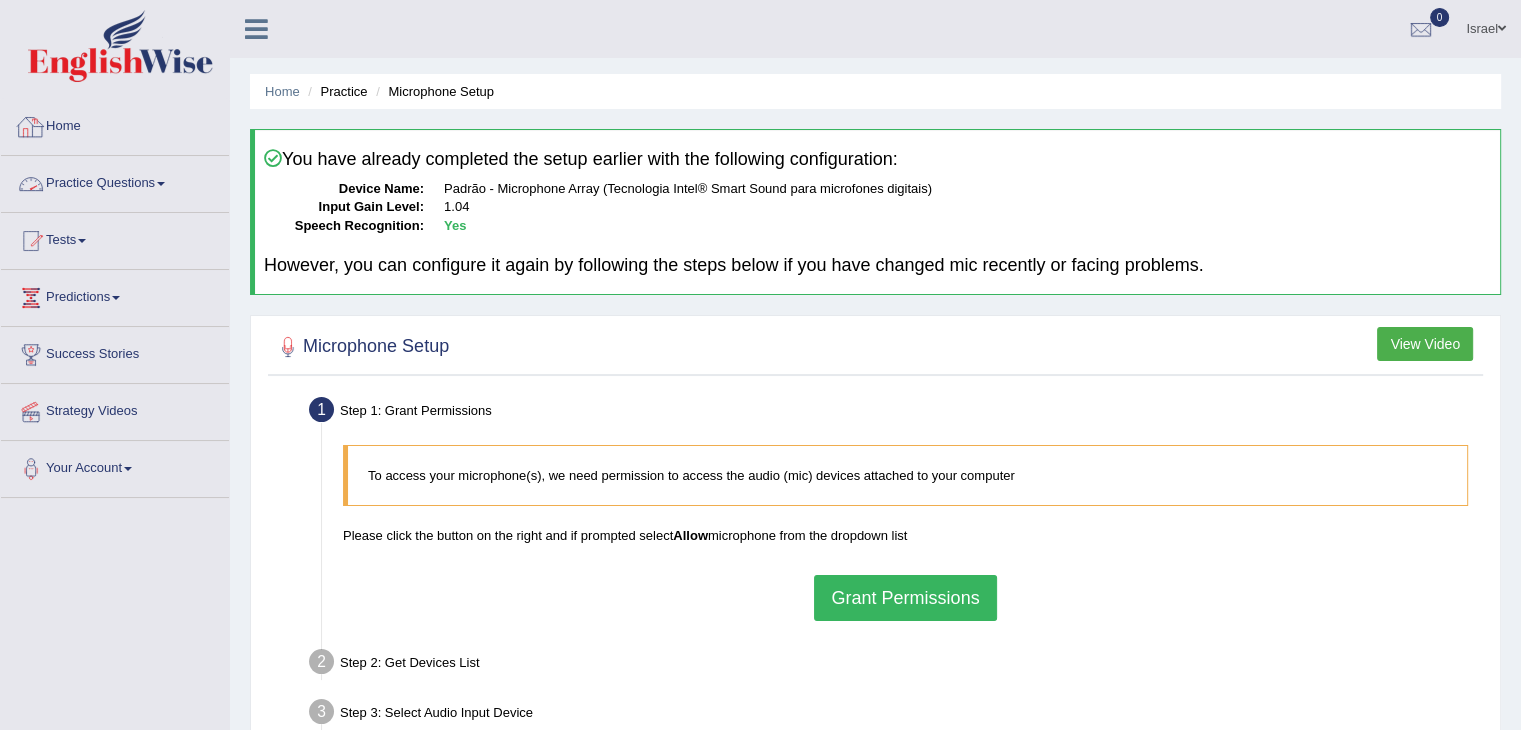 click on "Practice Questions" at bounding box center (115, 181) 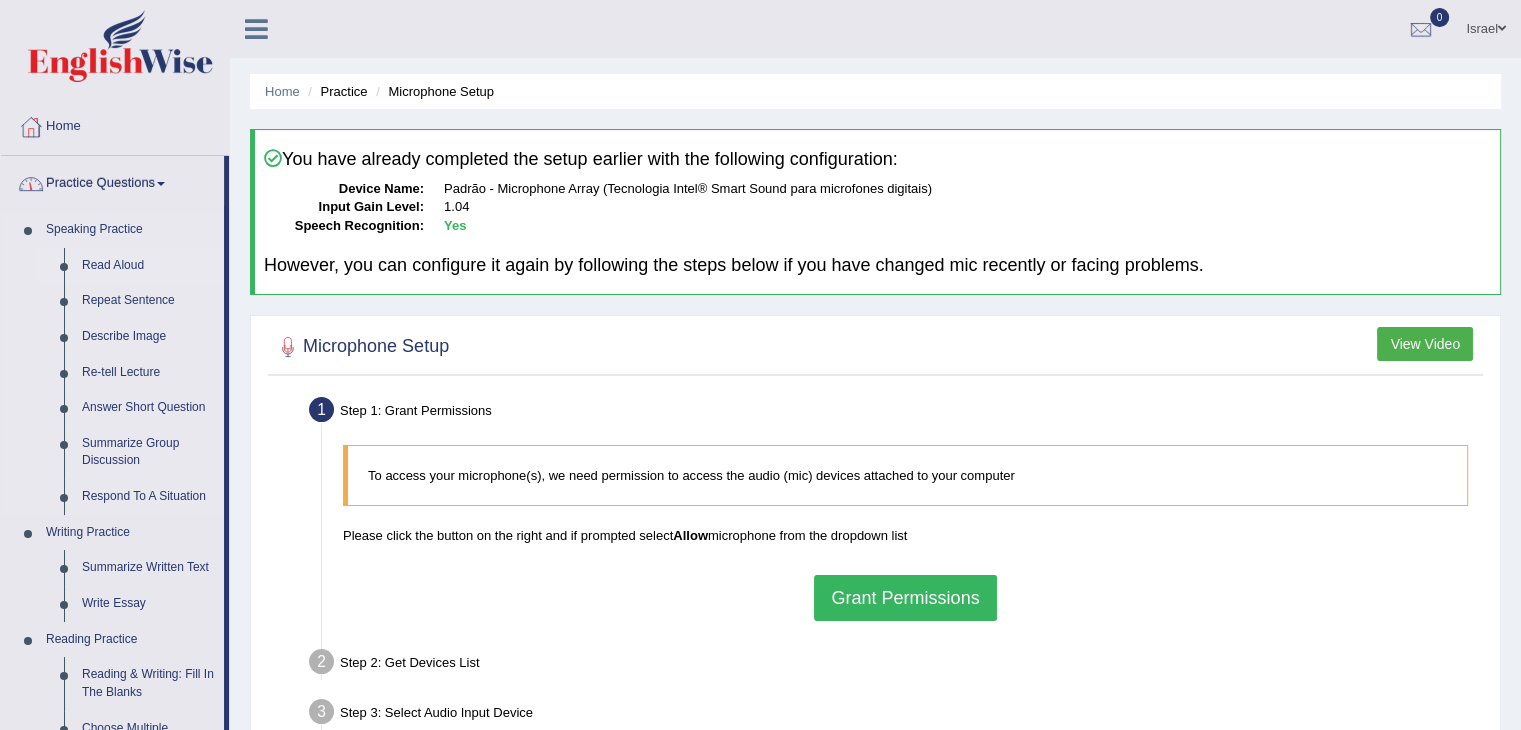 click on "Read Aloud" at bounding box center (148, 266) 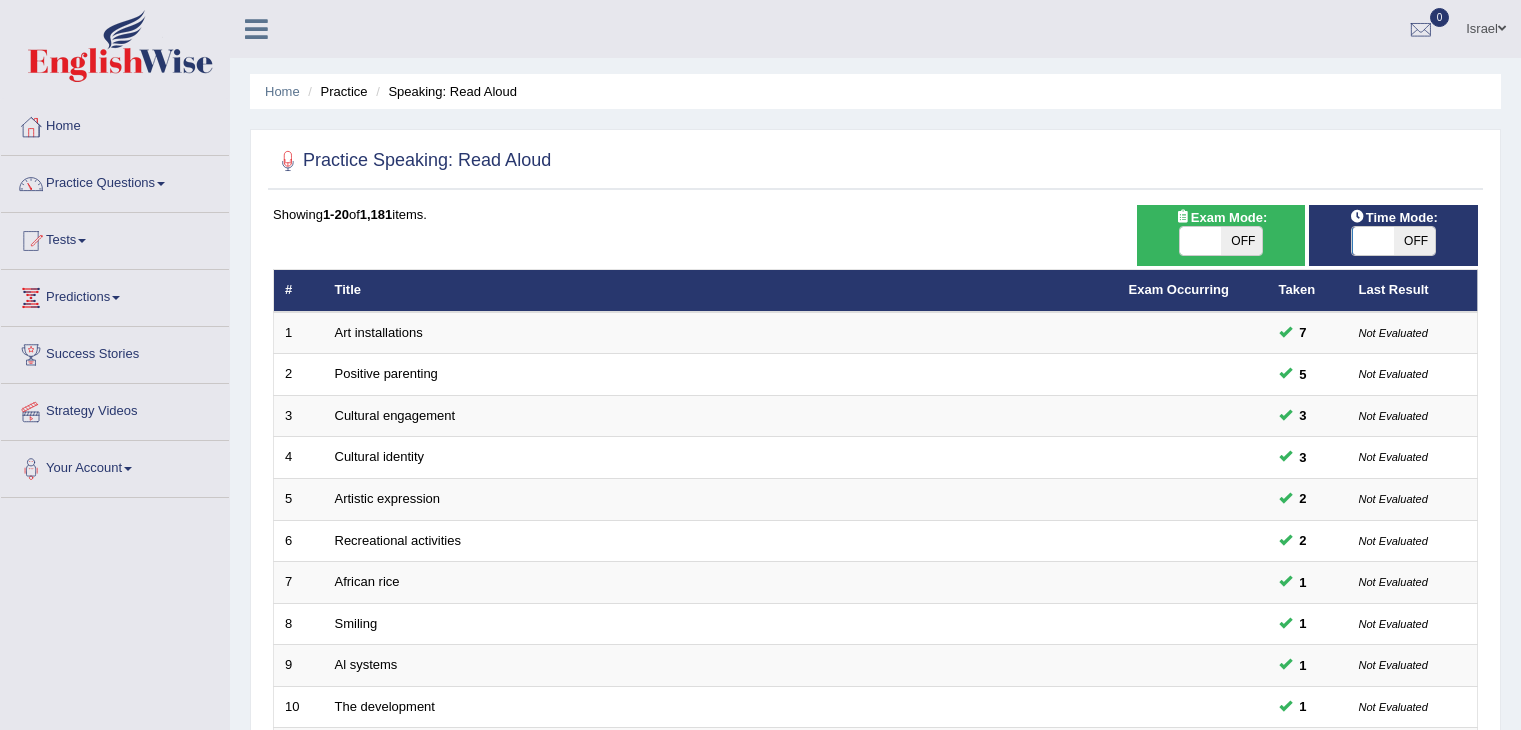 scroll, scrollTop: 0, scrollLeft: 0, axis: both 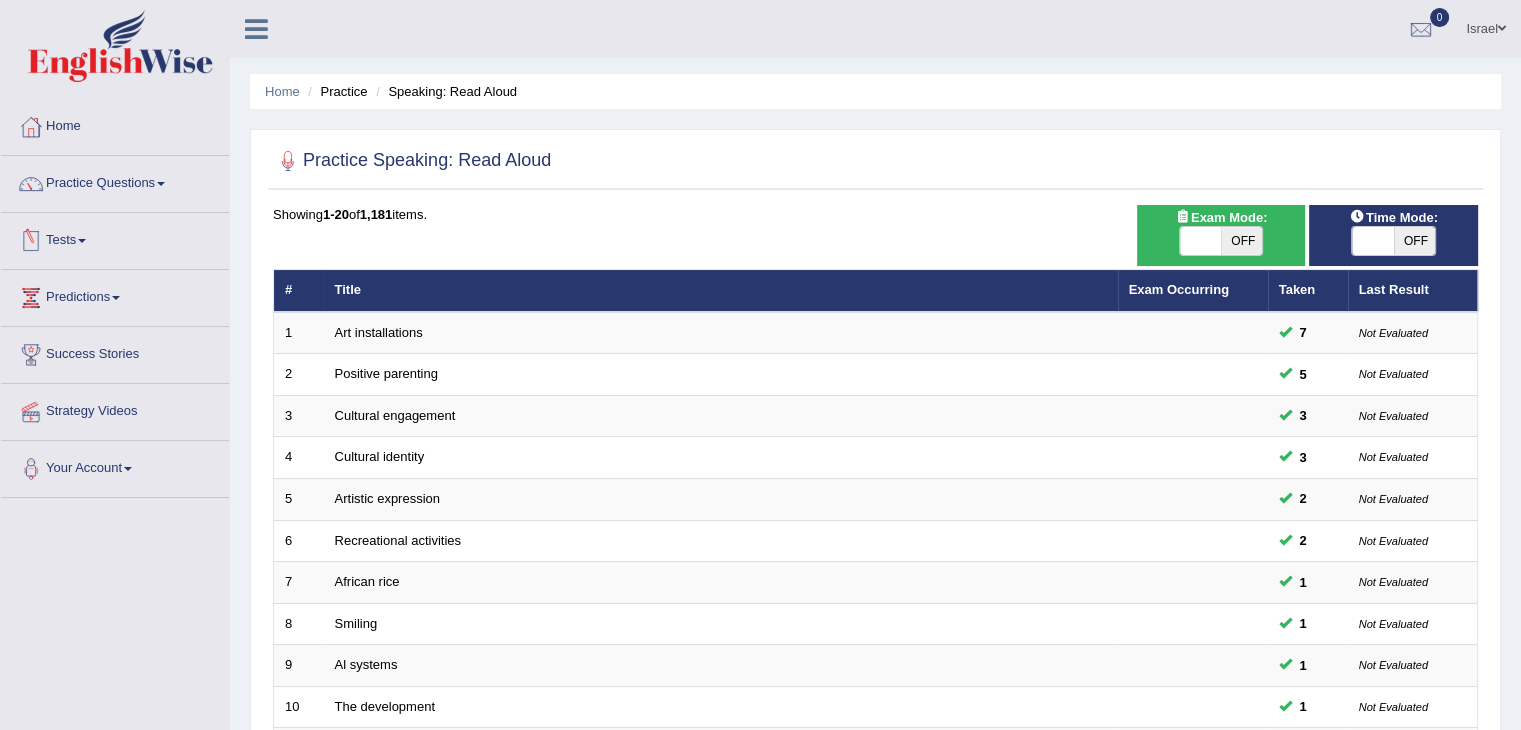 click at bounding box center [1201, 241] 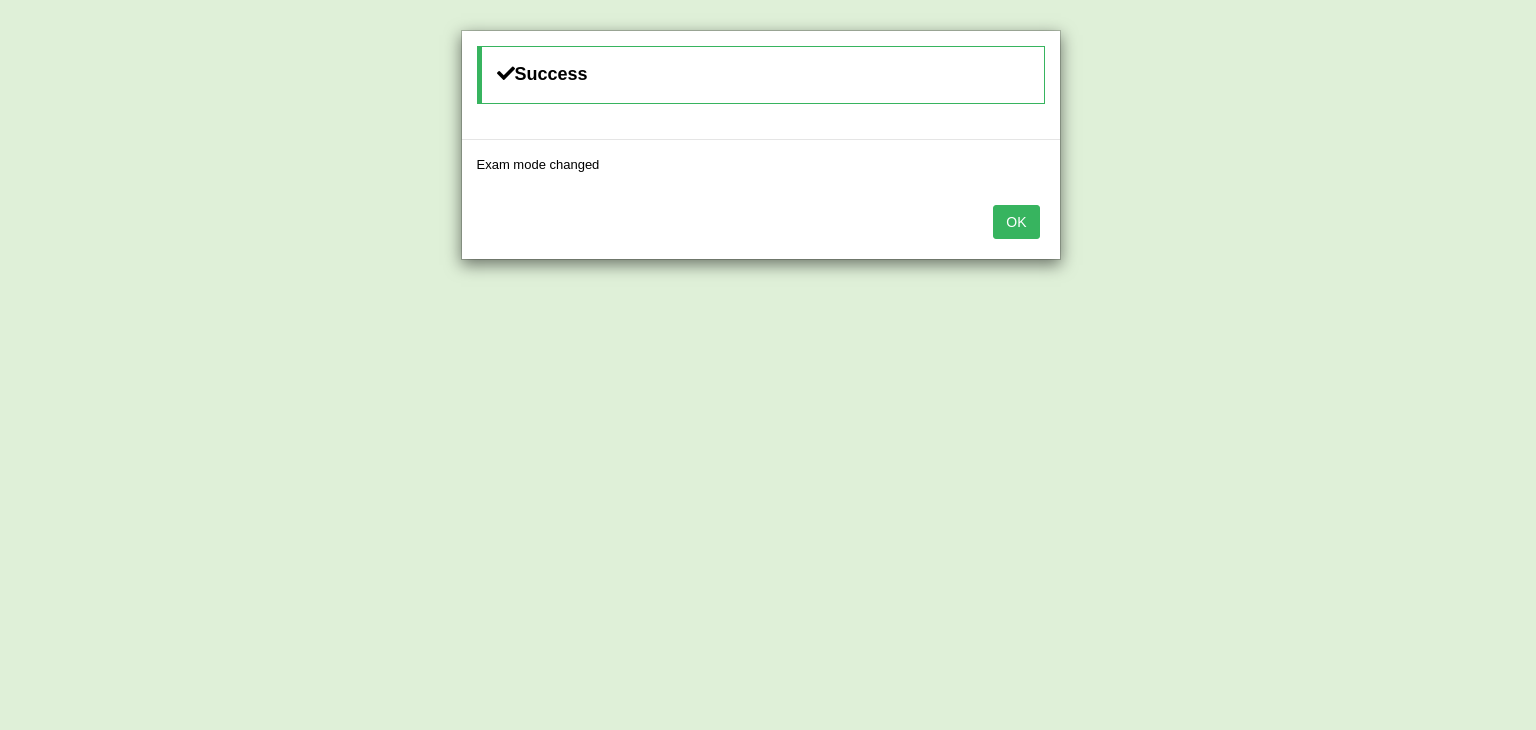 click on "OK" at bounding box center [1016, 222] 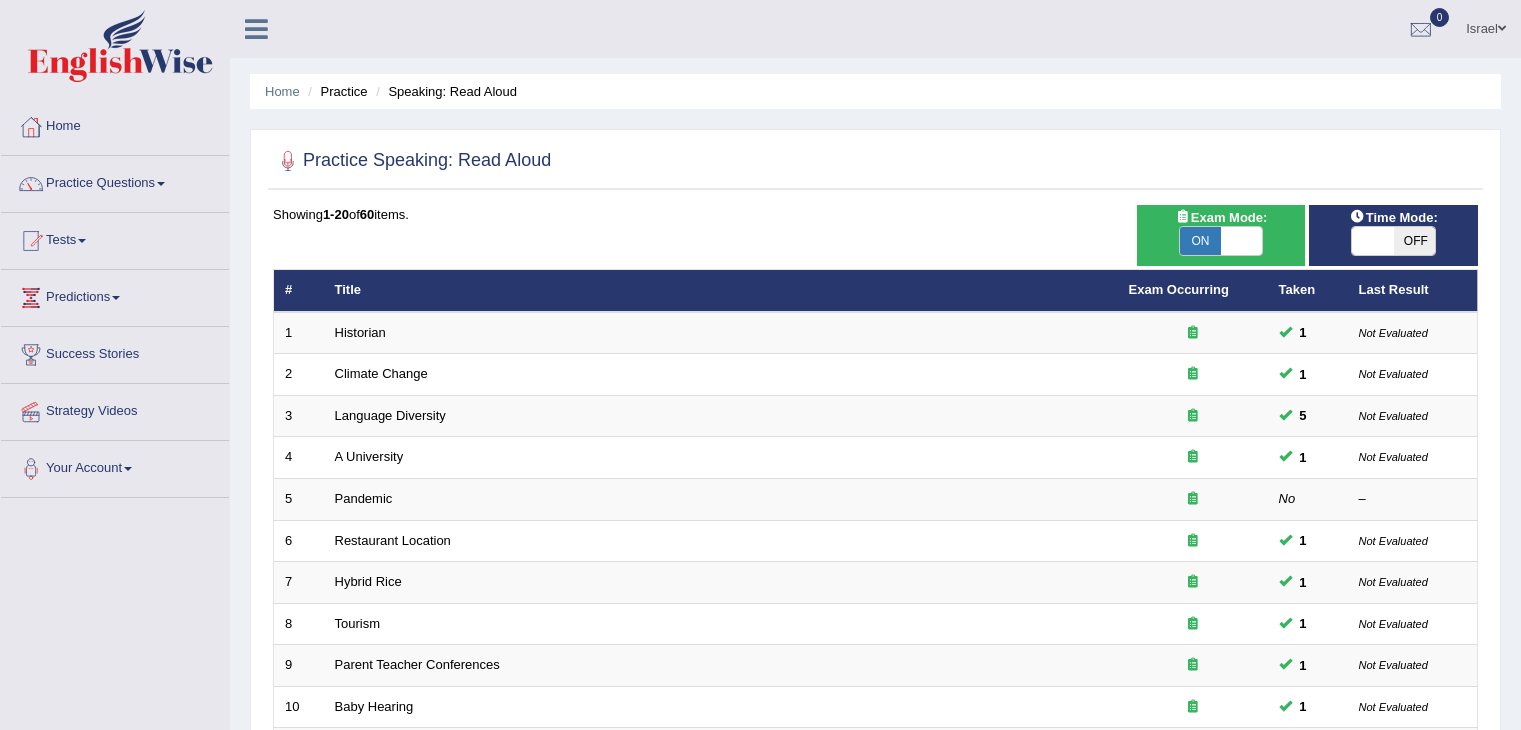 scroll, scrollTop: 0, scrollLeft: 0, axis: both 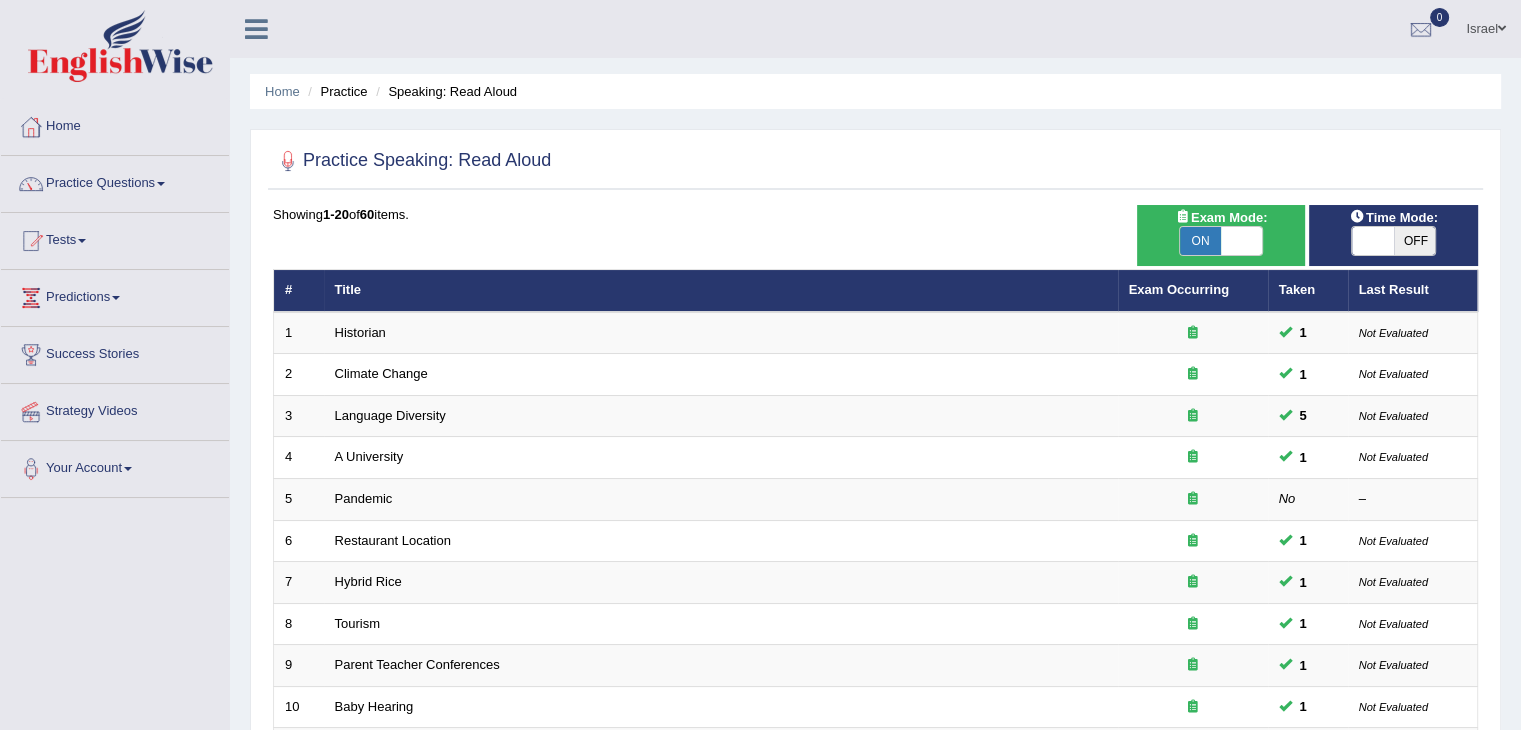click at bounding box center [1373, 241] 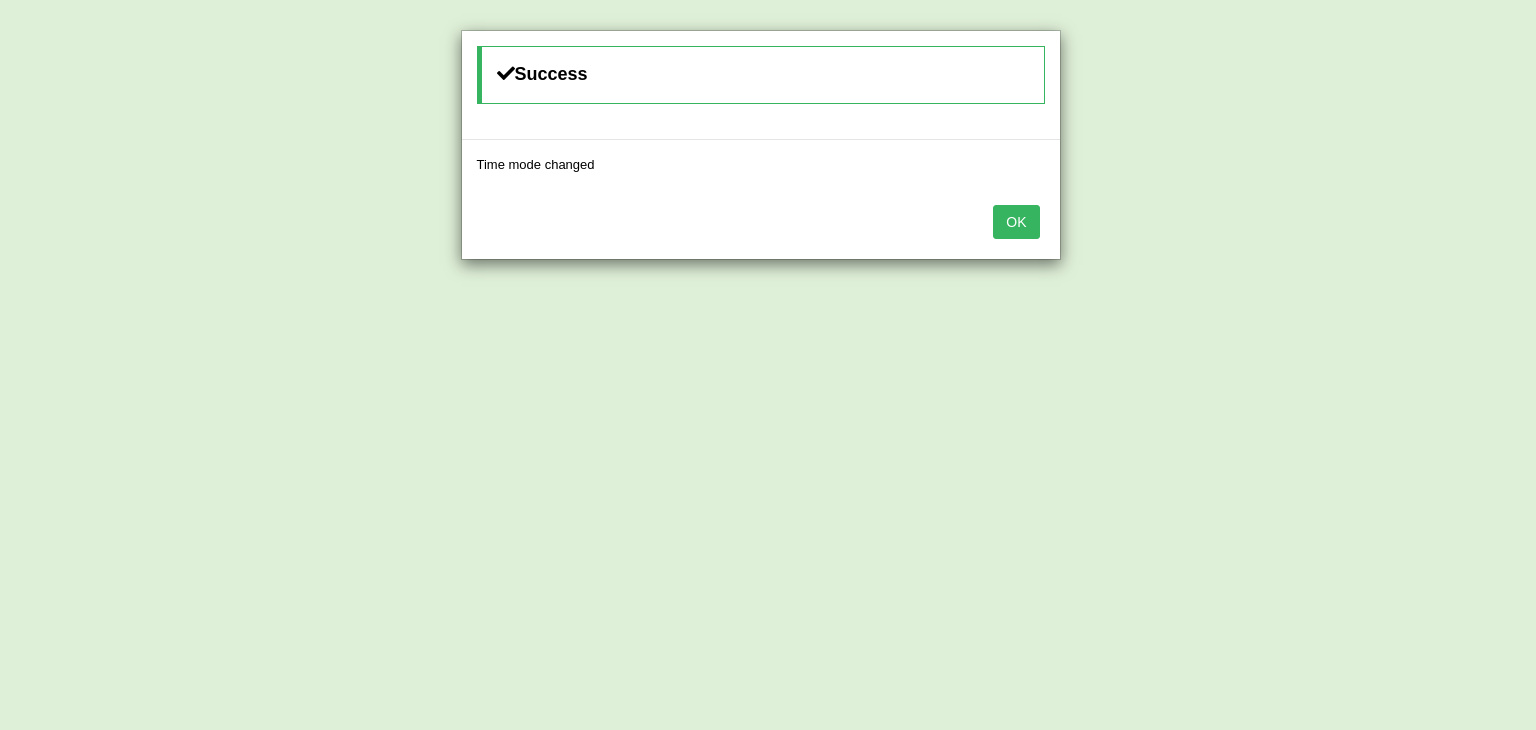 click on "OK" at bounding box center [1016, 222] 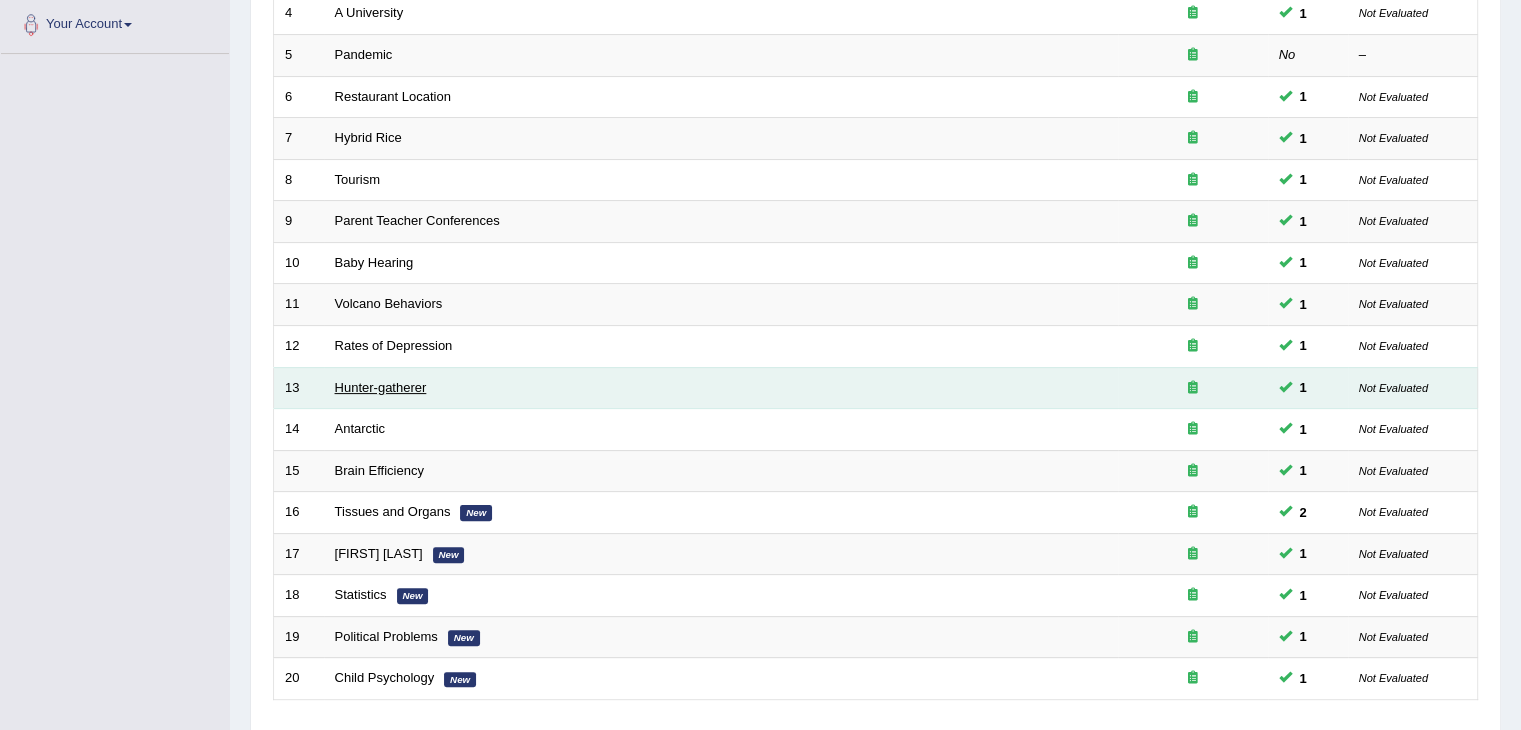 scroll, scrollTop: 588, scrollLeft: 0, axis: vertical 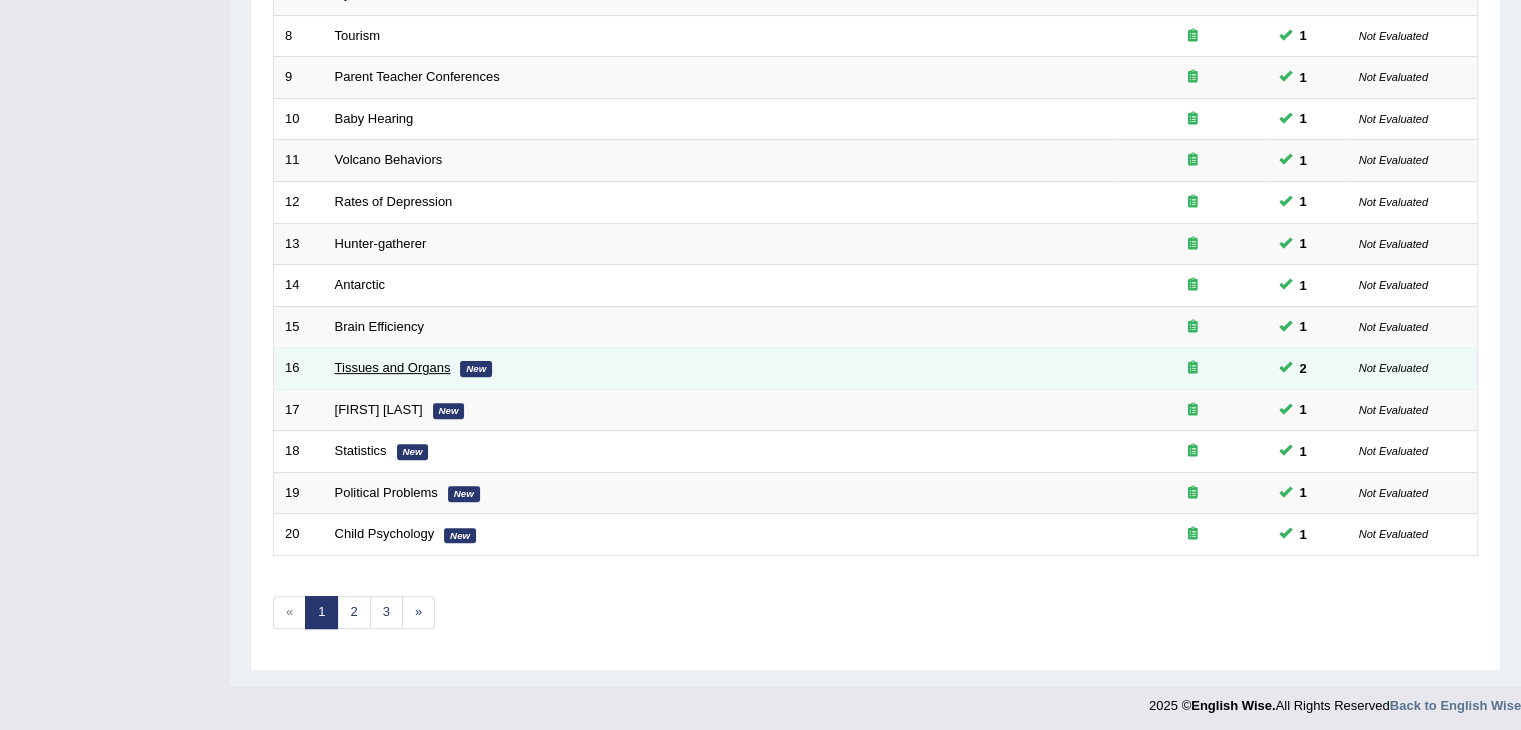 click on "Tissues and Organs" at bounding box center [393, 367] 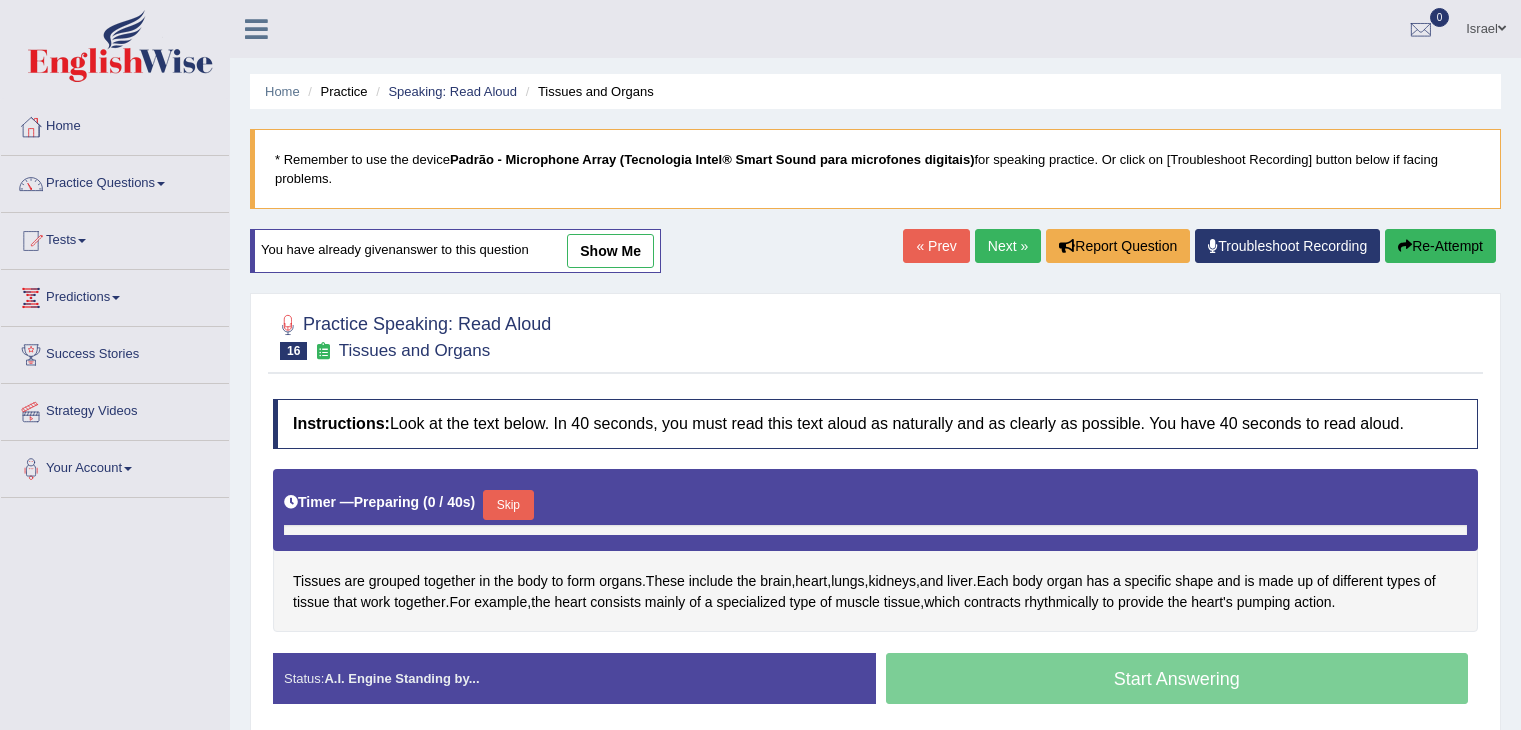 scroll, scrollTop: 0, scrollLeft: 0, axis: both 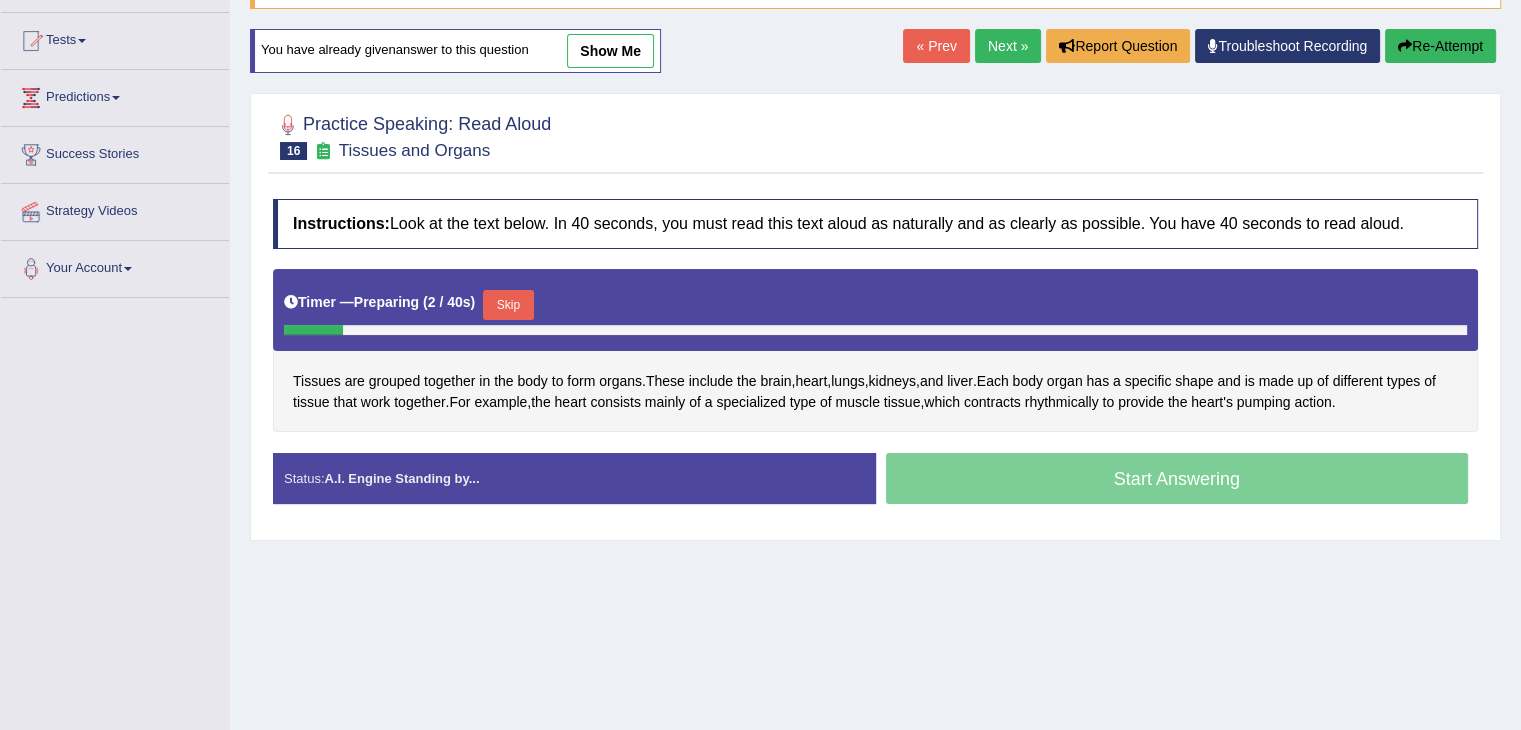 click on "Skip" at bounding box center [508, 305] 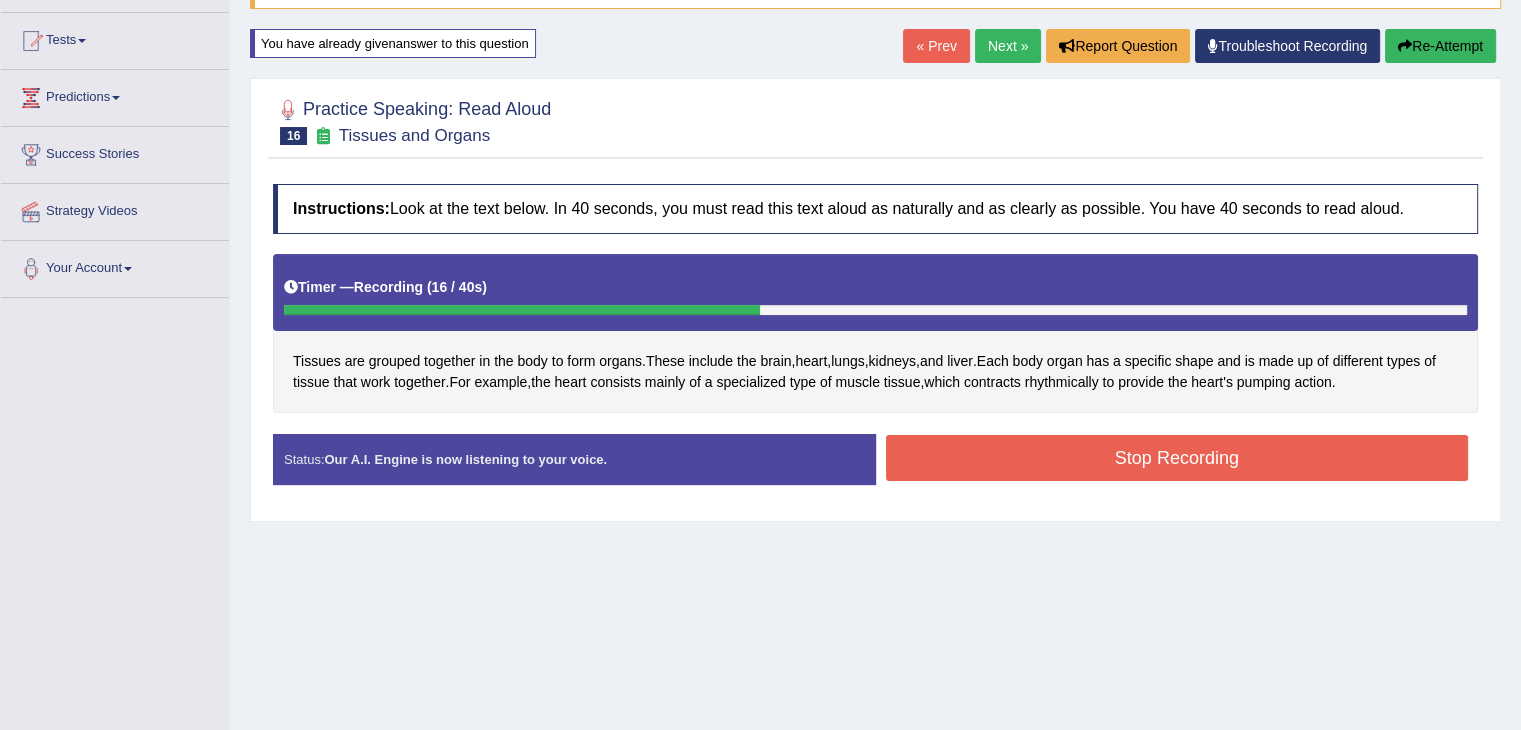 click on "Next »" at bounding box center [1008, 46] 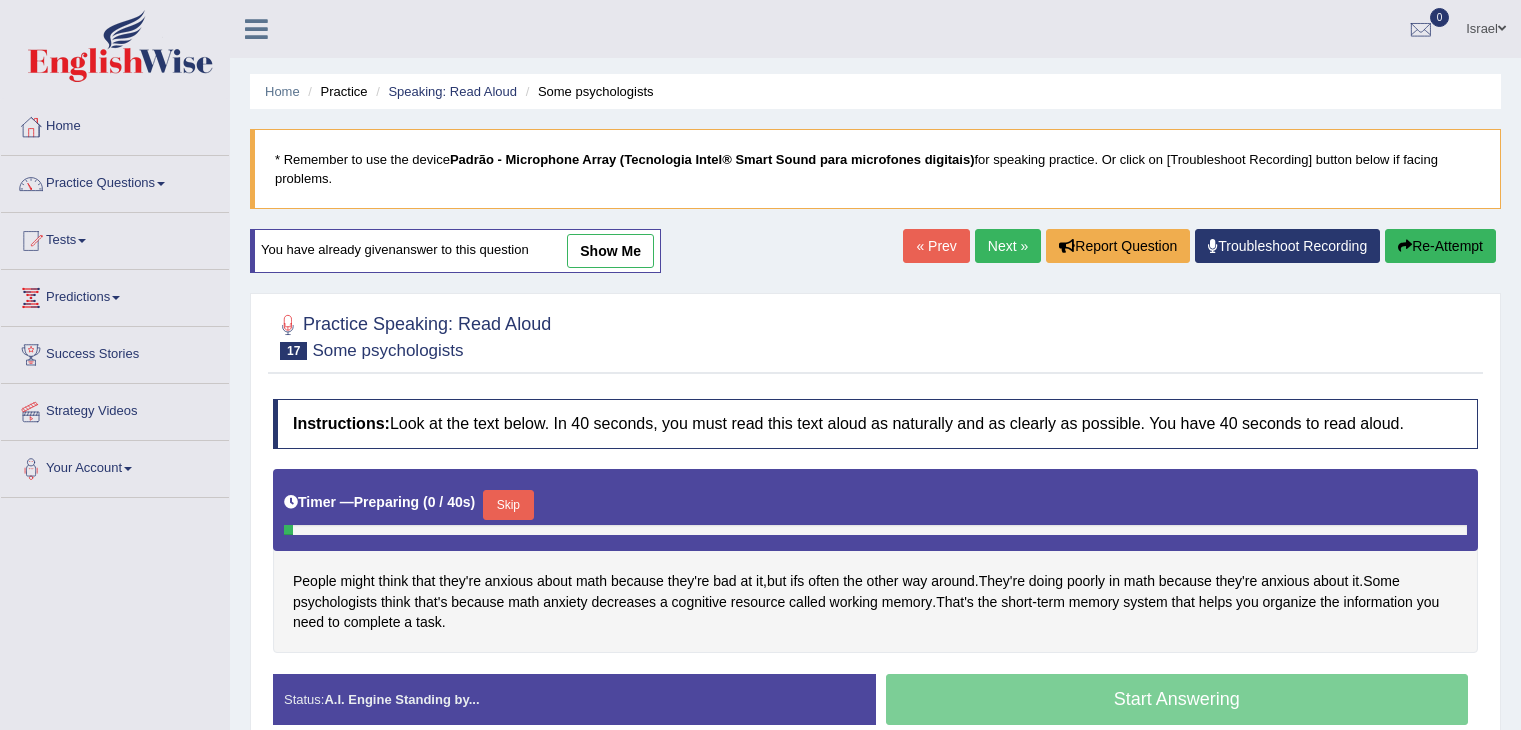 scroll, scrollTop: 0, scrollLeft: 0, axis: both 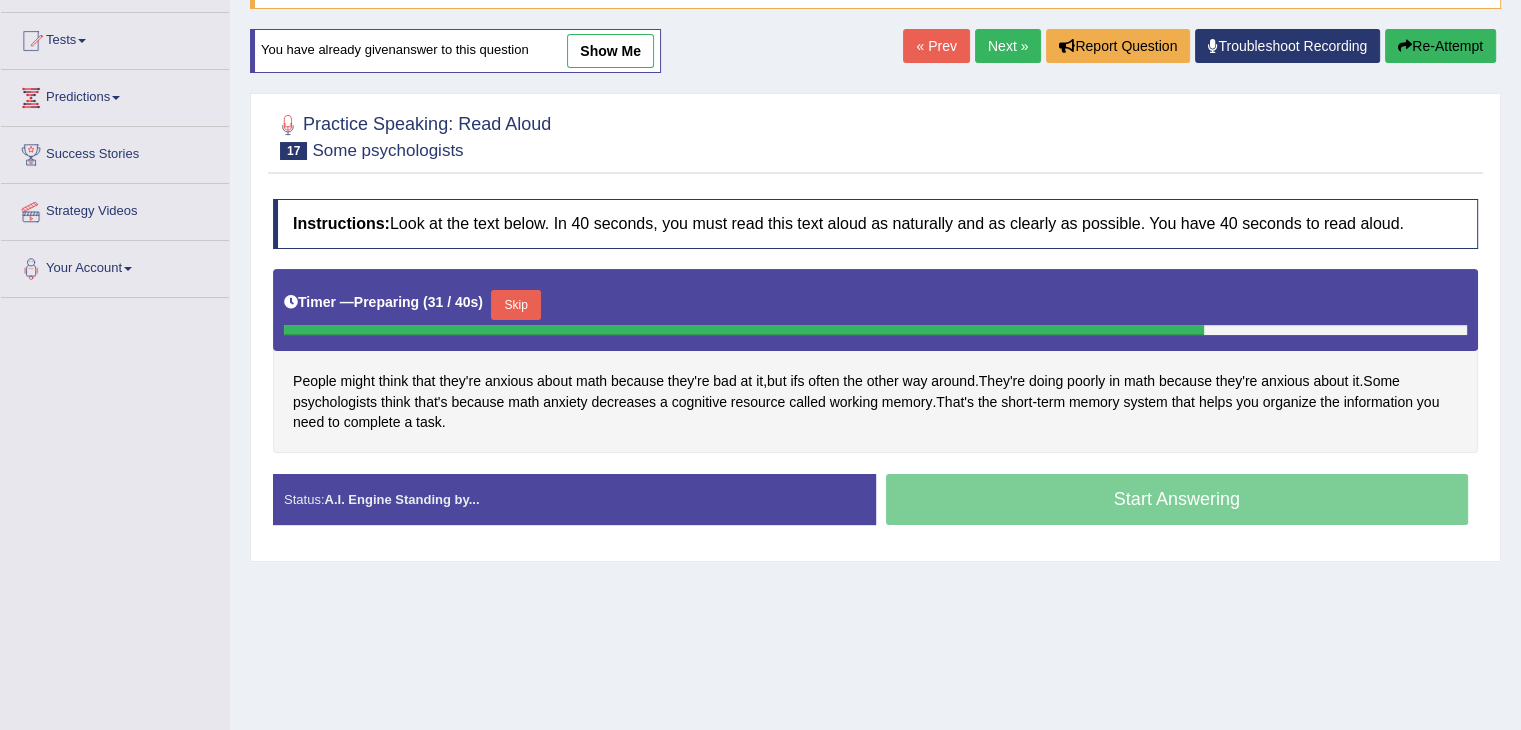 click on "Skip" at bounding box center [516, 305] 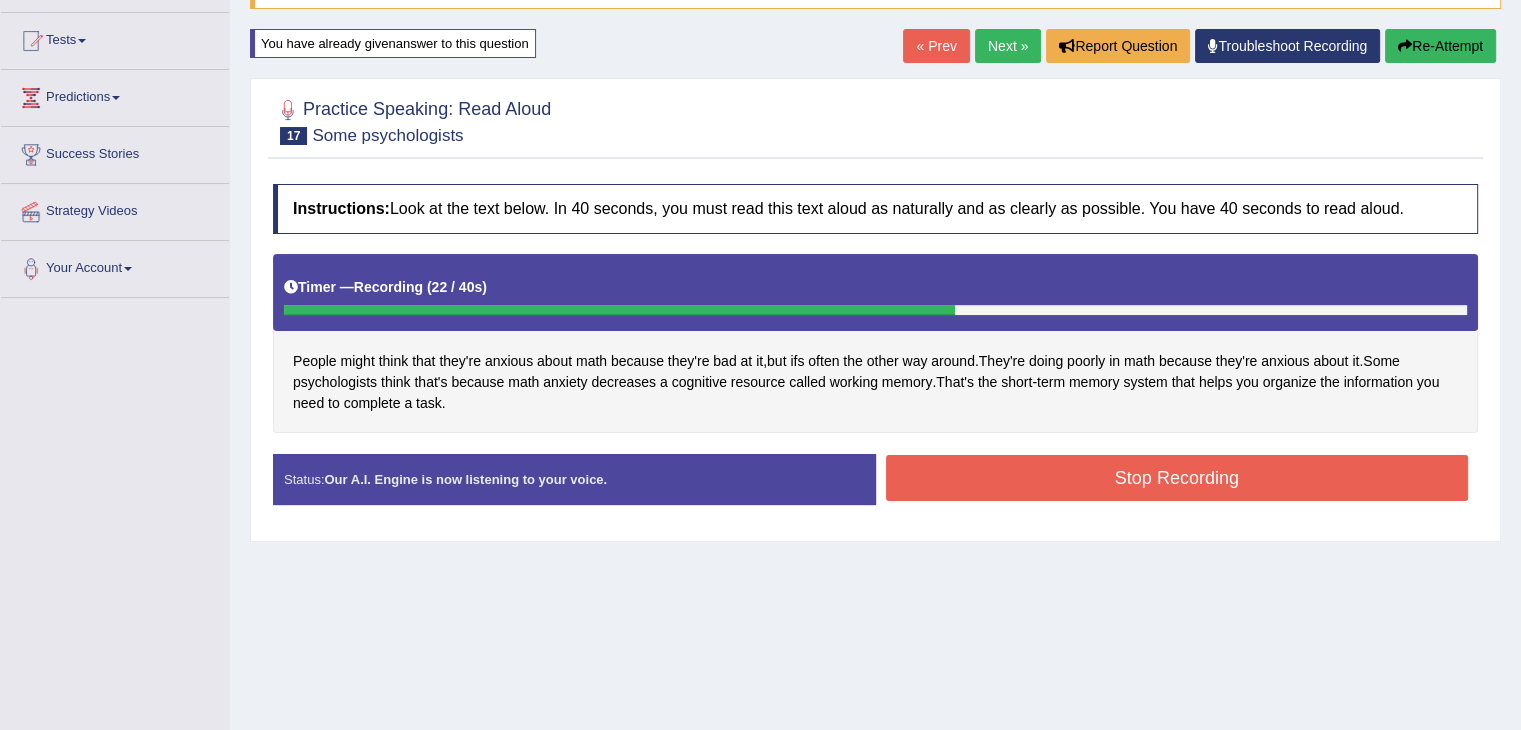 click on "Next »" at bounding box center (1008, 46) 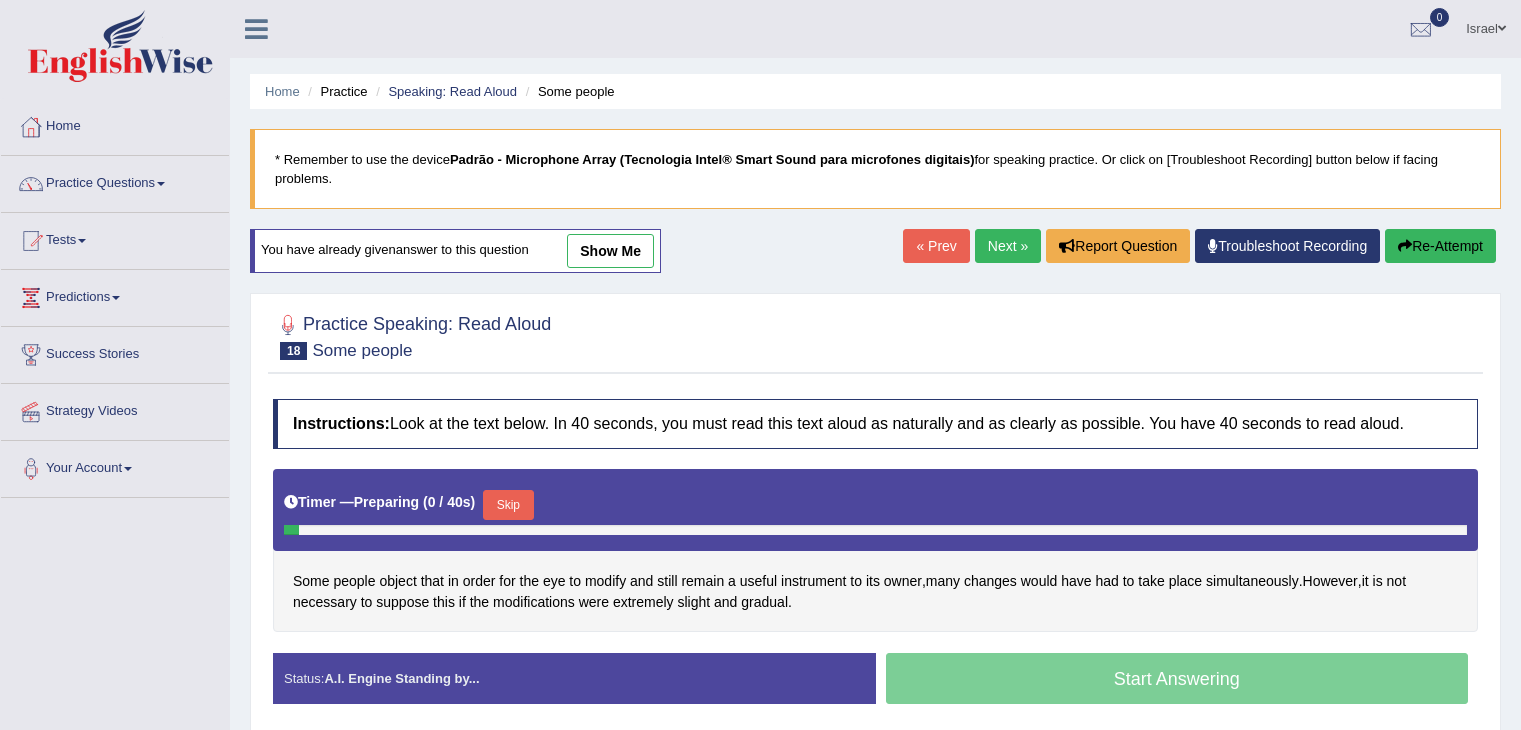 scroll, scrollTop: 0, scrollLeft: 0, axis: both 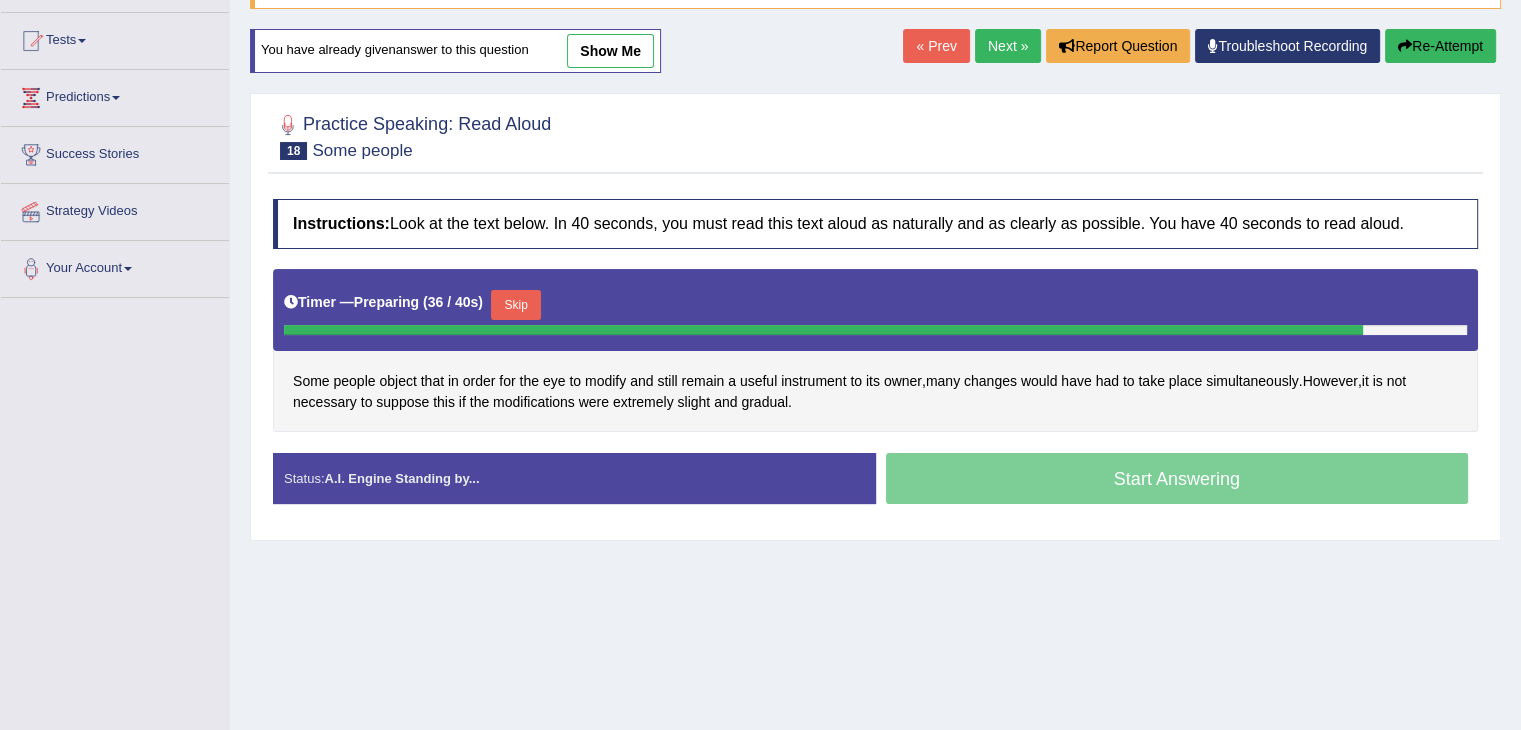 click on "Skip" at bounding box center (516, 305) 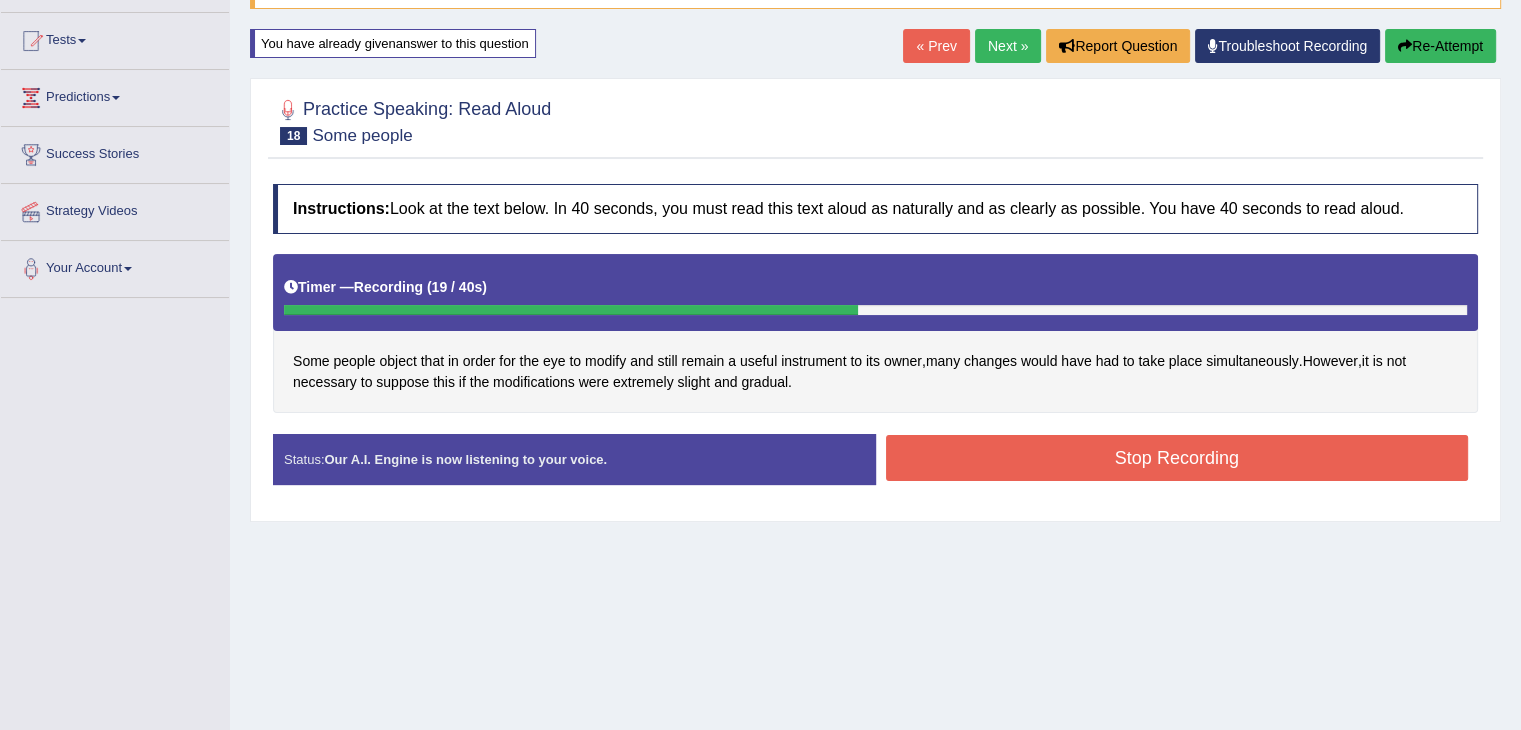 click on "Stop Recording" at bounding box center [1177, 458] 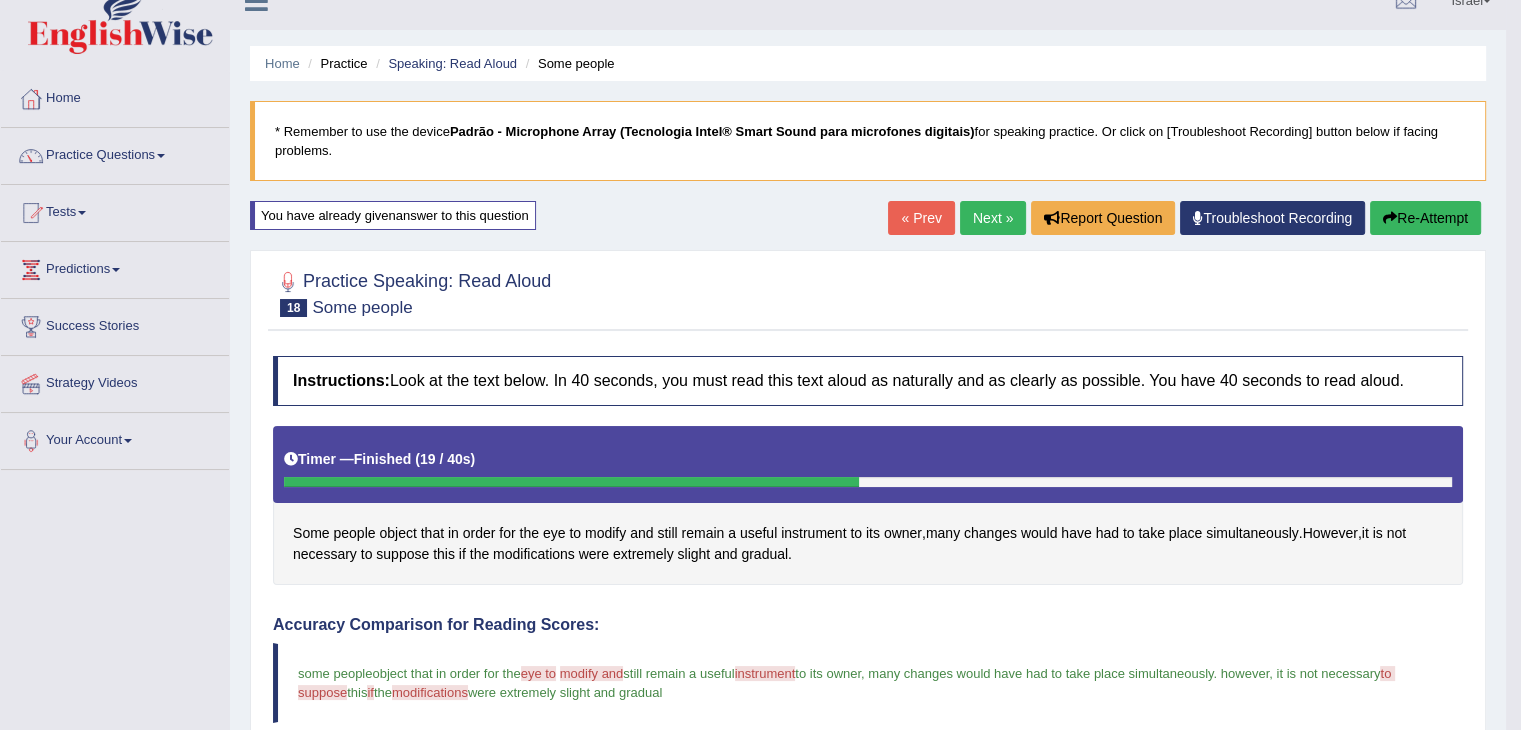 scroll, scrollTop: 0, scrollLeft: 0, axis: both 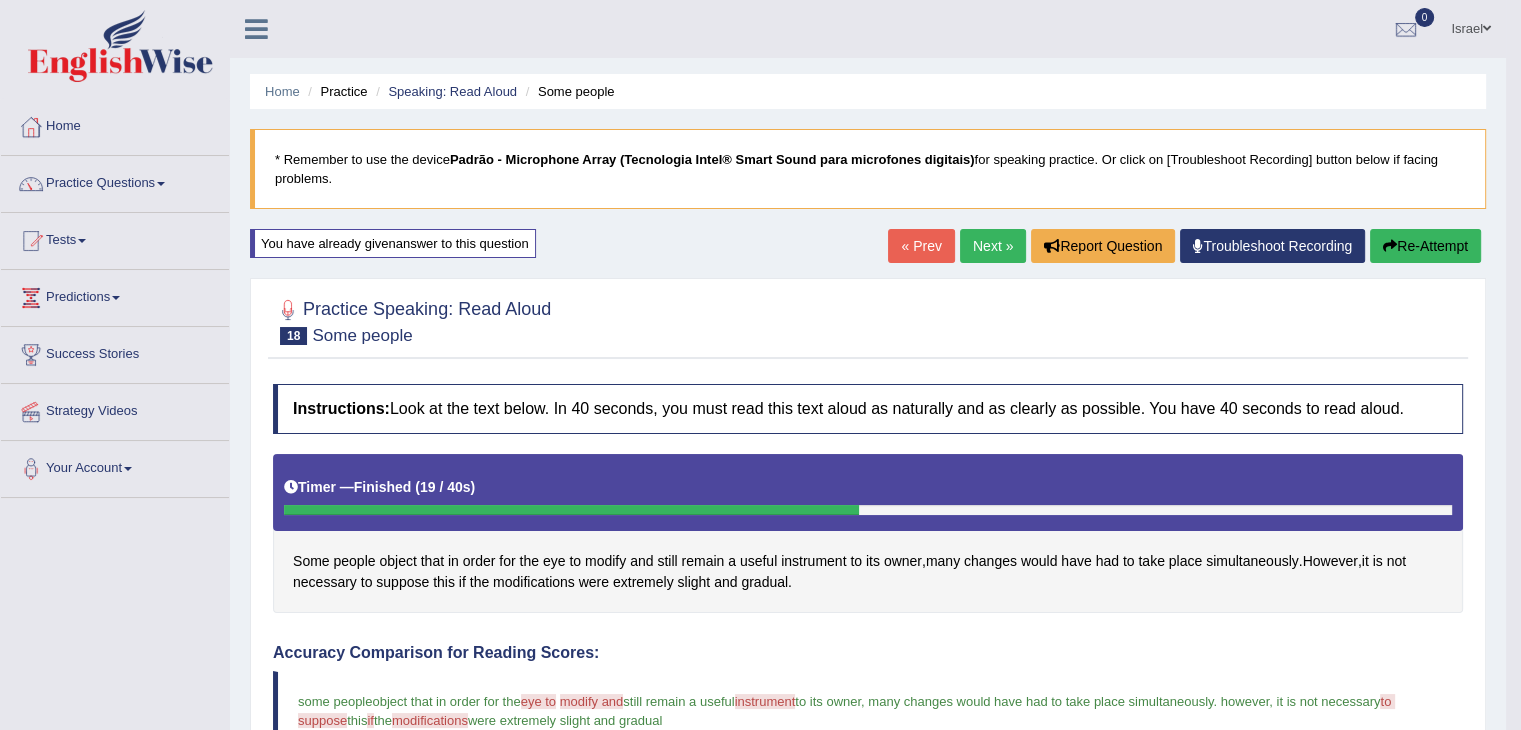 click on "Next »" at bounding box center (993, 246) 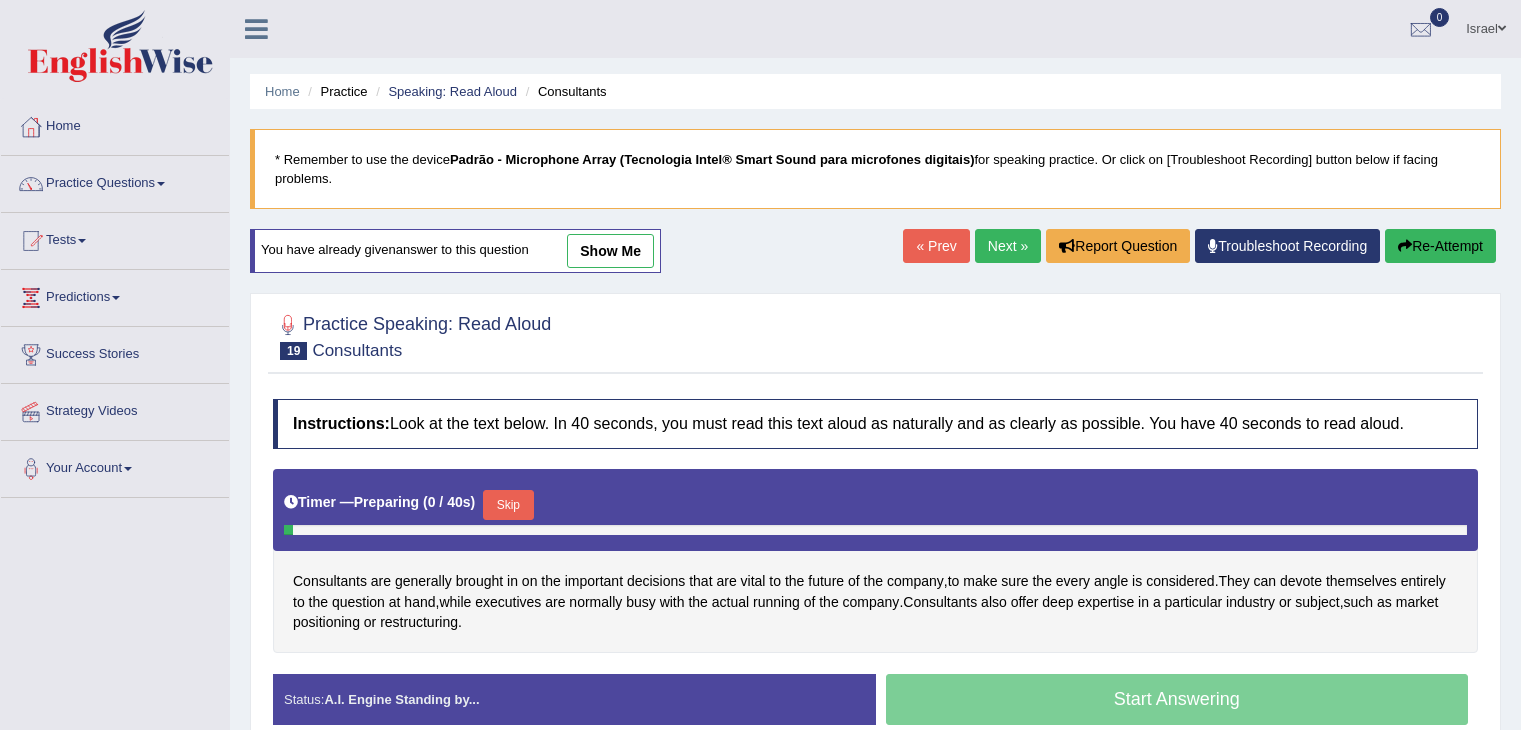 scroll, scrollTop: 152, scrollLeft: 0, axis: vertical 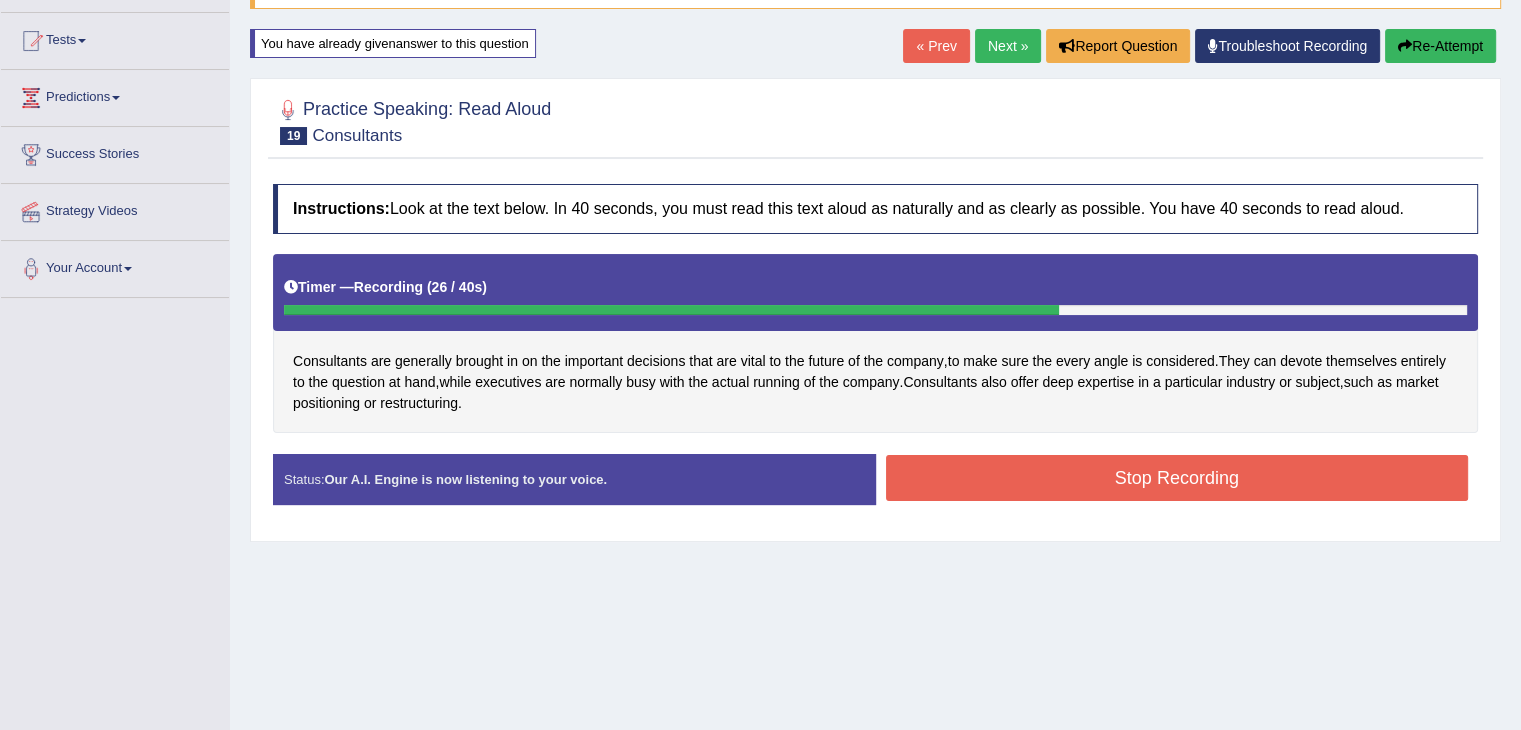 click on "Stop Recording" at bounding box center (1177, 478) 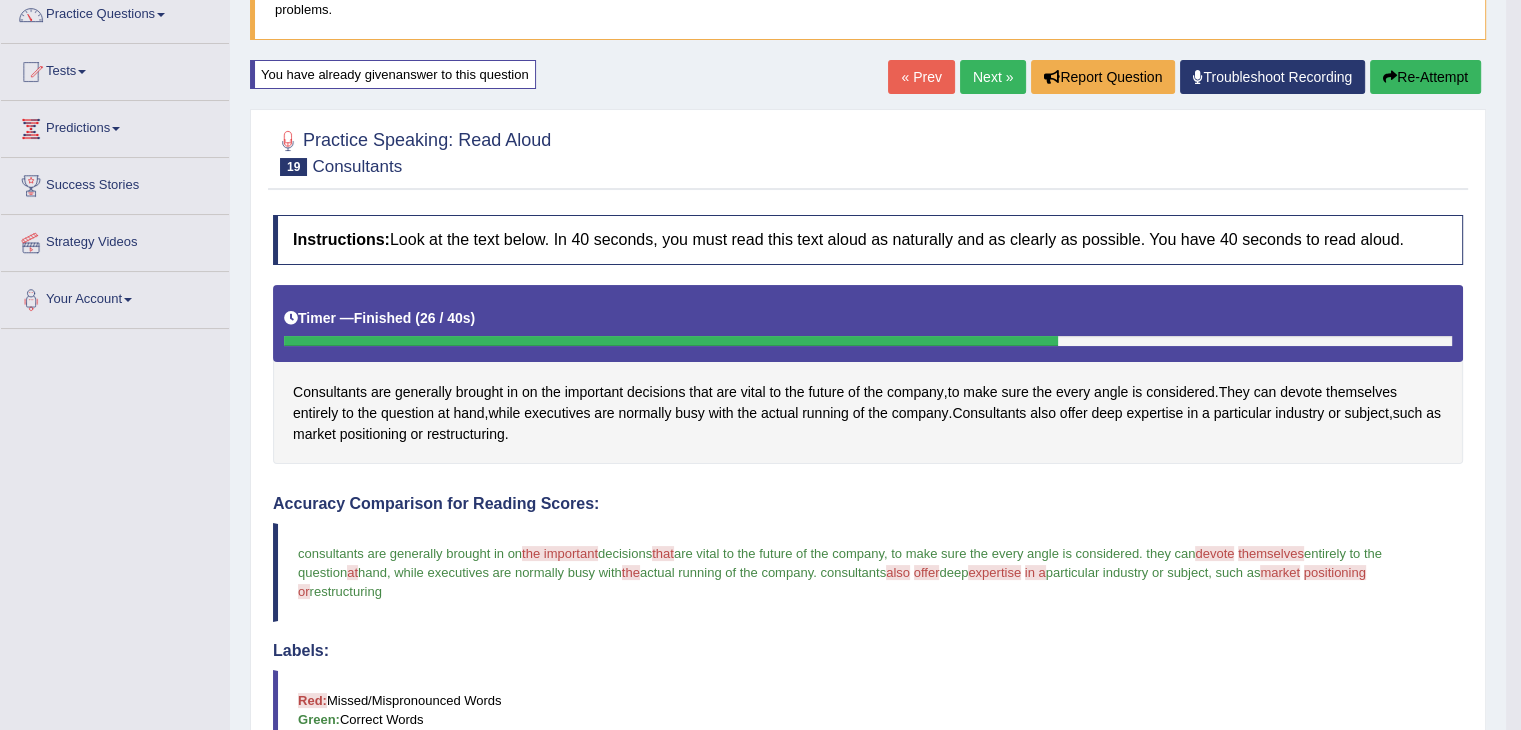 scroll, scrollTop: 127, scrollLeft: 0, axis: vertical 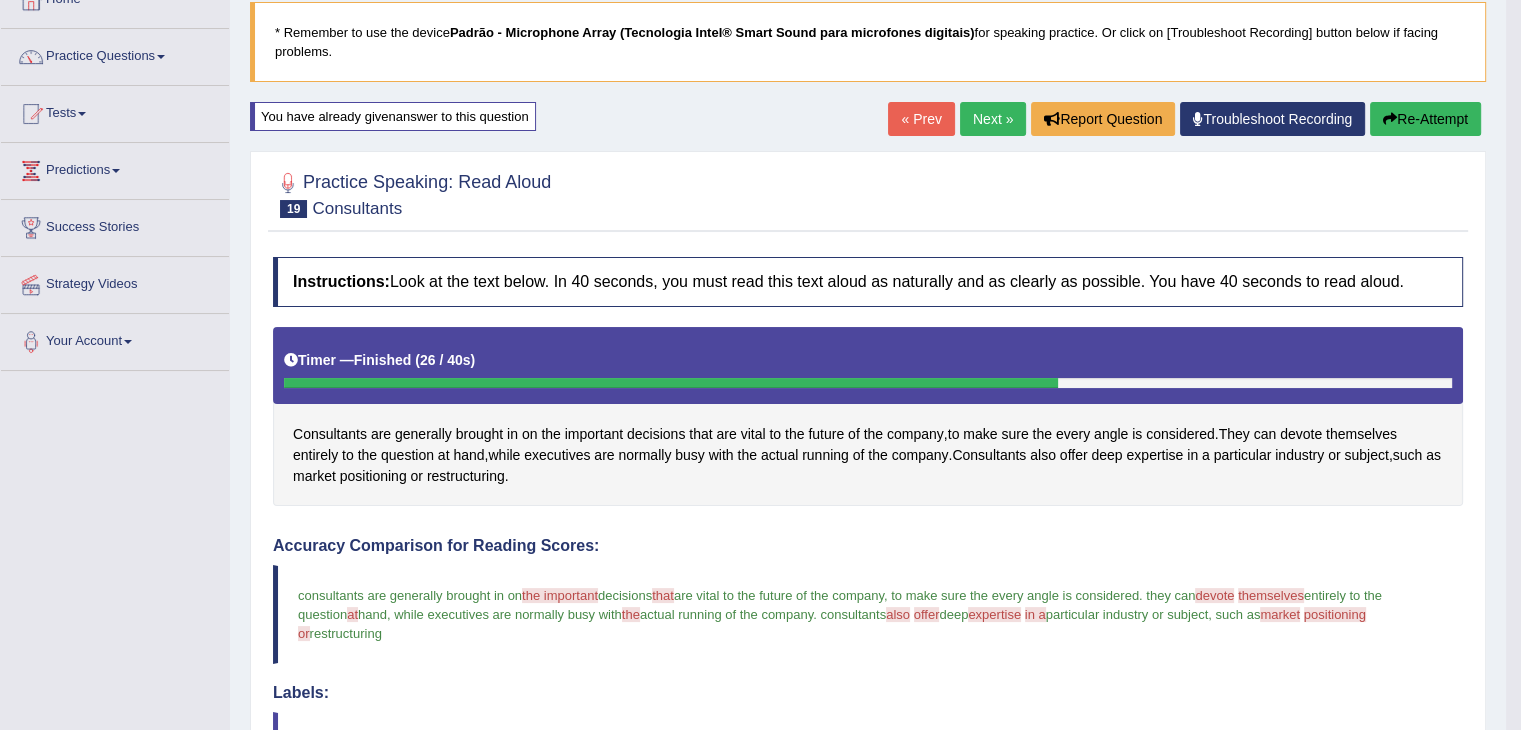 click on "Next »" at bounding box center [993, 119] 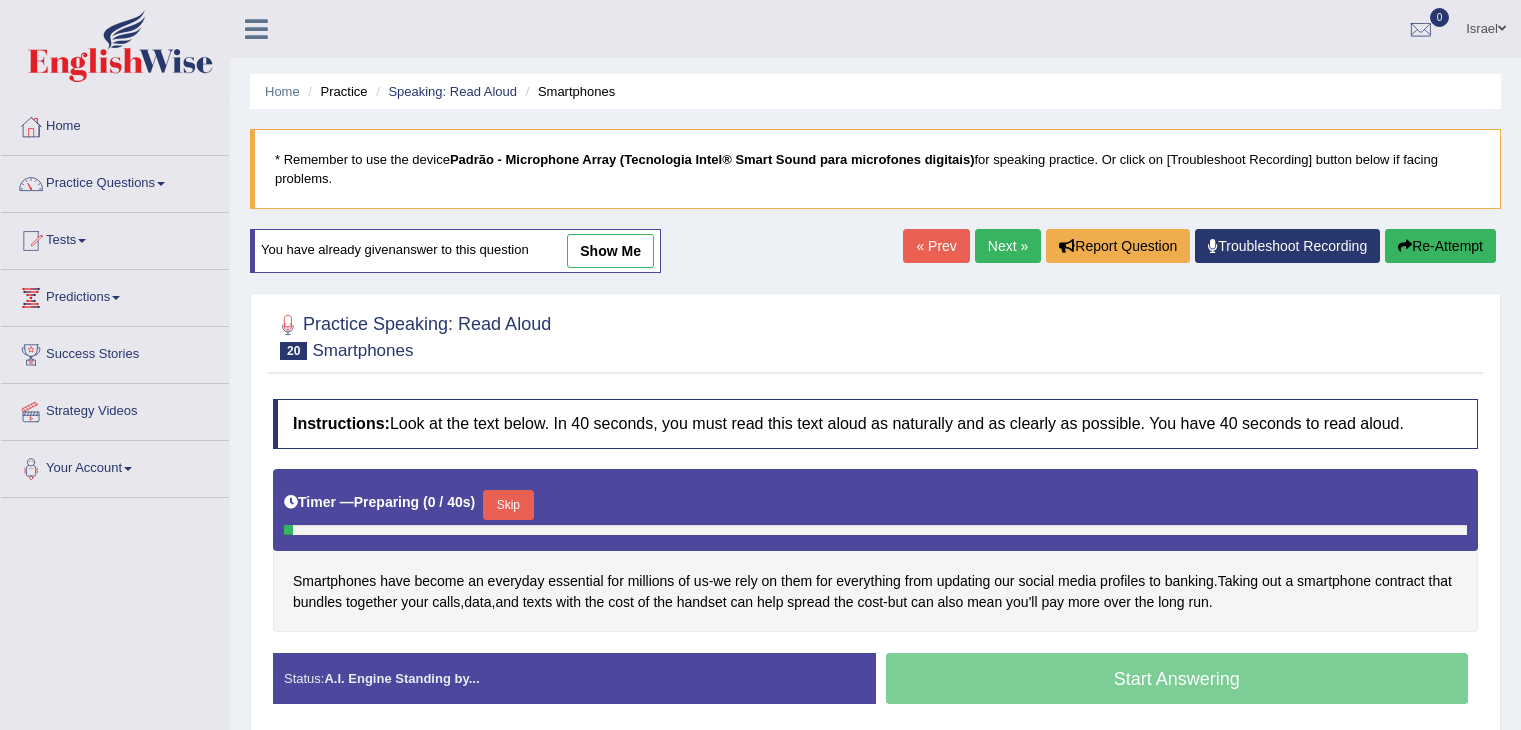 scroll, scrollTop: 52, scrollLeft: 0, axis: vertical 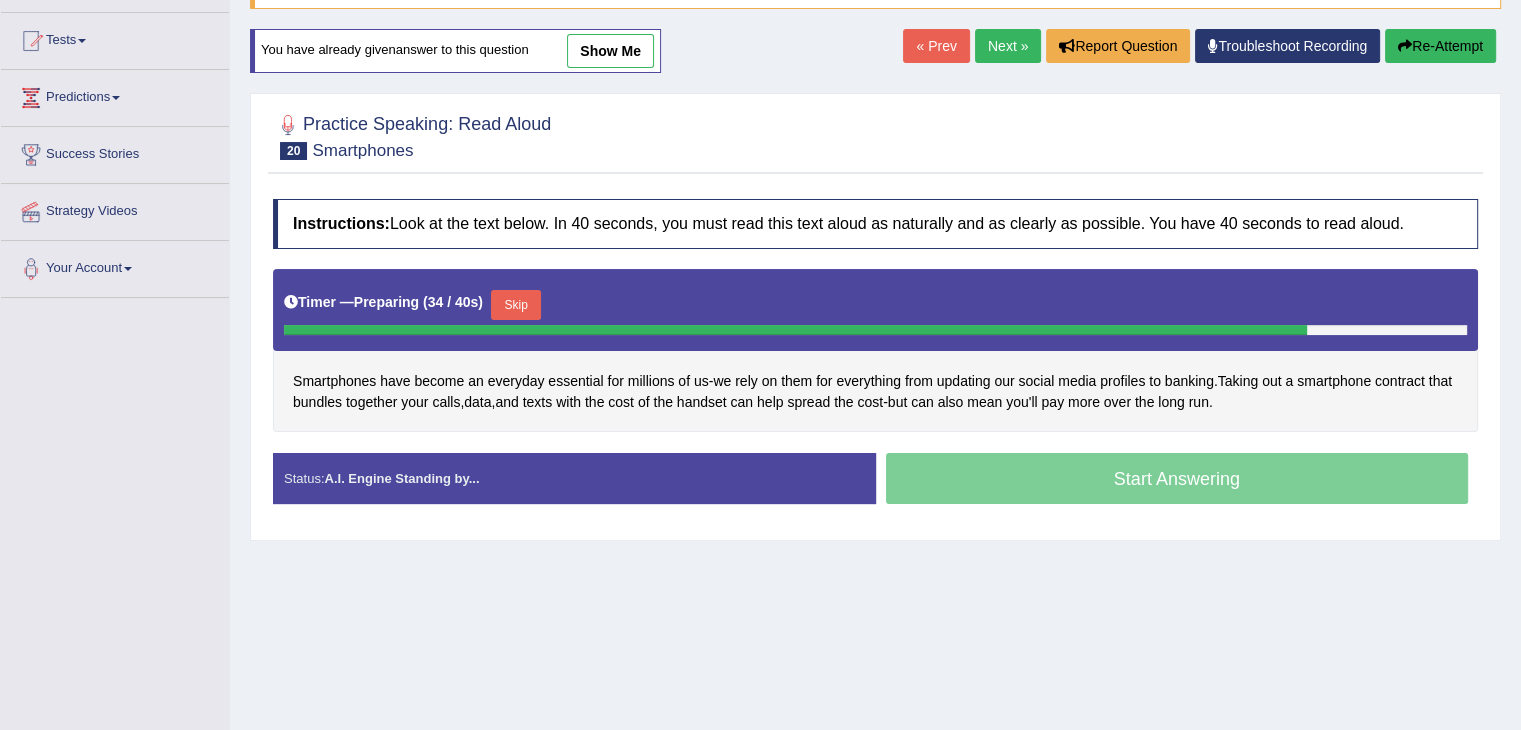 click on "Skip" at bounding box center (516, 305) 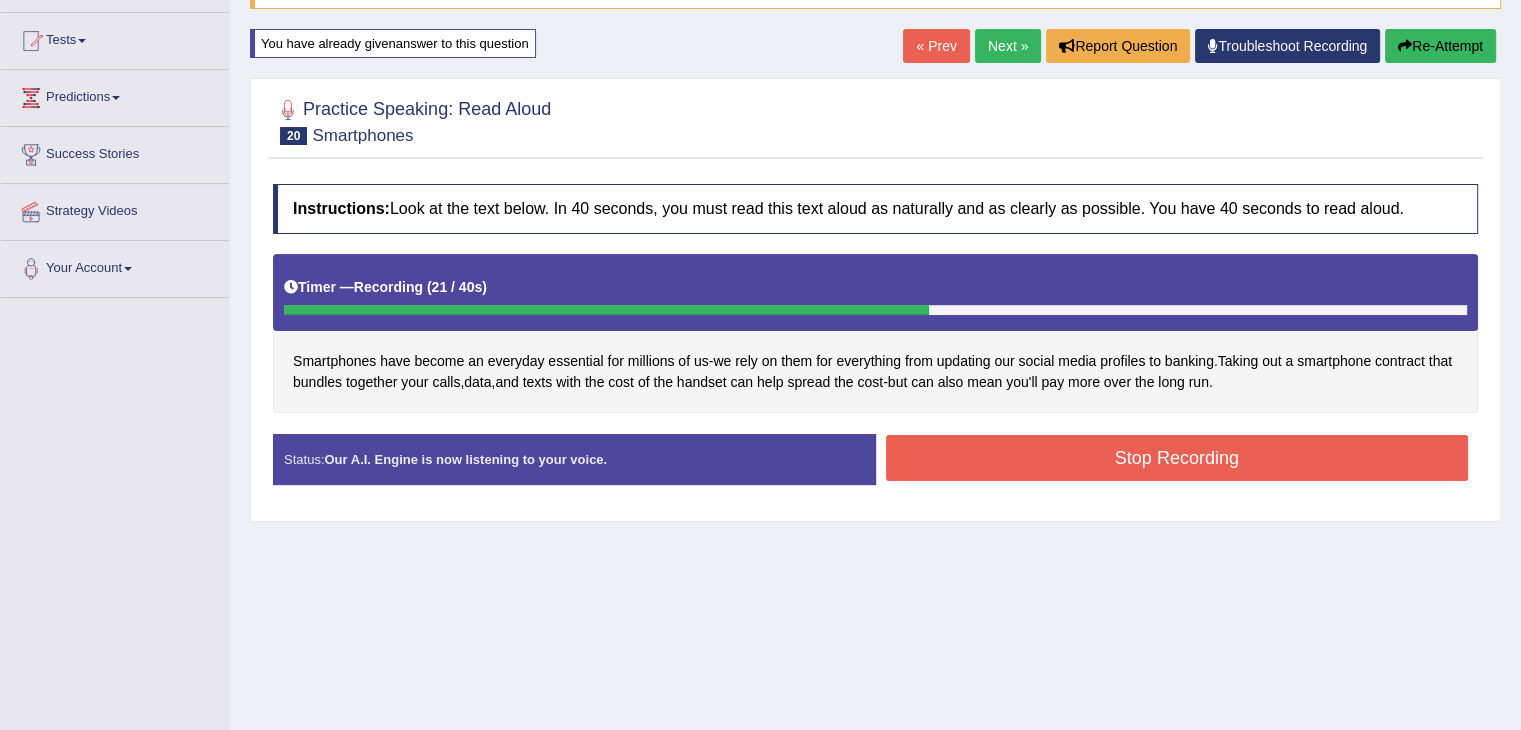 click on "Stop Recording" at bounding box center (1177, 458) 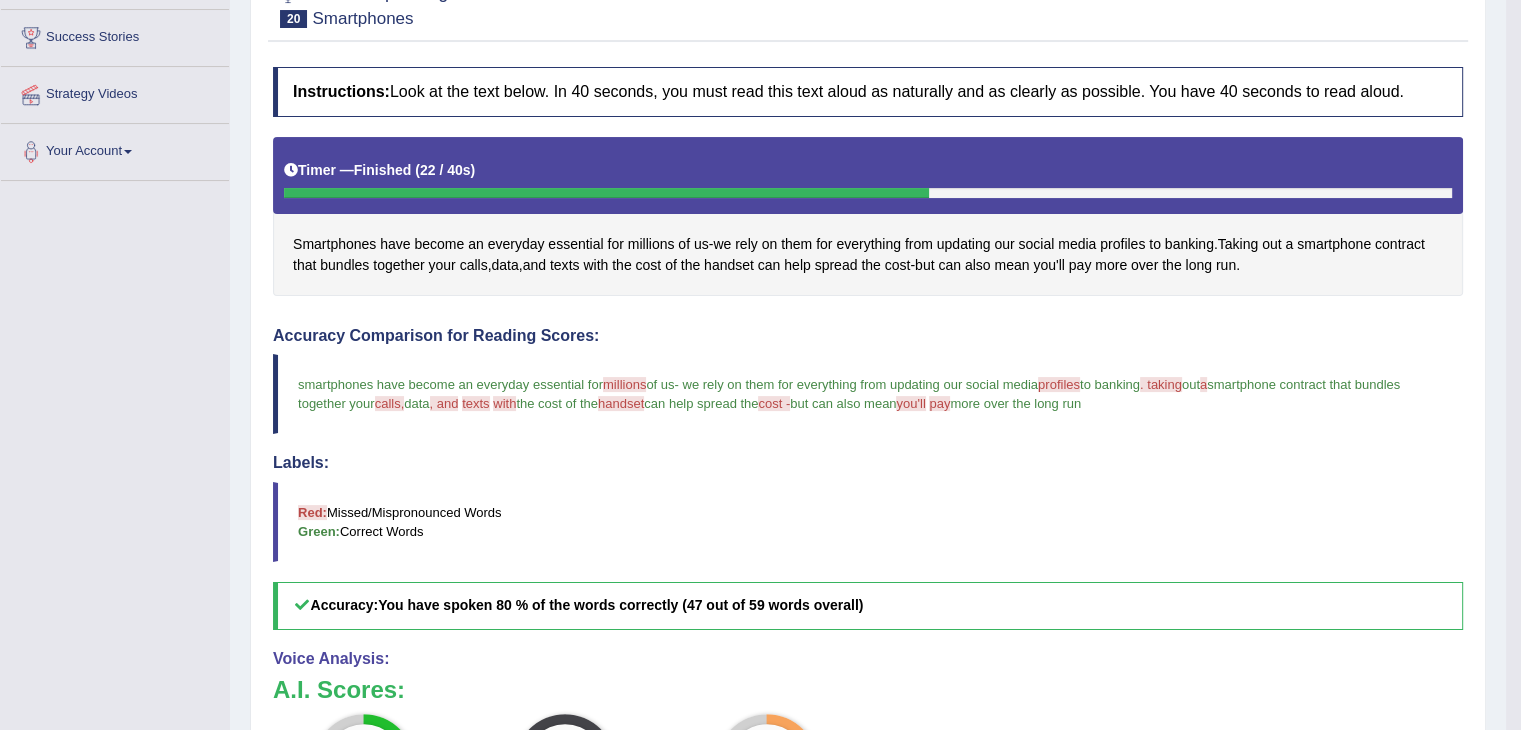 scroll, scrollTop: 64, scrollLeft: 0, axis: vertical 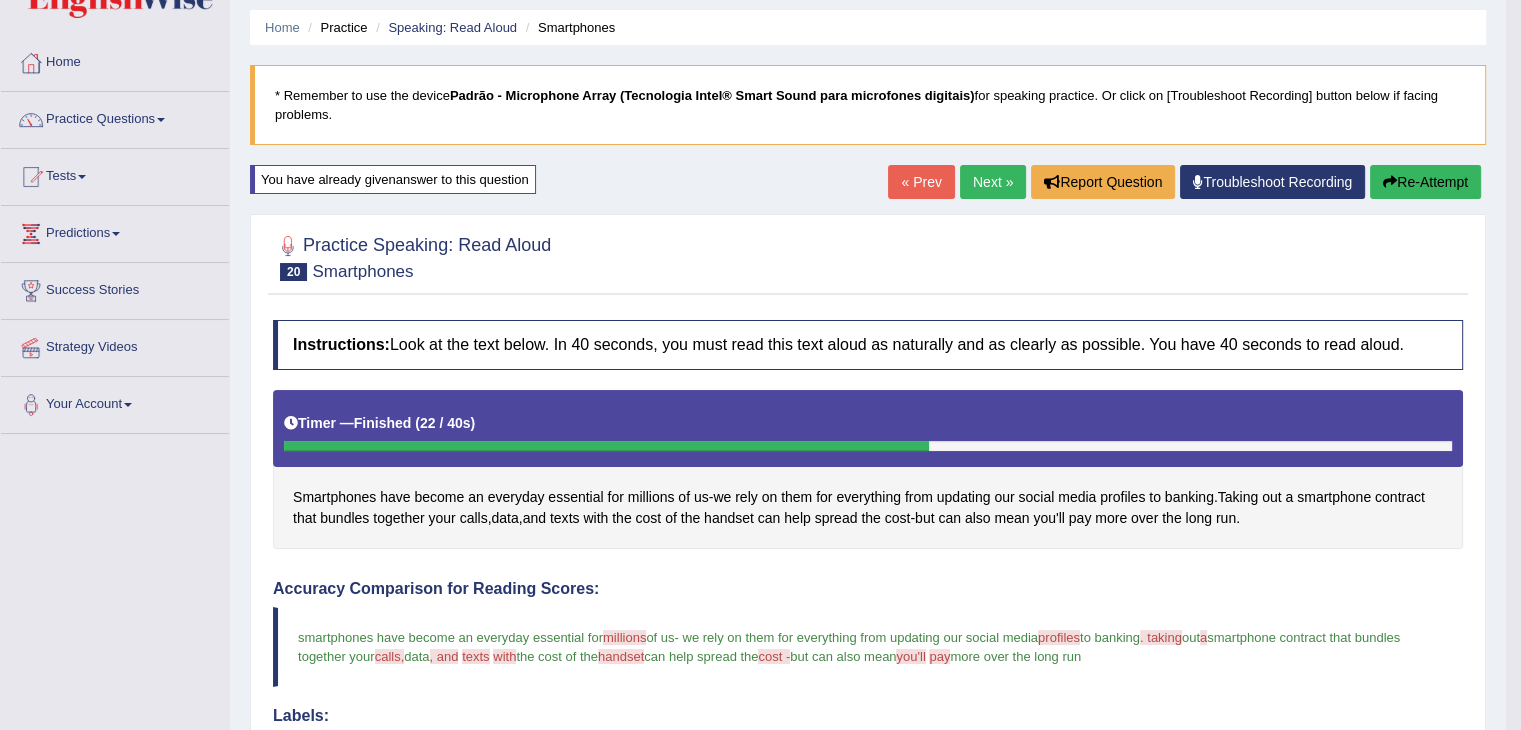 click on "Next »" at bounding box center (993, 182) 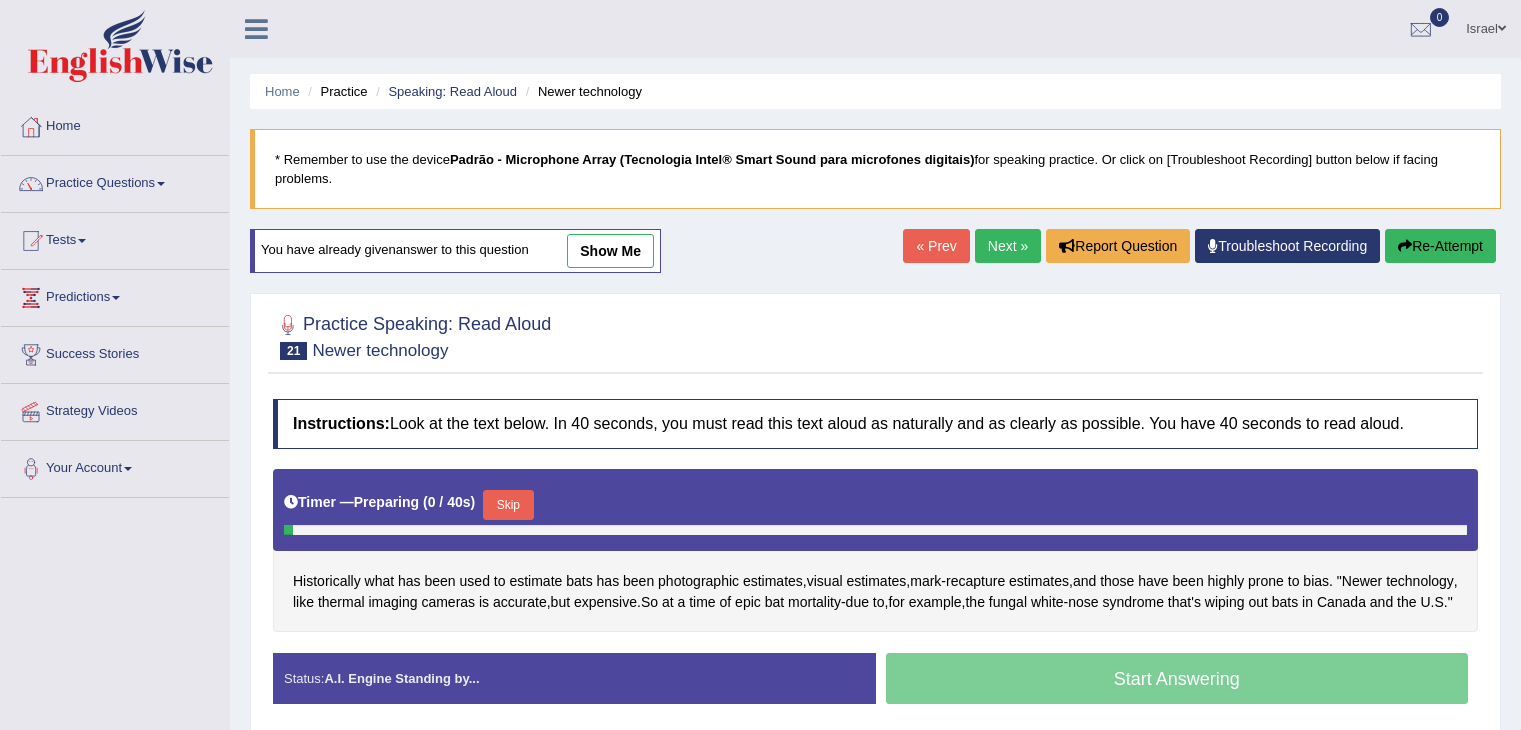 scroll, scrollTop: 110, scrollLeft: 0, axis: vertical 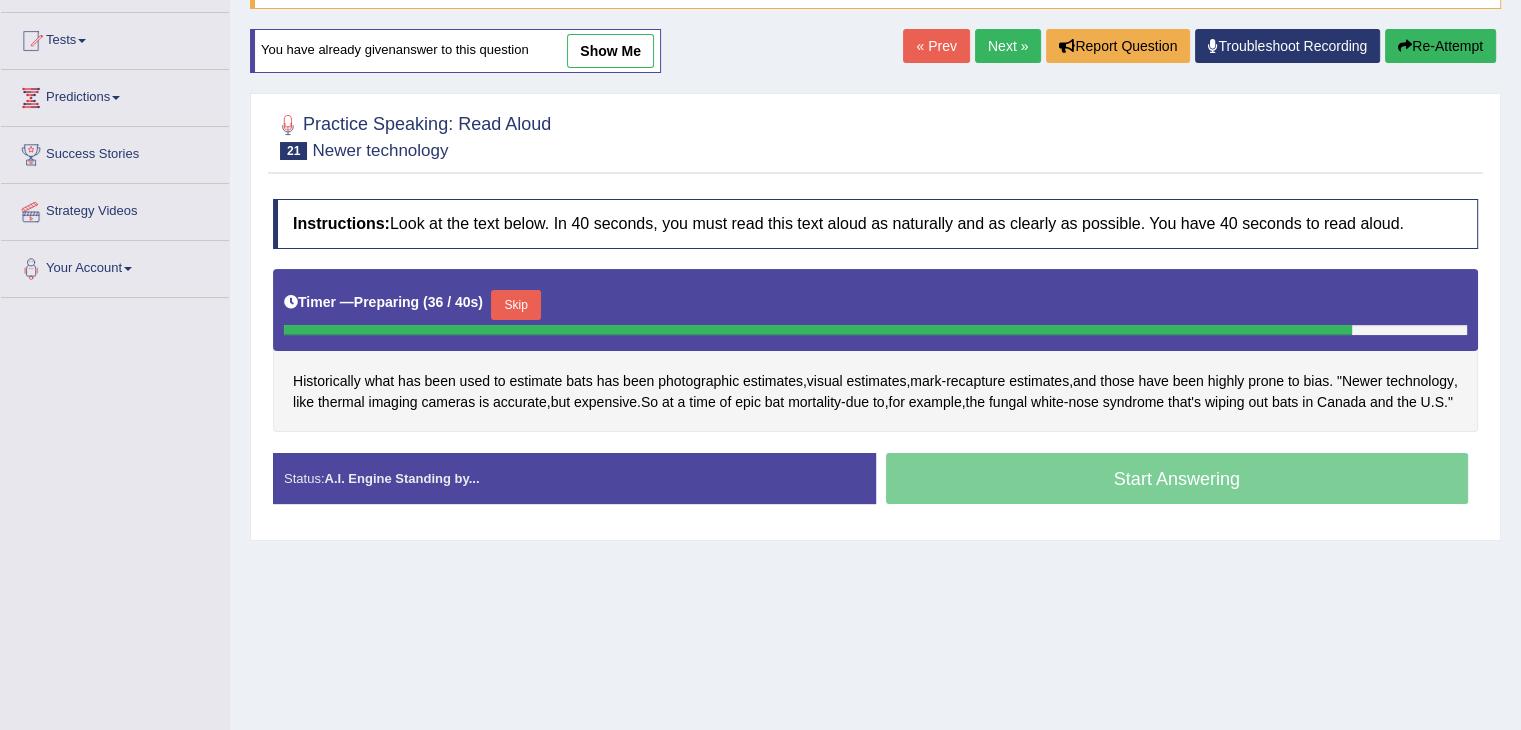 click on "Skip" at bounding box center (516, 305) 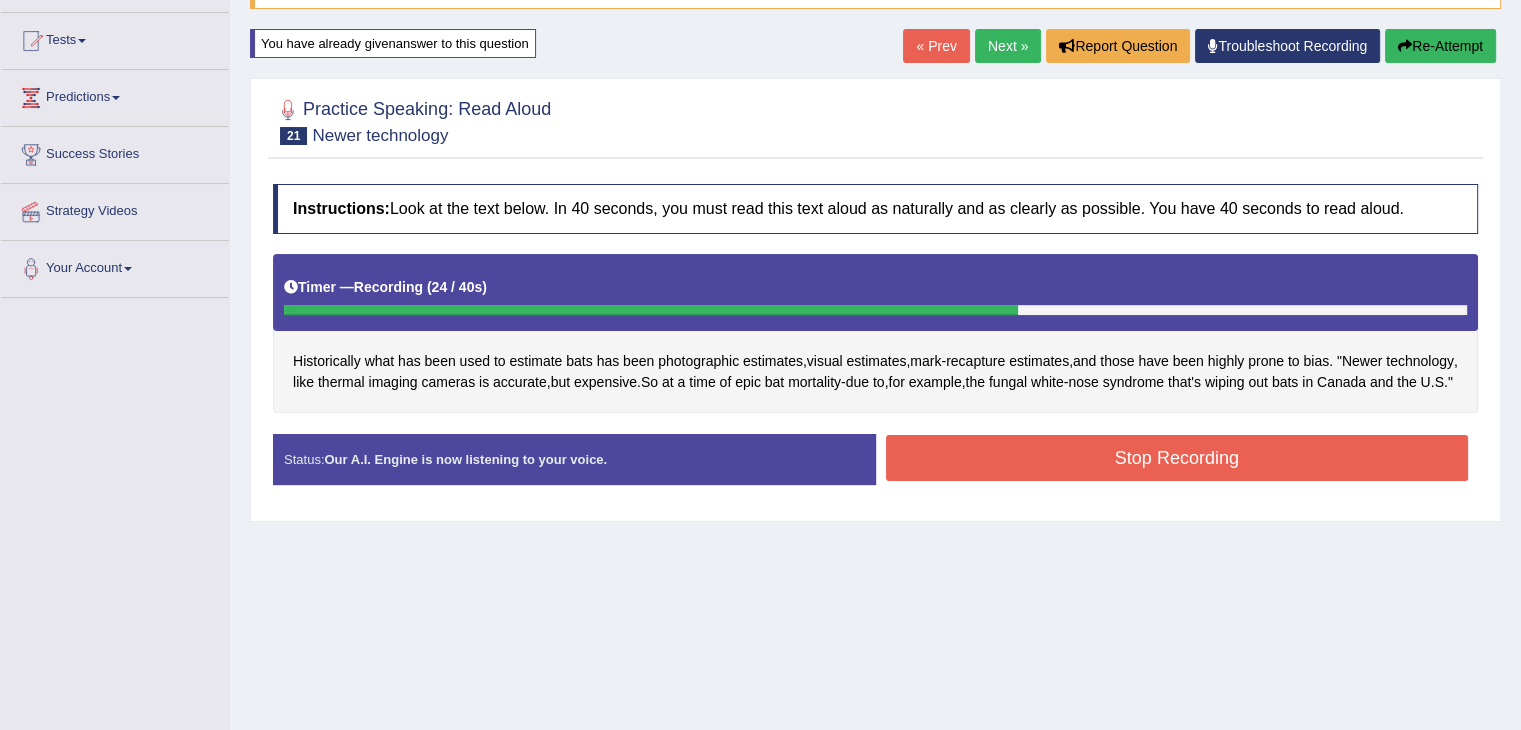click on "Stop Recording" at bounding box center (1177, 458) 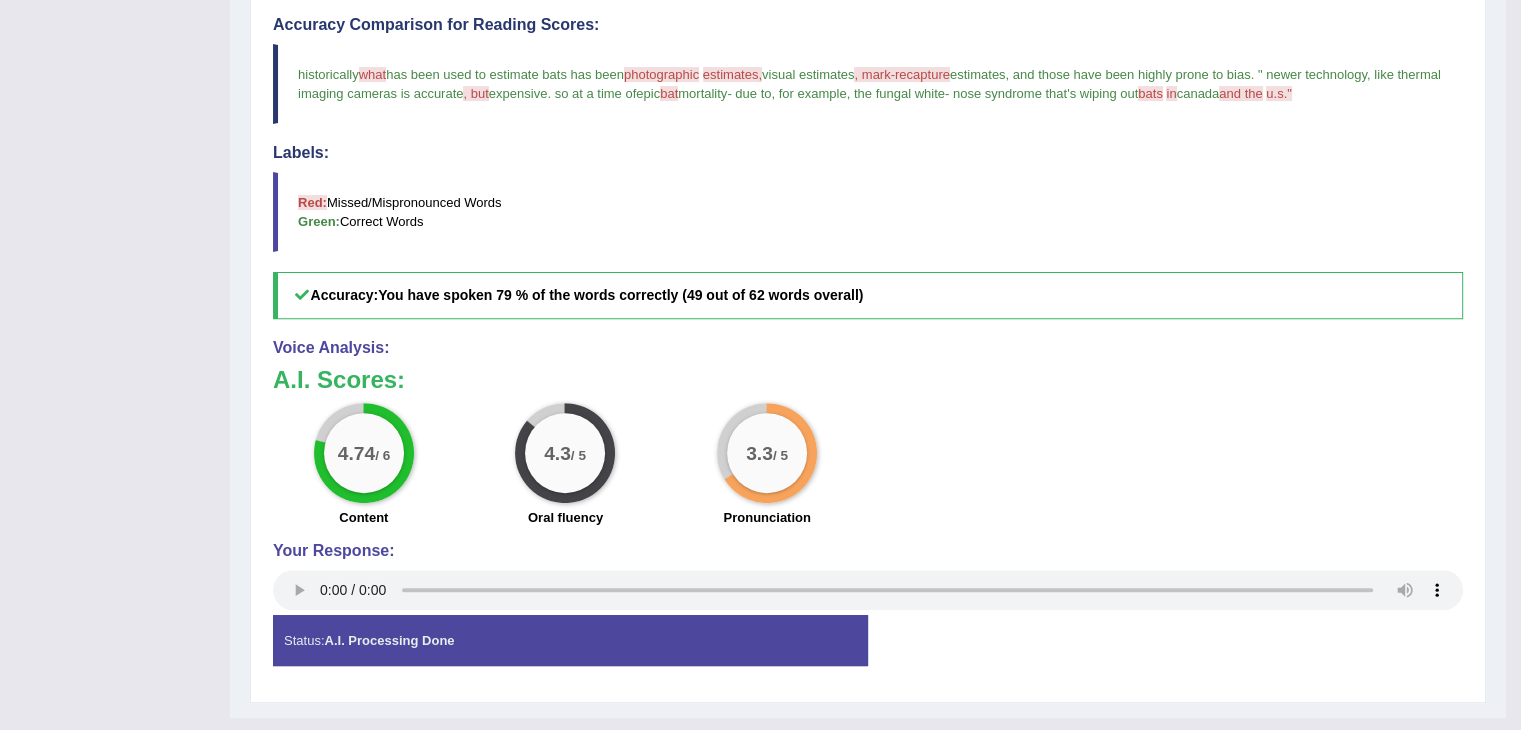 scroll, scrollTop: 684, scrollLeft: 0, axis: vertical 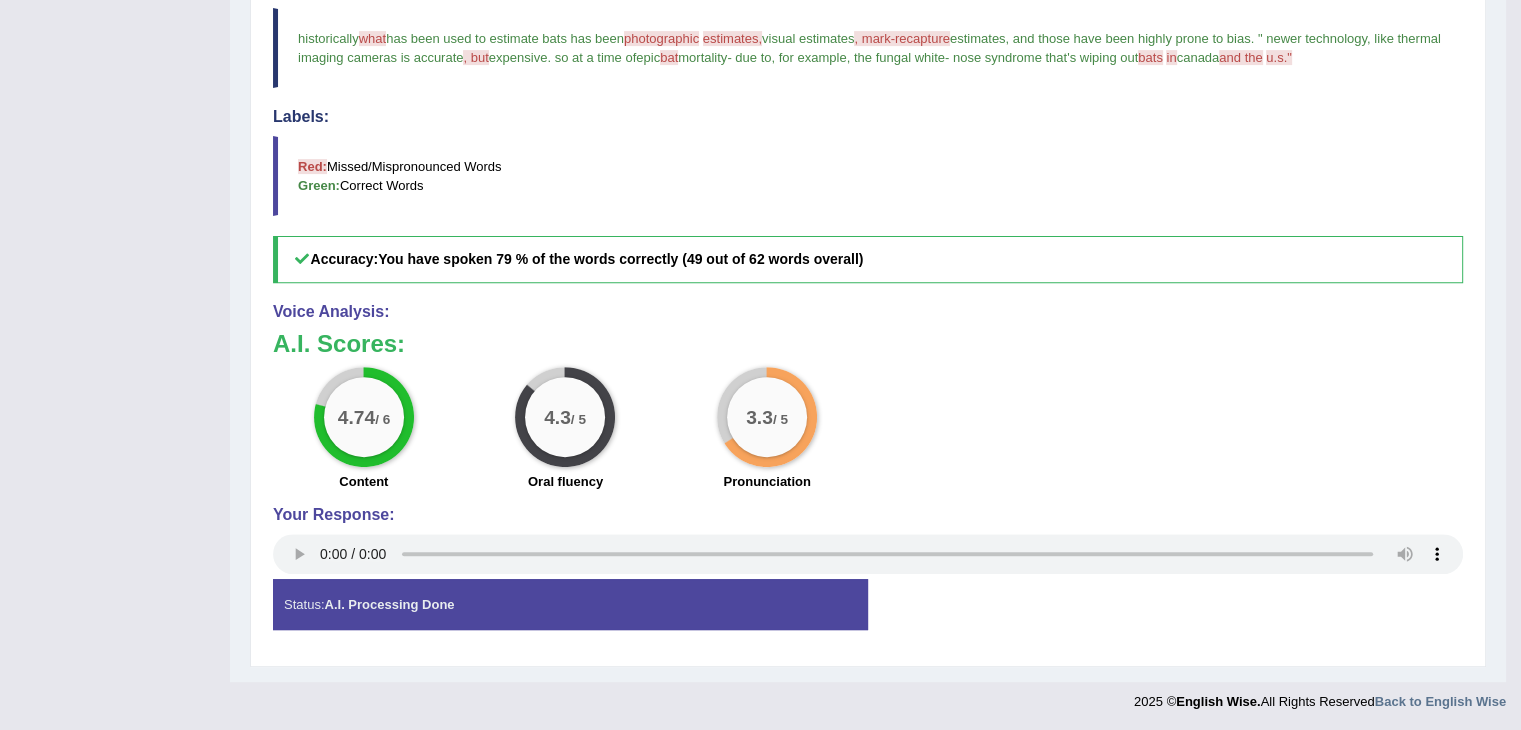 click on "Accuracy:  You have spoken 79 % of the words correctly (49 out of 62 words overall)" at bounding box center (868, 259) 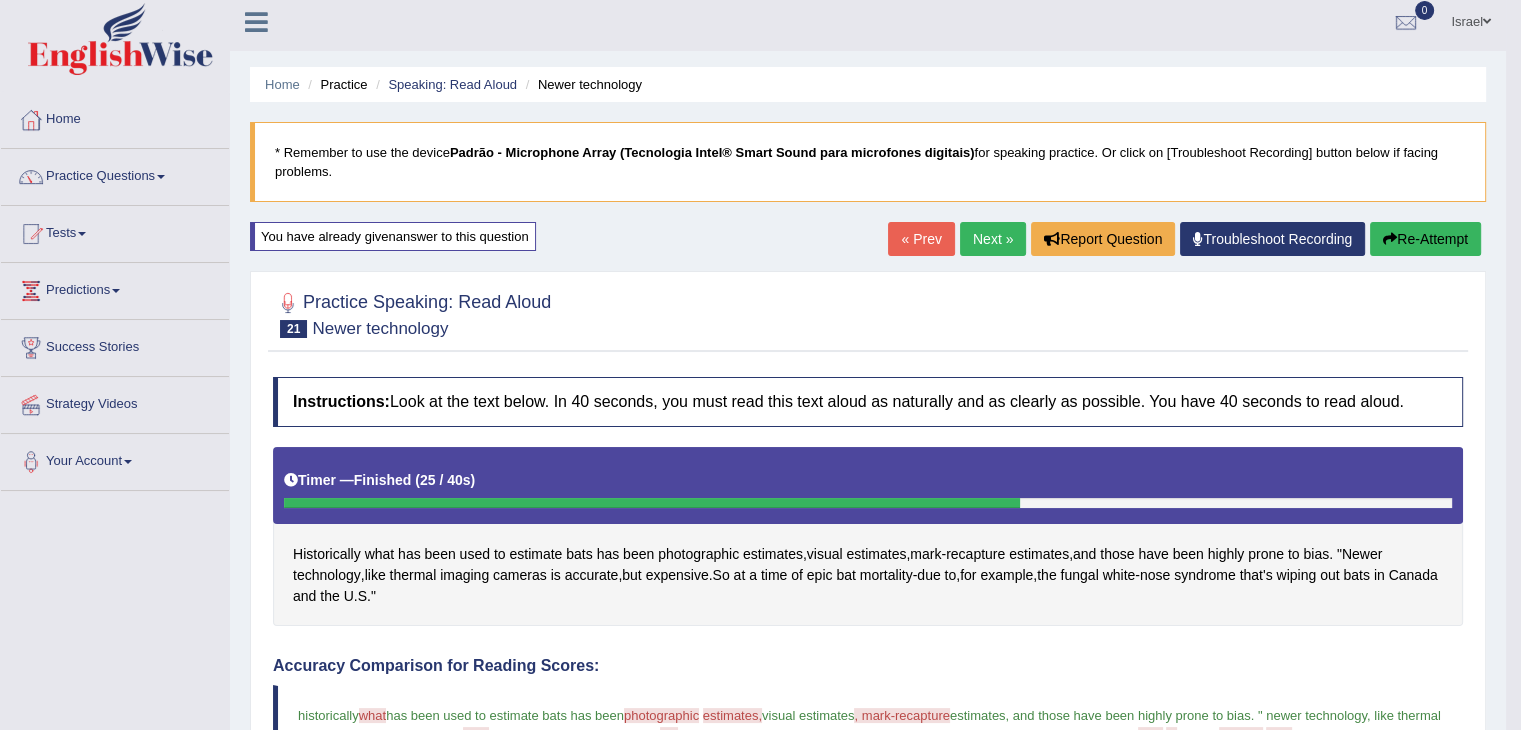 scroll, scrollTop: 0, scrollLeft: 0, axis: both 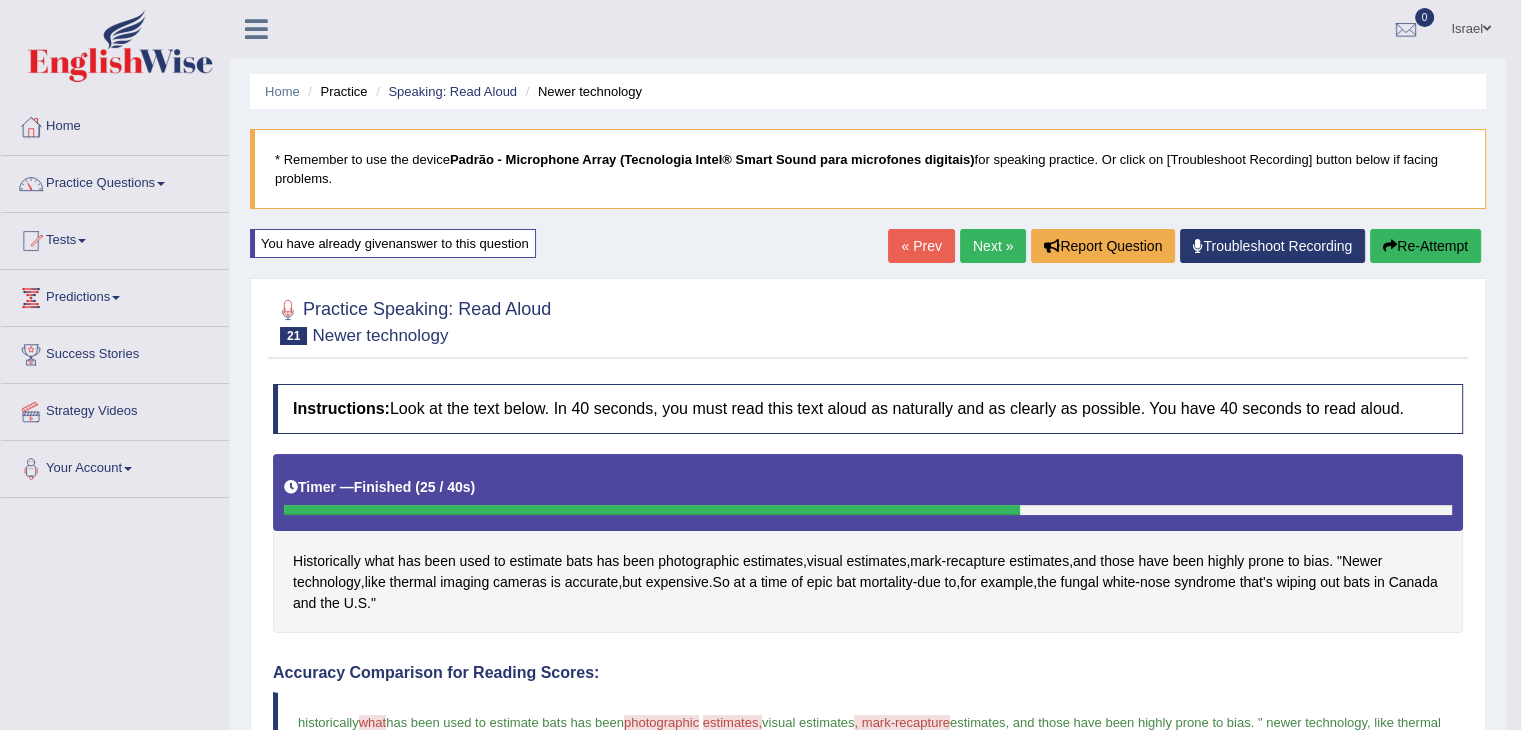 click on "Next »" at bounding box center [993, 246] 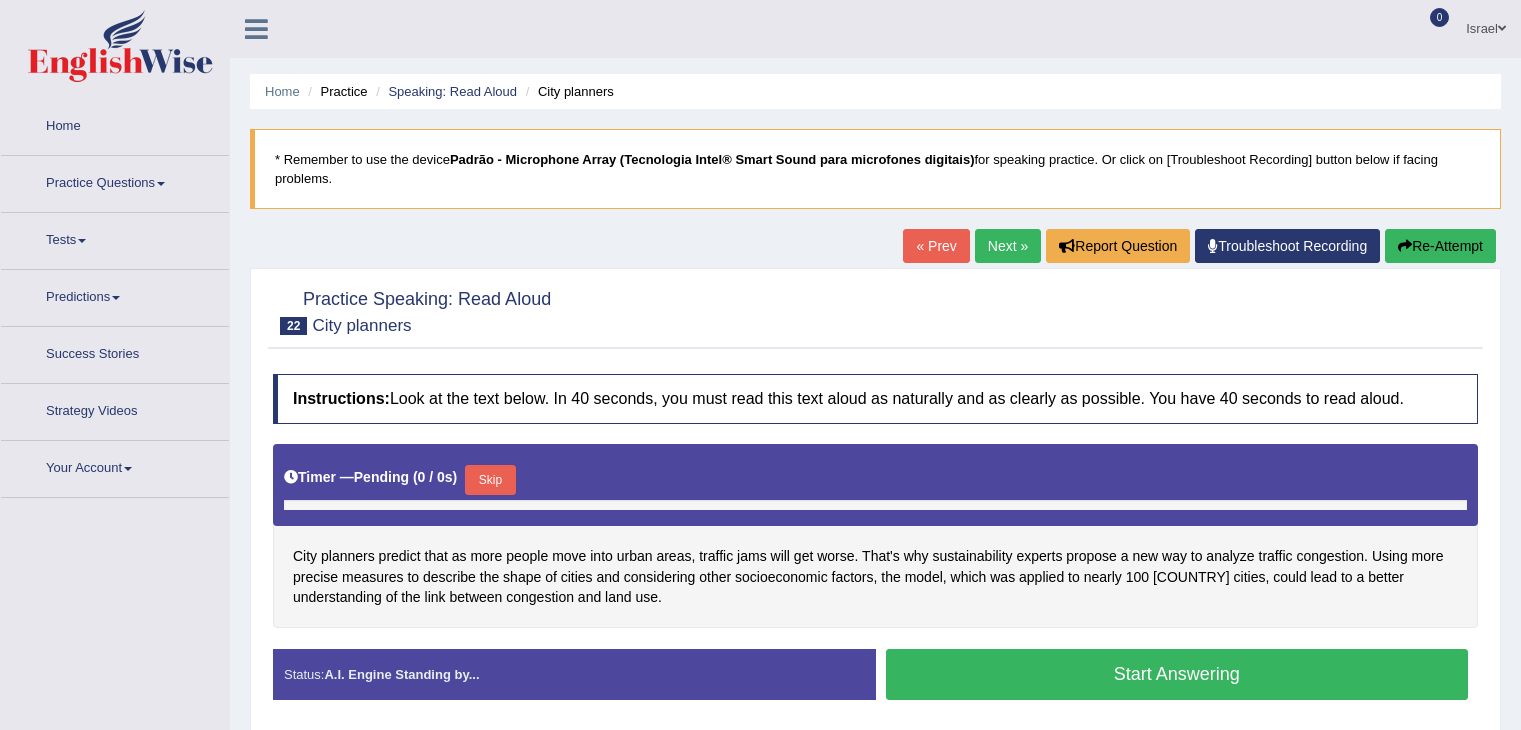 scroll, scrollTop: 0, scrollLeft: 0, axis: both 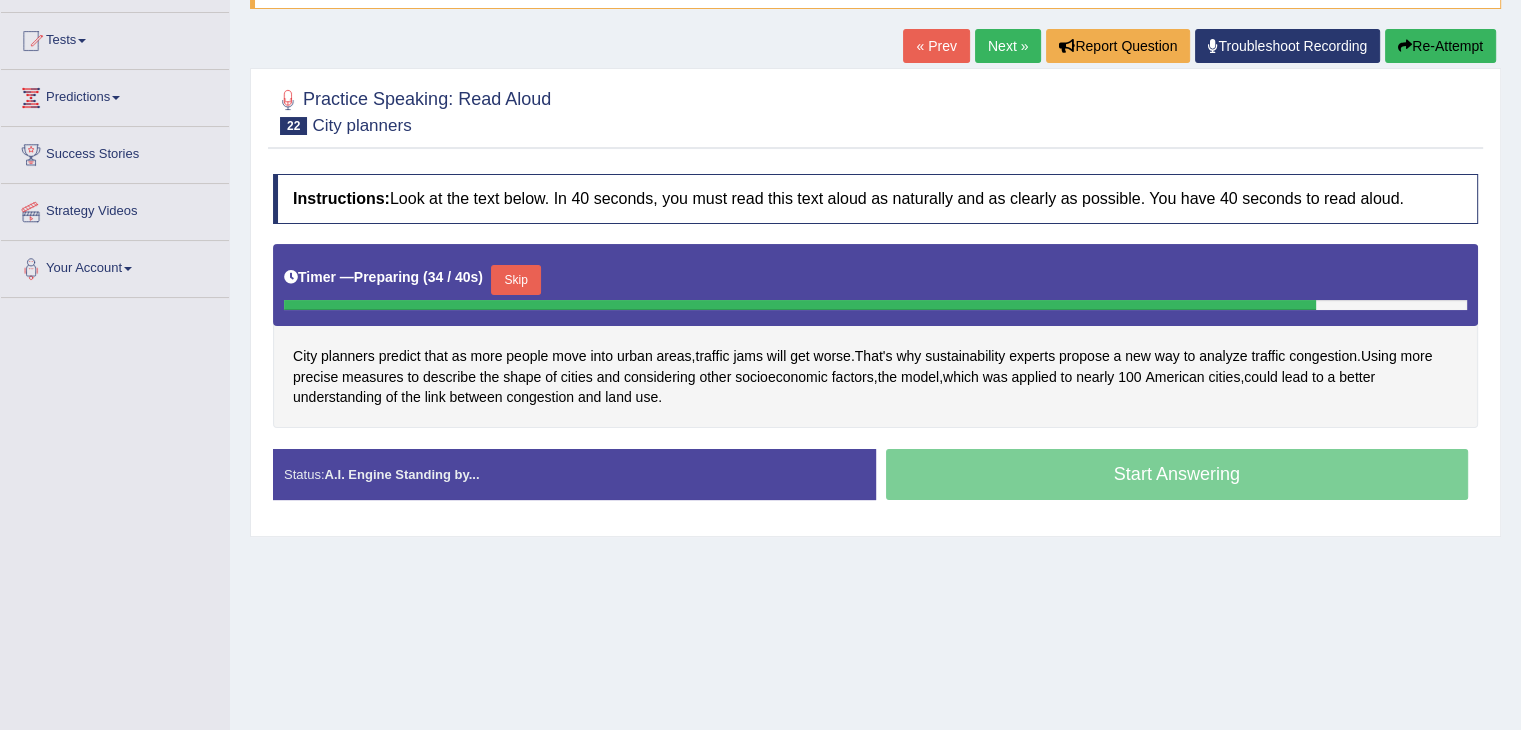 click on "Skip" at bounding box center [516, 280] 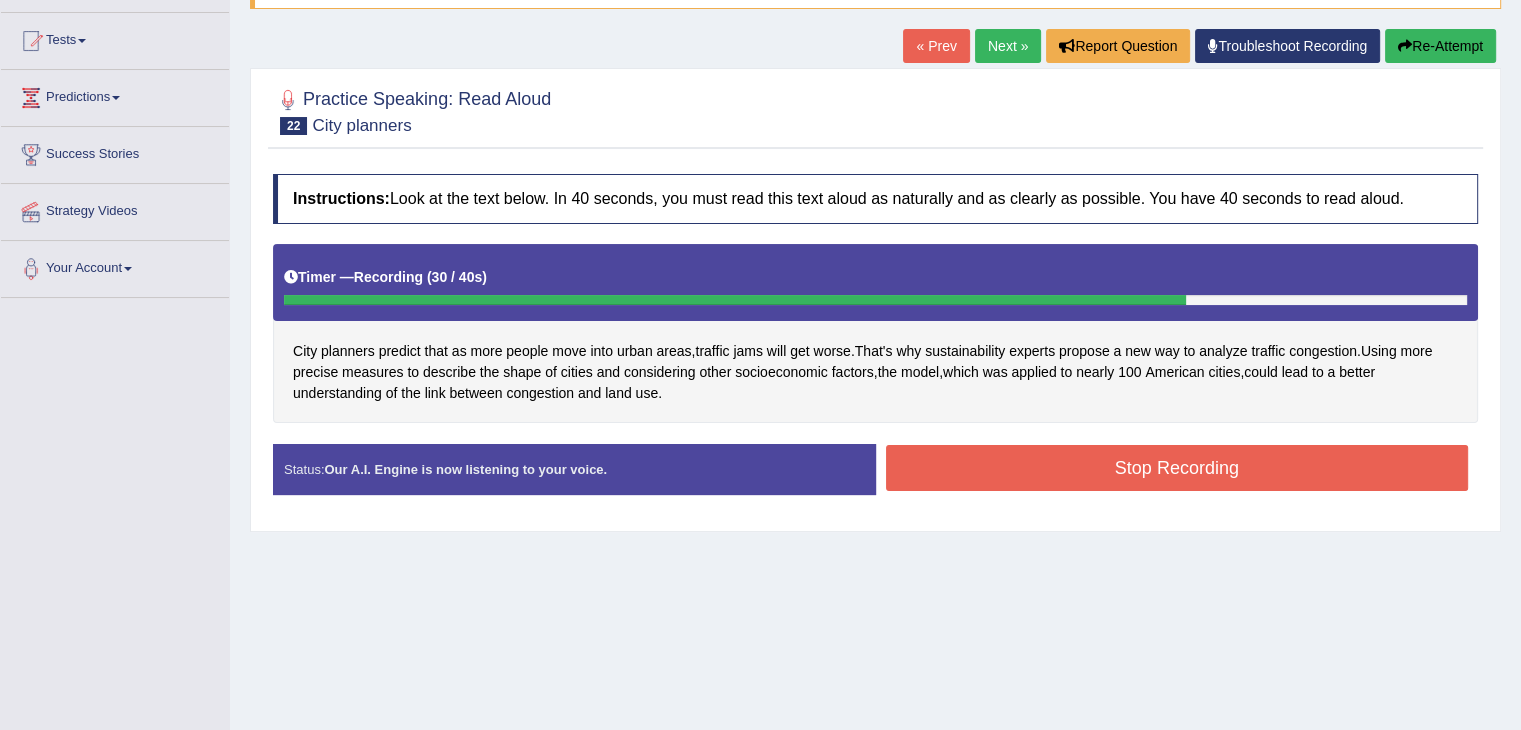 click on "Stop Recording" at bounding box center [1177, 468] 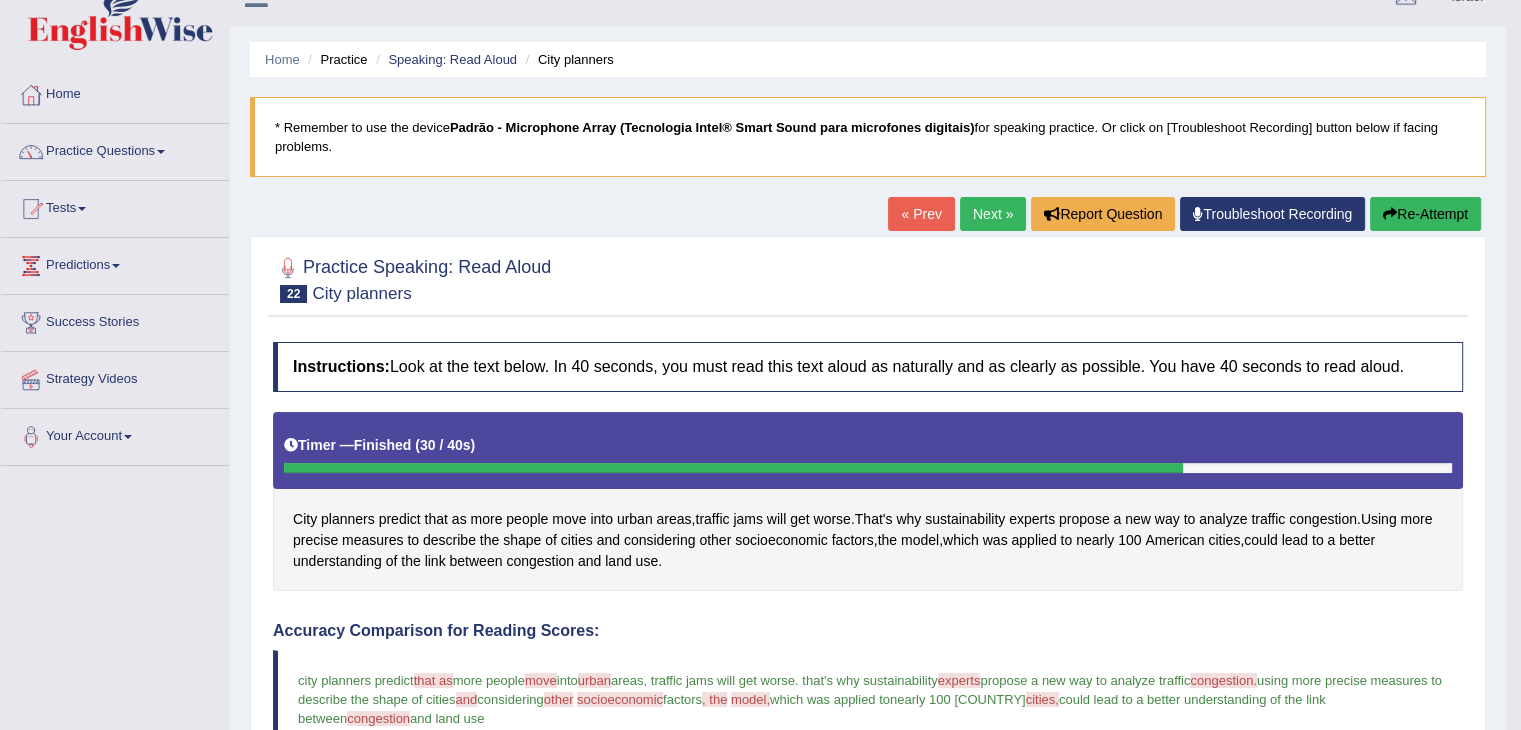 scroll, scrollTop: 0, scrollLeft: 0, axis: both 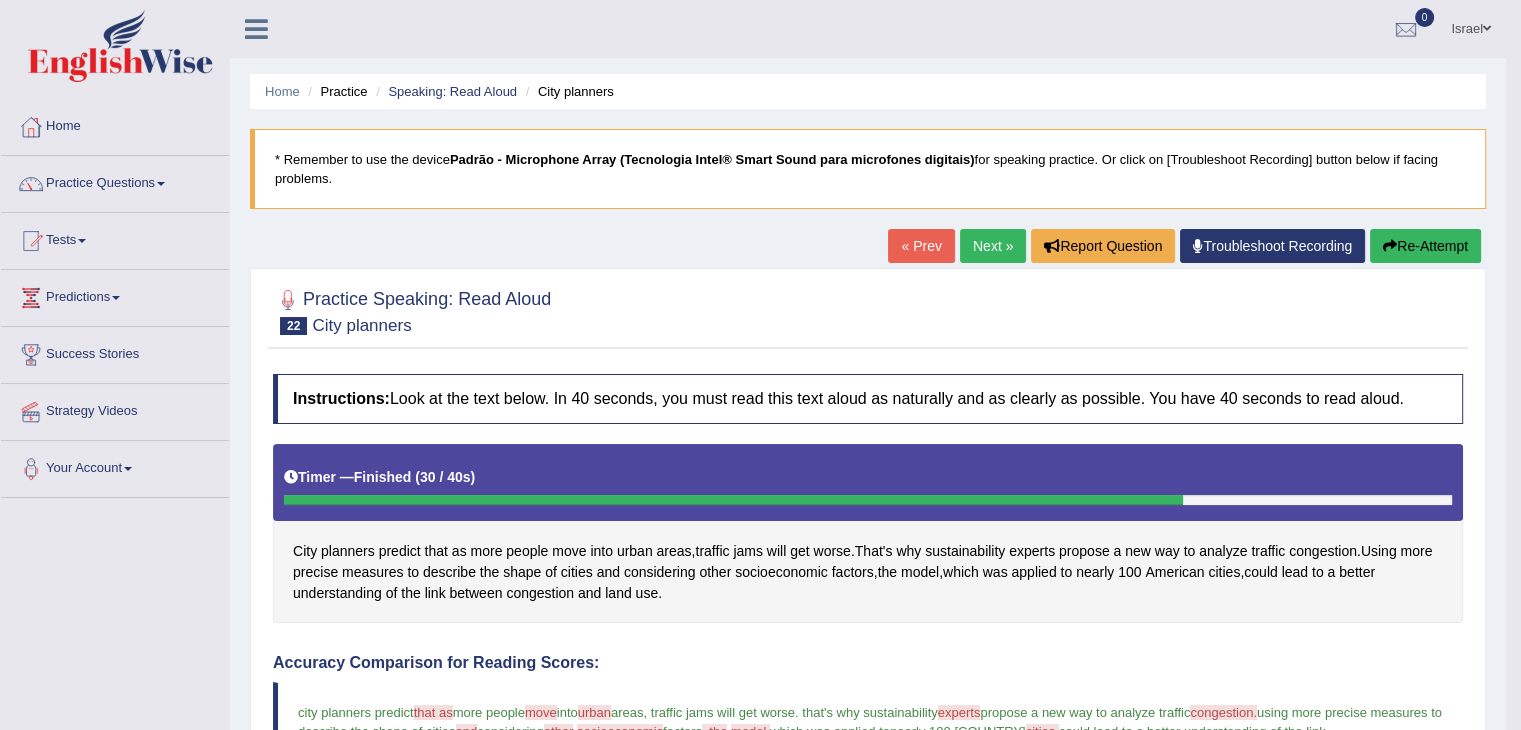 click on "Next »" at bounding box center [993, 246] 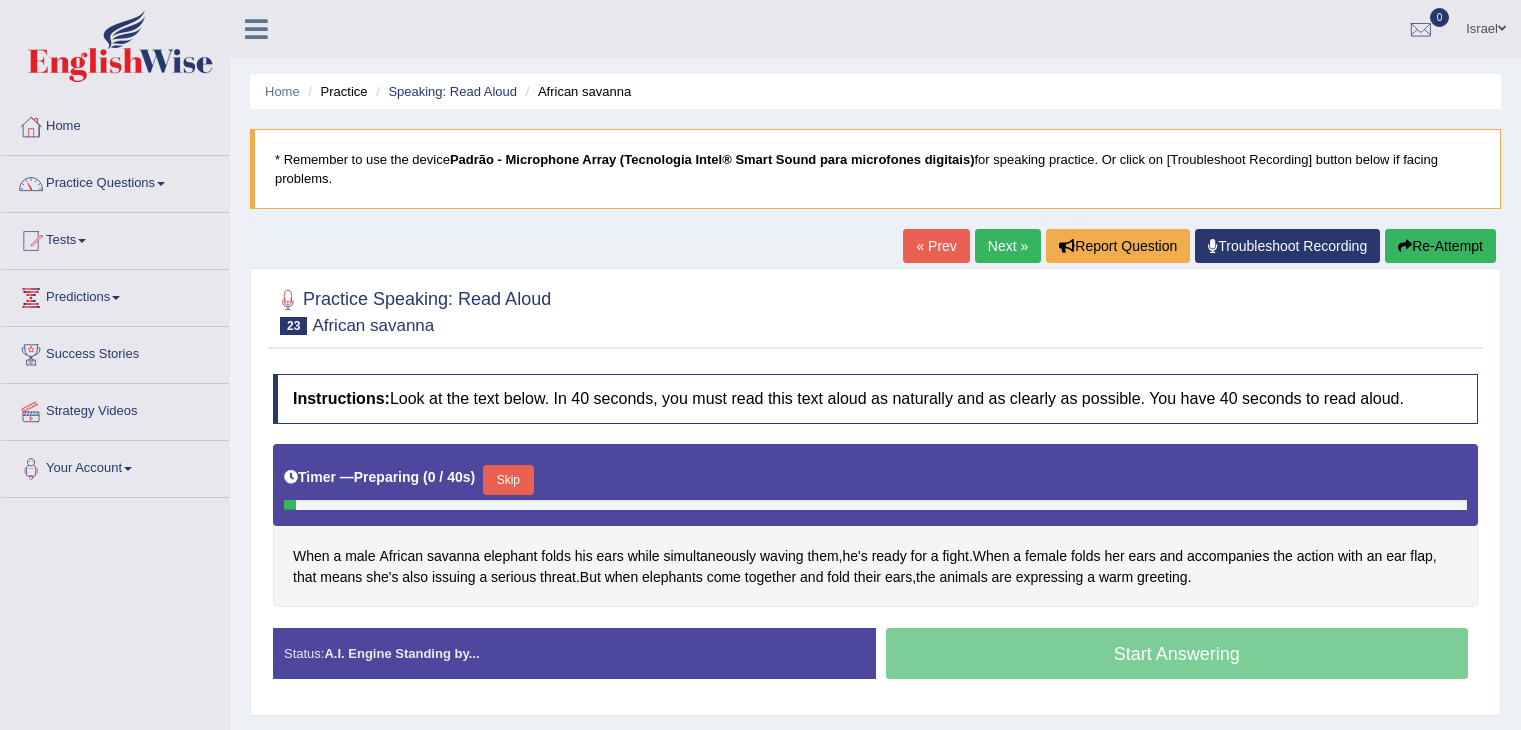 scroll, scrollTop: 200, scrollLeft: 0, axis: vertical 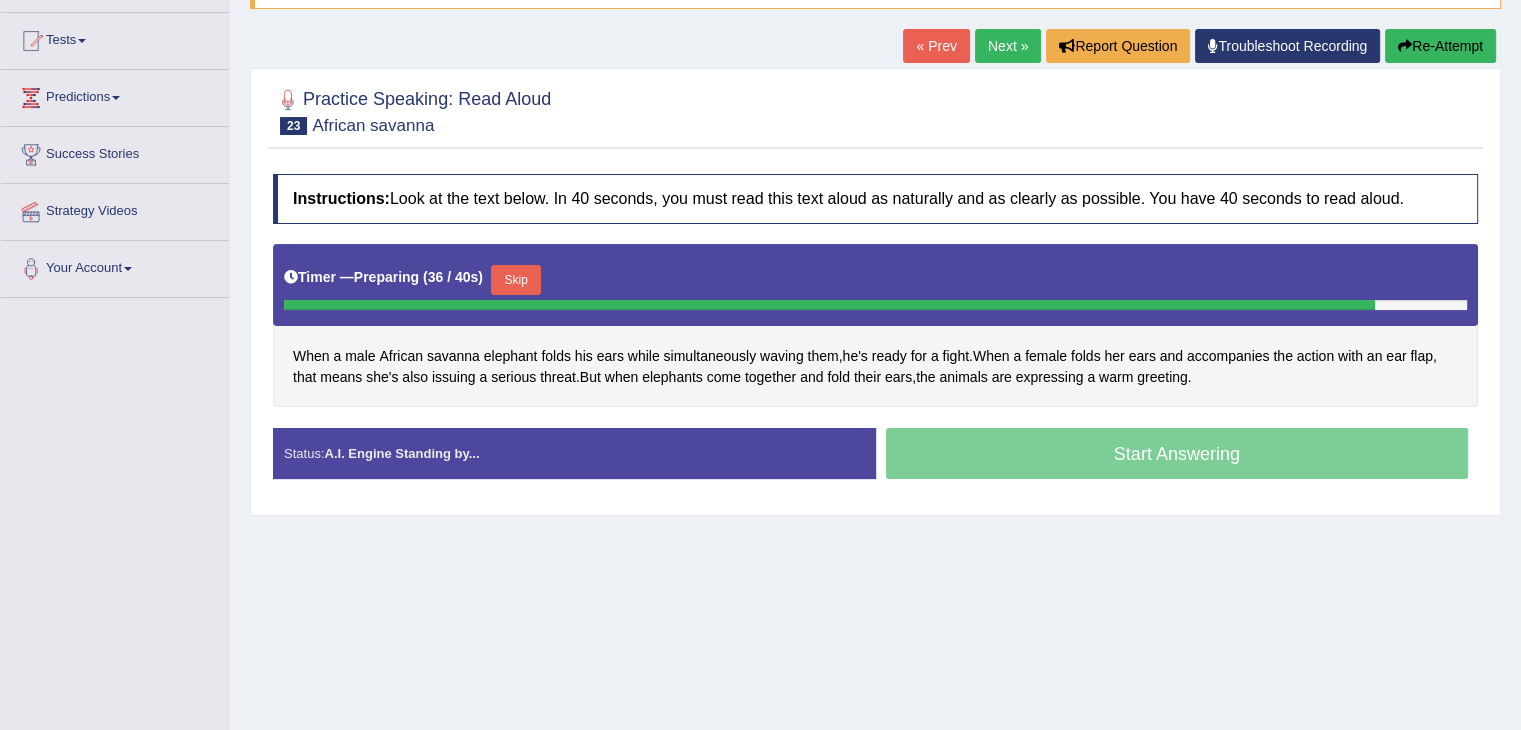 click on "Skip" at bounding box center [516, 280] 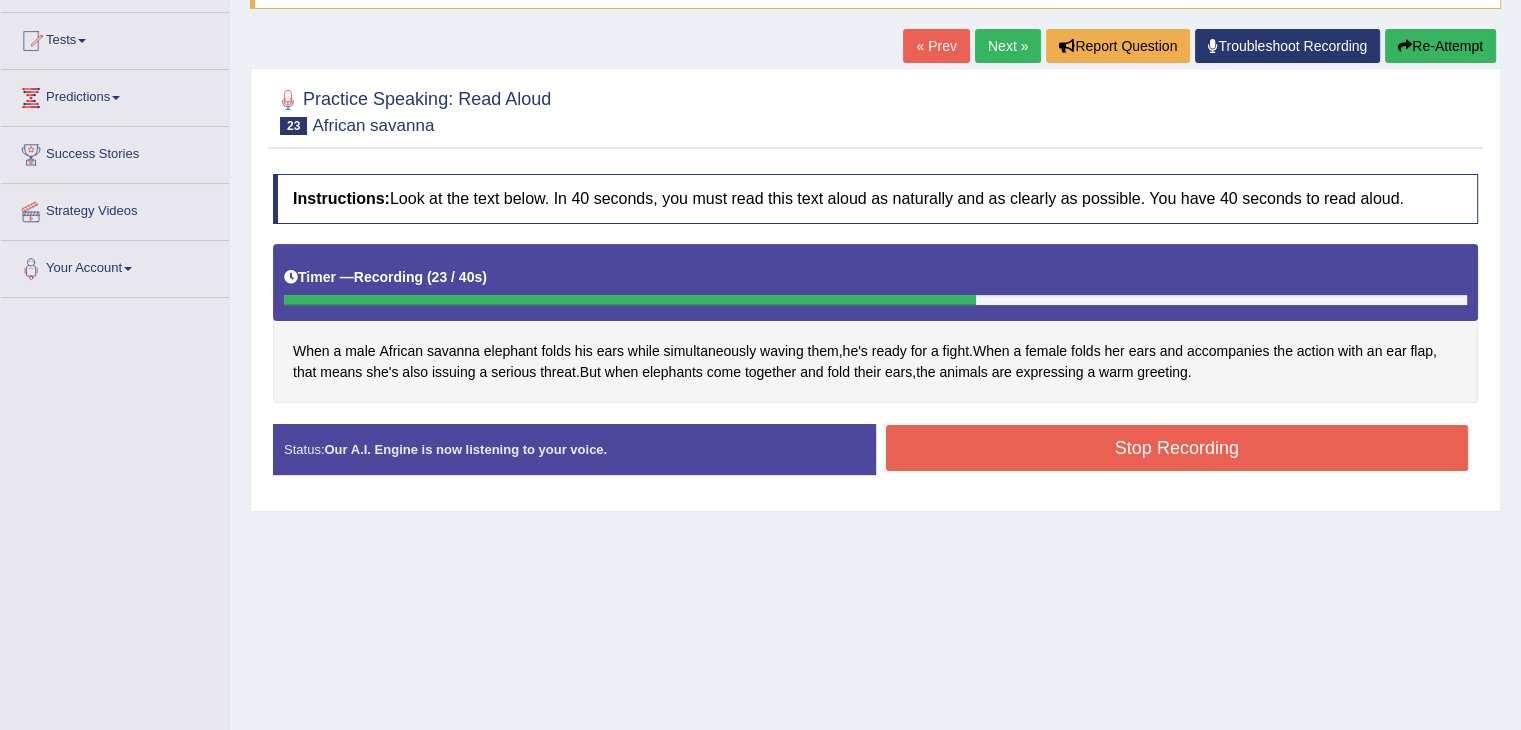 click on "Stop Recording" at bounding box center [1177, 448] 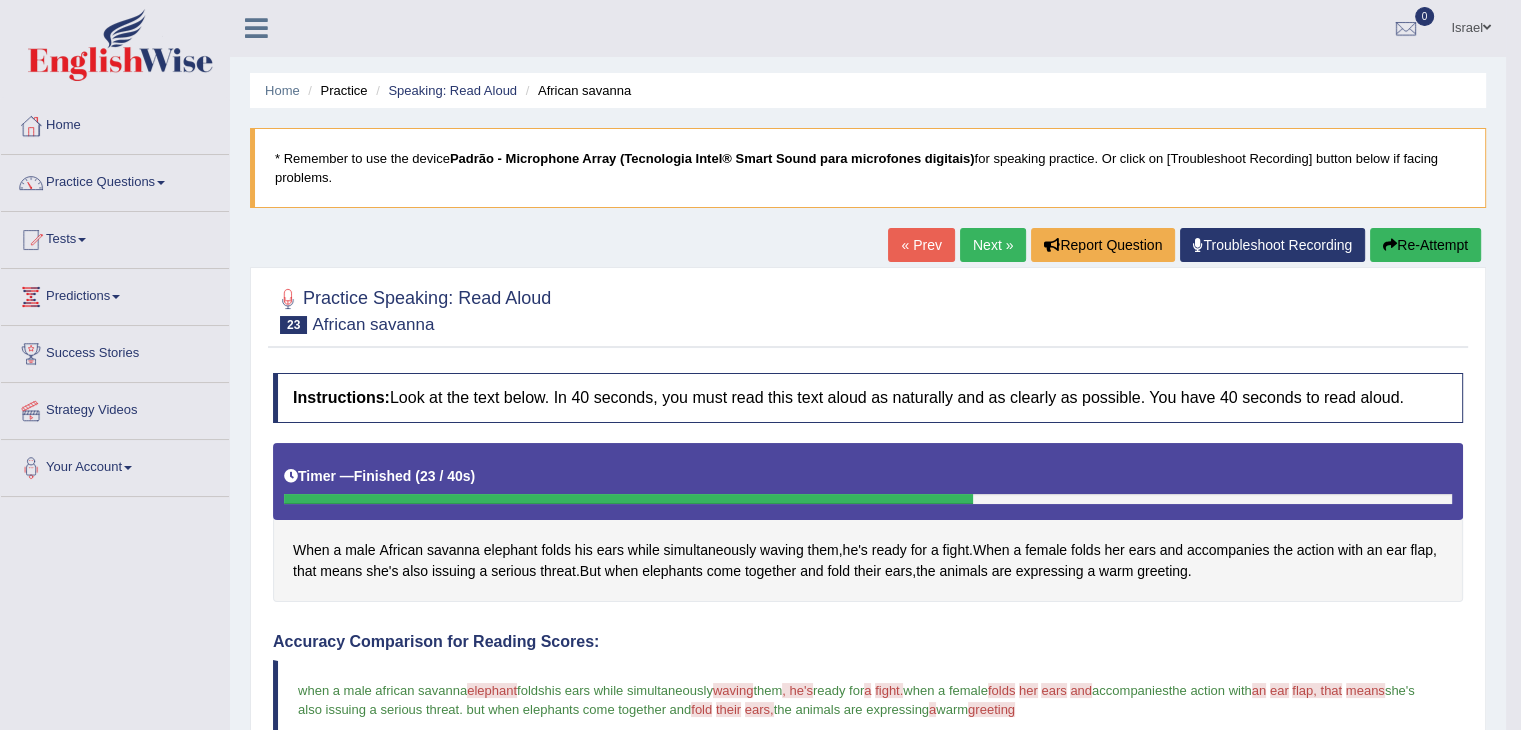 scroll, scrollTop: 0, scrollLeft: 0, axis: both 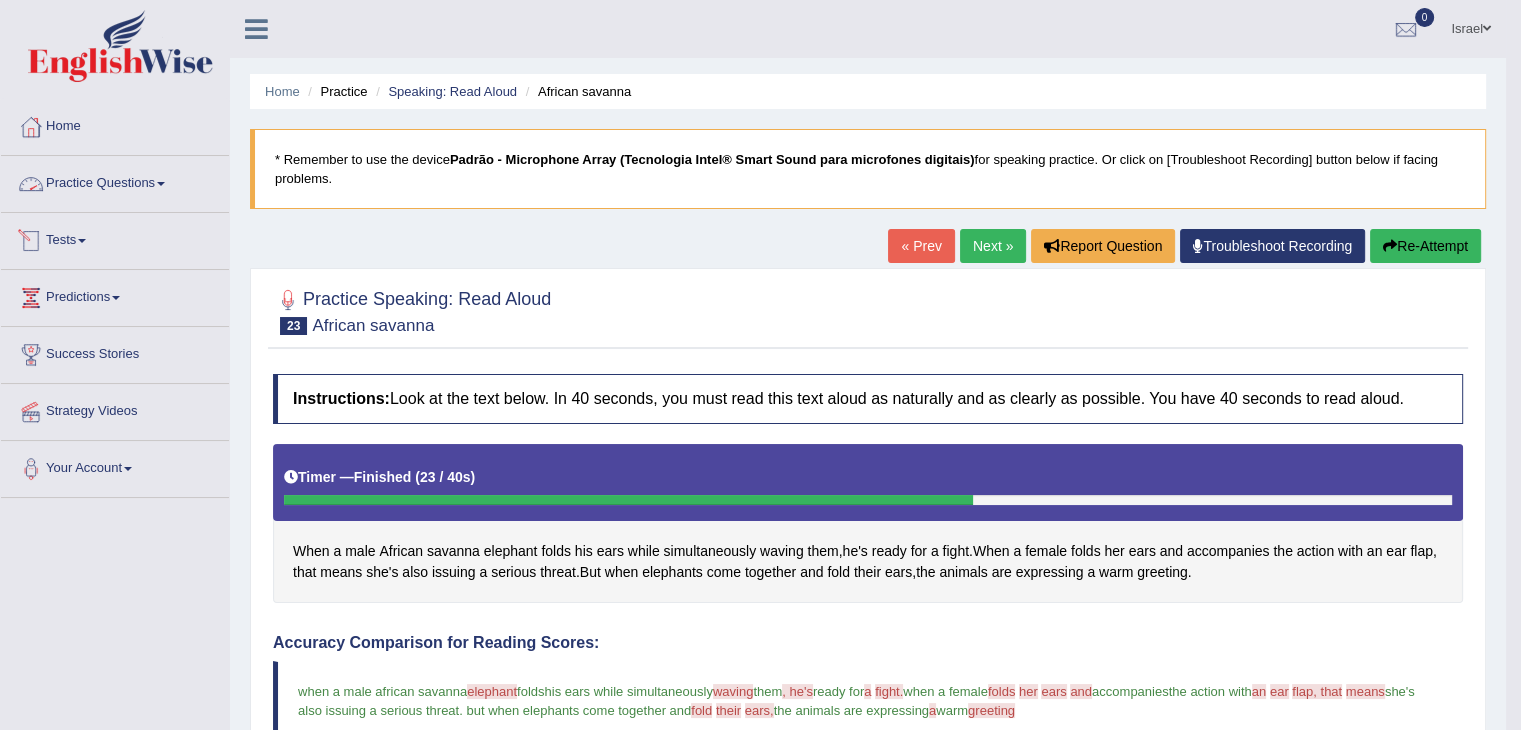 click on "Practice Questions" at bounding box center (115, 181) 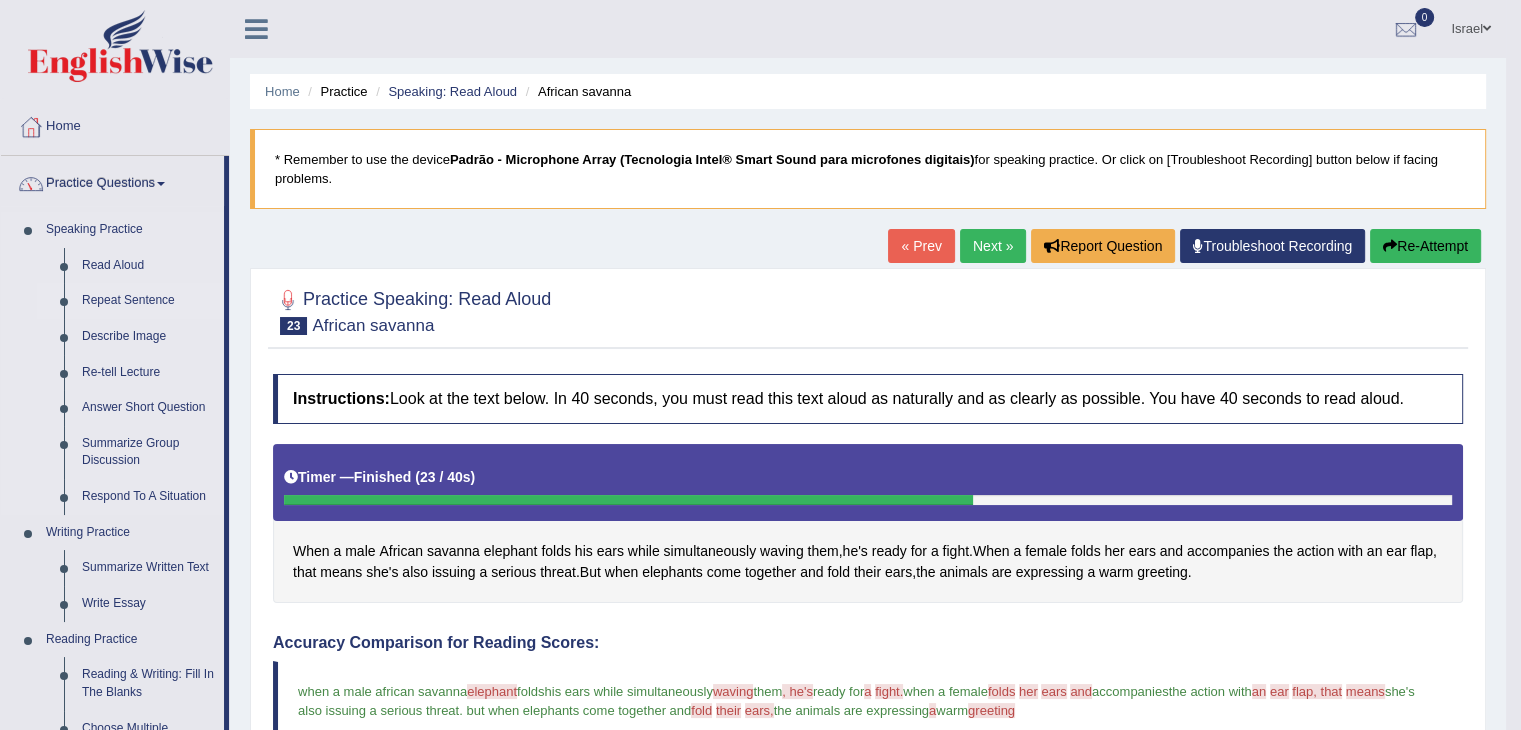 click on "Repeat Sentence" at bounding box center [148, 301] 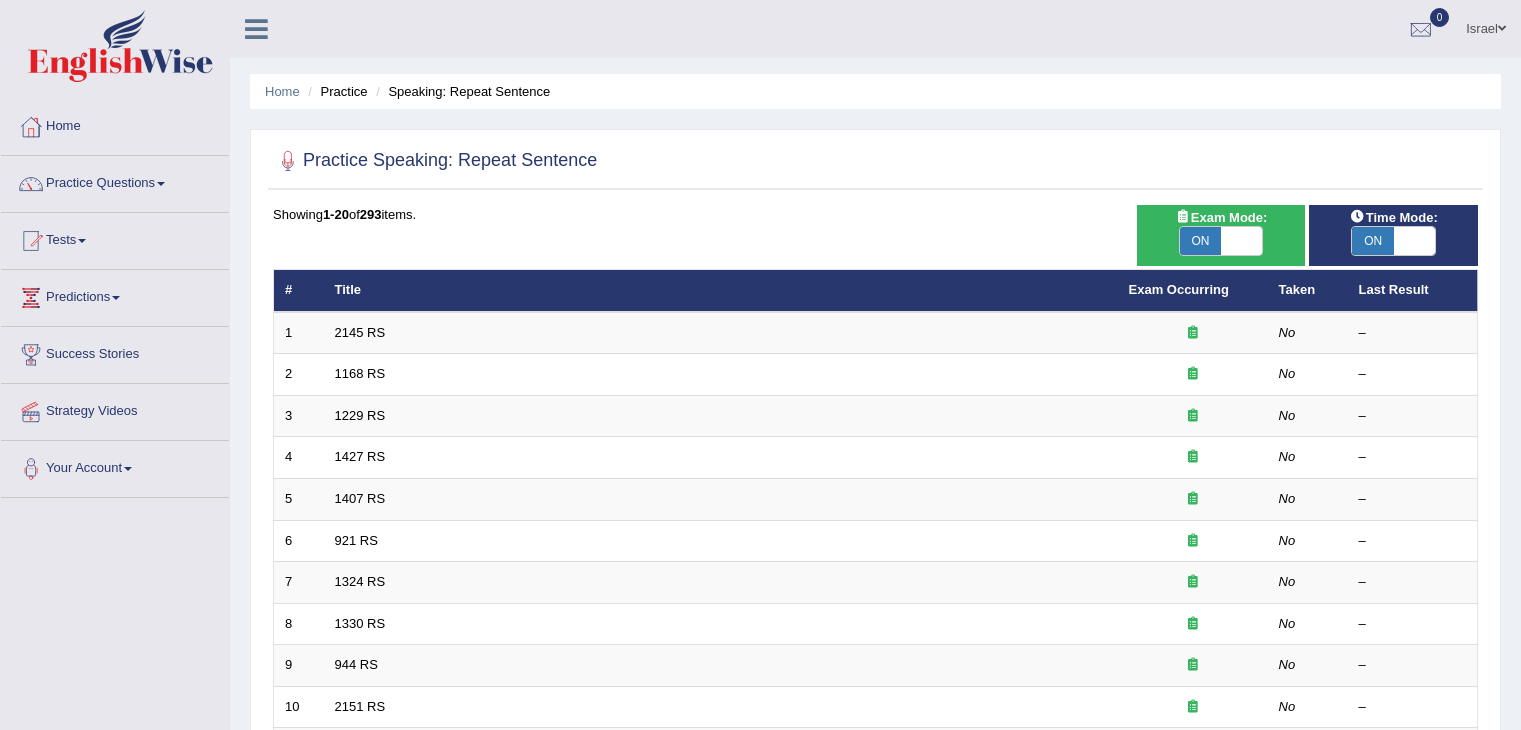 scroll, scrollTop: 0, scrollLeft: 0, axis: both 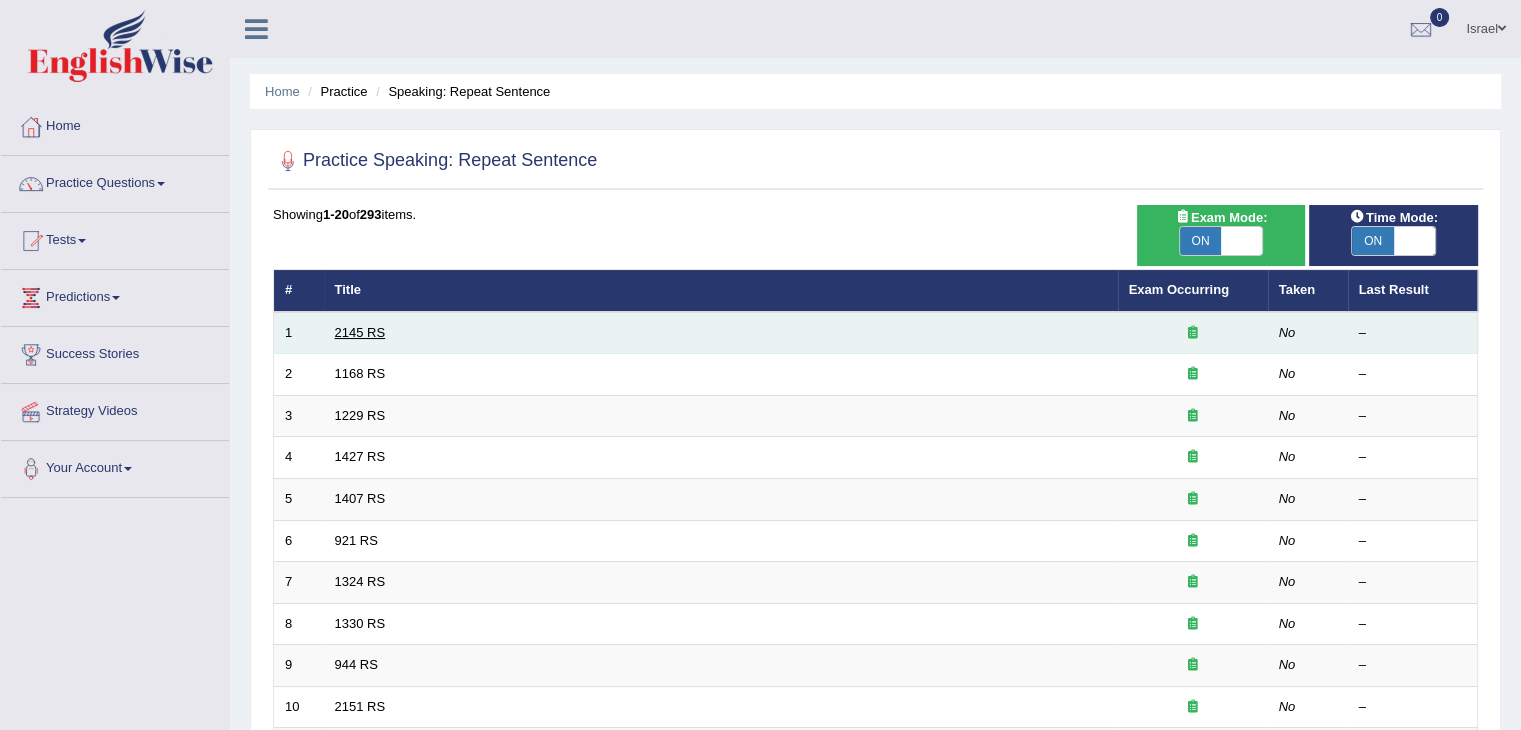 click on "2145 RS" at bounding box center (360, 332) 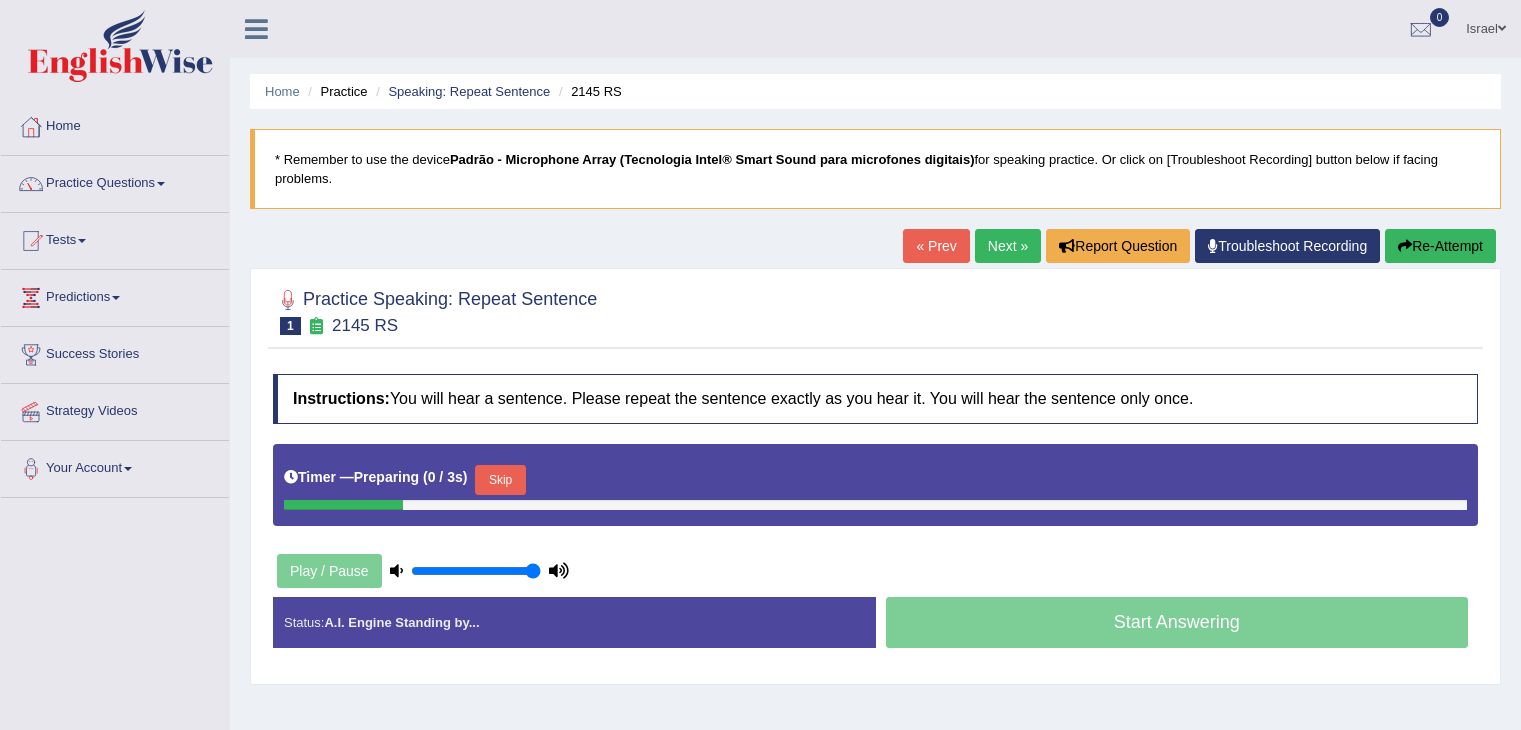 scroll, scrollTop: 0, scrollLeft: 0, axis: both 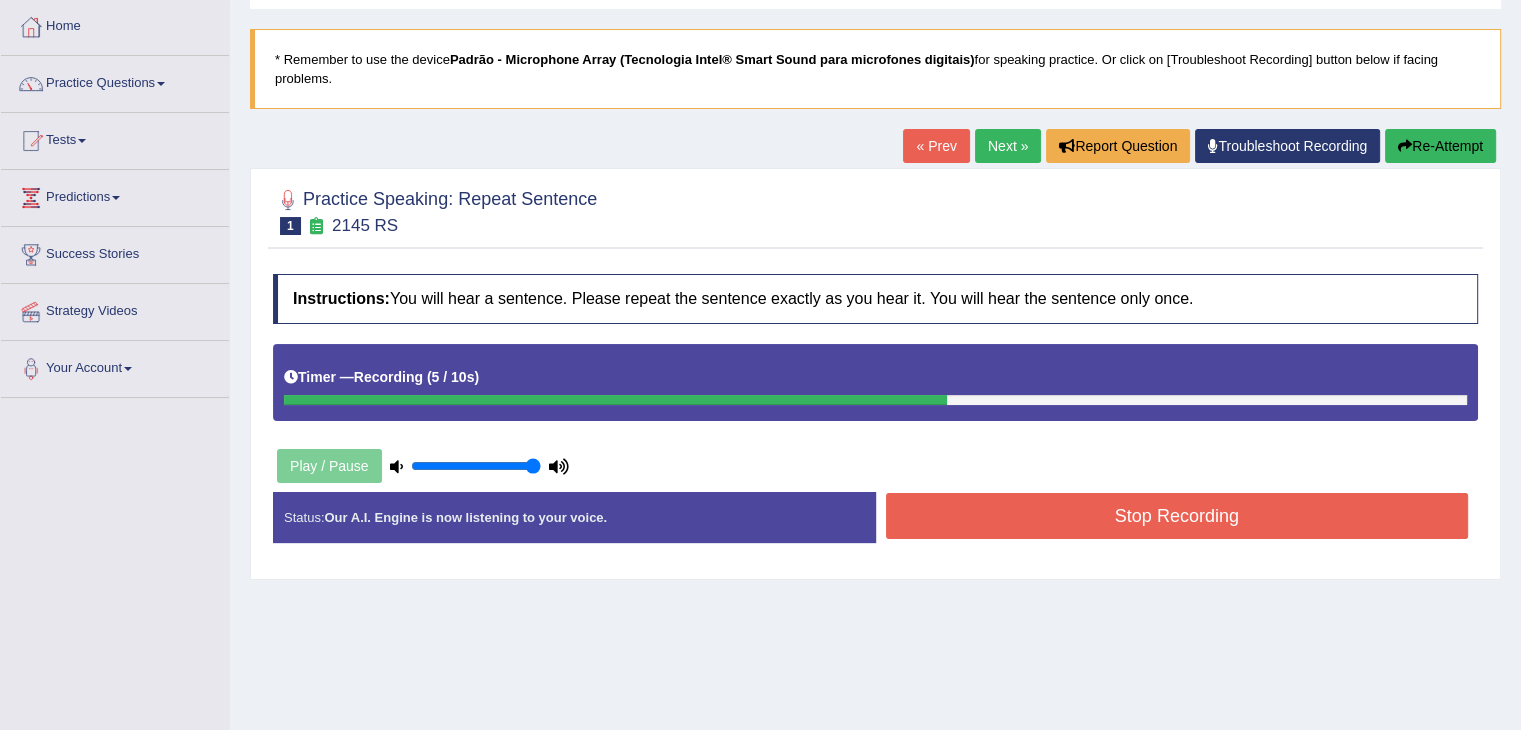 click on "Stop Recording" at bounding box center [1177, 516] 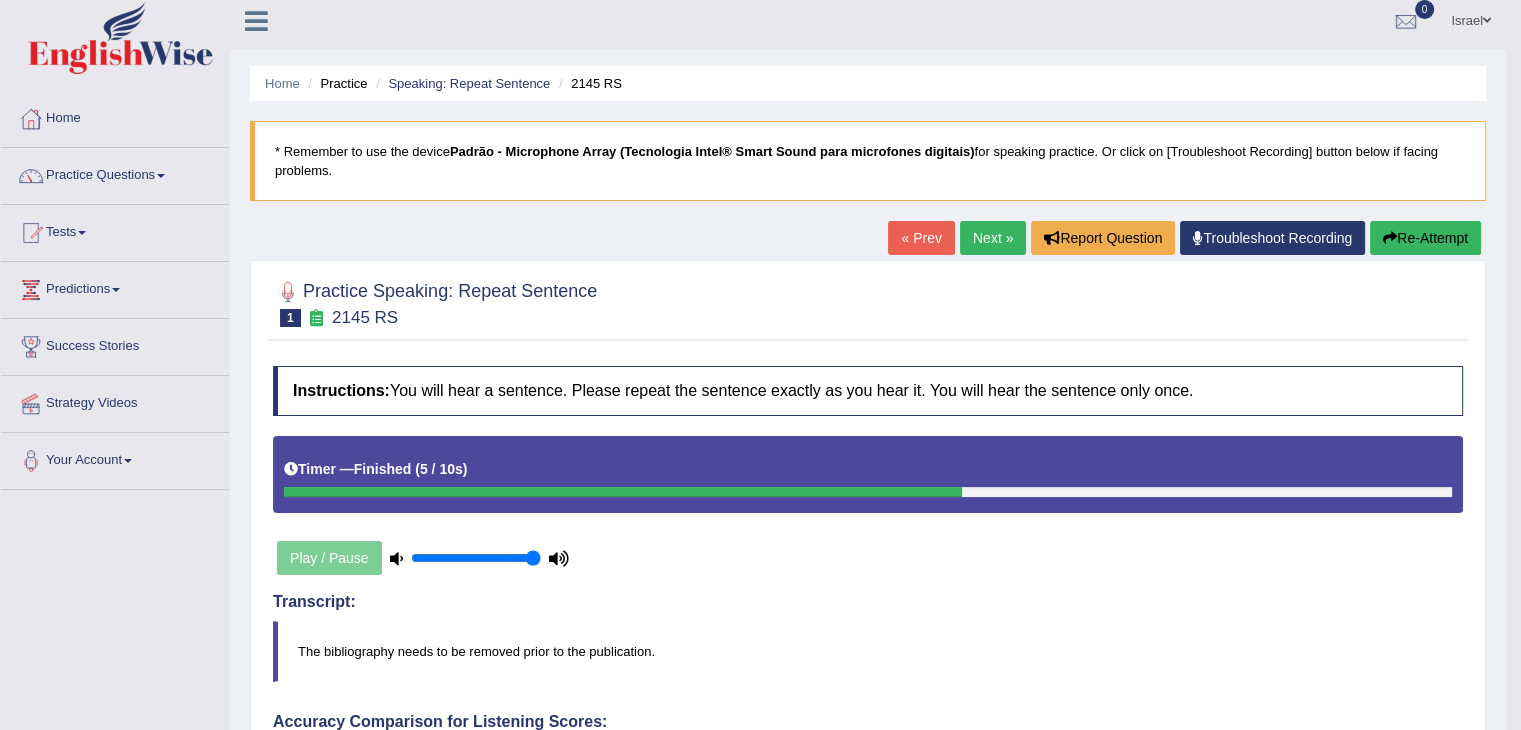 scroll, scrollTop: 0, scrollLeft: 0, axis: both 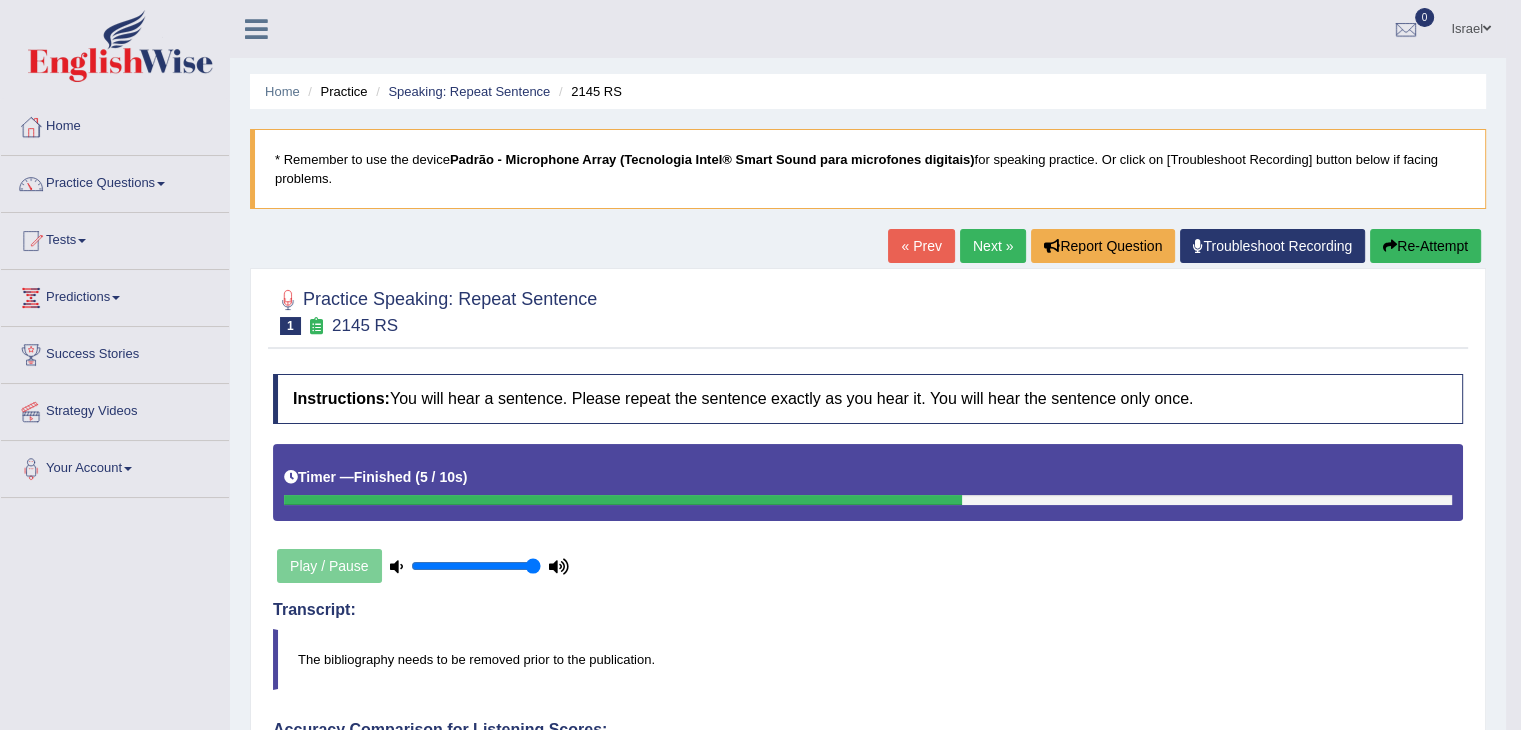 click on "Next »" at bounding box center (993, 246) 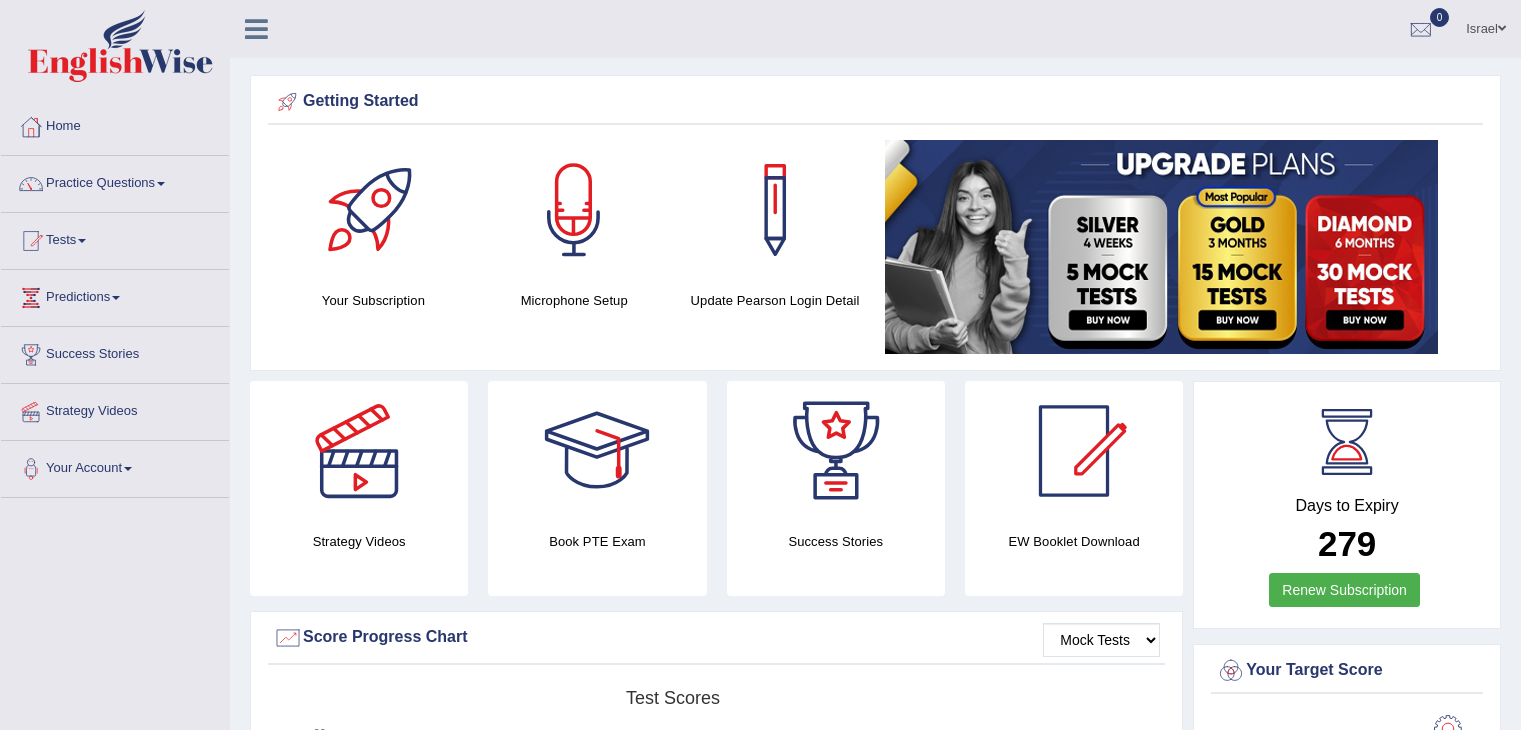 scroll, scrollTop: 0, scrollLeft: 0, axis: both 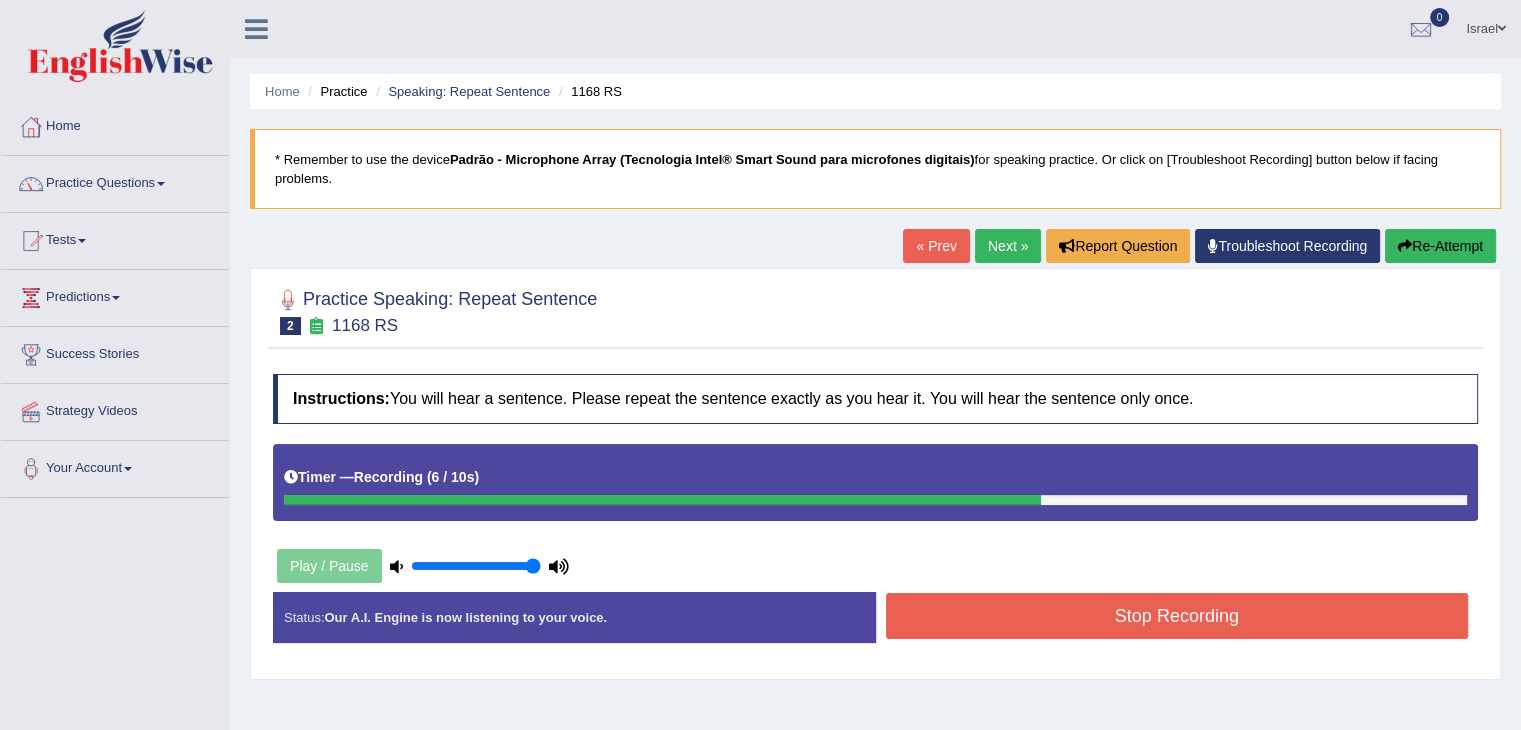 click on "Stop Recording" at bounding box center [1177, 616] 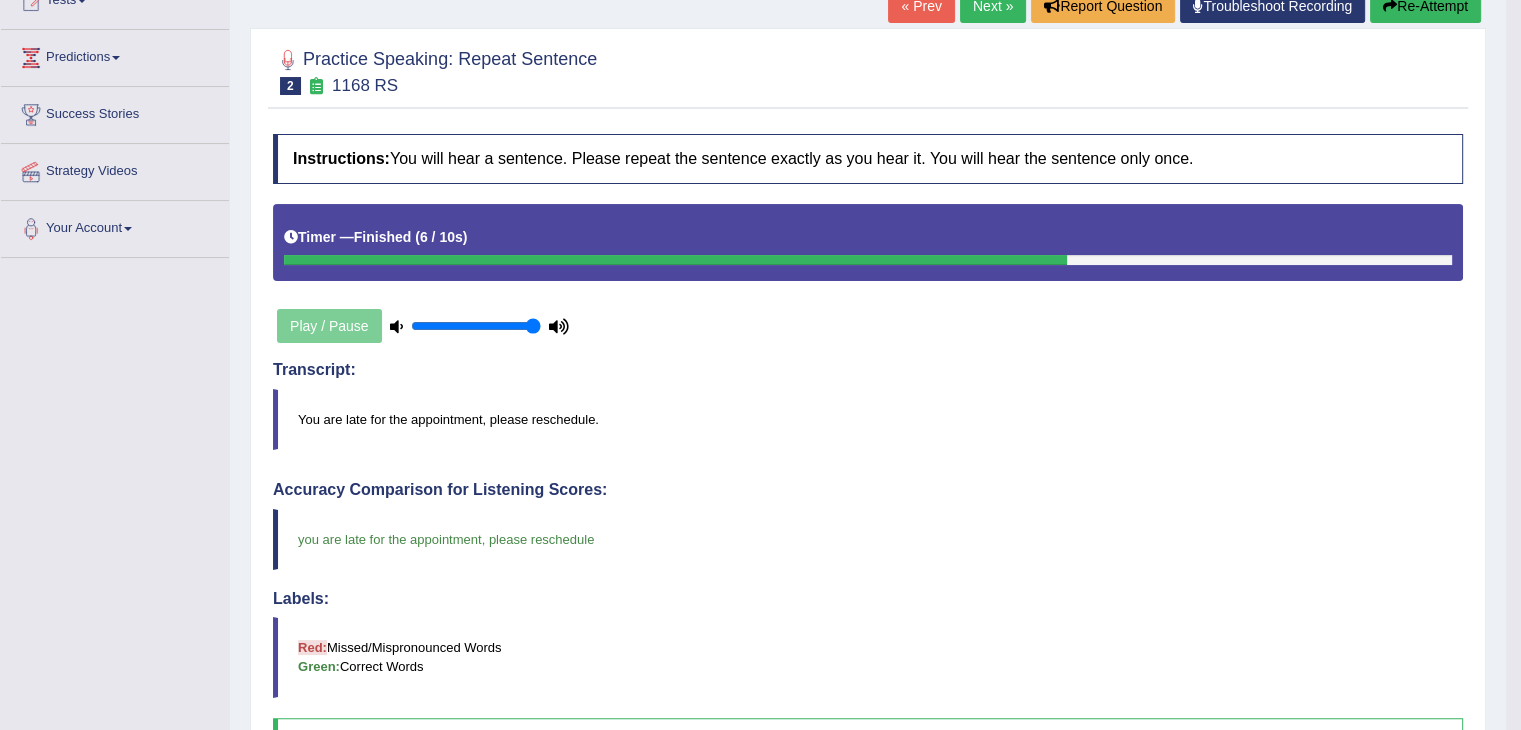 scroll, scrollTop: 0, scrollLeft: 0, axis: both 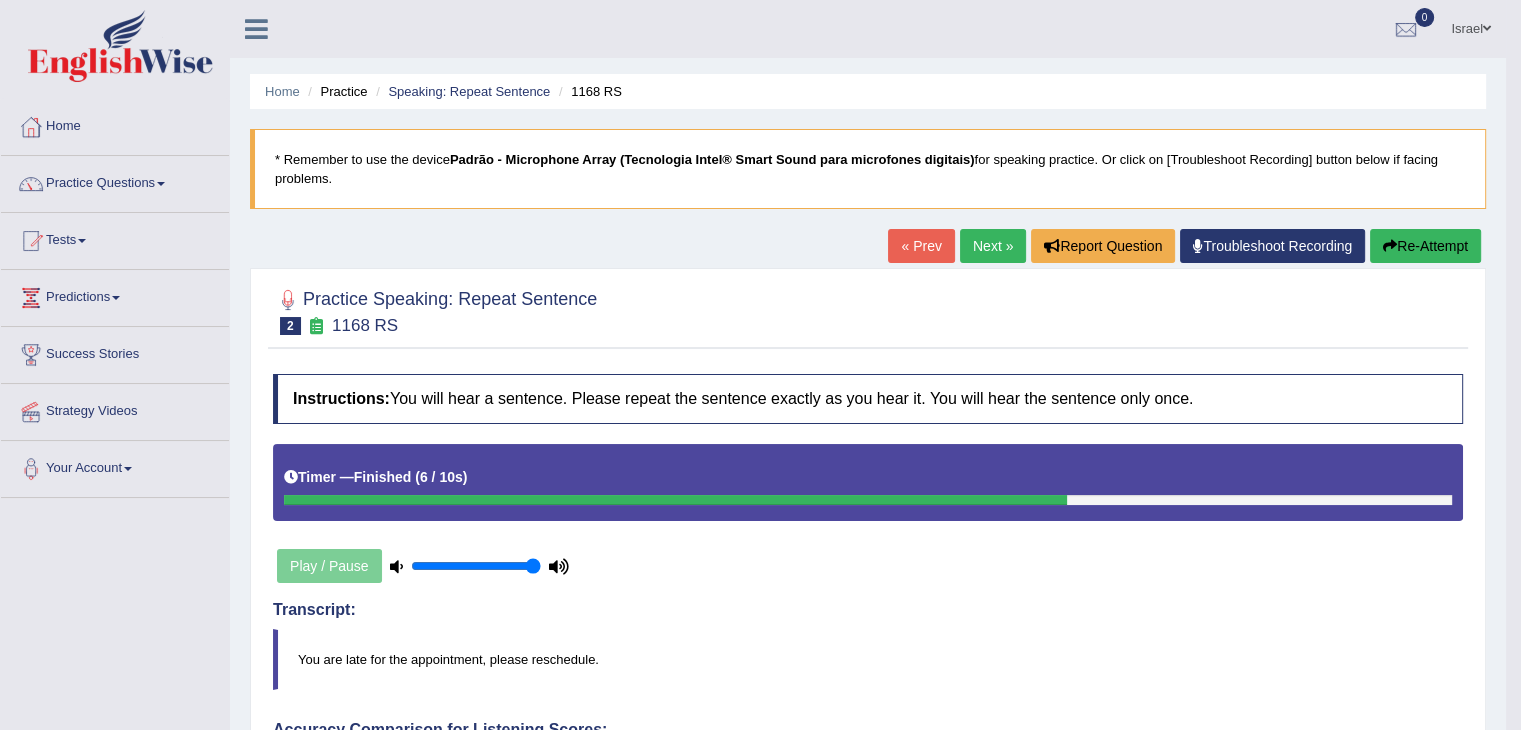 click on "Next »" at bounding box center (993, 246) 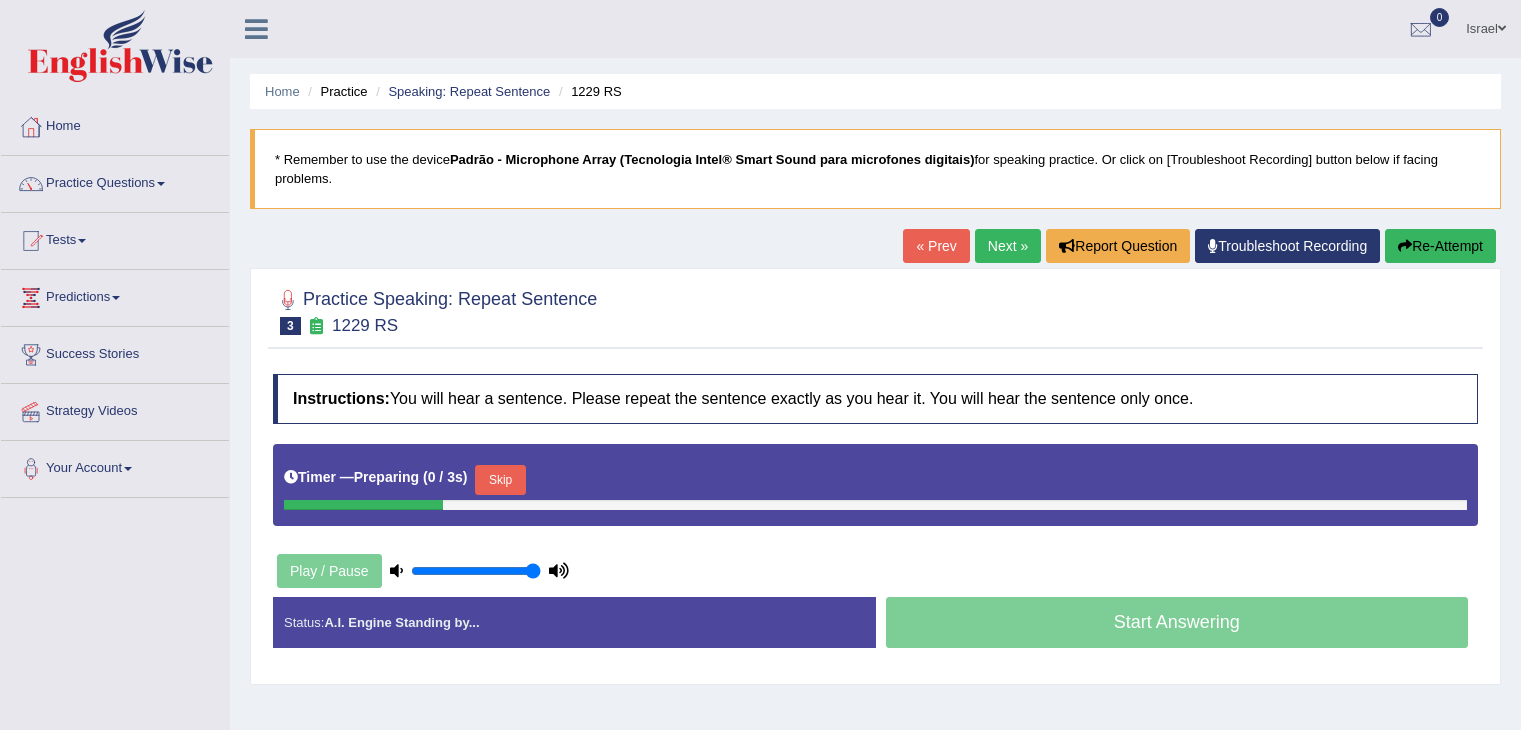 scroll, scrollTop: 0, scrollLeft: 0, axis: both 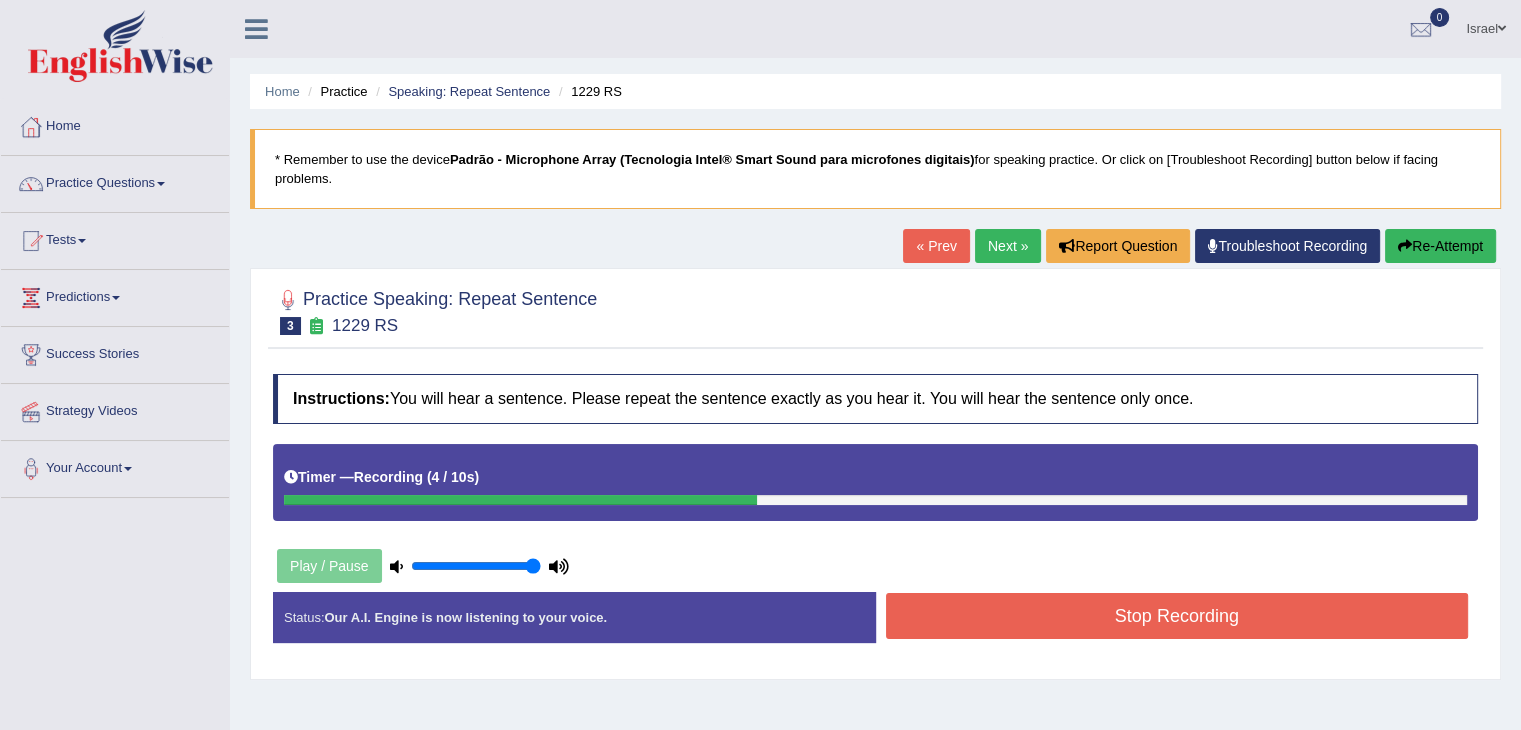 click on "Stop Recording" at bounding box center (1177, 616) 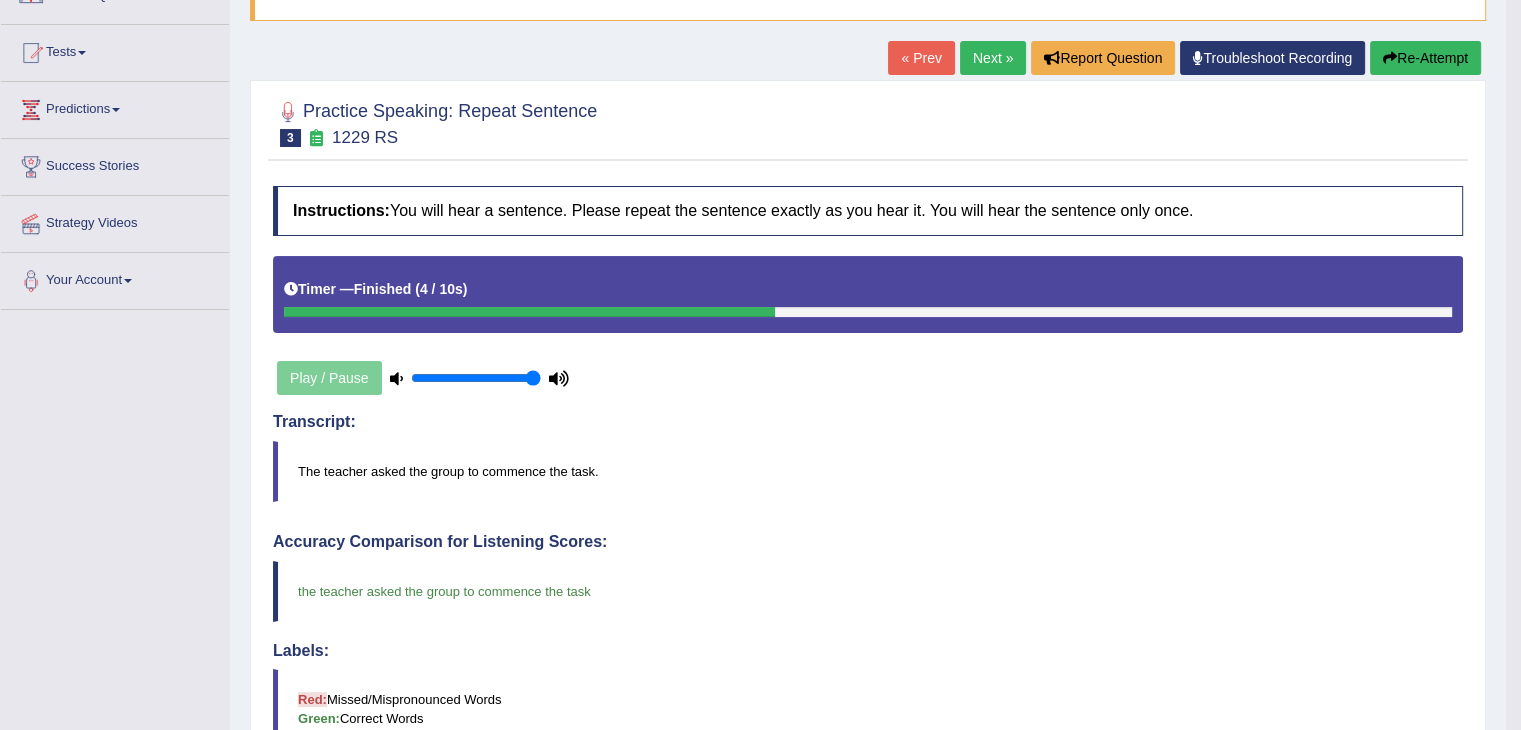 scroll, scrollTop: 121, scrollLeft: 0, axis: vertical 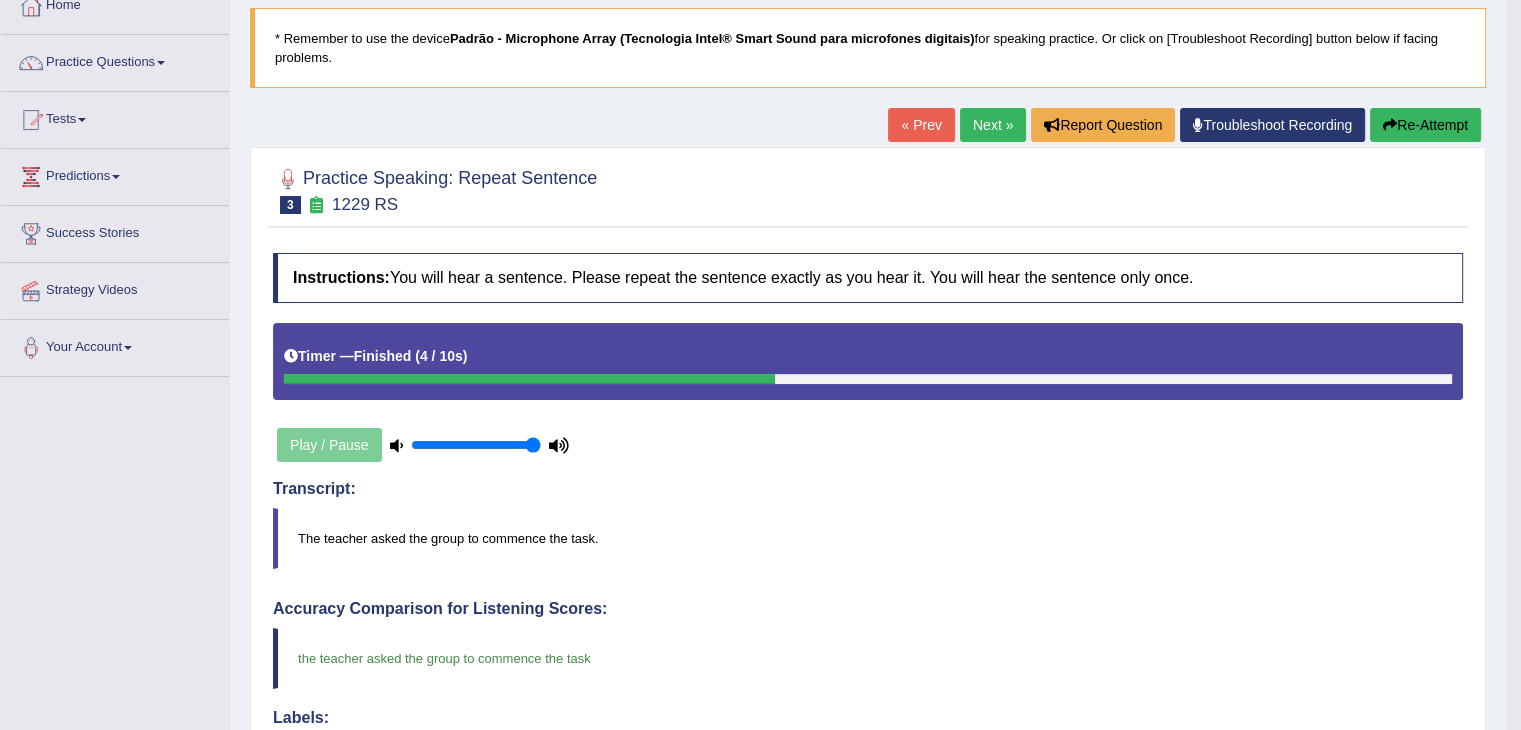 click on "Next »" at bounding box center (993, 125) 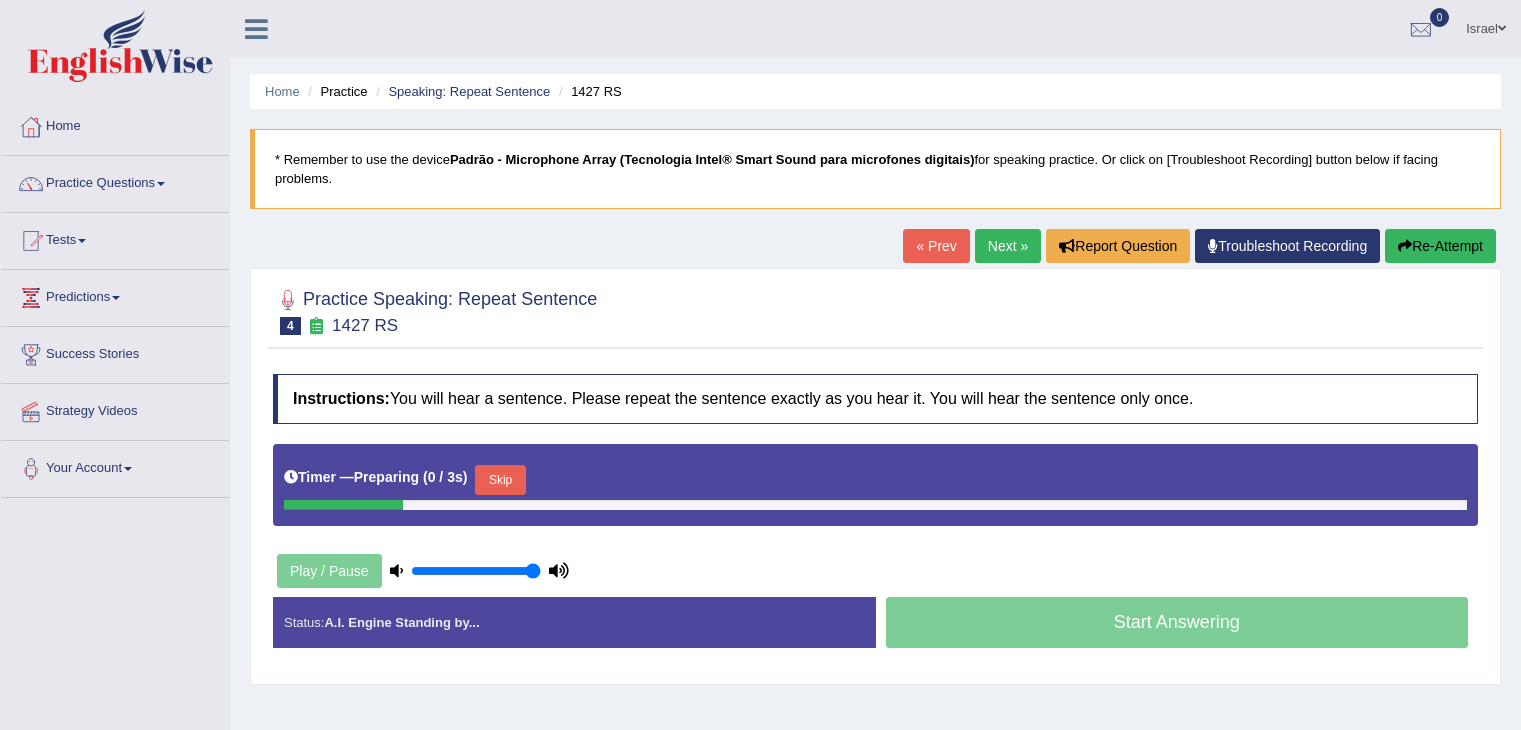 scroll, scrollTop: 0, scrollLeft: 0, axis: both 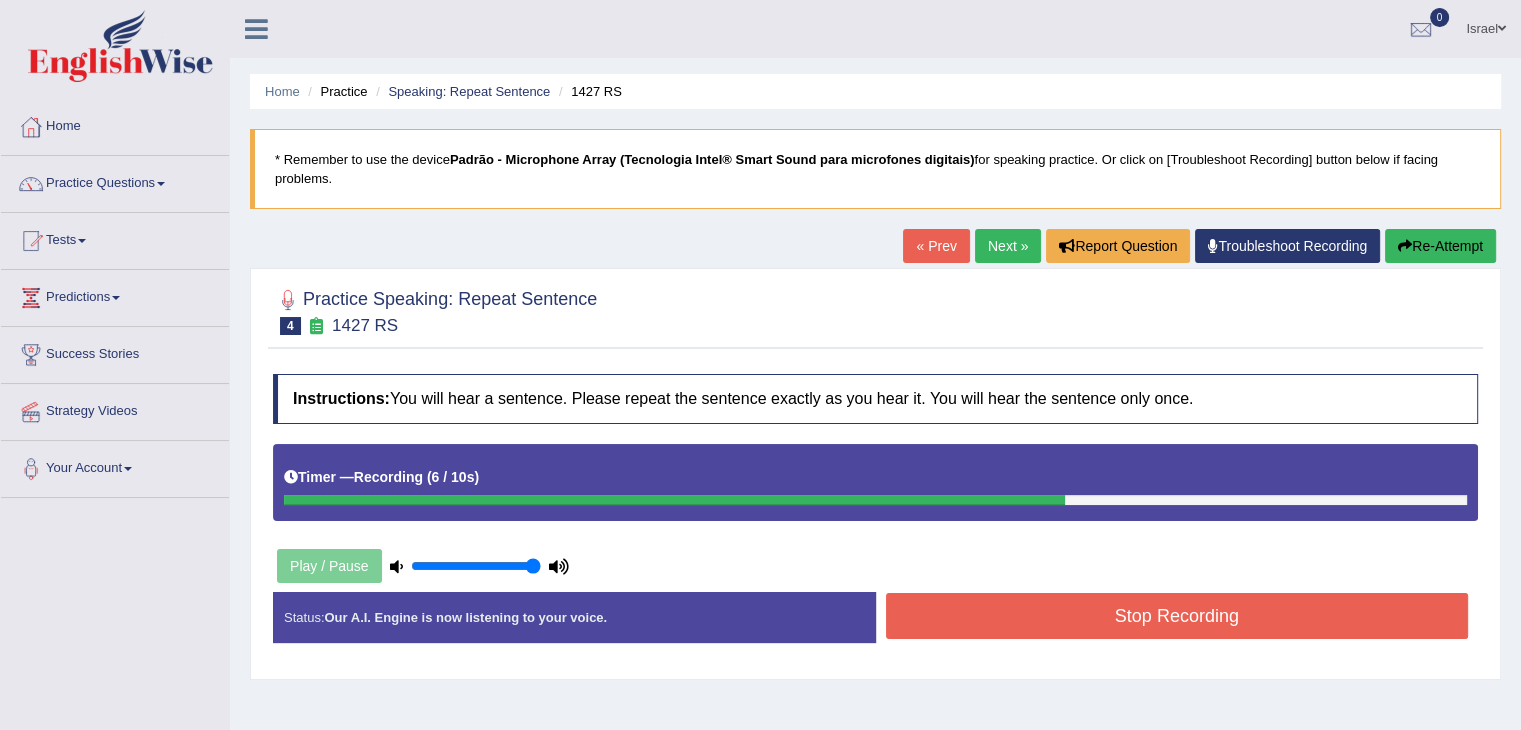 click on "Stop Recording" at bounding box center [1177, 616] 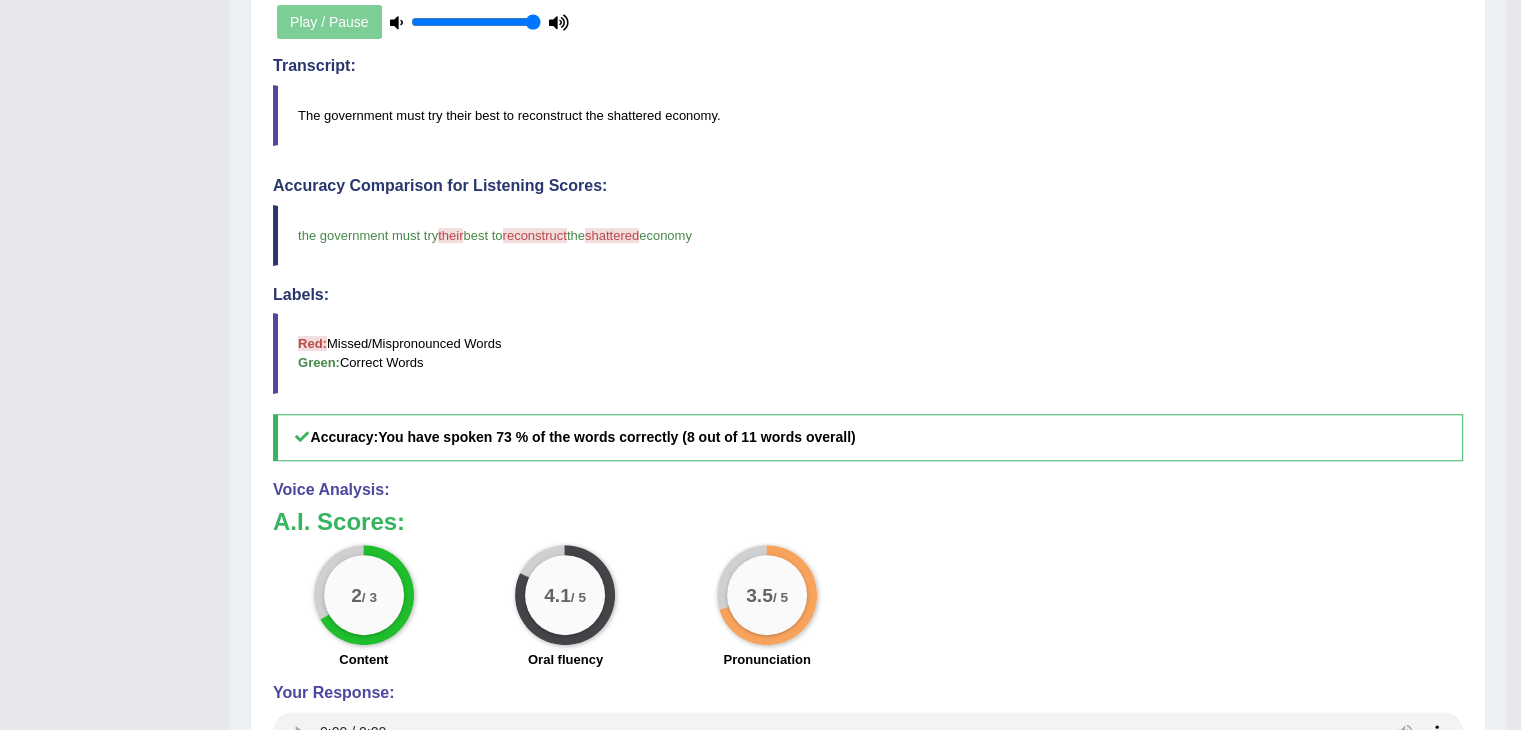 scroll, scrollTop: 221, scrollLeft: 0, axis: vertical 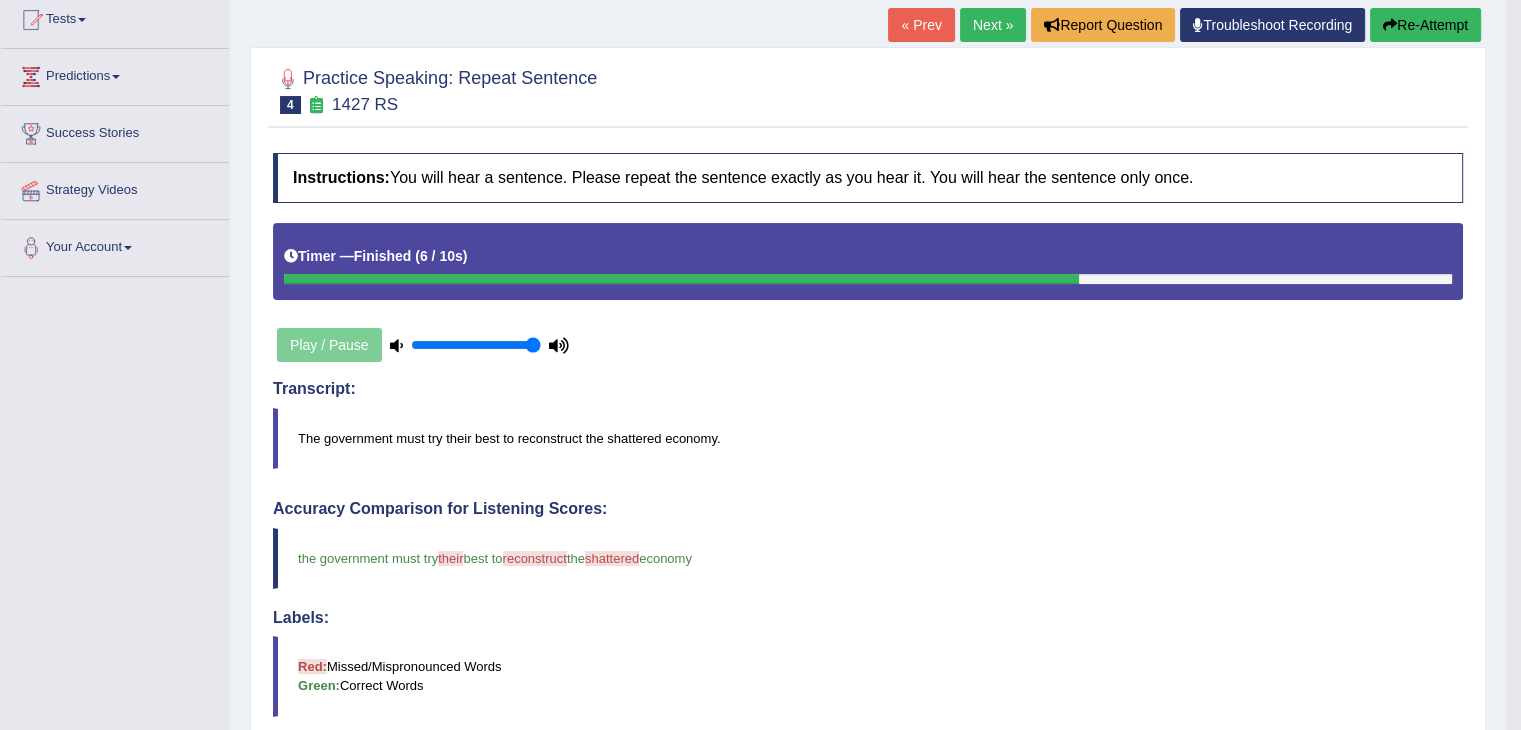 click on "Next »" at bounding box center (993, 25) 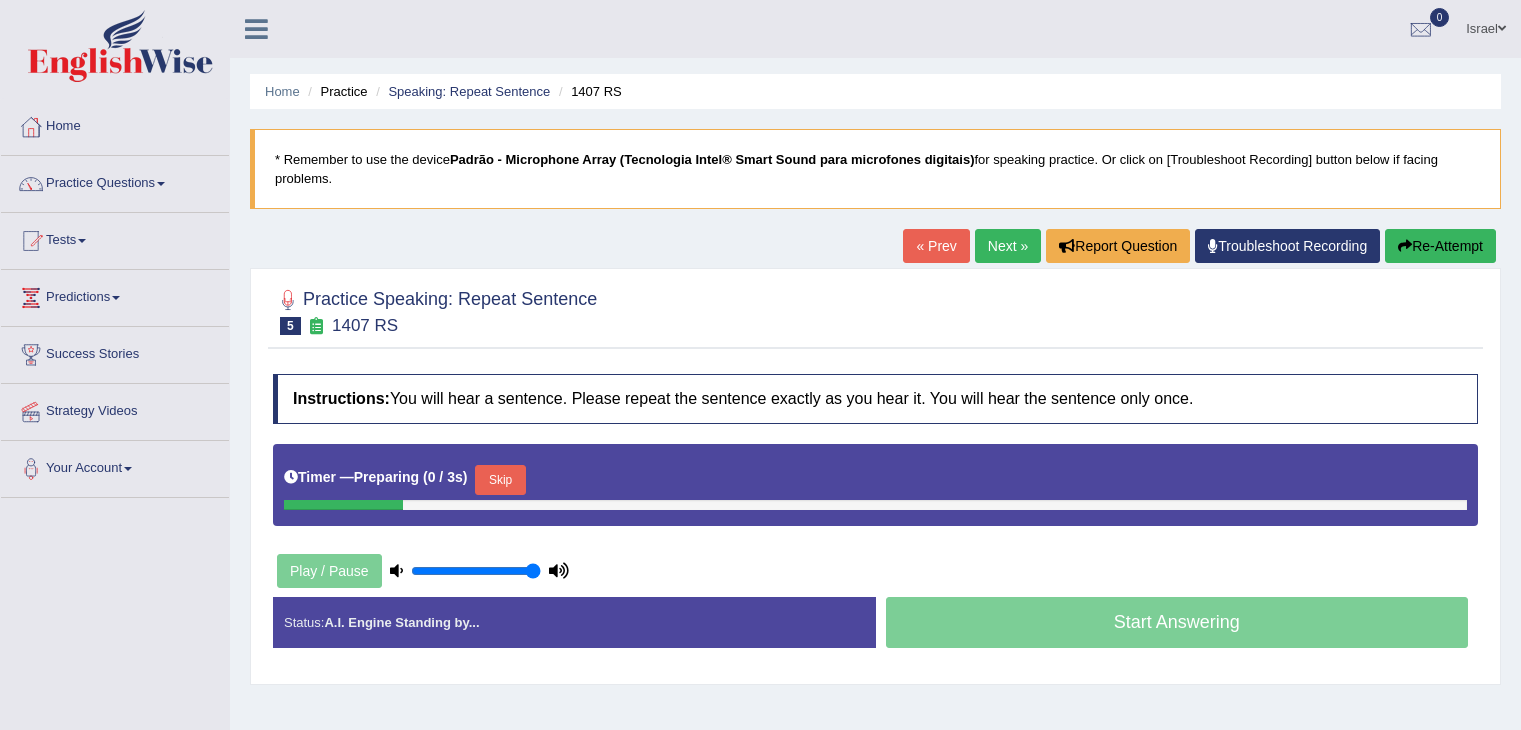 scroll, scrollTop: 0, scrollLeft: 0, axis: both 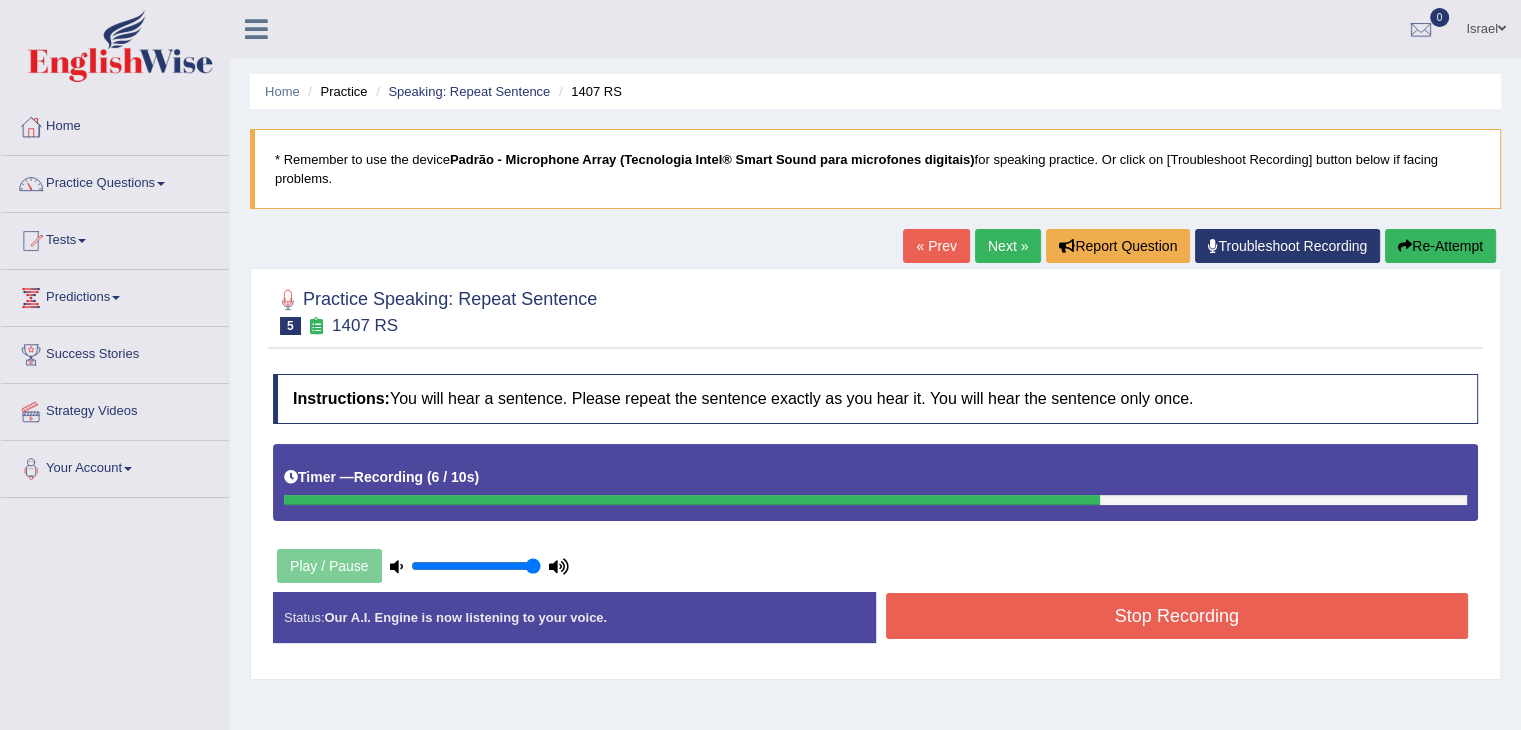 click on "Stop Recording" at bounding box center (1177, 616) 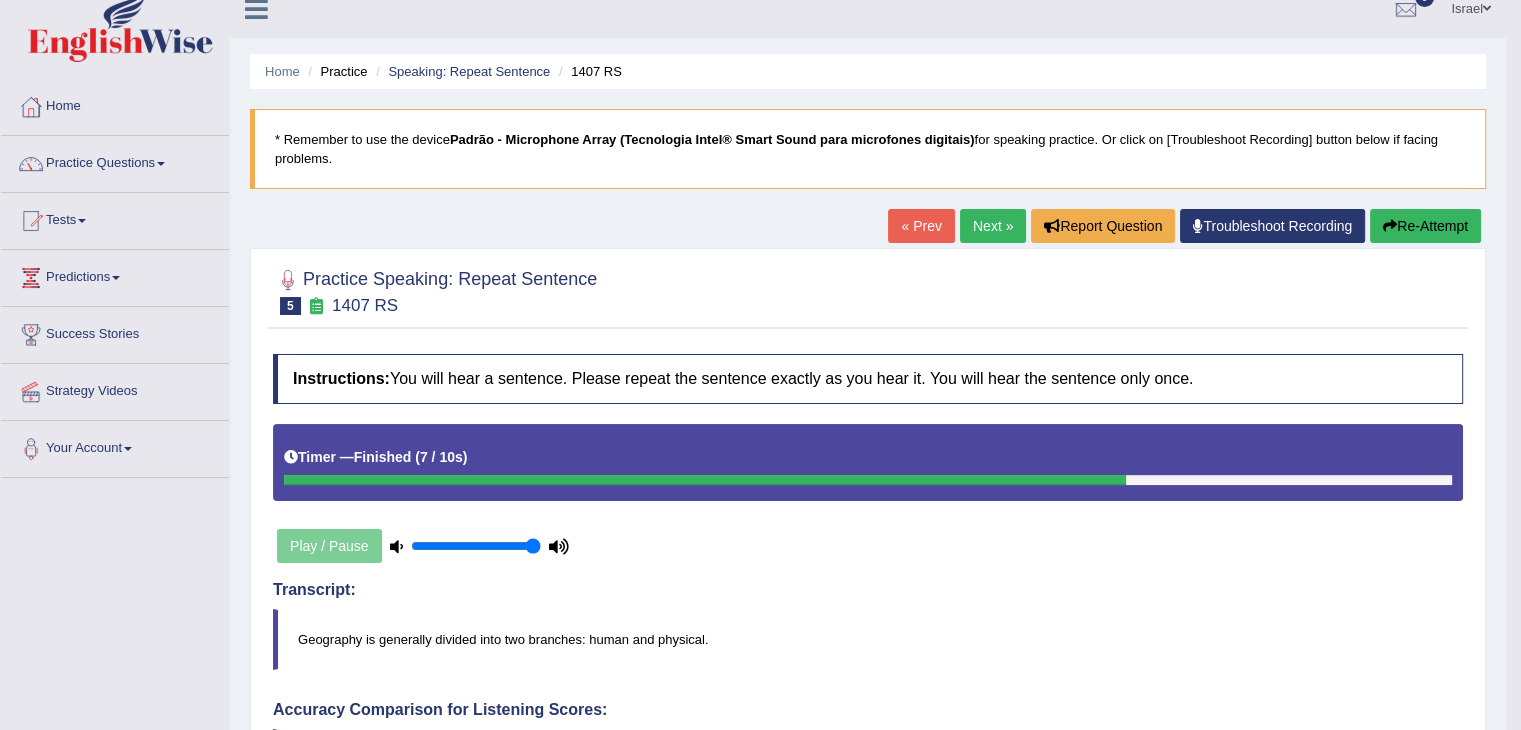 scroll, scrollTop: 0, scrollLeft: 0, axis: both 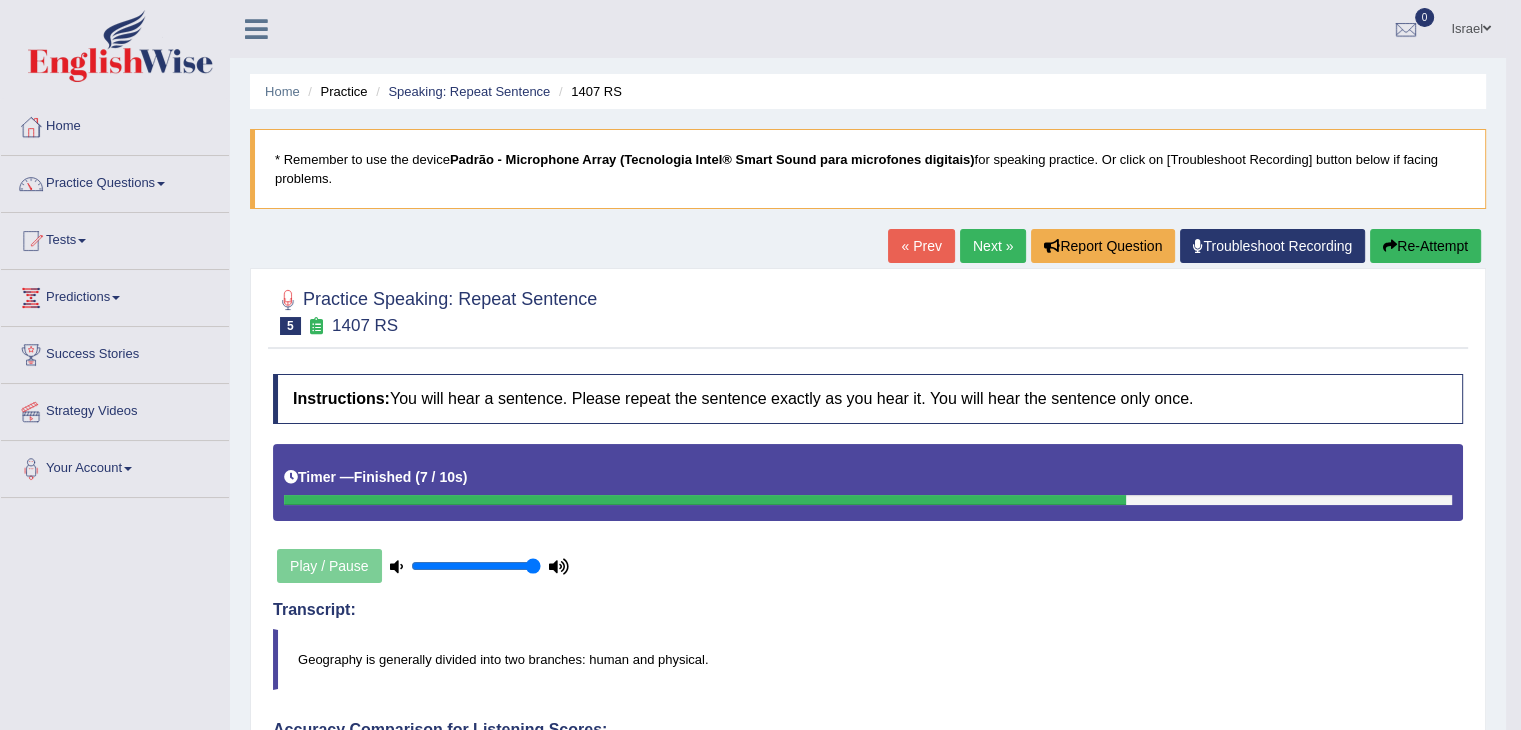 click on "Next »" at bounding box center (993, 246) 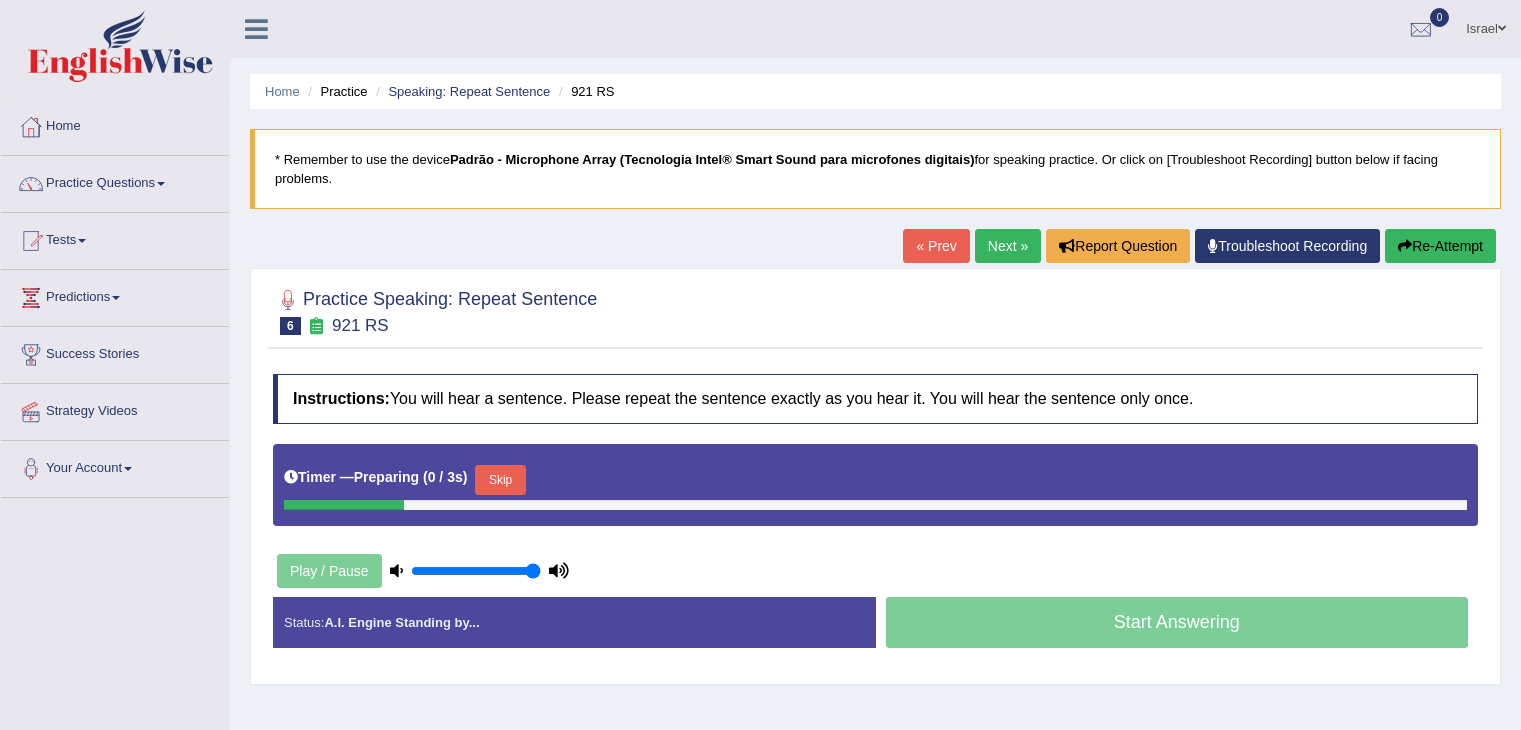 scroll, scrollTop: 0, scrollLeft: 0, axis: both 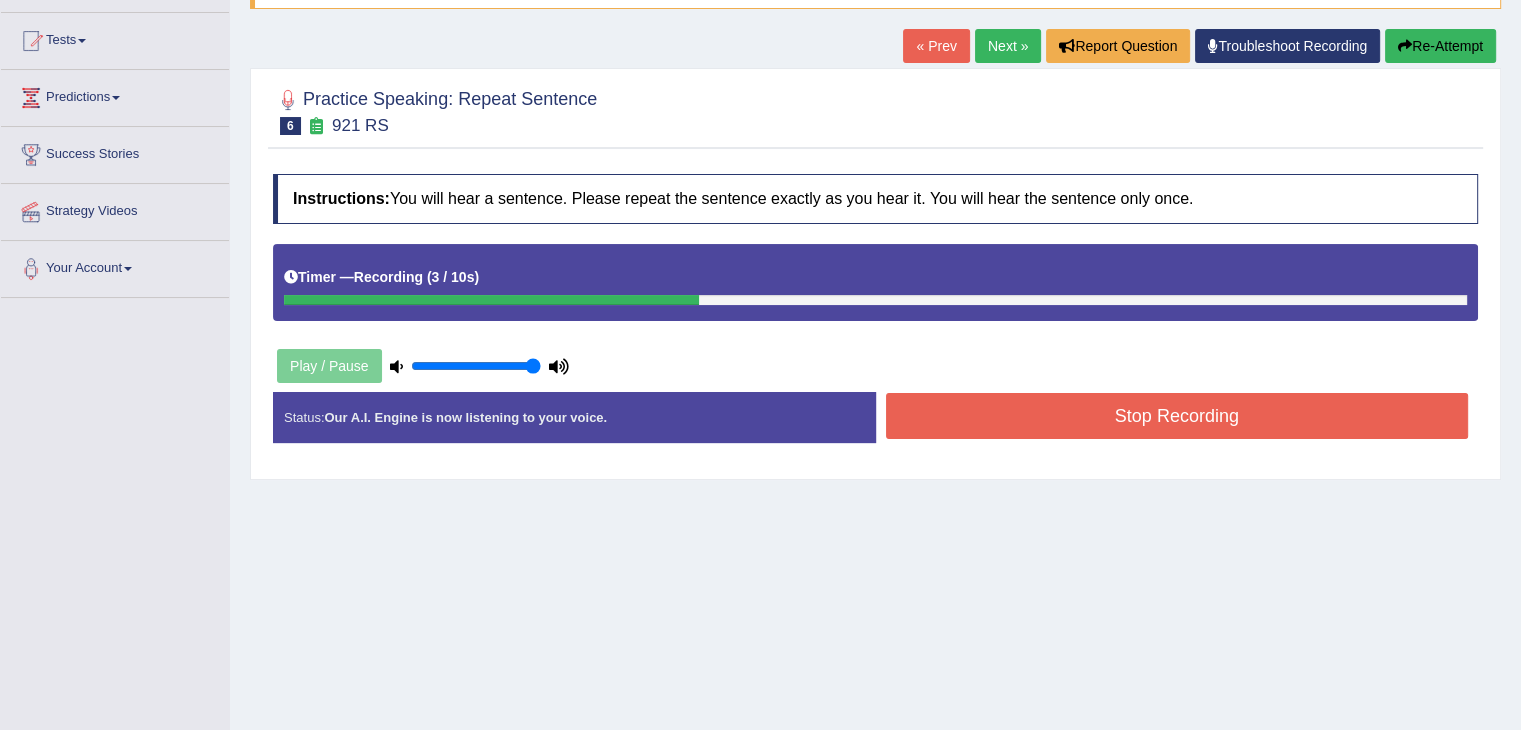 click on "Stop Recording" at bounding box center (1177, 416) 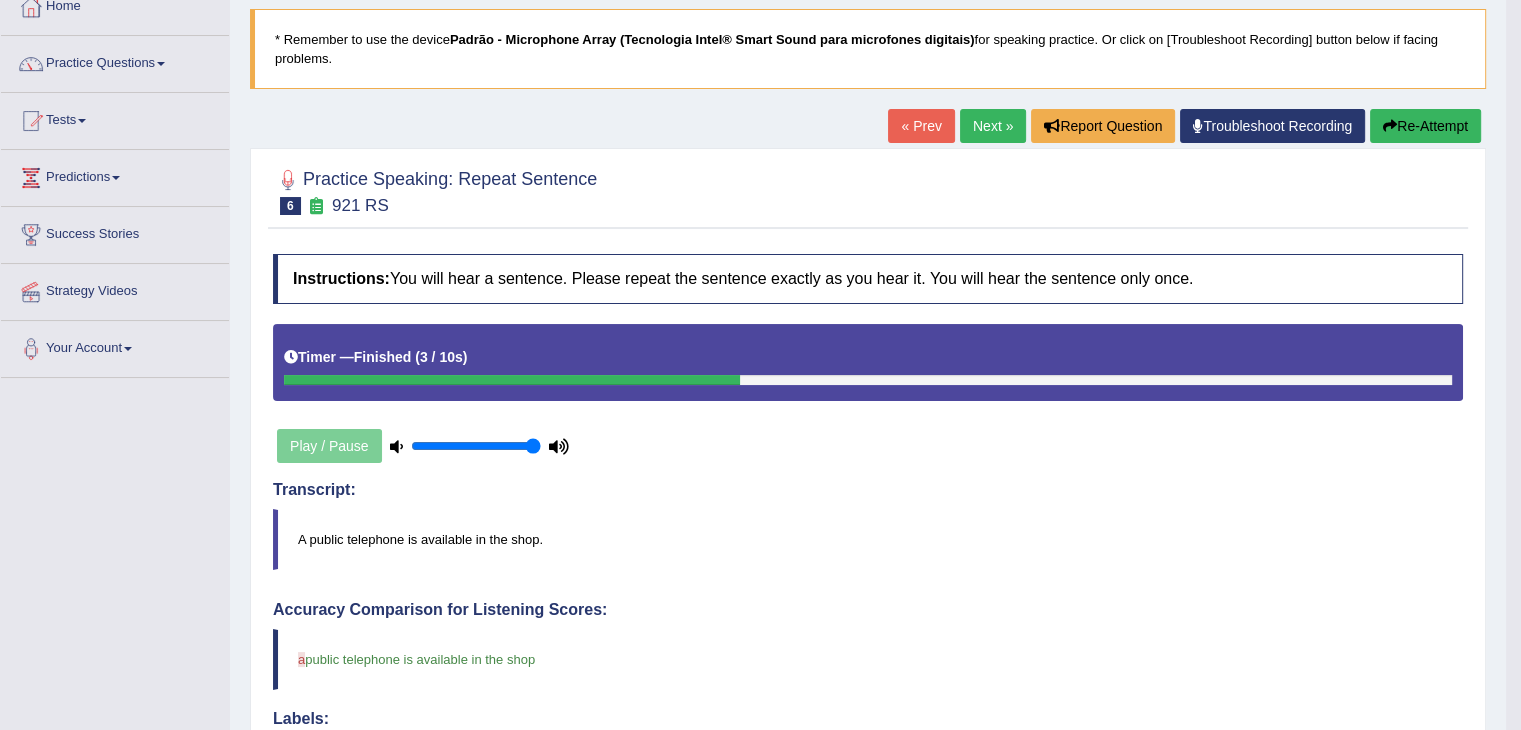 scroll, scrollTop: 0, scrollLeft: 0, axis: both 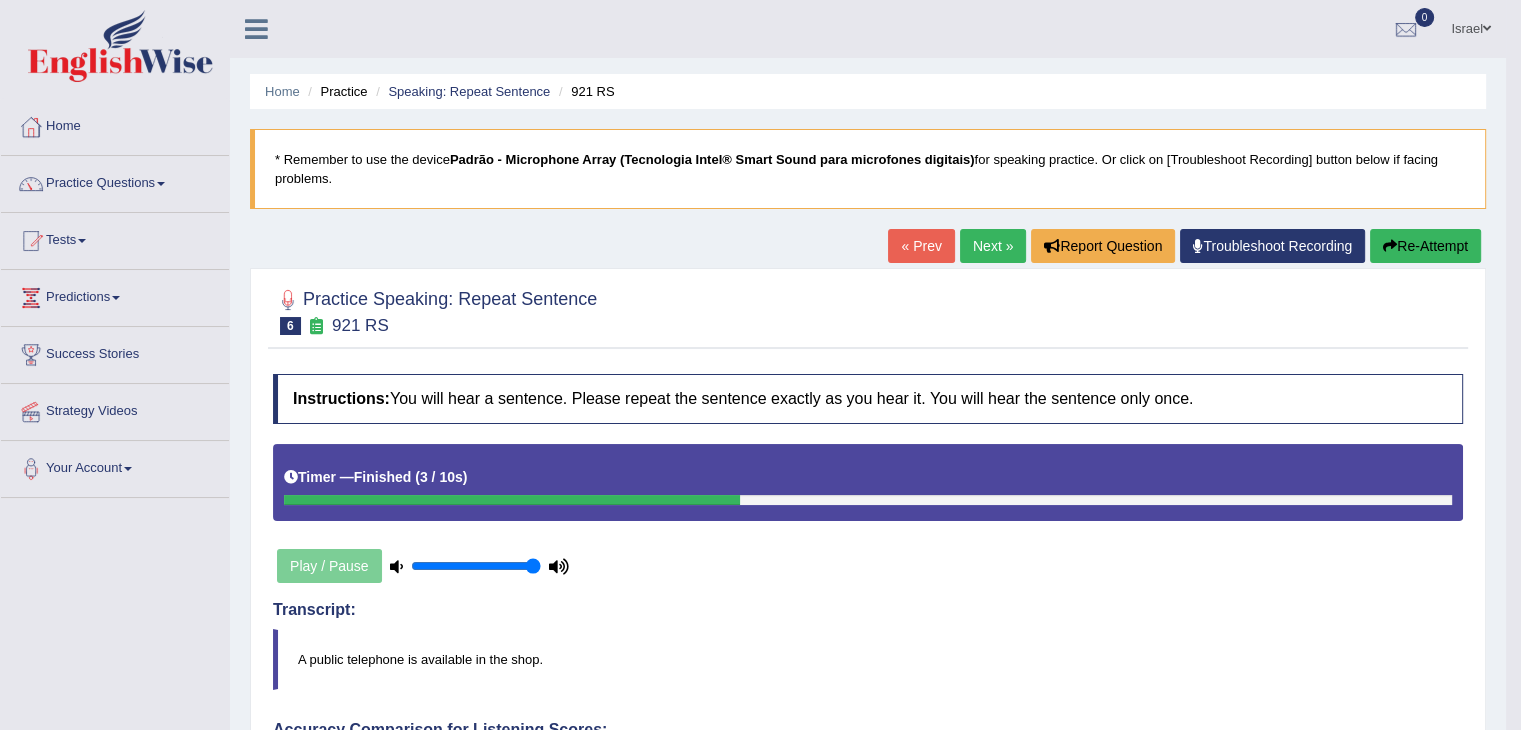click on "Next »" at bounding box center (993, 246) 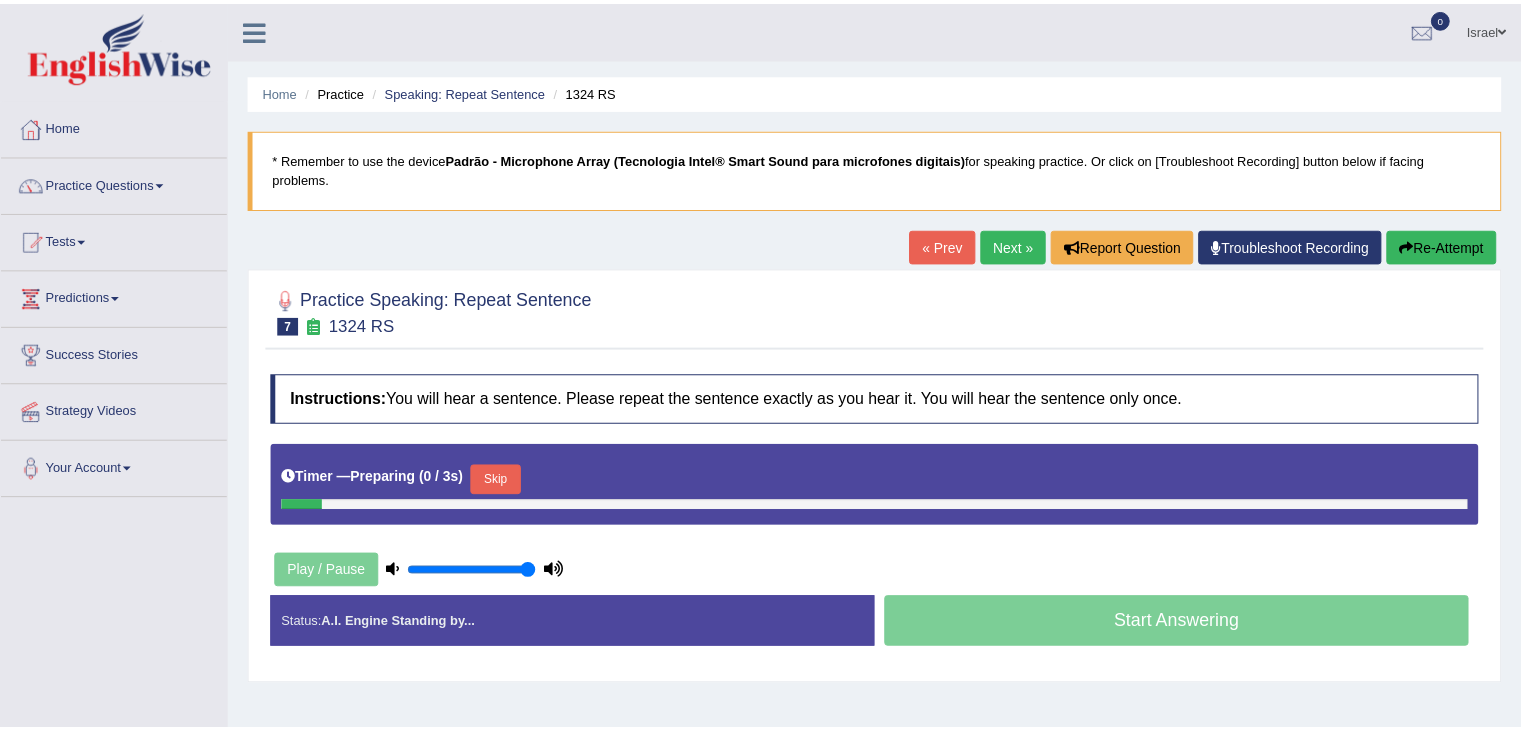 scroll, scrollTop: 0, scrollLeft: 0, axis: both 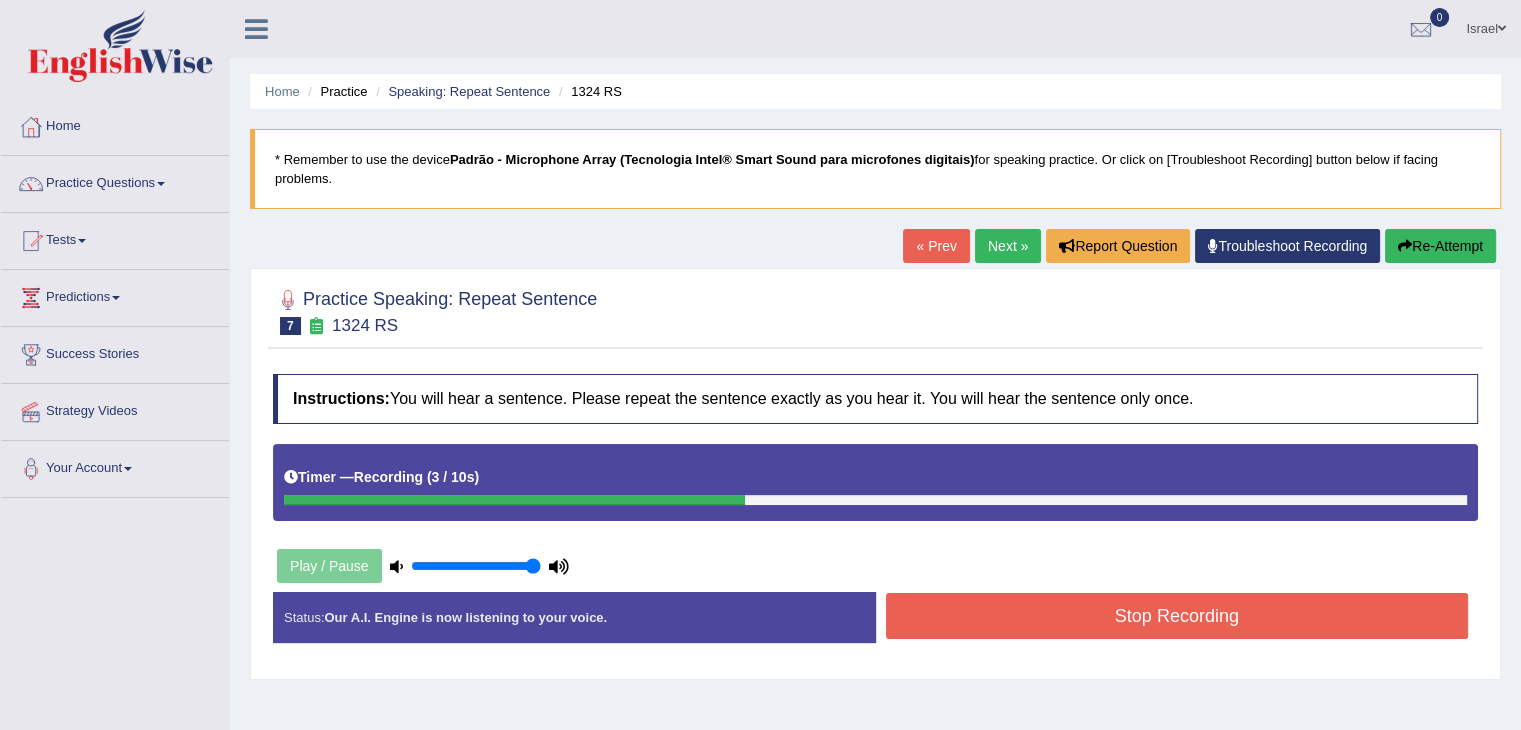 click on "Stop Recording" at bounding box center [1177, 616] 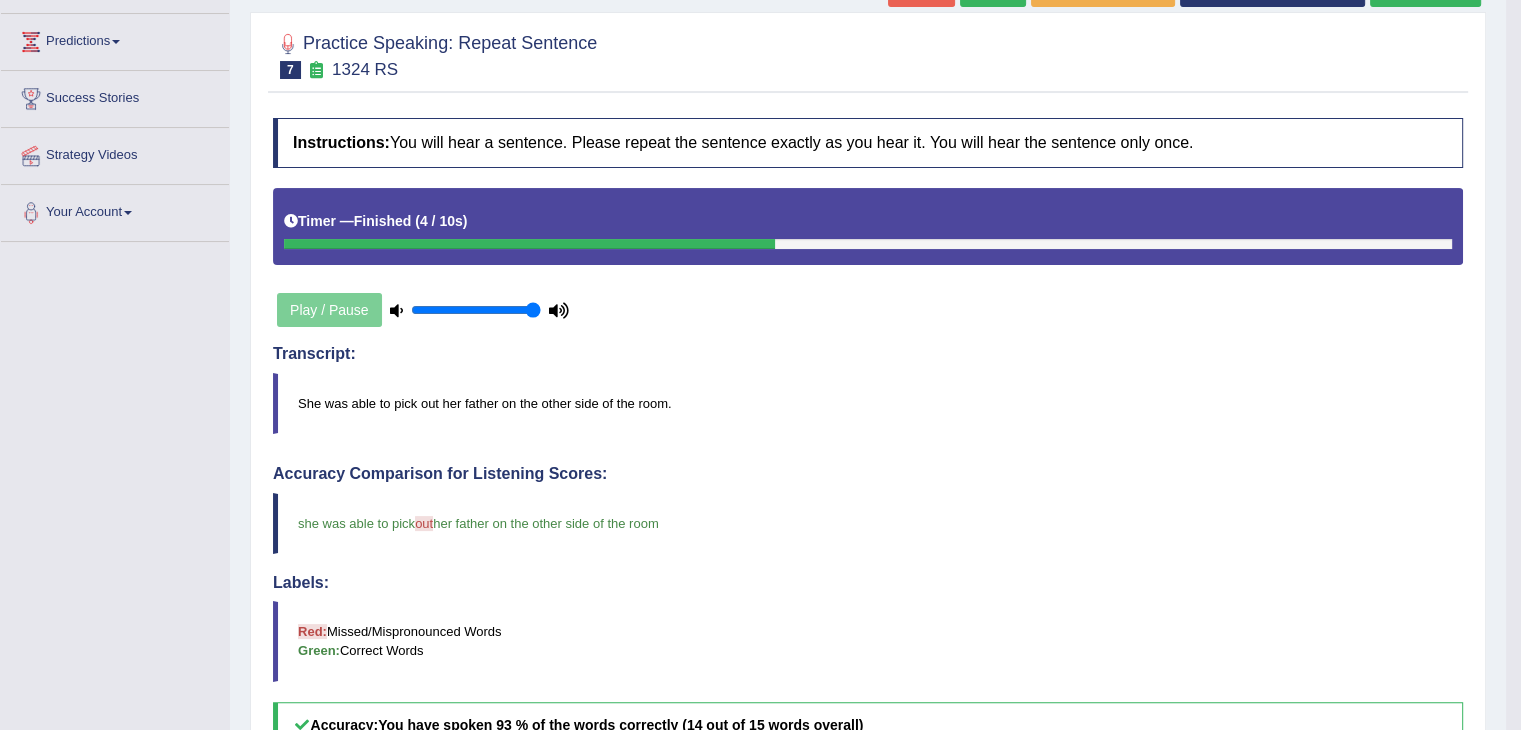 scroll, scrollTop: 21, scrollLeft: 0, axis: vertical 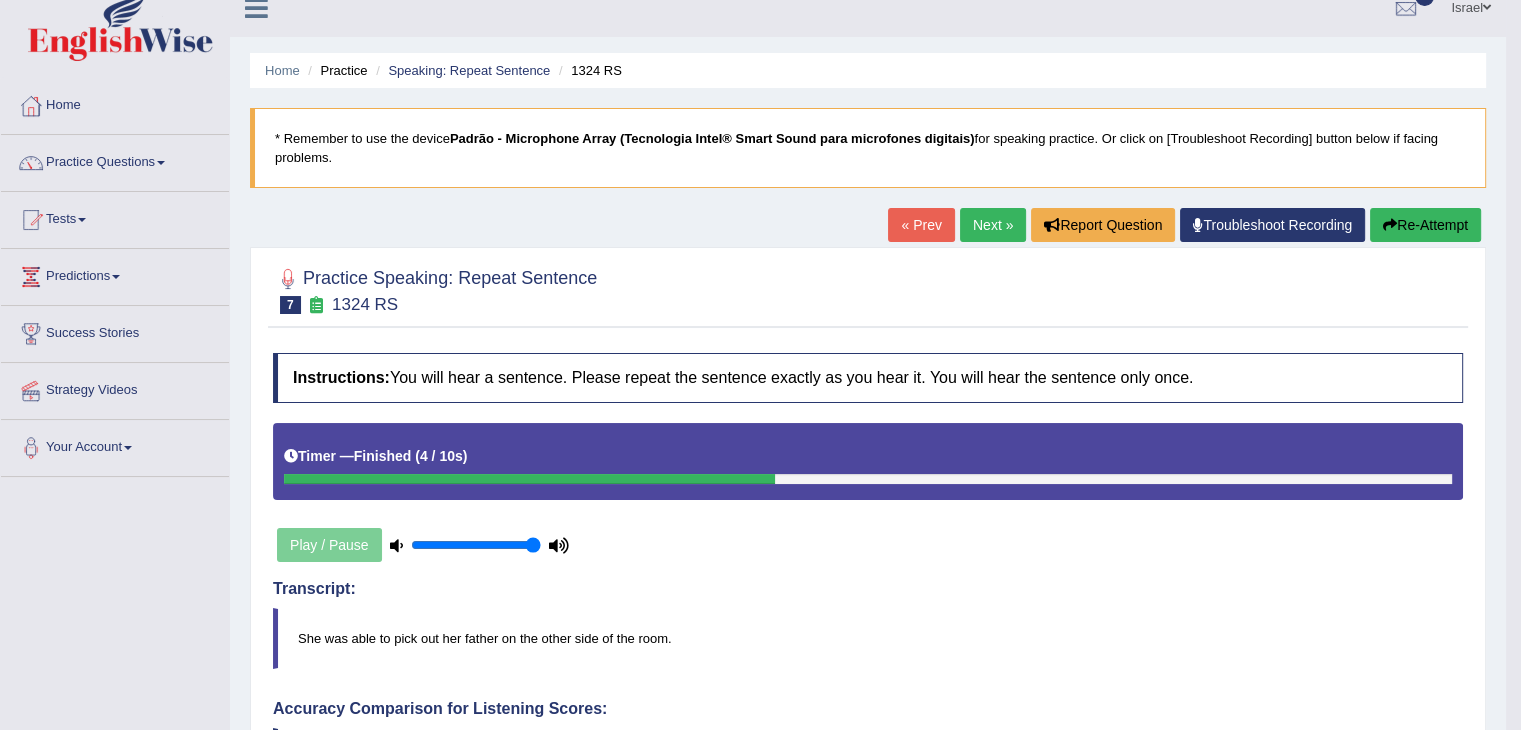 click on "Next »" at bounding box center (993, 225) 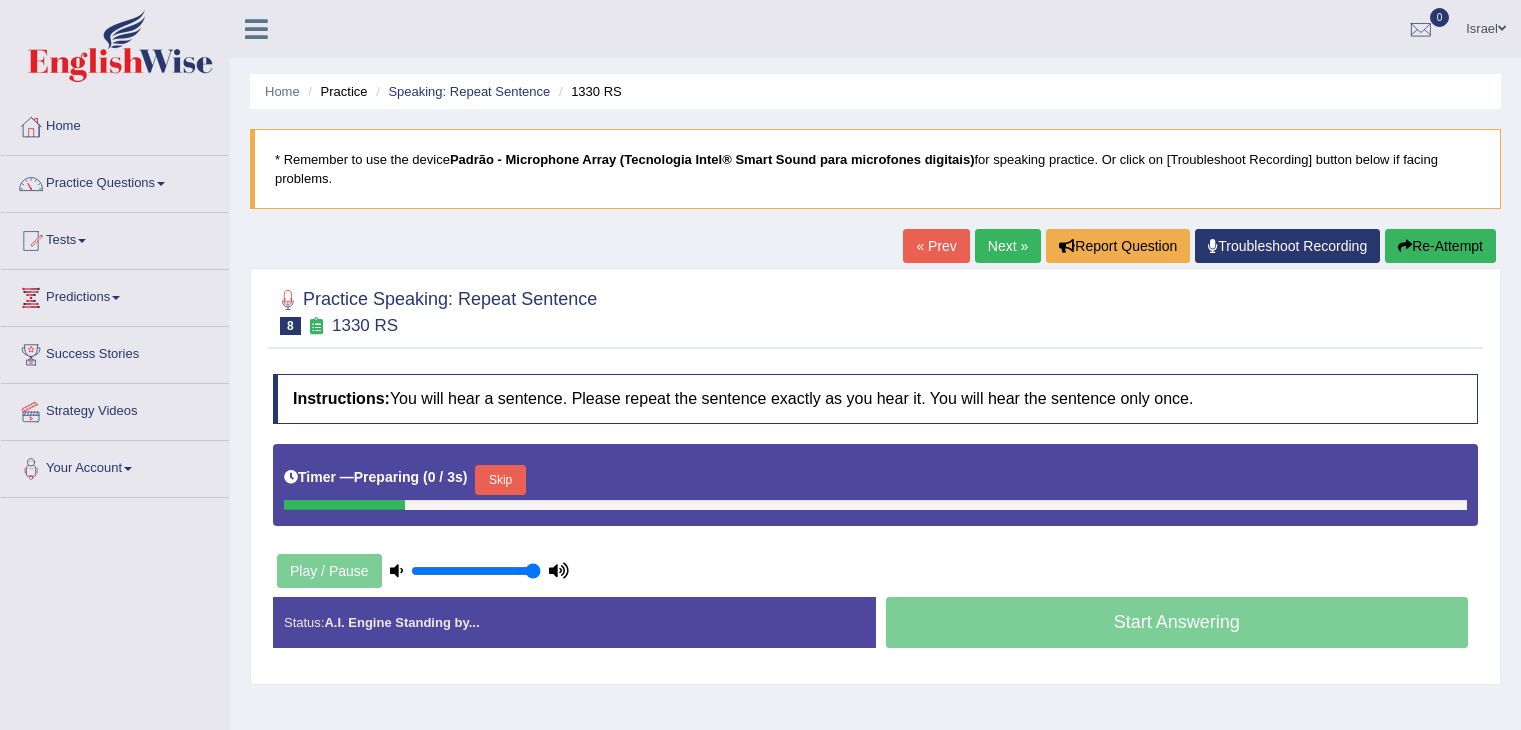 scroll, scrollTop: 0, scrollLeft: 0, axis: both 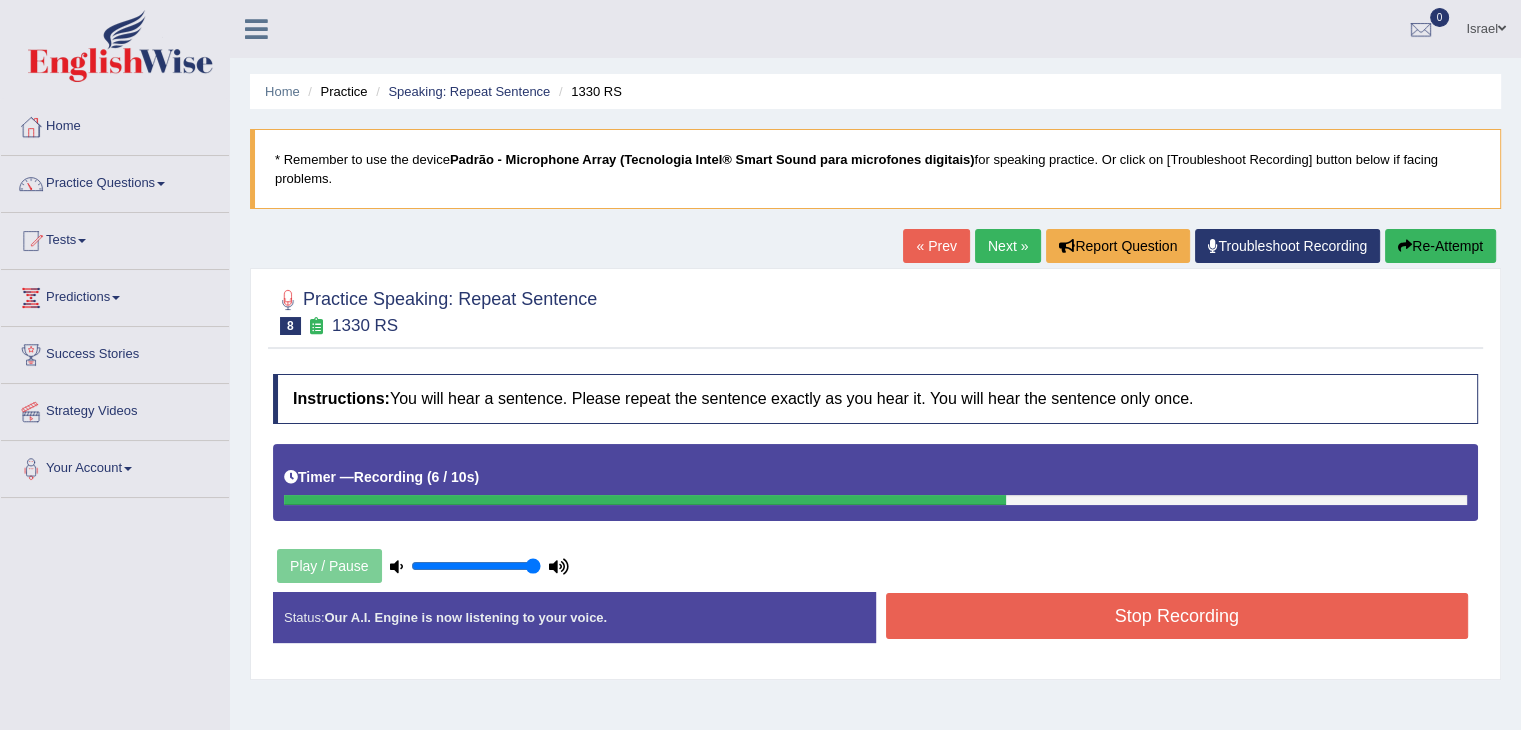 click on "Stop Recording" at bounding box center (1177, 616) 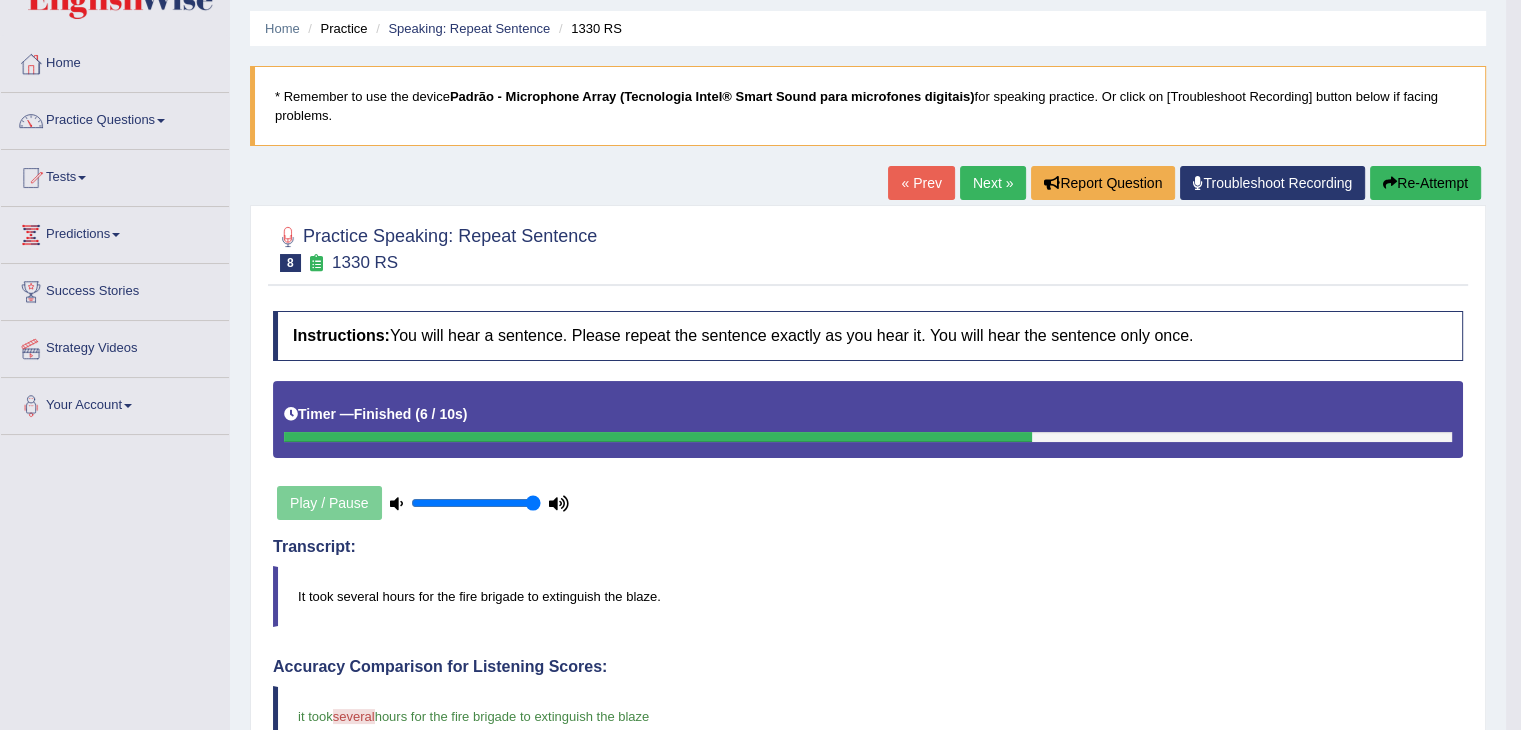 scroll, scrollTop: 0, scrollLeft: 0, axis: both 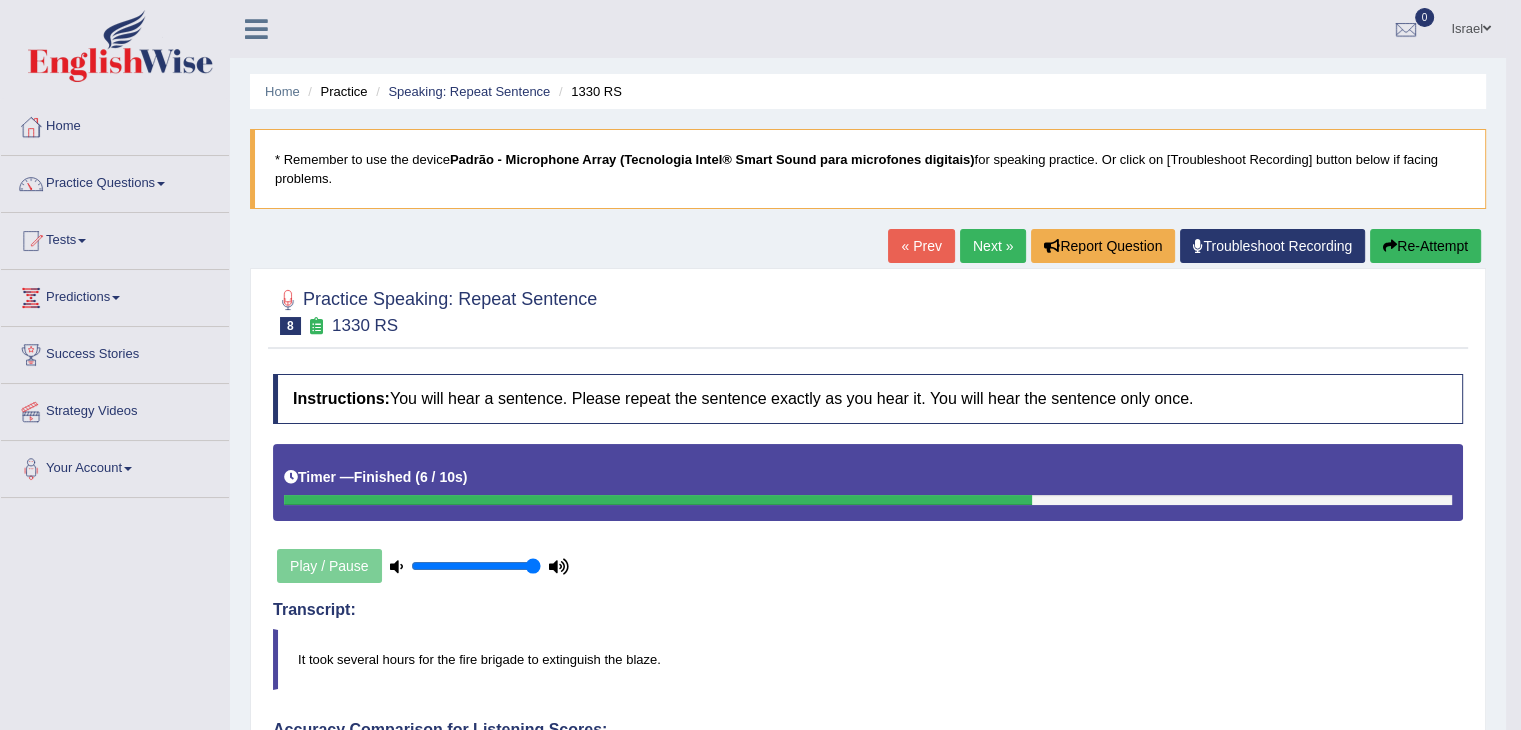 click on "Next »" at bounding box center [993, 246] 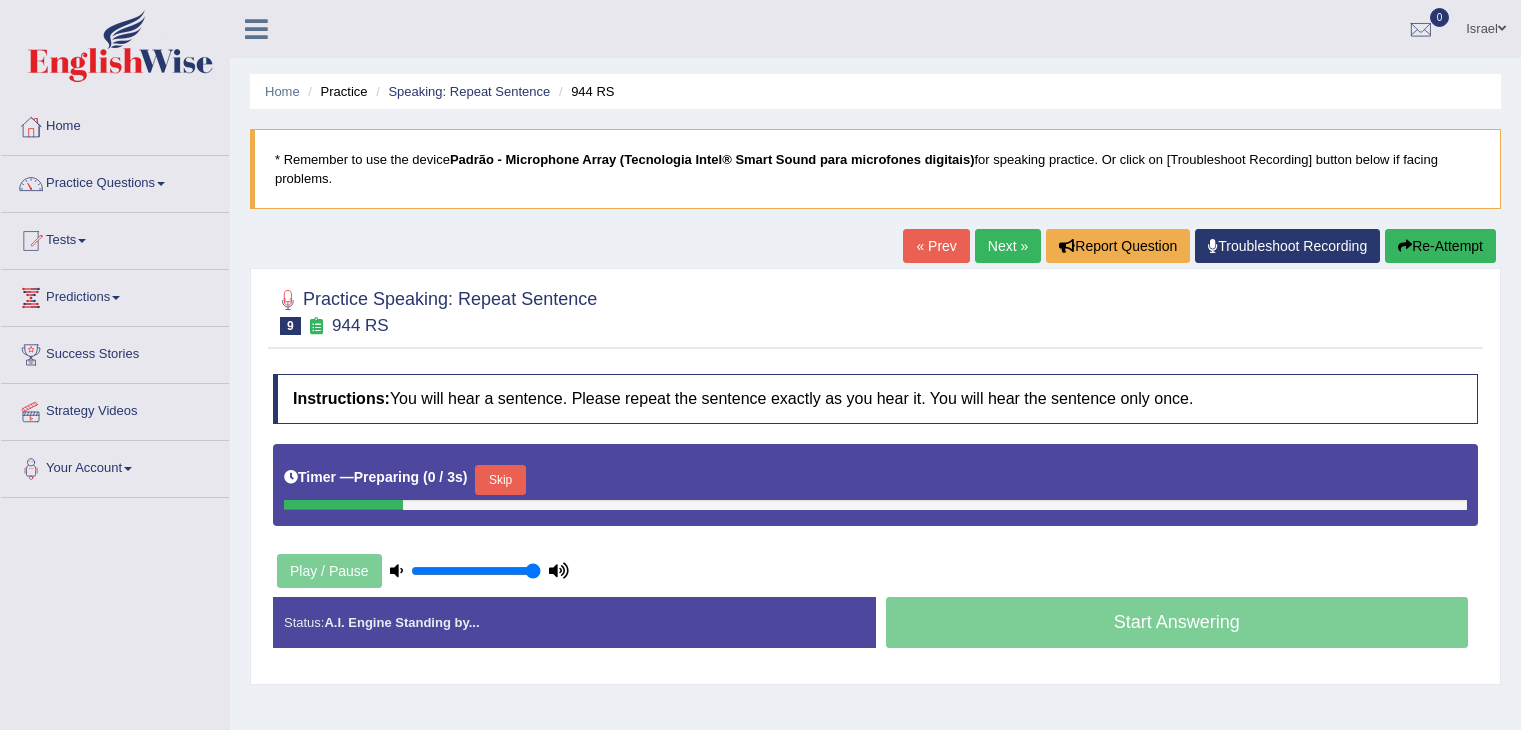 scroll, scrollTop: 0, scrollLeft: 0, axis: both 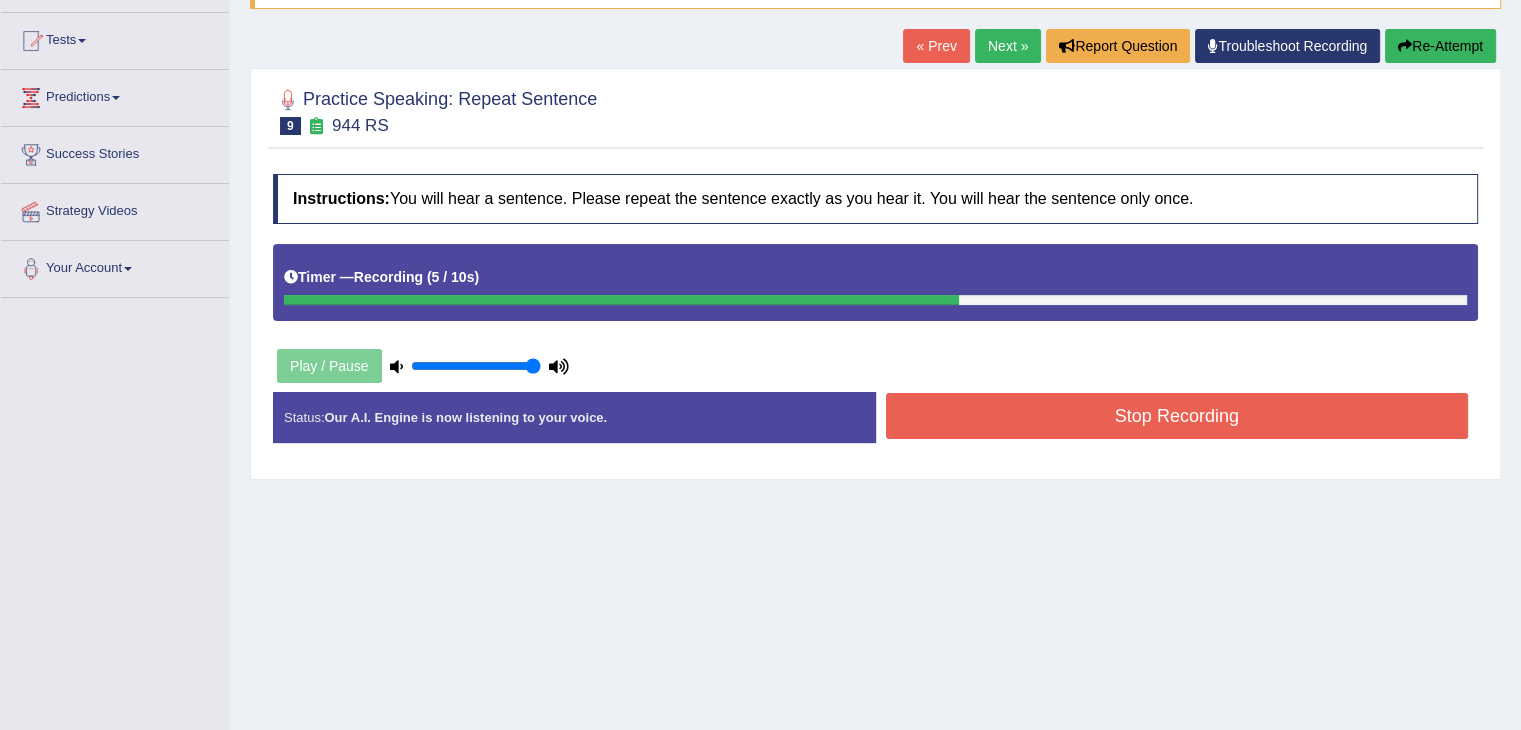 click on "Stop Recording" at bounding box center (1177, 416) 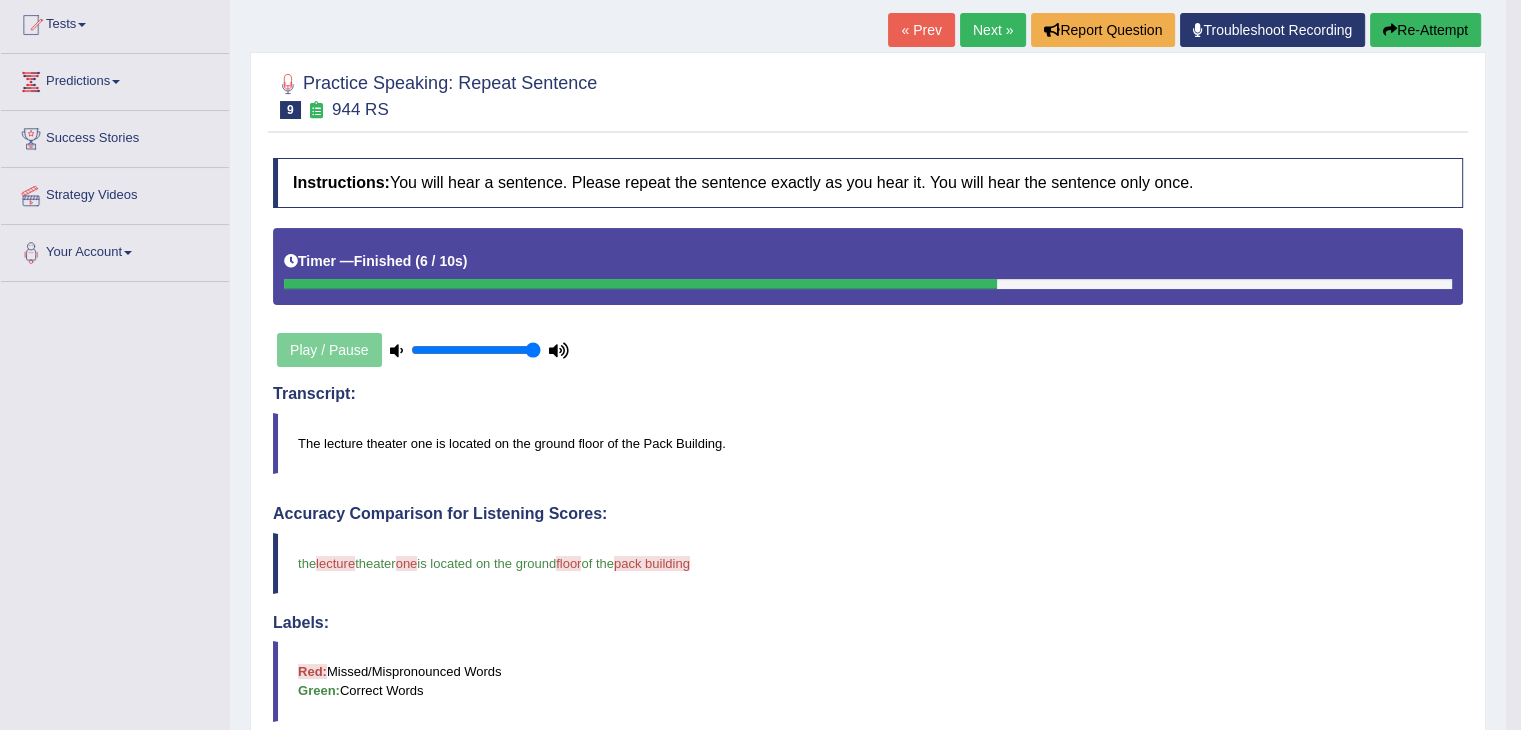 scroll, scrollTop: 200, scrollLeft: 0, axis: vertical 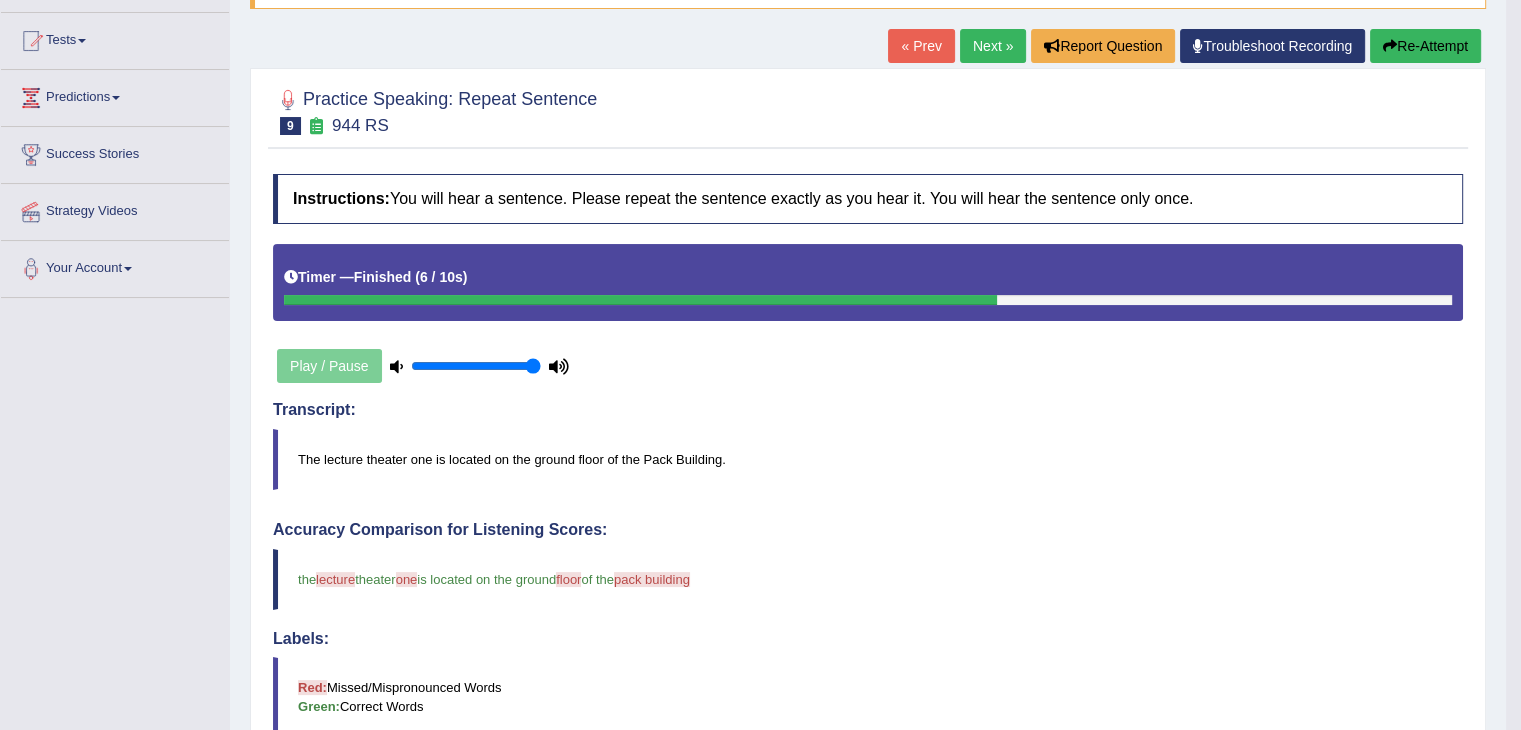 click on "Next »" at bounding box center [993, 46] 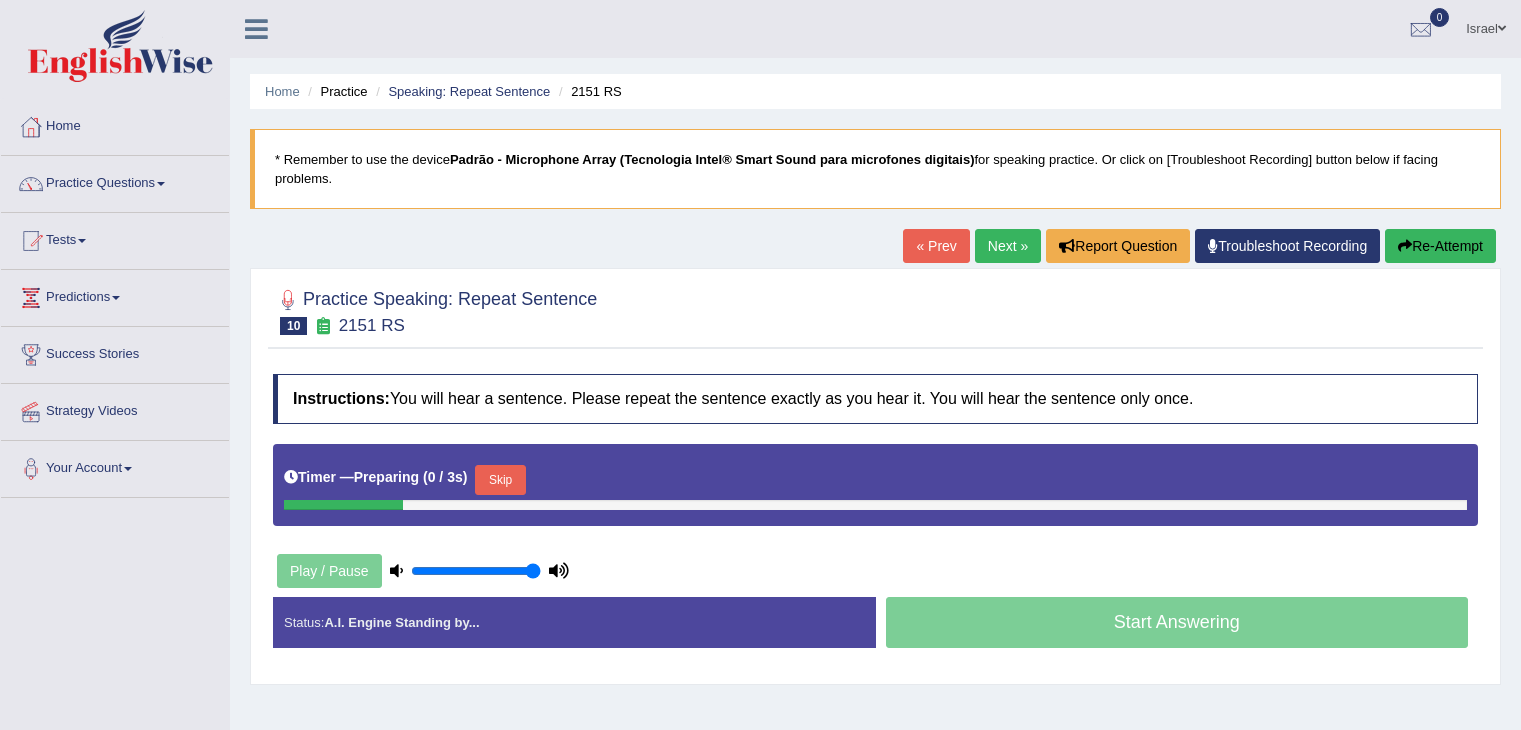 scroll, scrollTop: 0, scrollLeft: 0, axis: both 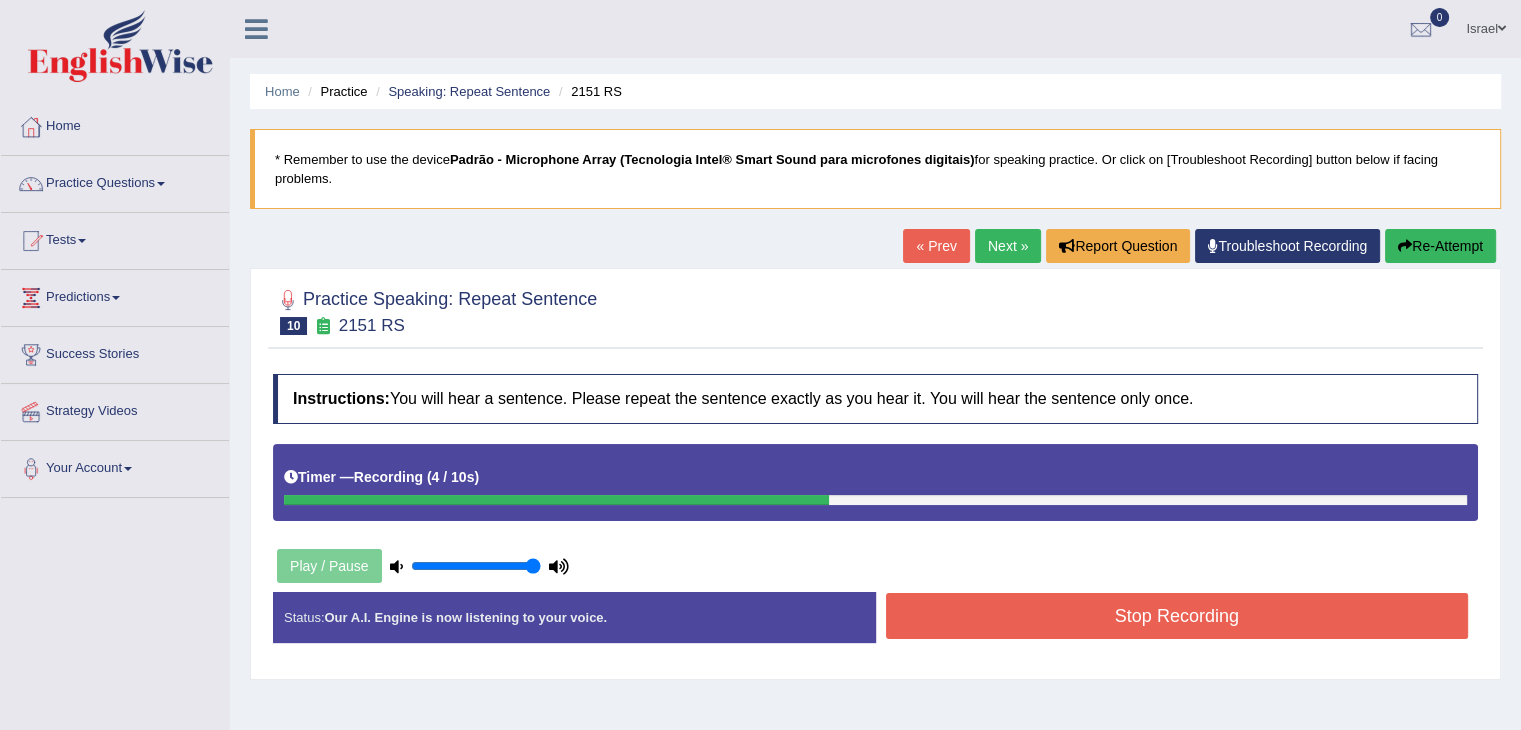click on "Stop Recording" at bounding box center (1177, 616) 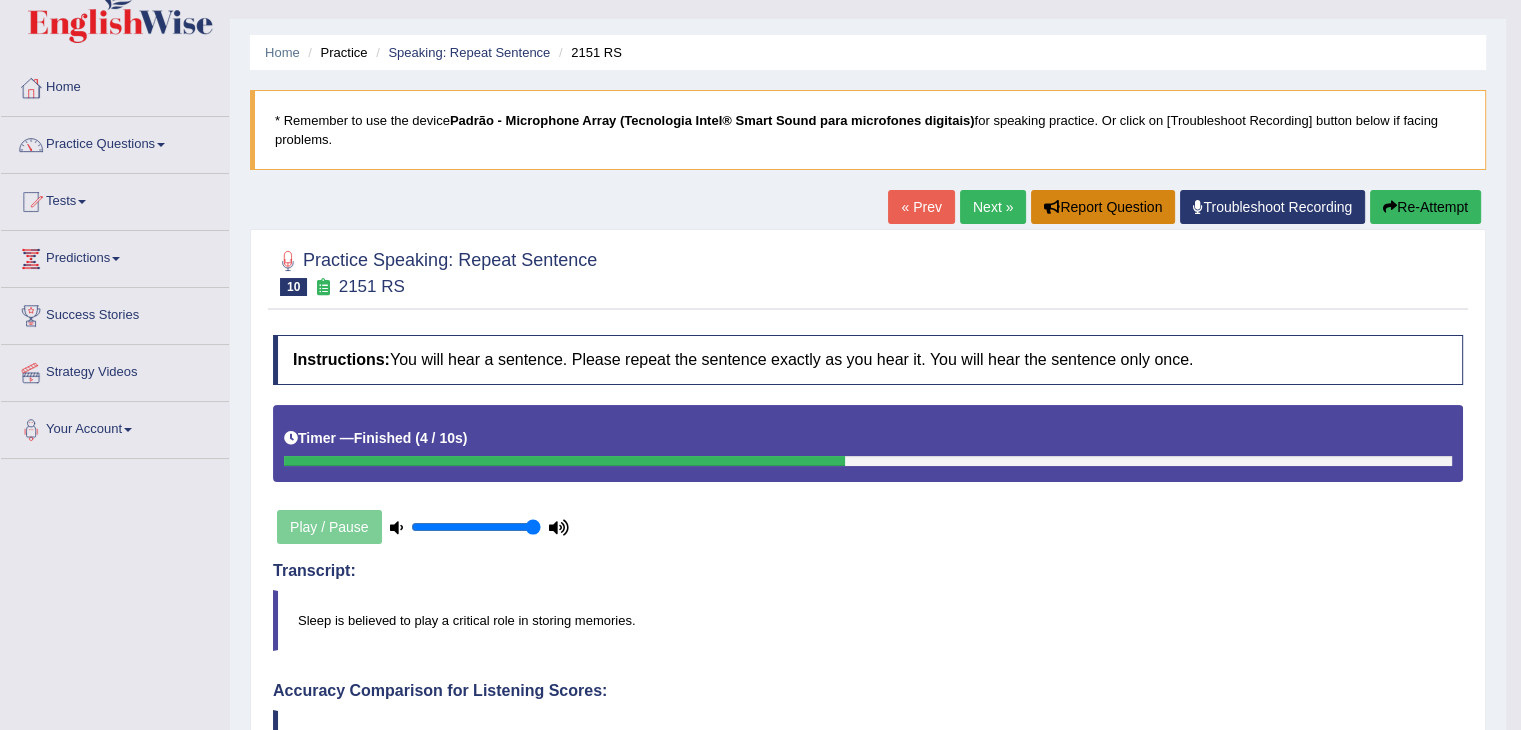scroll, scrollTop: 0, scrollLeft: 0, axis: both 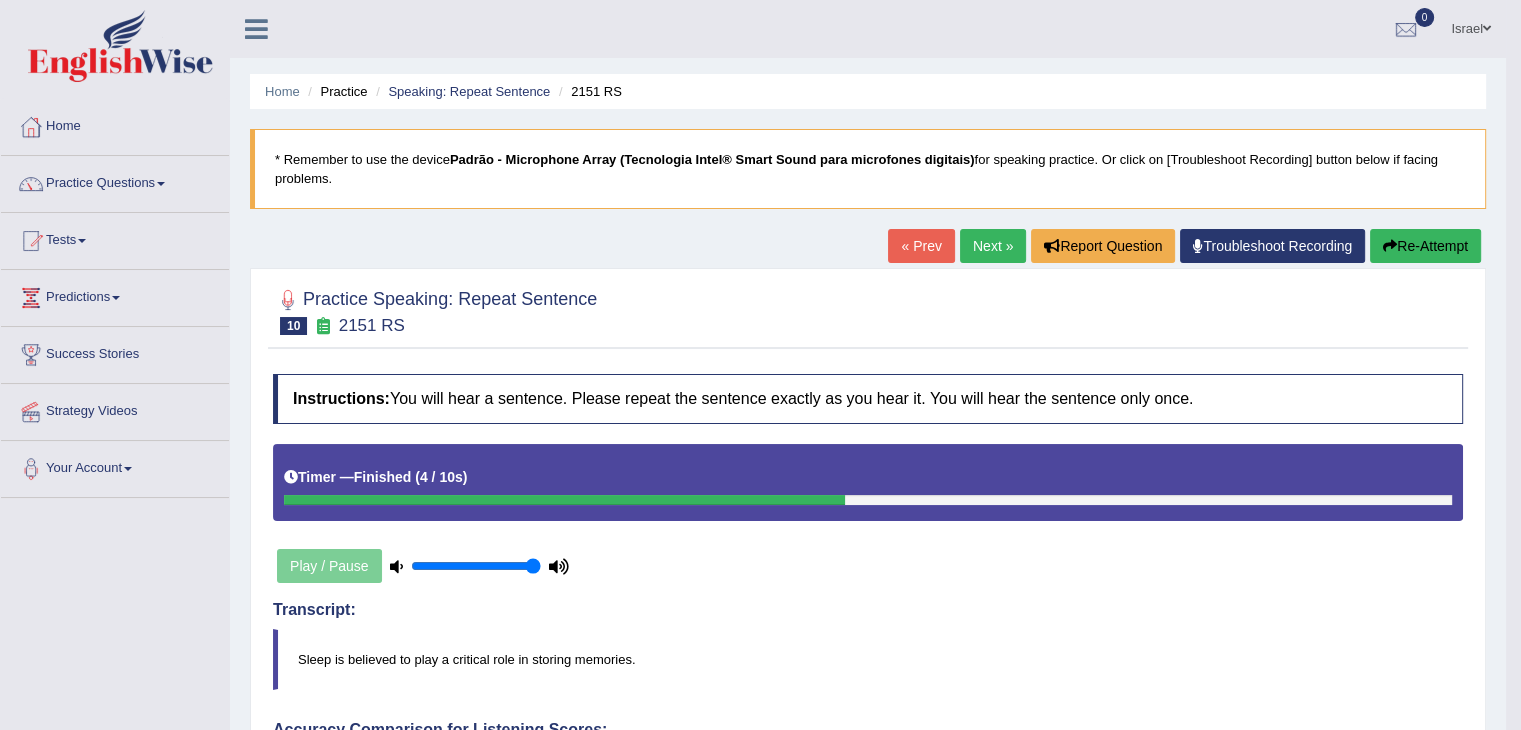 click on "Next »" at bounding box center (993, 246) 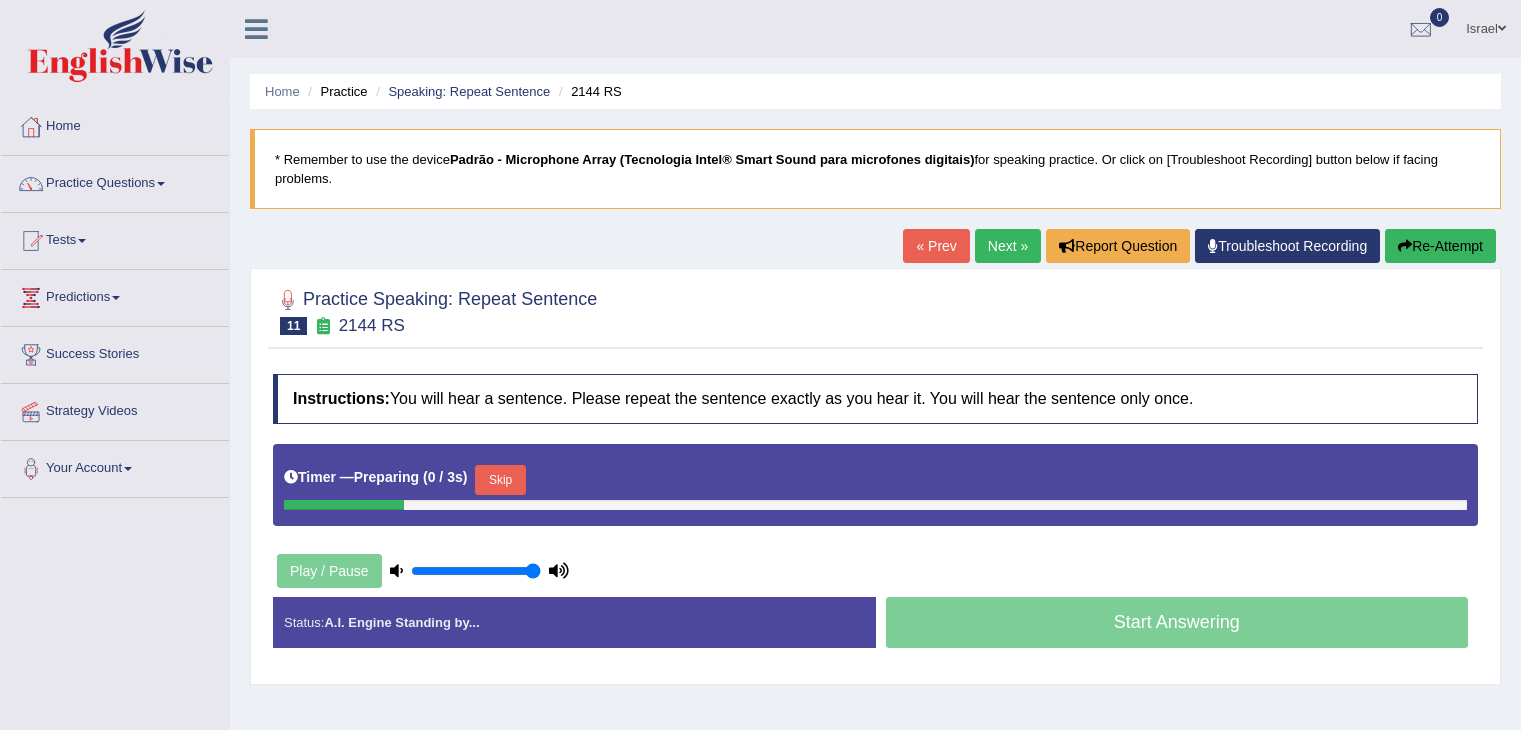 scroll, scrollTop: 0, scrollLeft: 0, axis: both 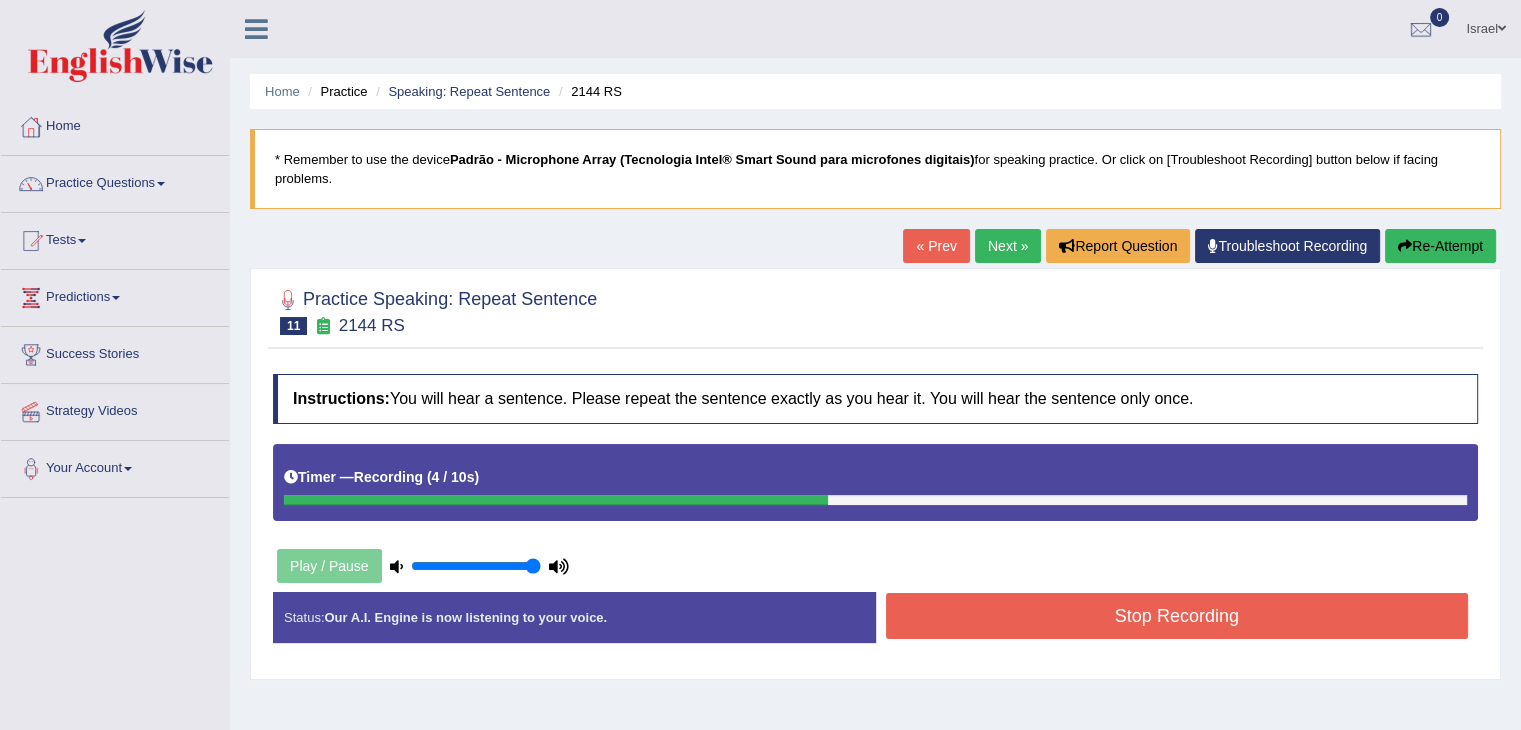 click on "Stop Recording" at bounding box center [1177, 616] 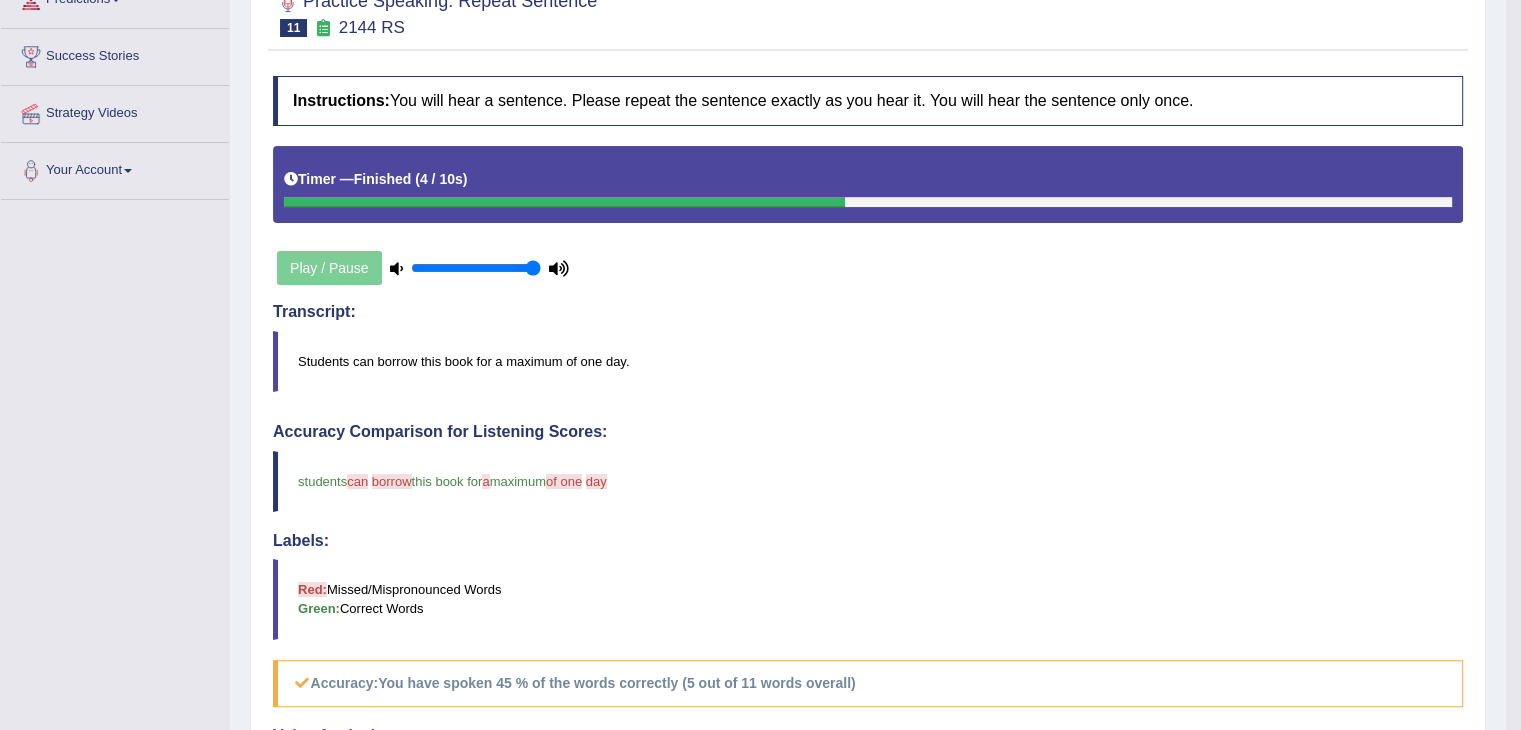 scroll, scrollTop: 221, scrollLeft: 0, axis: vertical 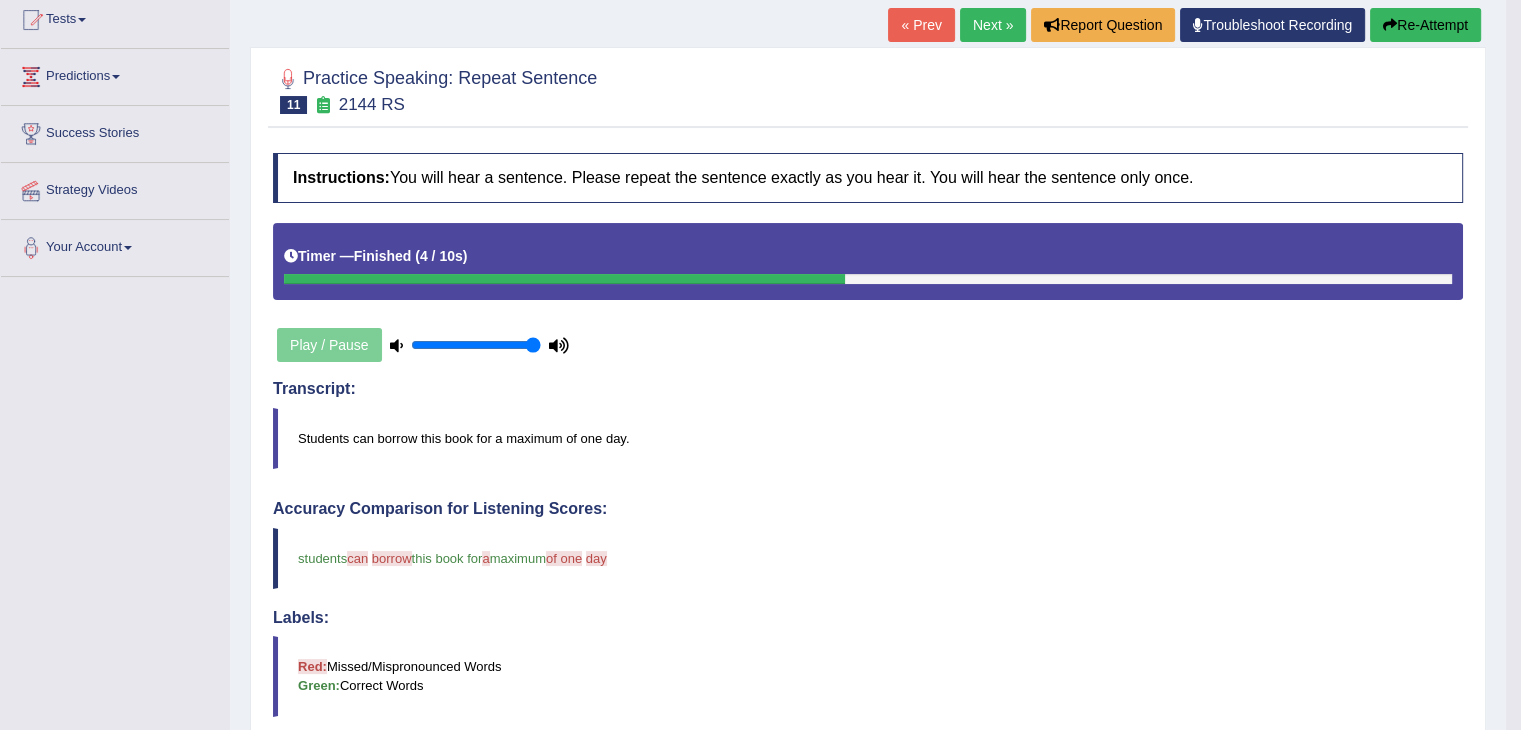 click on "Next »" at bounding box center (993, 25) 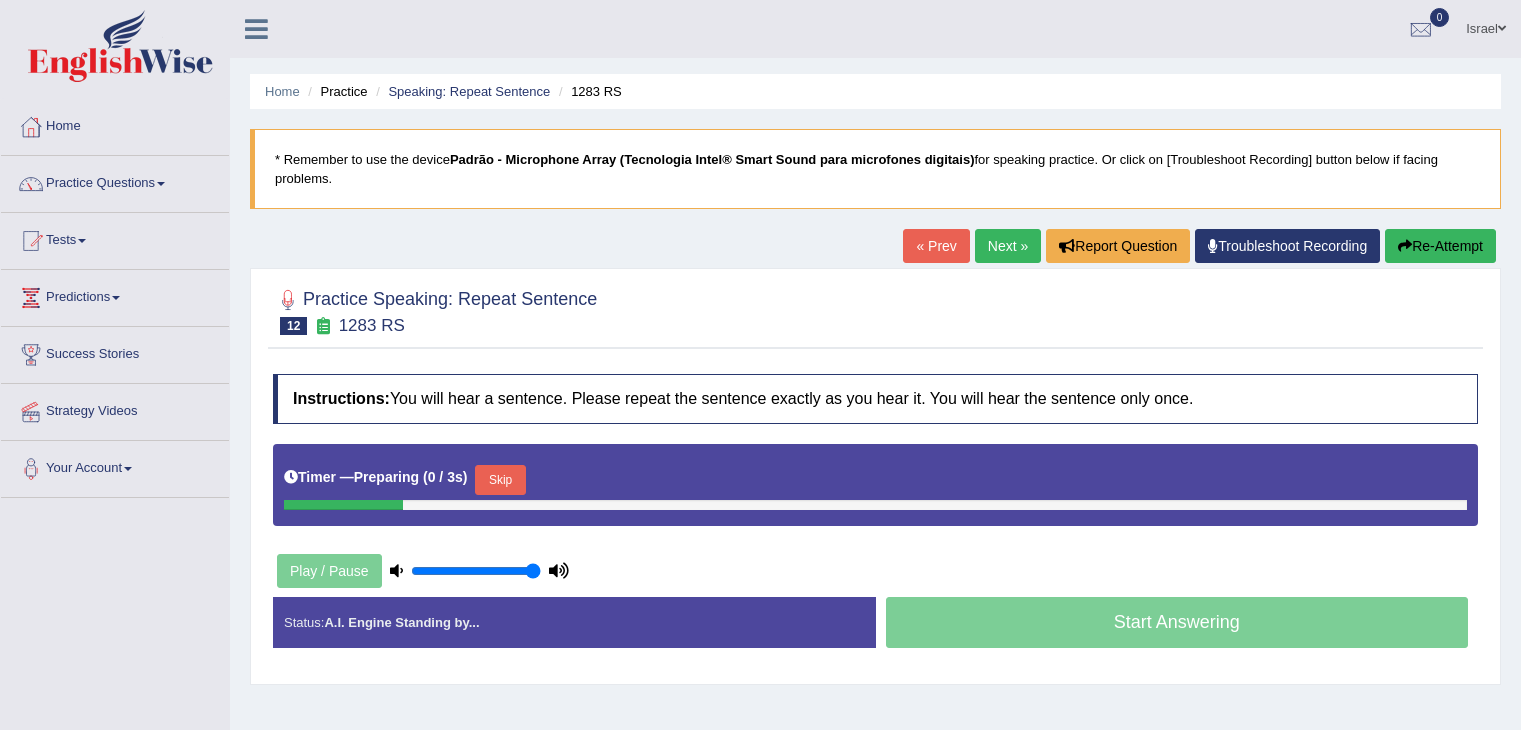scroll, scrollTop: 0, scrollLeft: 0, axis: both 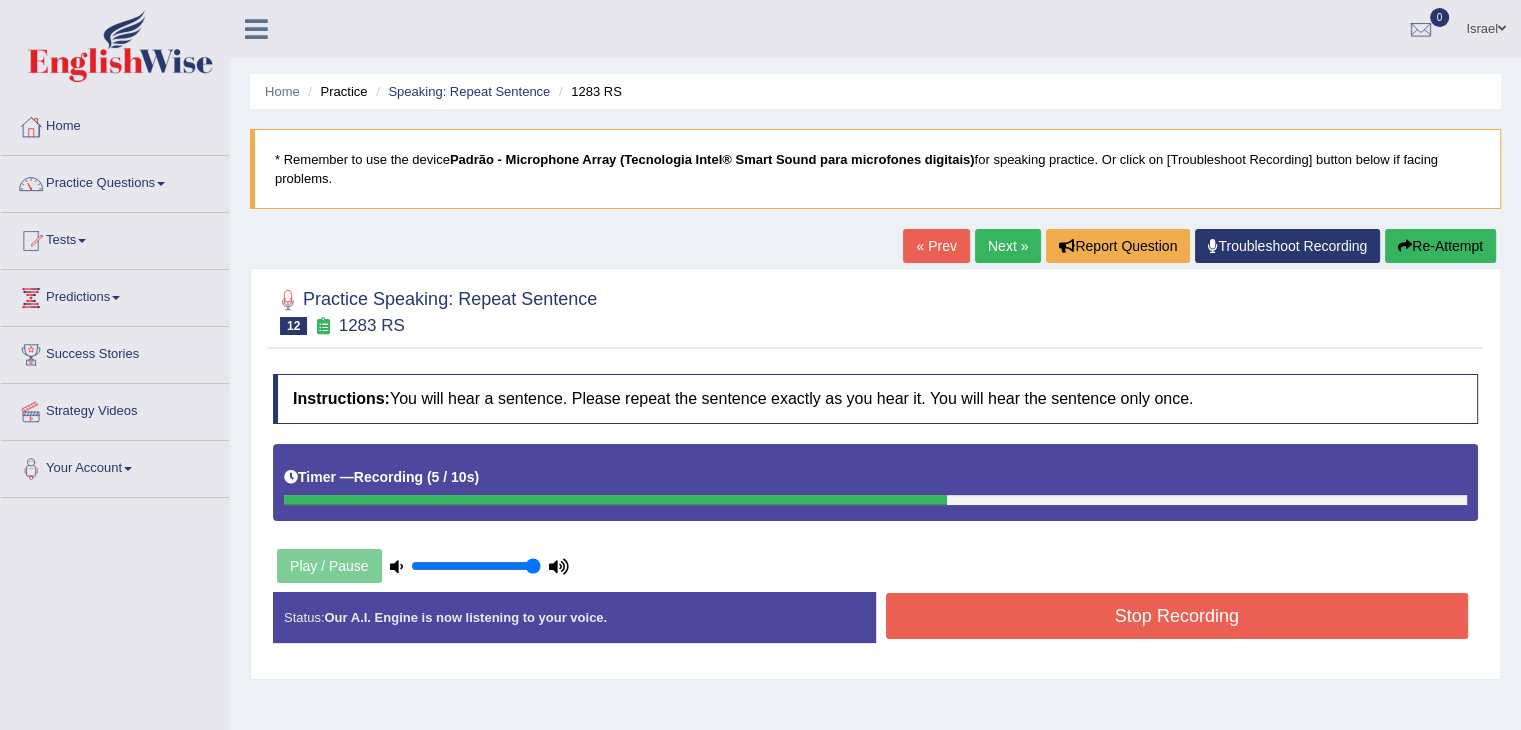 click on "Stop Recording" at bounding box center (1177, 616) 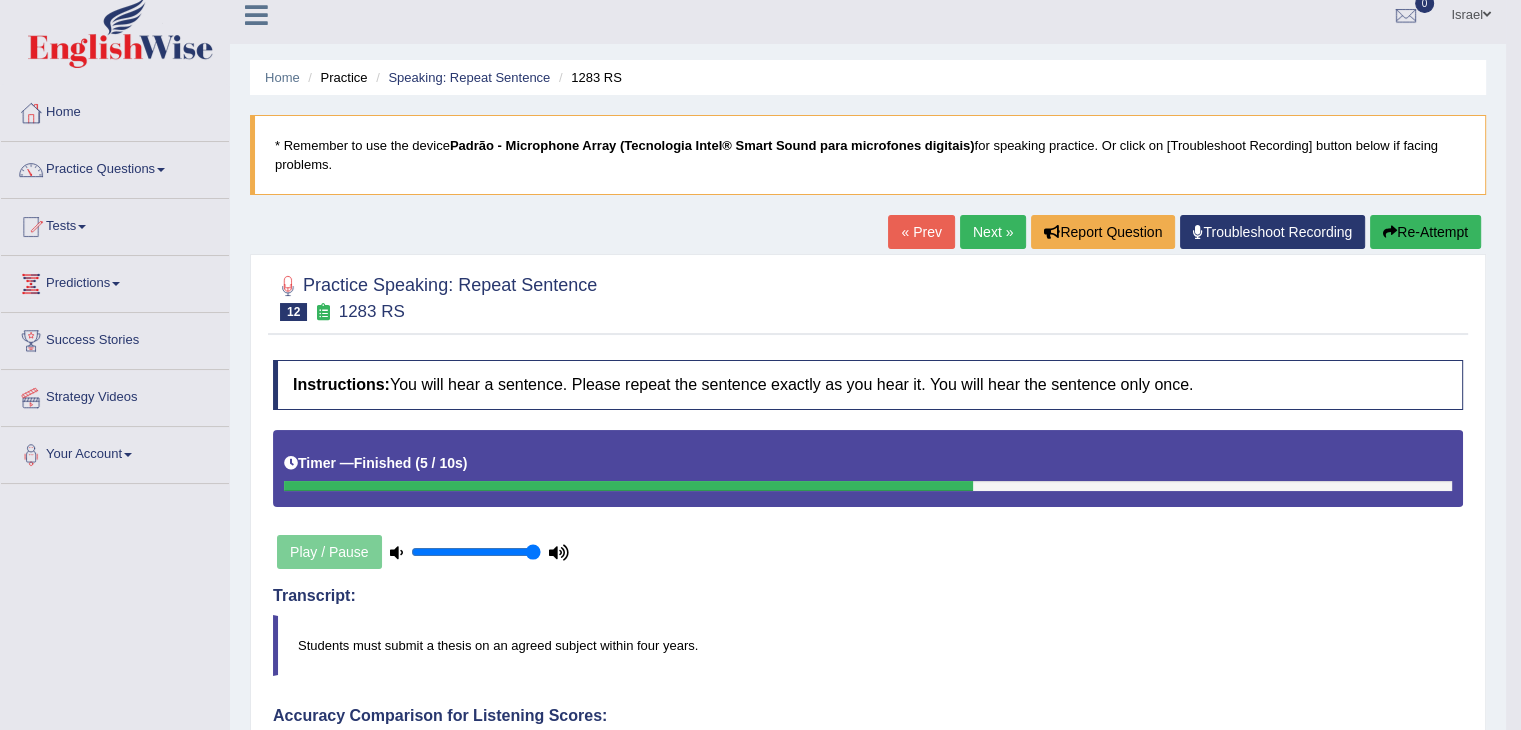 scroll, scrollTop: 0, scrollLeft: 0, axis: both 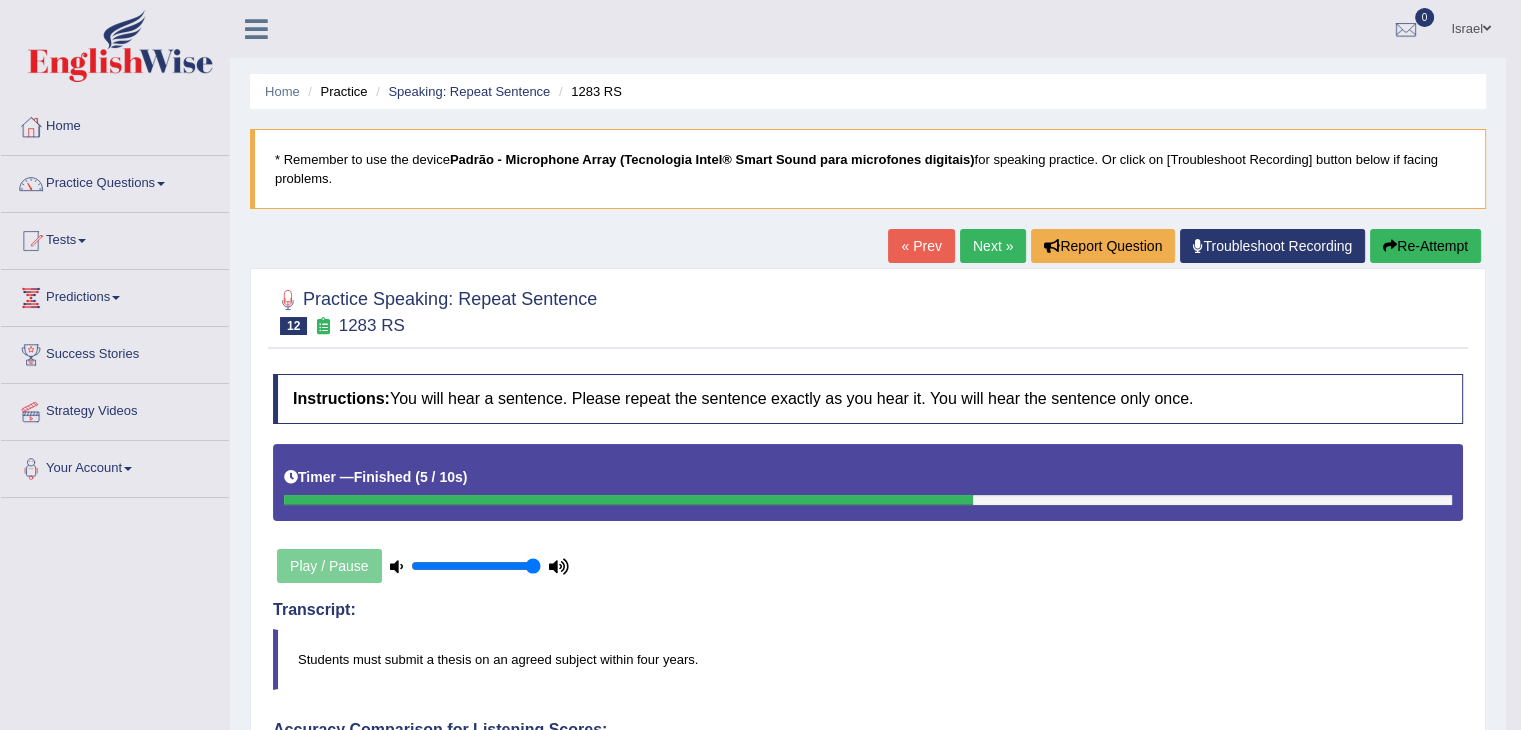 click on "Next »" at bounding box center (993, 246) 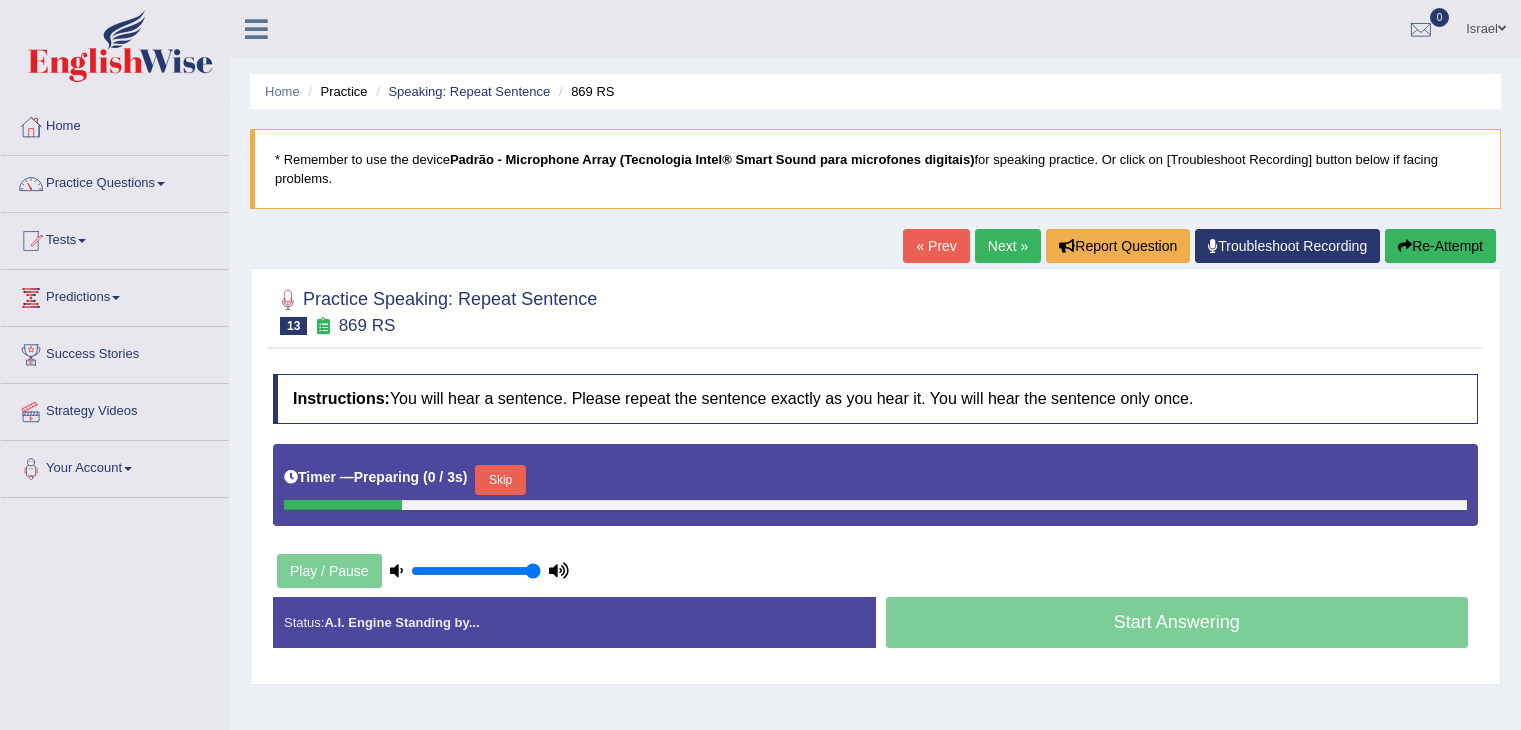 scroll, scrollTop: 106, scrollLeft: 0, axis: vertical 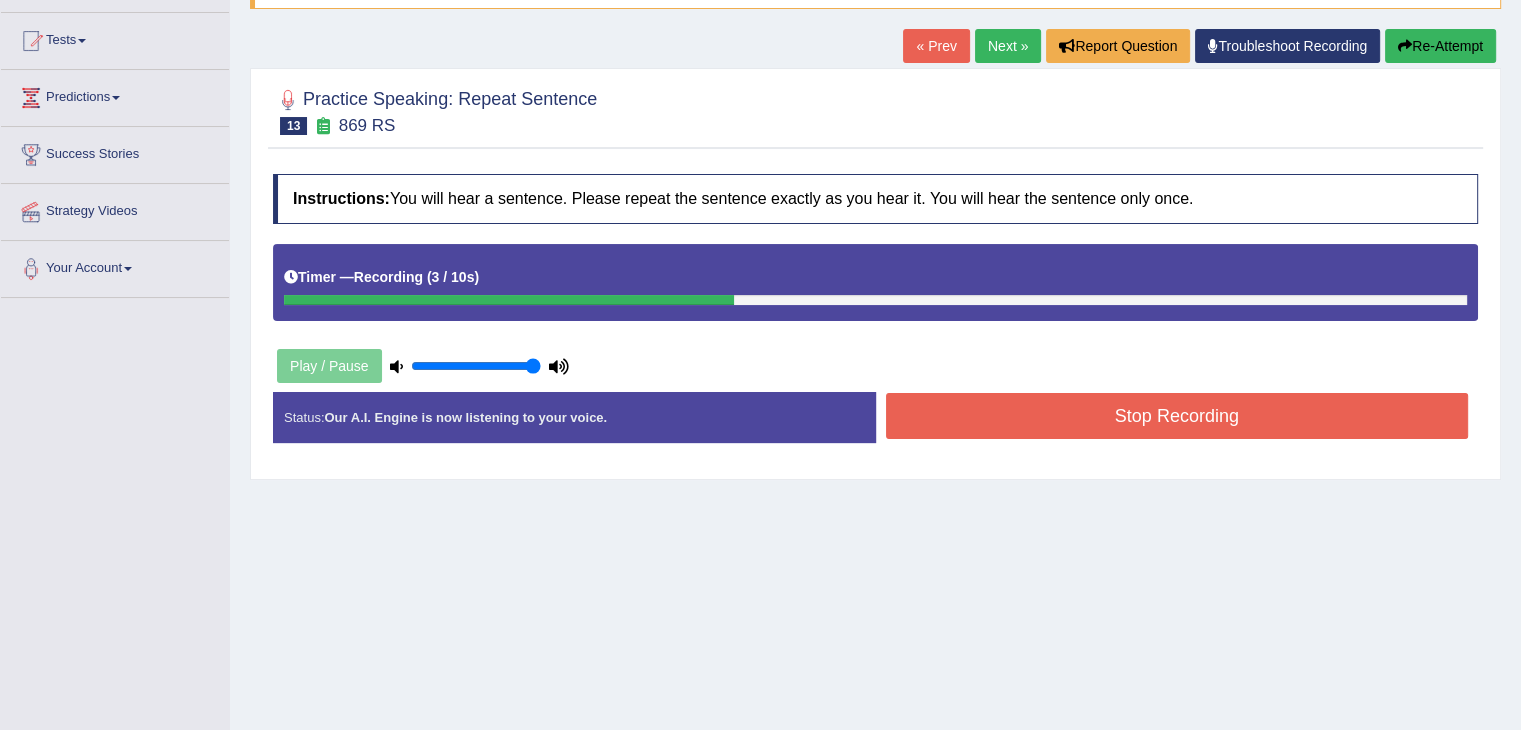 click on "Stop Recording" at bounding box center [1177, 416] 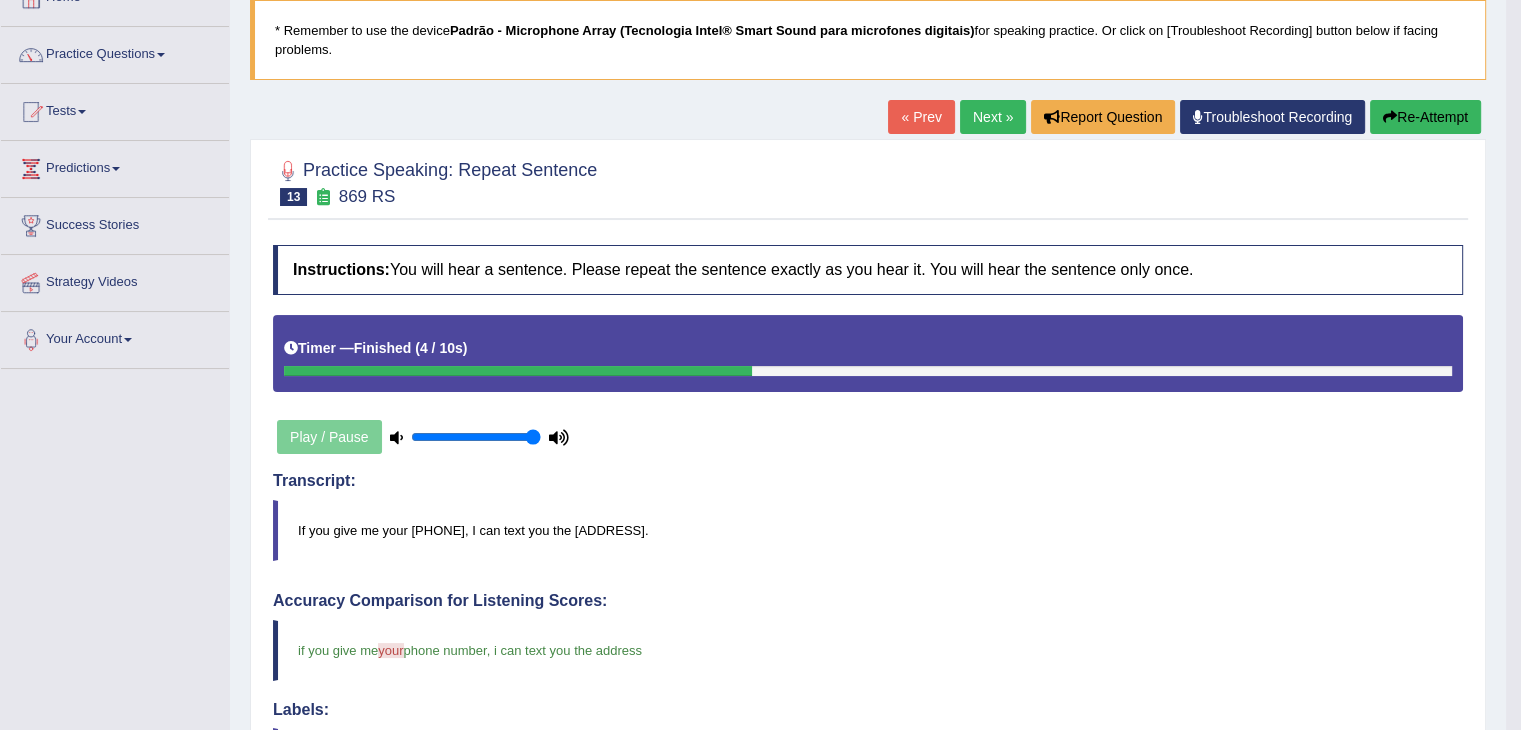 scroll, scrollTop: 100, scrollLeft: 0, axis: vertical 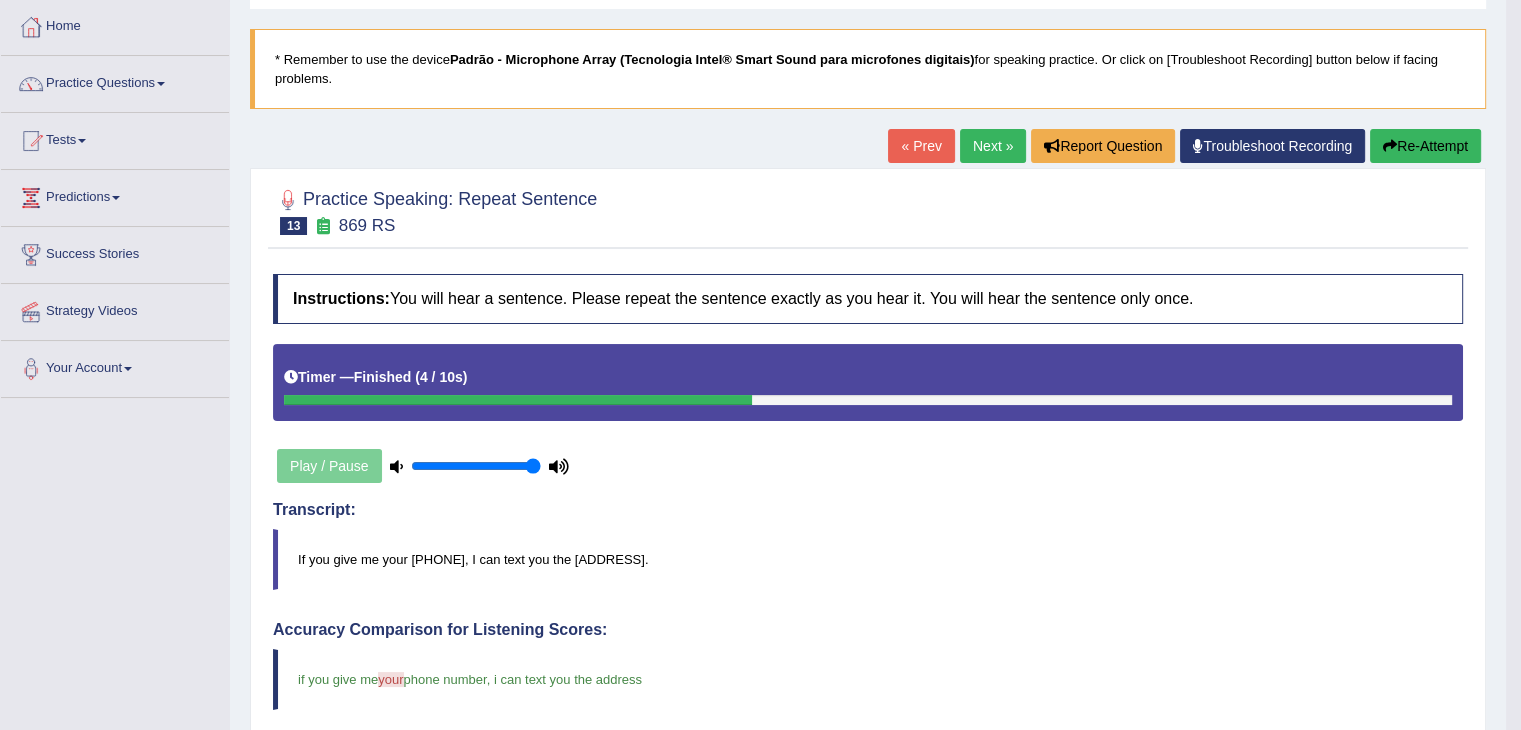 click on "Next »" at bounding box center [993, 146] 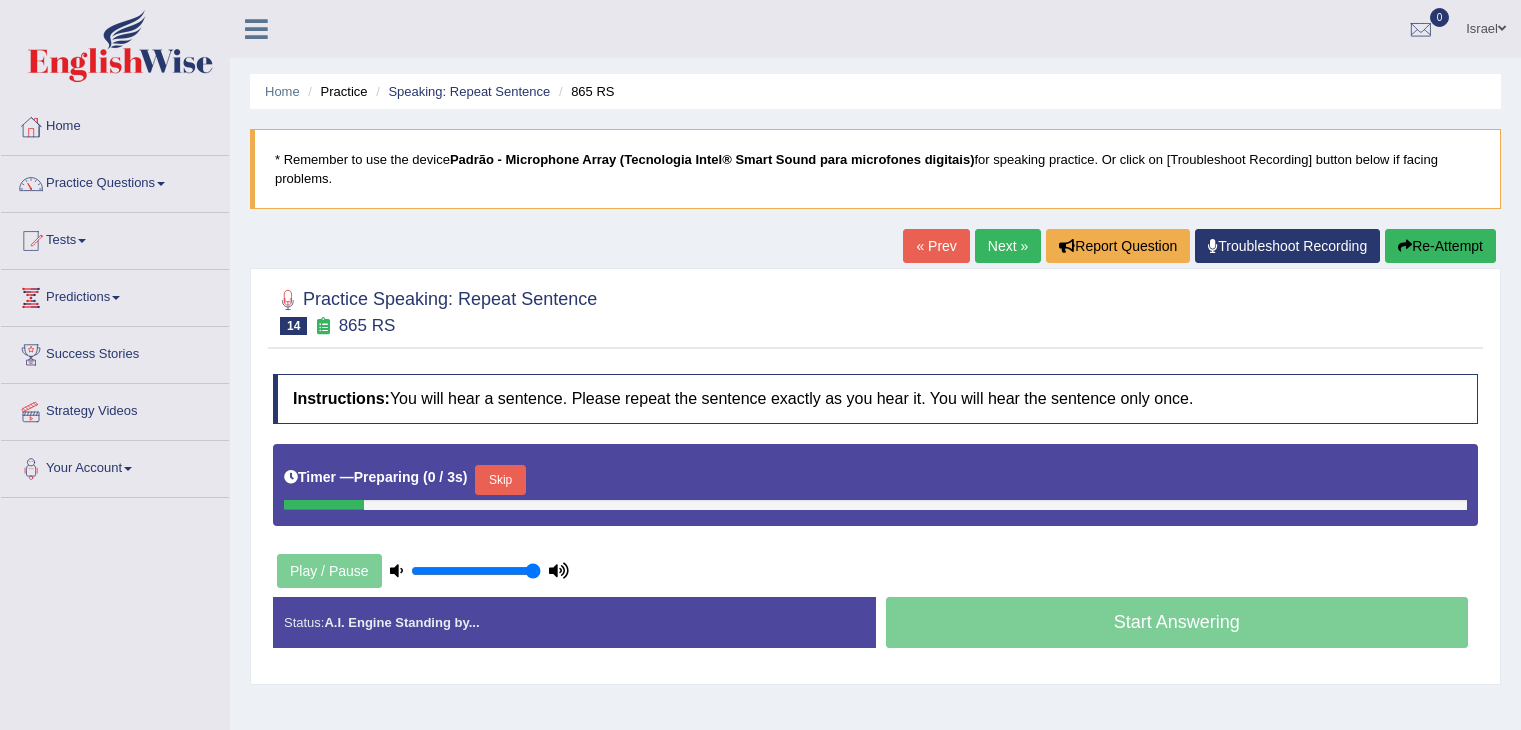 scroll, scrollTop: 0, scrollLeft: 0, axis: both 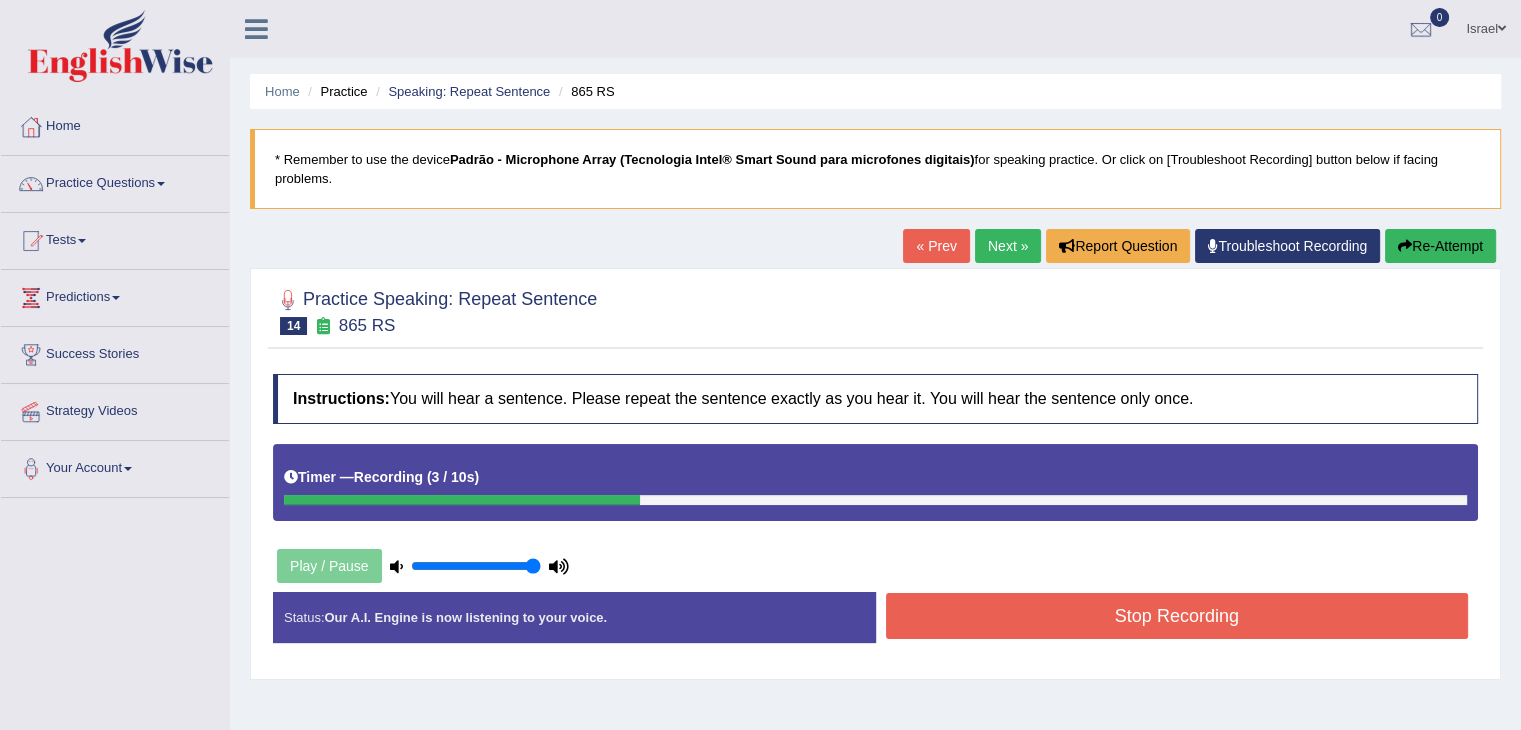 click on "Stop Recording" at bounding box center (1177, 616) 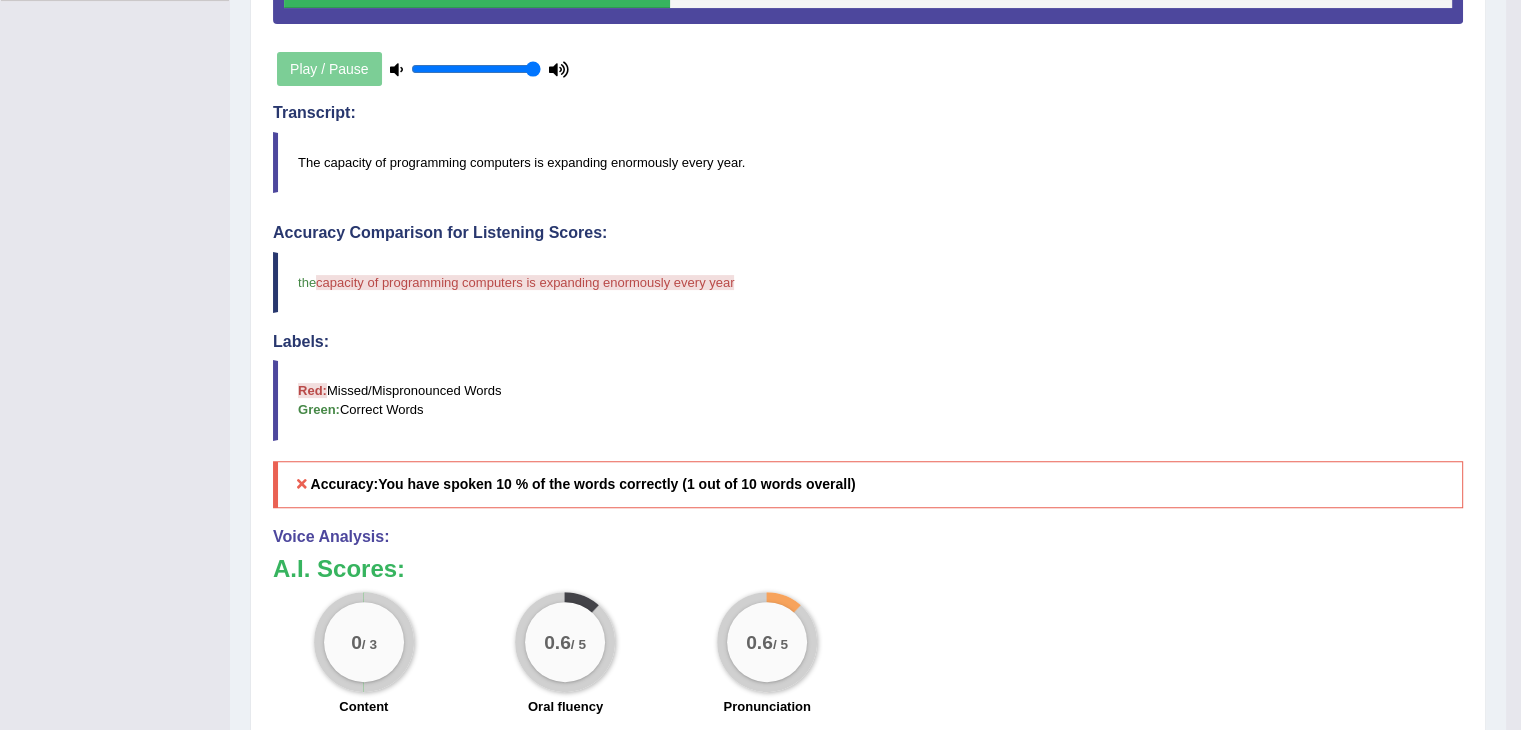scroll, scrollTop: 500, scrollLeft: 0, axis: vertical 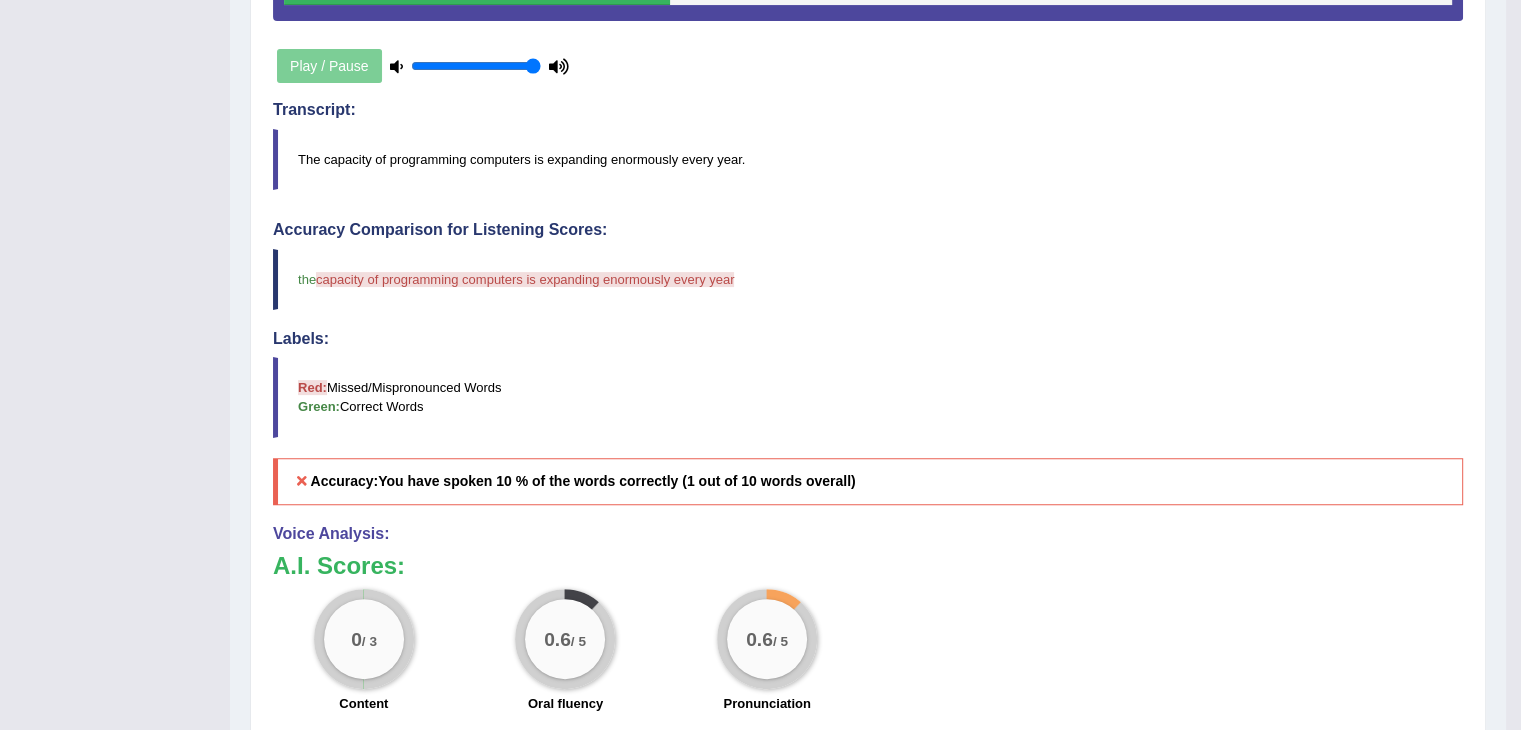 click on "Labels:" at bounding box center [868, 339] 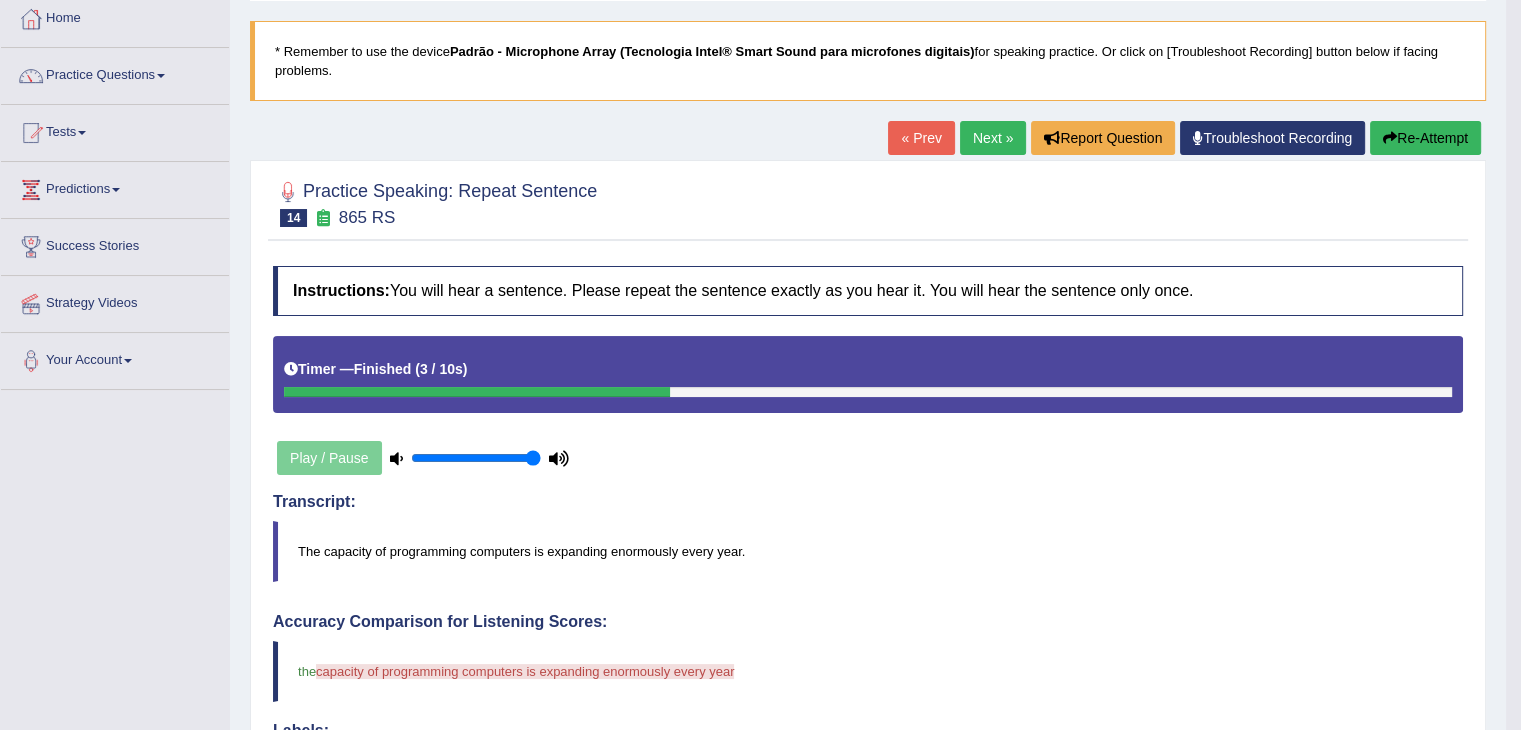 scroll, scrollTop: 100, scrollLeft: 0, axis: vertical 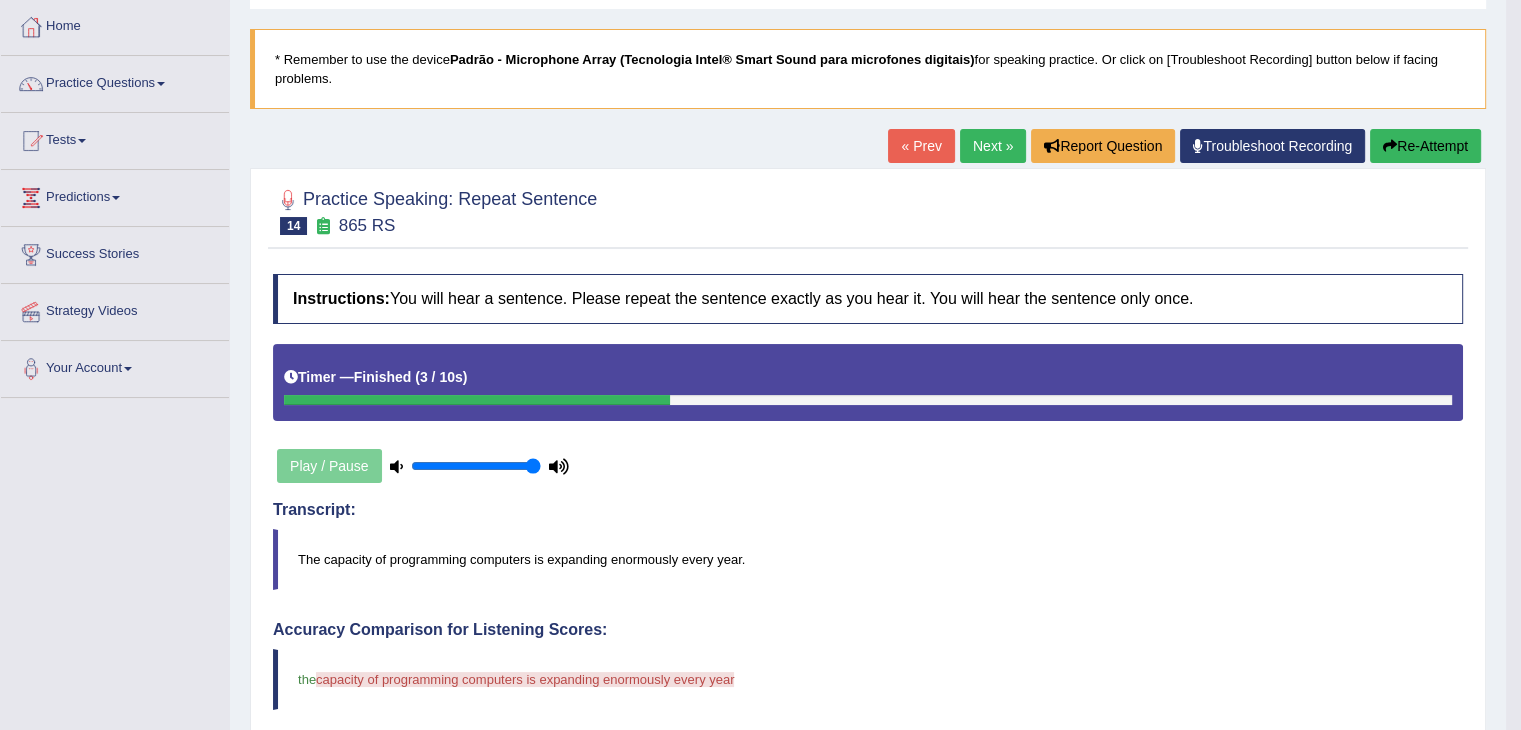 click on "Next »" at bounding box center [993, 146] 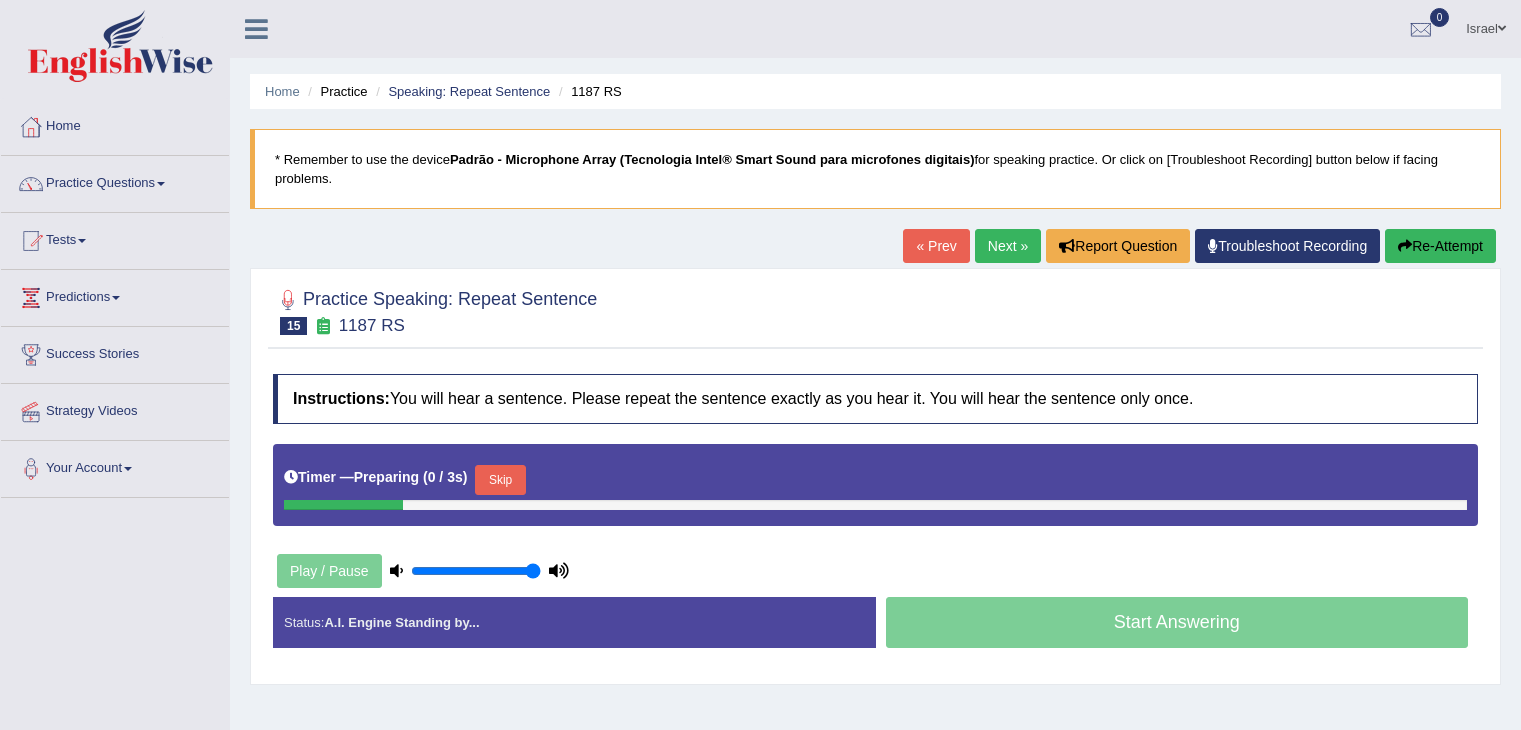 scroll, scrollTop: 0, scrollLeft: 0, axis: both 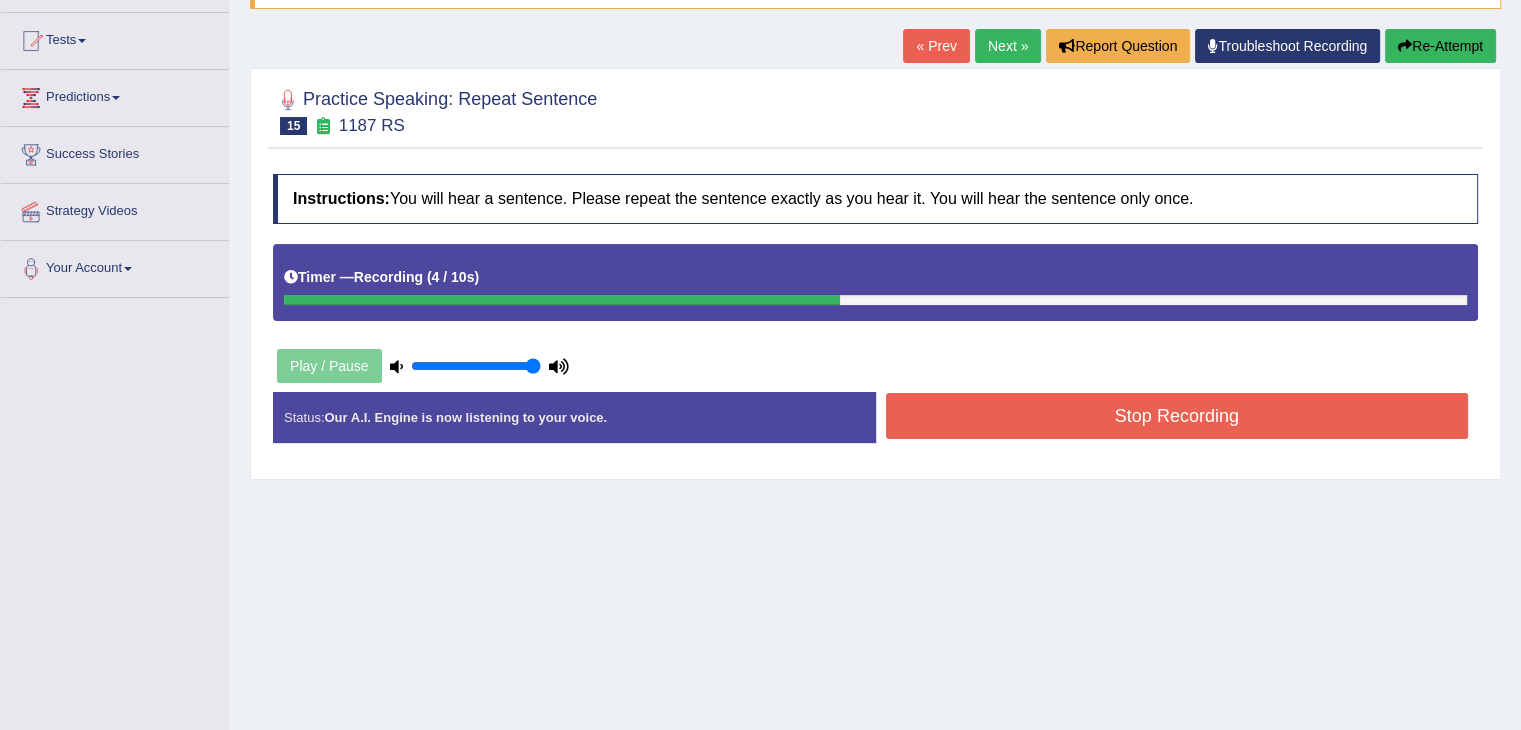 click on "Stop Recording" at bounding box center [1177, 416] 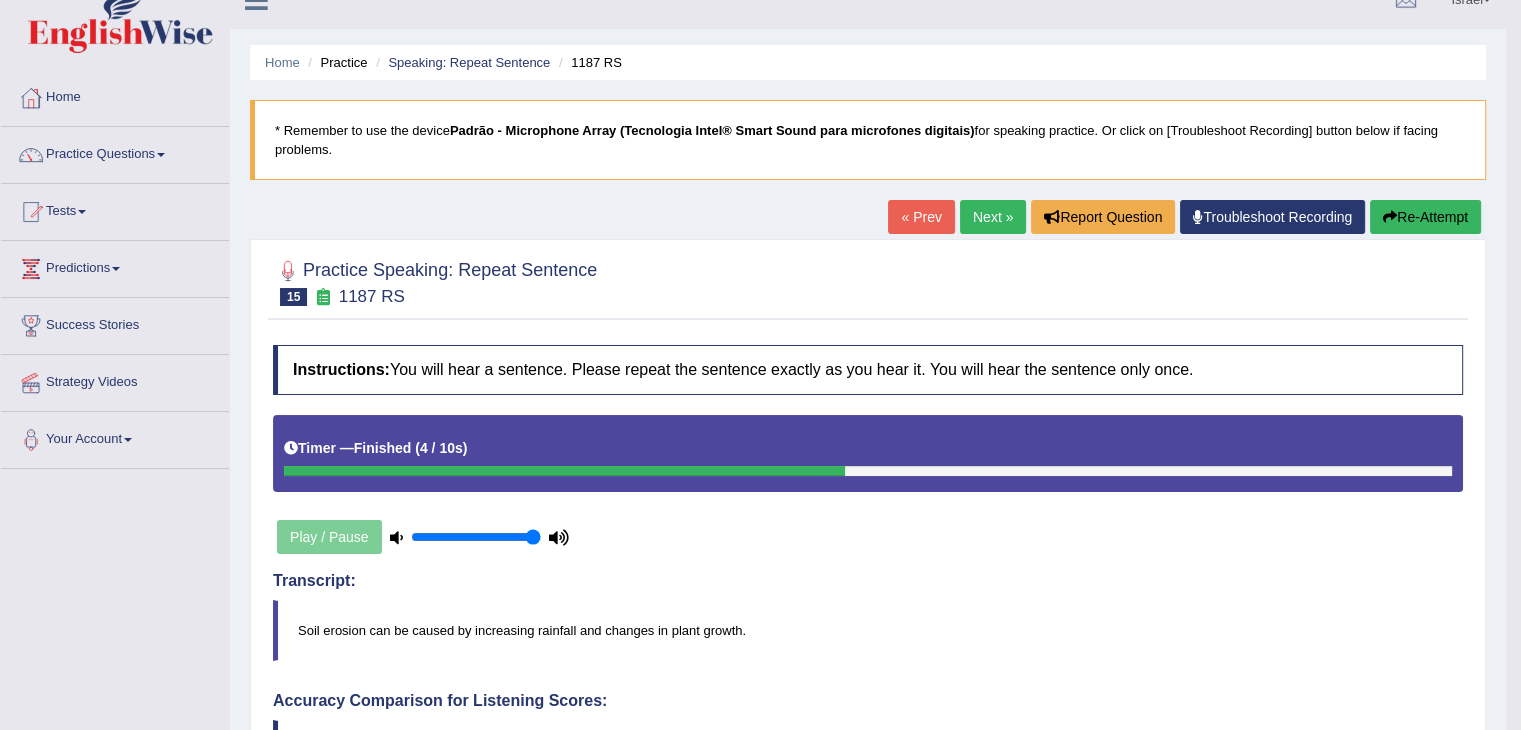 scroll, scrollTop: 0, scrollLeft: 0, axis: both 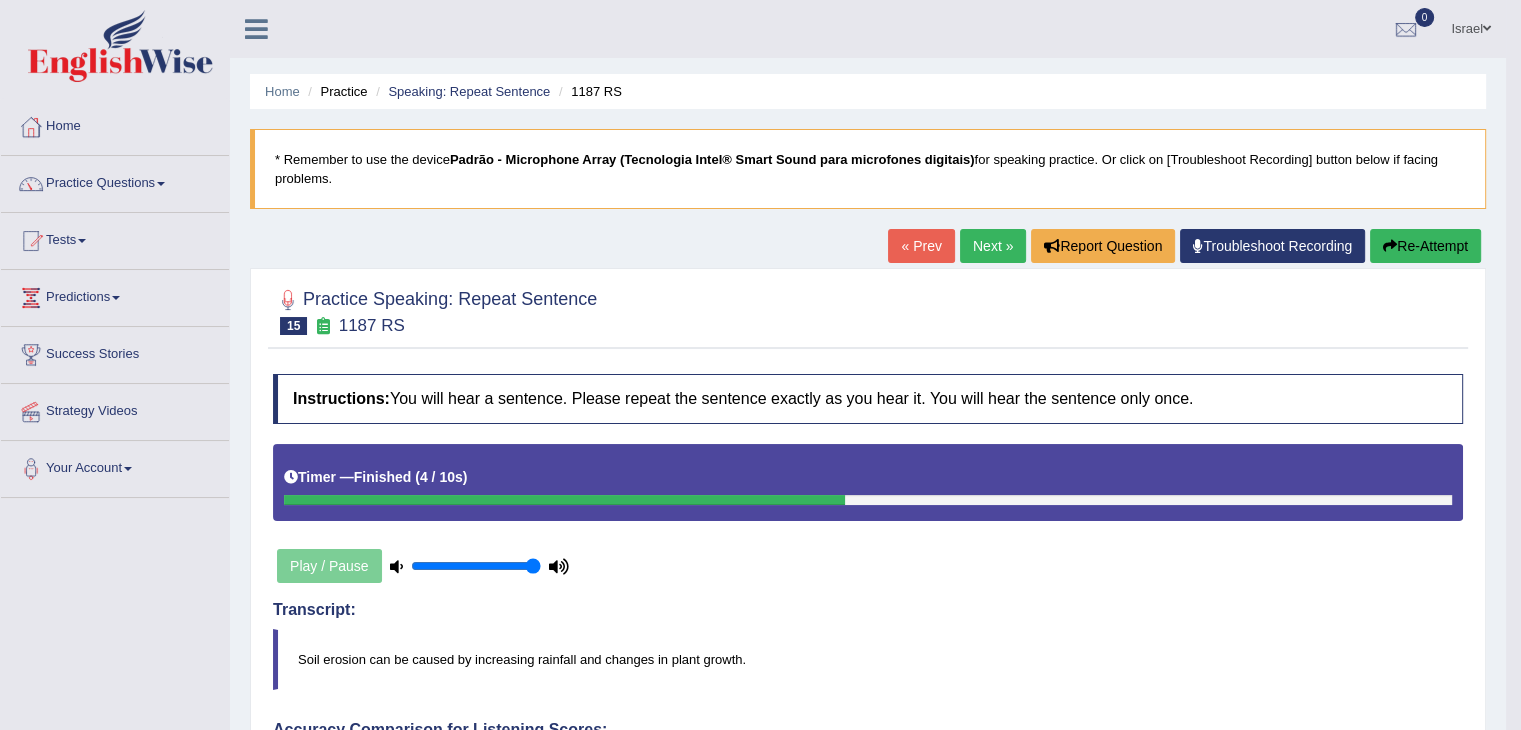 click on "Next »" at bounding box center (993, 246) 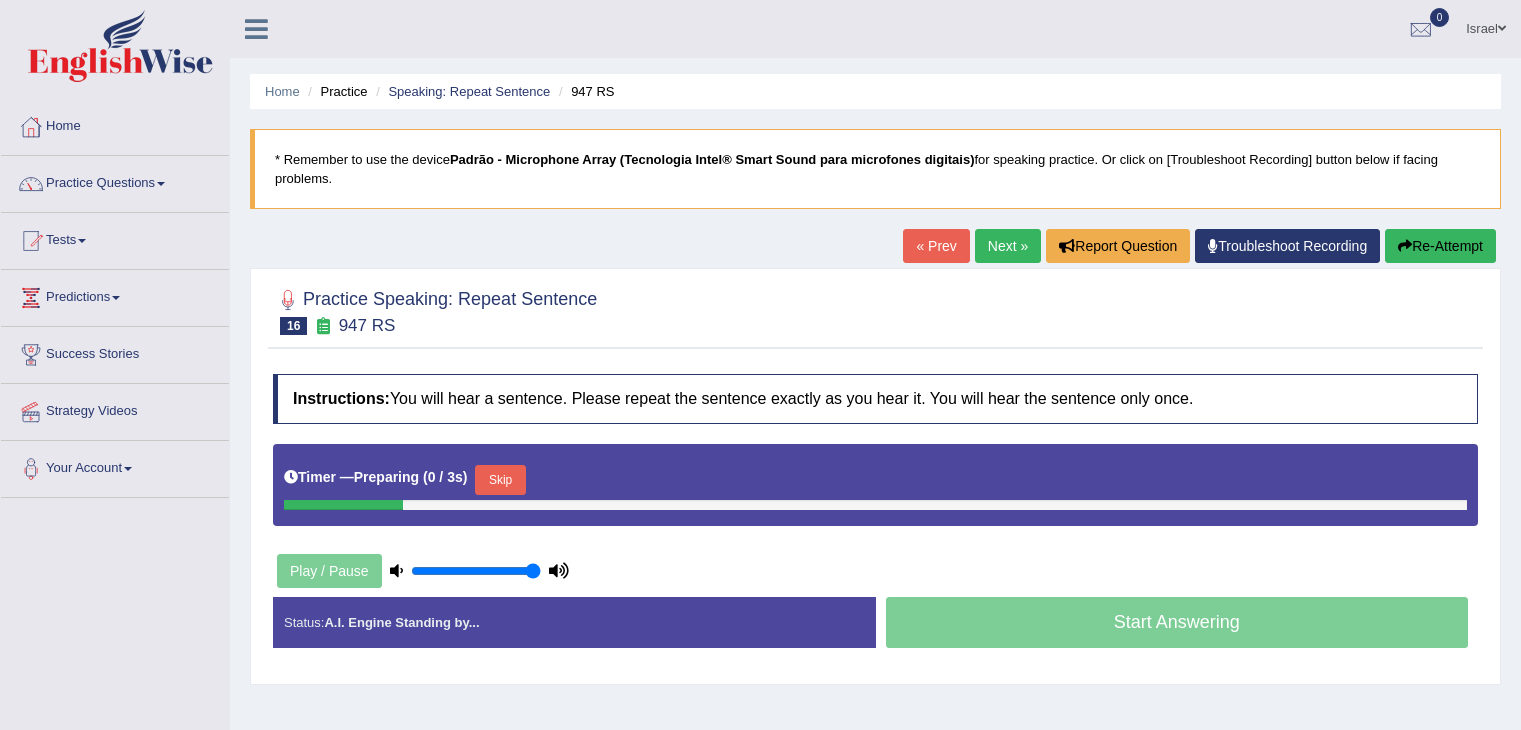 scroll, scrollTop: 0, scrollLeft: 0, axis: both 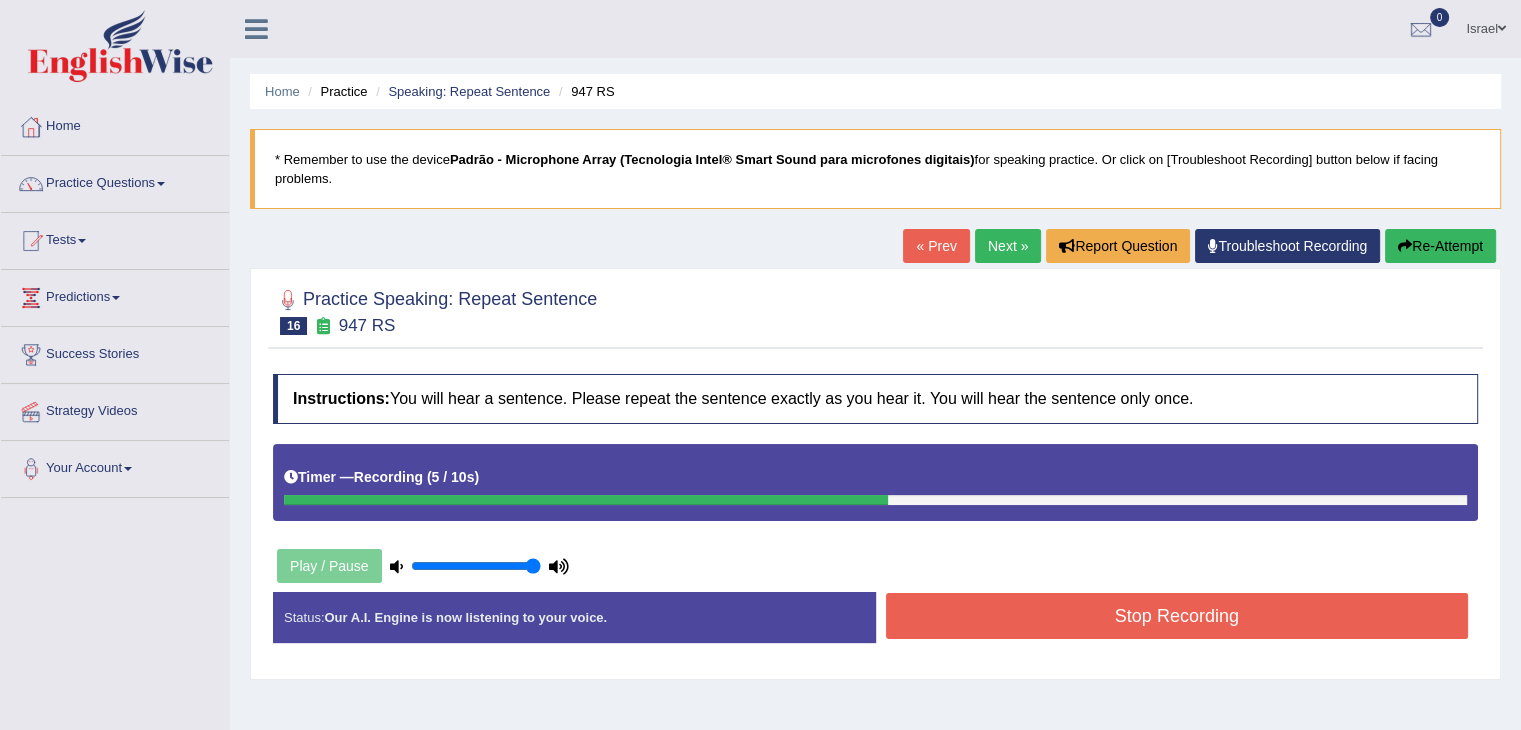 click on "Stop Recording" at bounding box center (1177, 616) 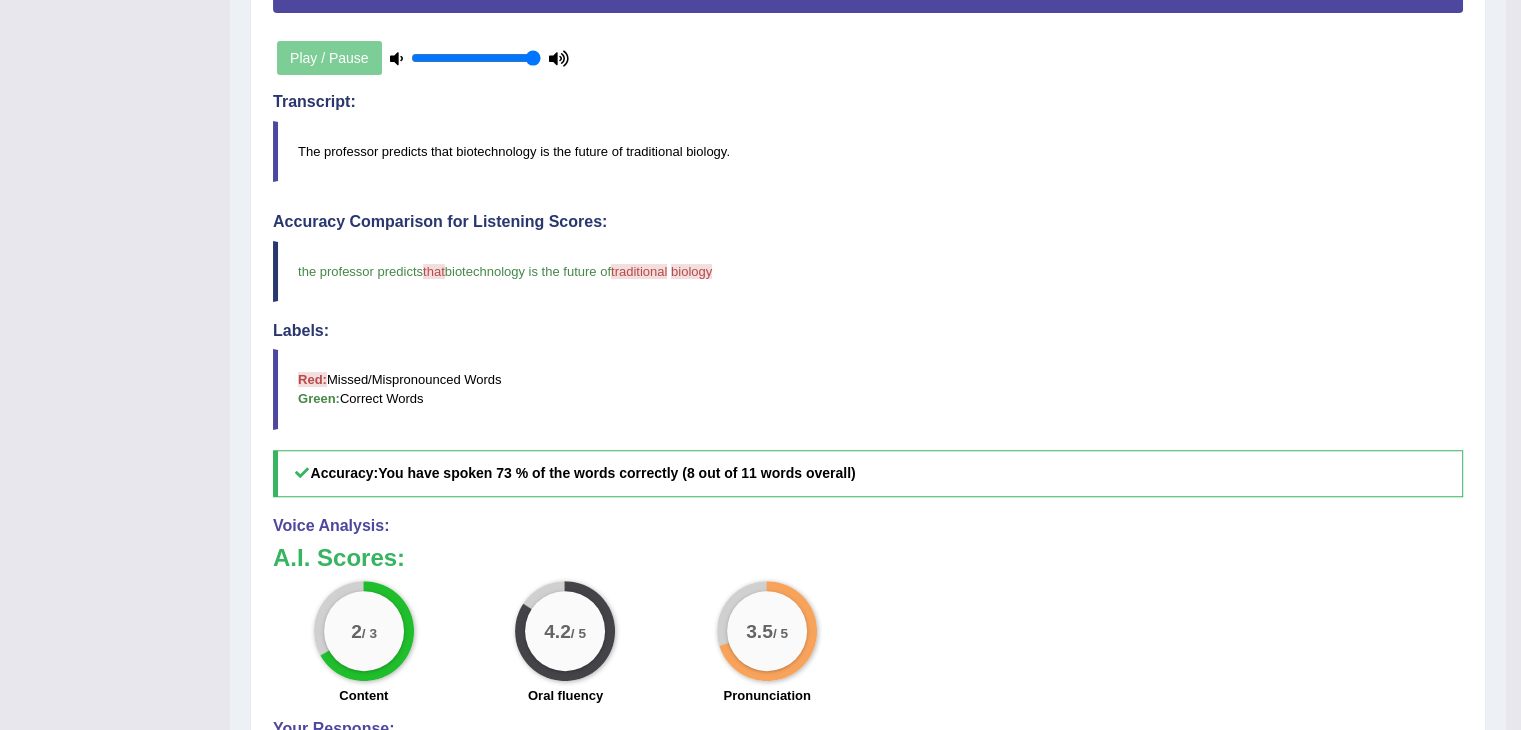 scroll, scrollTop: 700, scrollLeft: 0, axis: vertical 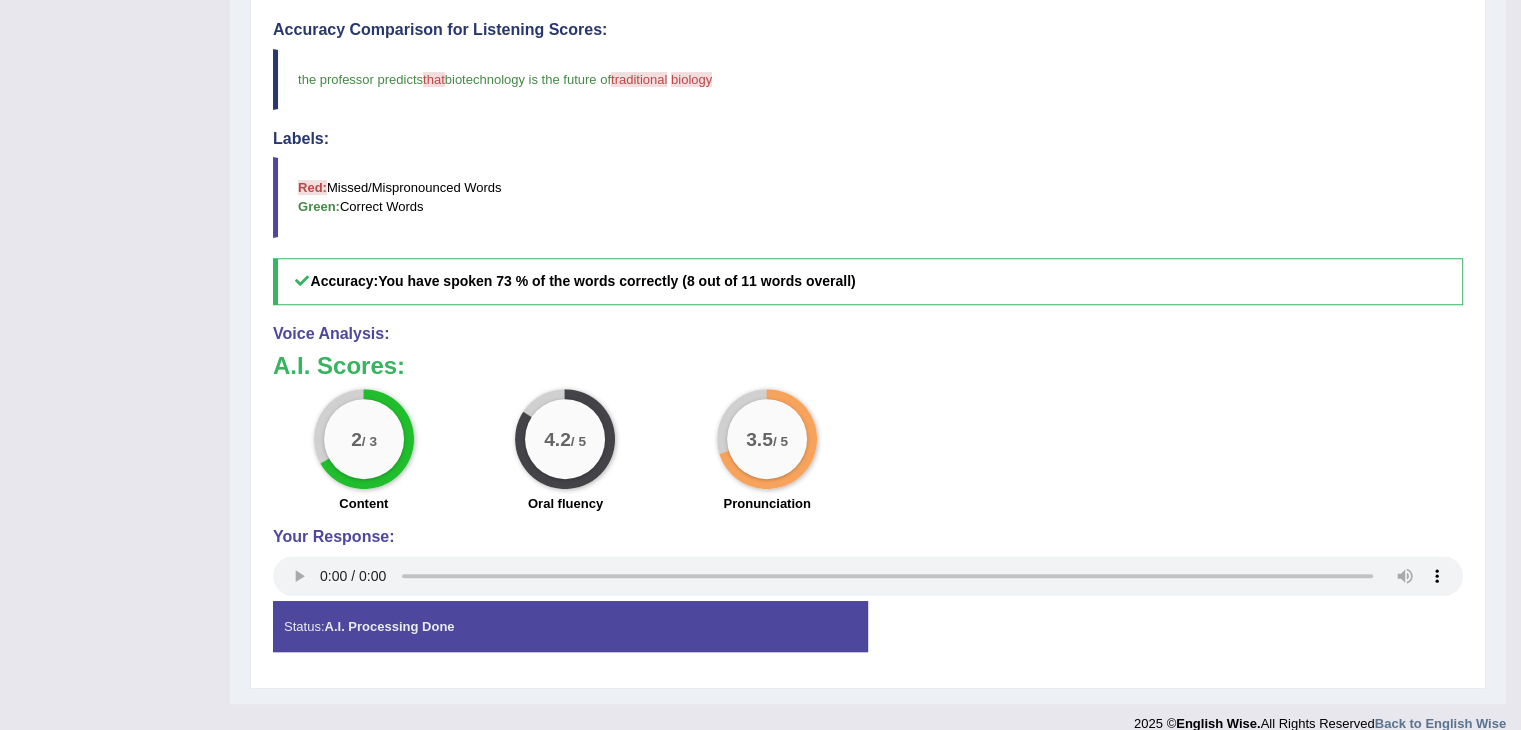 click on "Labels:
Red:  Missed/Mispronounced Words
Green:  Correct Words" at bounding box center [868, 184] 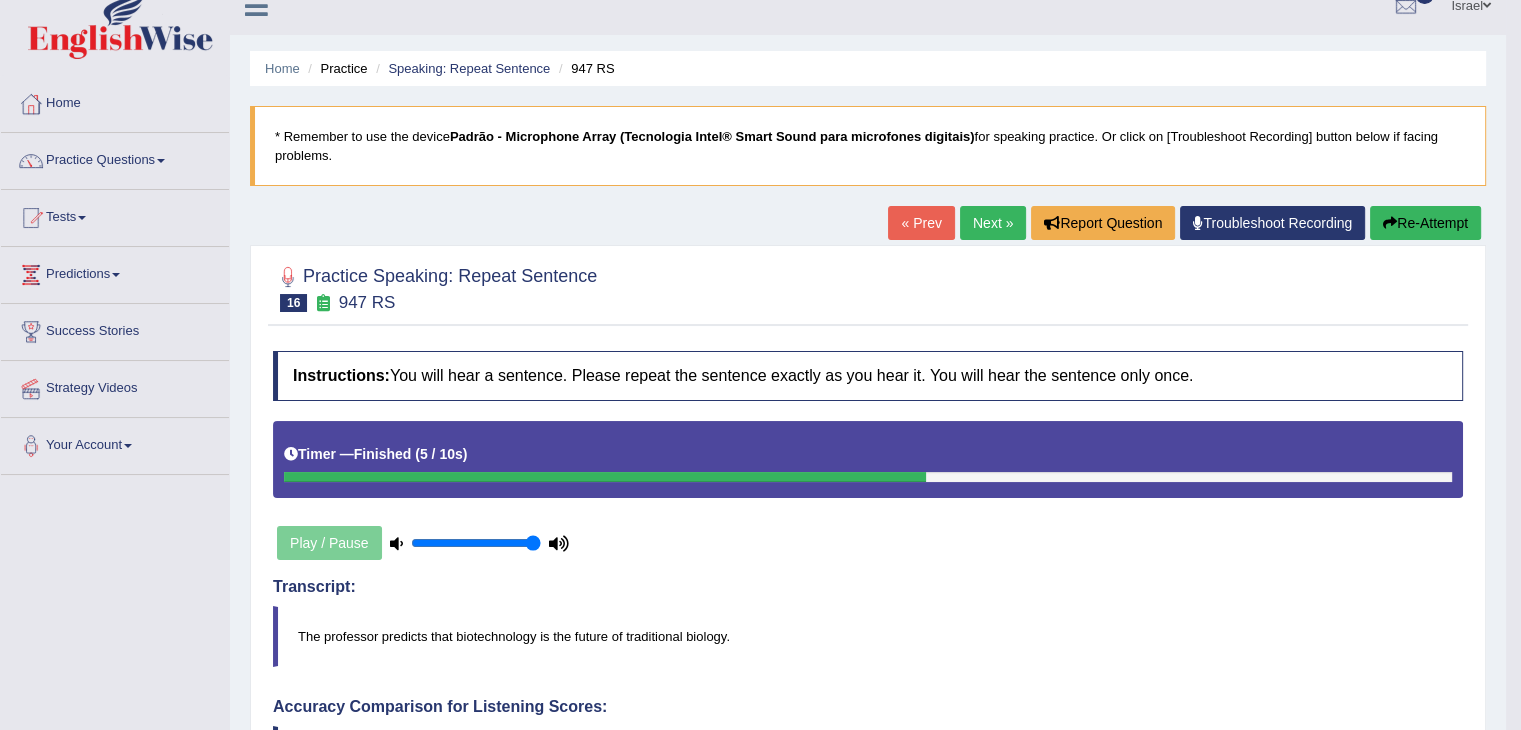 scroll, scrollTop: 0, scrollLeft: 0, axis: both 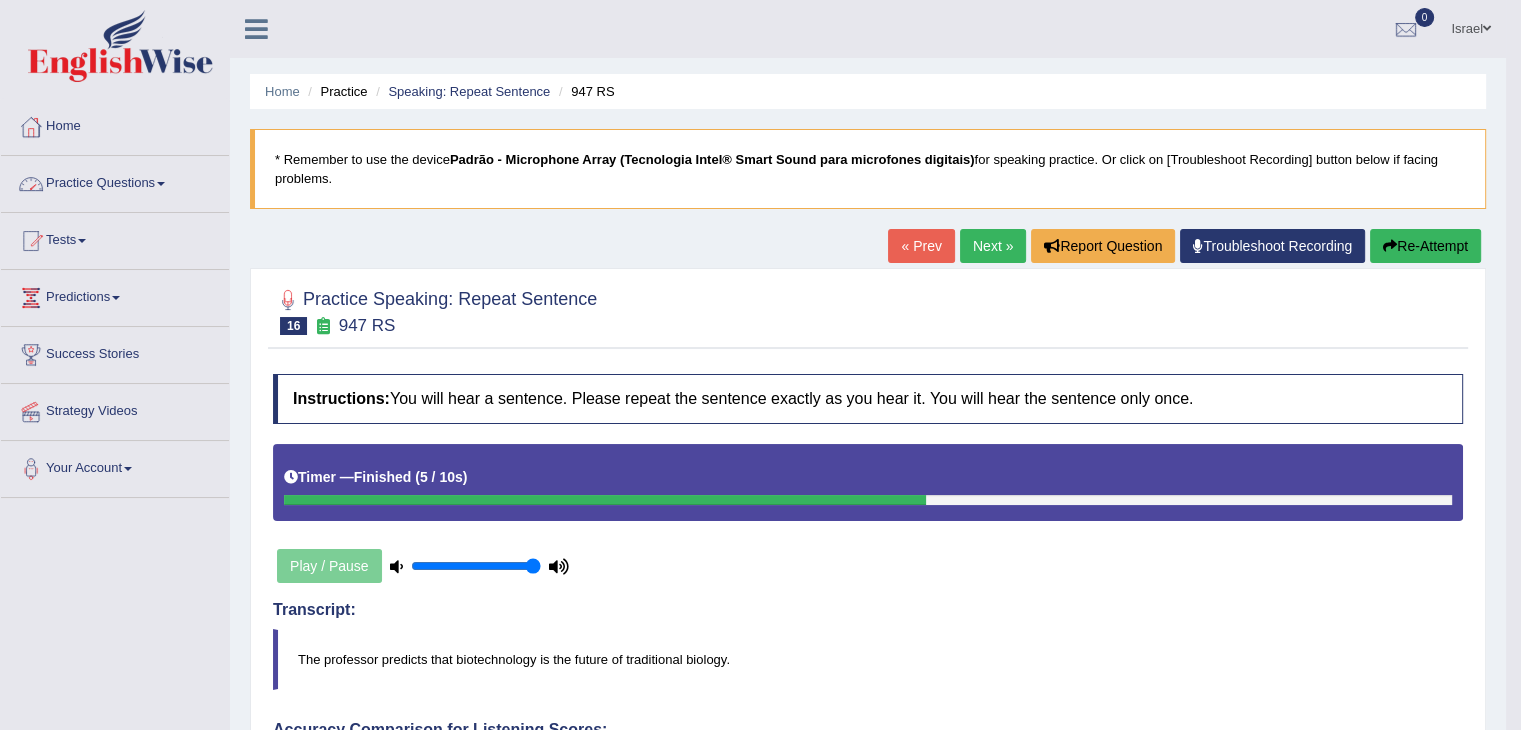 click on "Practice Questions" at bounding box center [115, 181] 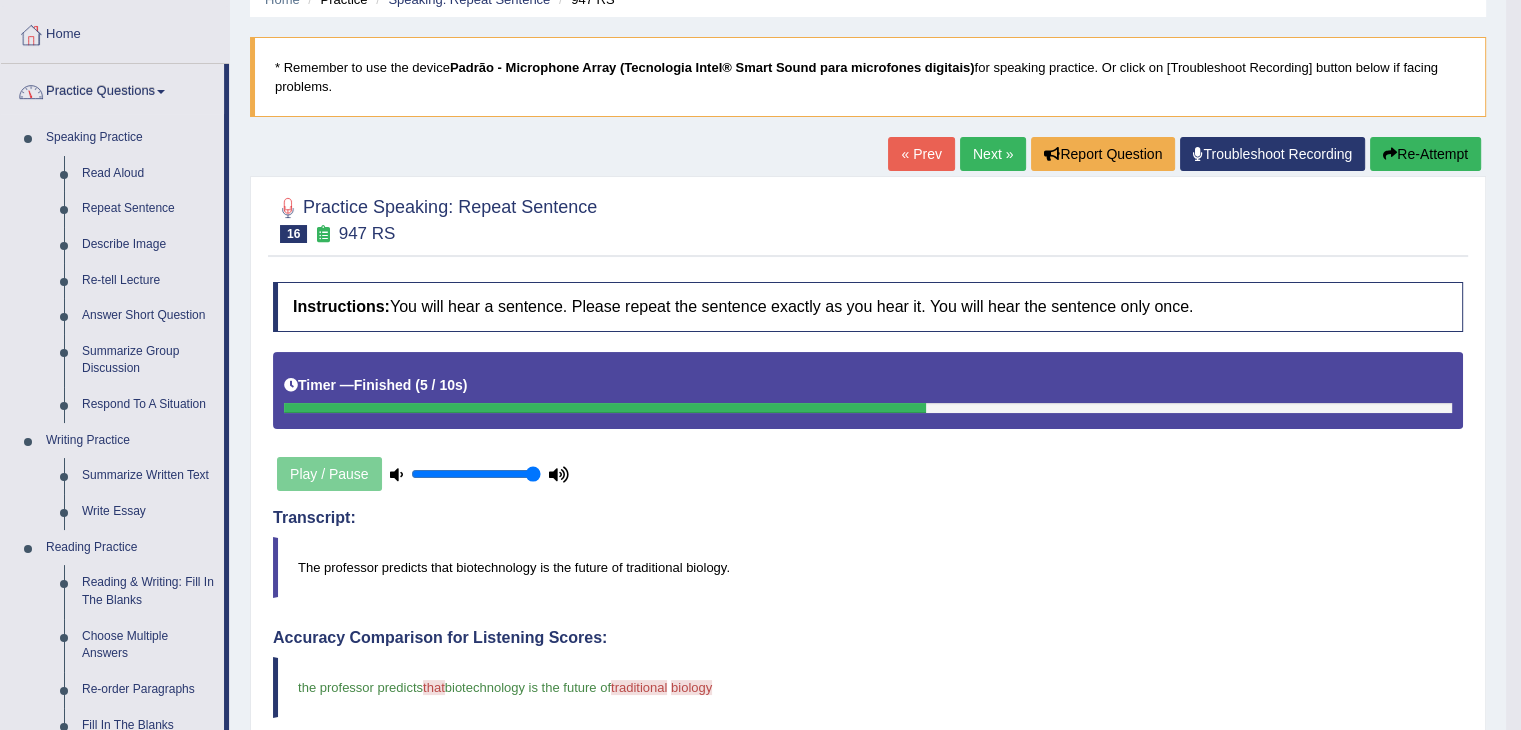 scroll, scrollTop: 100, scrollLeft: 0, axis: vertical 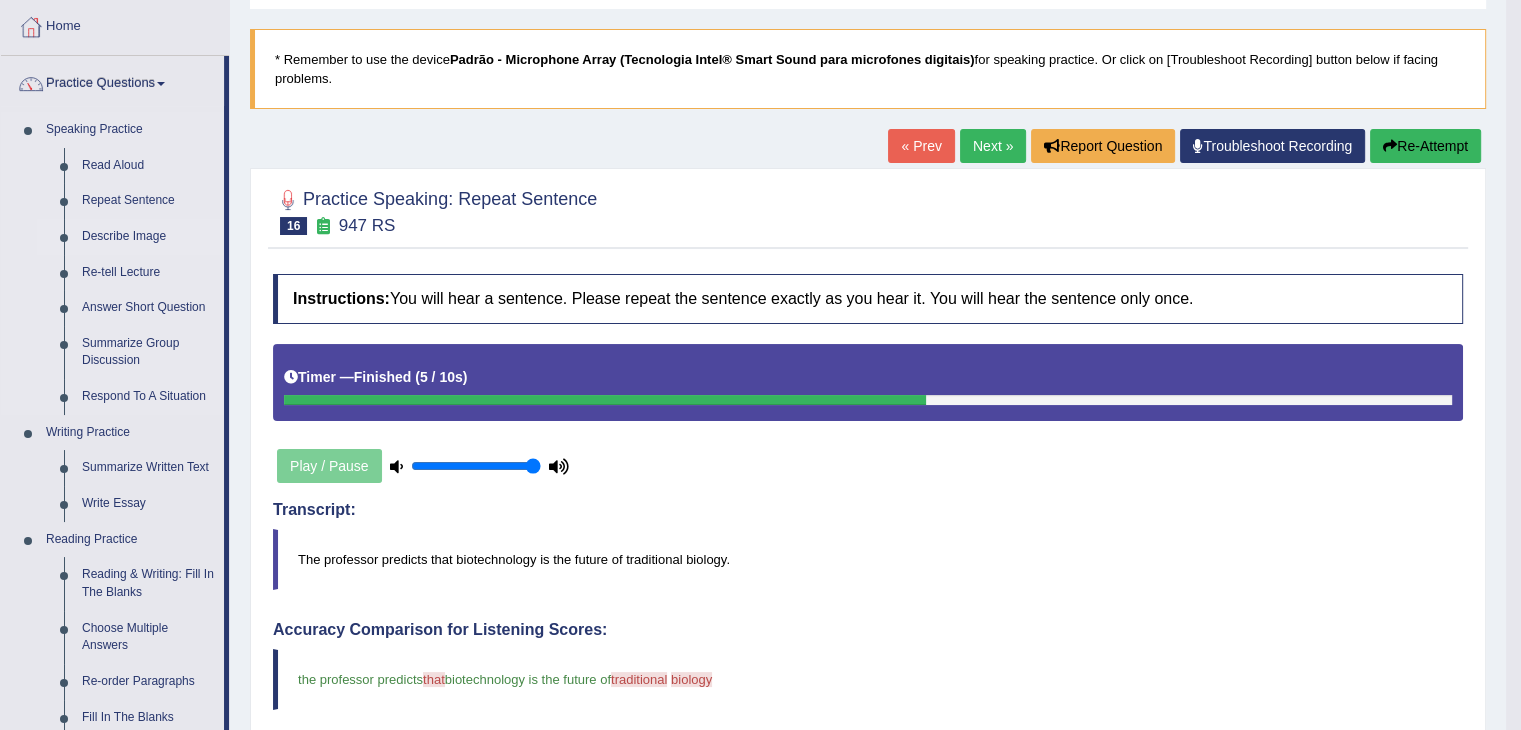 click on "Describe Image" at bounding box center (148, 237) 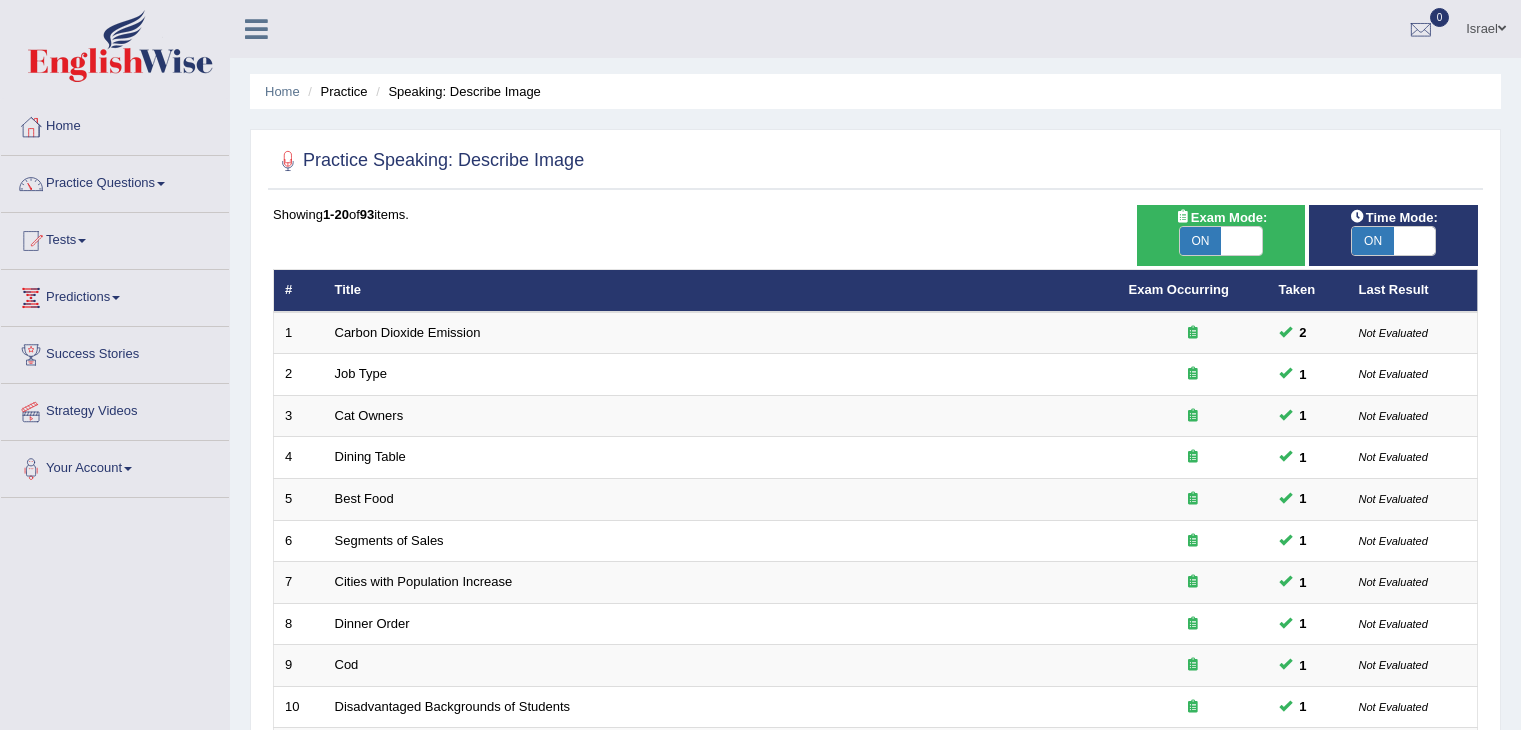 scroll, scrollTop: 0, scrollLeft: 0, axis: both 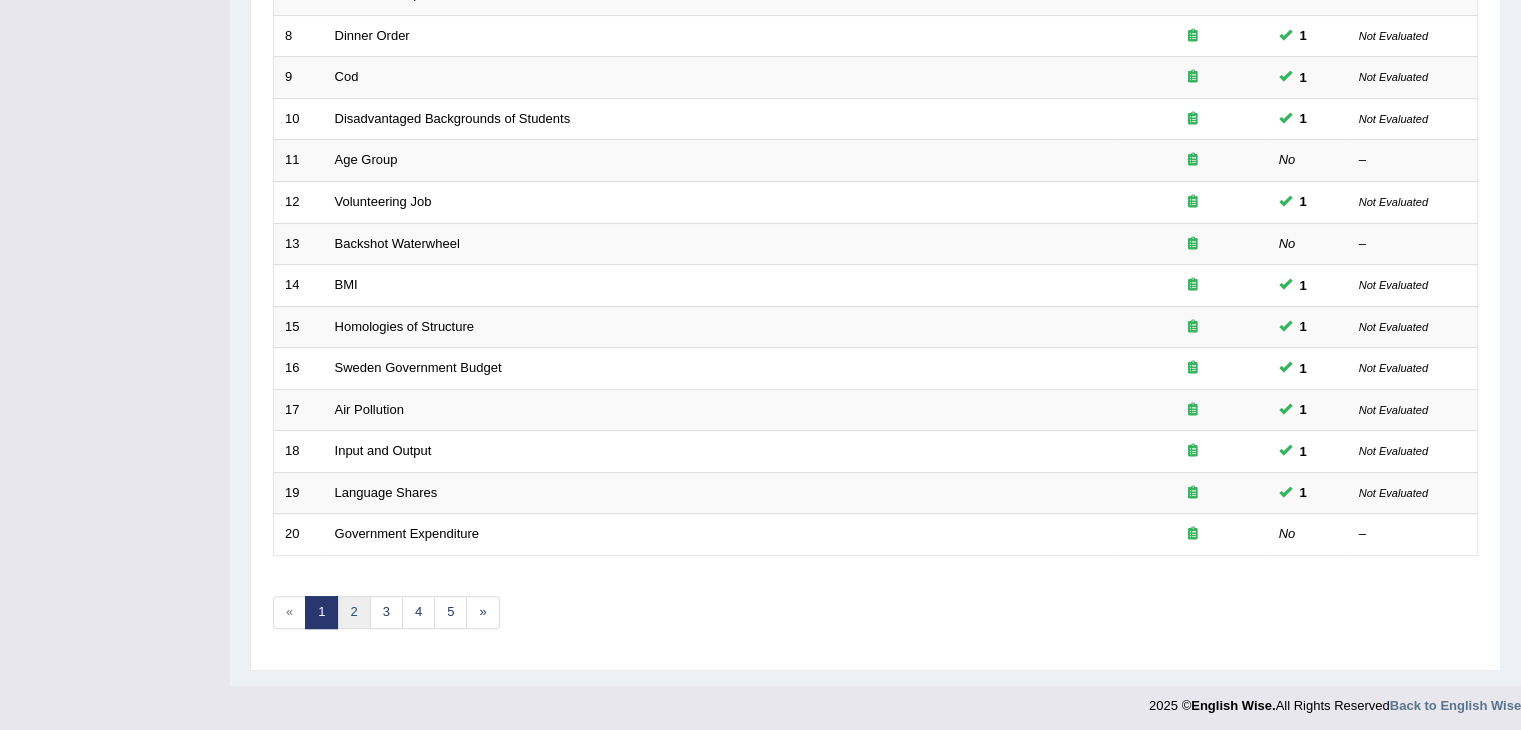 click on "2" at bounding box center [353, 612] 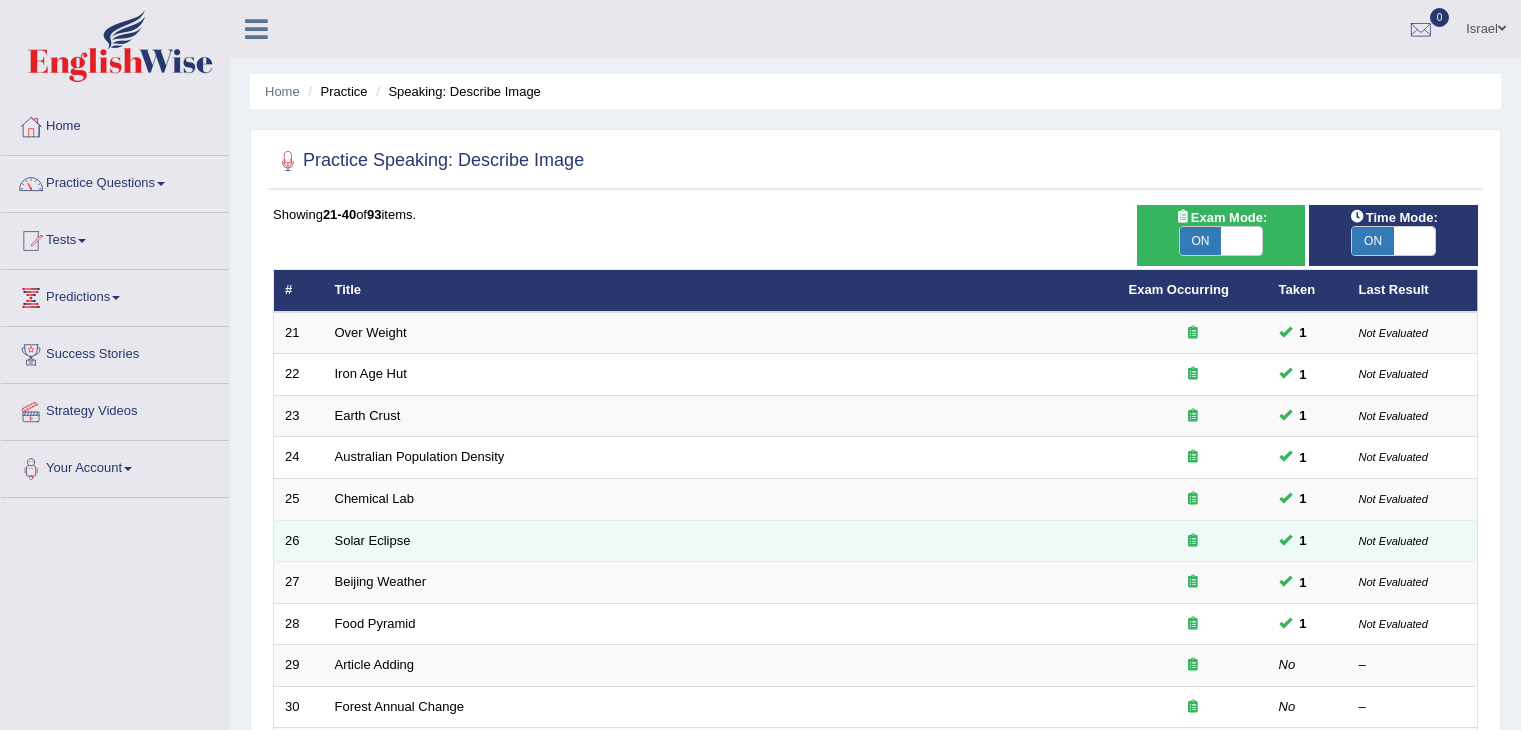 scroll, scrollTop: 0, scrollLeft: 0, axis: both 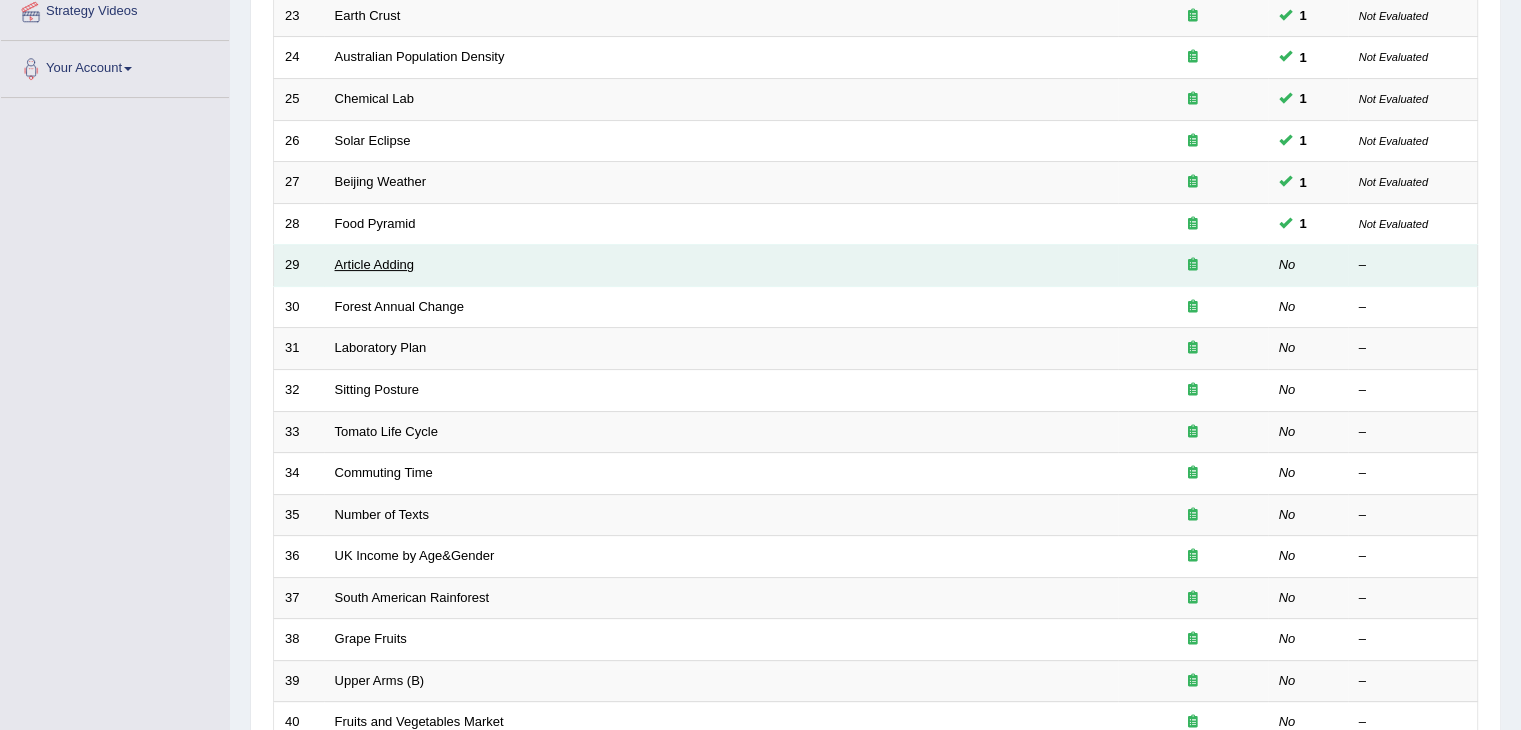 click on "Article Adding" at bounding box center (375, 264) 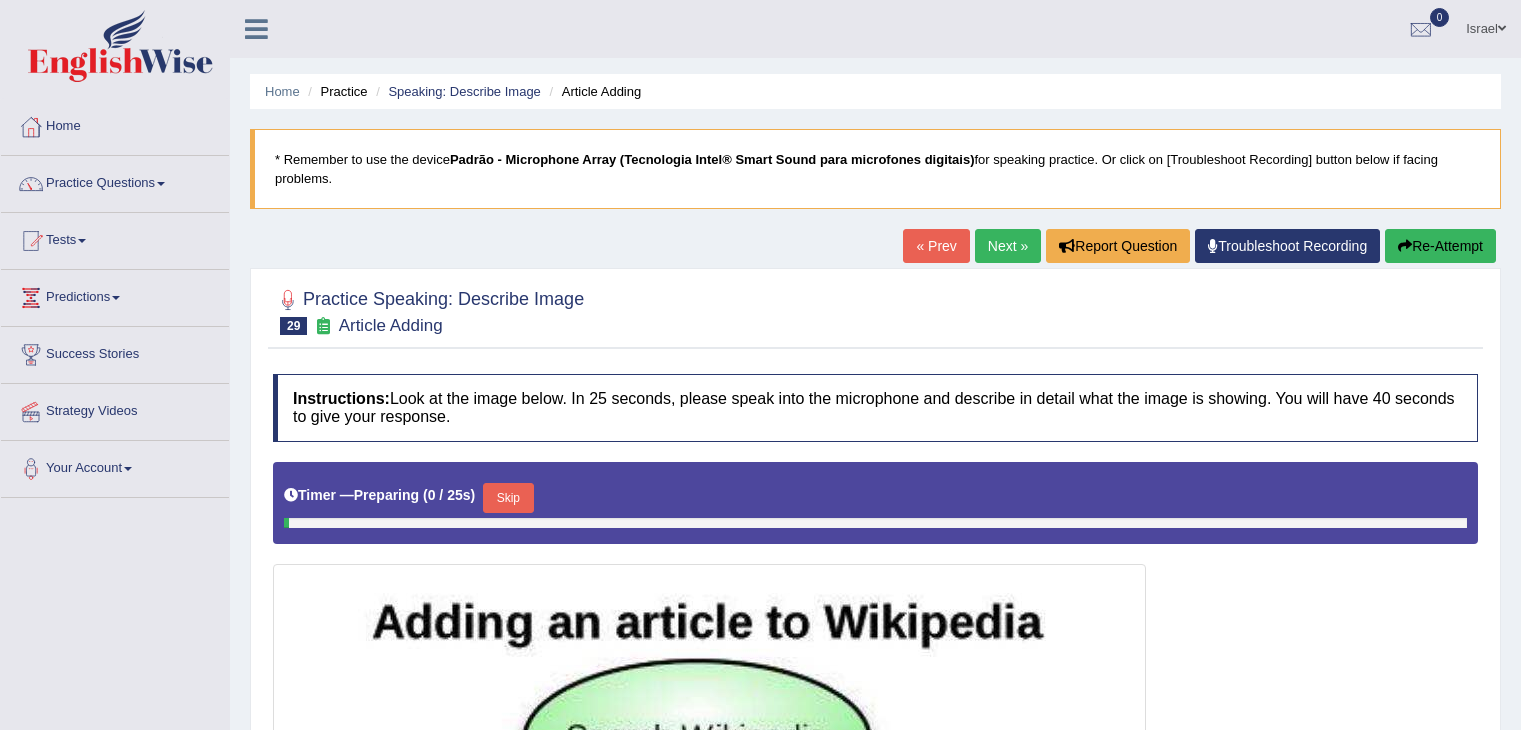scroll, scrollTop: 0, scrollLeft: 0, axis: both 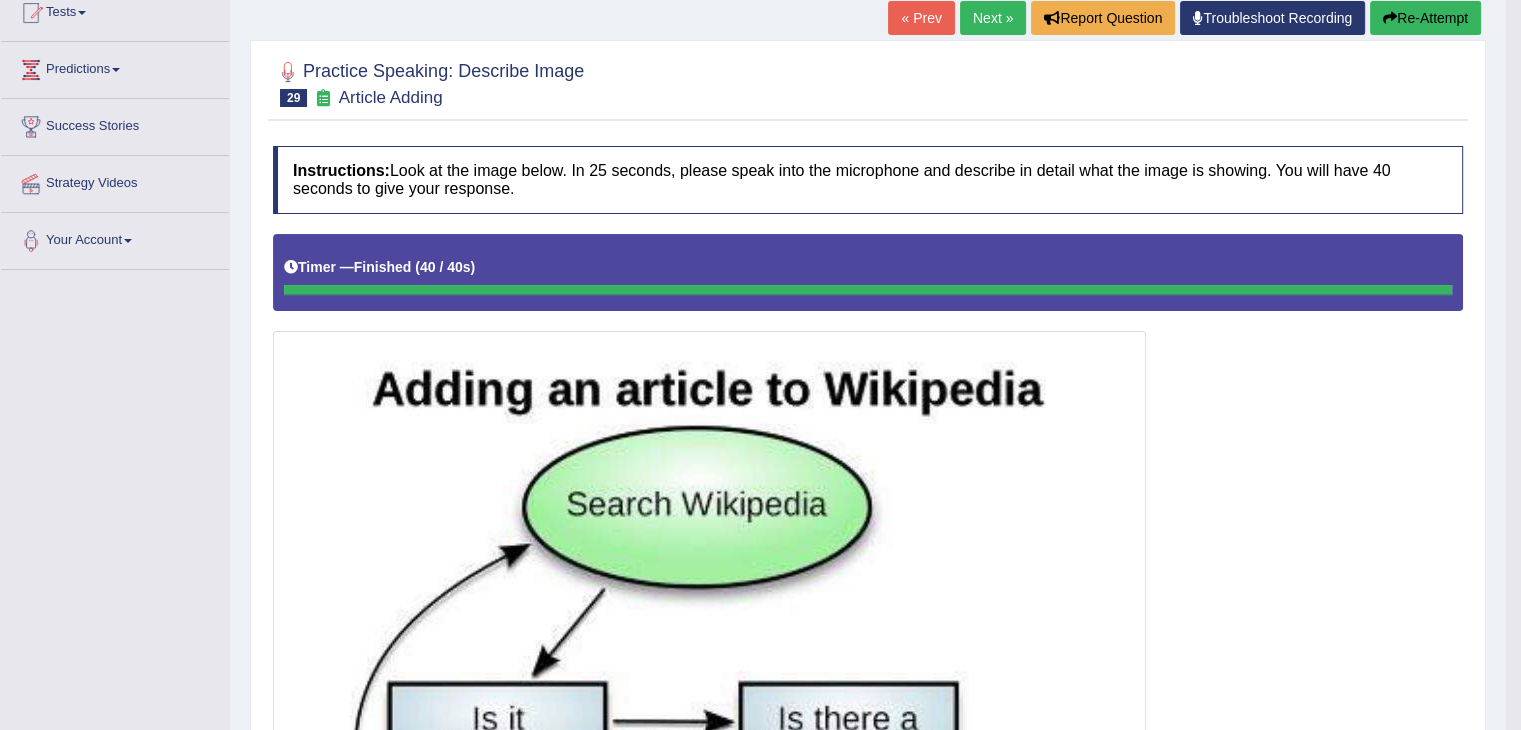 click on "Next »" at bounding box center [993, 18] 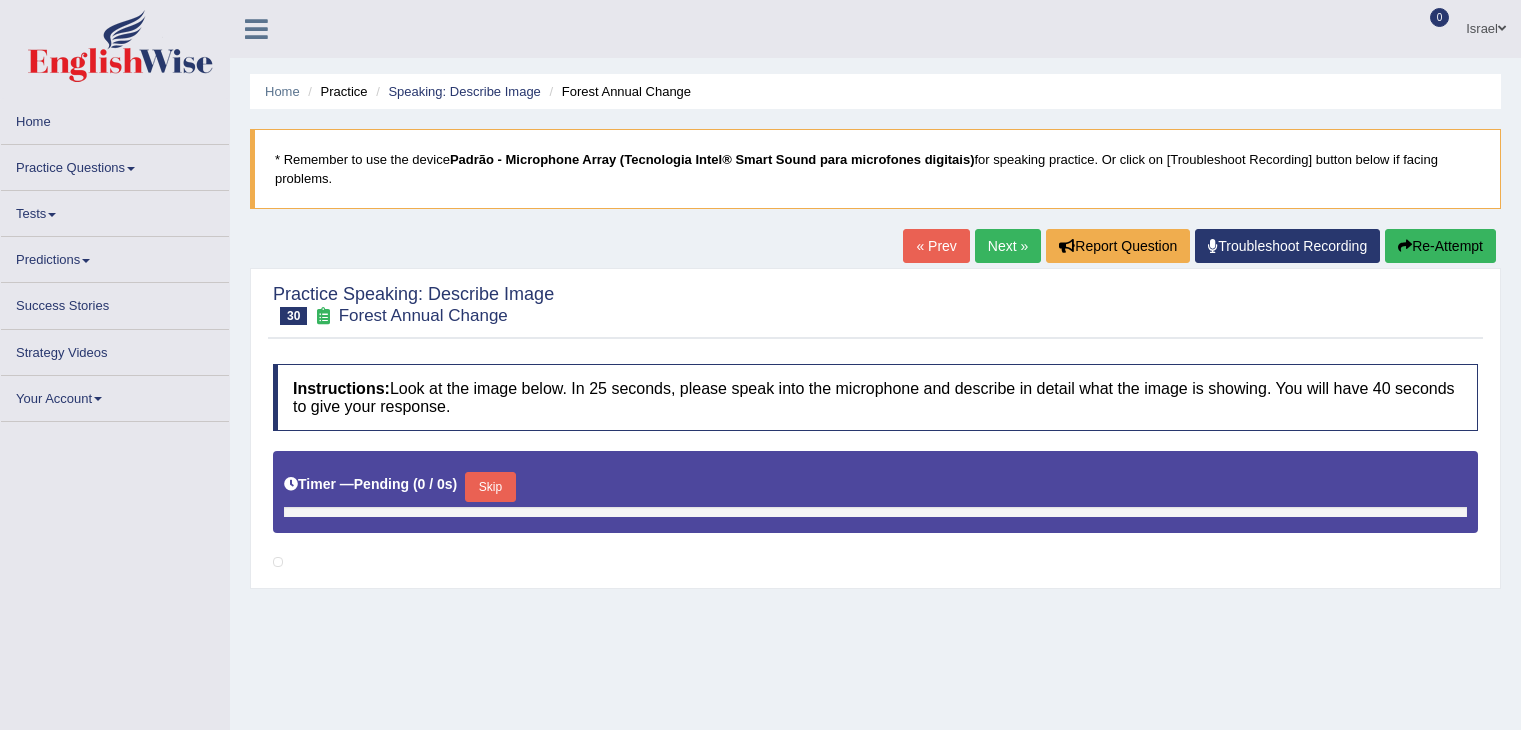 scroll, scrollTop: 116, scrollLeft: 0, axis: vertical 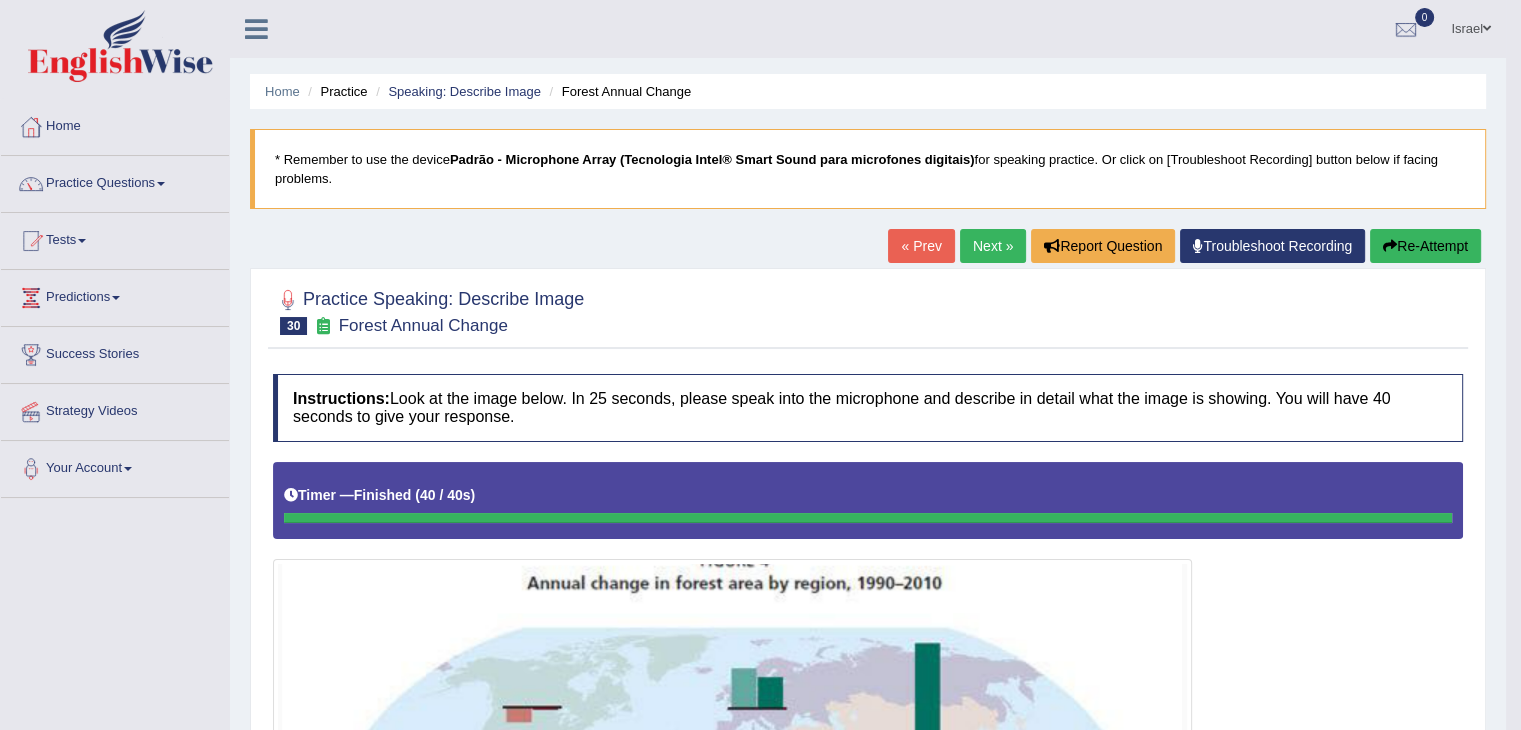 click on "Next »" at bounding box center [993, 246] 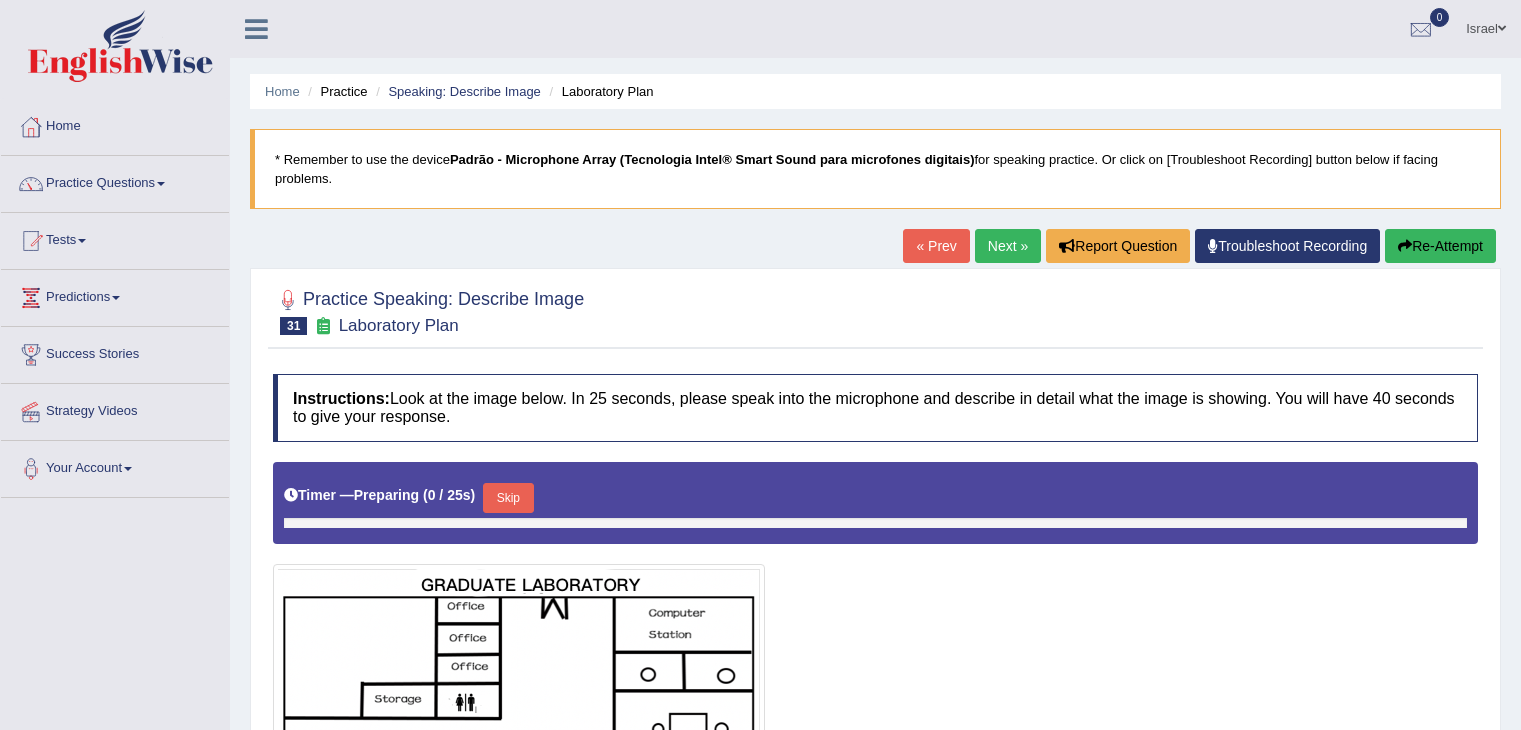 scroll, scrollTop: 63, scrollLeft: 0, axis: vertical 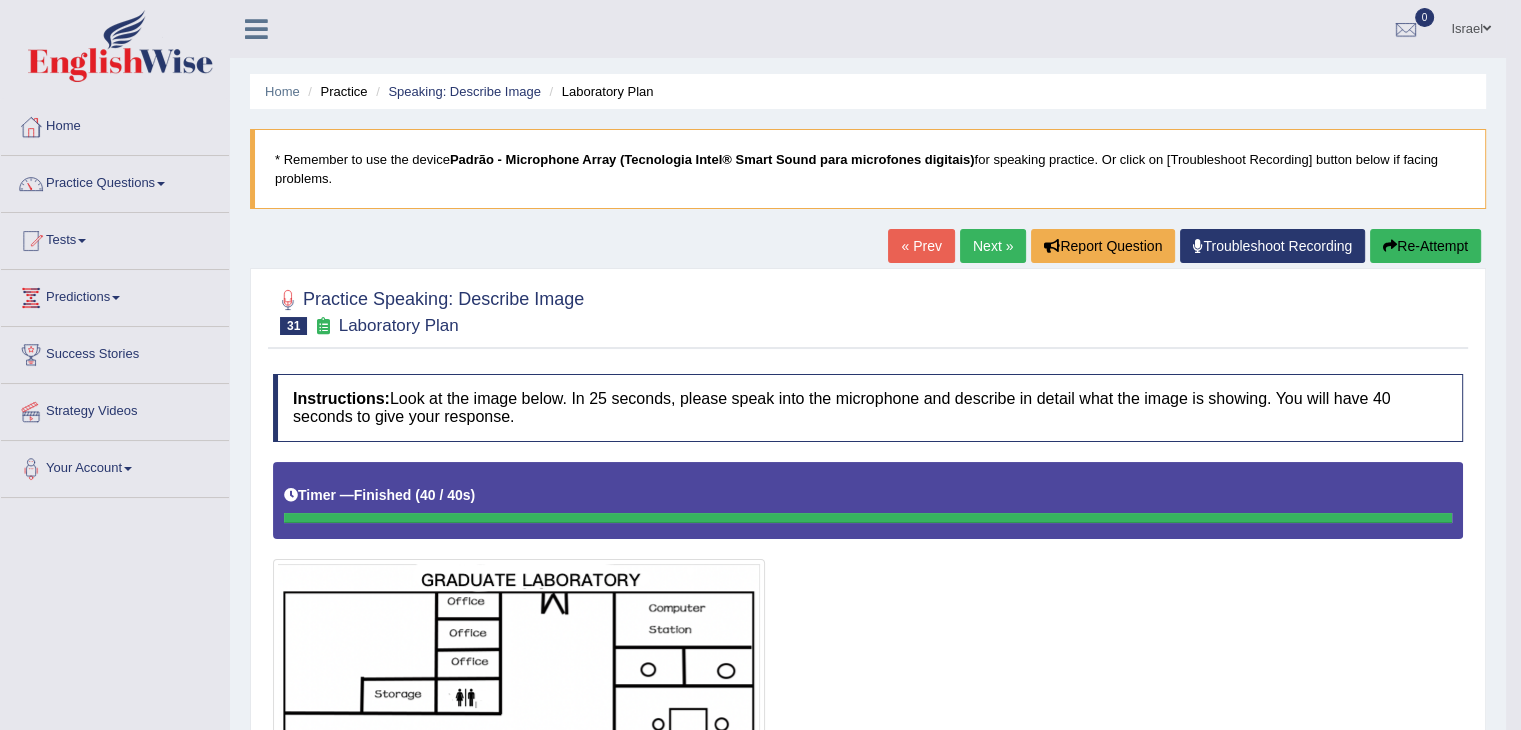 click on "Next »" at bounding box center [993, 246] 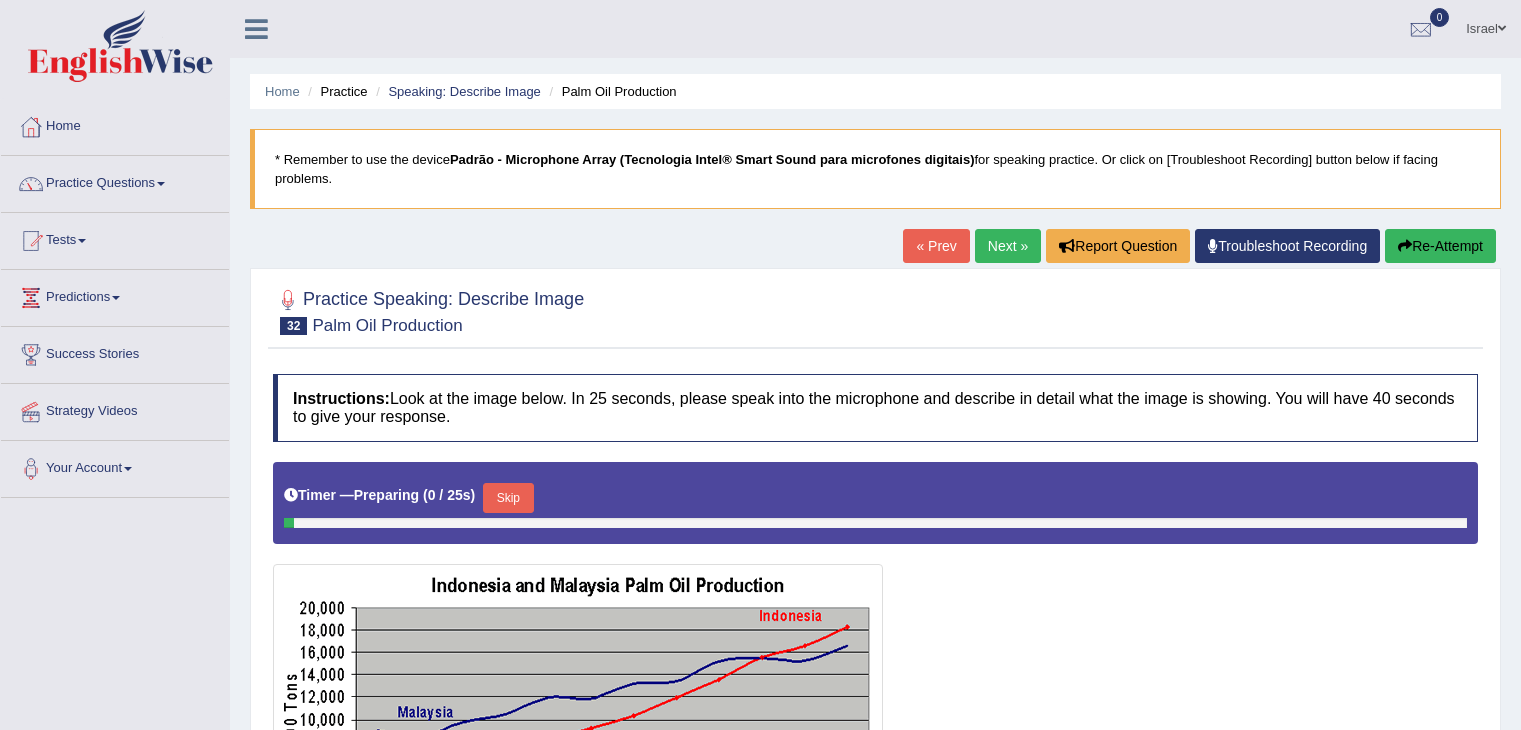 scroll, scrollTop: 336, scrollLeft: 0, axis: vertical 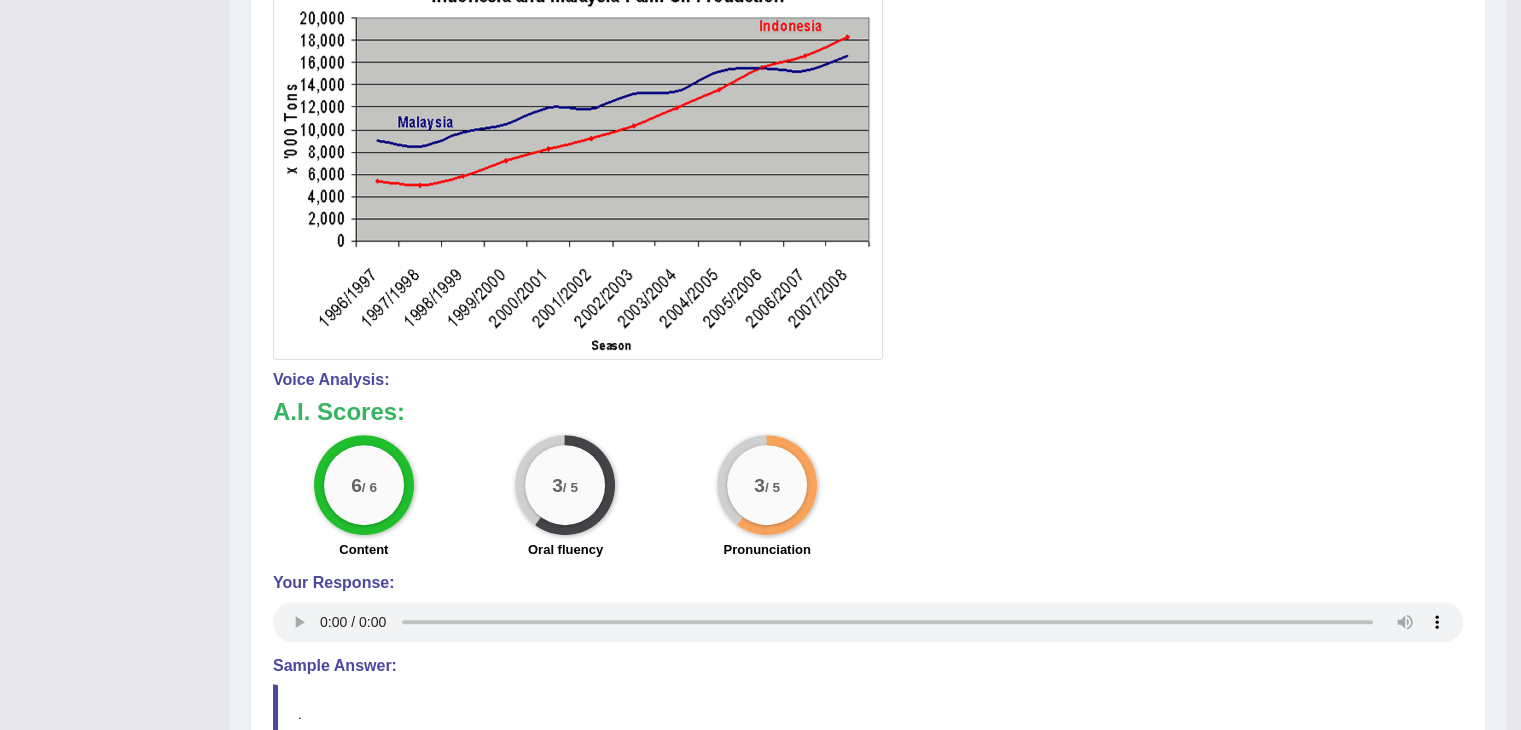 click at bounding box center [868, 118] 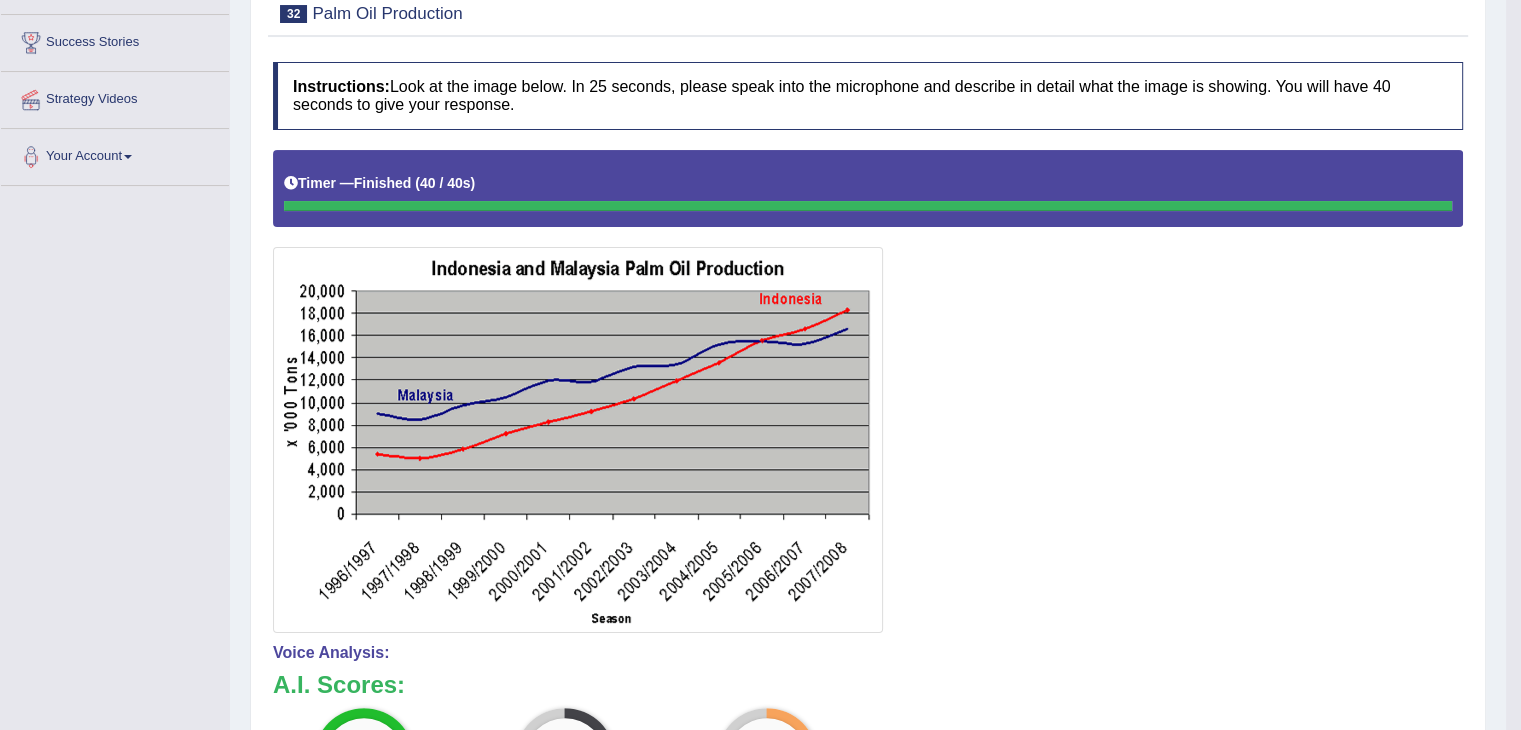 scroll, scrollTop: 185, scrollLeft: 0, axis: vertical 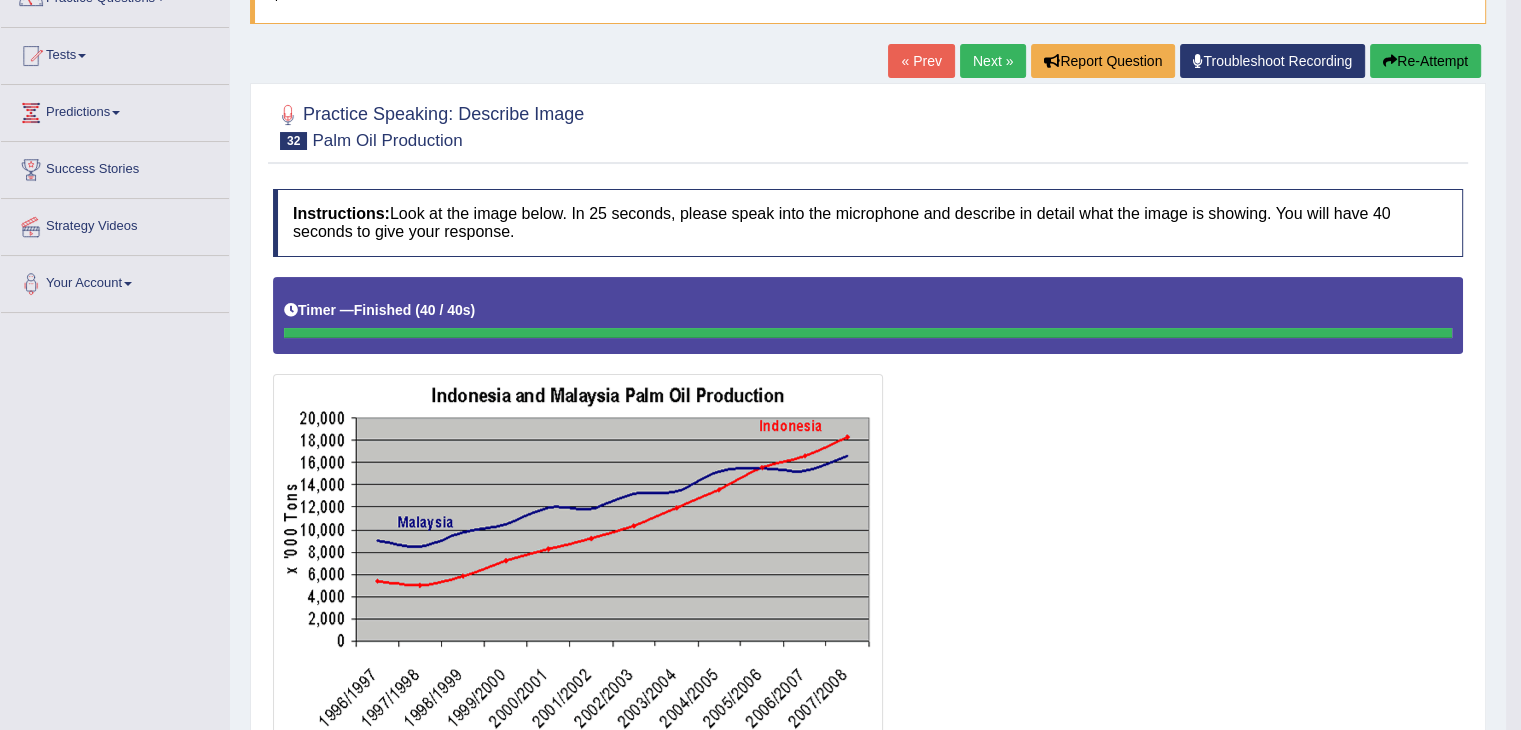 click on "Next »" at bounding box center [993, 61] 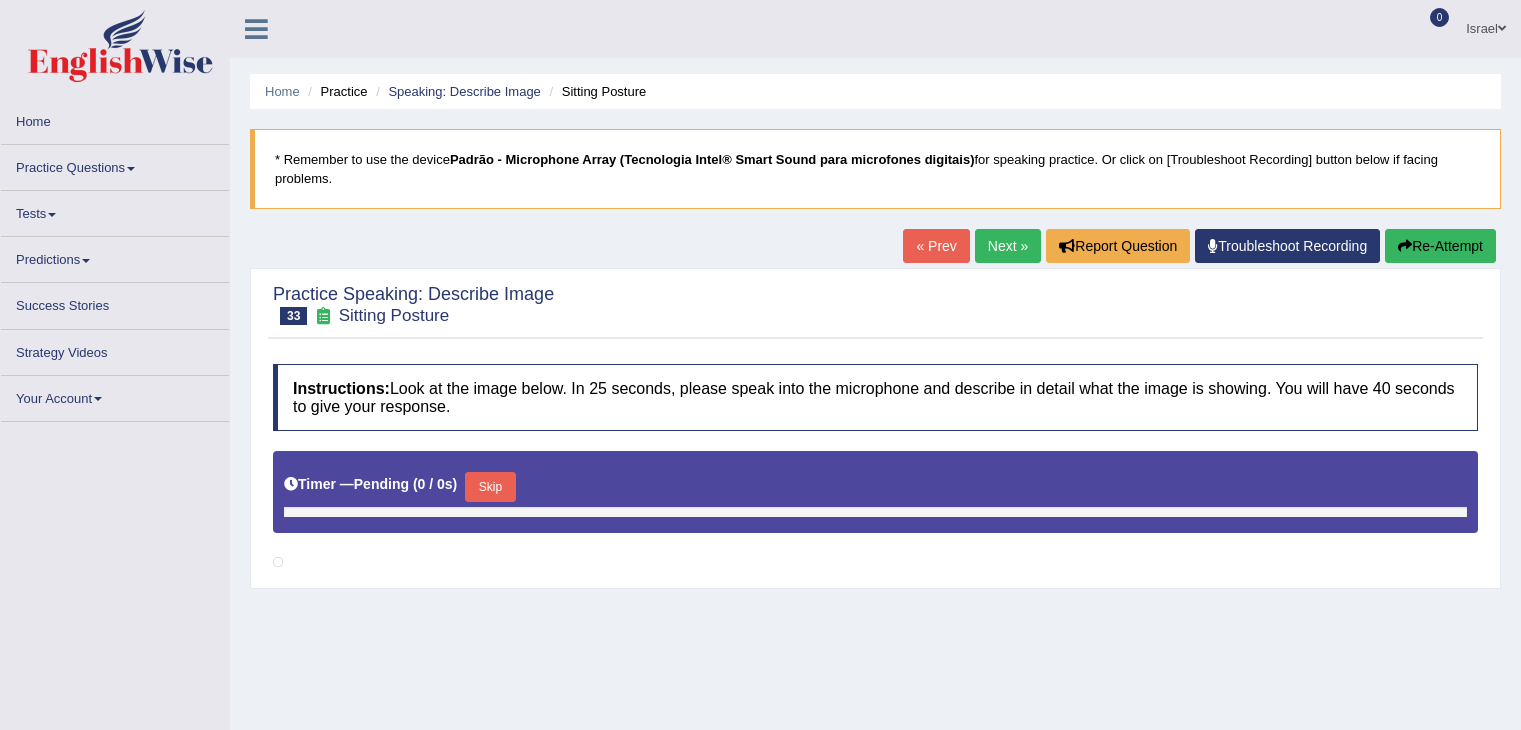 scroll, scrollTop: 78, scrollLeft: 0, axis: vertical 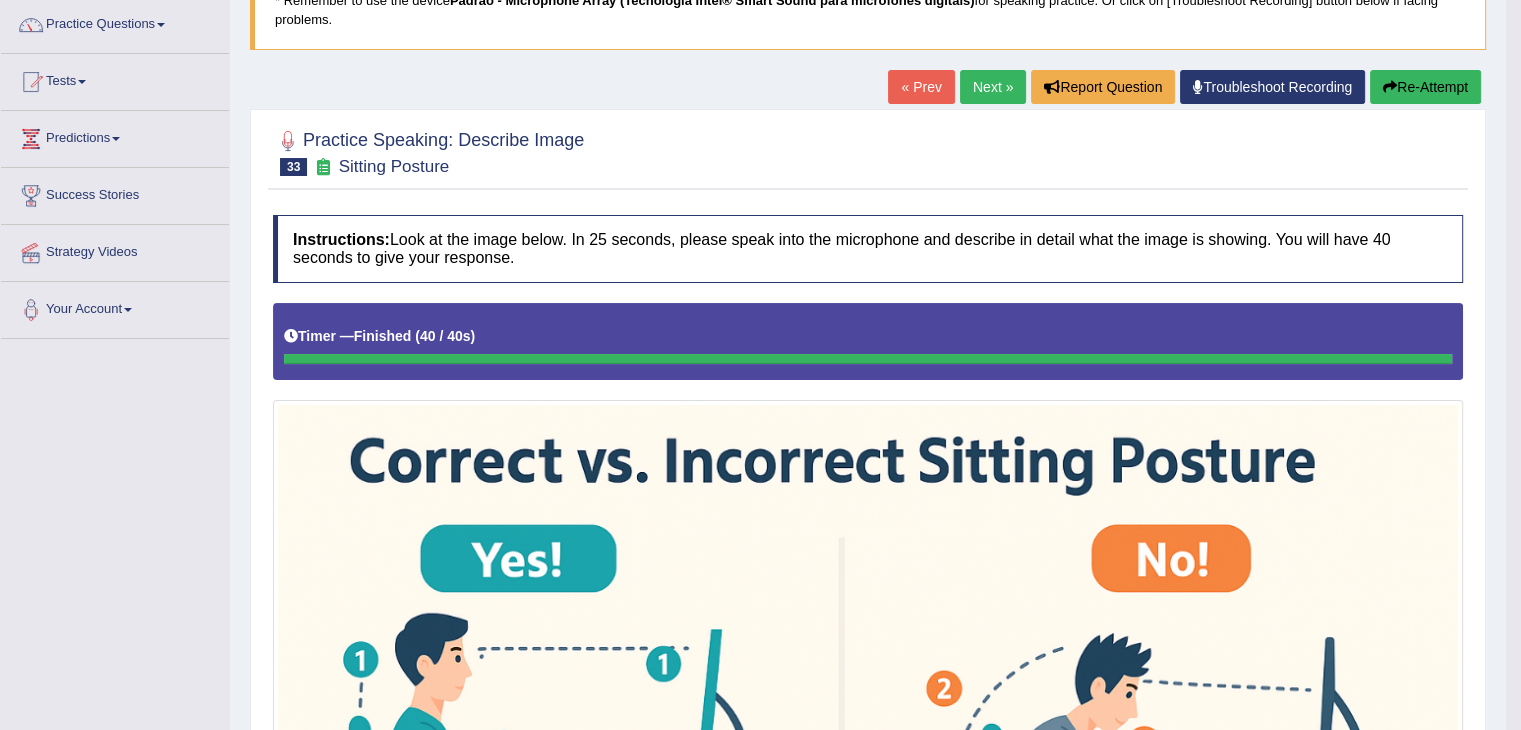click on "Next »" at bounding box center (993, 87) 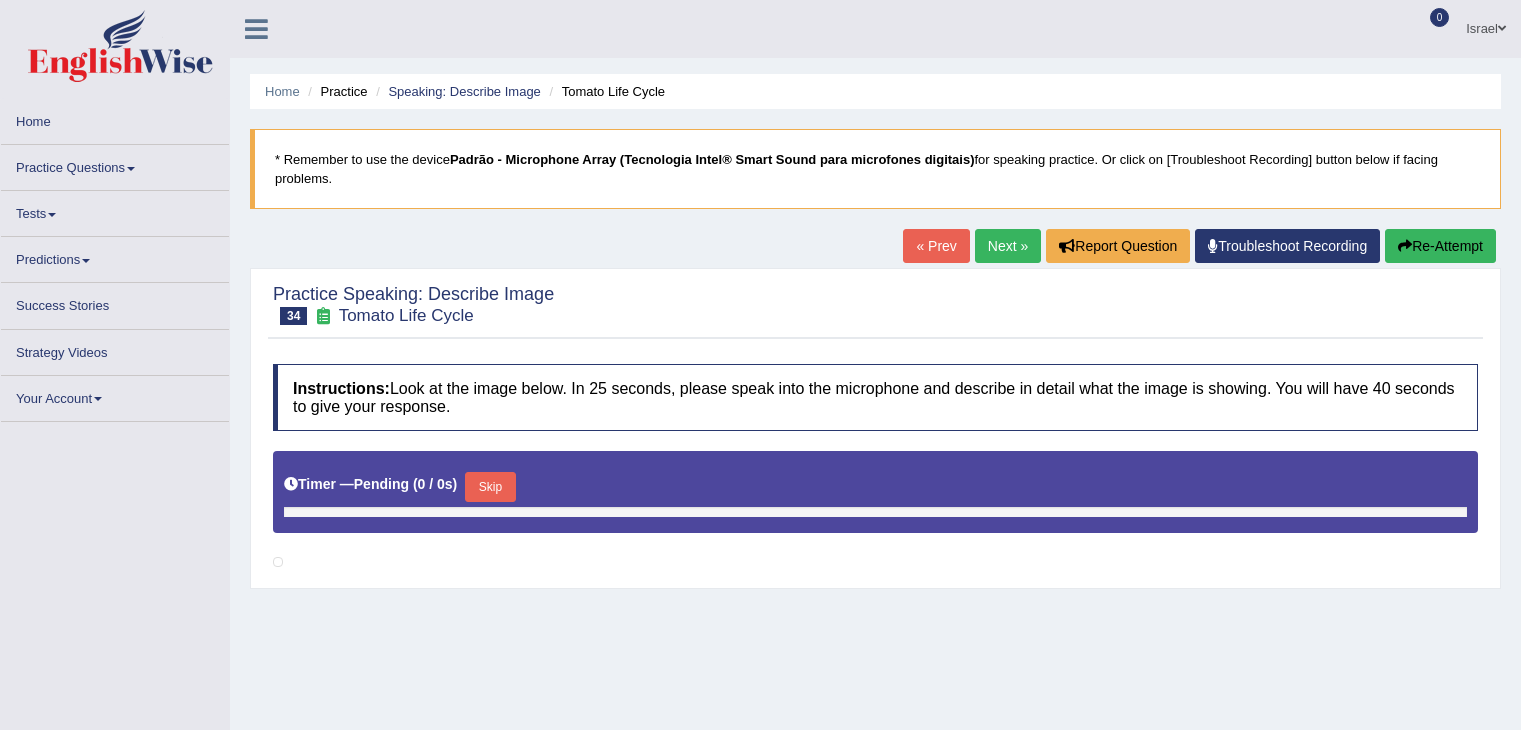 scroll, scrollTop: 0, scrollLeft: 0, axis: both 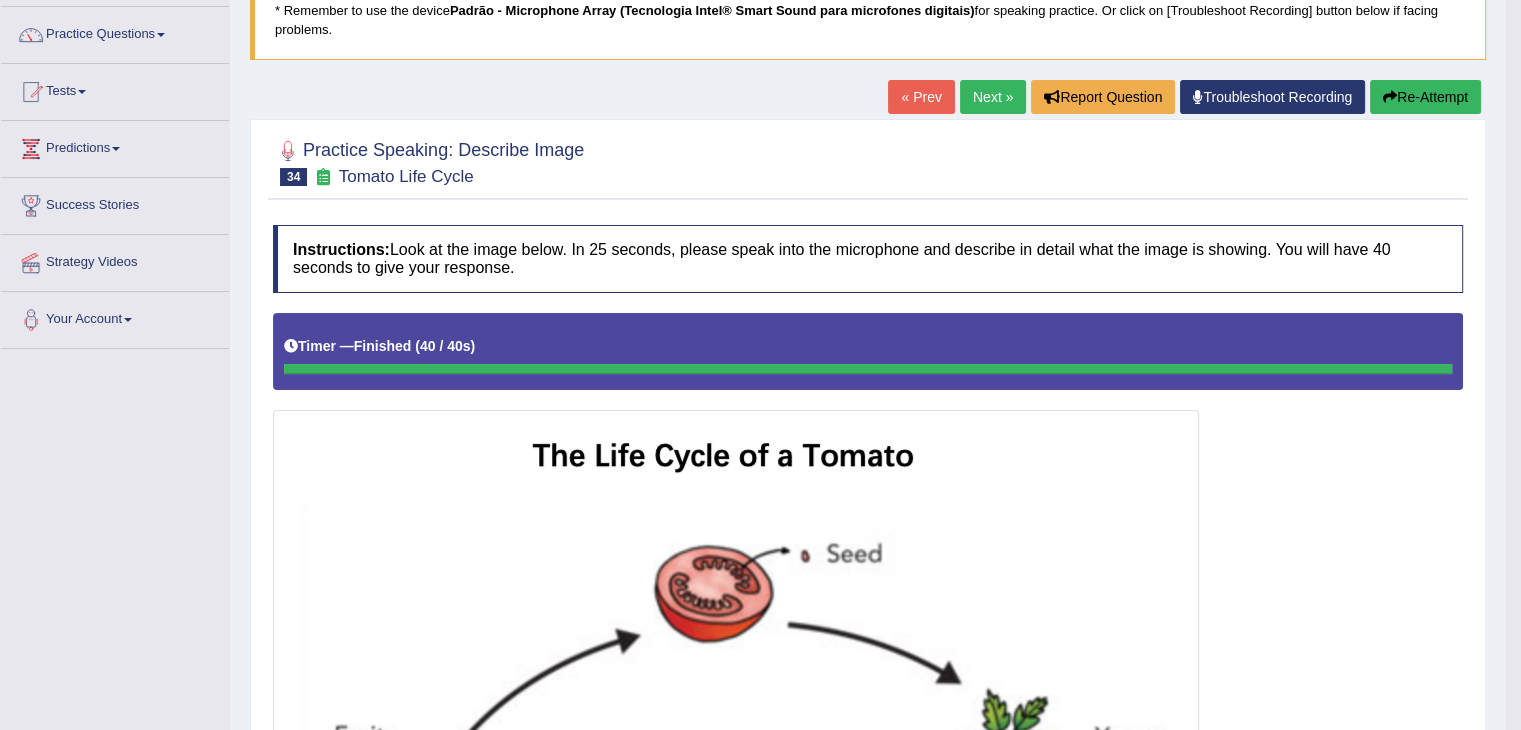 click on "Next »" at bounding box center [993, 97] 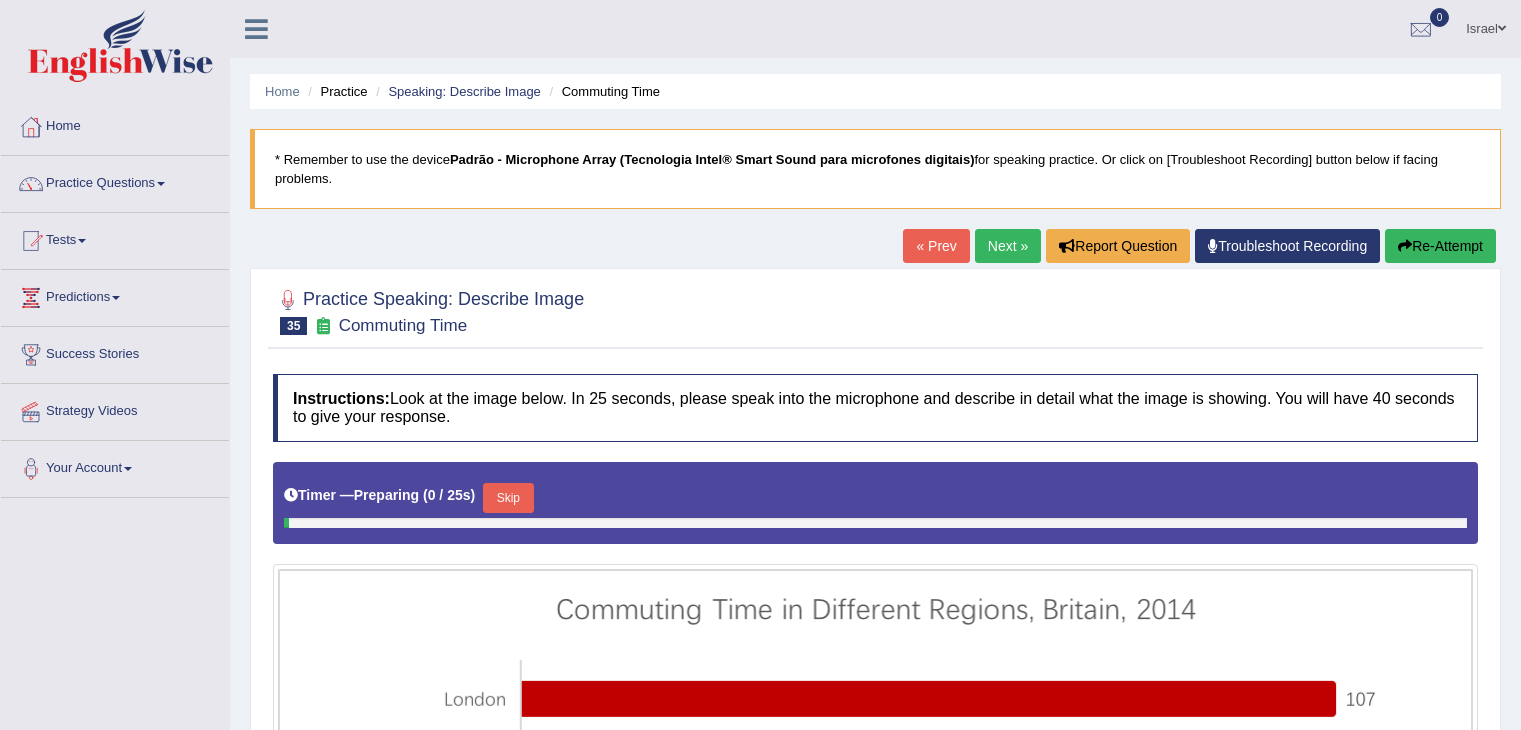 scroll, scrollTop: 130, scrollLeft: 0, axis: vertical 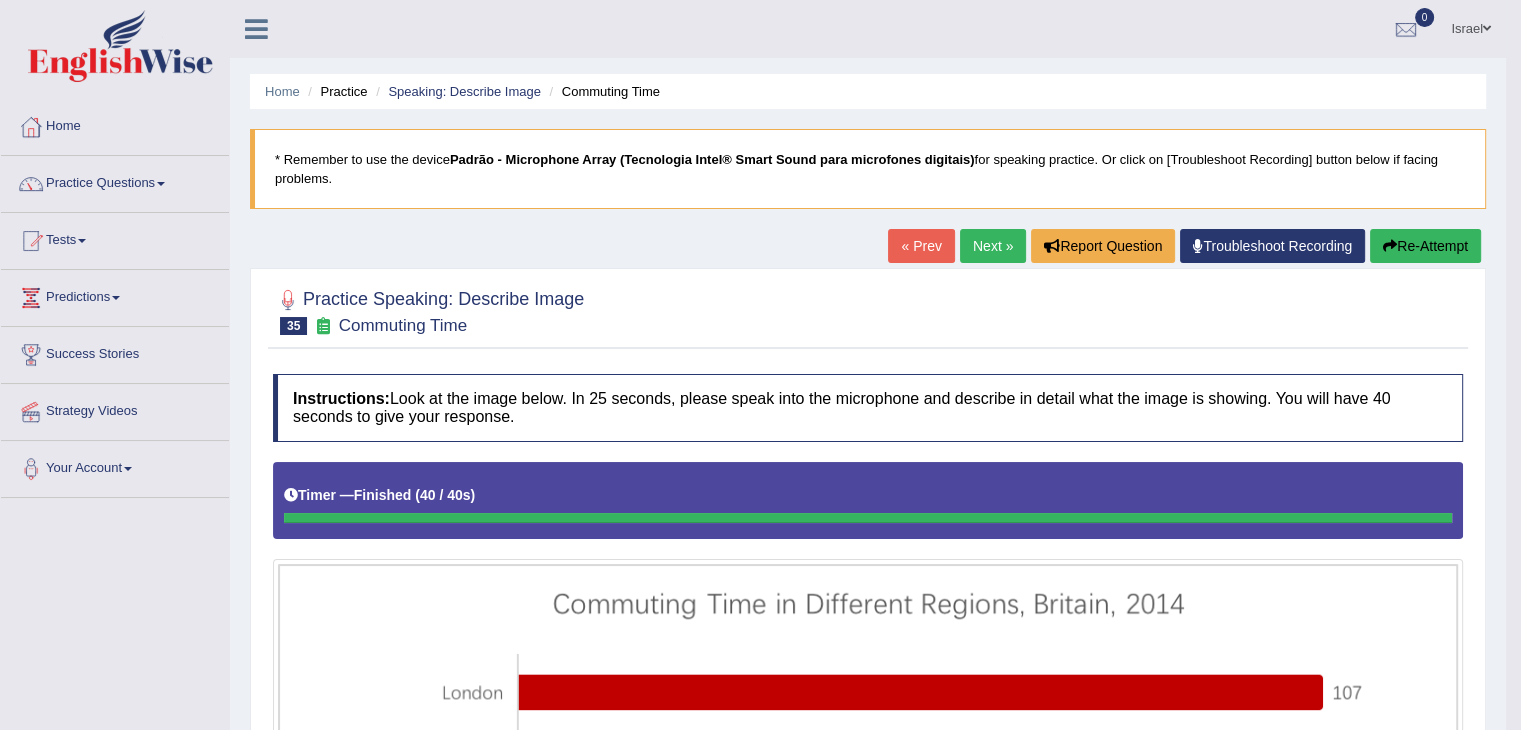 click on "Next »" at bounding box center [993, 246] 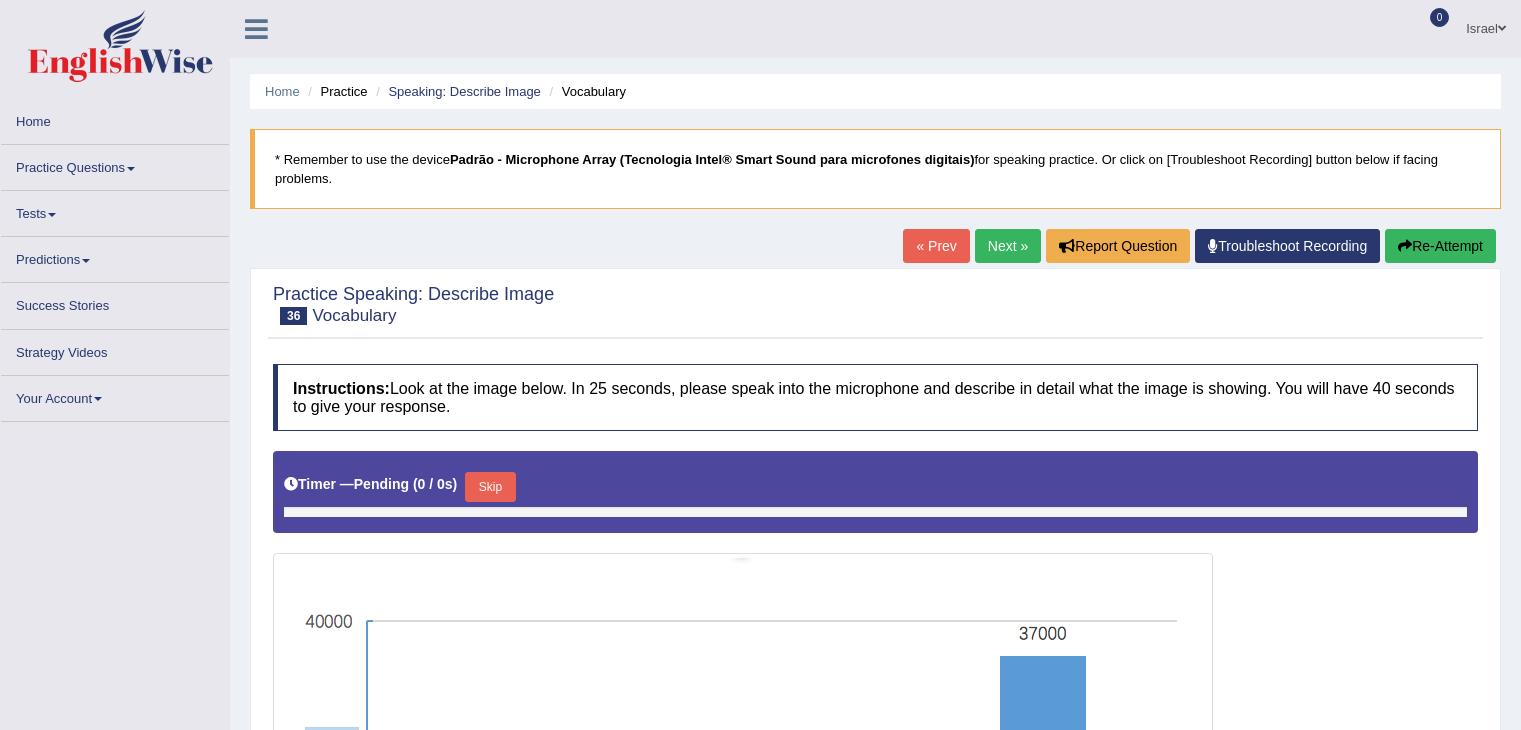 scroll, scrollTop: 111, scrollLeft: 0, axis: vertical 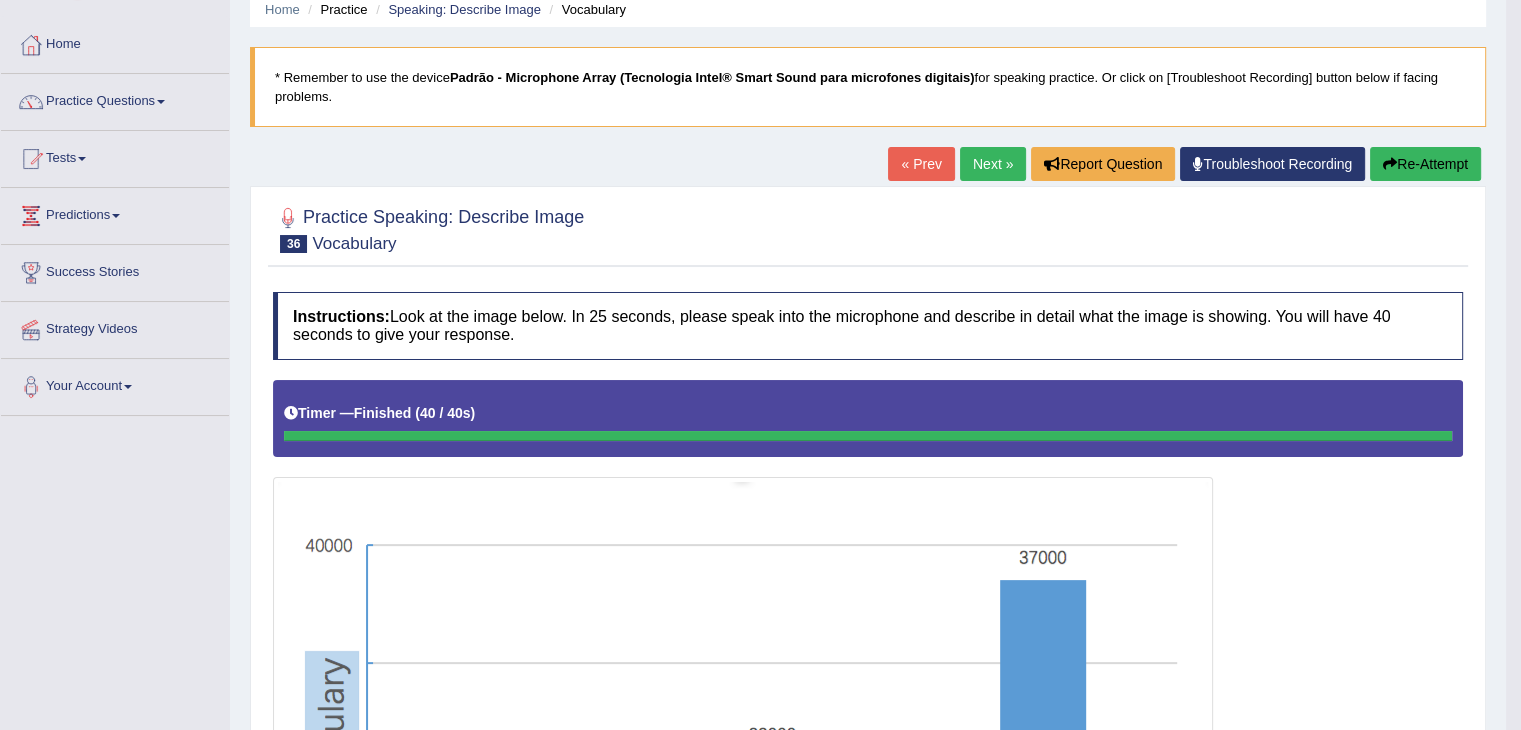 click on "Next »" at bounding box center (993, 164) 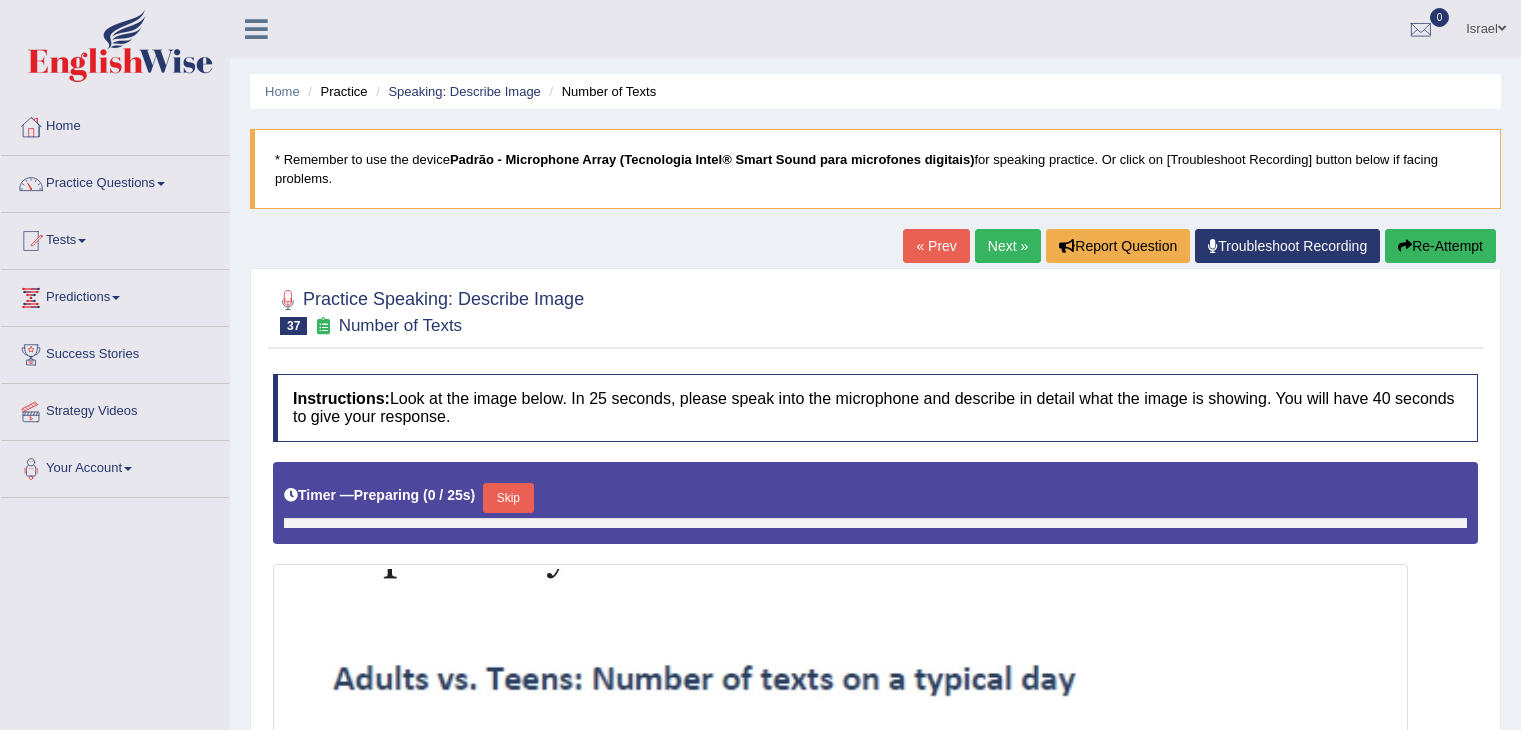 scroll, scrollTop: 53, scrollLeft: 0, axis: vertical 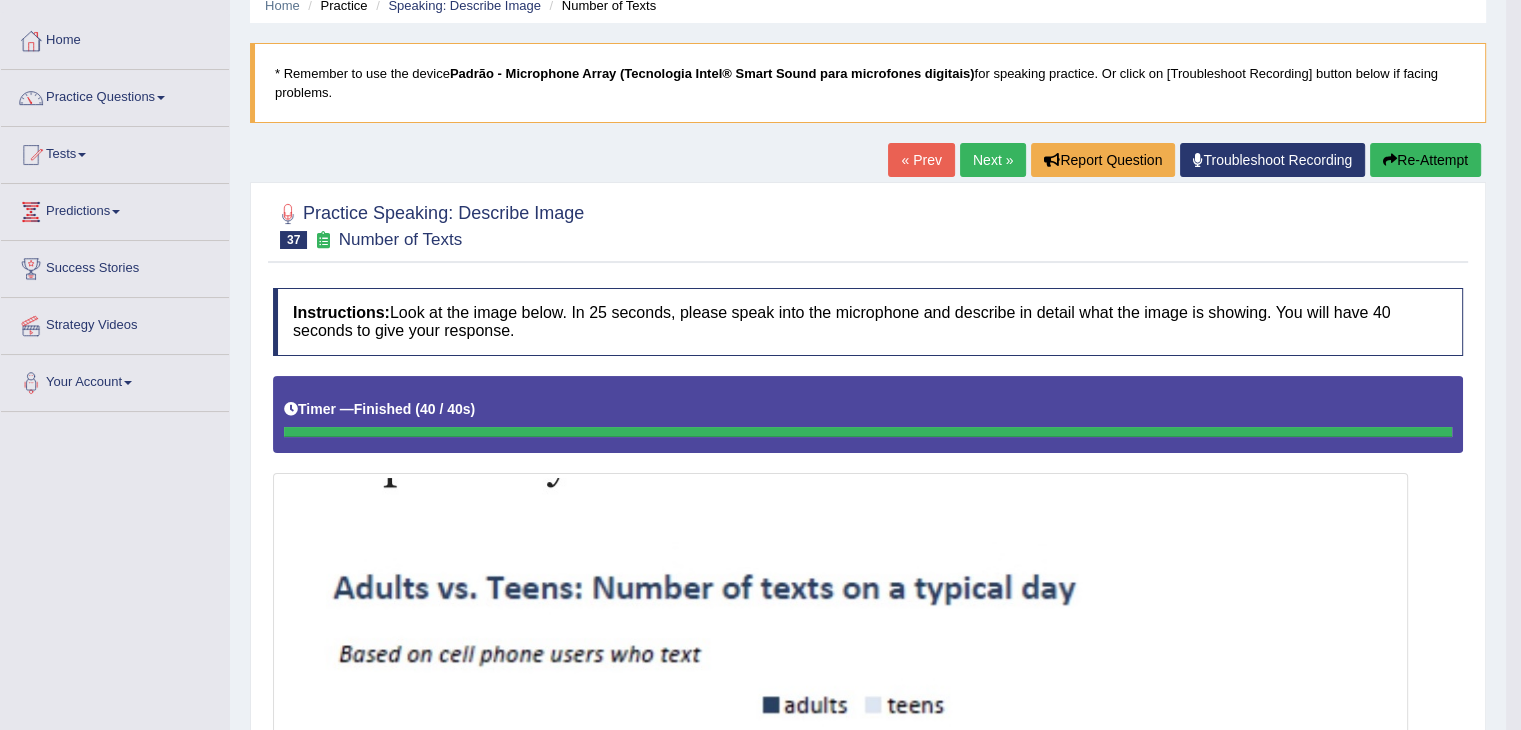 click on "Next »" at bounding box center (993, 160) 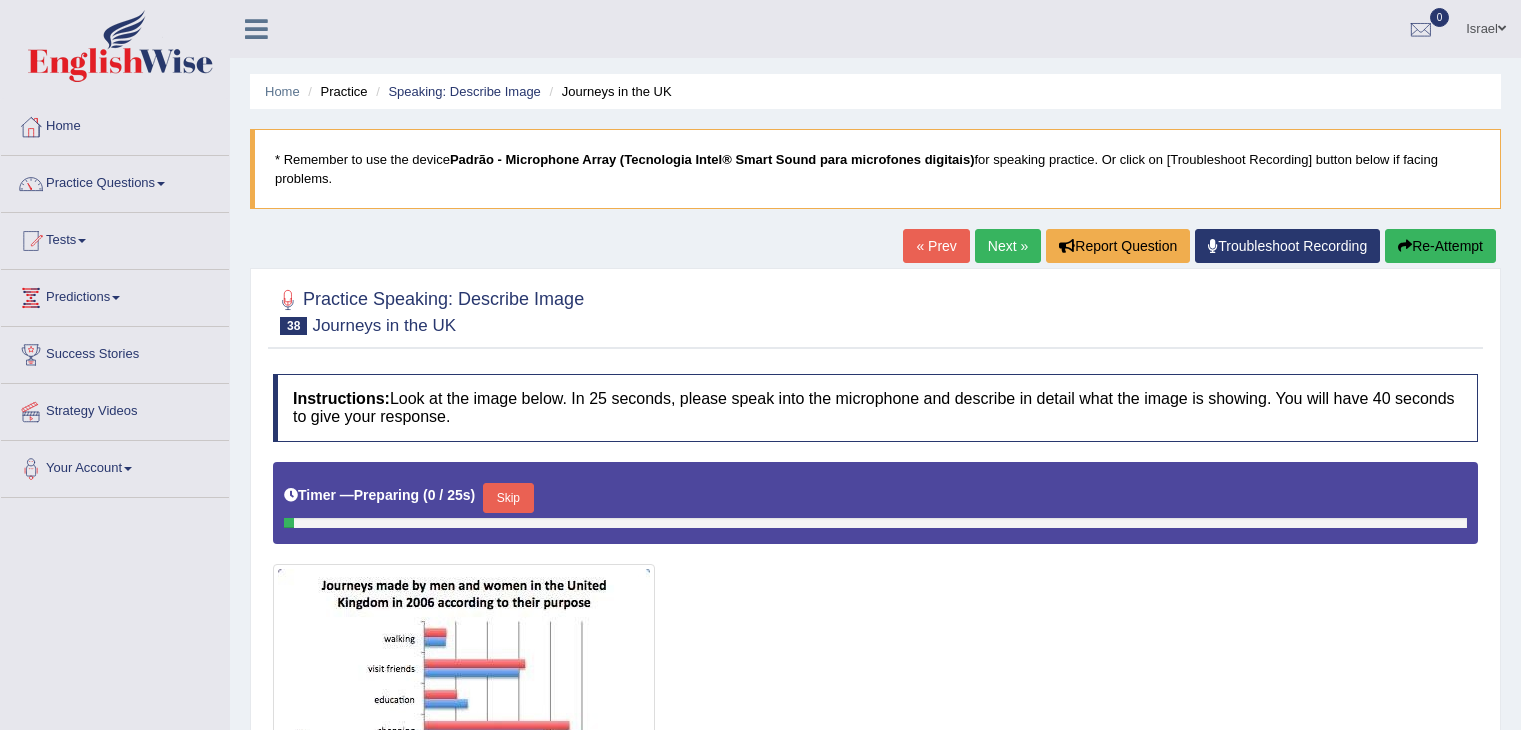 scroll, scrollTop: 300, scrollLeft: 0, axis: vertical 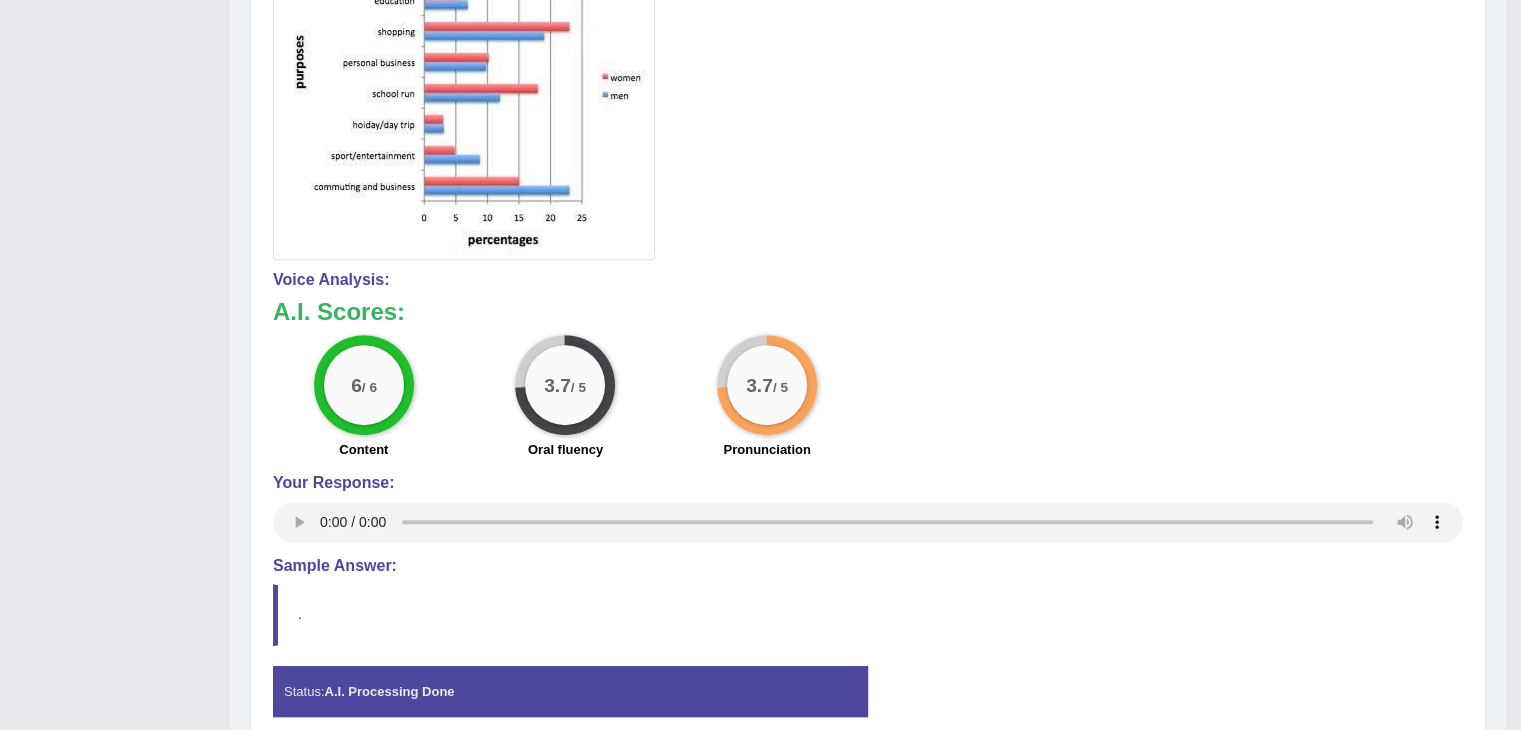 click at bounding box center (868, 14) 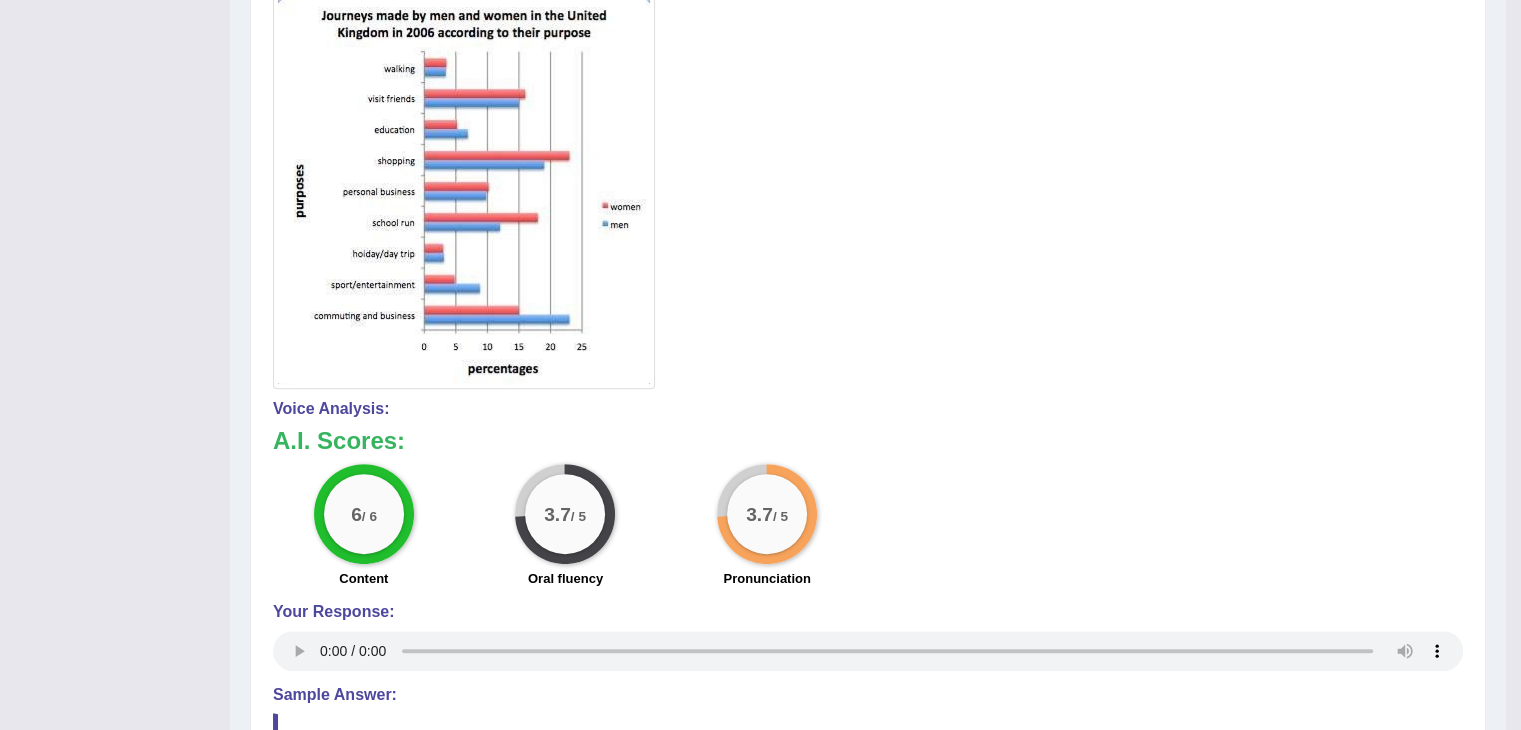 scroll, scrollTop: 594, scrollLeft: 0, axis: vertical 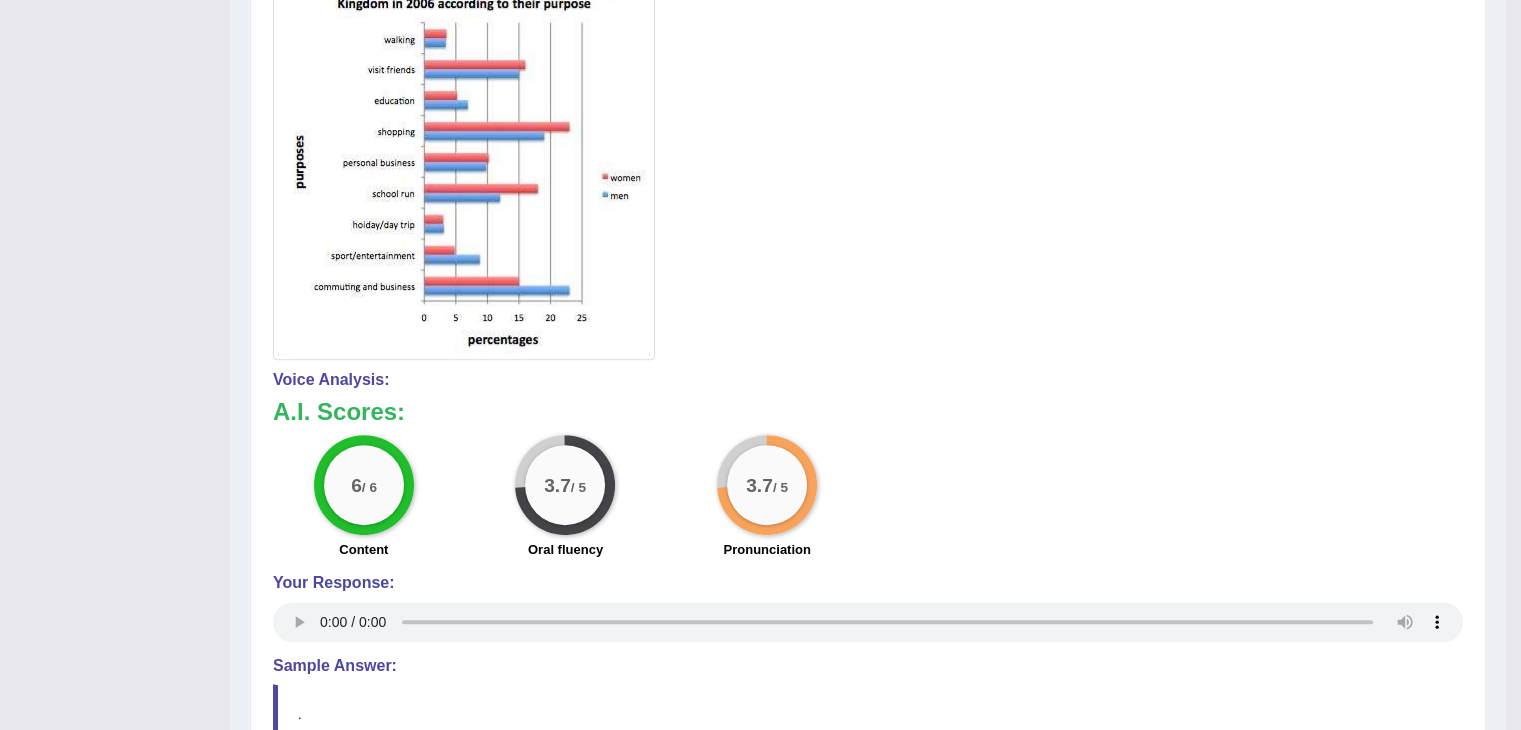 click at bounding box center (868, 114) 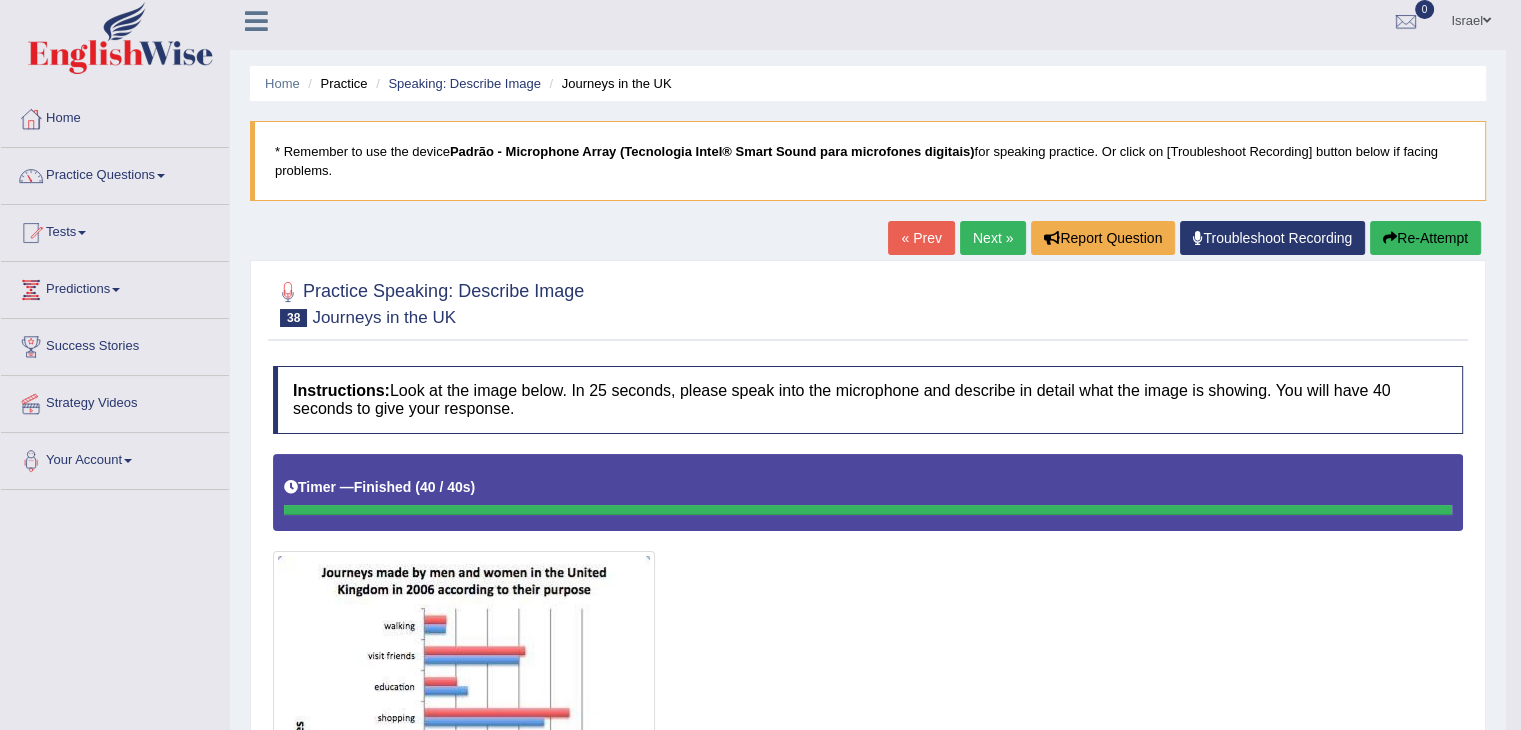 scroll, scrollTop: 0, scrollLeft: 0, axis: both 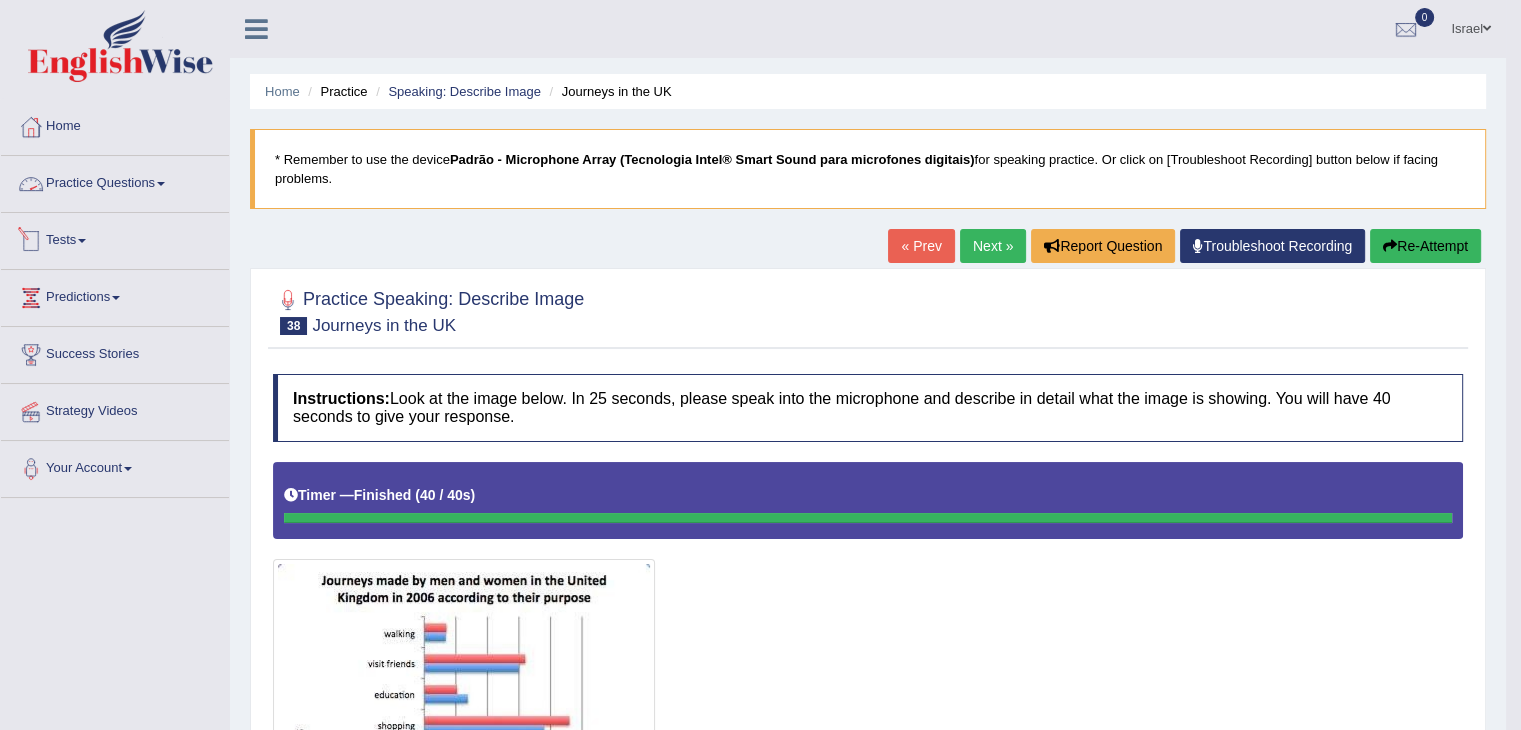 click on "Practice Questions" at bounding box center [115, 181] 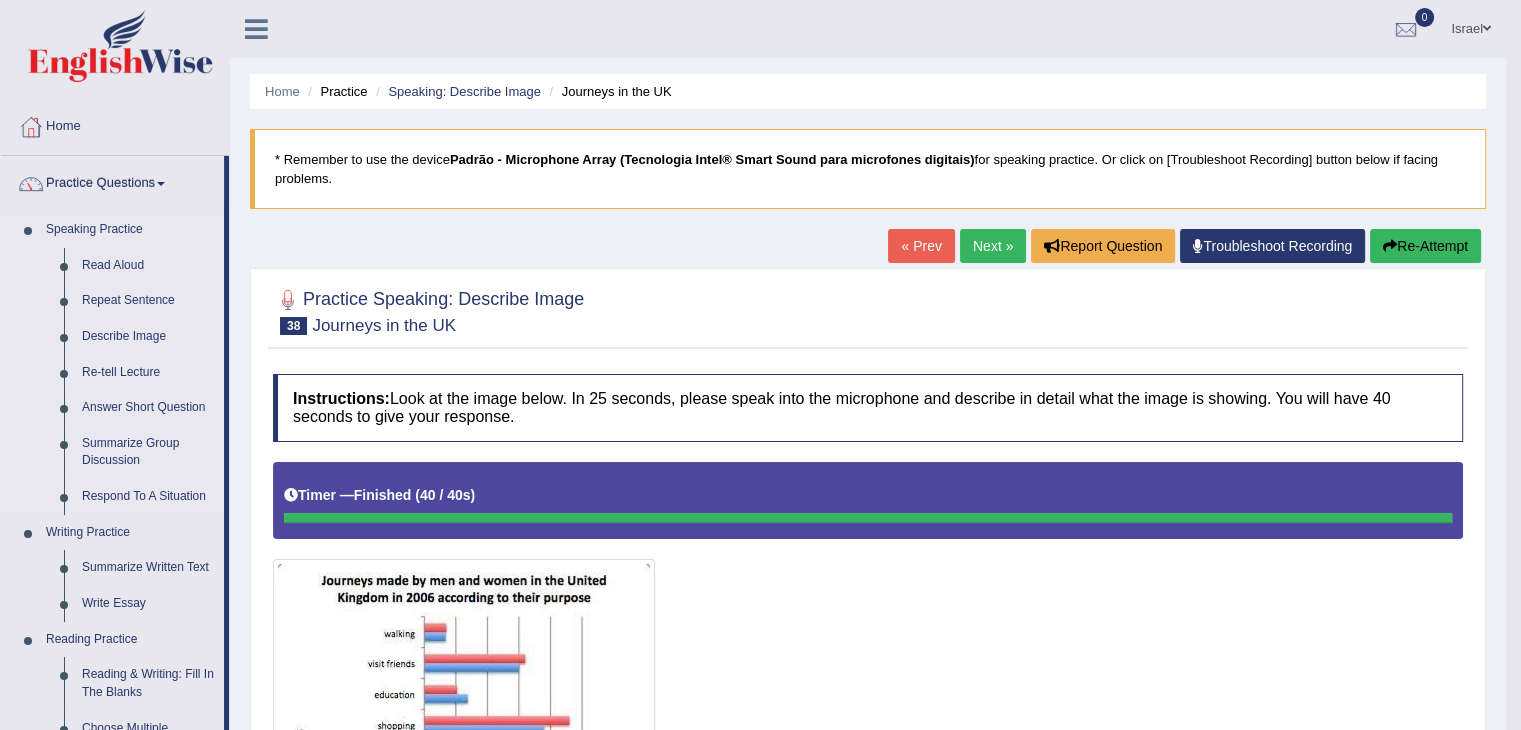 click on "Re-tell Lecture" at bounding box center (148, 373) 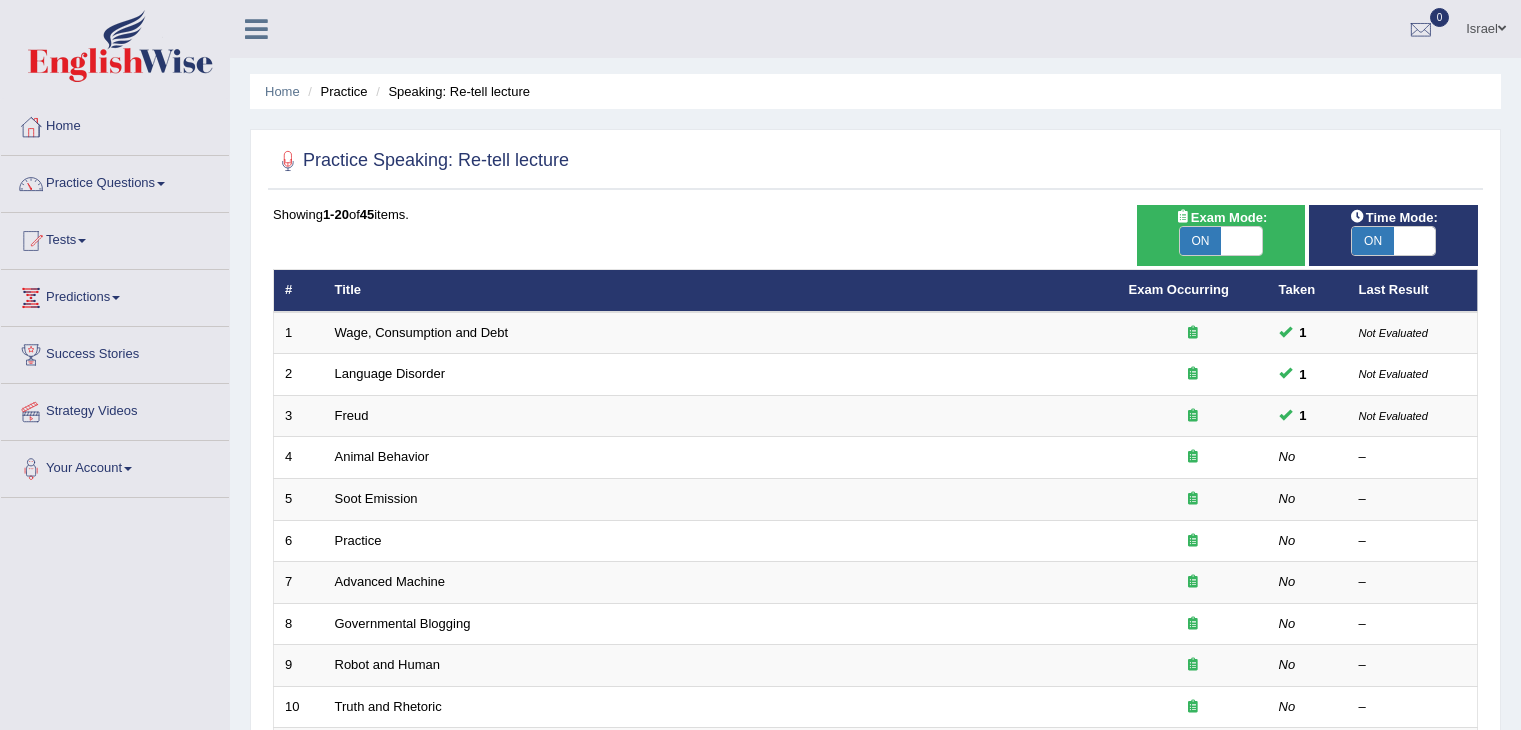 scroll, scrollTop: 200, scrollLeft: 0, axis: vertical 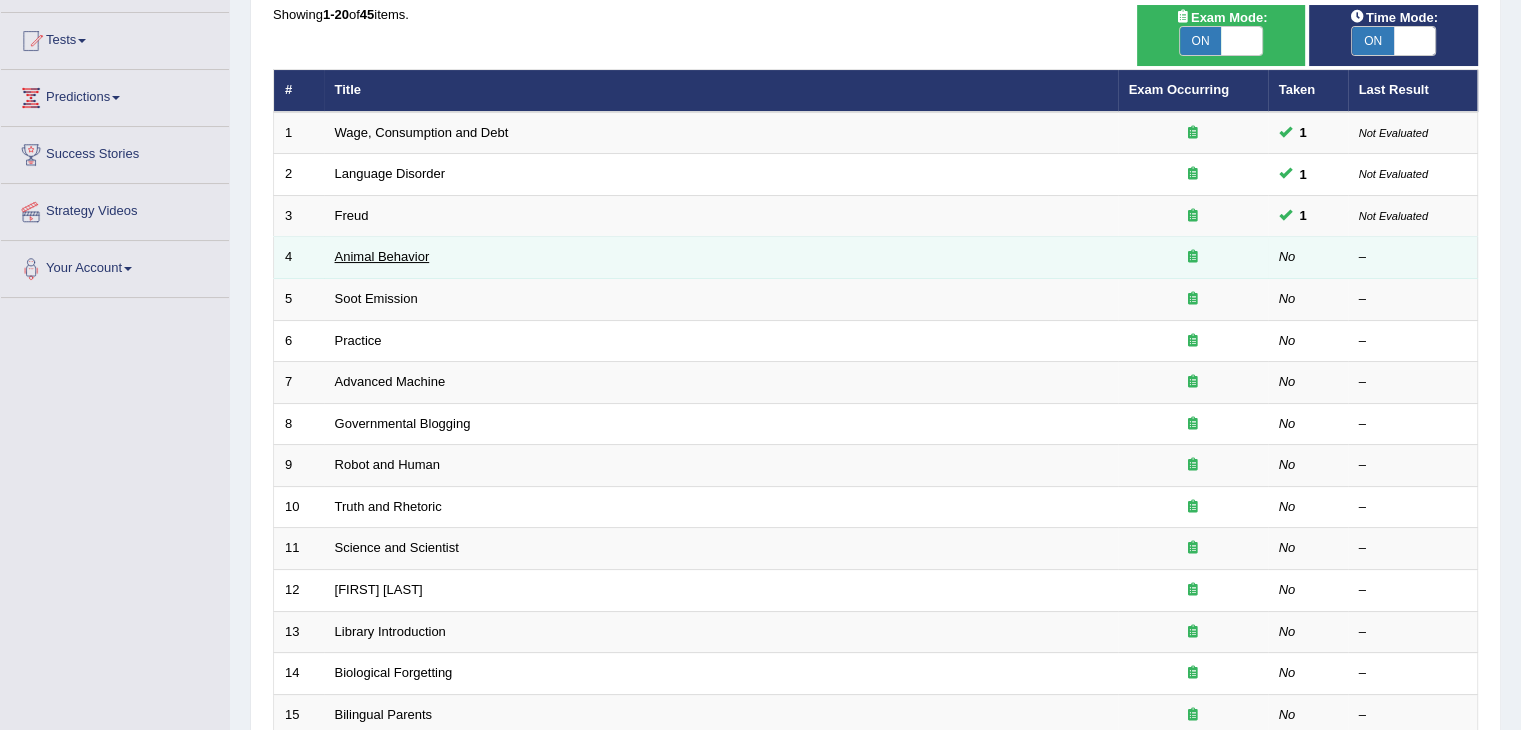 click on "Animal Behavior" at bounding box center (382, 256) 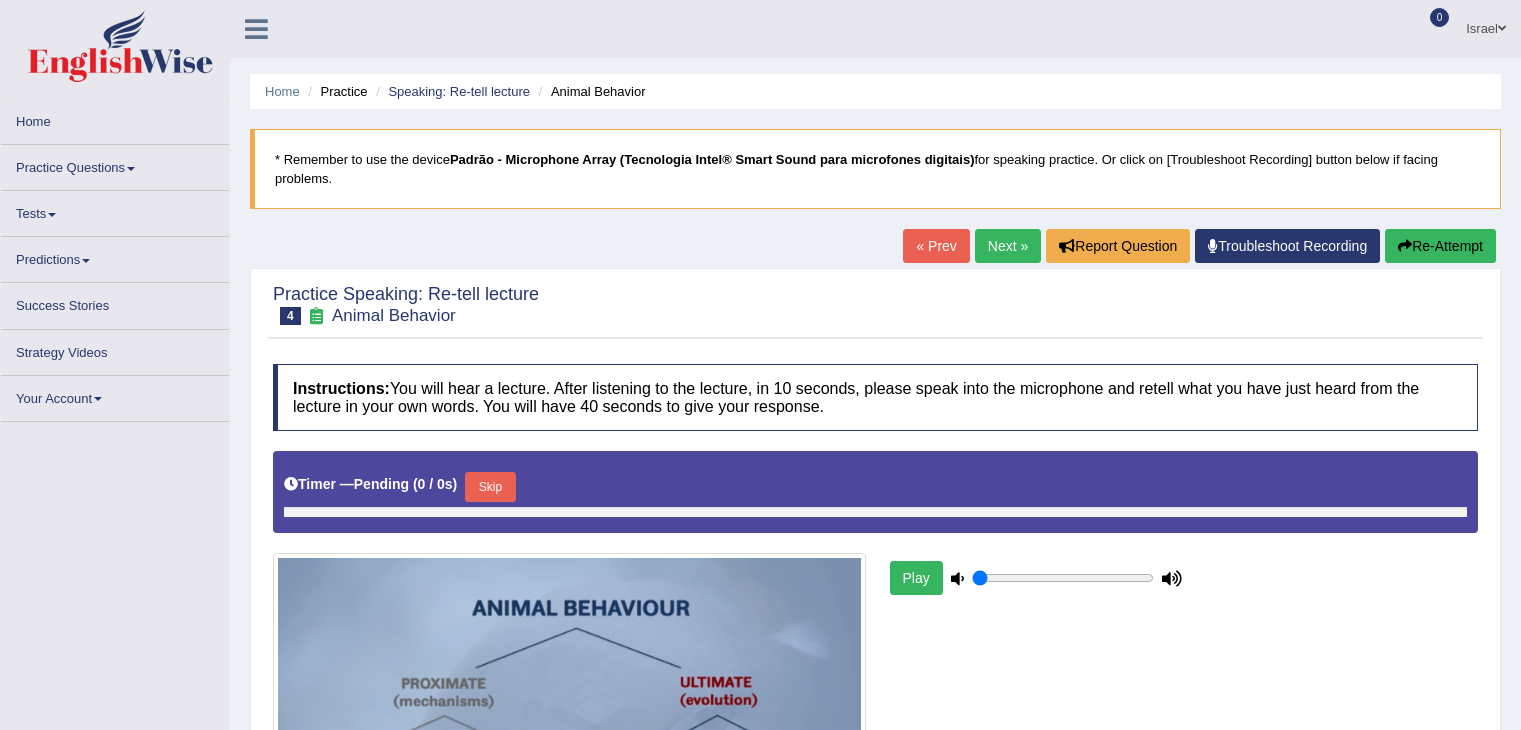 scroll, scrollTop: 0, scrollLeft: 0, axis: both 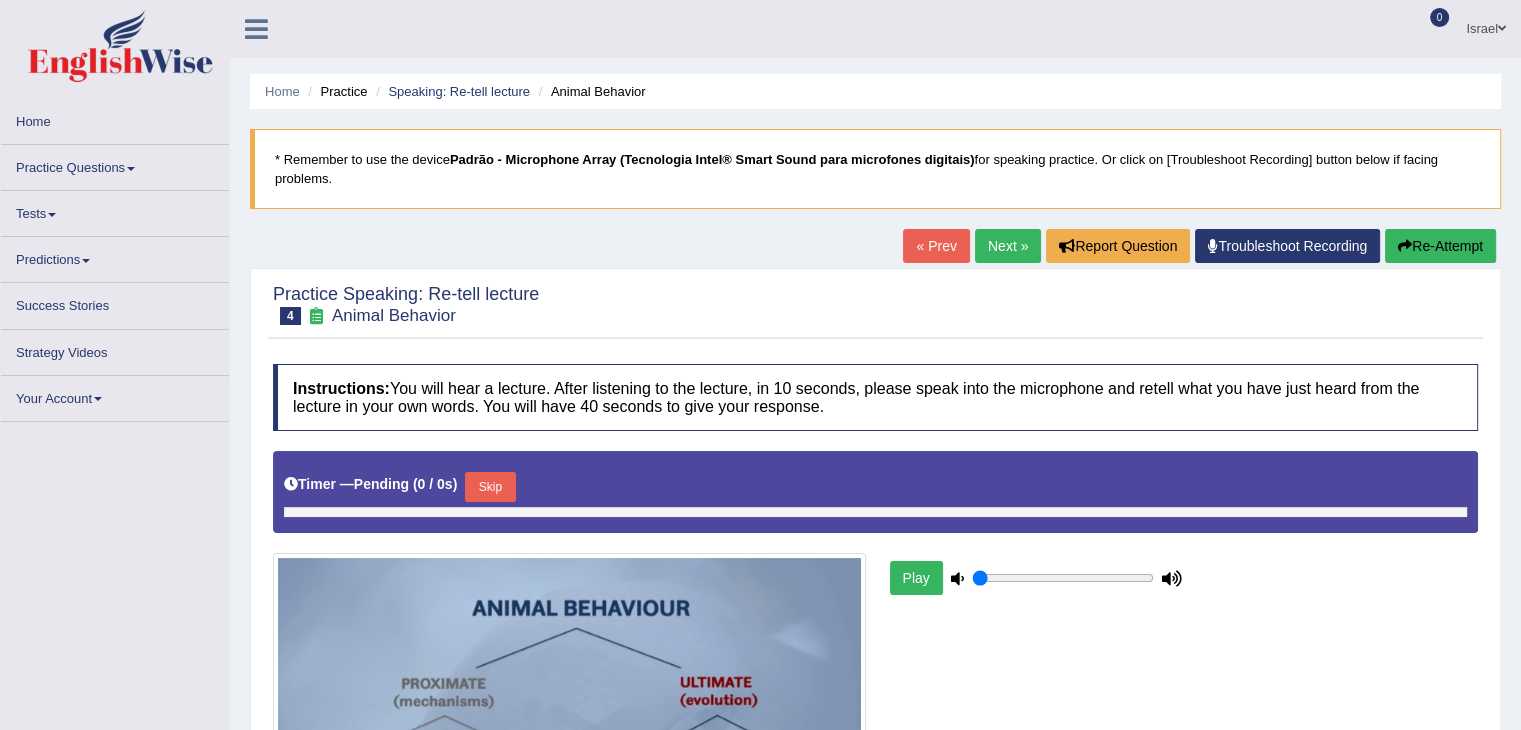 type on "1" 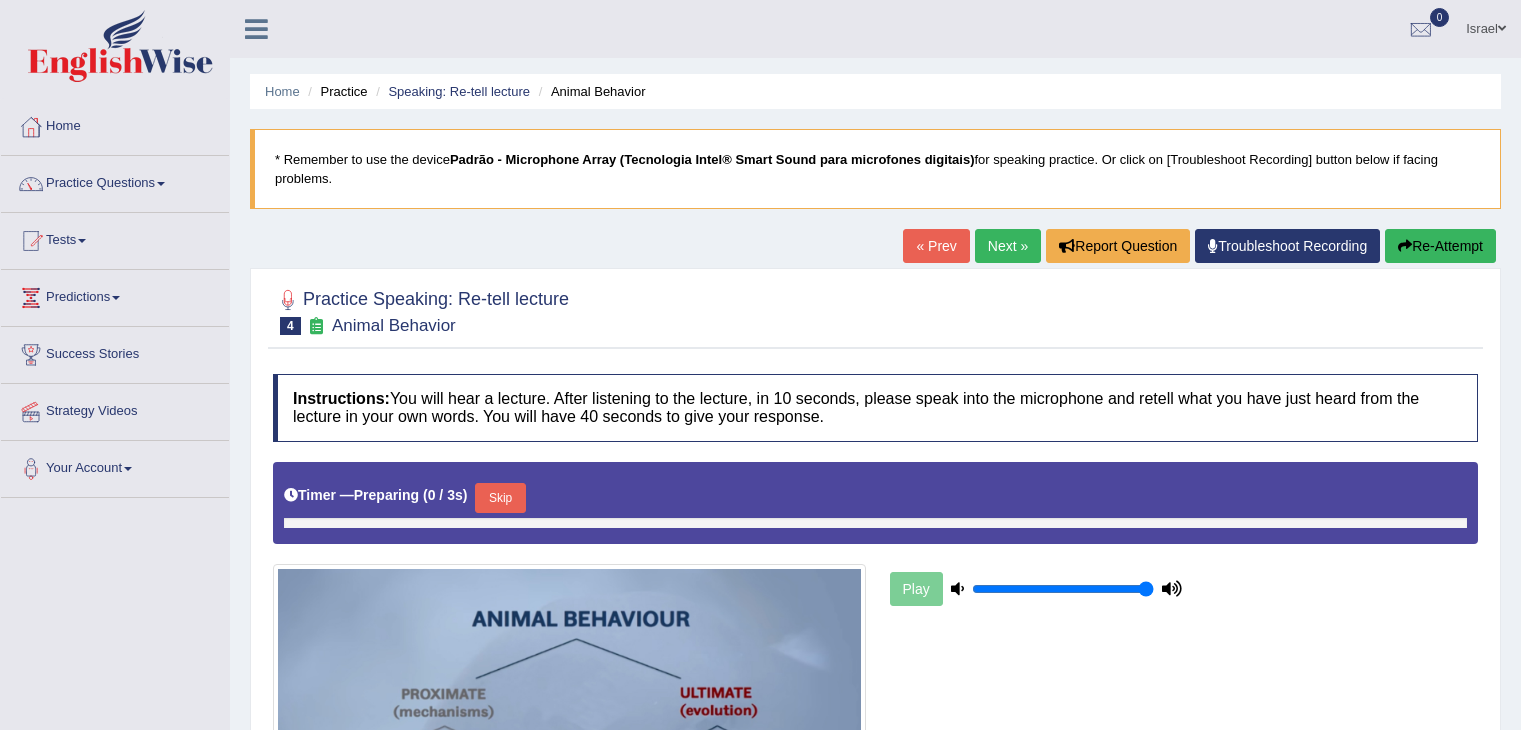 scroll, scrollTop: 0, scrollLeft: 0, axis: both 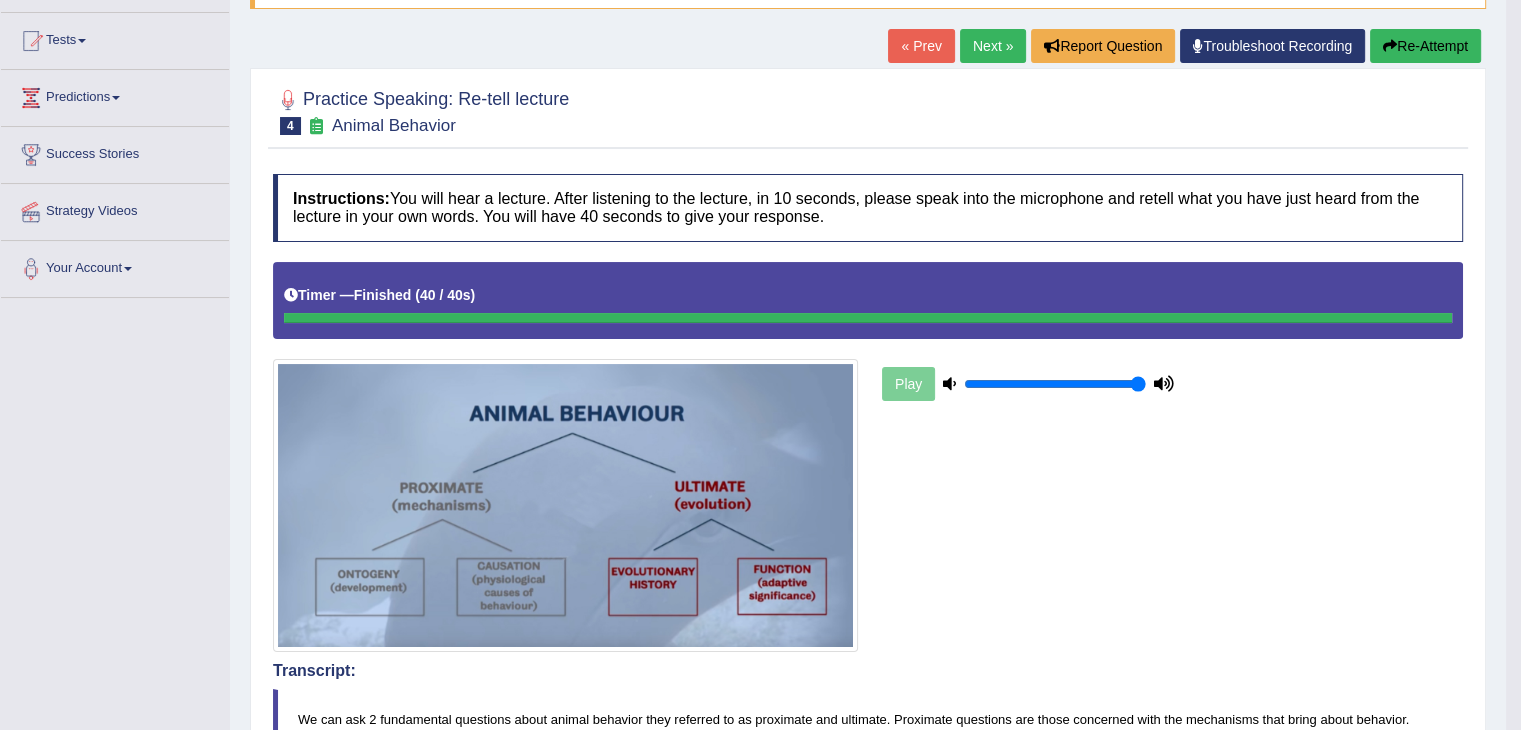 click on "Next »" at bounding box center (993, 46) 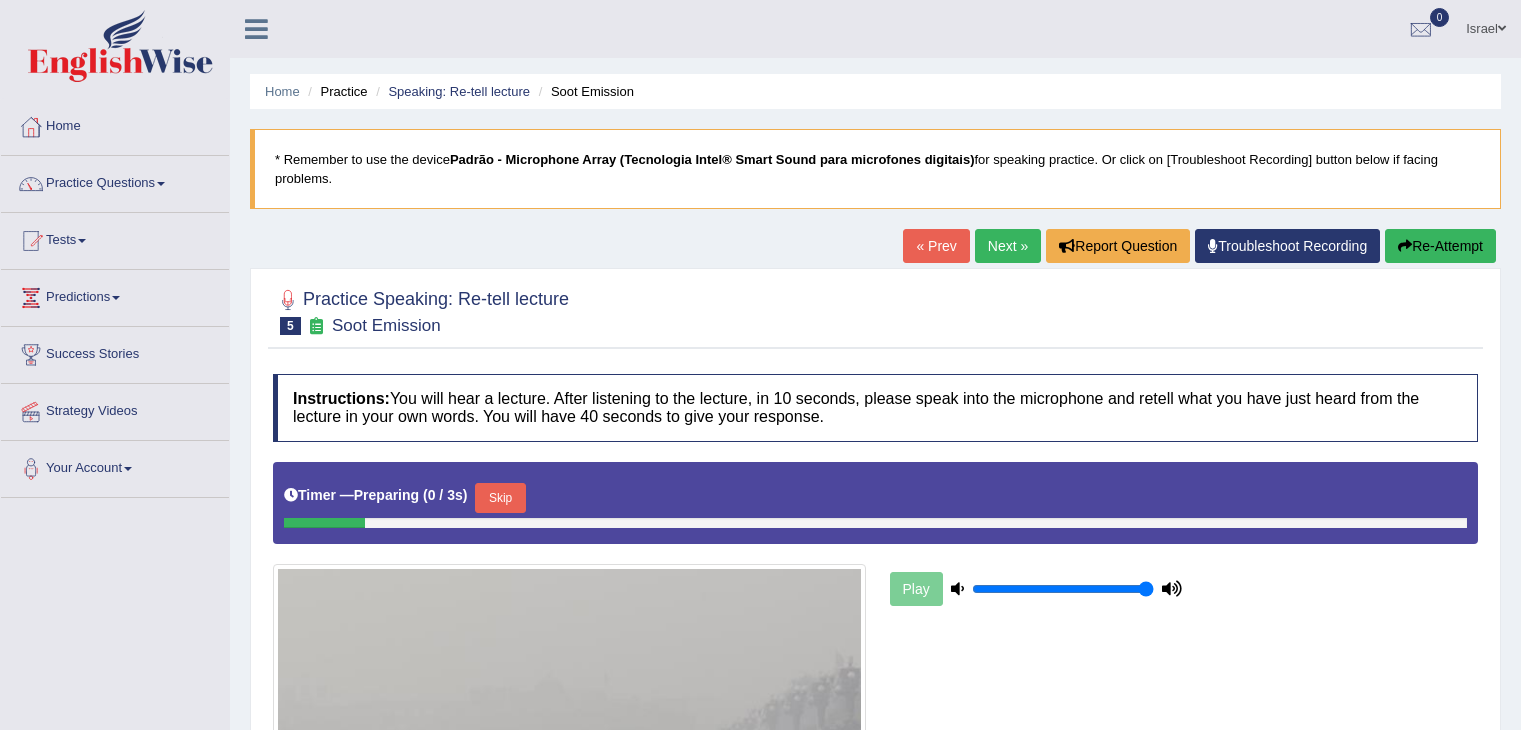 scroll, scrollTop: 300, scrollLeft: 0, axis: vertical 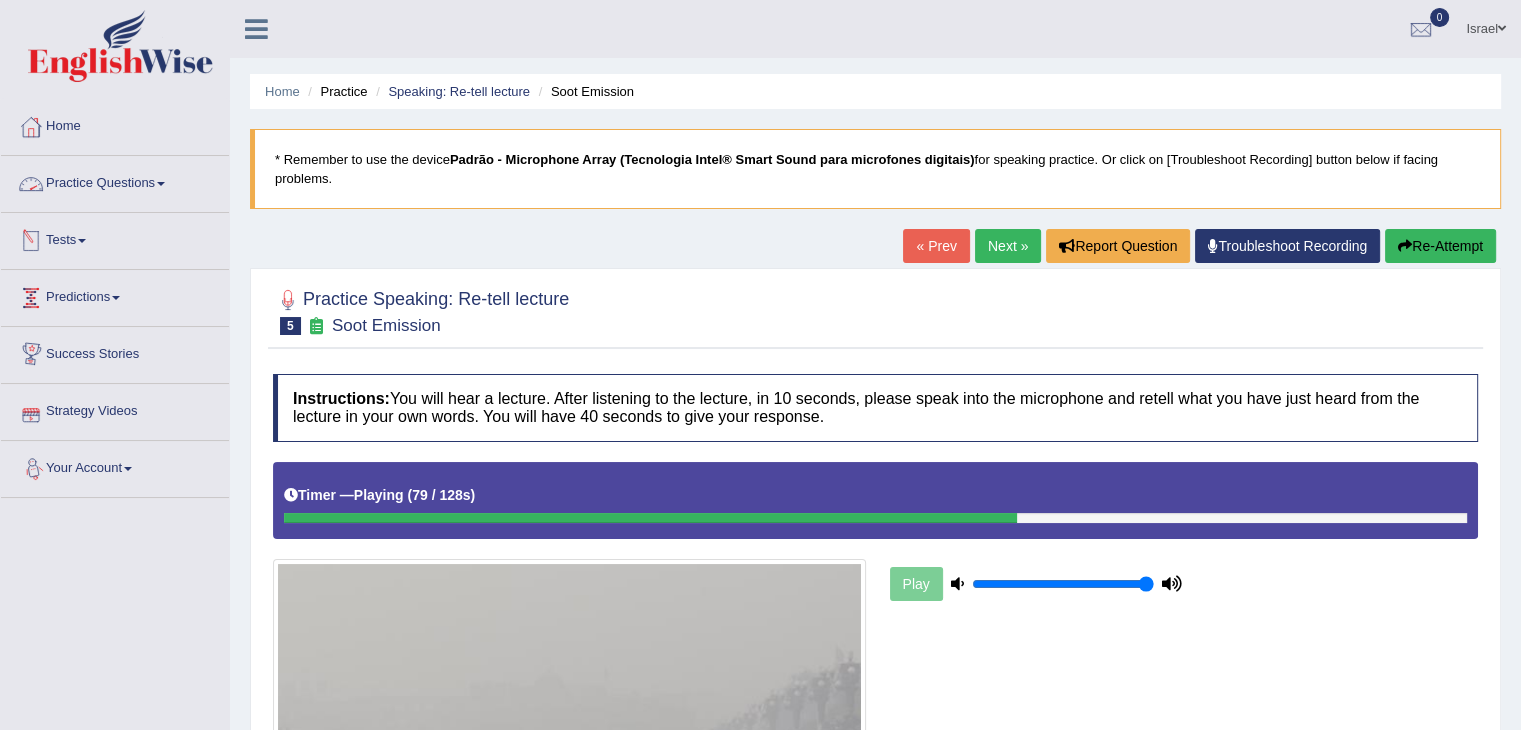 click on "Practice Questions" at bounding box center (115, 181) 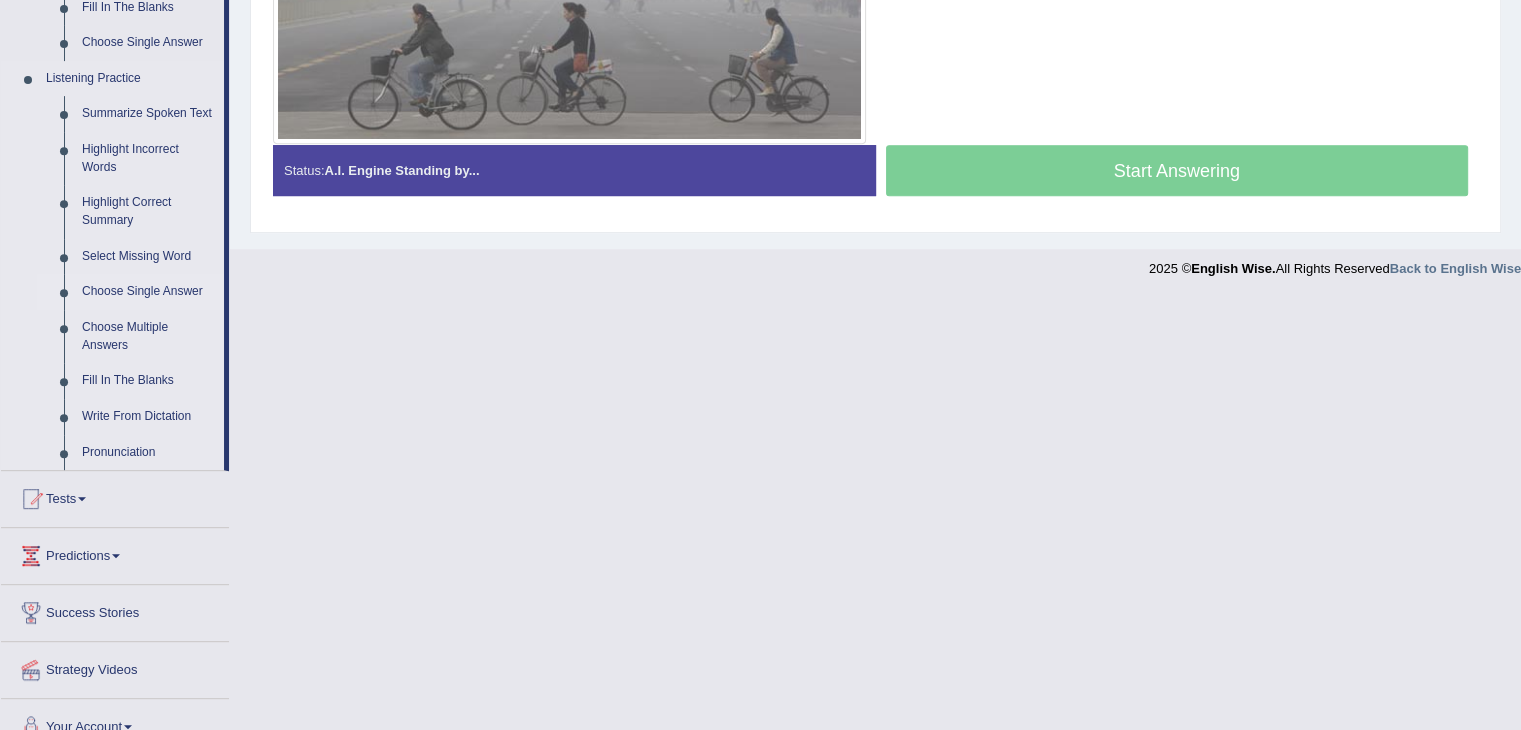 scroll, scrollTop: 836, scrollLeft: 0, axis: vertical 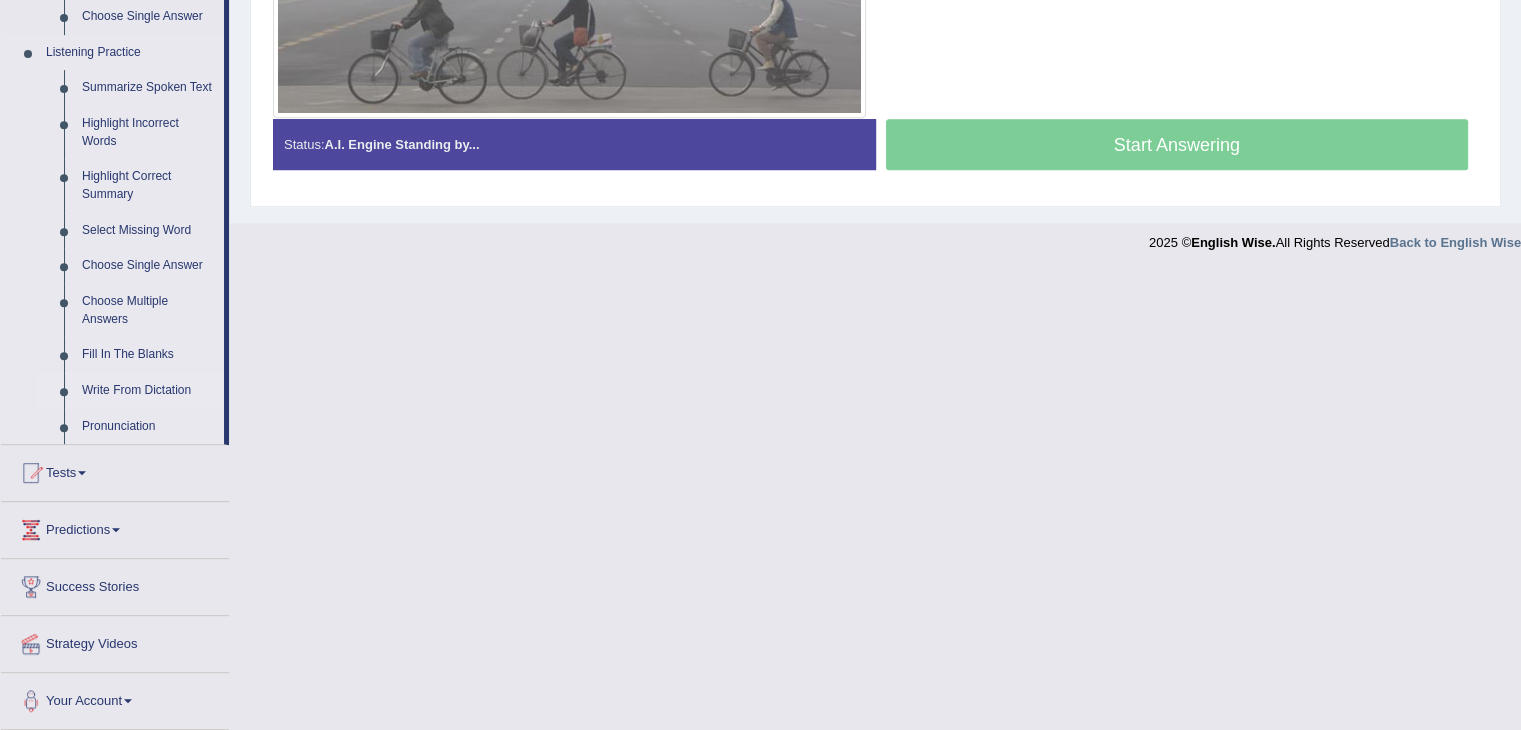 click on "Write From Dictation" at bounding box center (148, 391) 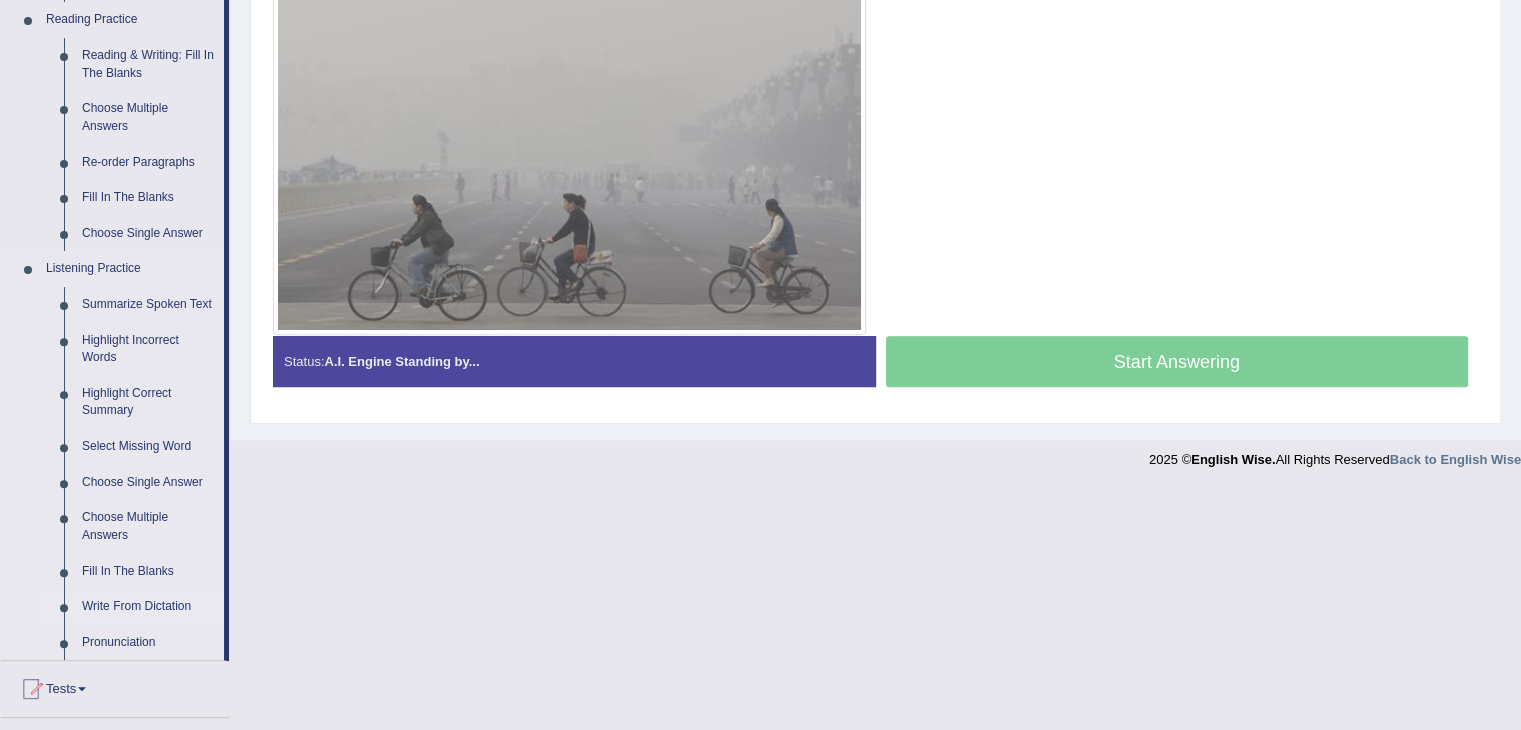 scroll, scrollTop: 358, scrollLeft: 0, axis: vertical 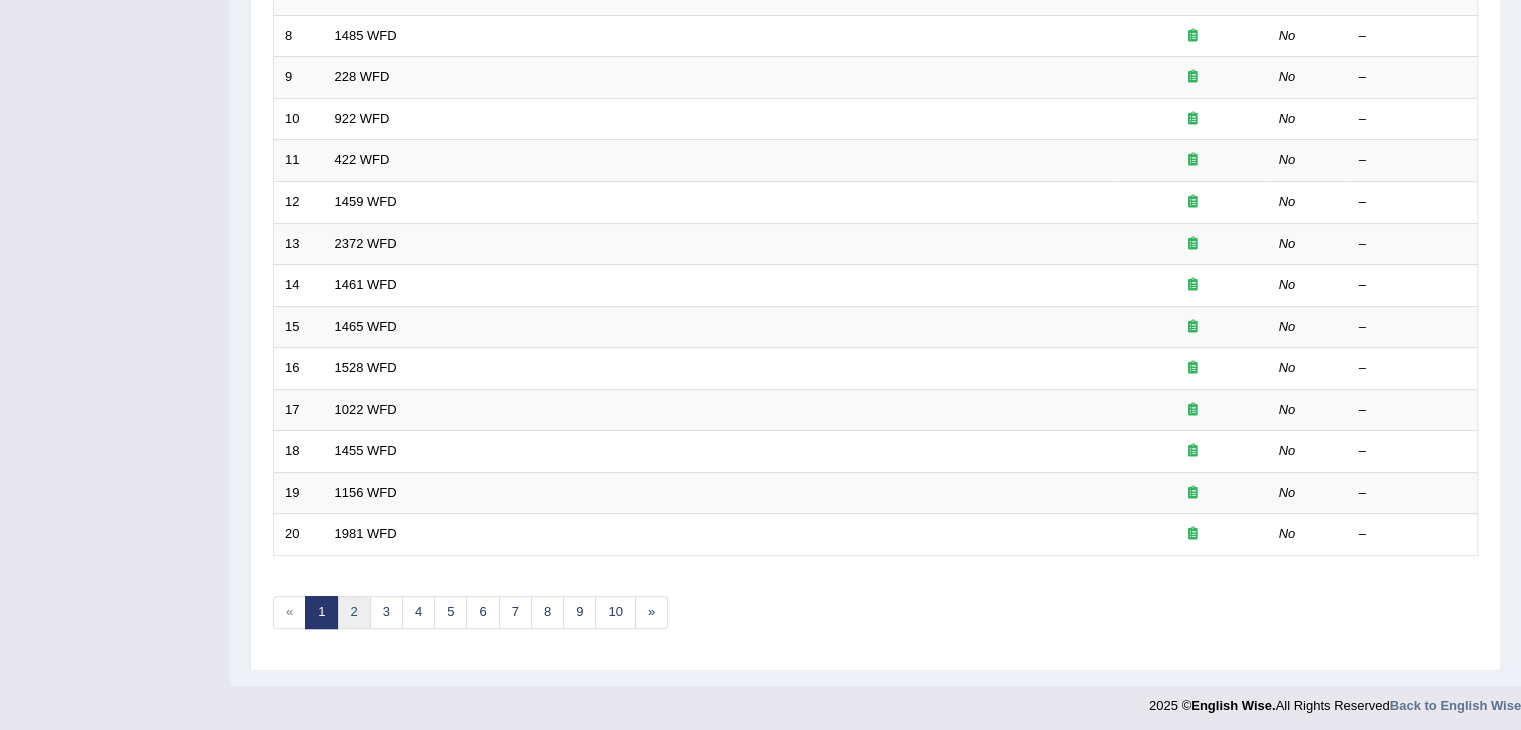 click on "2" at bounding box center [353, 612] 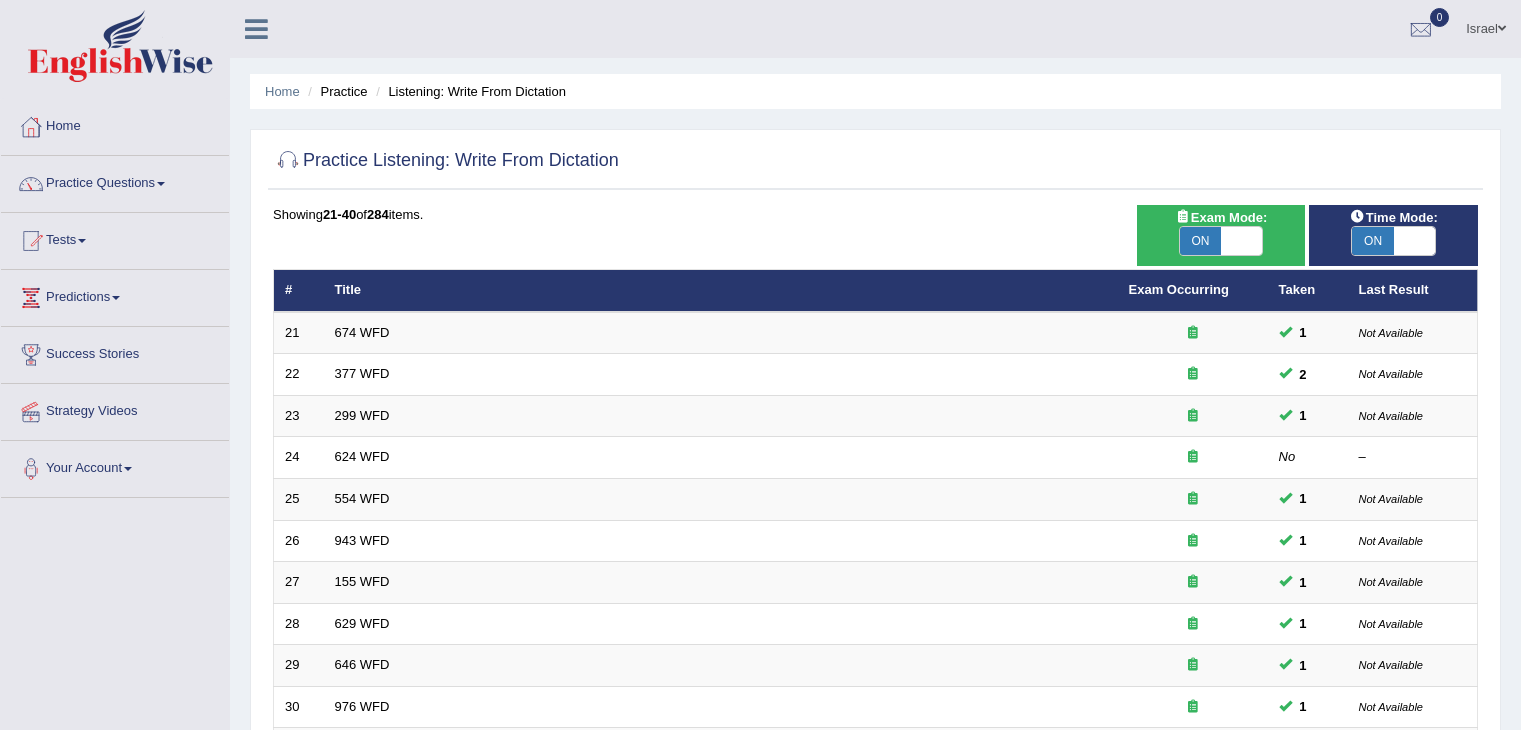 scroll, scrollTop: 0, scrollLeft: 0, axis: both 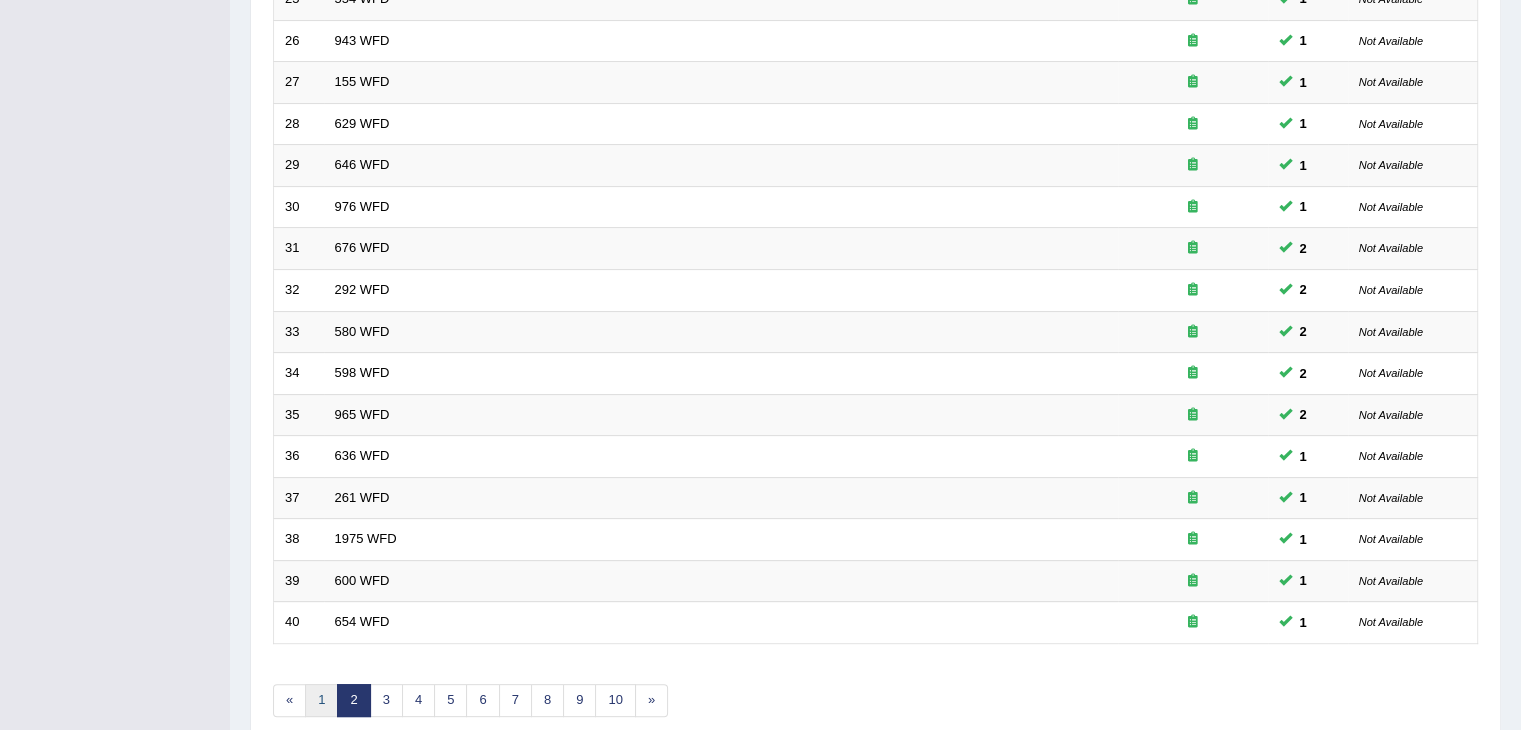 click on "1" at bounding box center (321, 700) 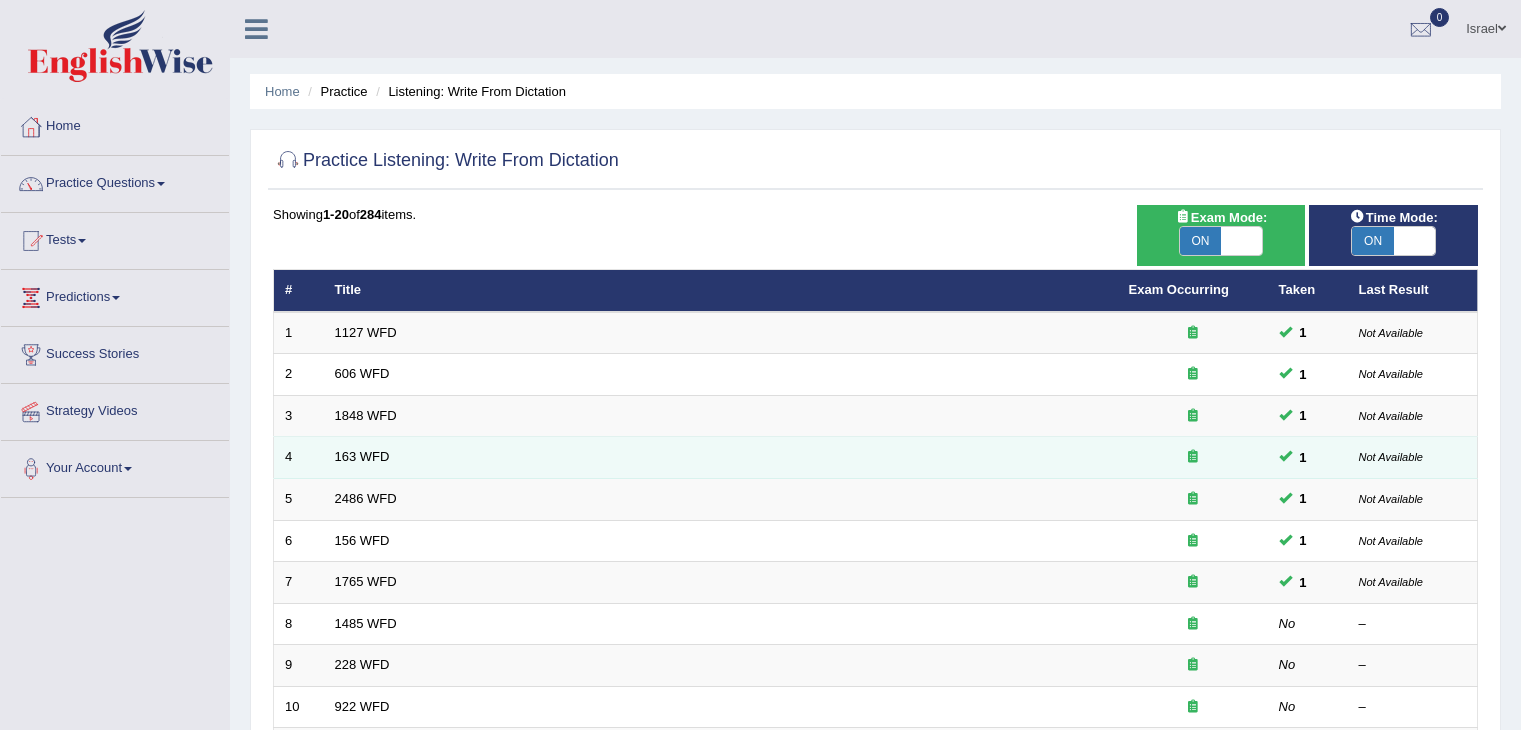 scroll, scrollTop: 0, scrollLeft: 0, axis: both 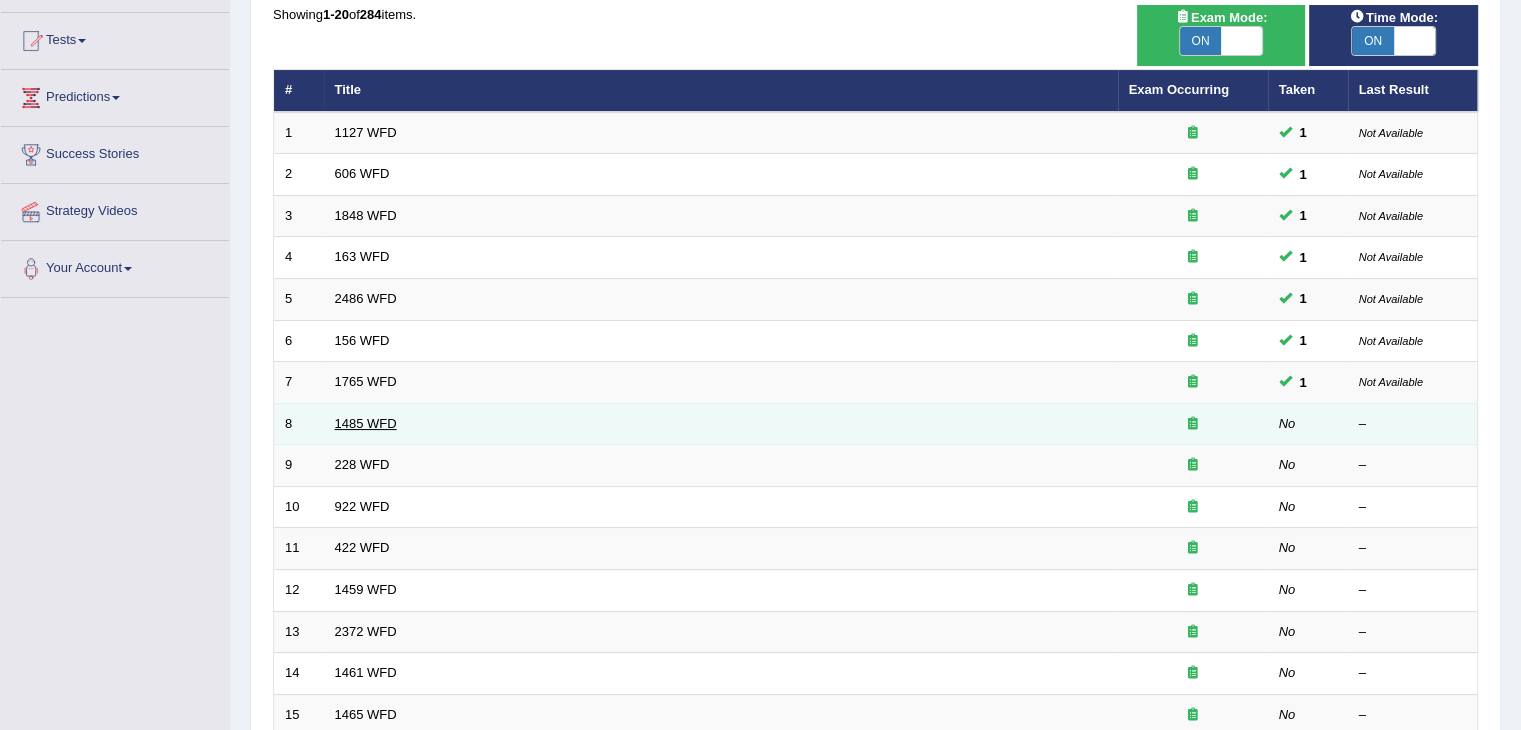 click on "1485 WFD" at bounding box center [366, 423] 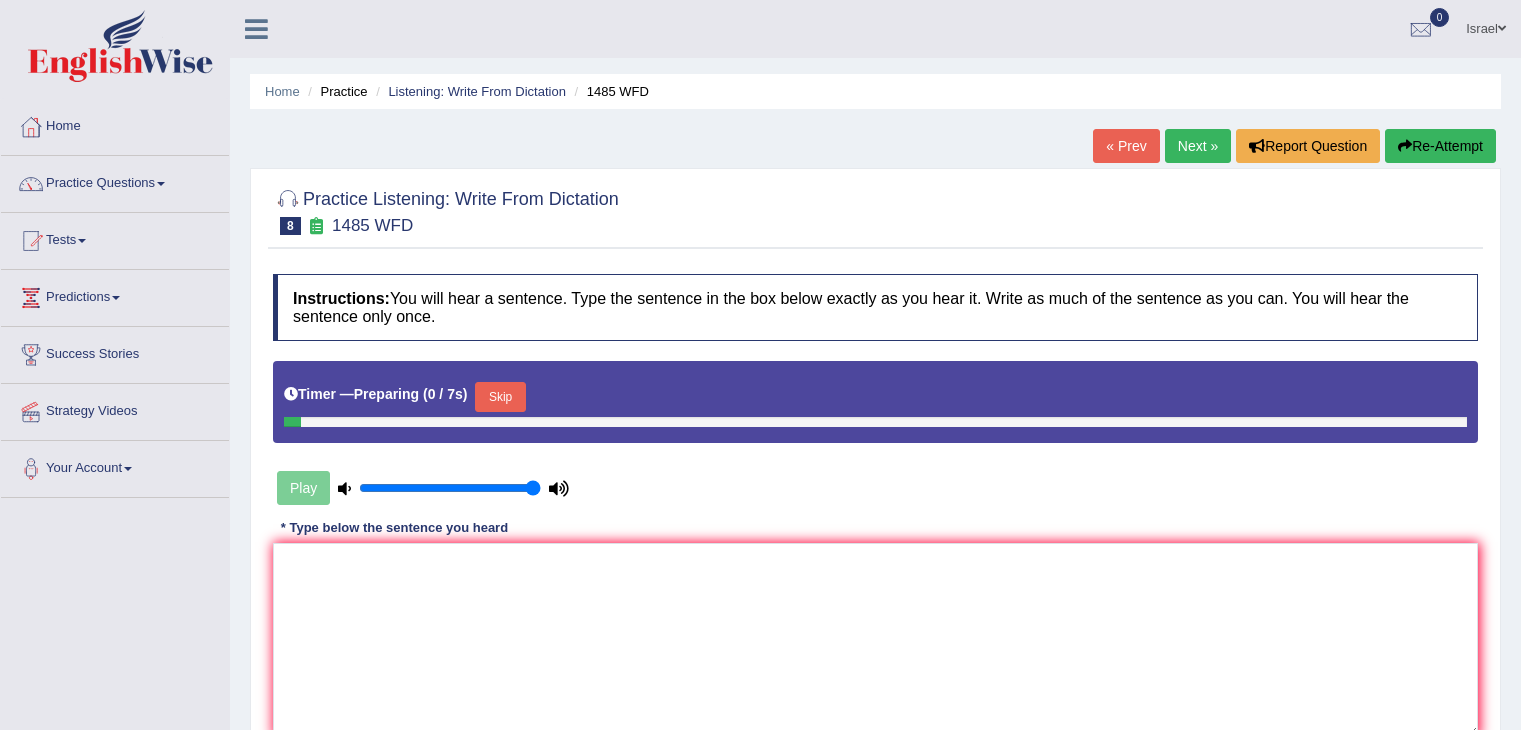 scroll, scrollTop: 0, scrollLeft: 0, axis: both 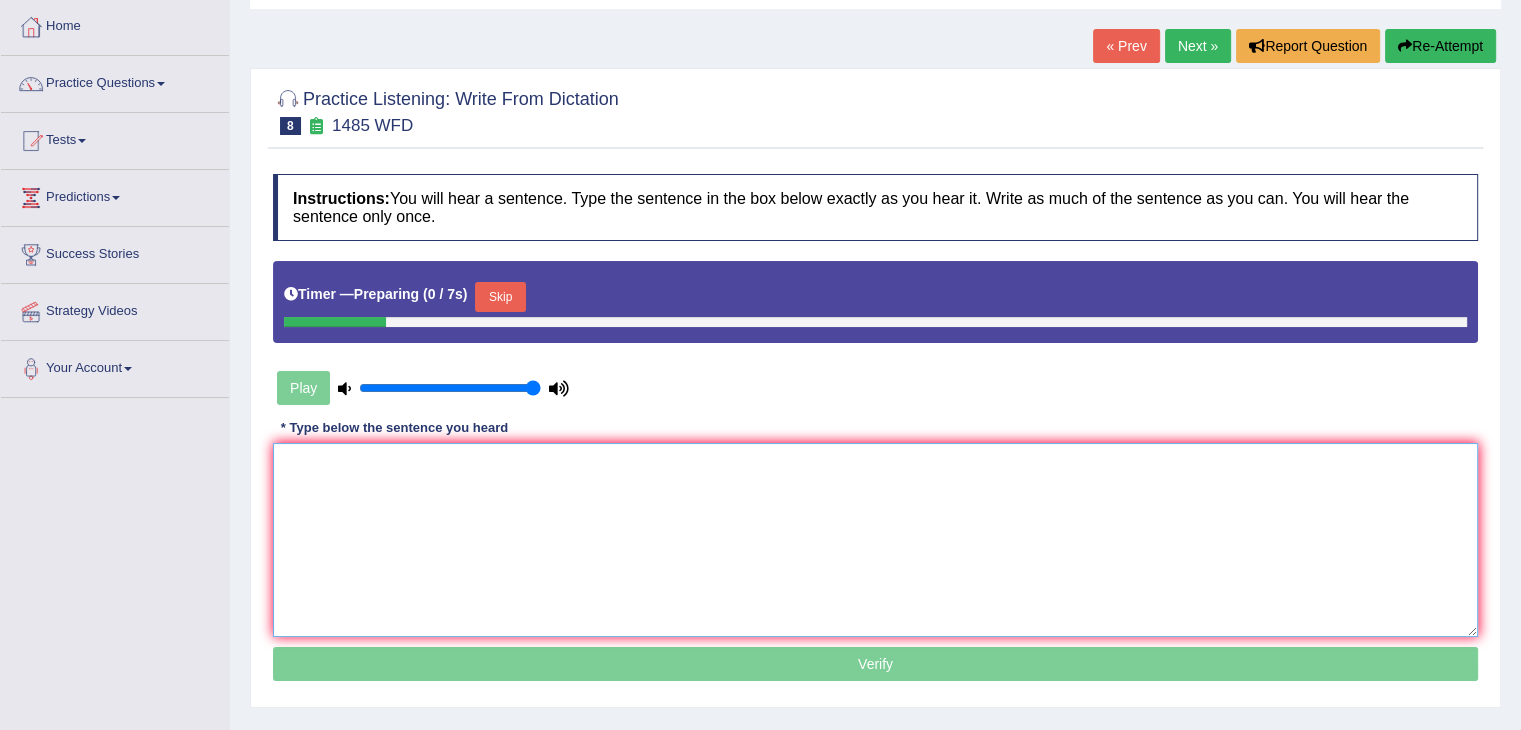 click at bounding box center [875, 540] 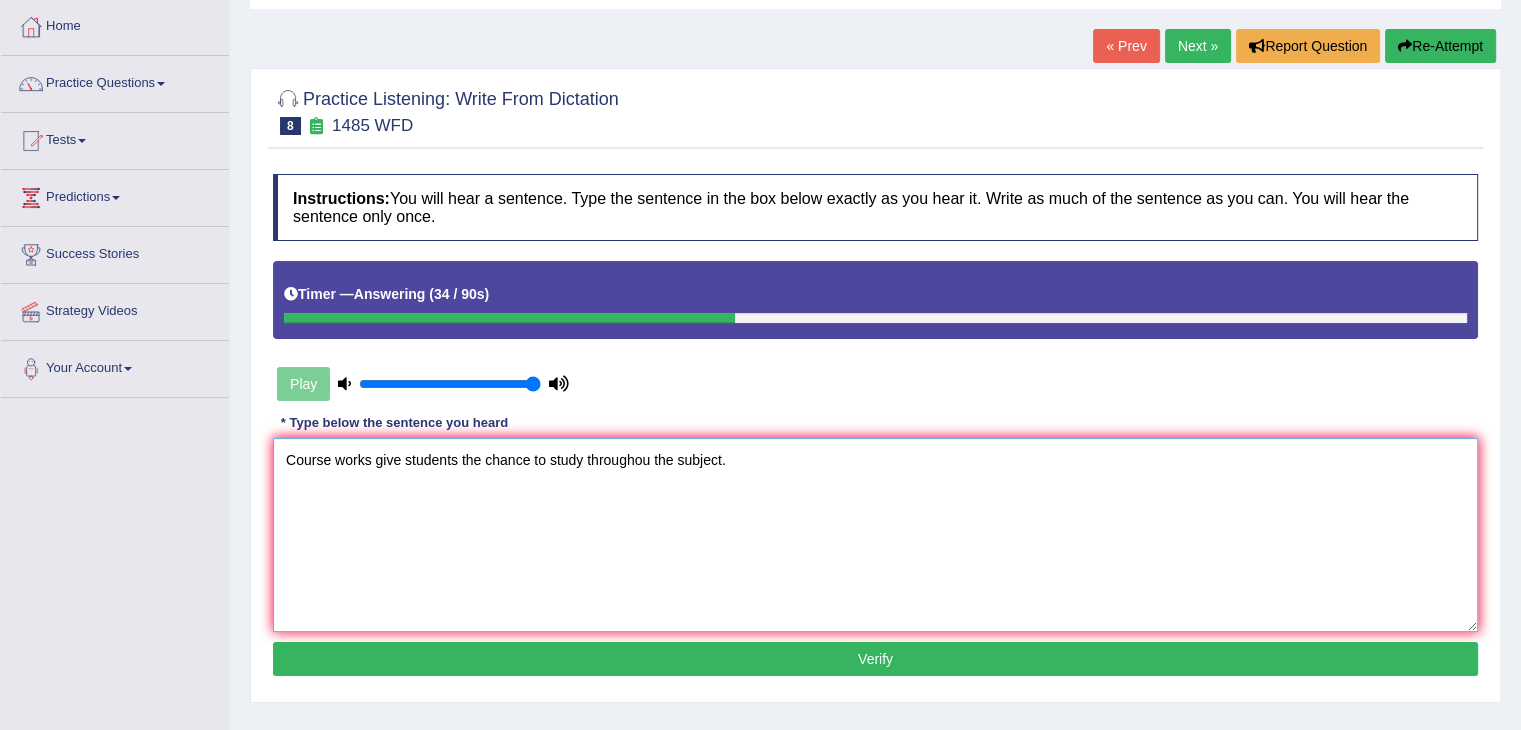 type on "Course works give students the chance to study throughou the subject." 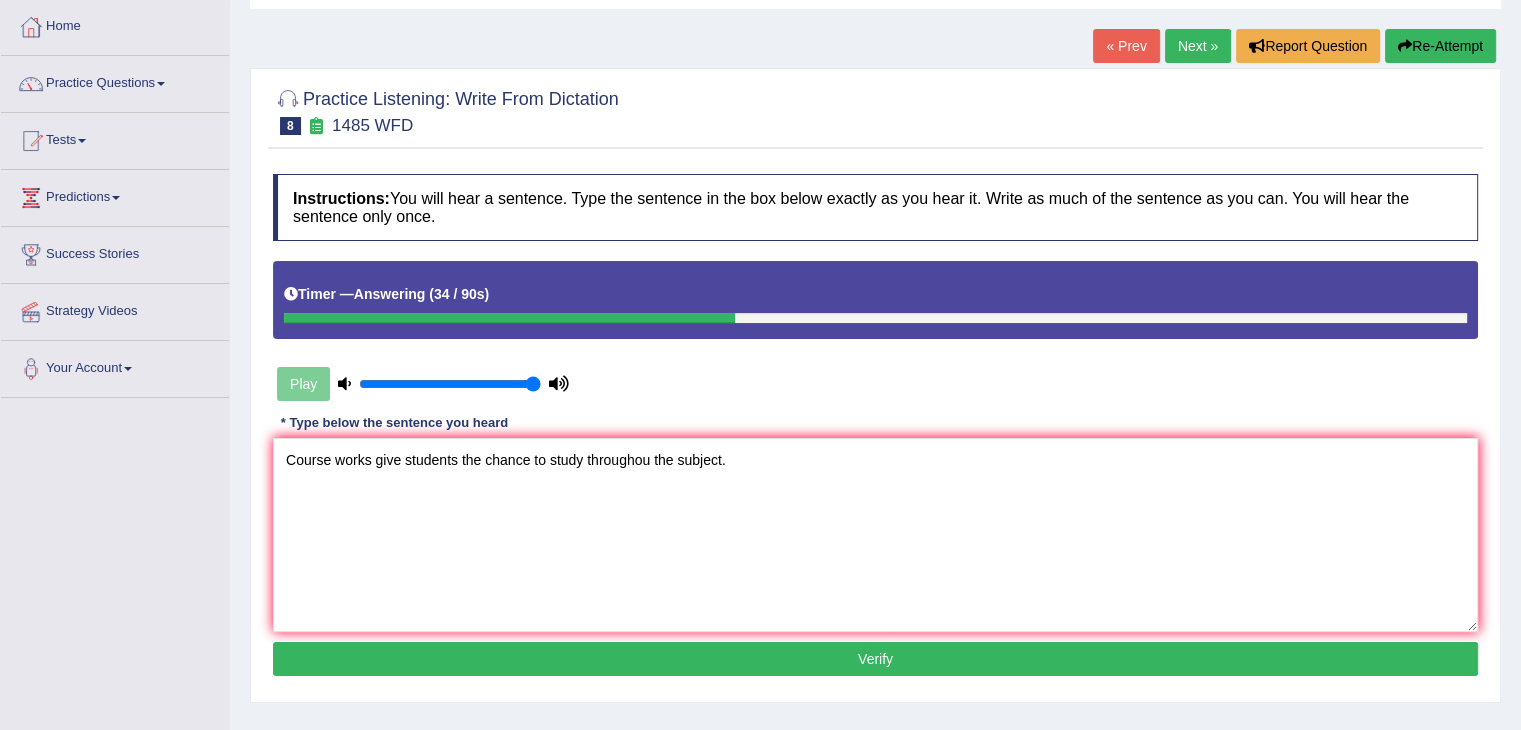 click on "Verify" at bounding box center (875, 659) 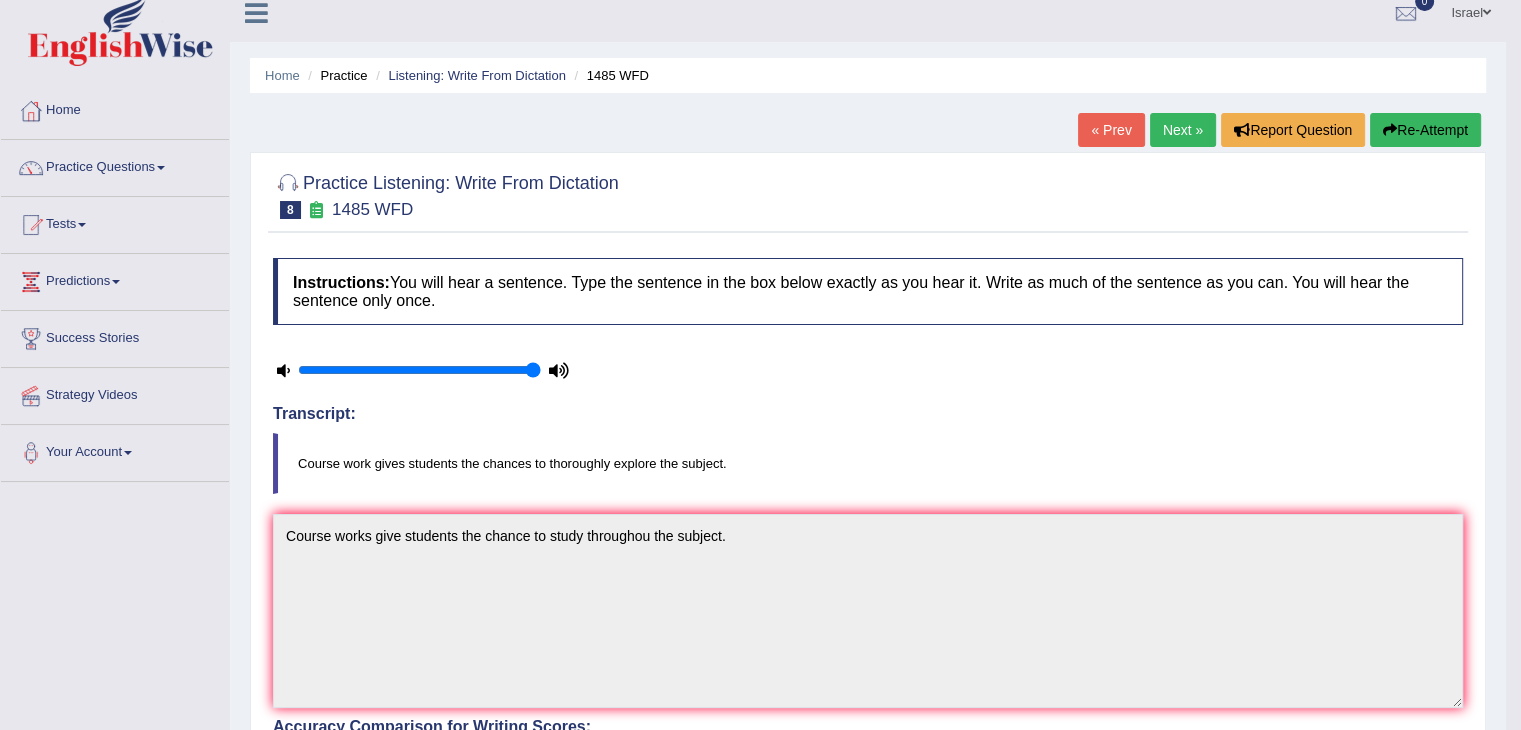 scroll, scrollTop: 0, scrollLeft: 0, axis: both 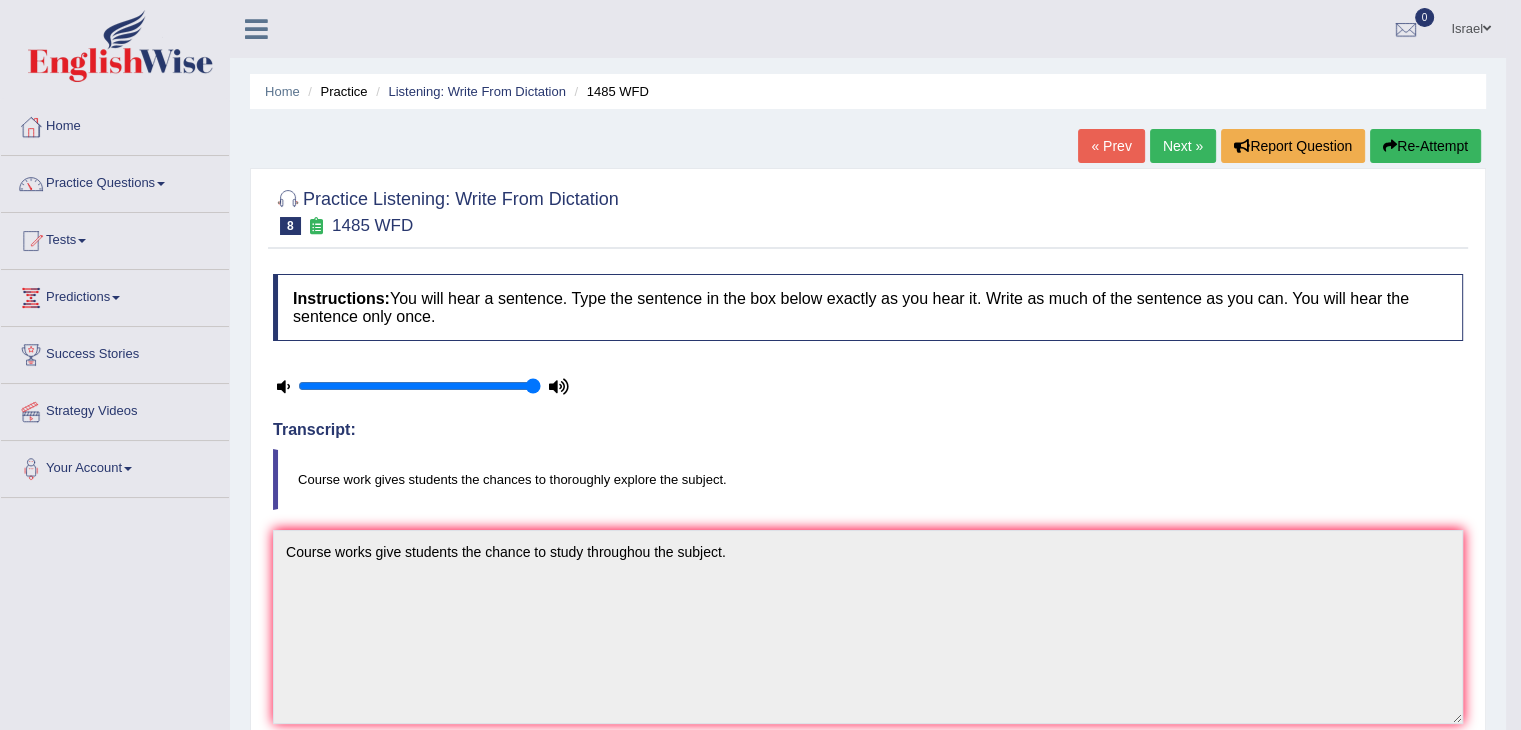 click on "Next »" at bounding box center [1183, 146] 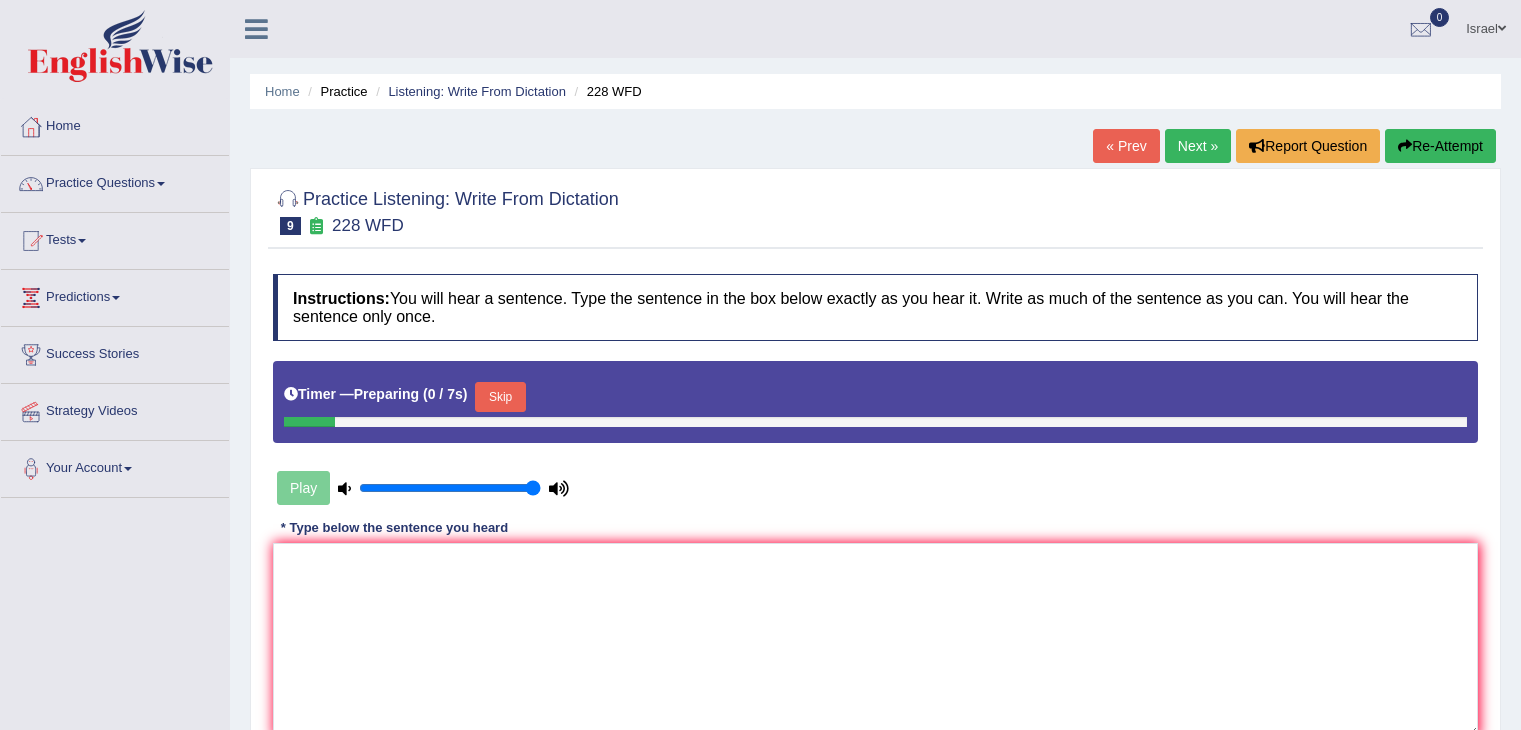 scroll, scrollTop: 0, scrollLeft: 0, axis: both 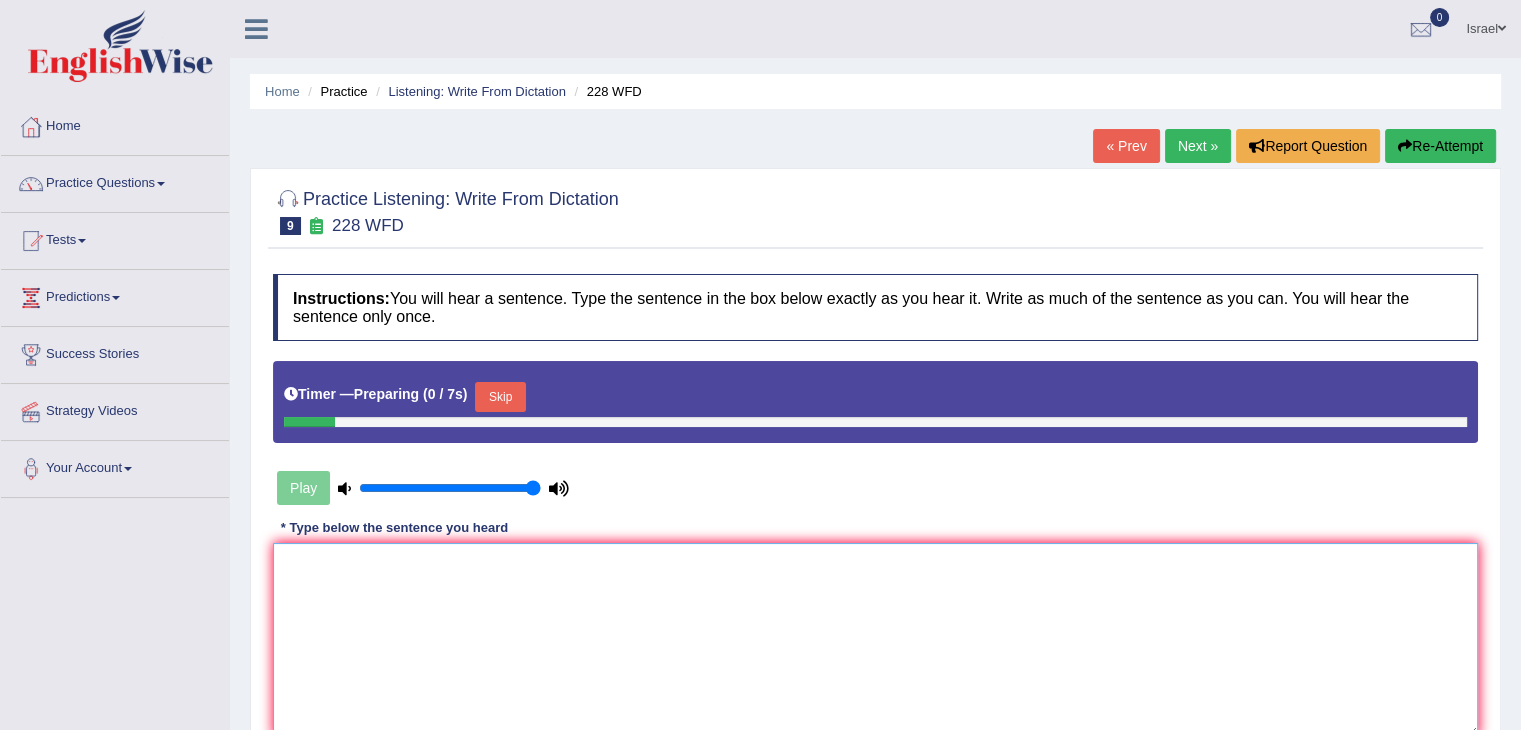 click at bounding box center [875, 640] 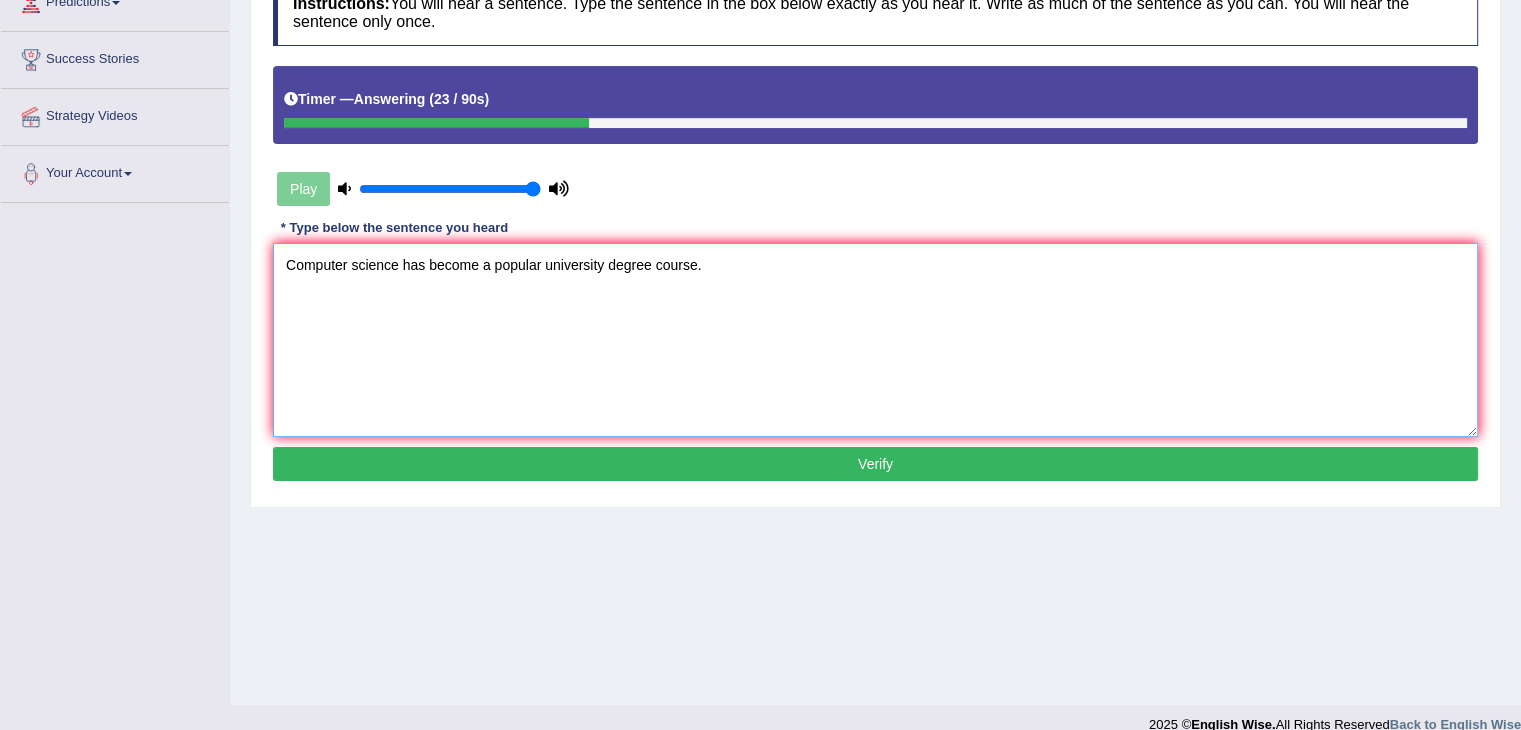 scroll, scrollTop: 300, scrollLeft: 0, axis: vertical 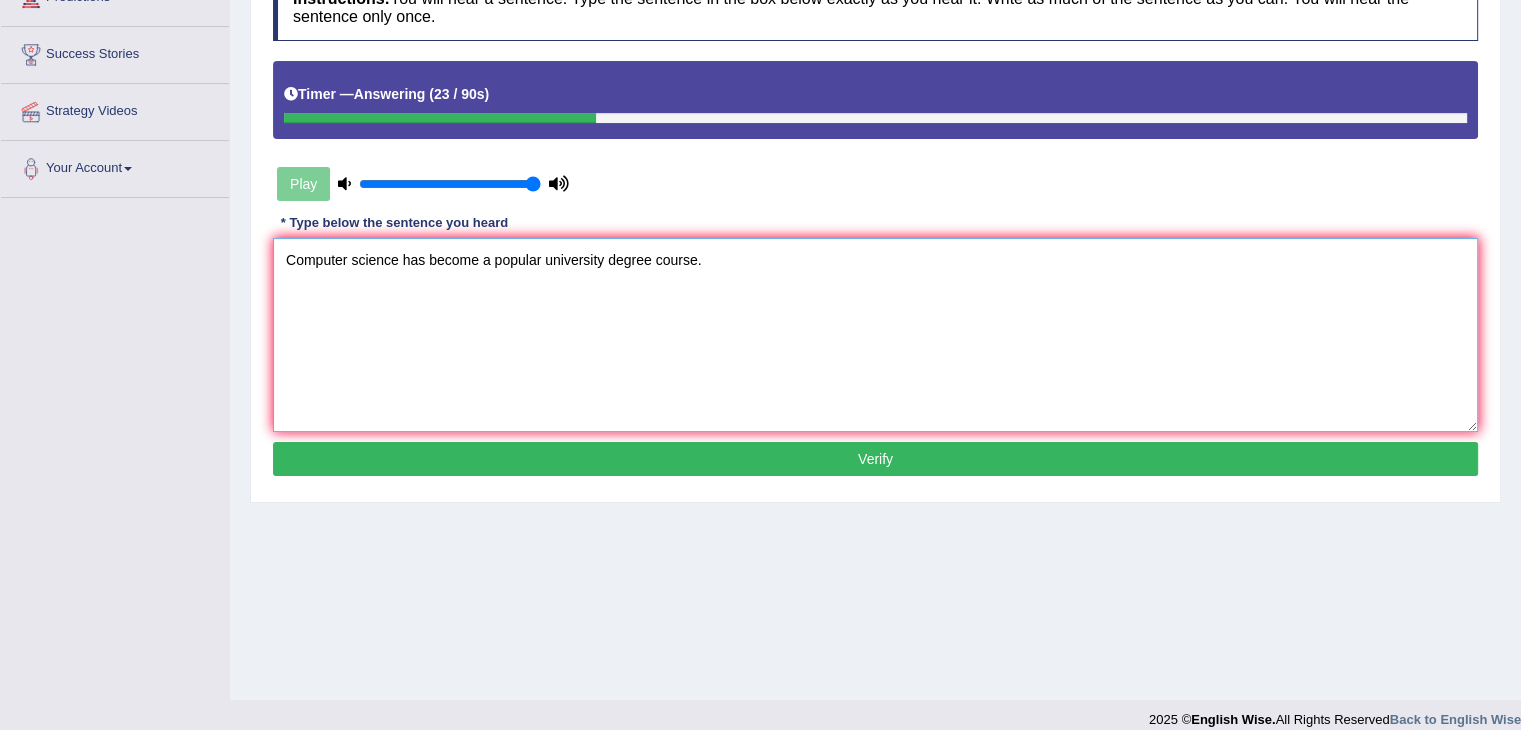 type on "Computer science has become a popular university degree course." 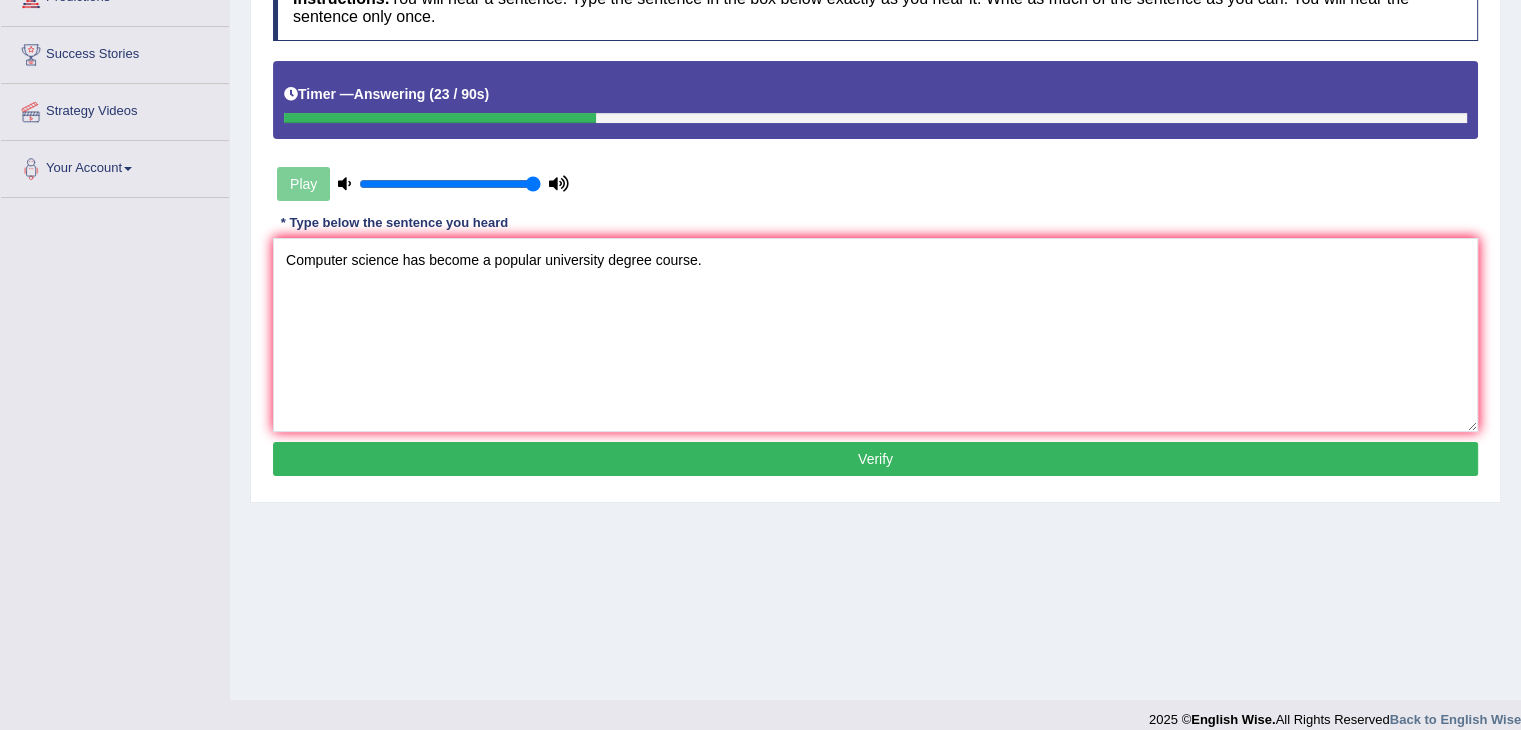 click on "Verify" at bounding box center (875, 459) 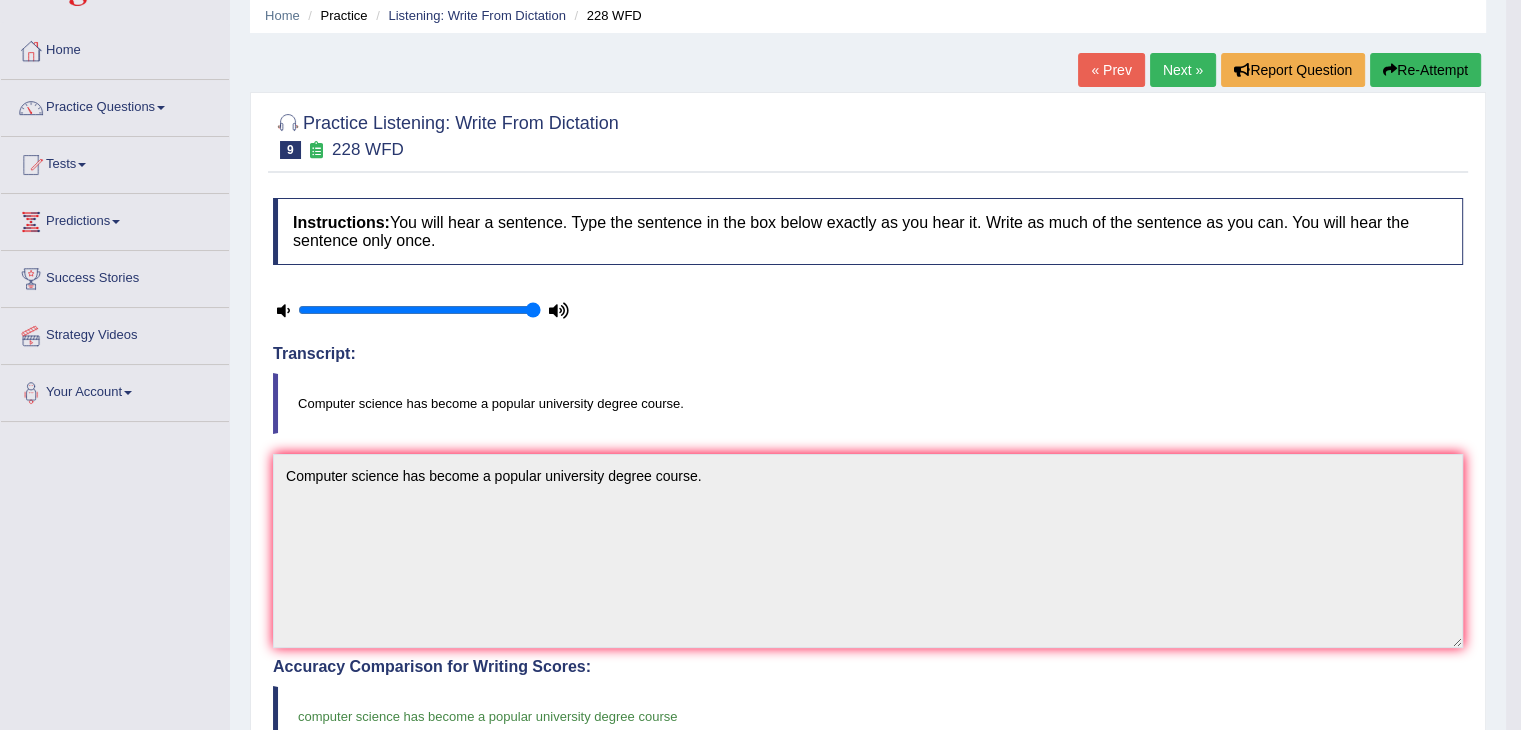 scroll, scrollTop: 0, scrollLeft: 0, axis: both 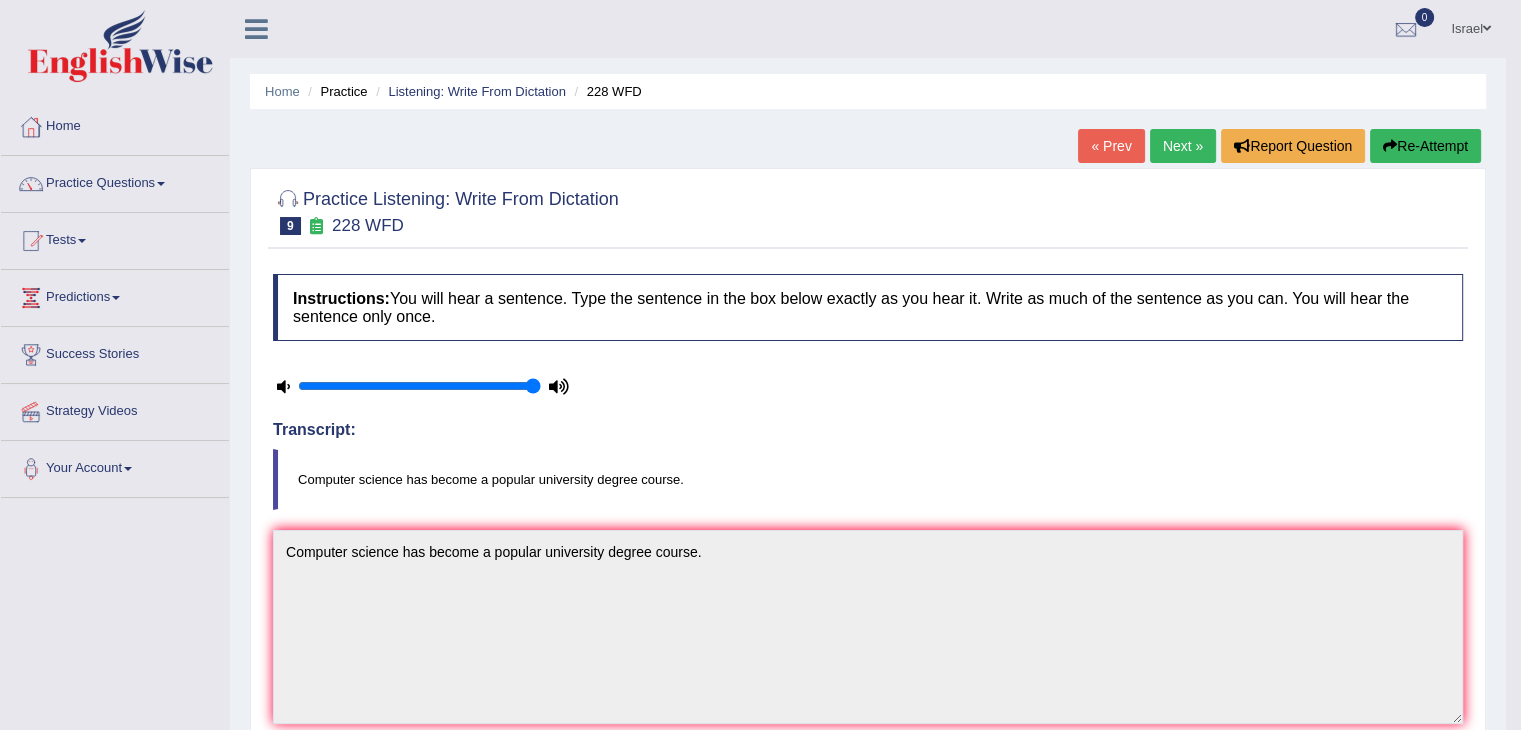 click on "Next »" at bounding box center (1183, 146) 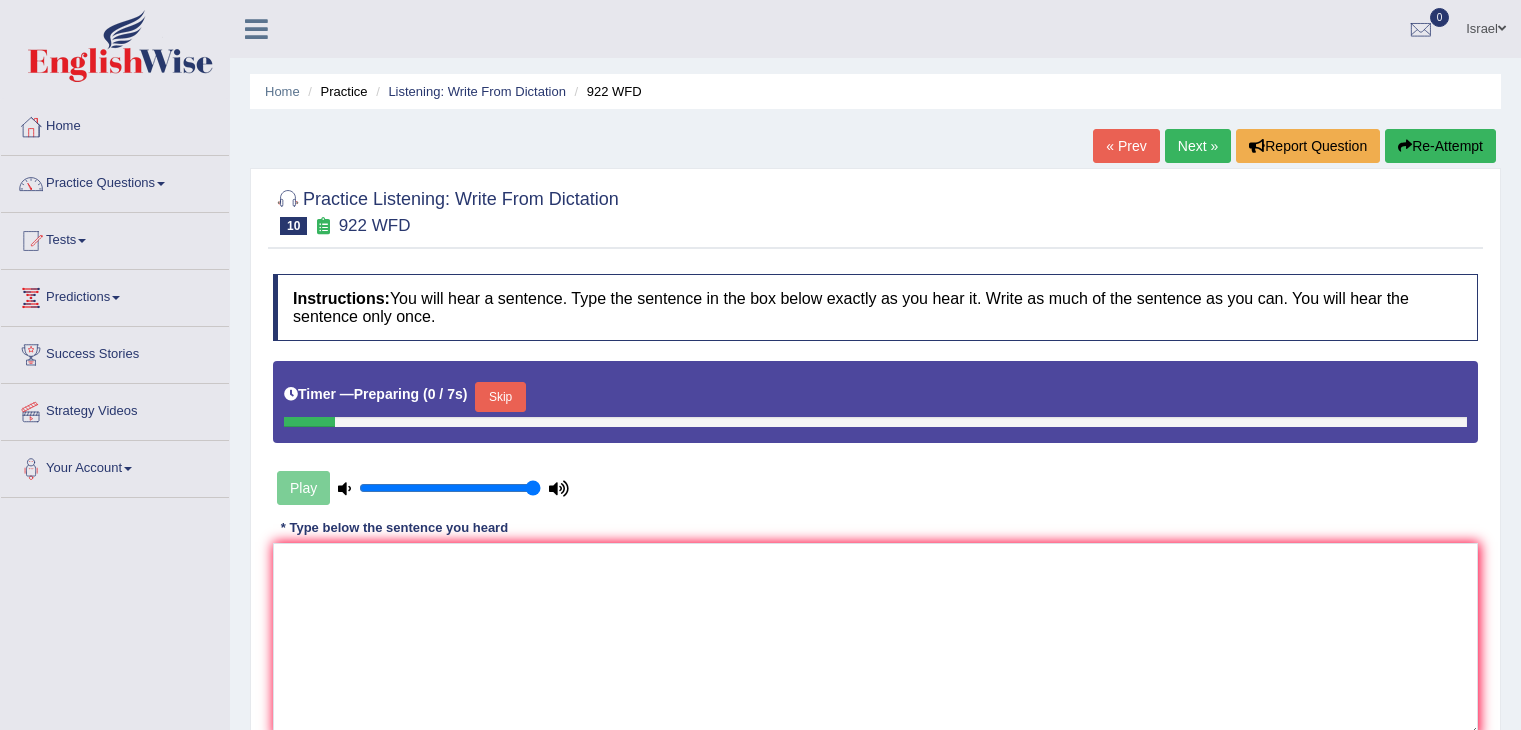 scroll, scrollTop: 0, scrollLeft: 0, axis: both 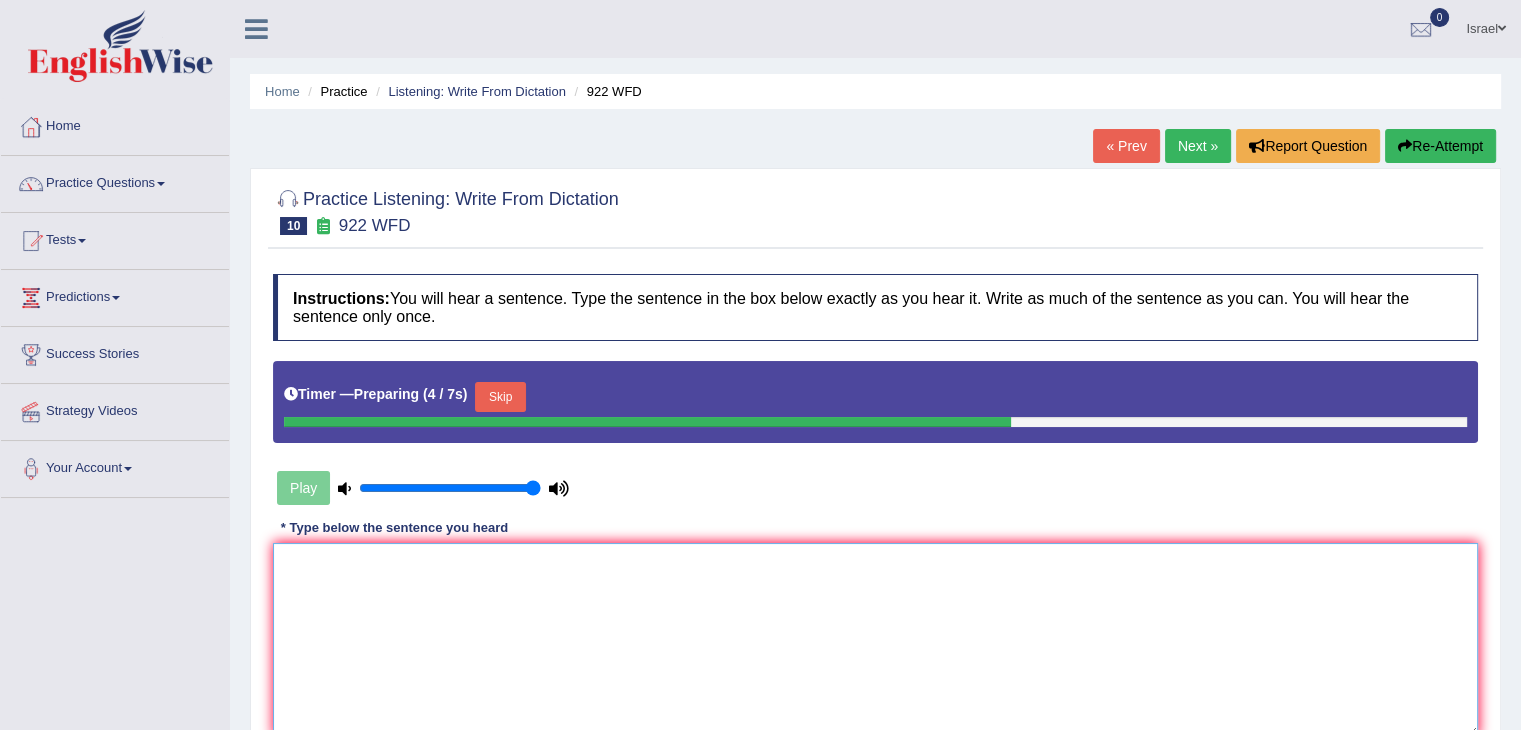 click at bounding box center (875, 640) 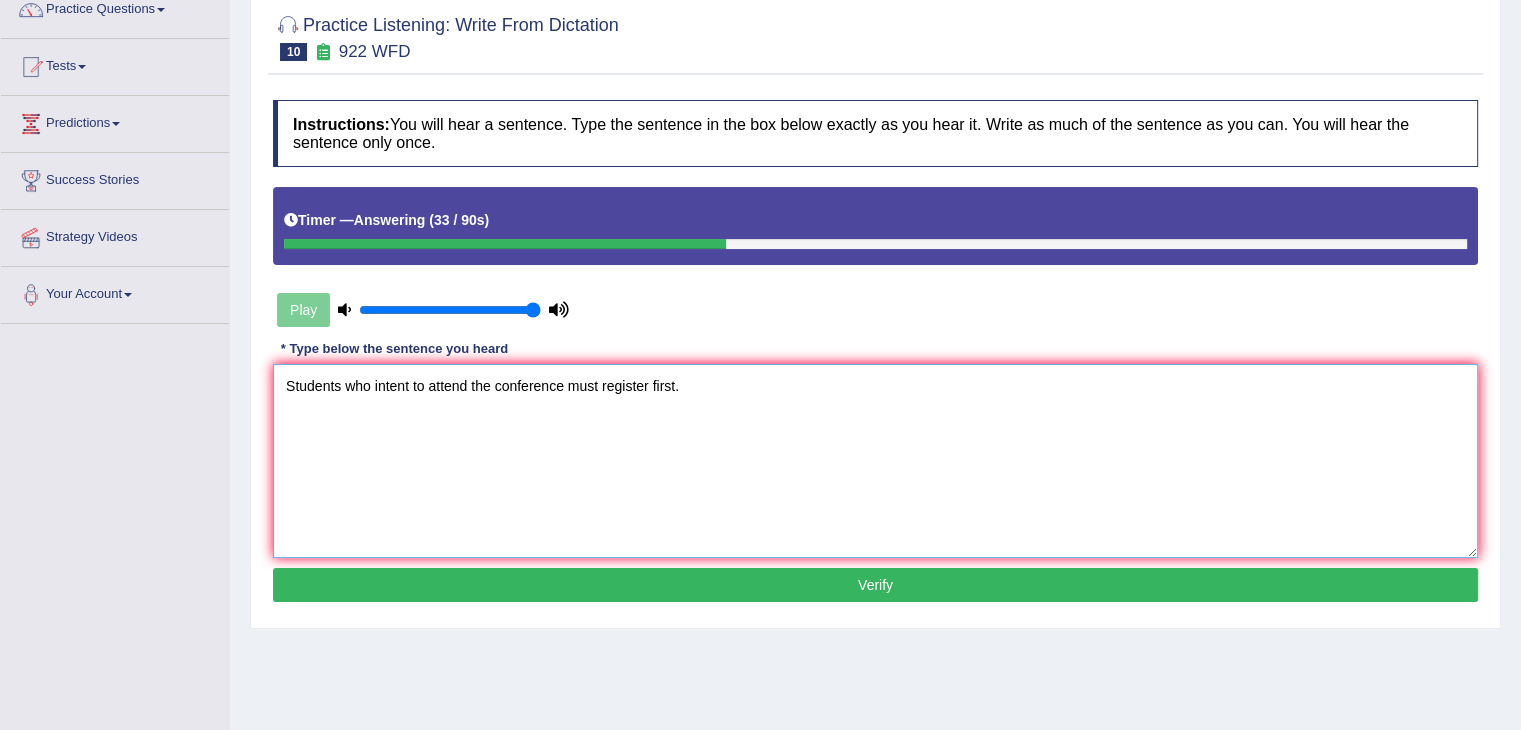 scroll, scrollTop: 200, scrollLeft: 0, axis: vertical 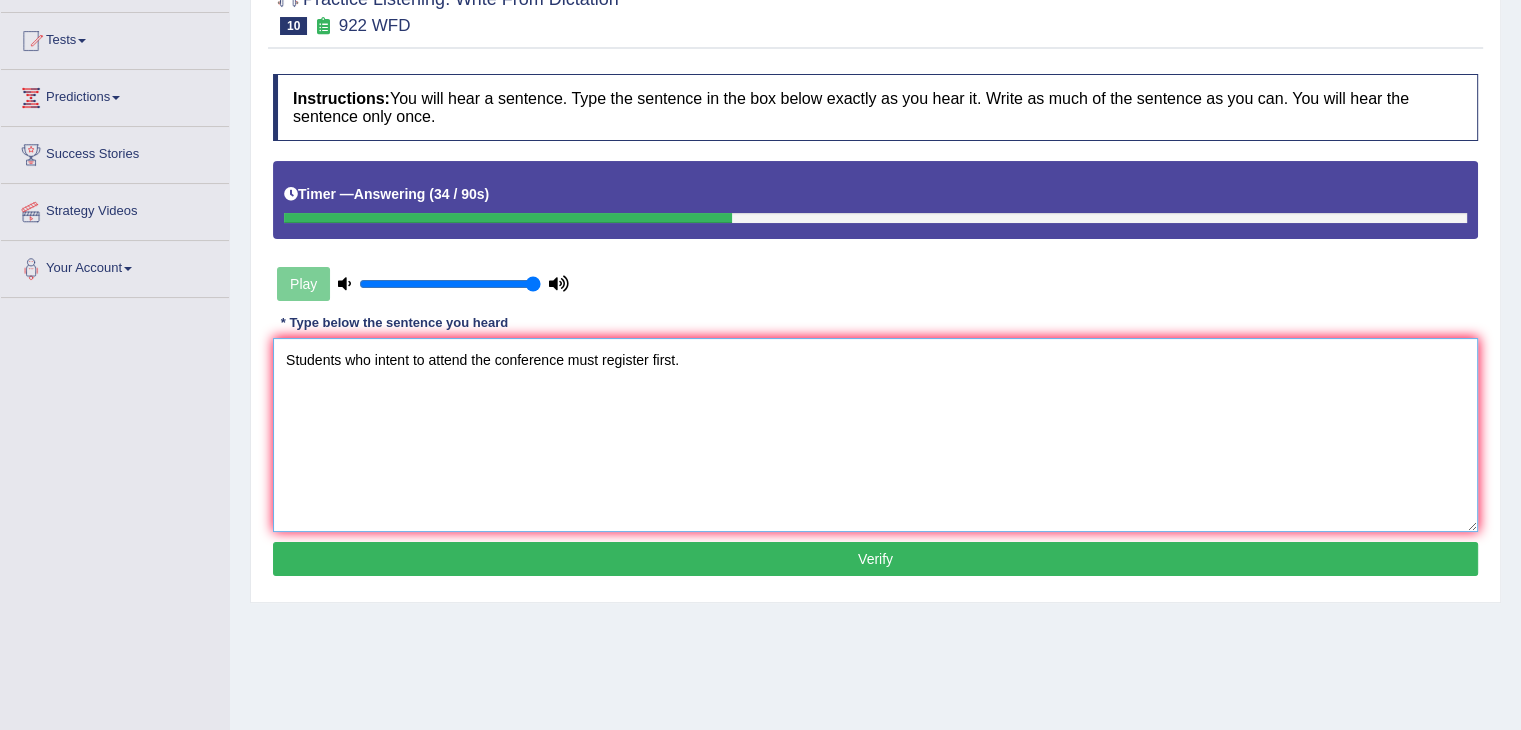 type on "Students who intent to attend the conference must register first." 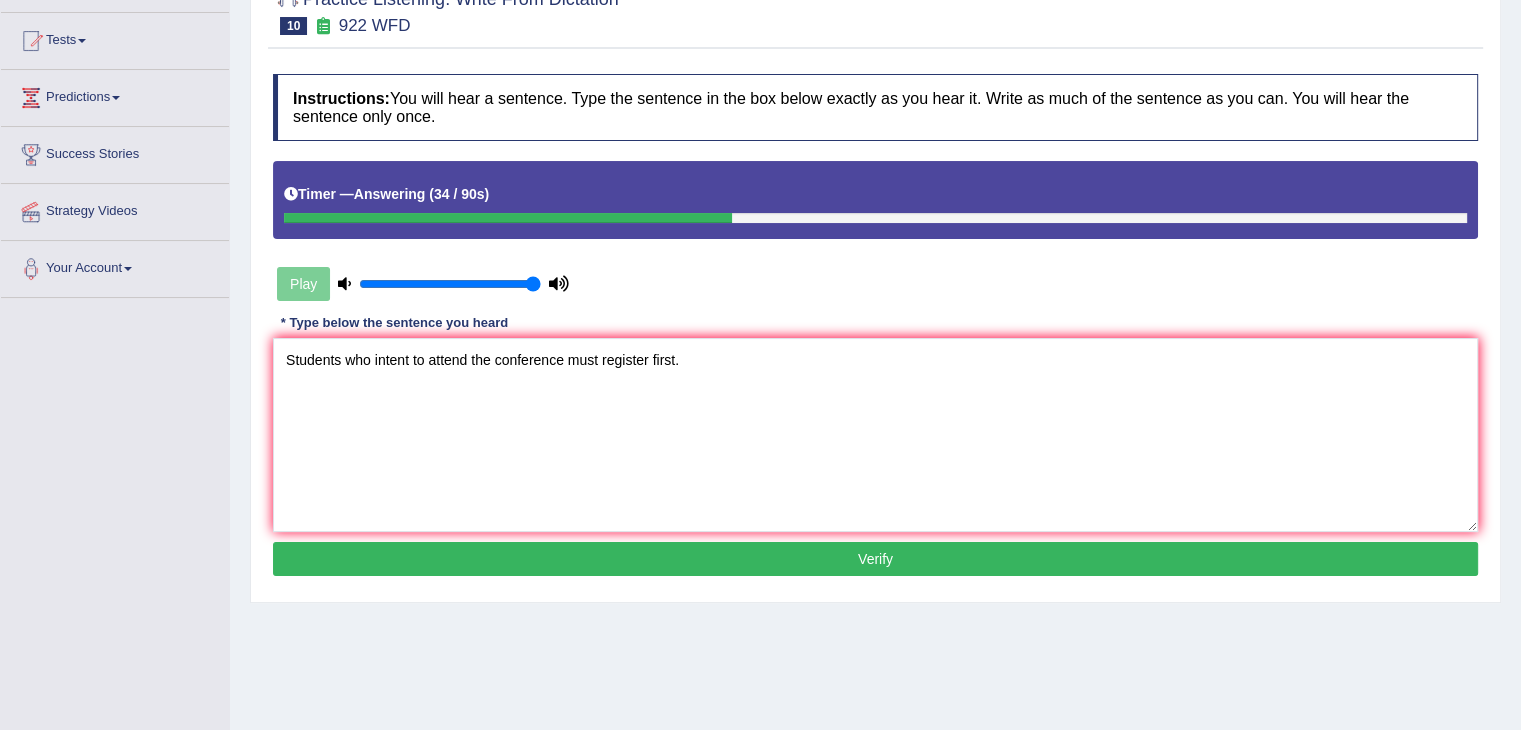 click on "Verify" at bounding box center [875, 559] 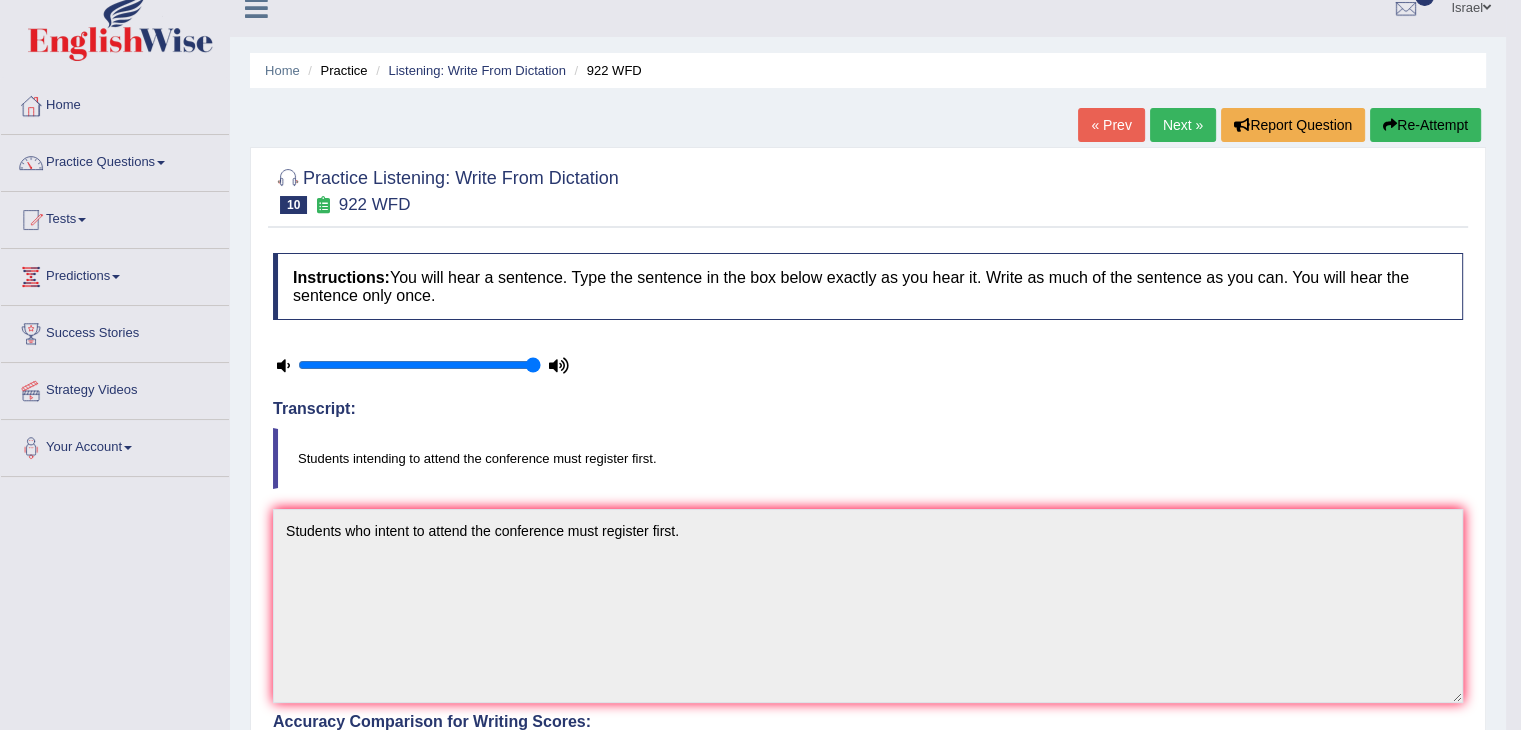 scroll, scrollTop: 0, scrollLeft: 0, axis: both 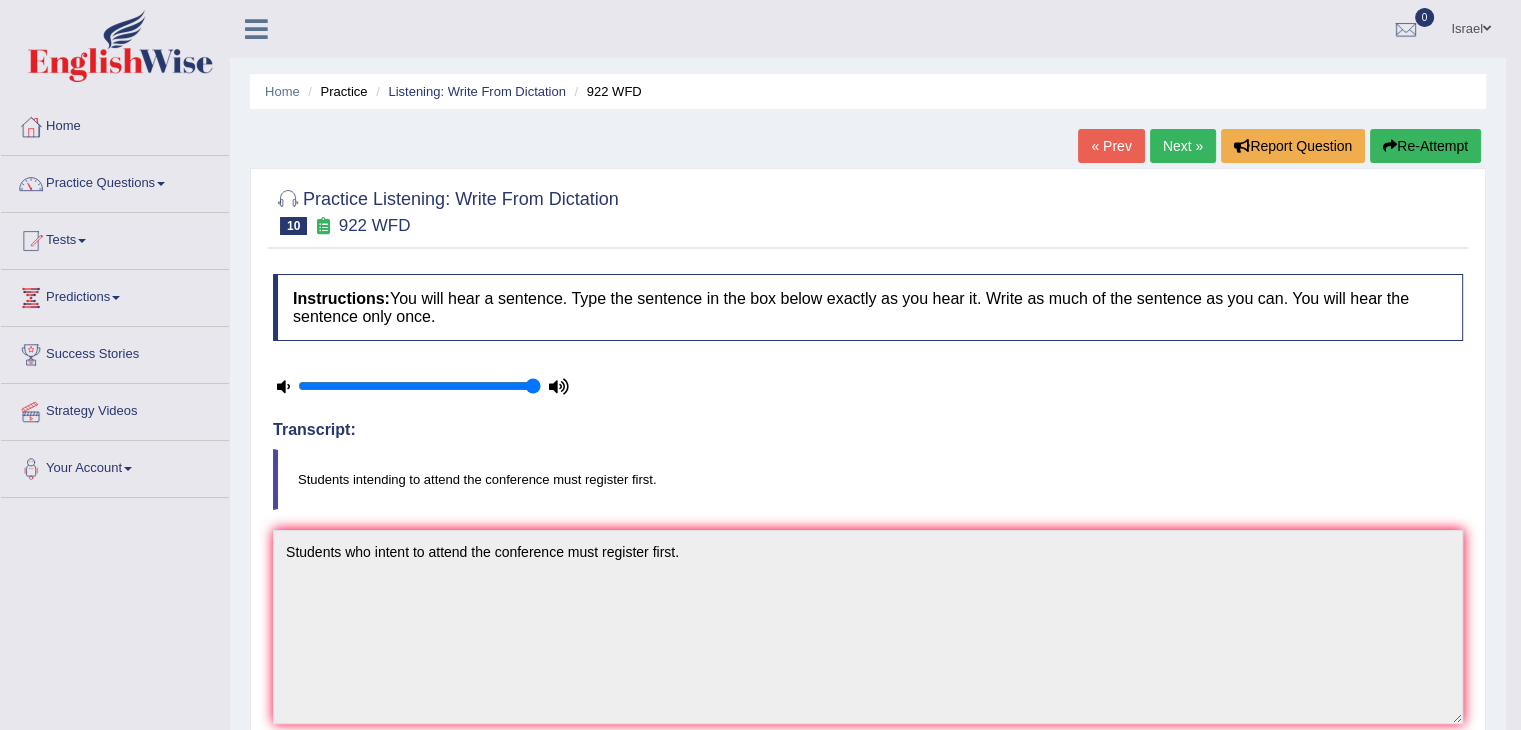 click on "Next »" at bounding box center [1183, 146] 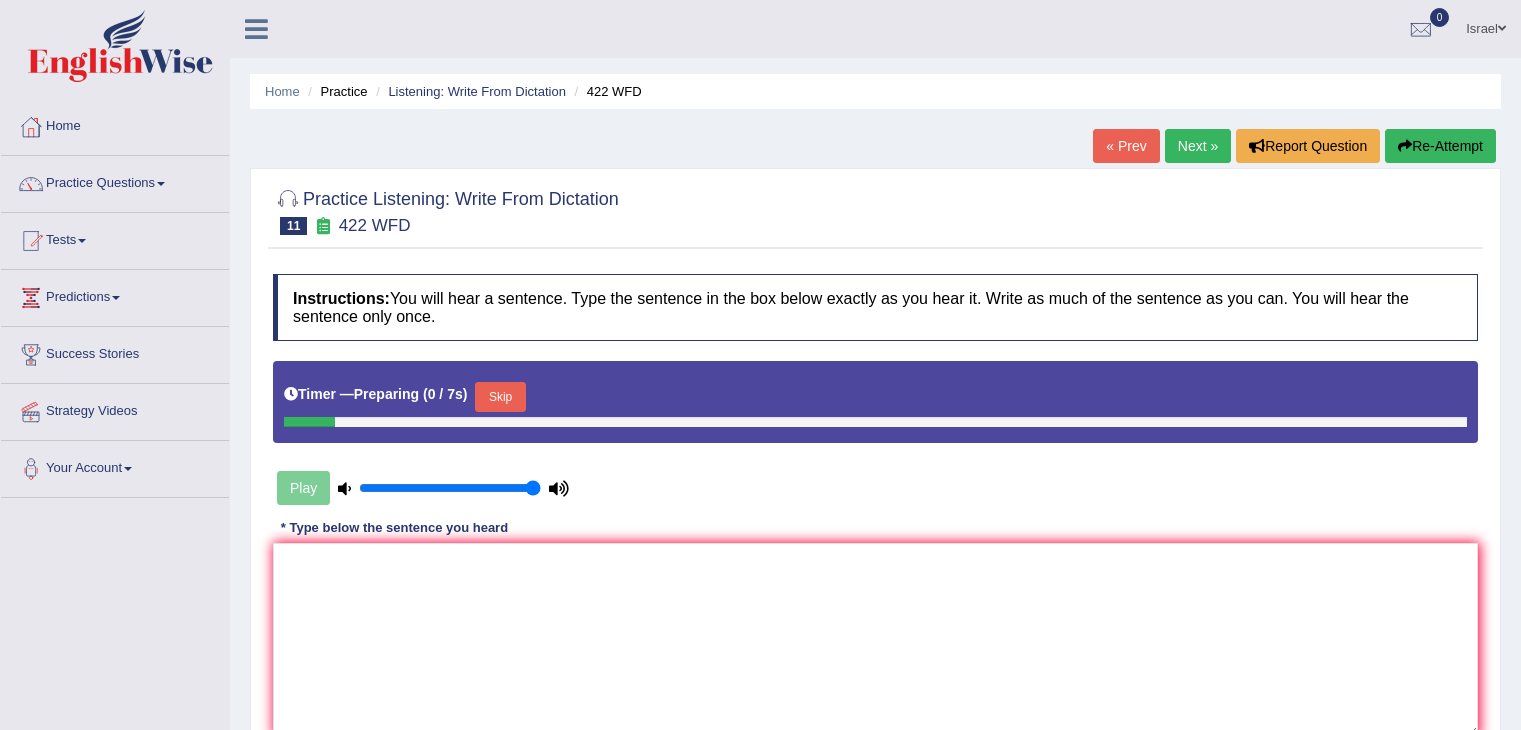 scroll, scrollTop: 300, scrollLeft: 0, axis: vertical 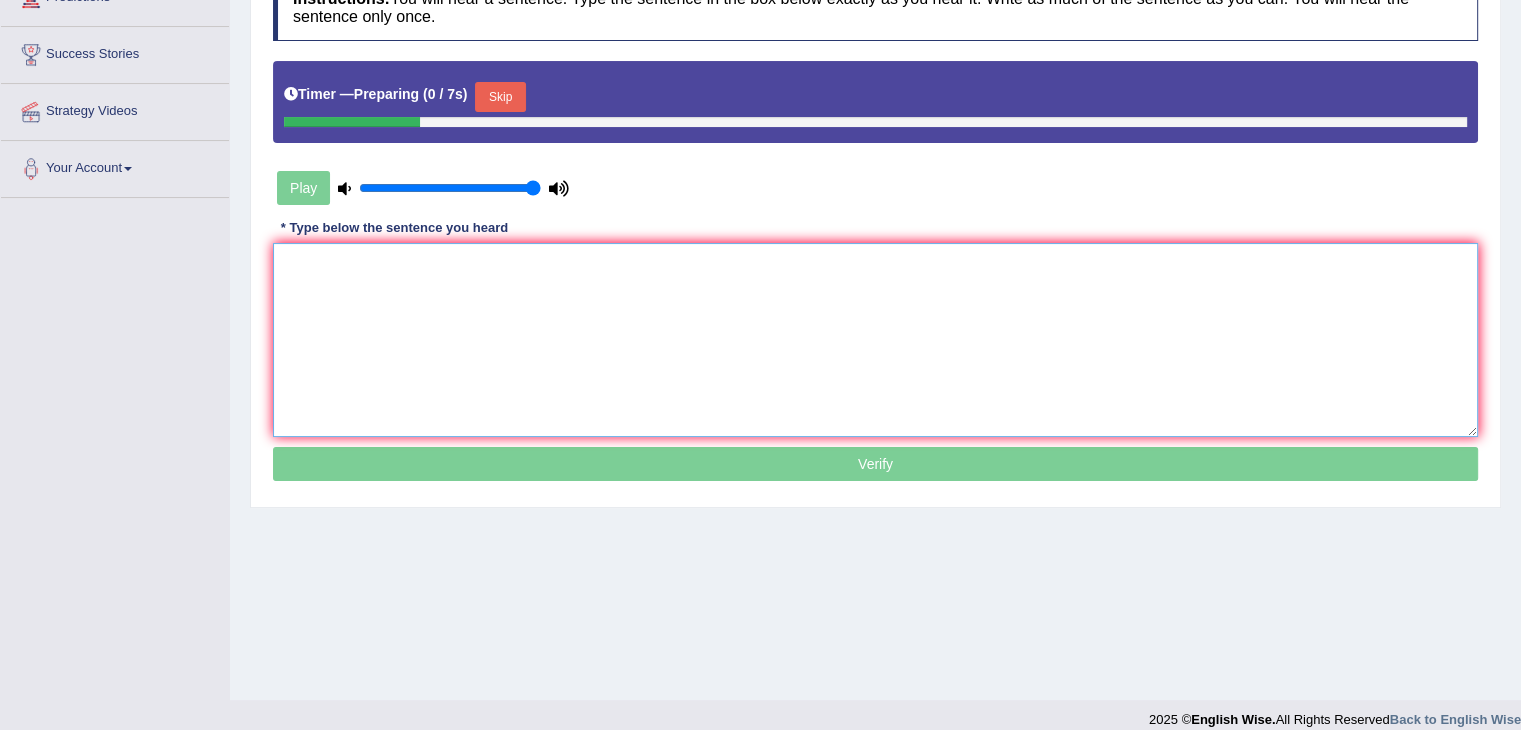 click at bounding box center [875, 340] 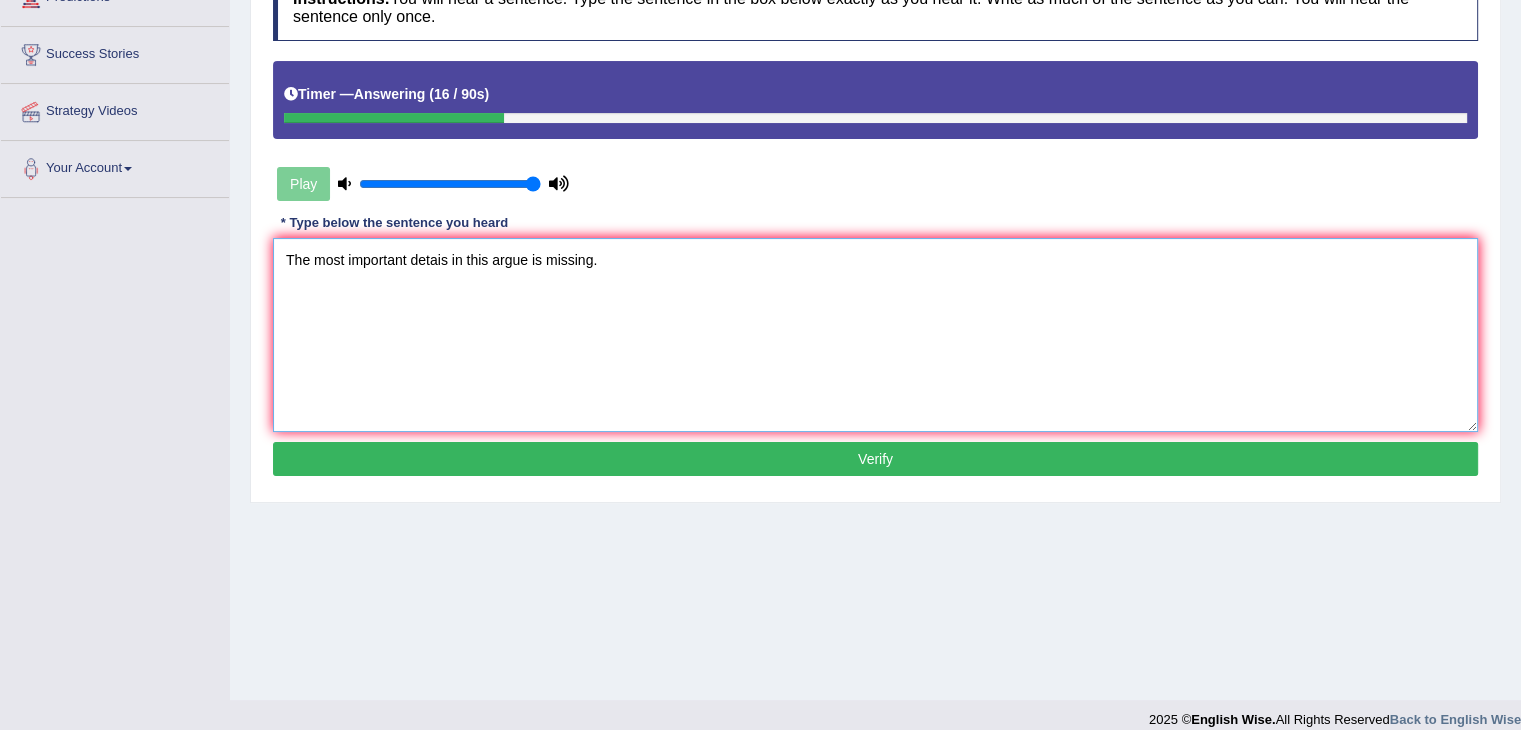 click on "The most important detais in this argue is missing." at bounding box center (875, 335) 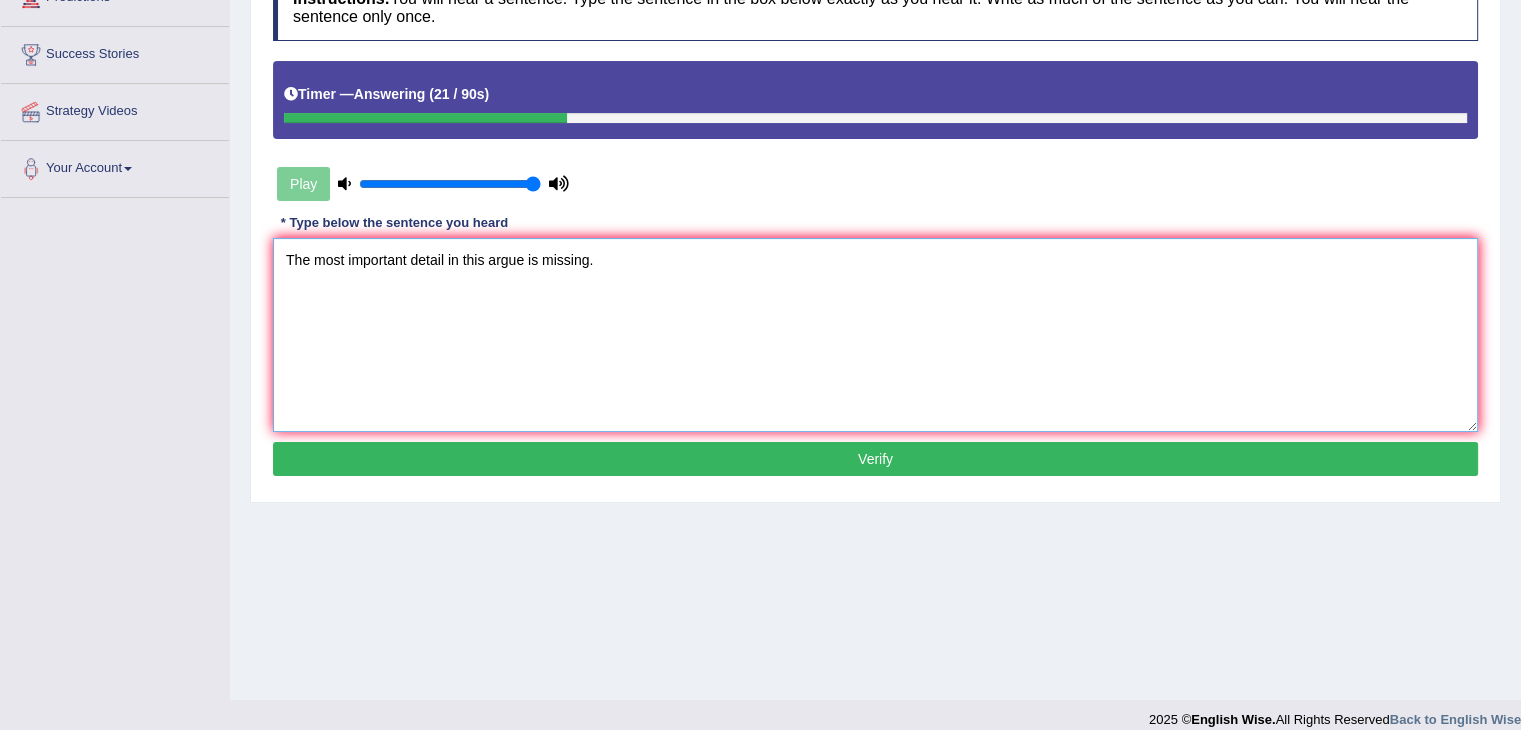 type on "The most important detail in this argue is missing." 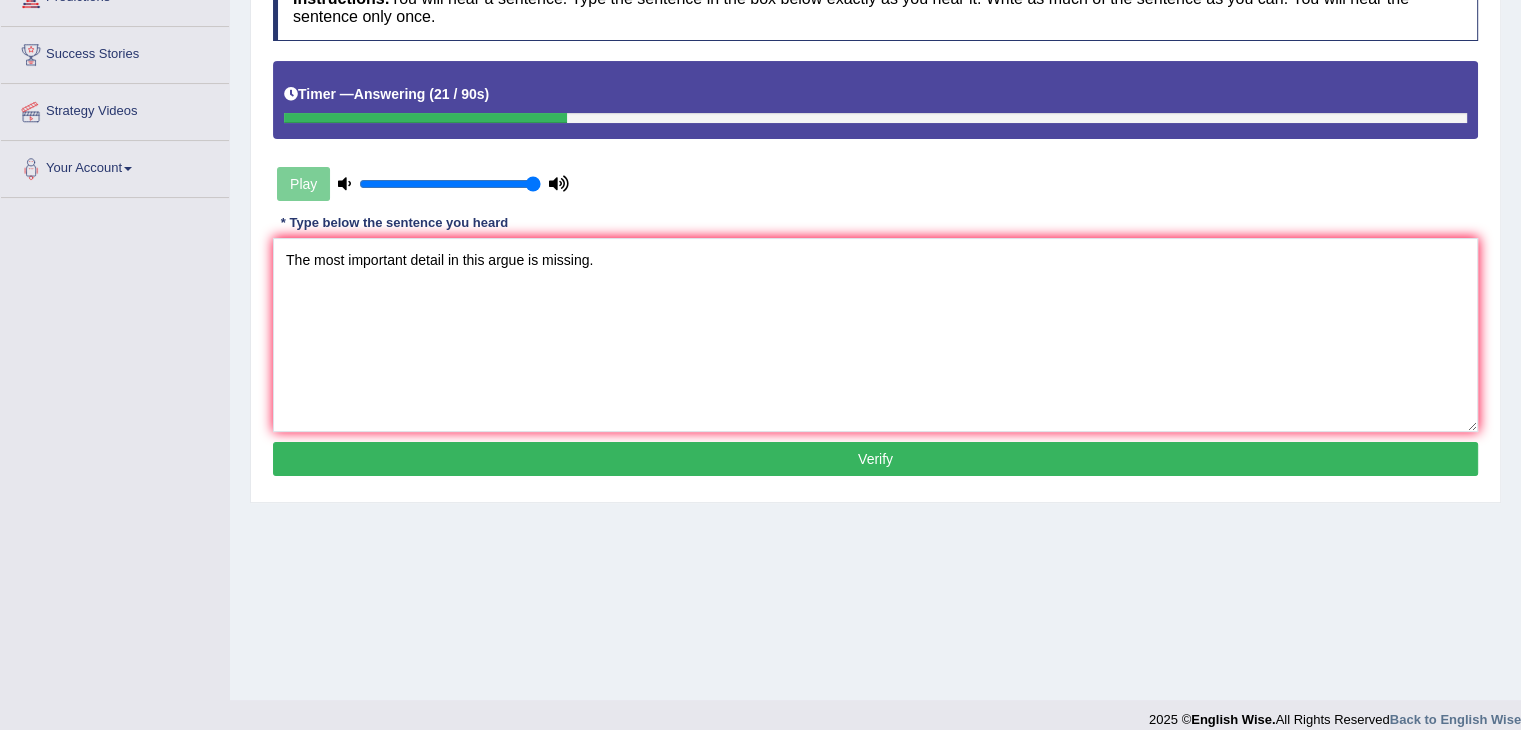 click on "Verify" at bounding box center (875, 459) 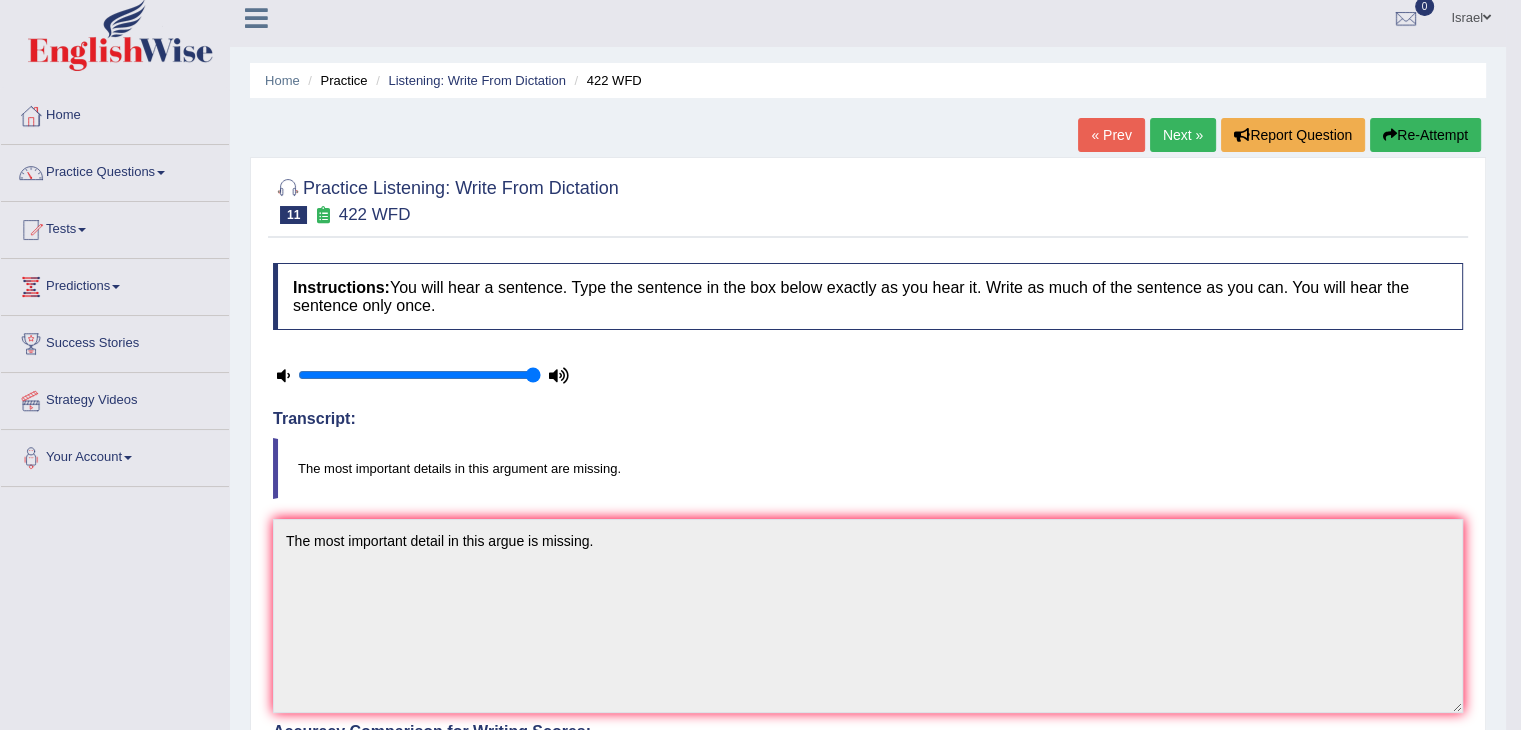 scroll, scrollTop: 0, scrollLeft: 0, axis: both 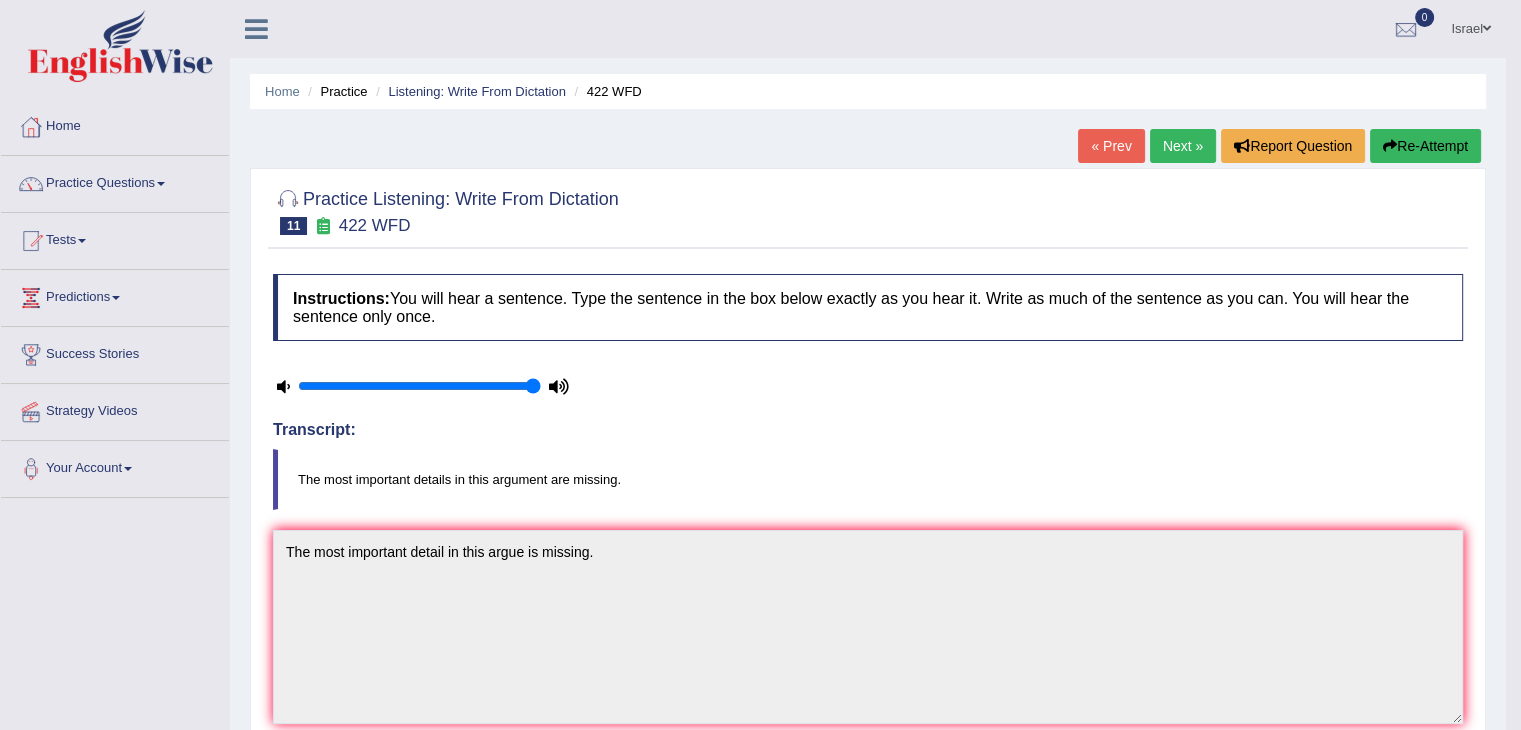 click on "Next »" at bounding box center (1183, 146) 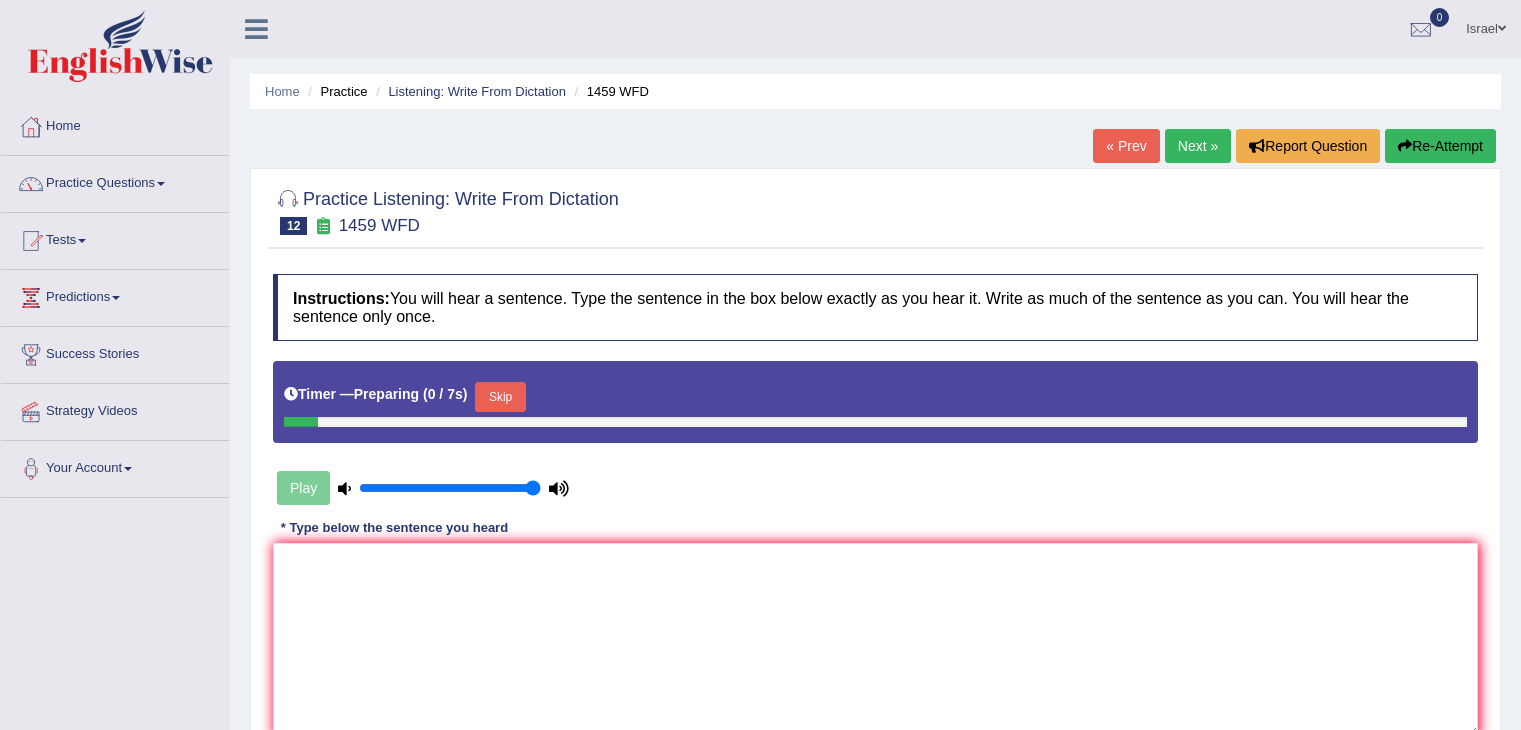 scroll, scrollTop: 300, scrollLeft: 0, axis: vertical 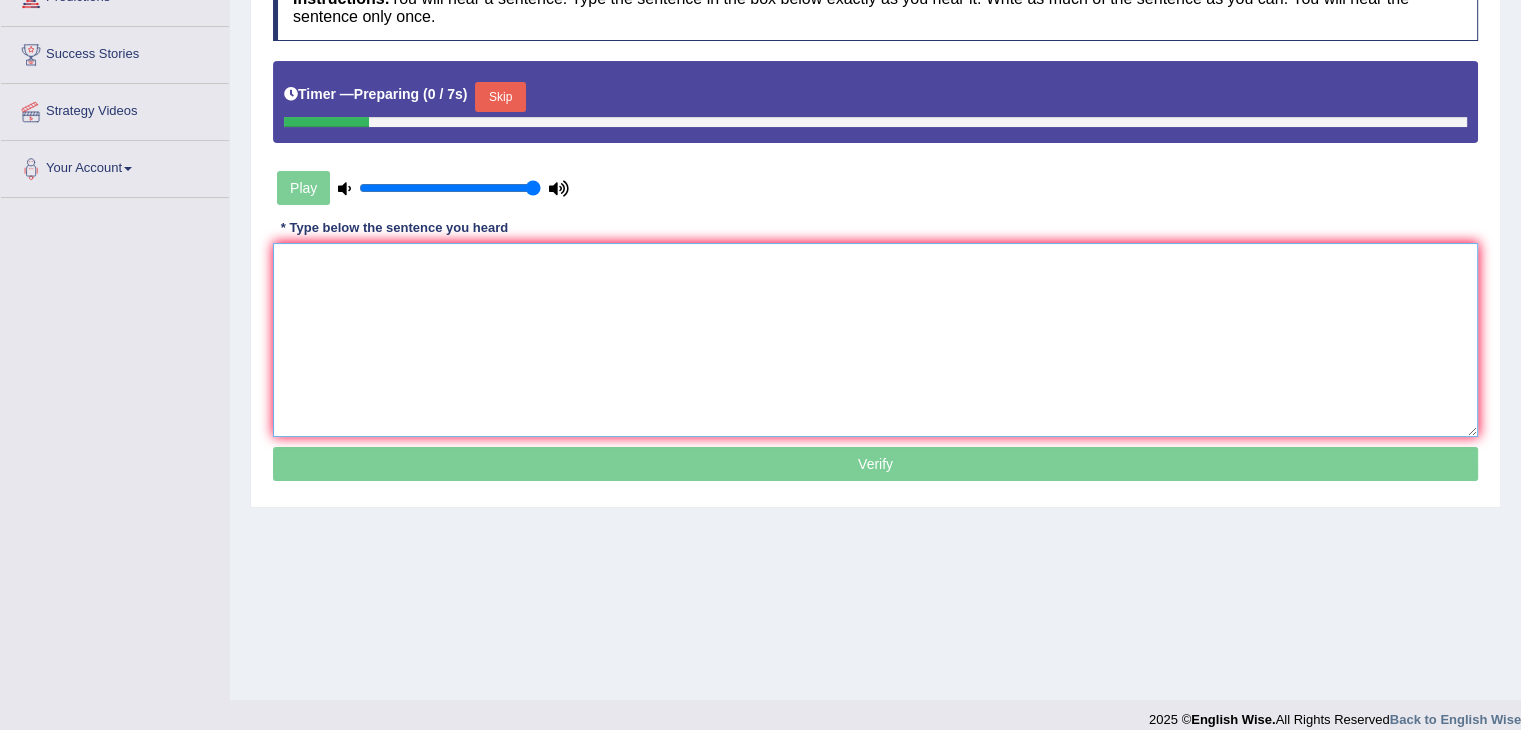 click at bounding box center (875, 340) 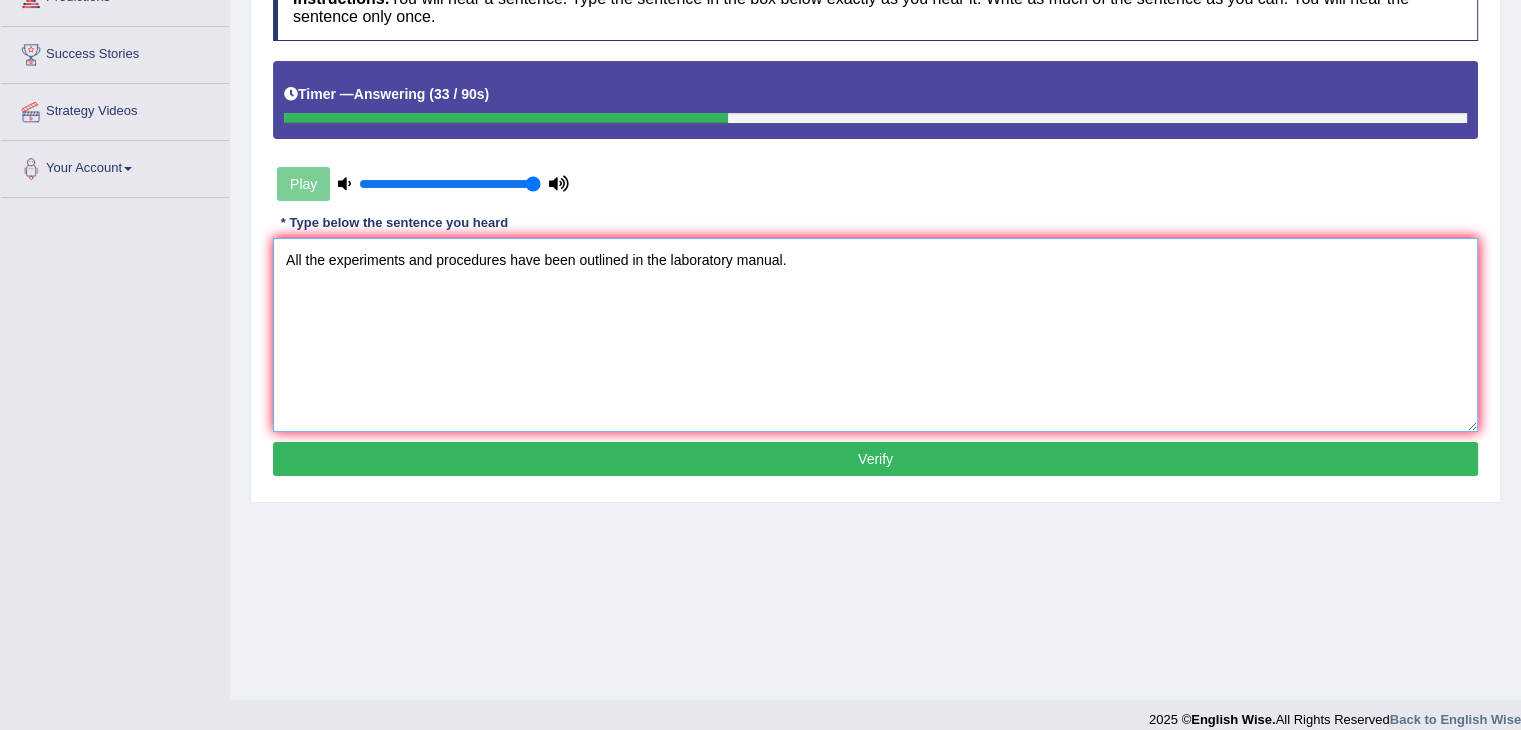 type on "All the experiments and procedures have been outlined in the laboratory manual." 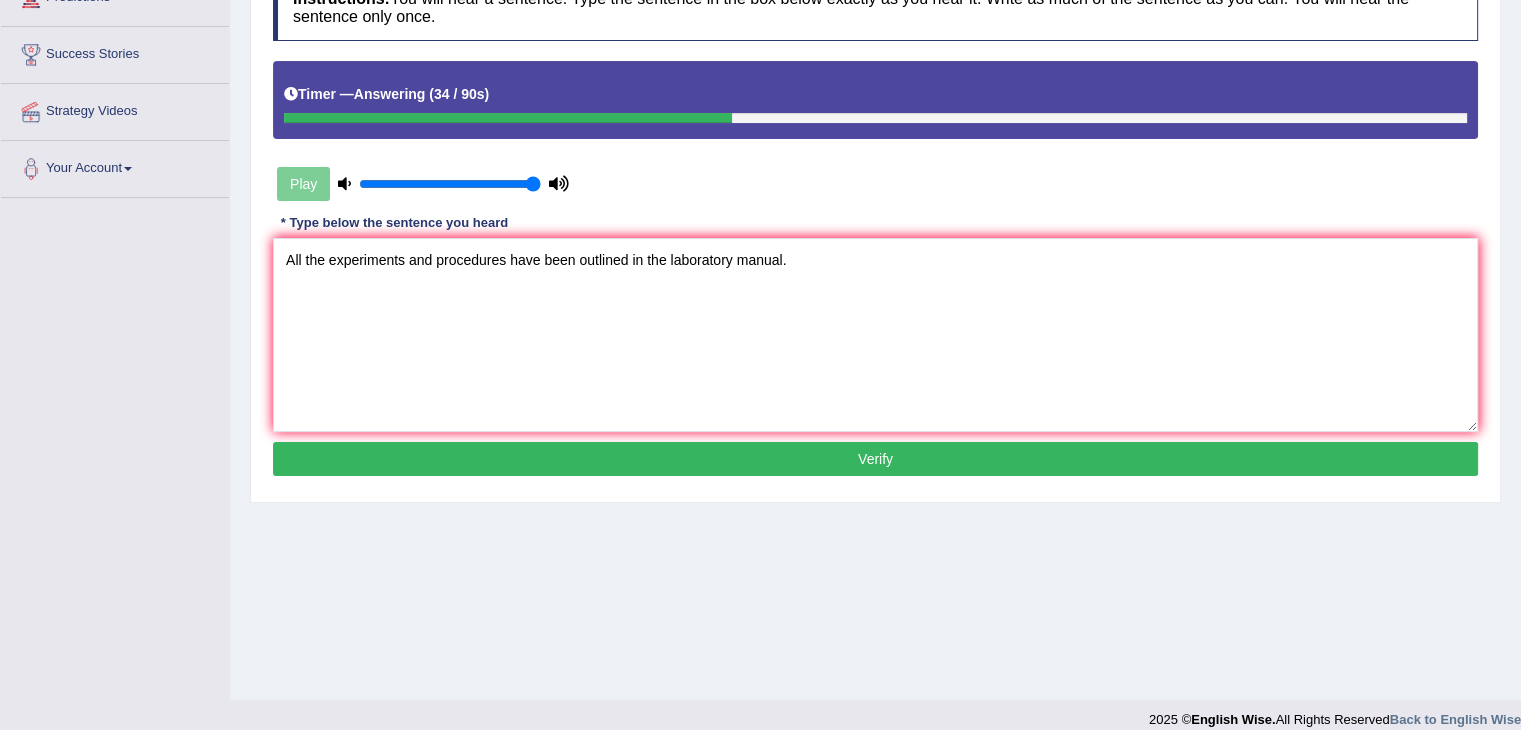 click on "Verify" at bounding box center (875, 459) 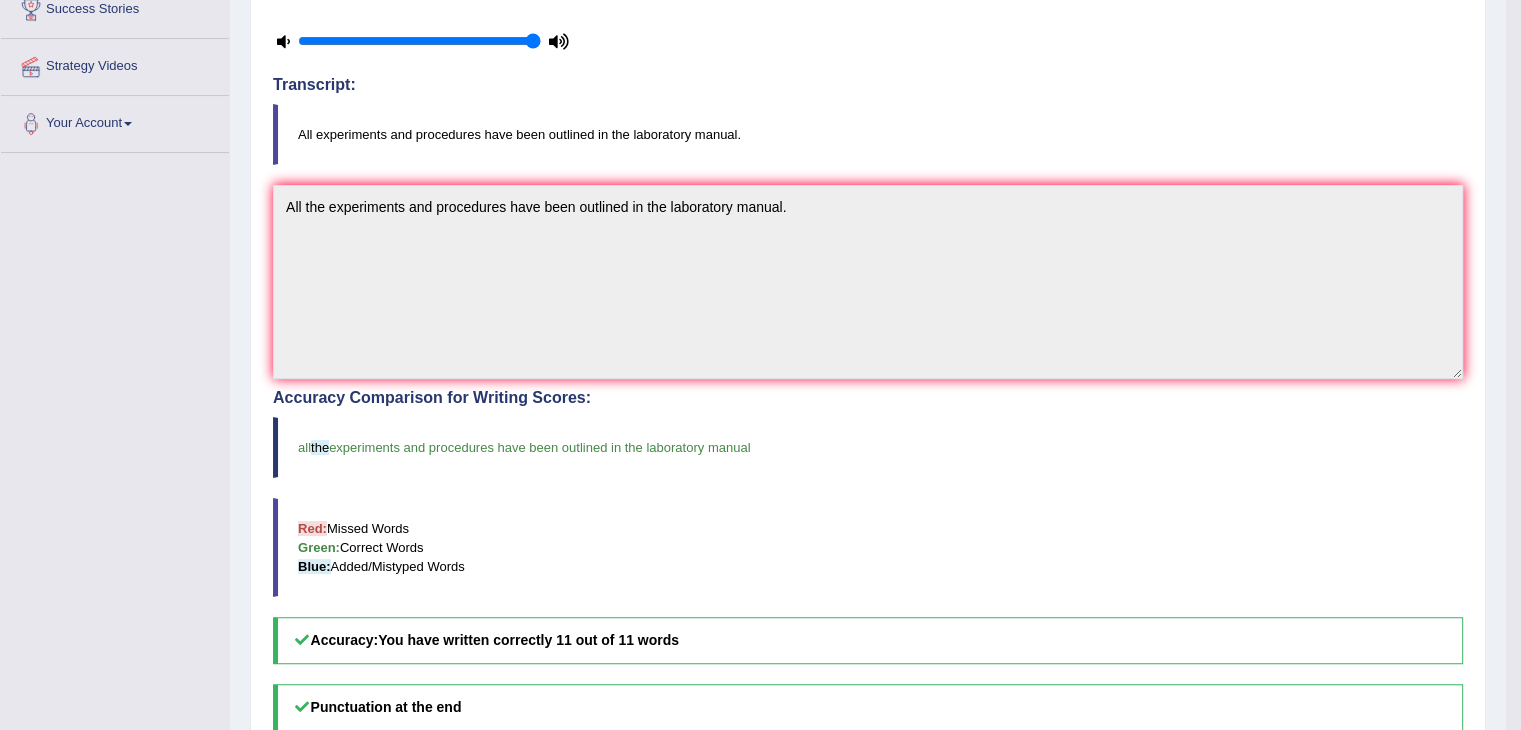 scroll, scrollTop: 0, scrollLeft: 0, axis: both 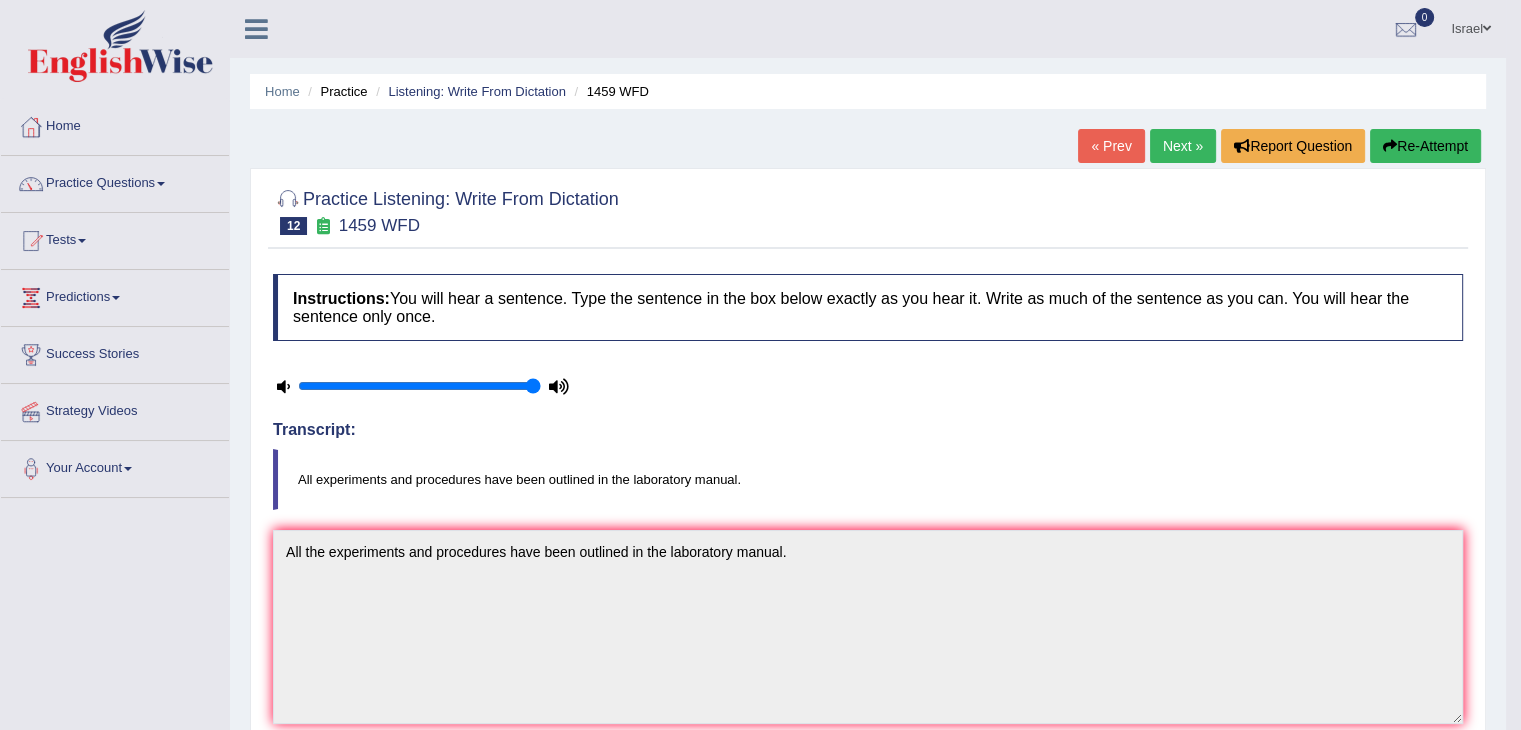 click on "Next »" at bounding box center [1183, 146] 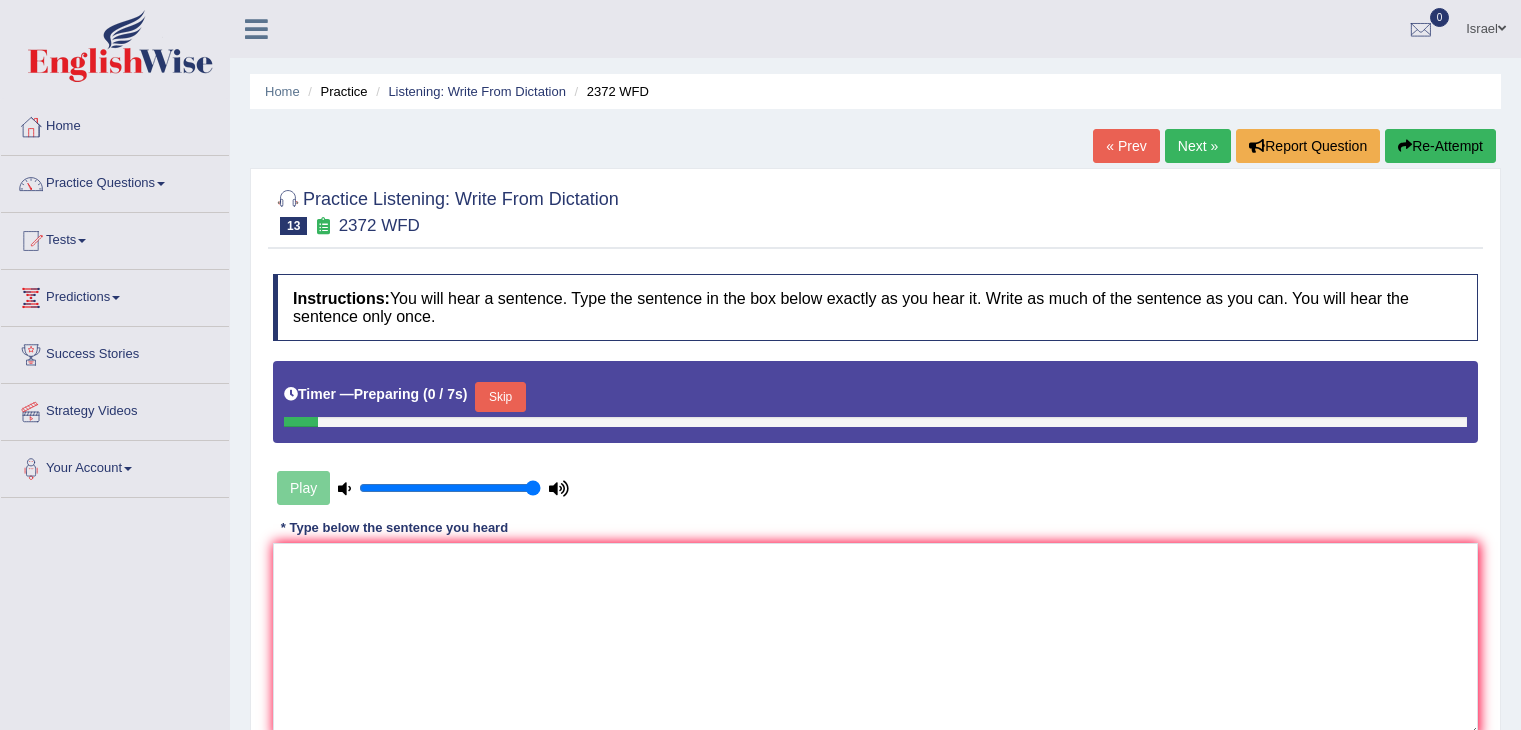 scroll, scrollTop: 0, scrollLeft: 0, axis: both 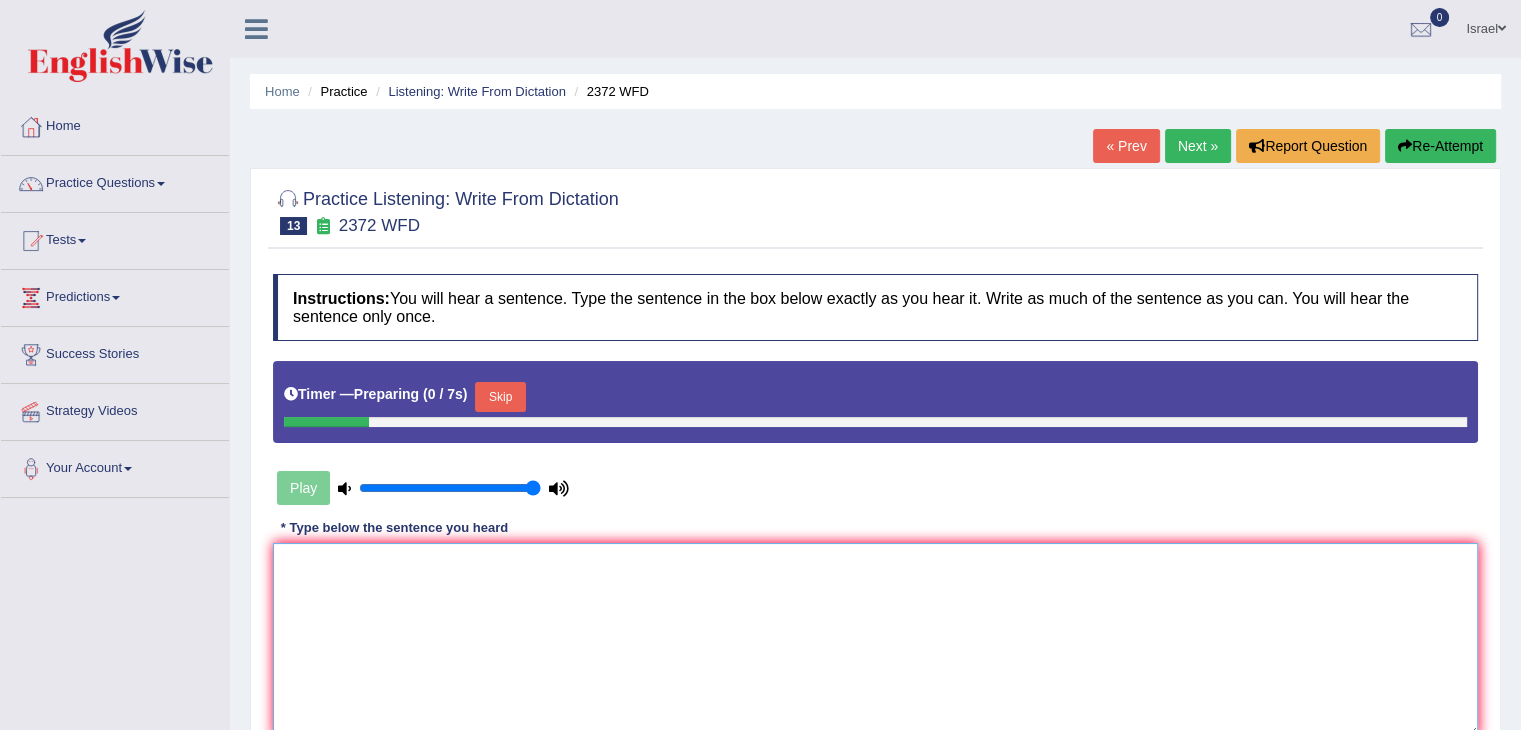 click at bounding box center [875, 640] 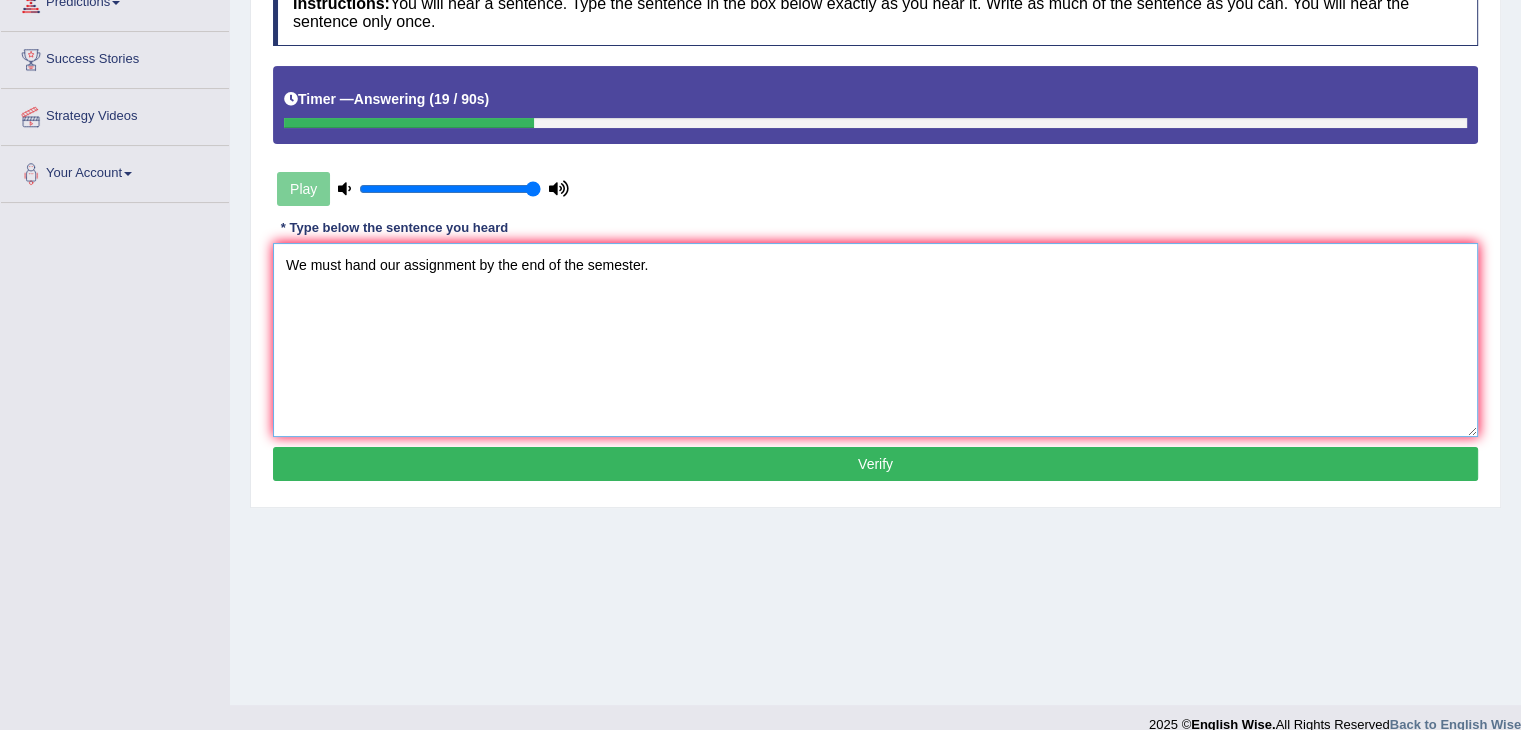 scroll, scrollTop: 300, scrollLeft: 0, axis: vertical 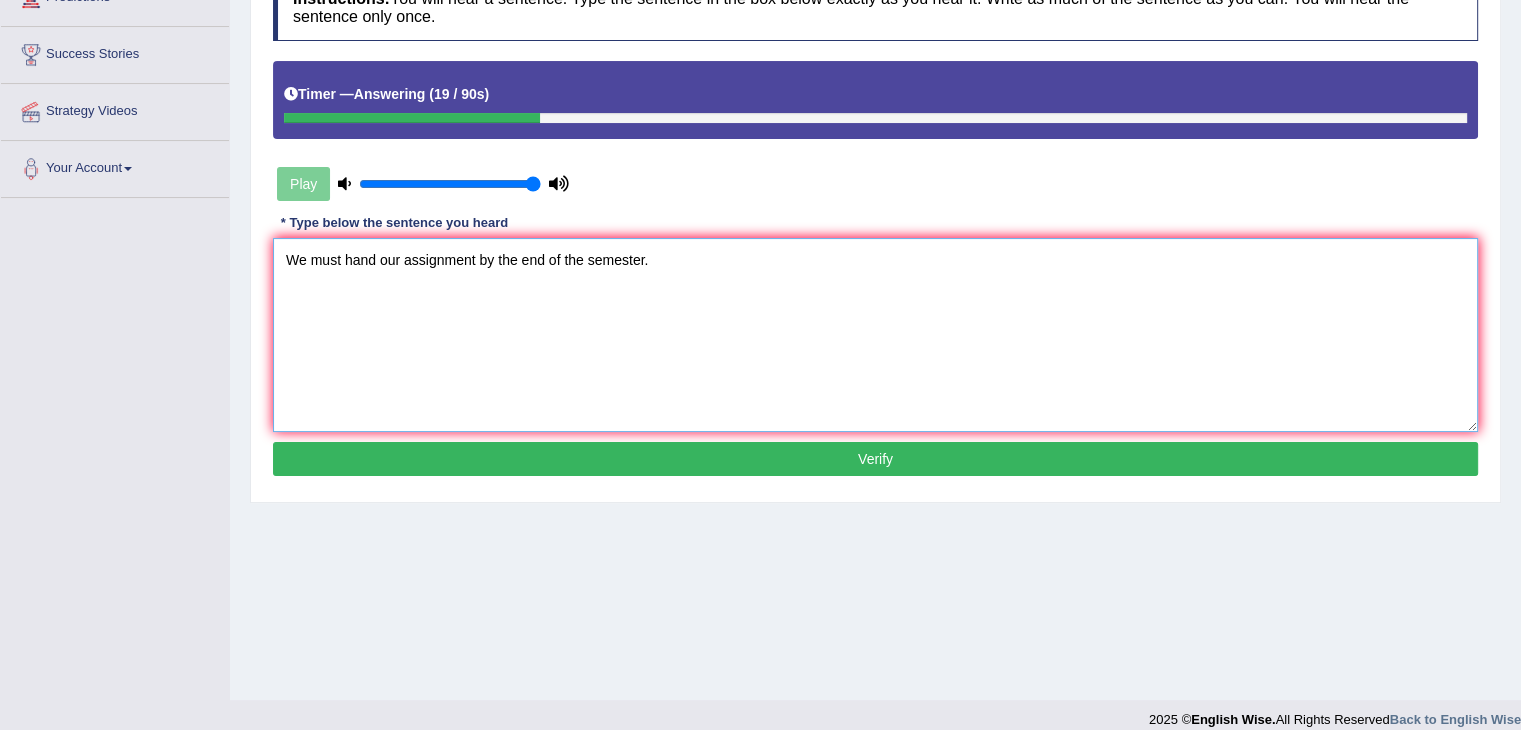 type on "We must hand our assignment by the end of the semester." 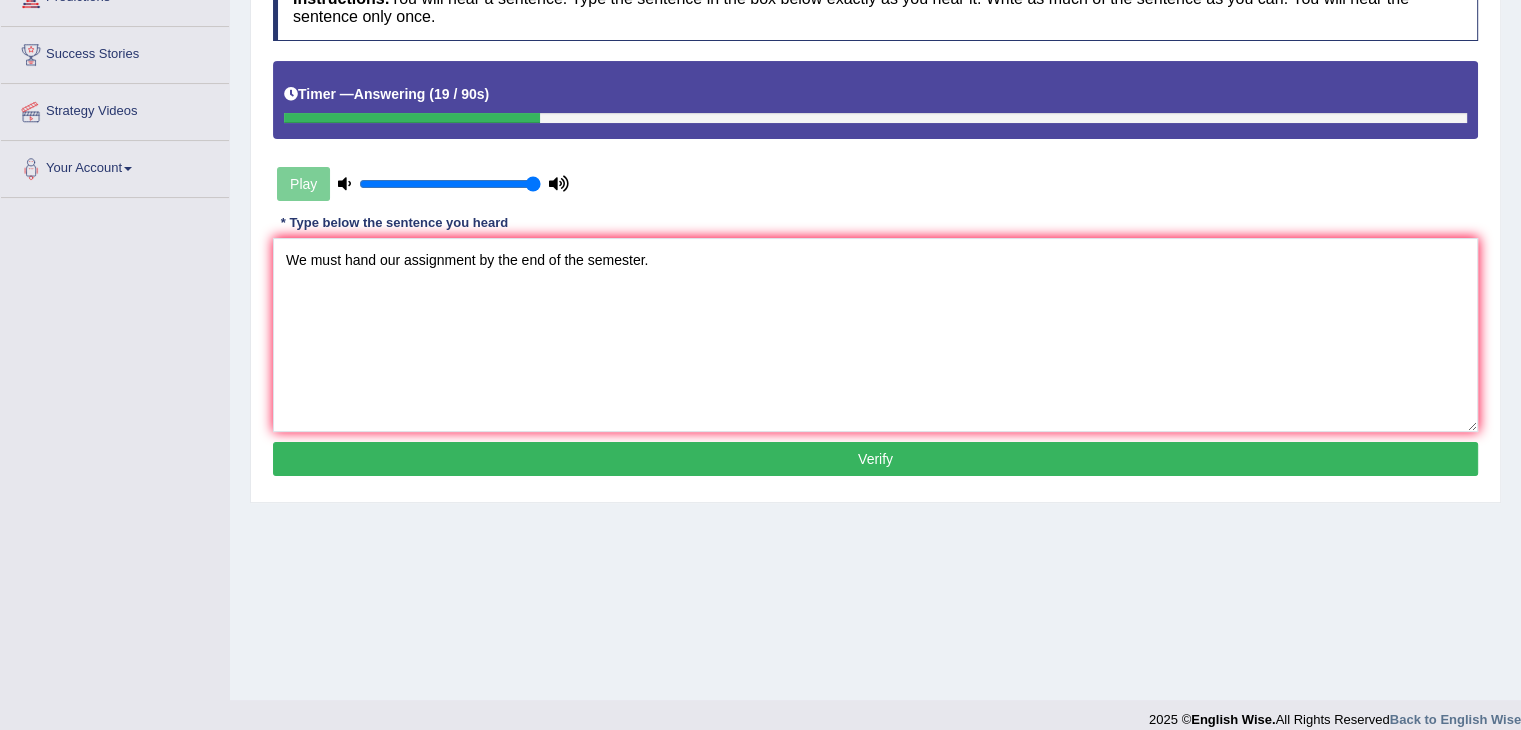 click on "Verify" at bounding box center (875, 459) 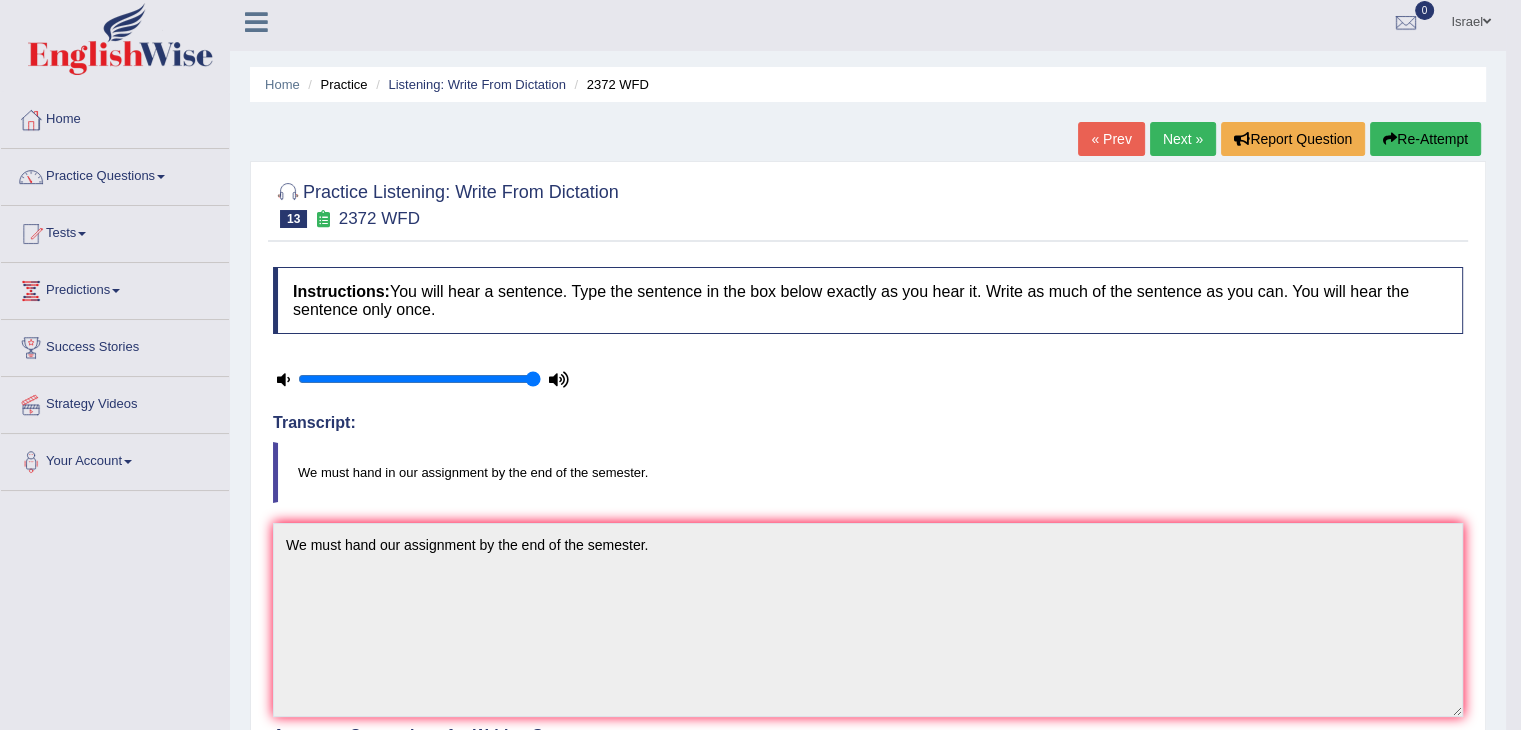 scroll, scrollTop: 0, scrollLeft: 0, axis: both 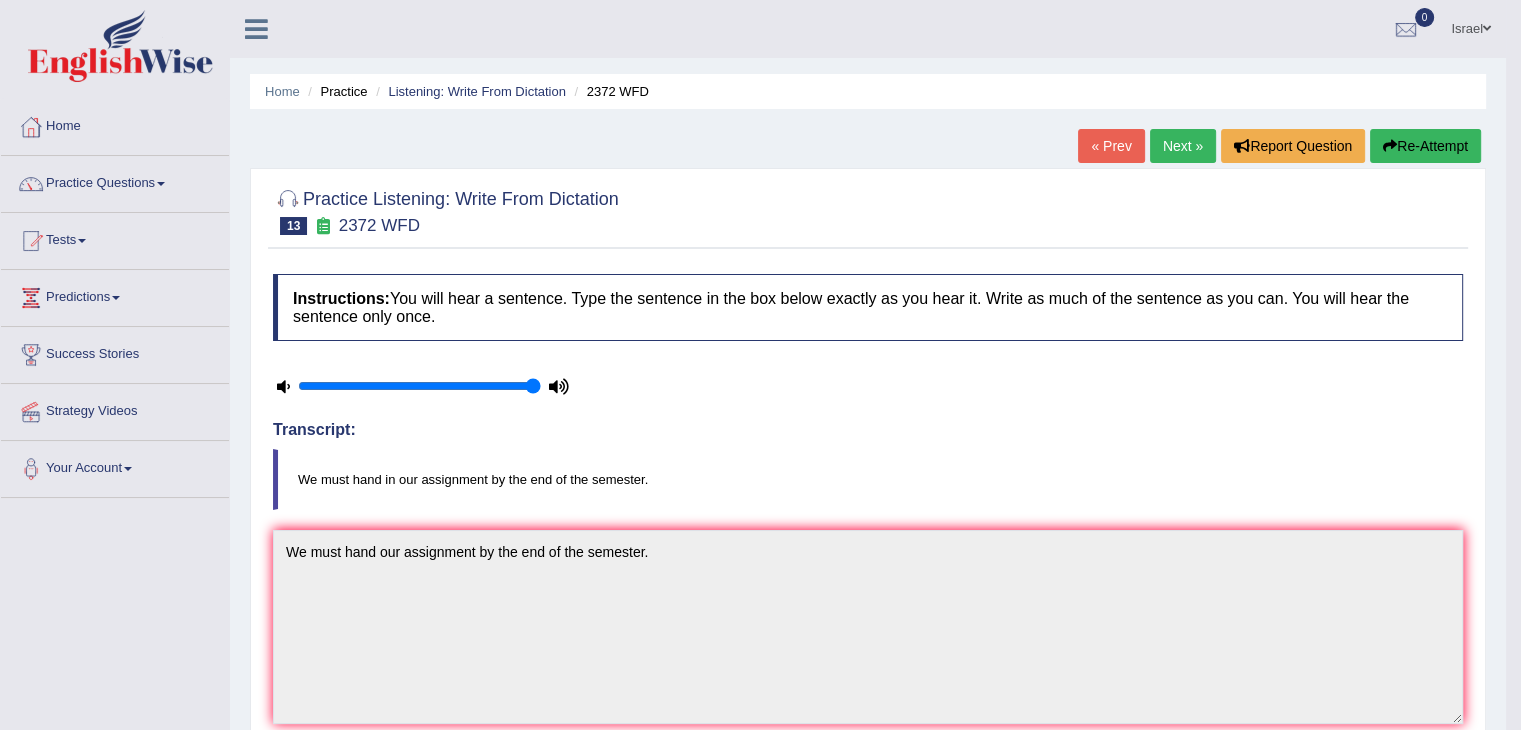 click on "Next »" at bounding box center (1183, 146) 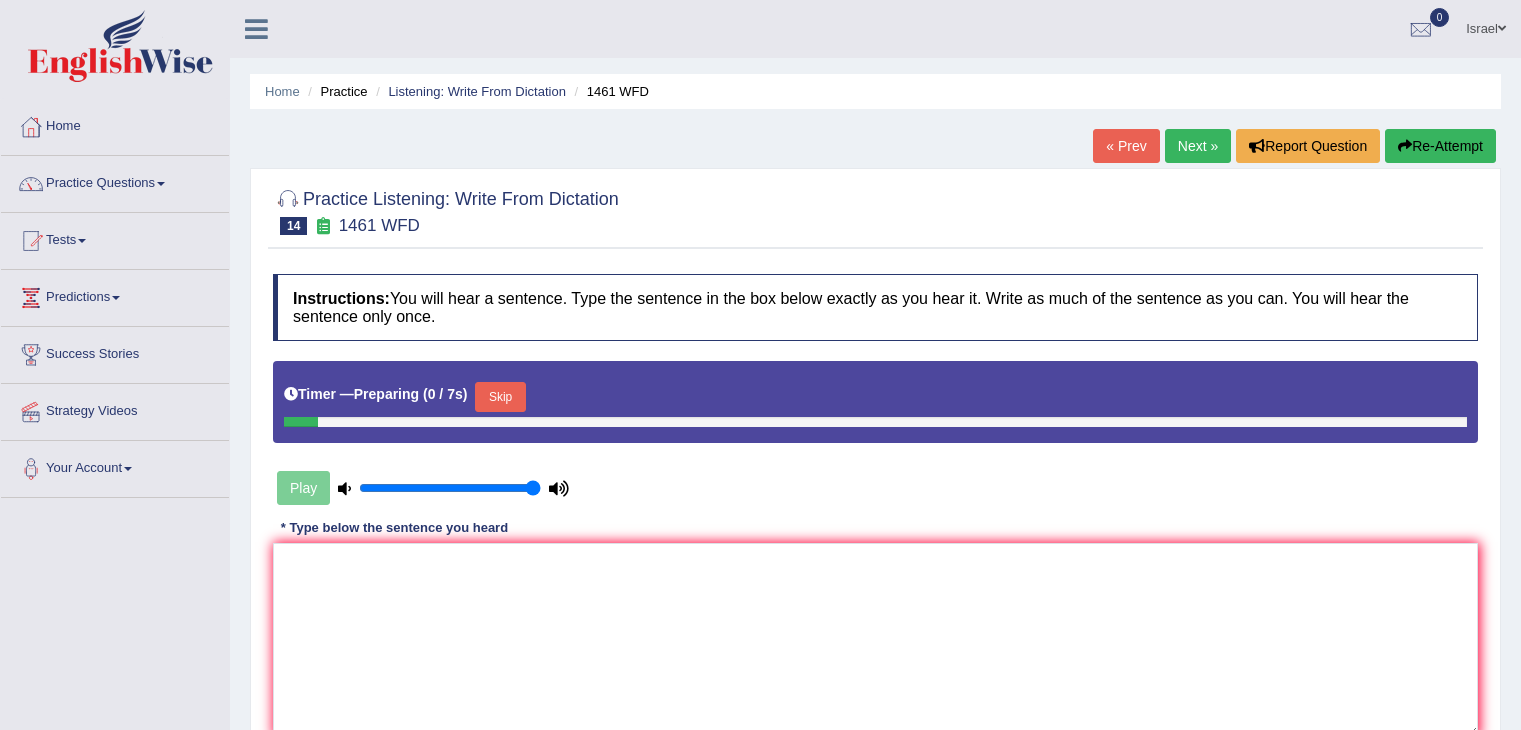 scroll, scrollTop: 0, scrollLeft: 0, axis: both 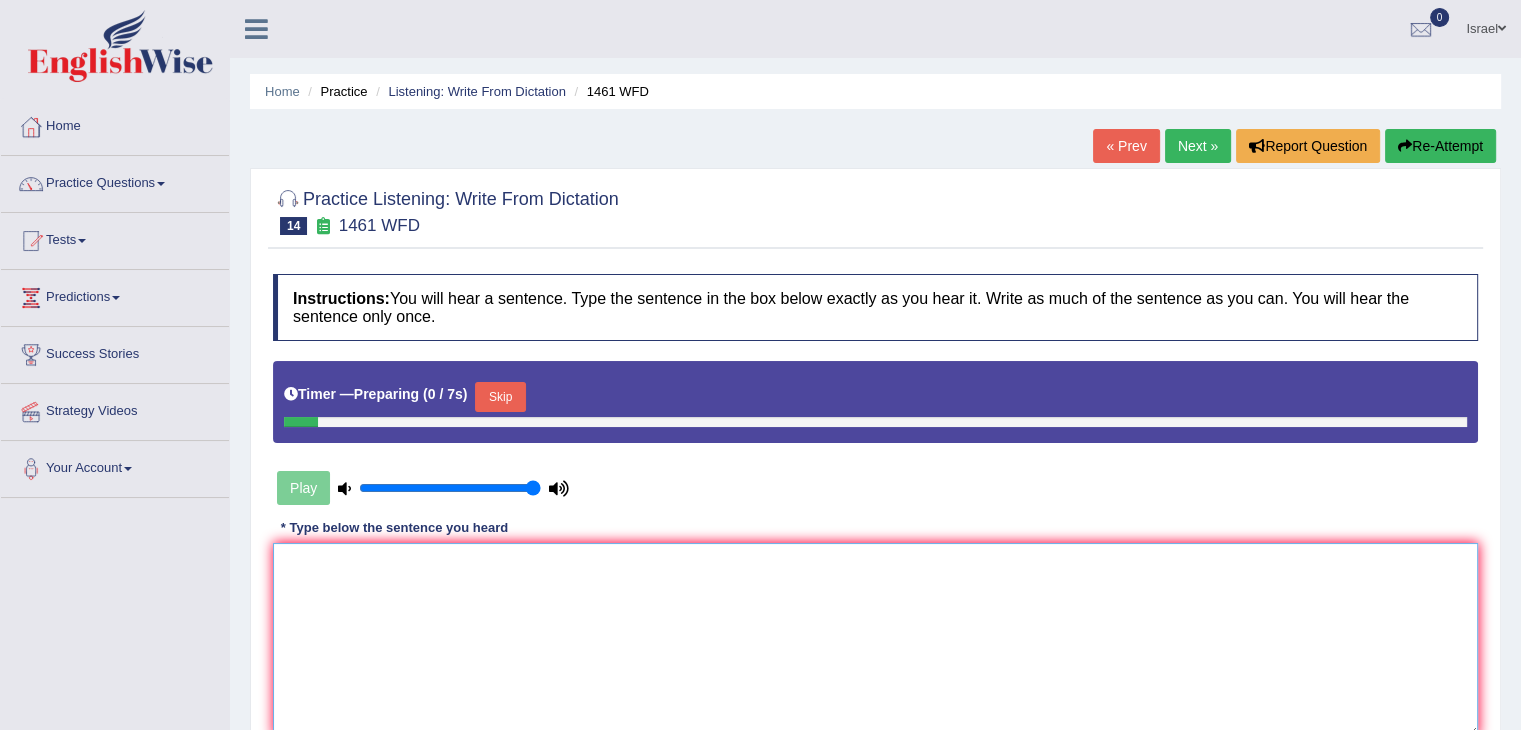 click at bounding box center (875, 640) 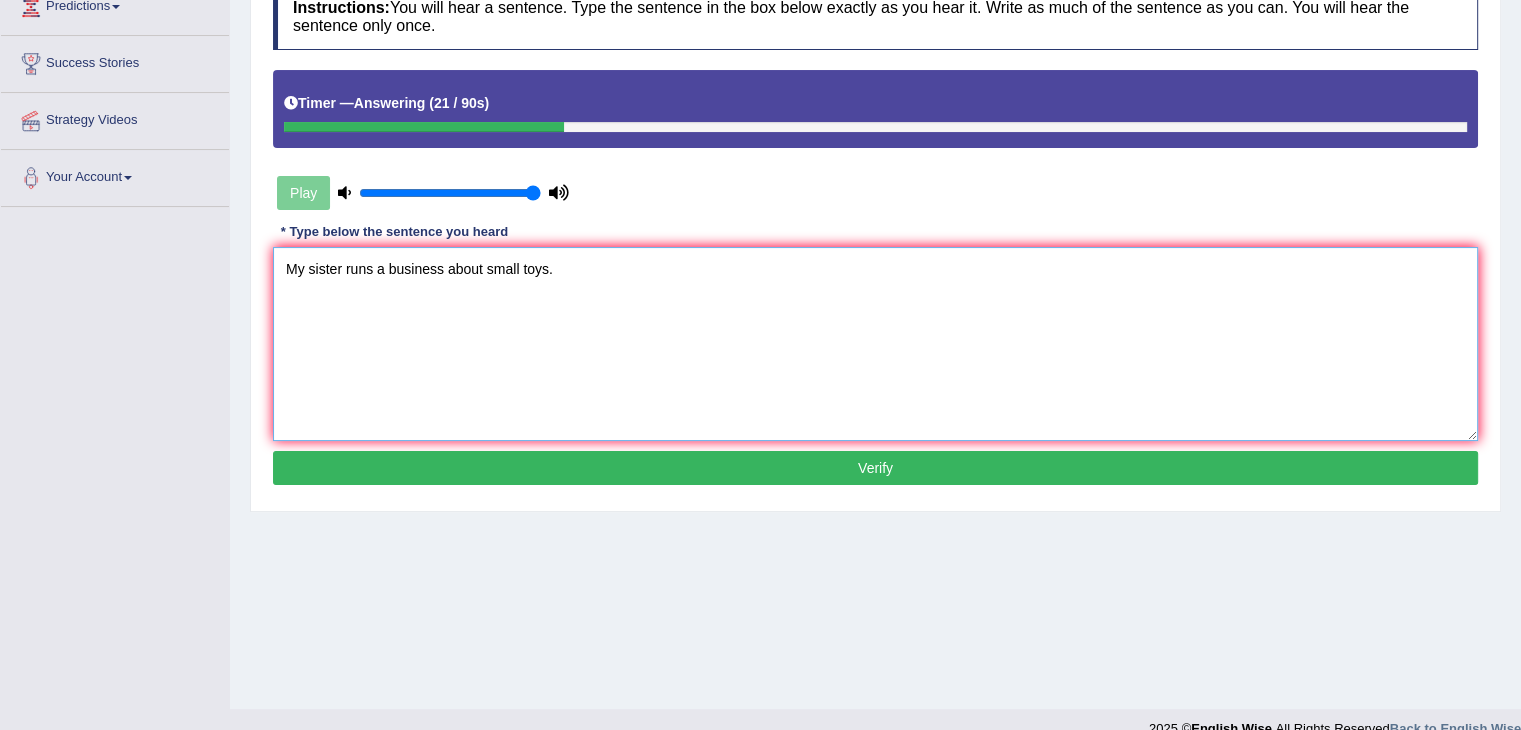 scroll, scrollTop: 300, scrollLeft: 0, axis: vertical 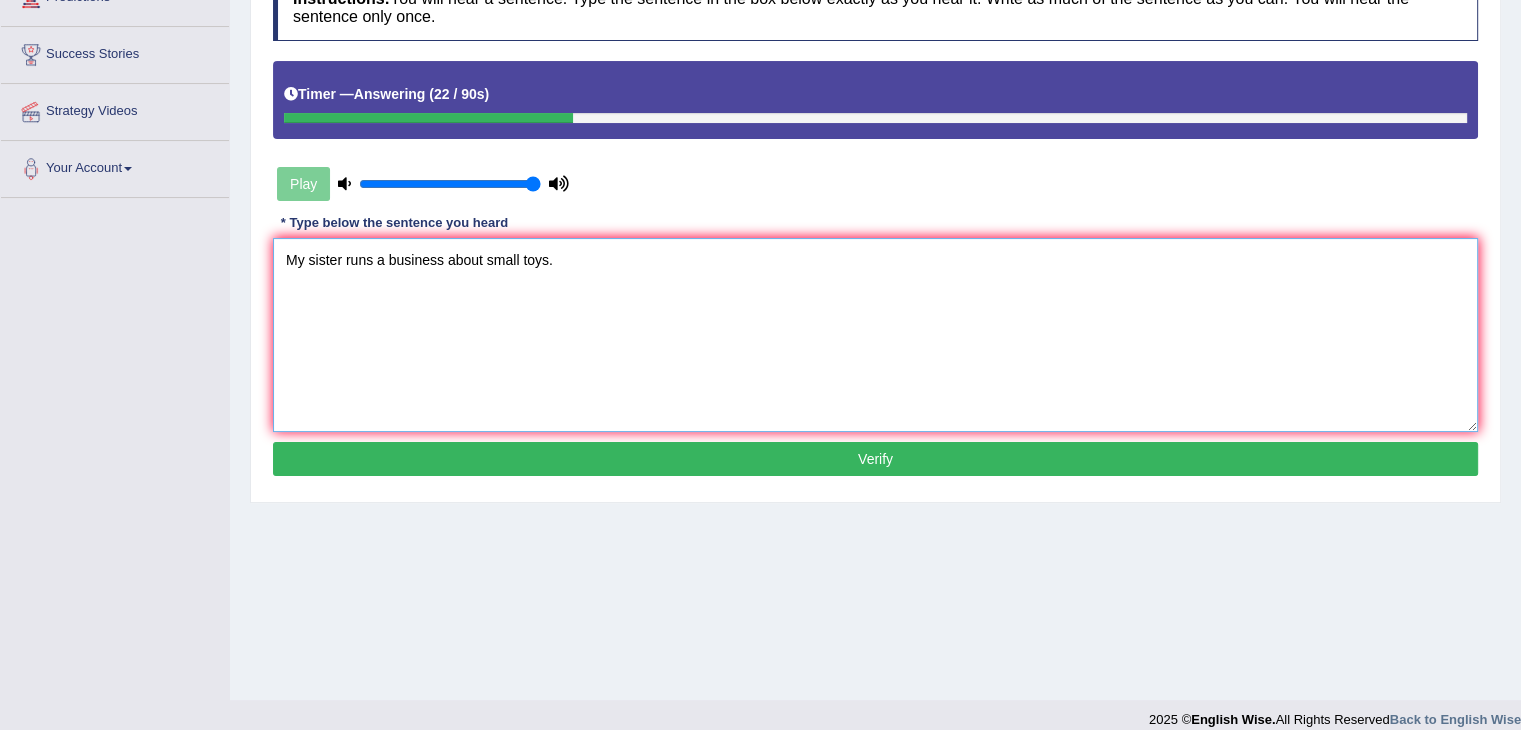 type on "My sister runs a business about small toys." 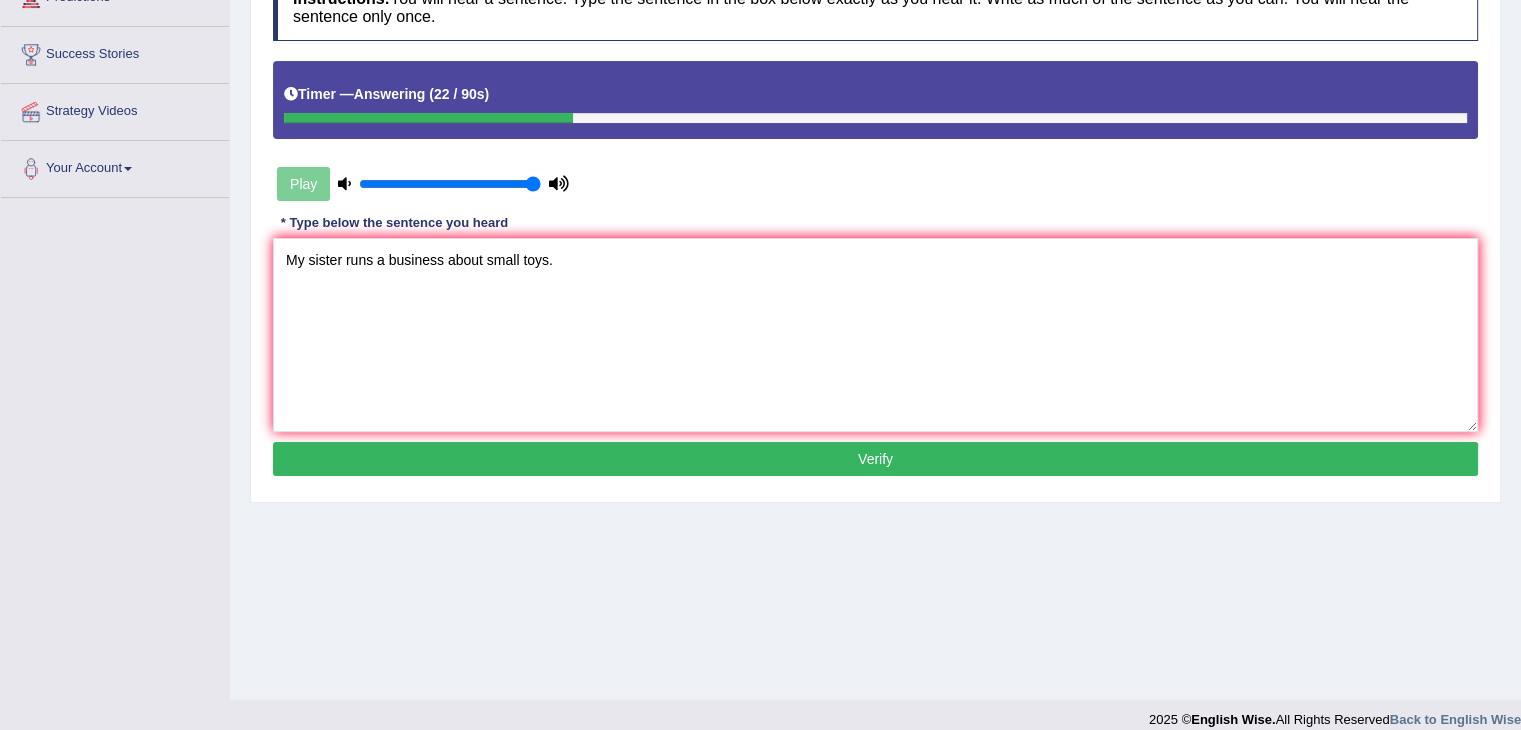 click on "Verify" at bounding box center [875, 459] 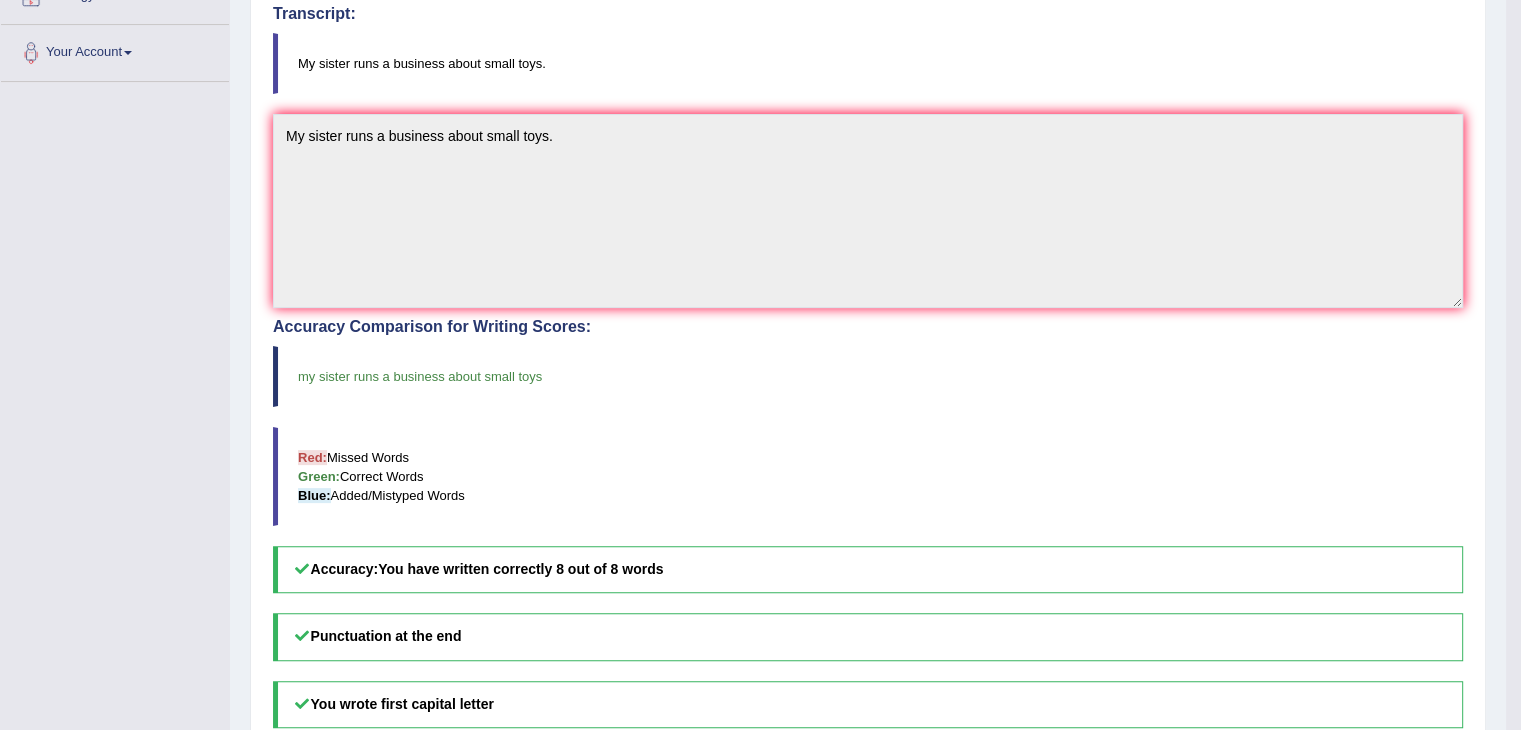 scroll, scrollTop: 0, scrollLeft: 0, axis: both 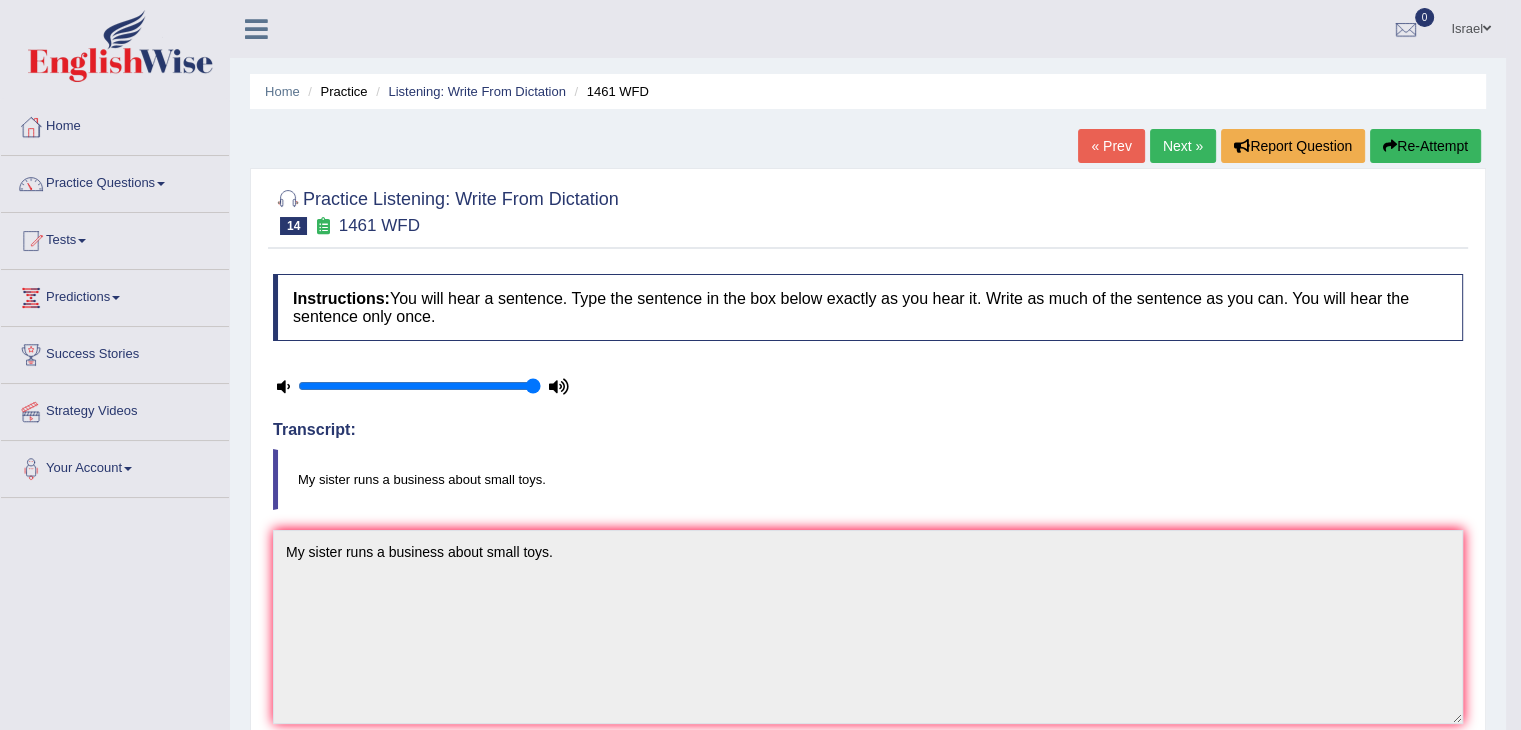 click on "Next »" at bounding box center [1183, 146] 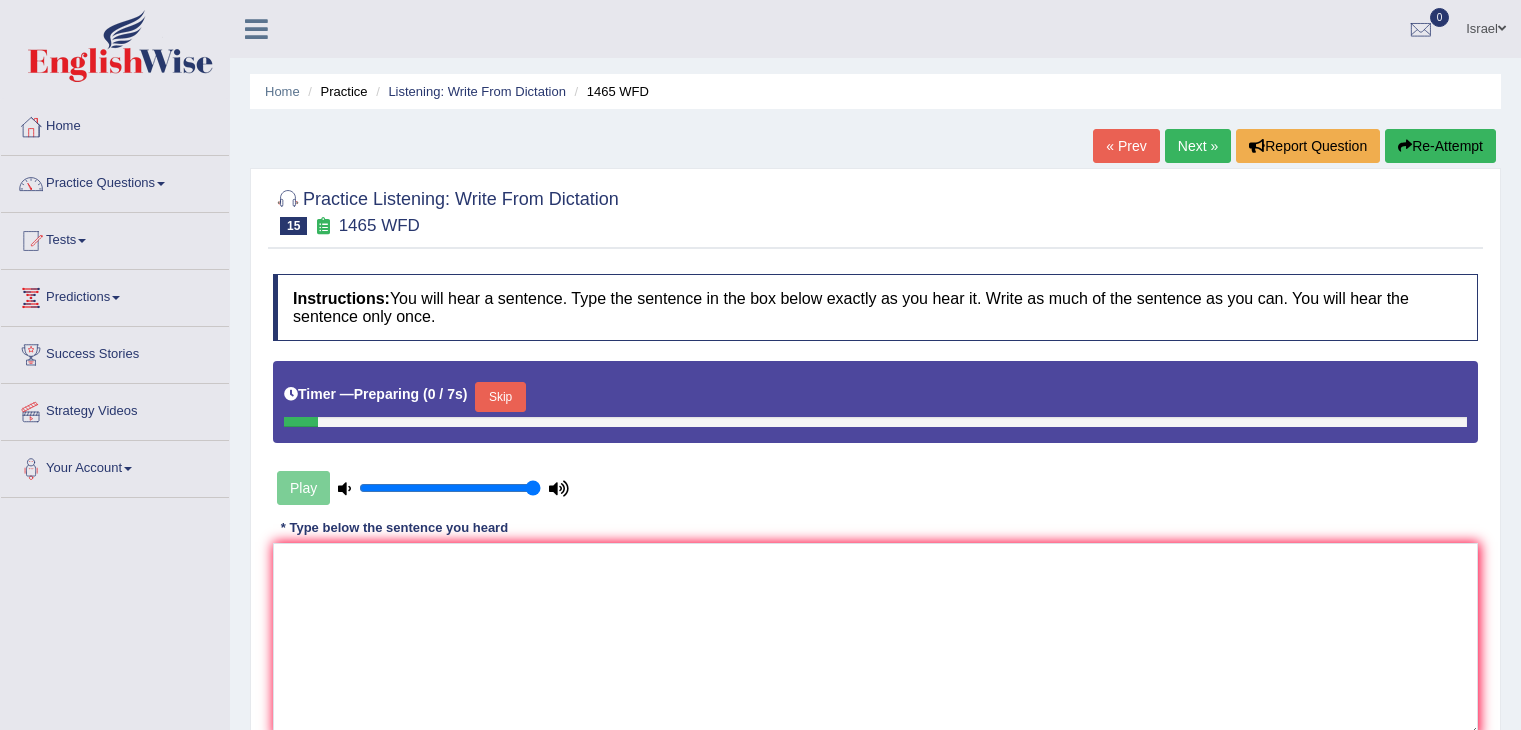 scroll, scrollTop: 0, scrollLeft: 0, axis: both 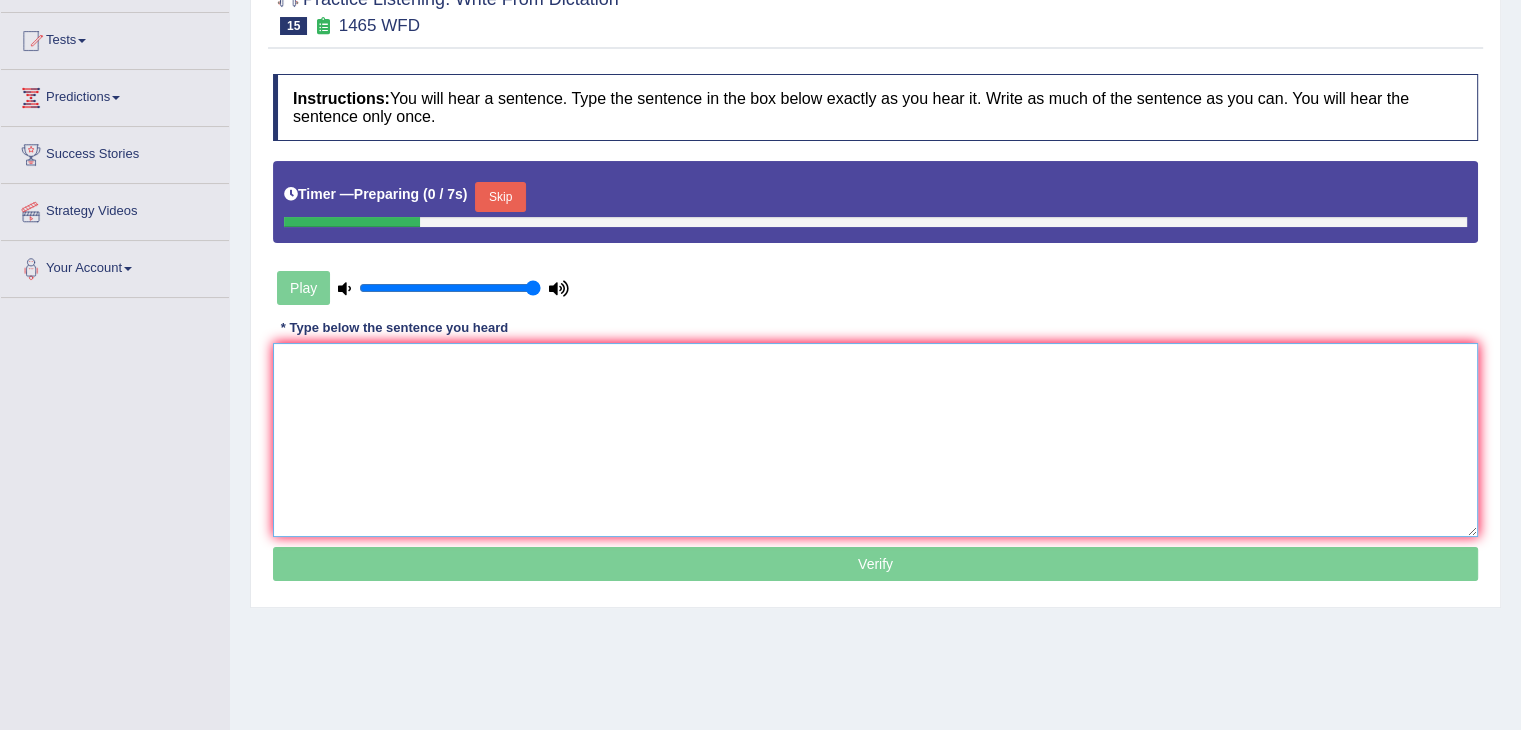 click at bounding box center [875, 440] 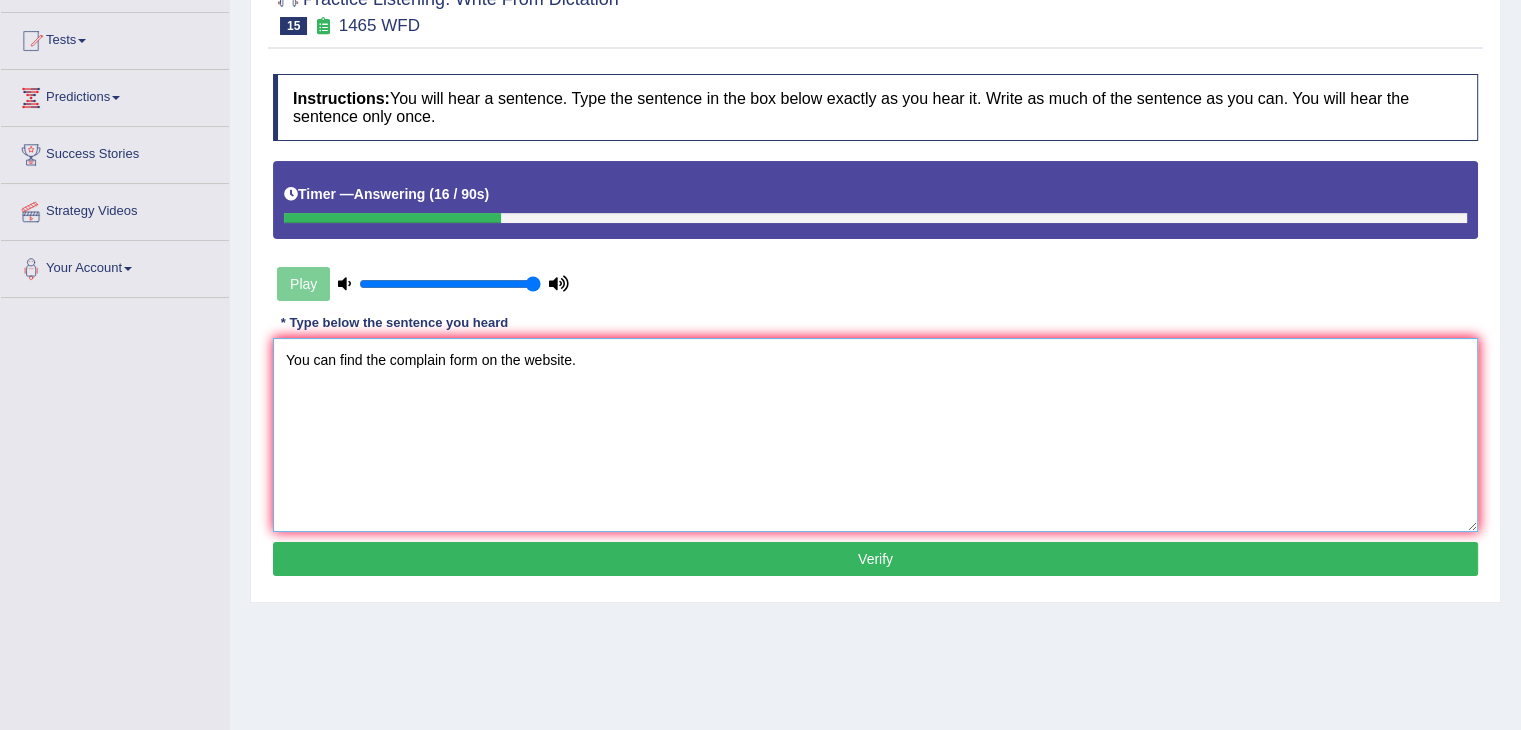 type on "You can find the complain form on the website." 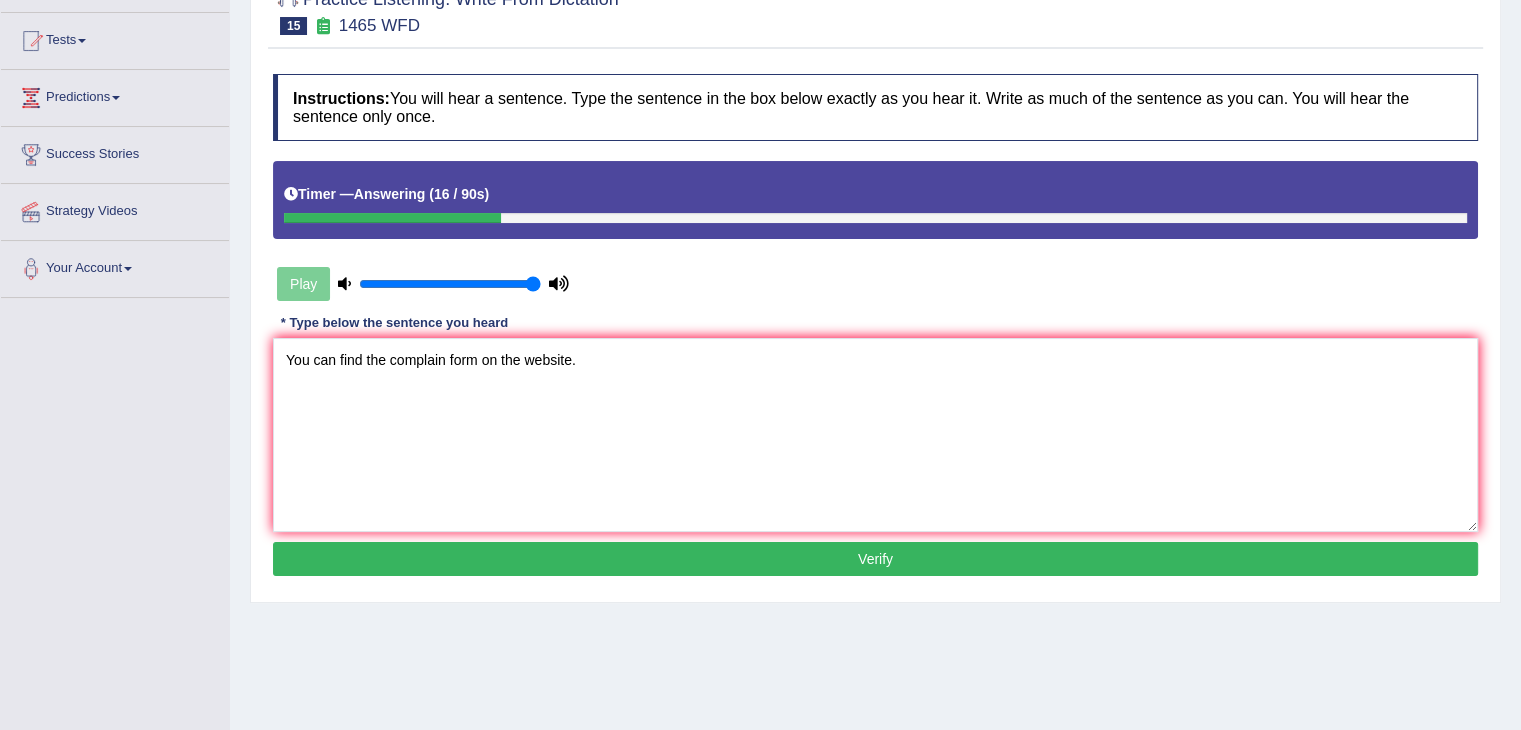 click on "Verify" at bounding box center [875, 559] 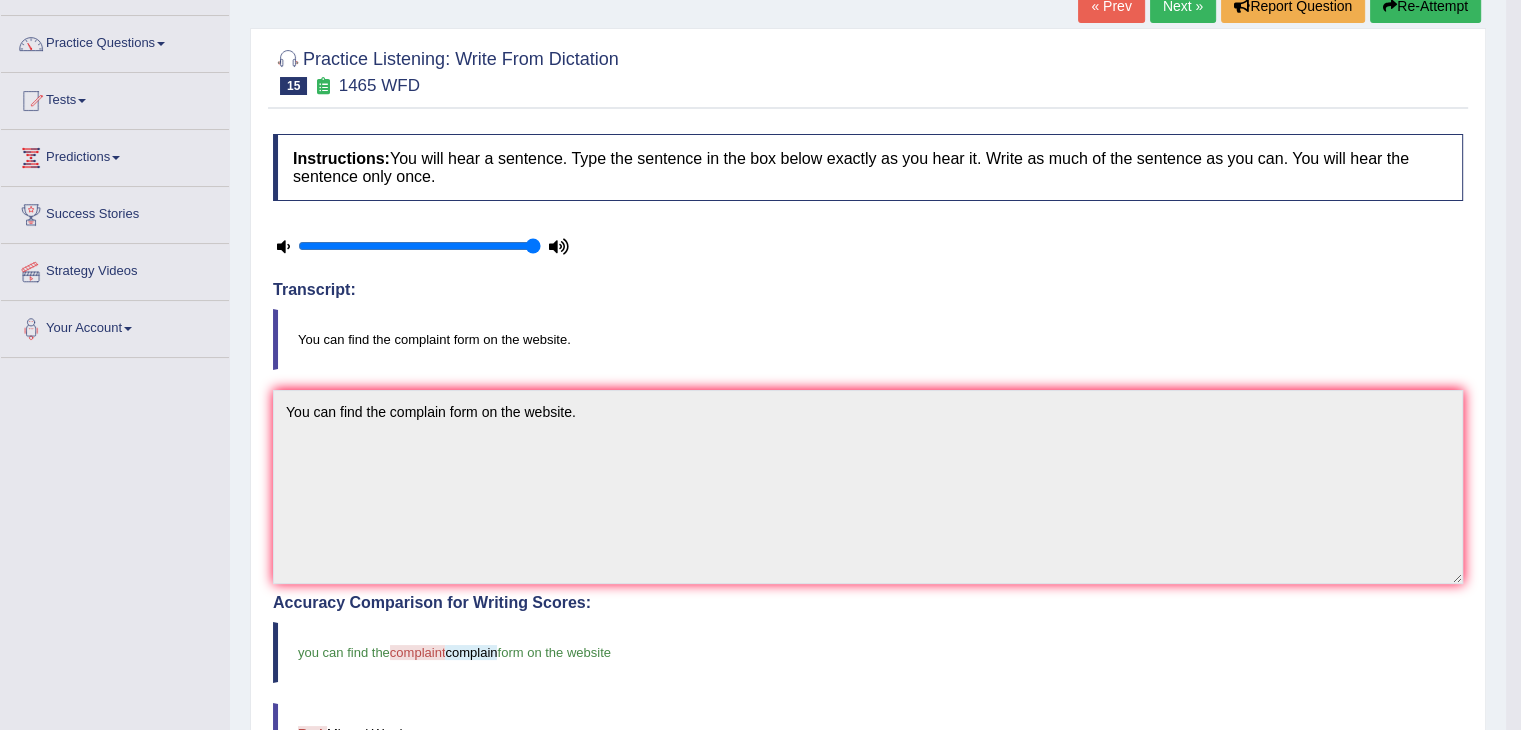 scroll, scrollTop: 0, scrollLeft: 0, axis: both 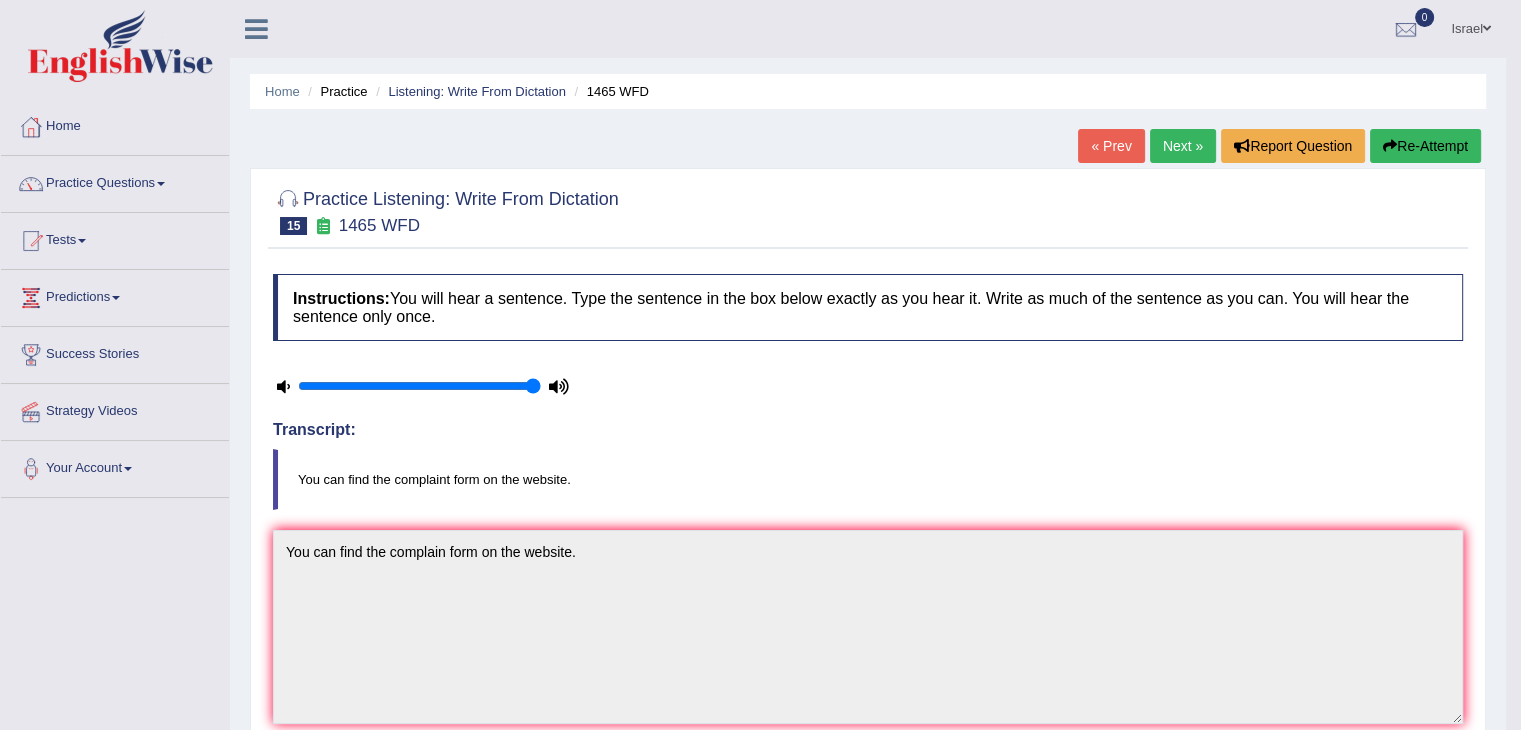 click on "Next »" at bounding box center (1183, 146) 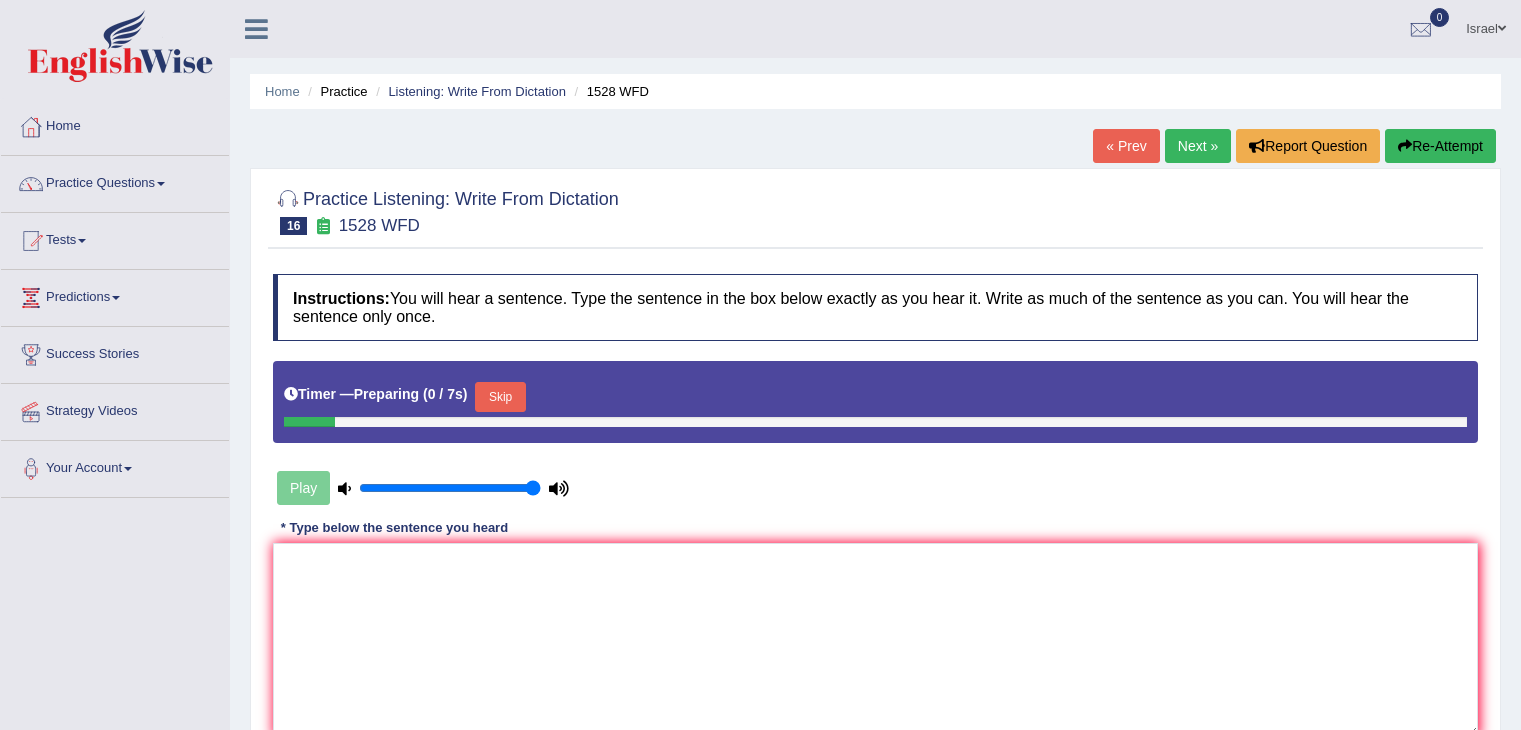 scroll, scrollTop: 300, scrollLeft: 0, axis: vertical 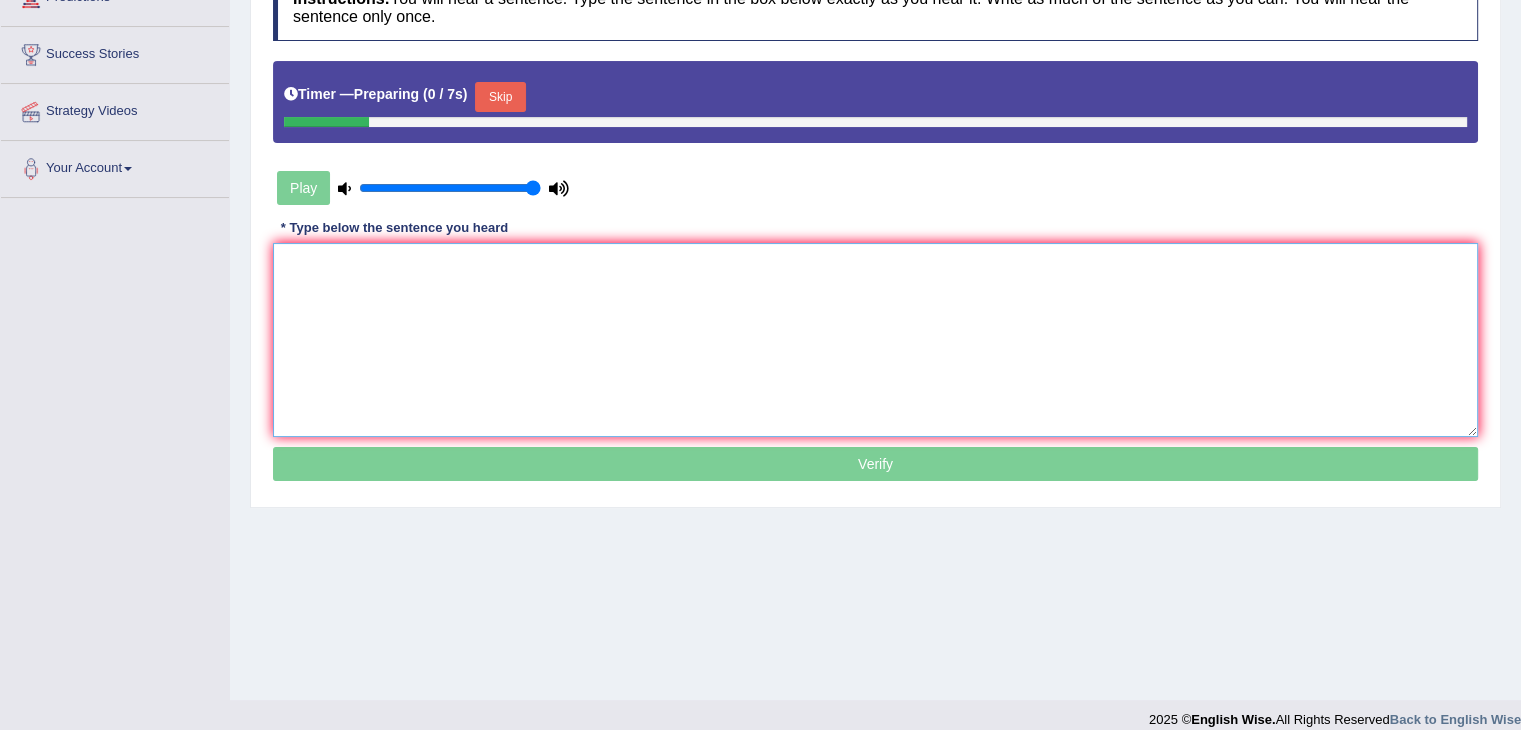 click at bounding box center (875, 340) 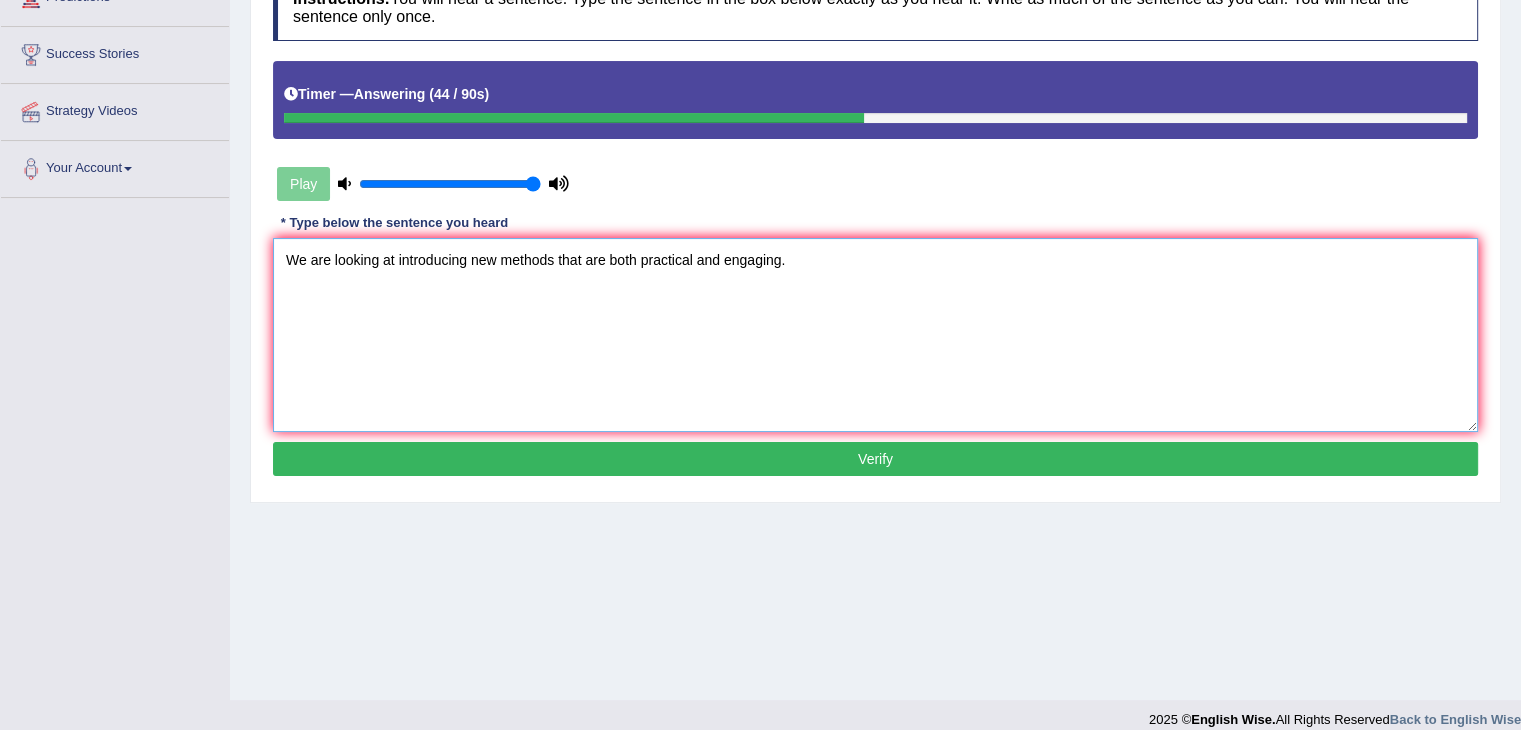 type on "We are looking at introducing new methods that are both practical and engaging." 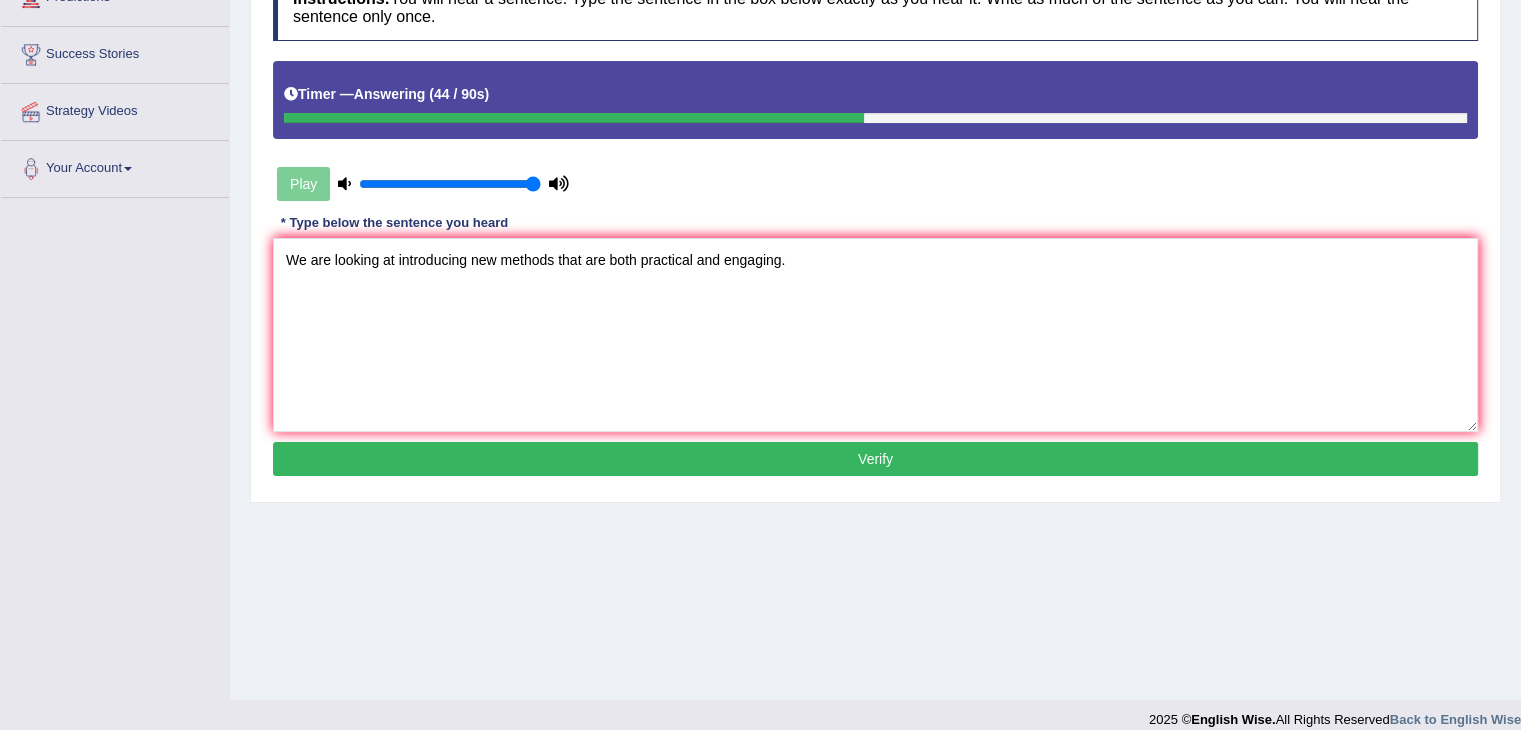 click on "Verify" at bounding box center (875, 459) 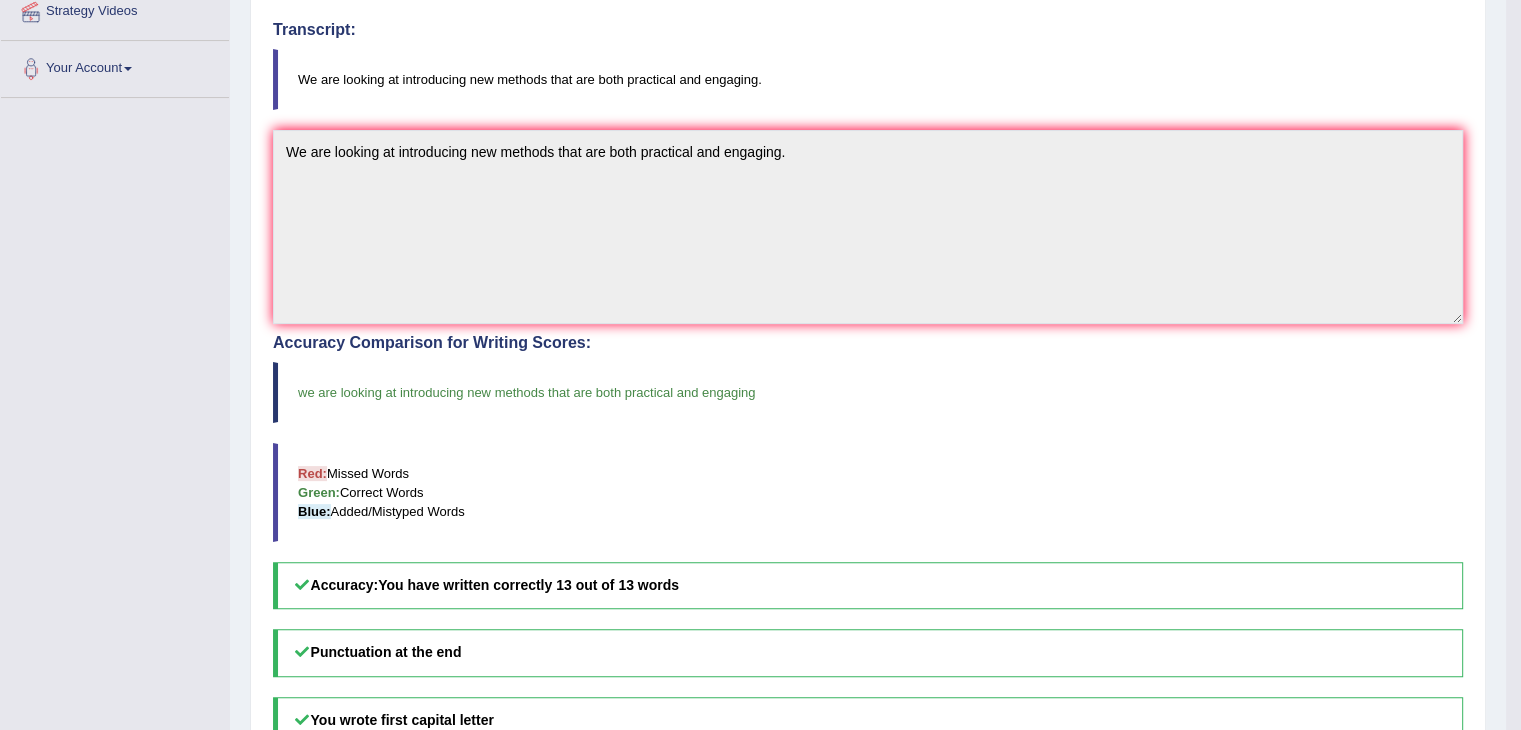 scroll, scrollTop: 0, scrollLeft: 0, axis: both 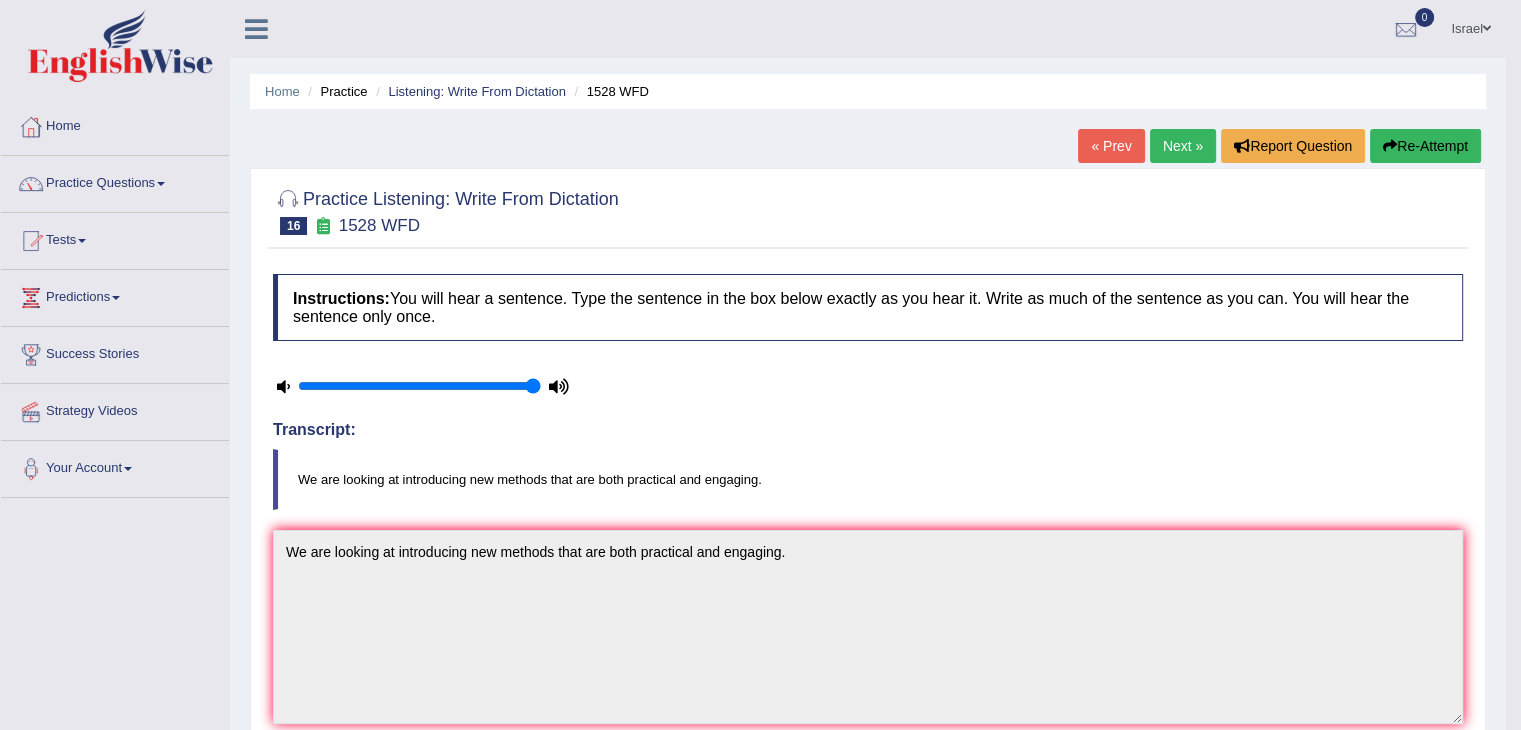 click on "Next »" at bounding box center (1183, 146) 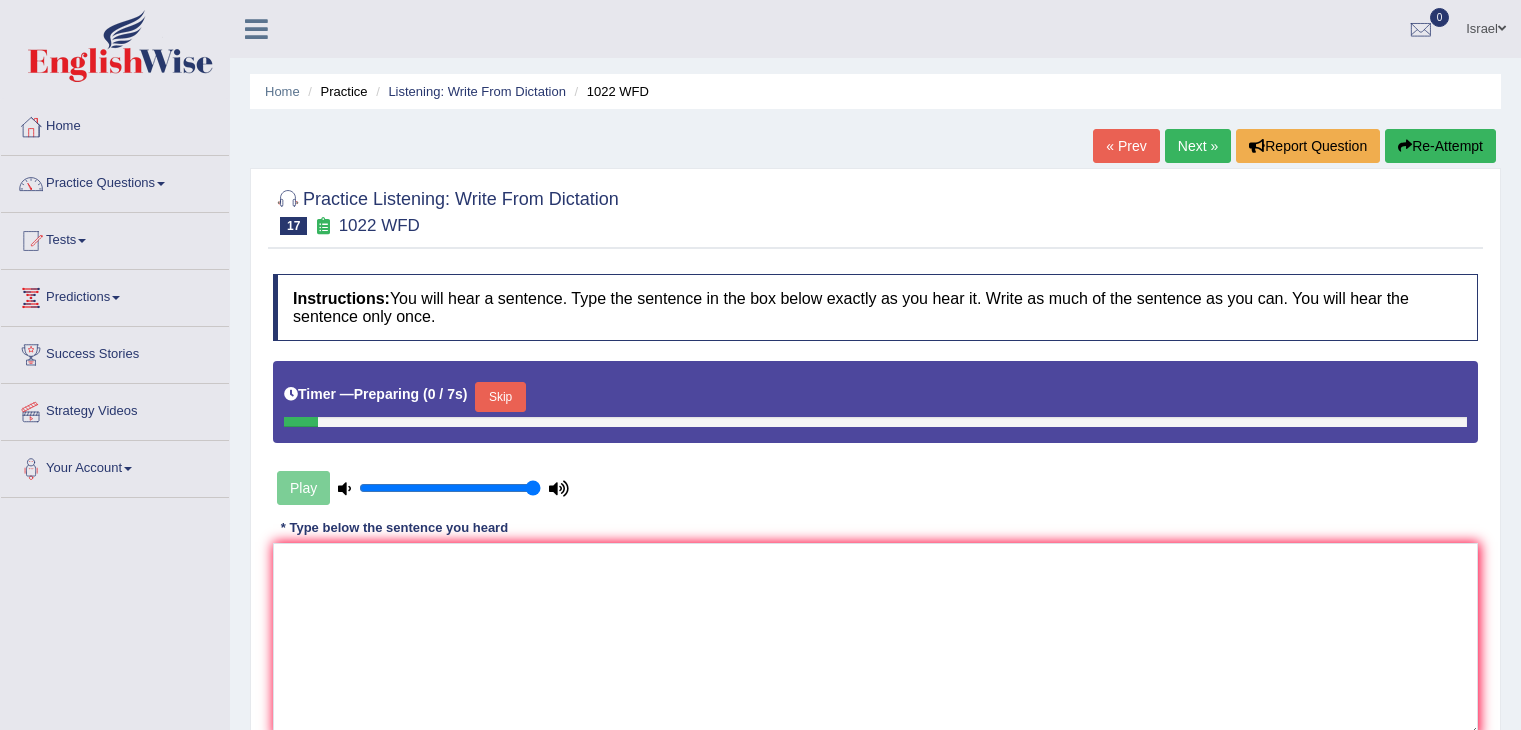 scroll, scrollTop: 0, scrollLeft: 0, axis: both 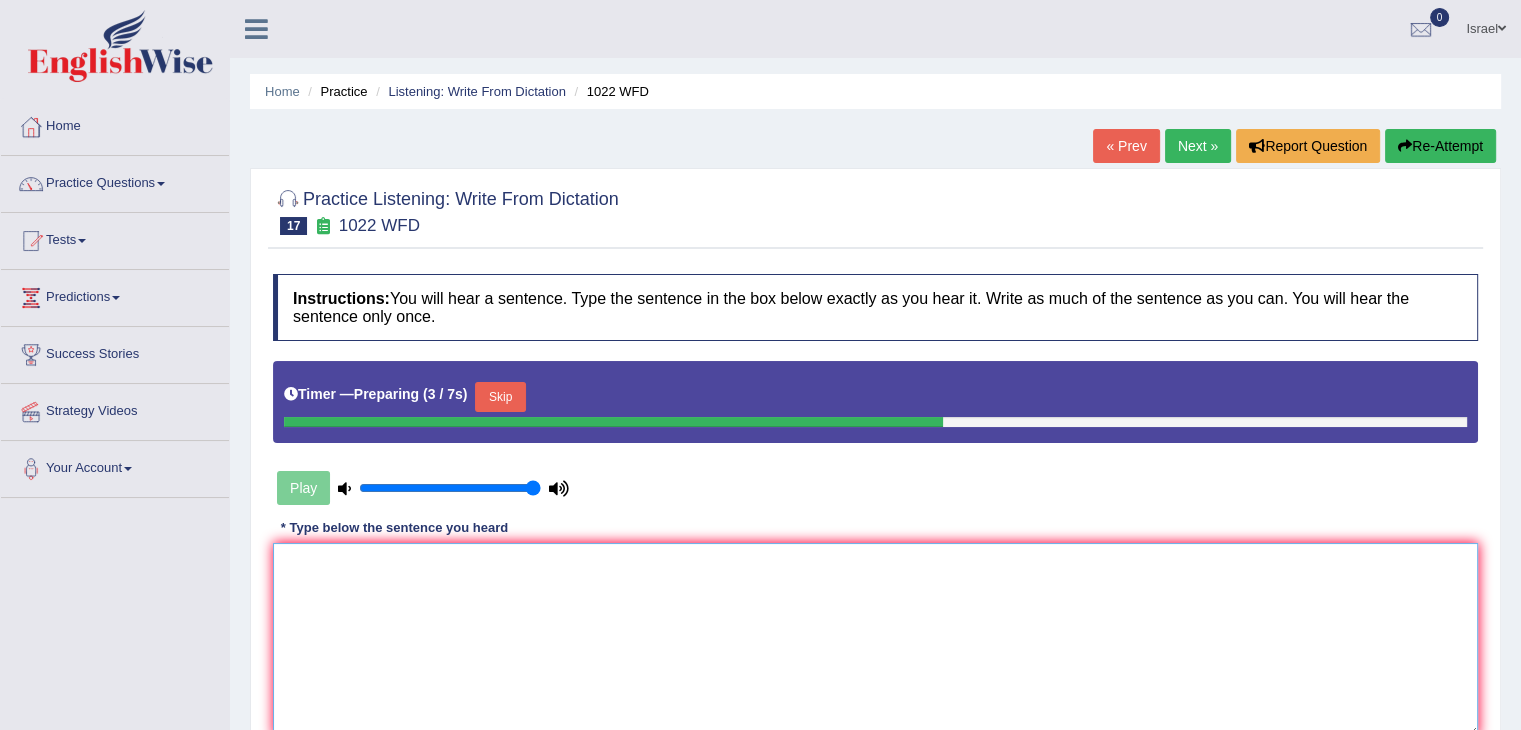 click at bounding box center (875, 640) 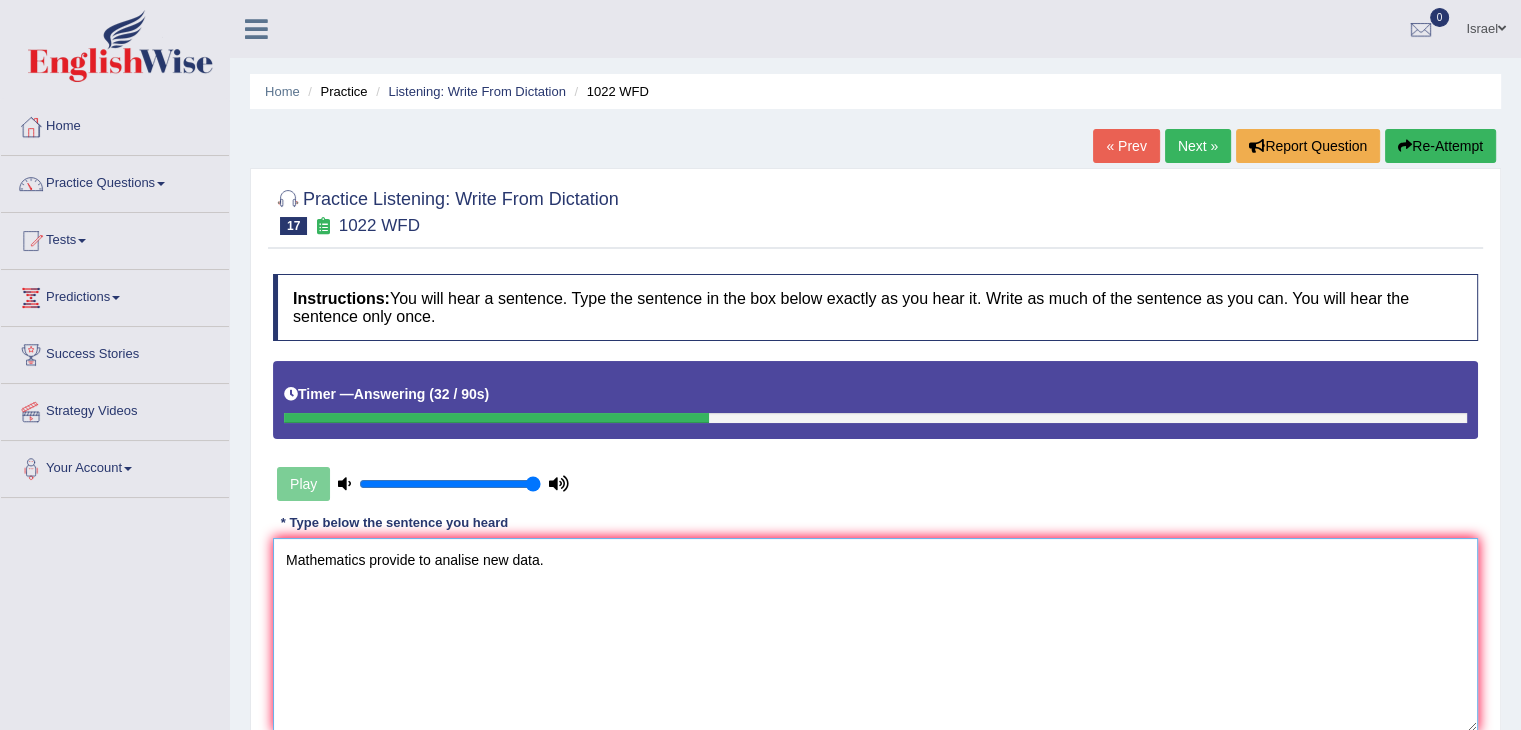 click on "Mathematics provide to analise new data." at bounding box center (875, 635) 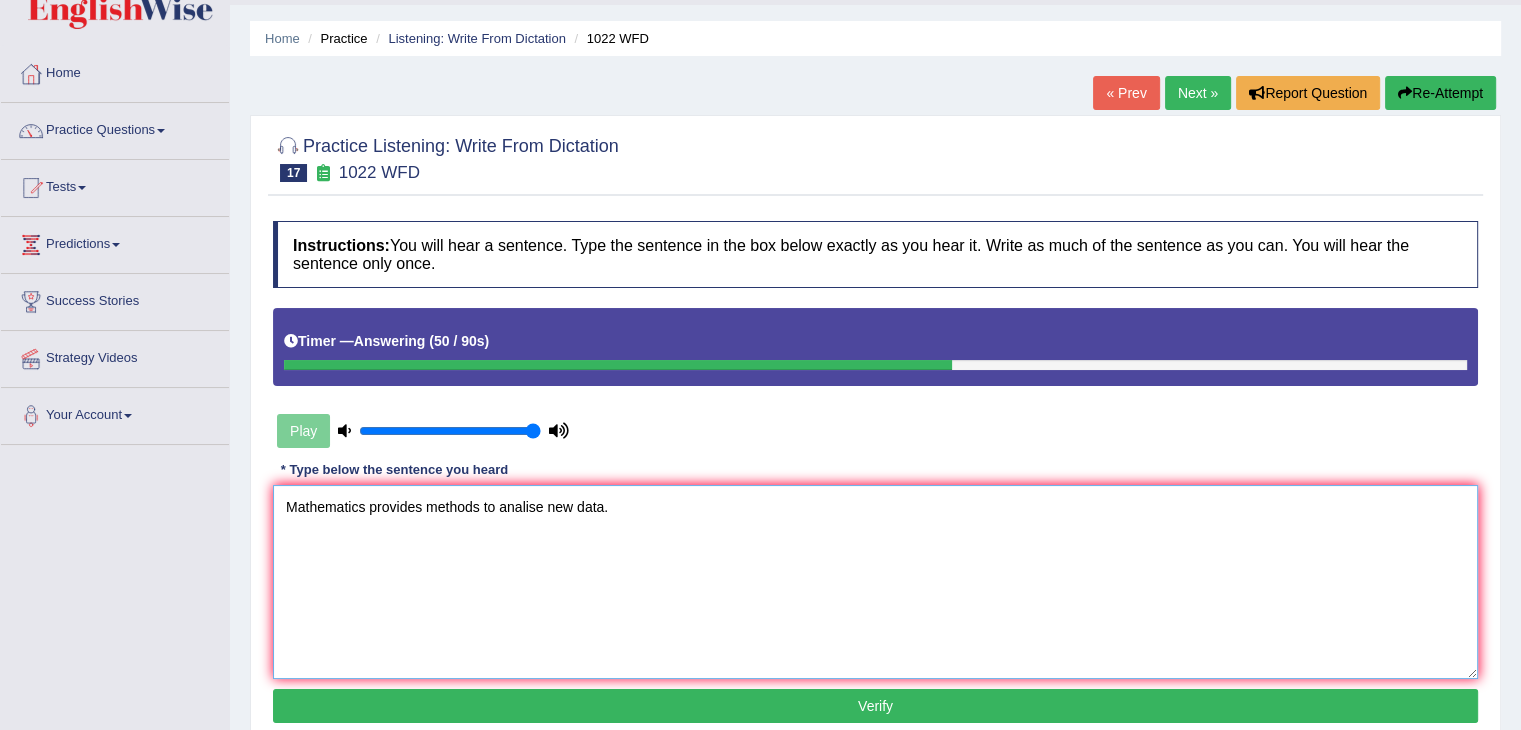 scroll, scrollTop: 300, scrollLeft: 0, axis: vertical 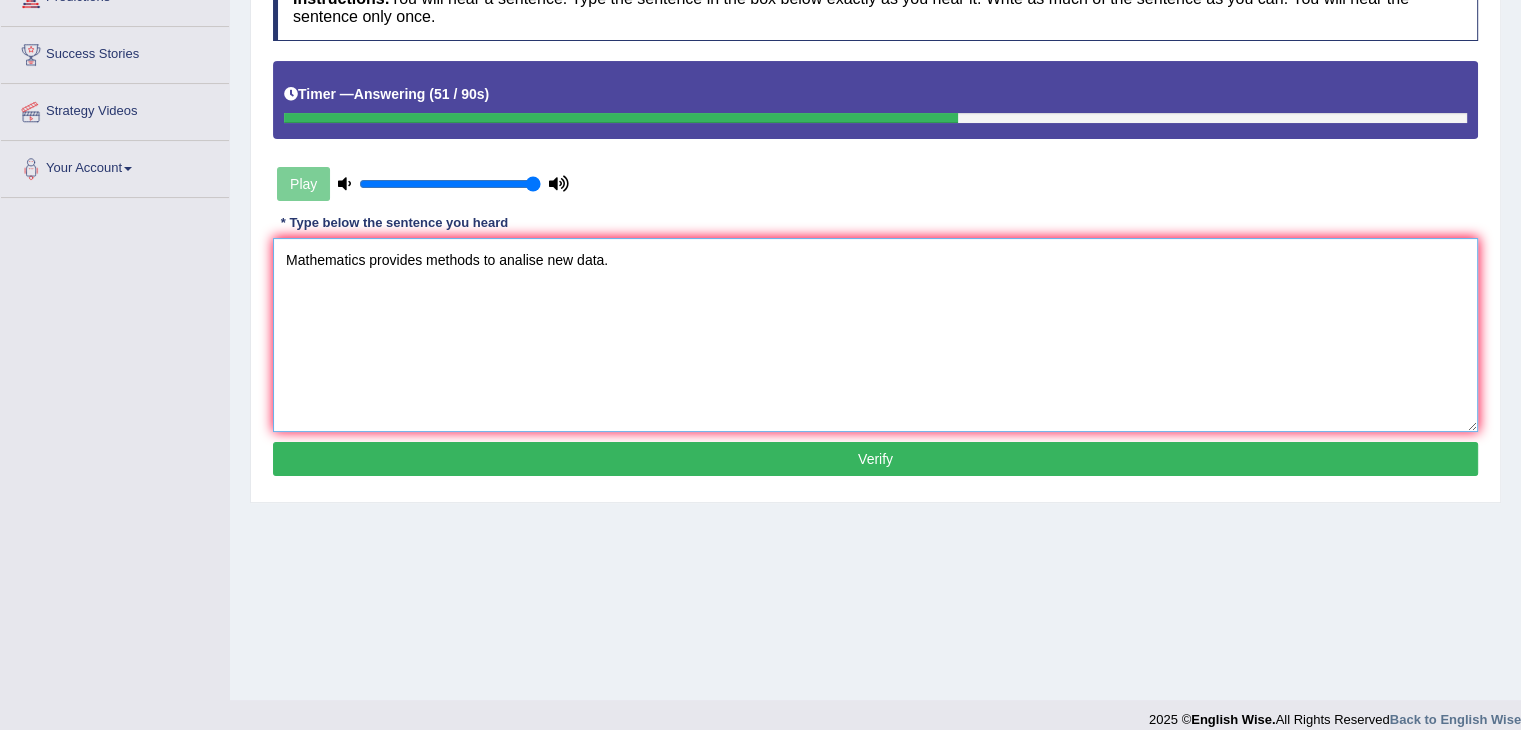 type on "Mathematics provides methods to analise new data." 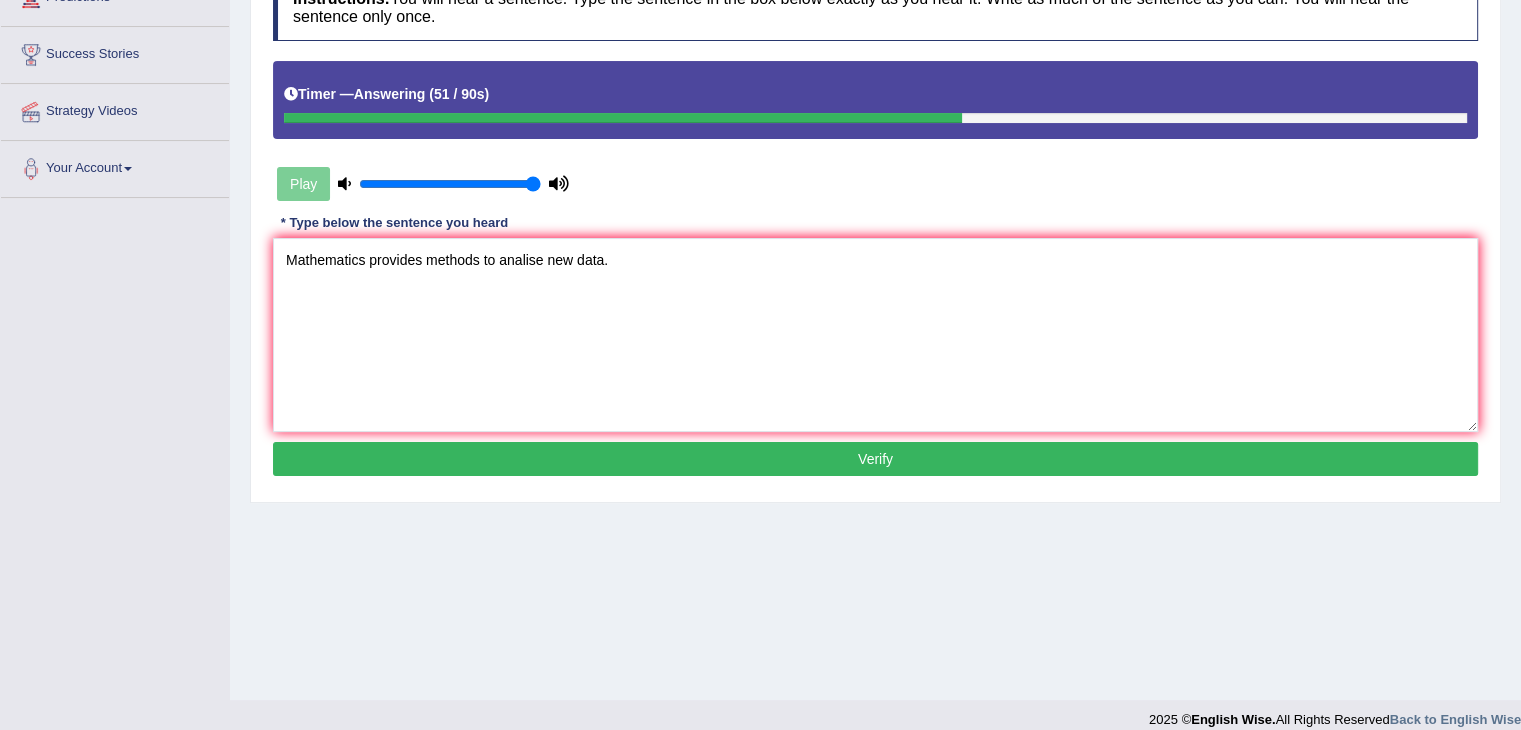 click on "Verify" at bounding box center [875, 459] 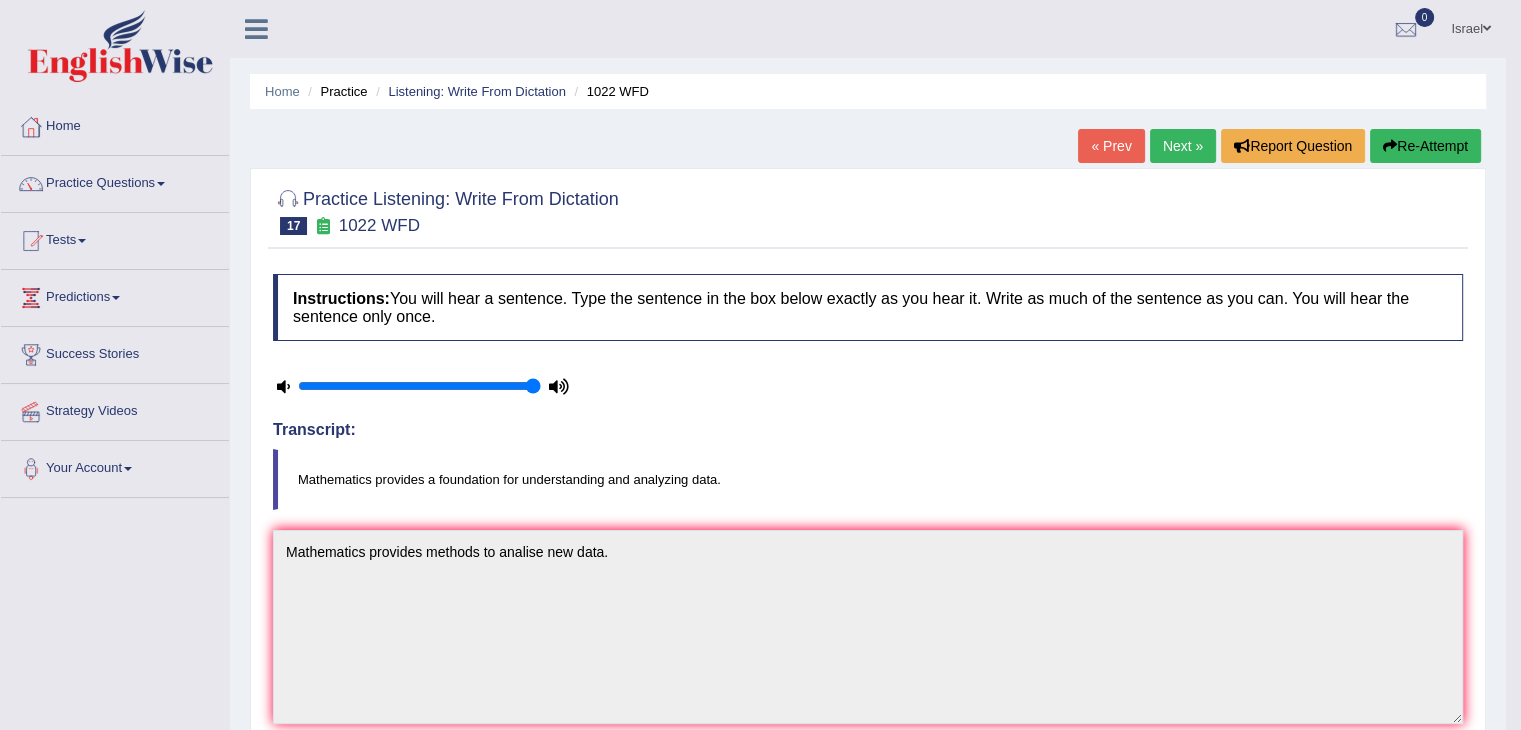 scroll, scrollTop: 0, scrollLeft: 0, axis: both 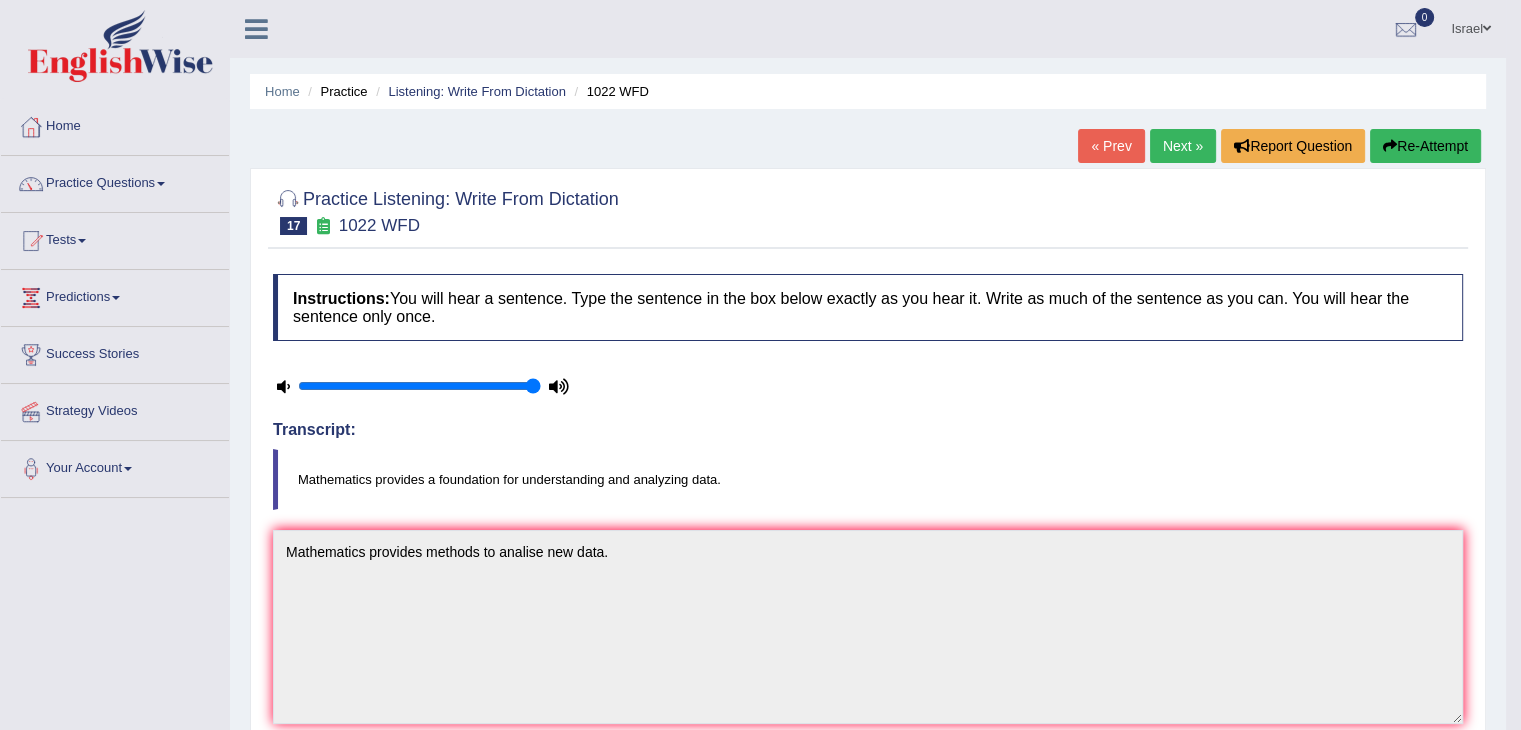 click on "Next »" at bounding box center (1183, 146) 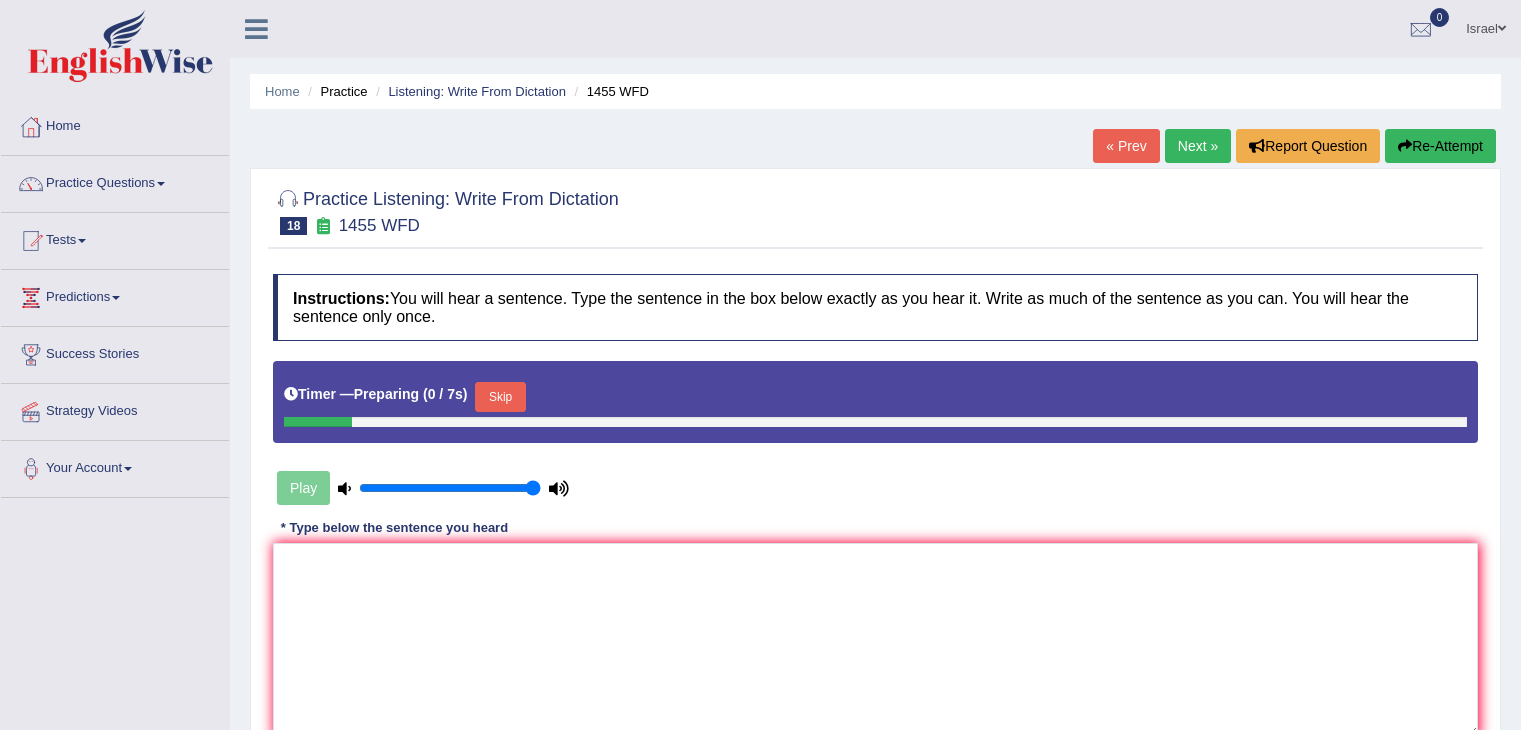 scroll, scrollTop: 0, scrollLeft: 0, axis: both 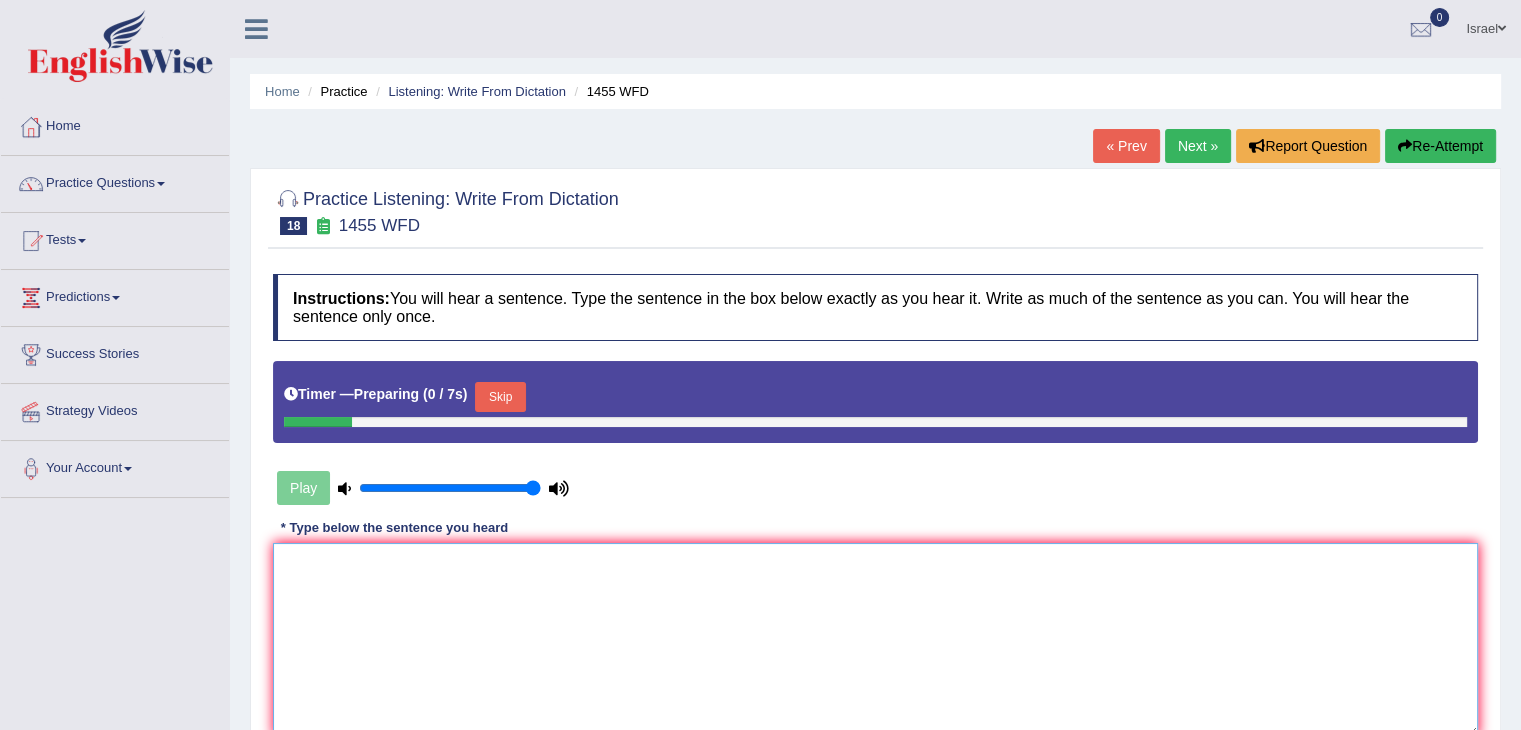 click at bounding box center [875, 640] 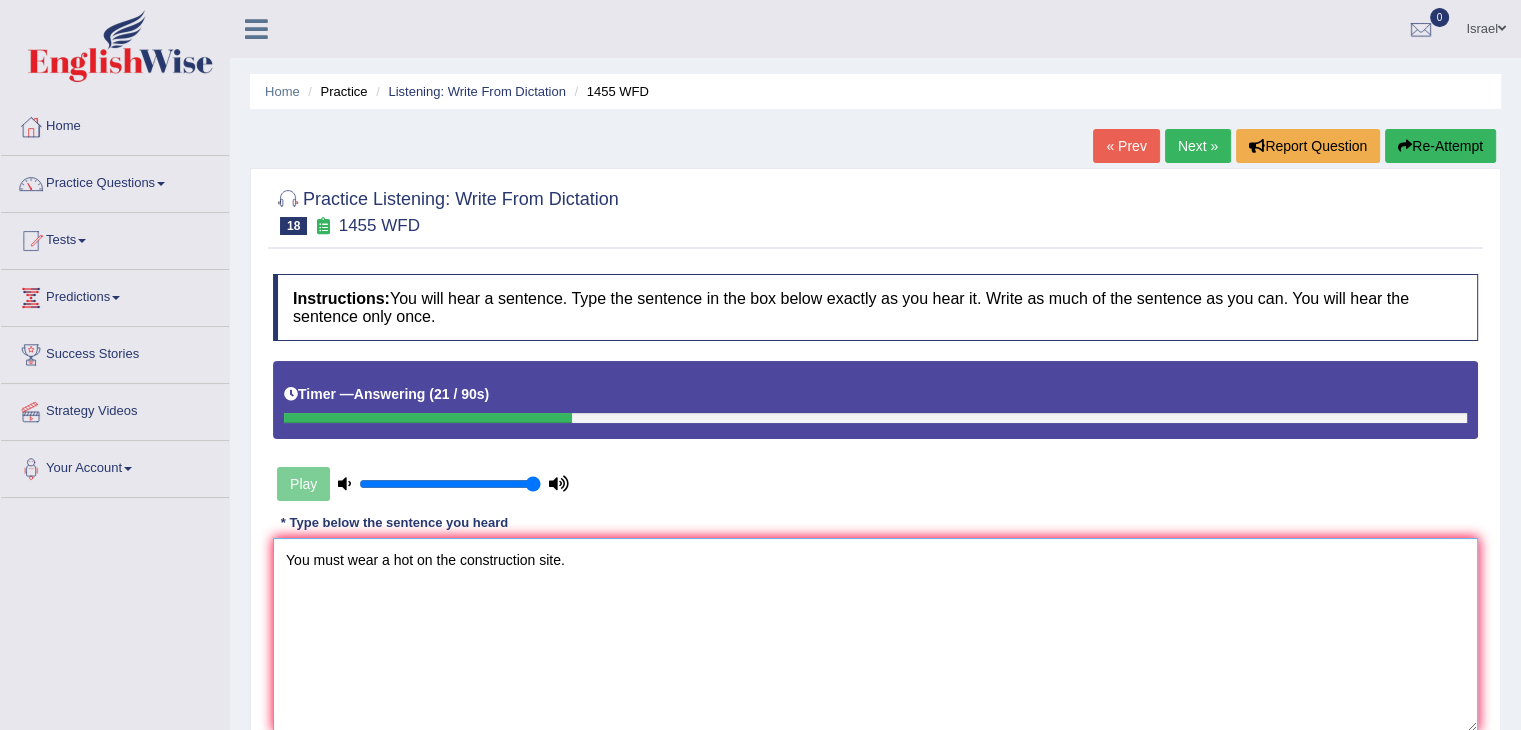 click on "You must wear a hot on the construction site." at bounding box center (875, 635) 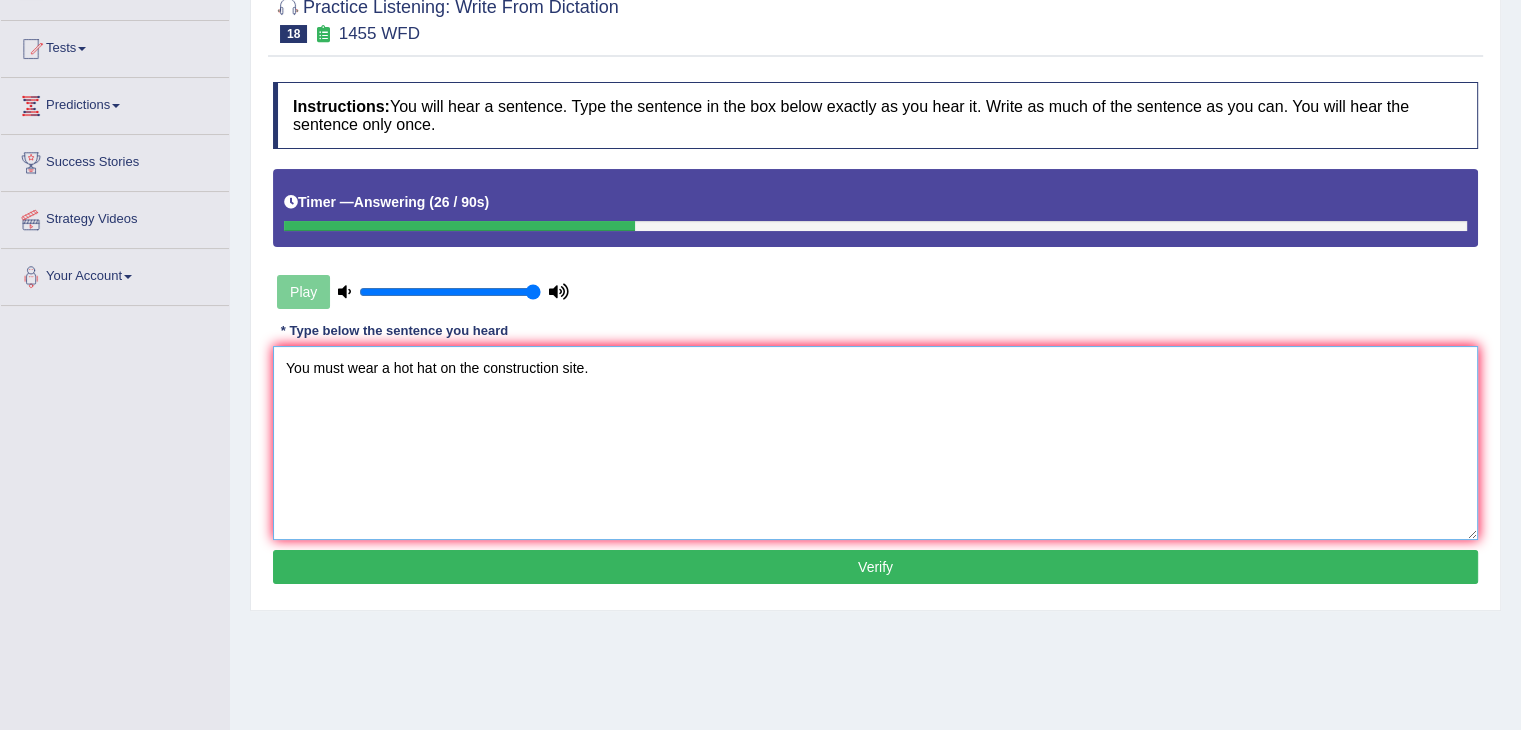 scroll, scrollTop: 200, scrollLeft: 0, axis: vertical 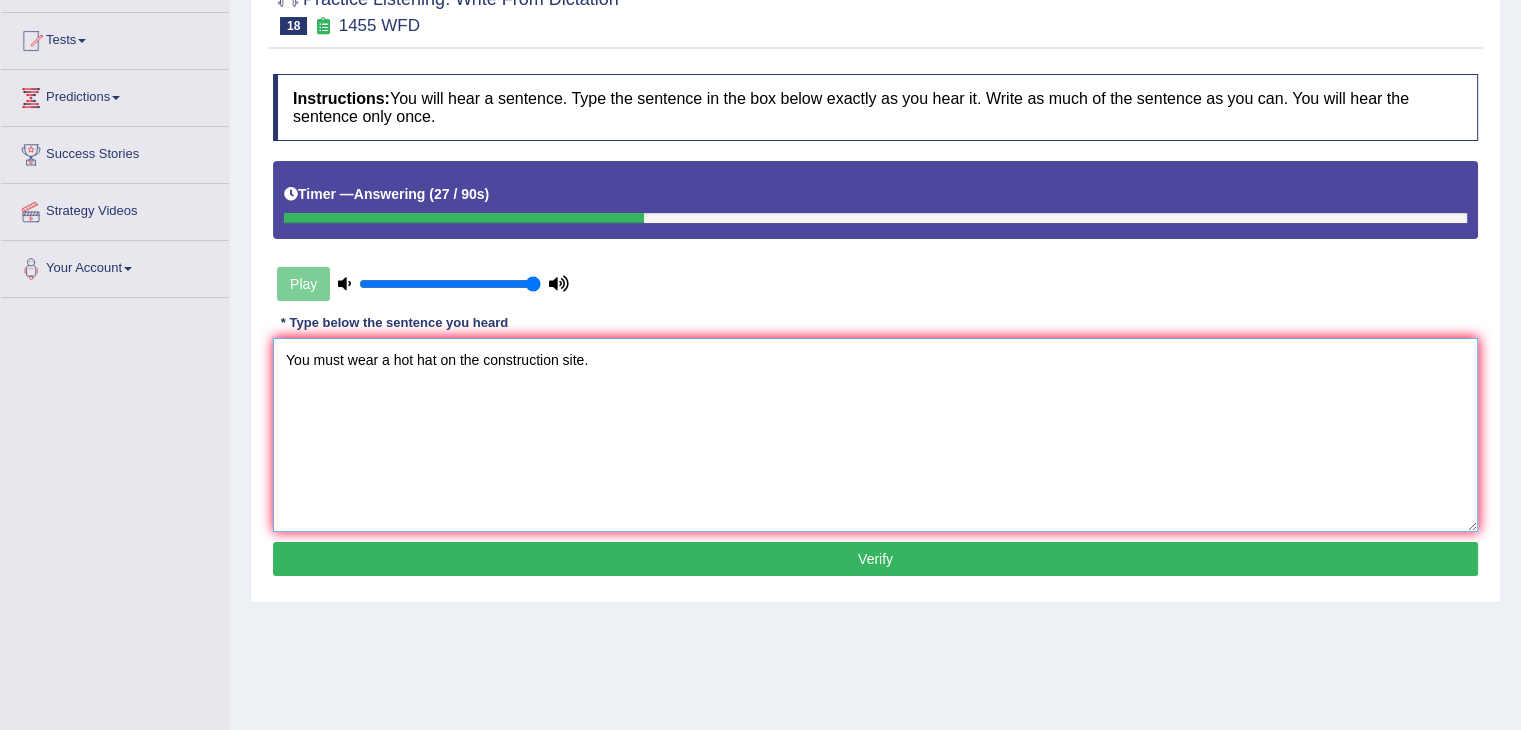 type on "You must wear a hot hat on the construction site." 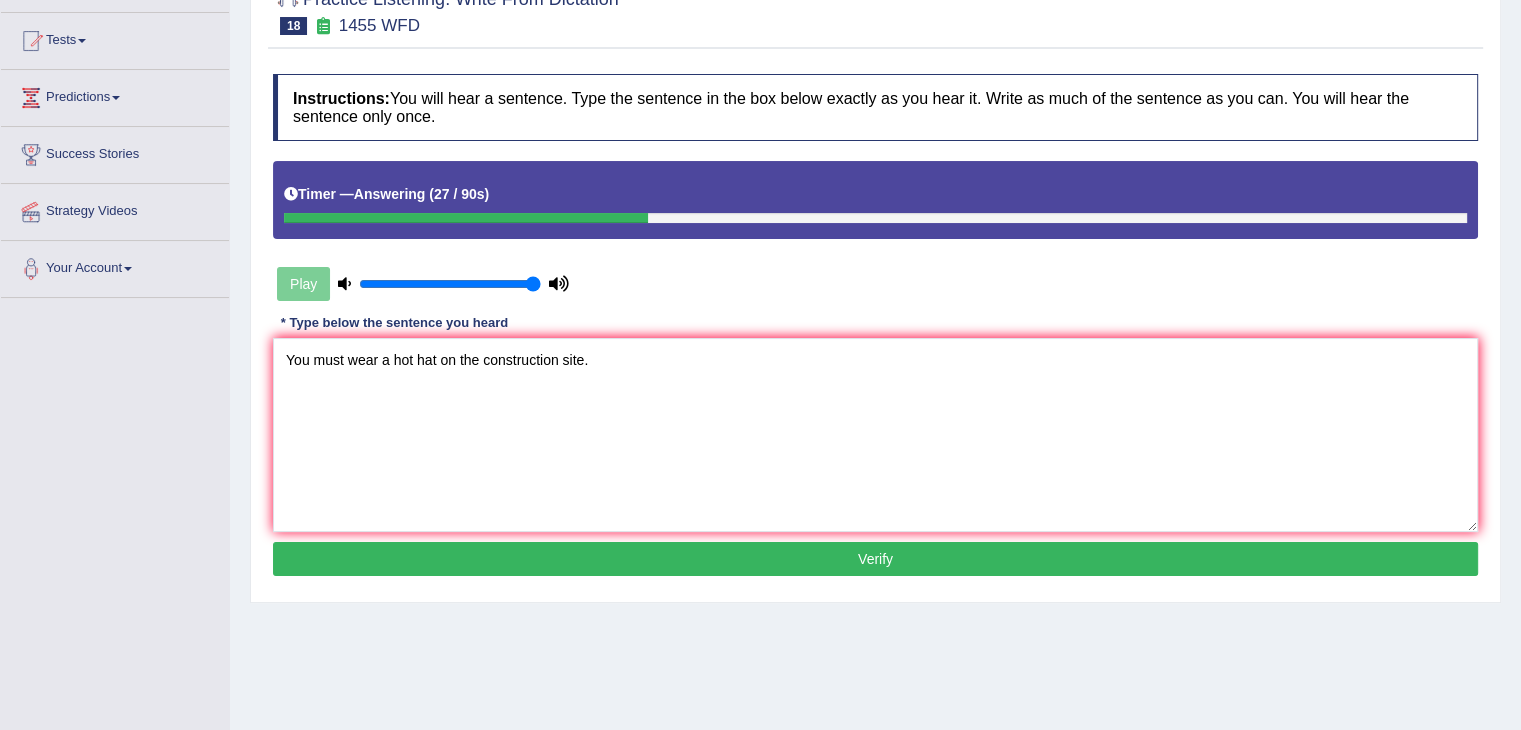 click on "Verify" at bounding box center (875, 559) 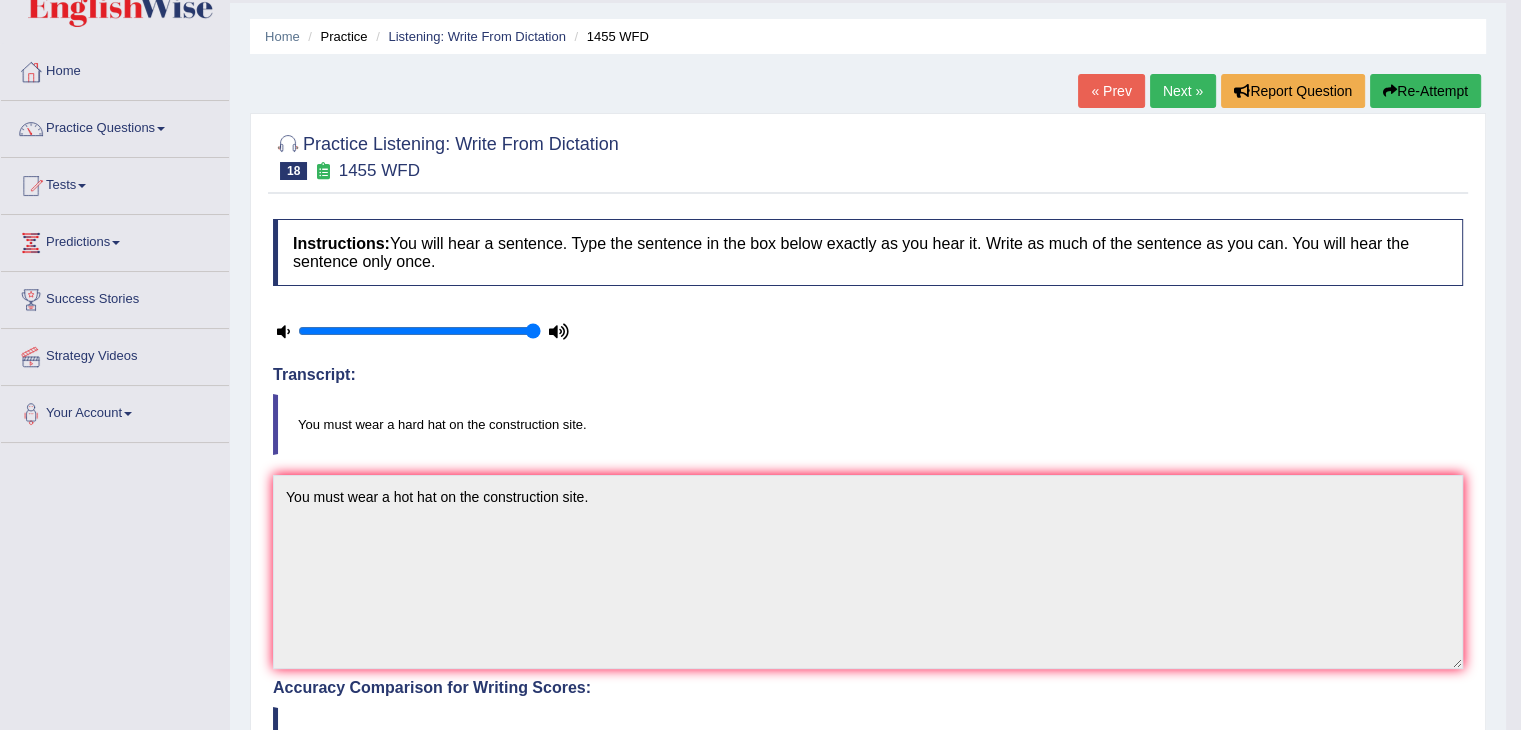 scroll, scrollTop: 0, scrollLeft: 0, axis: both 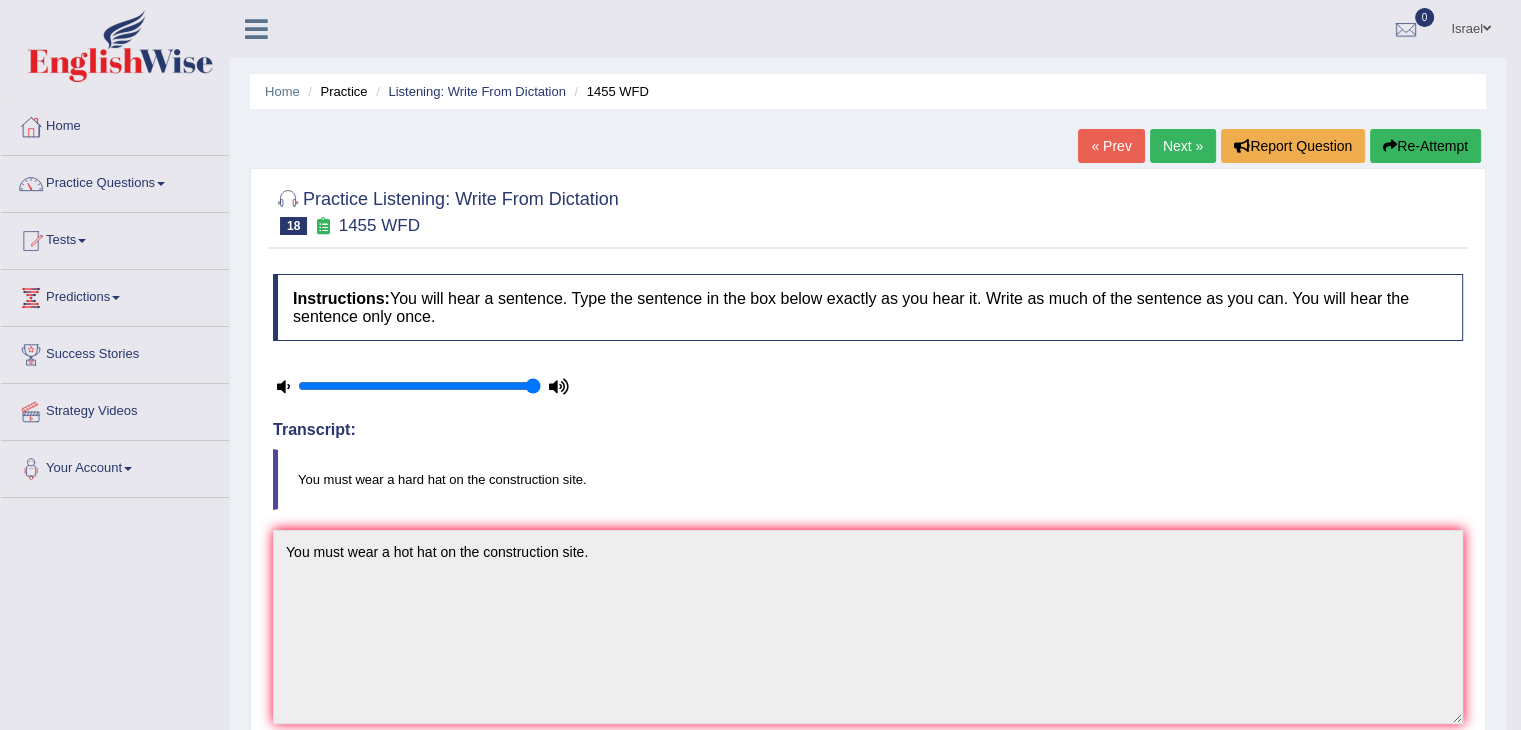 click on "Next »" at bounding box center [1183, 146] 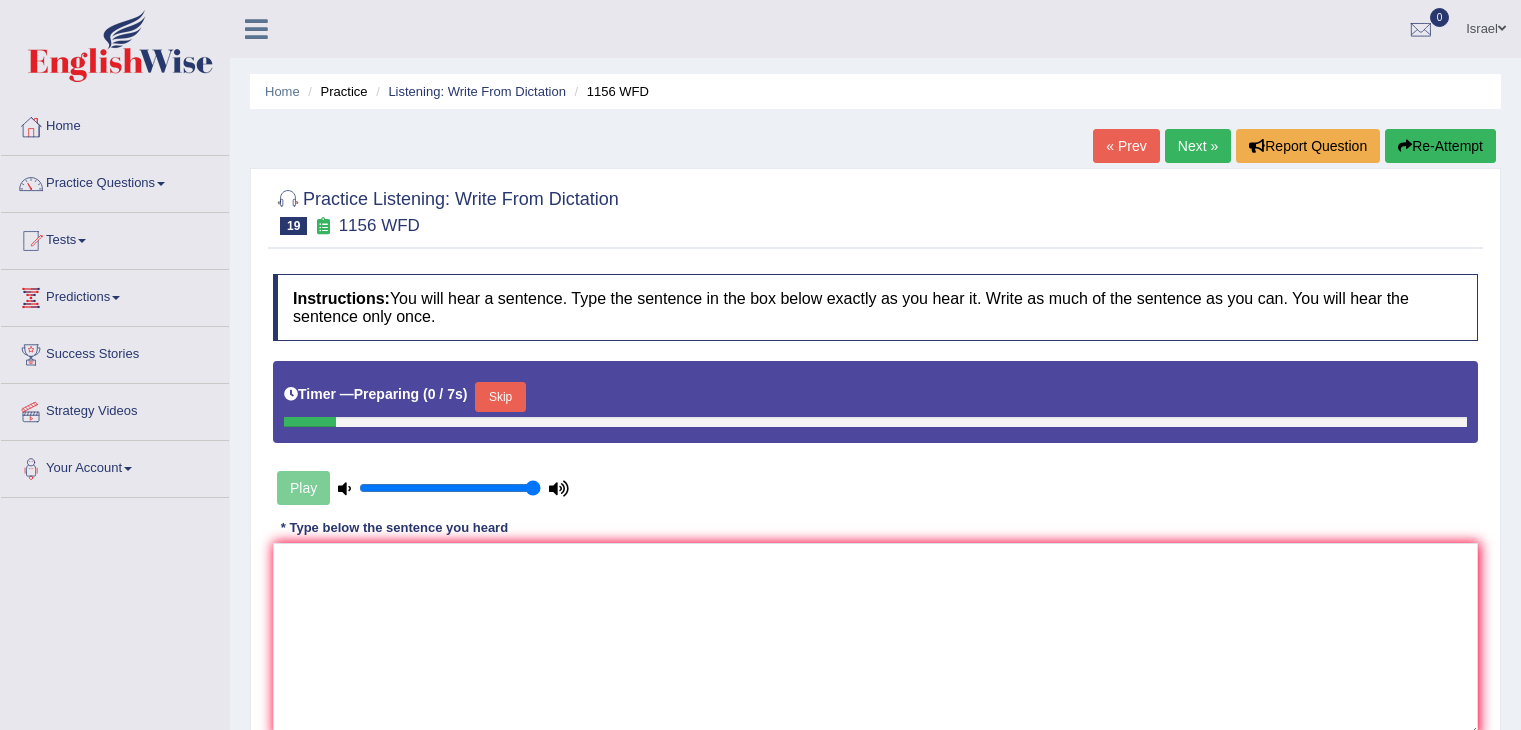 scroll, scrollTop: 300, scrollLeft: 0, axis: vertical 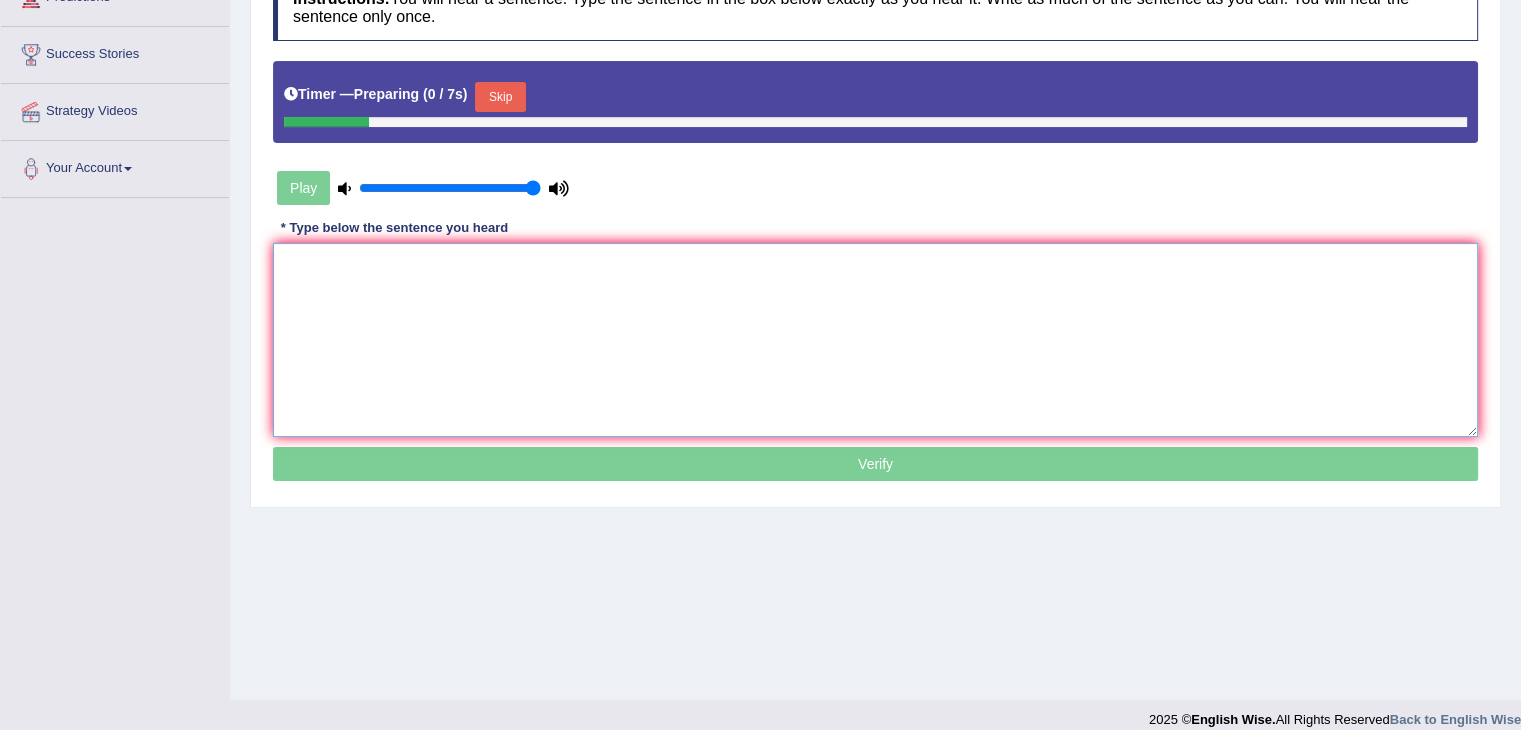 click at bounding box center [875, 340] 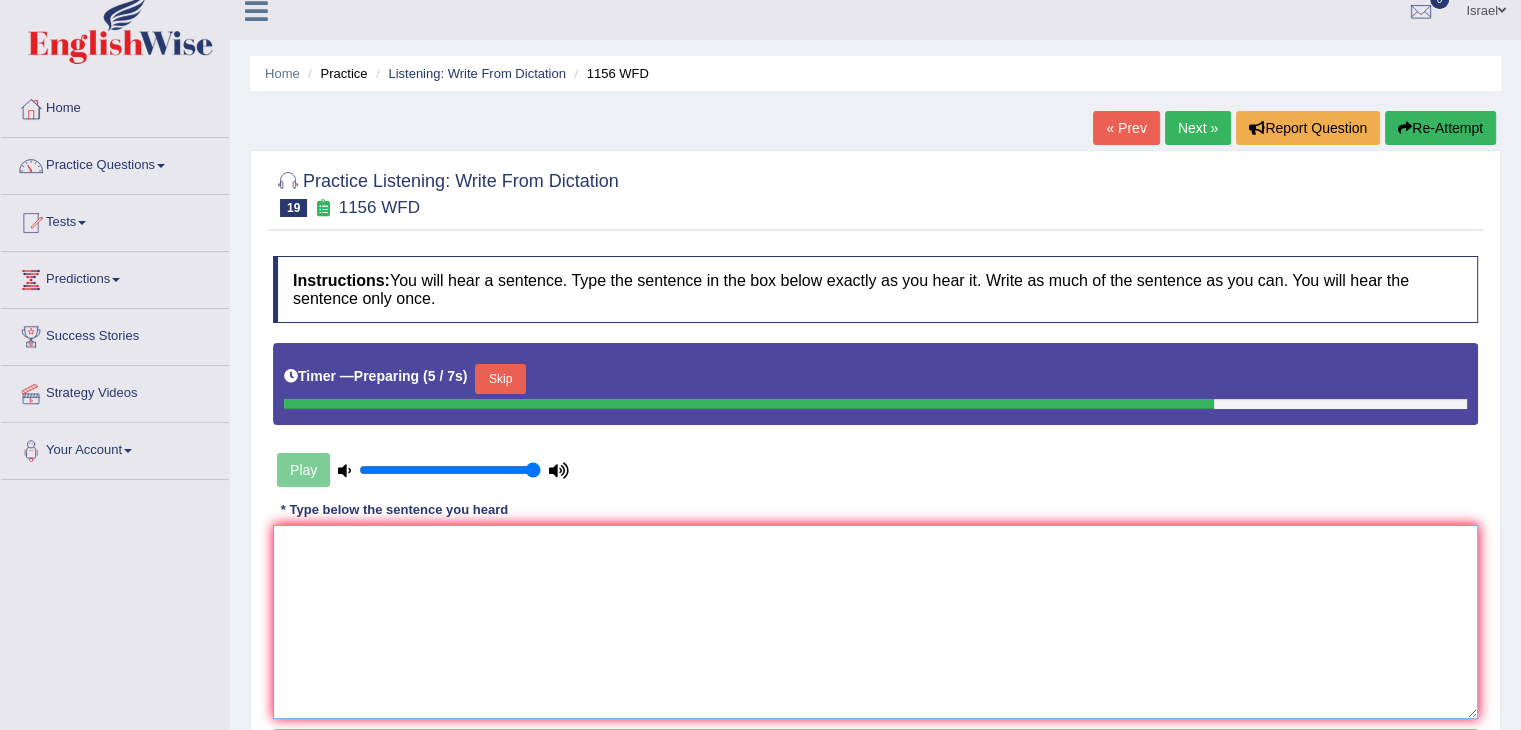 scroll, scrollTop: 0, scrollLeft: 0, axis: both 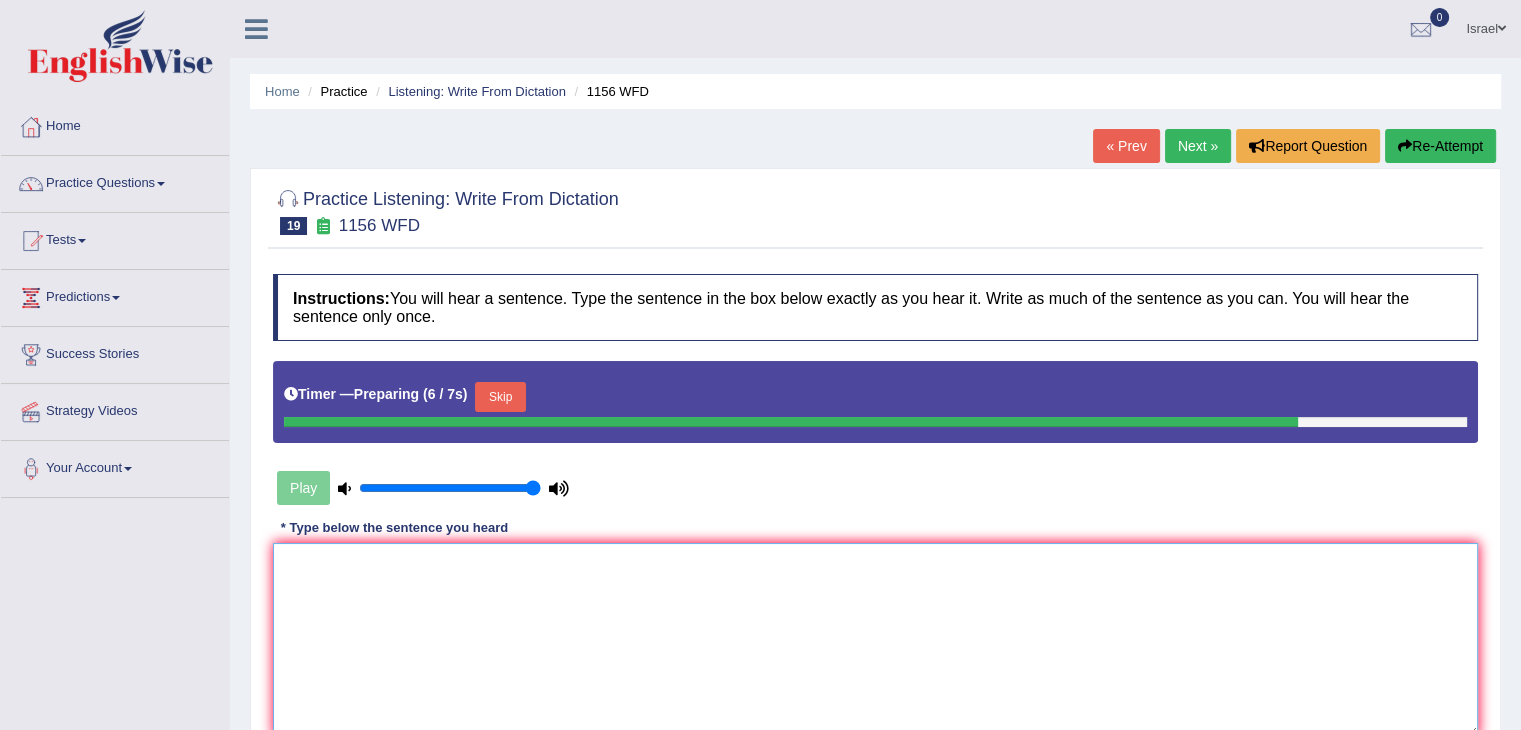 click at bounding box center [875, 640] 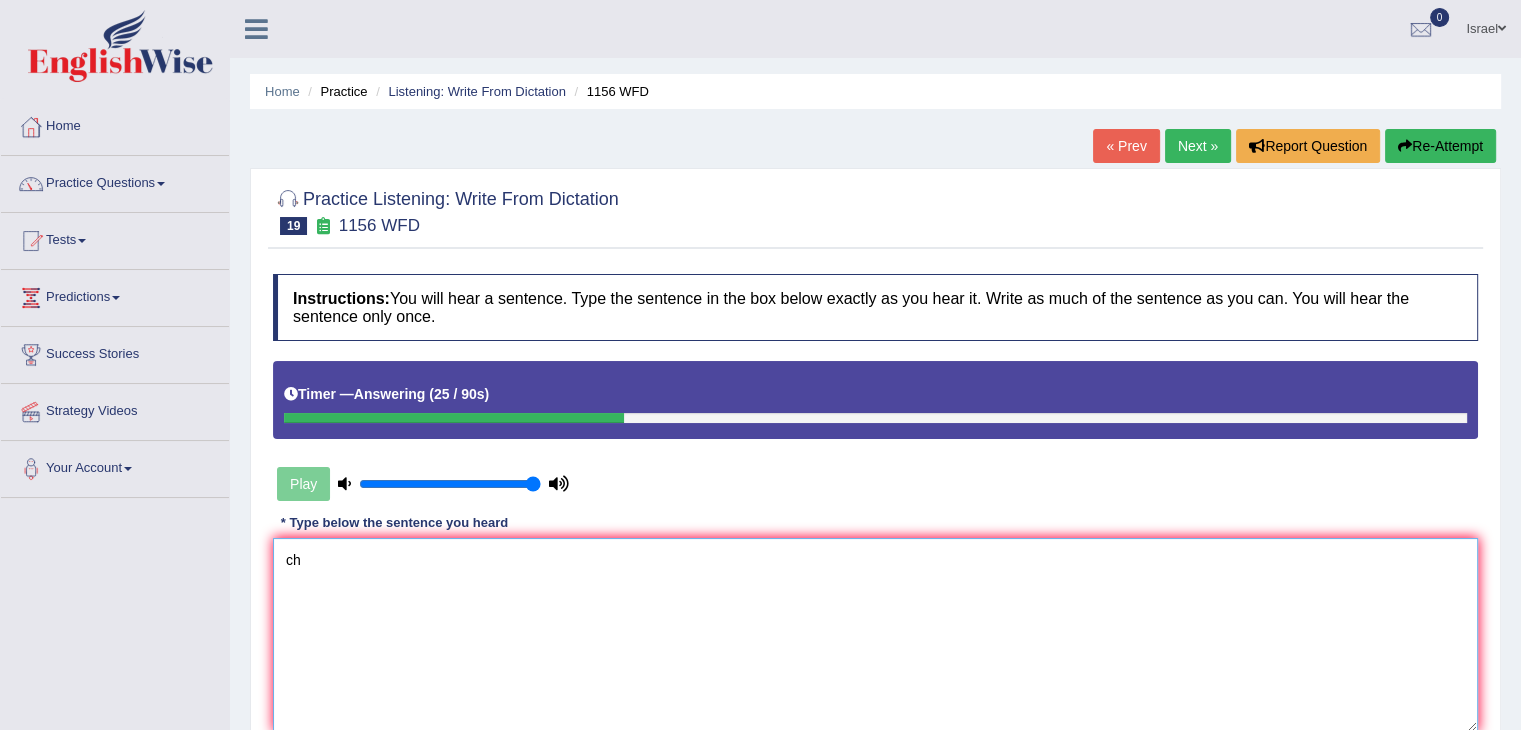 type on "c" 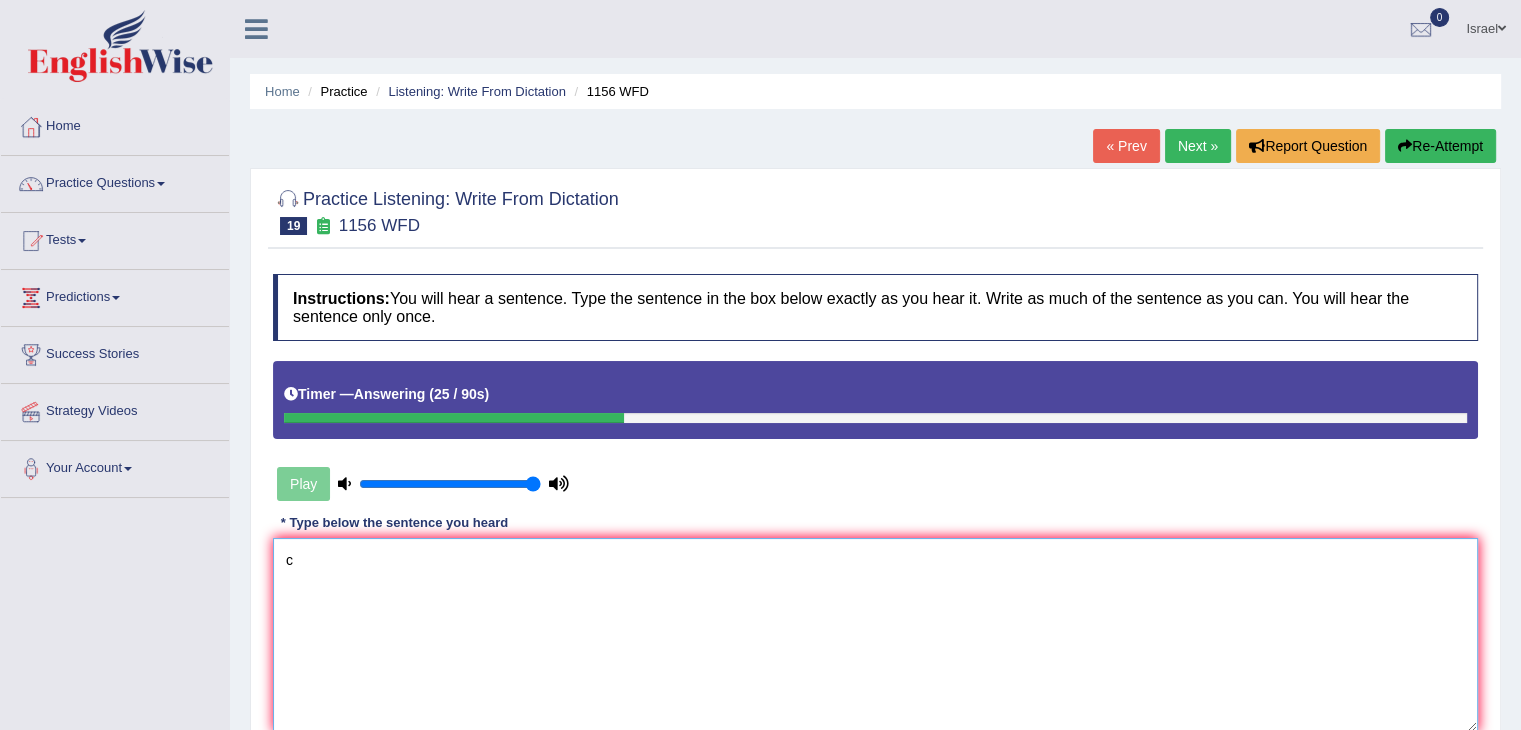 type 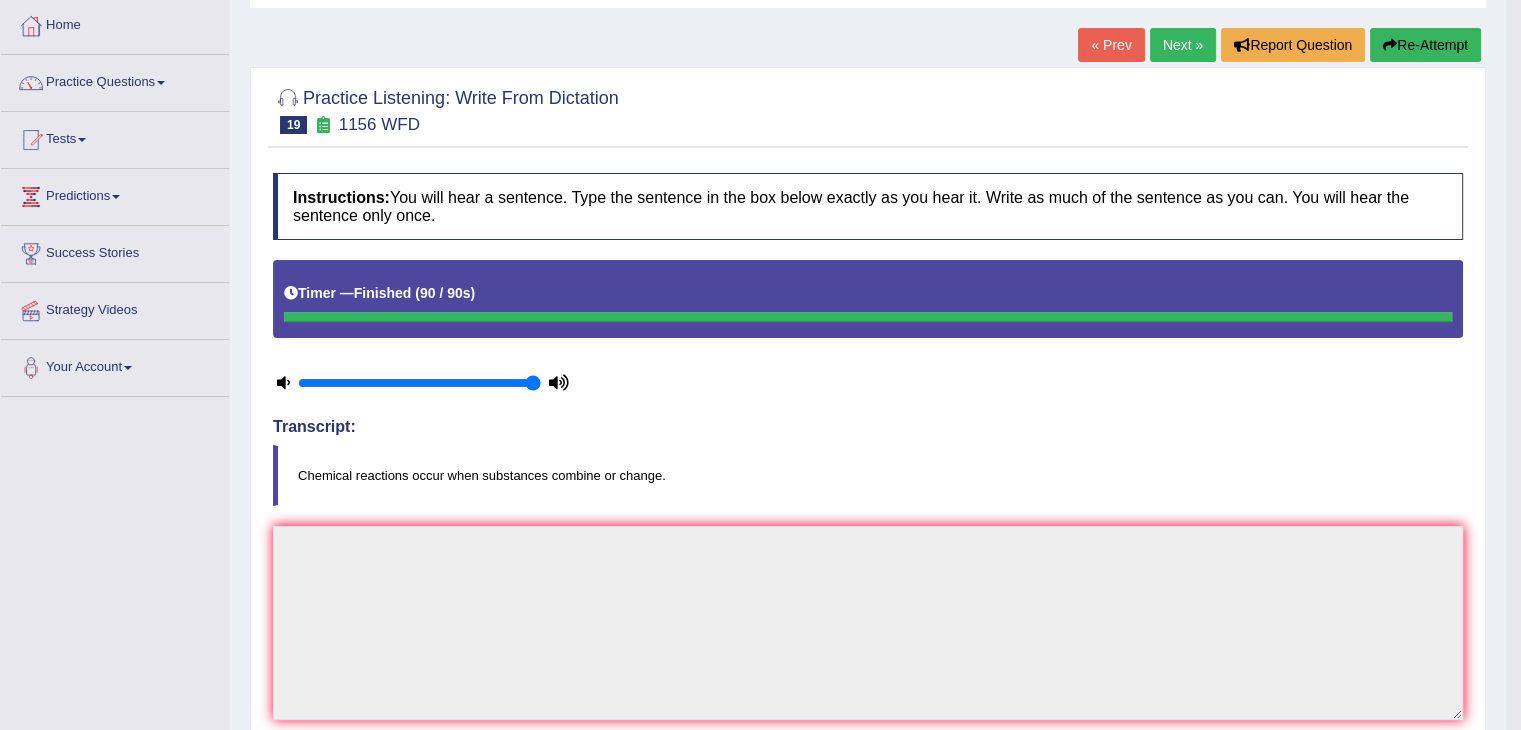 scroll, scrollTop: 100, scrollLeft: 0, axis: vertical 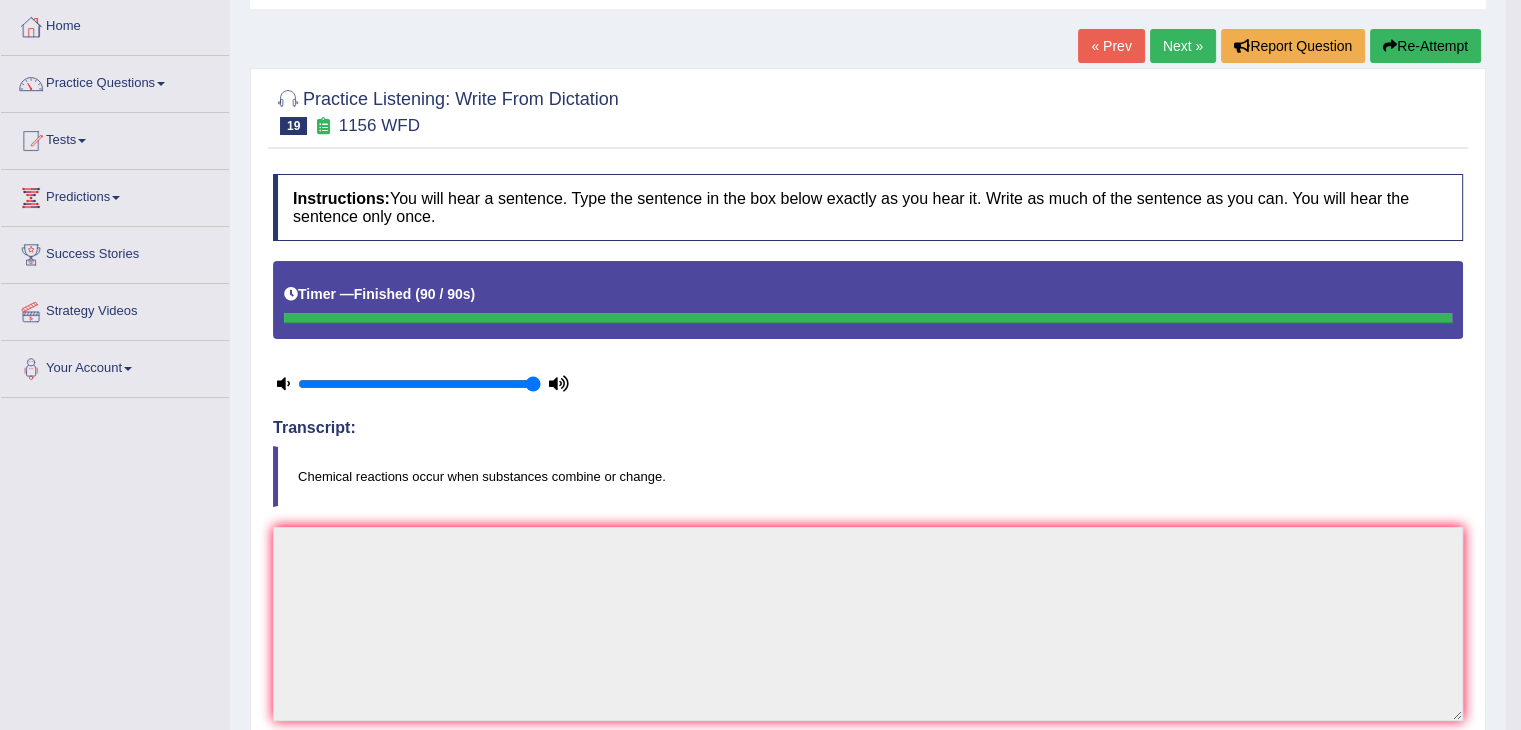 click on "Next »" at bounding box center [1183, 46] 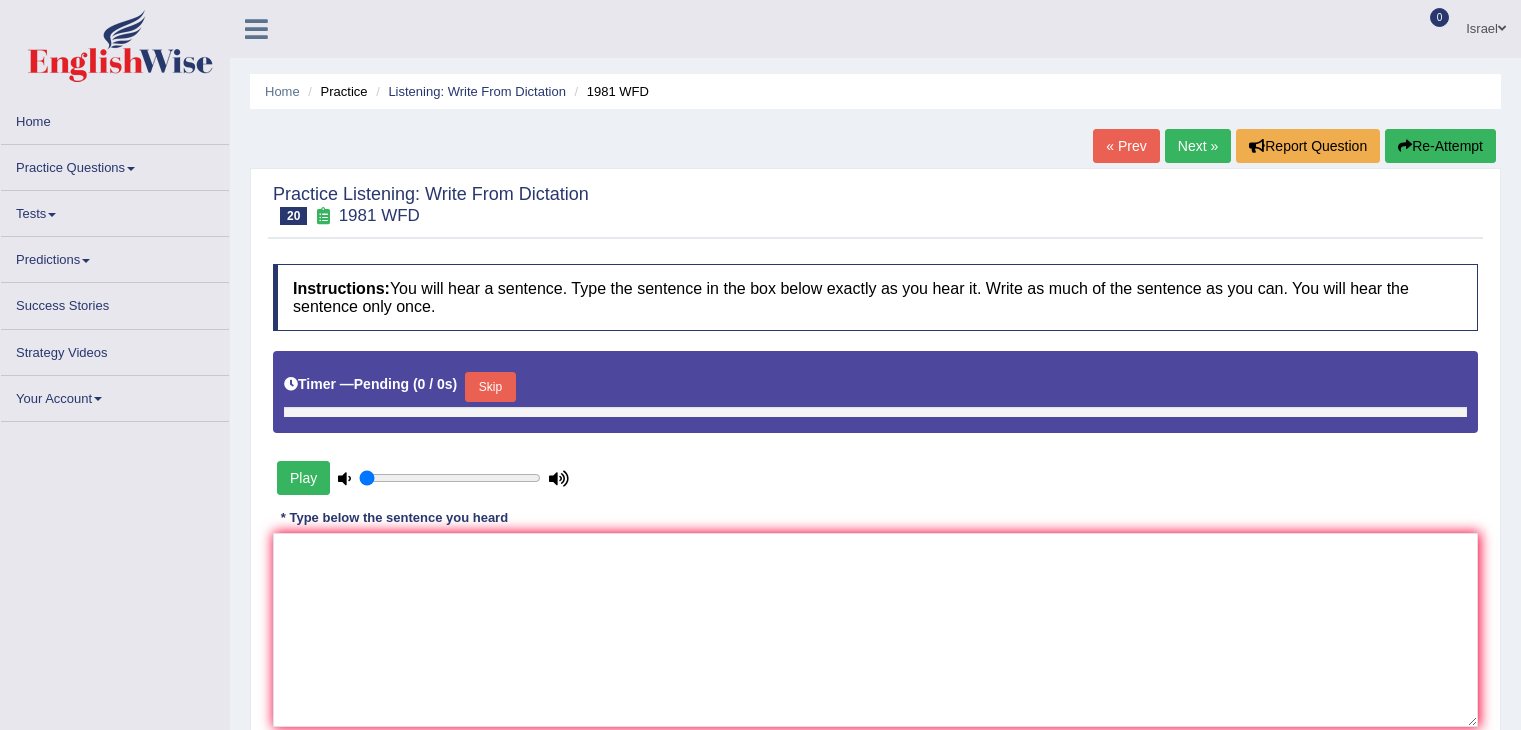 scroll, scrollTop: 0, scrollLeft: 0, axis: both 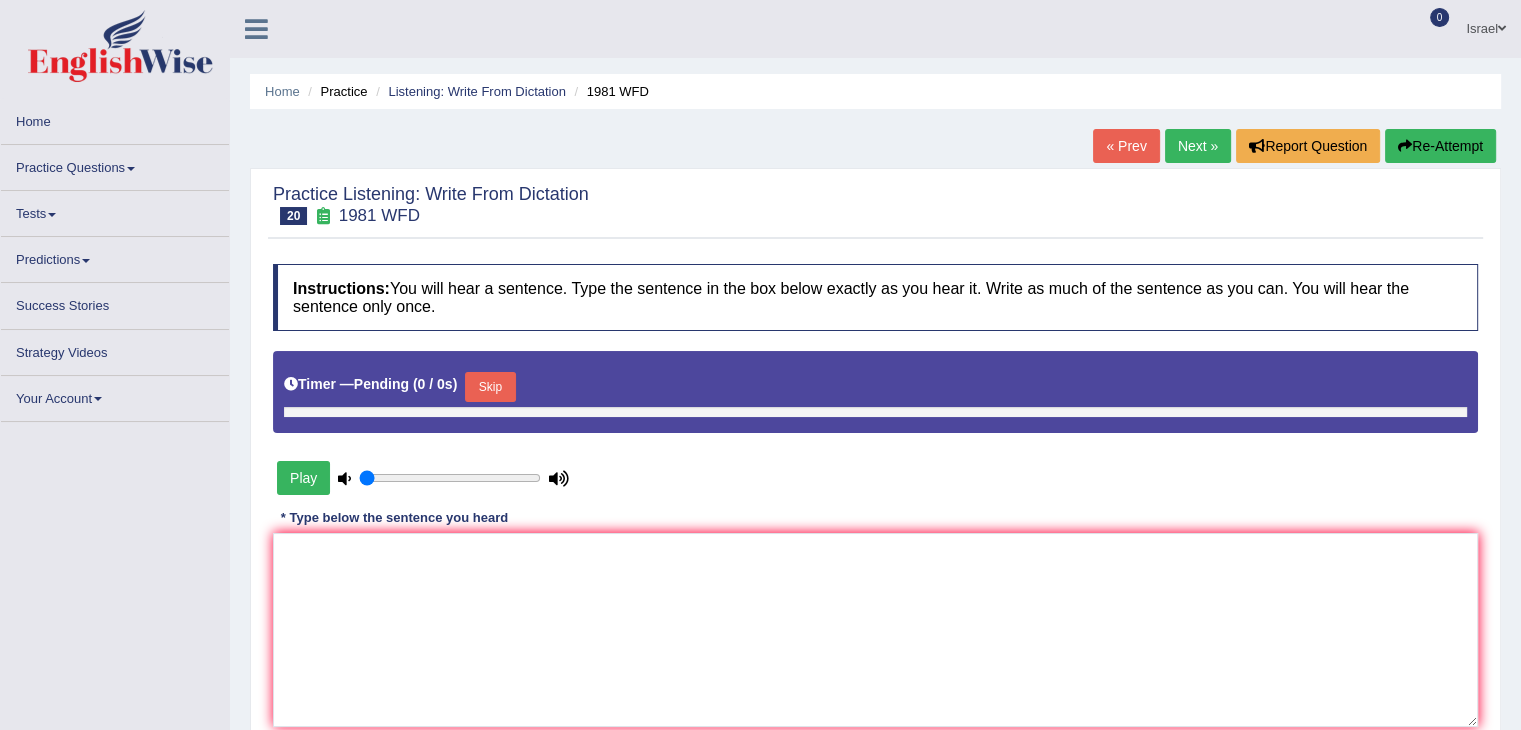 click at bounding box center (875, 630) 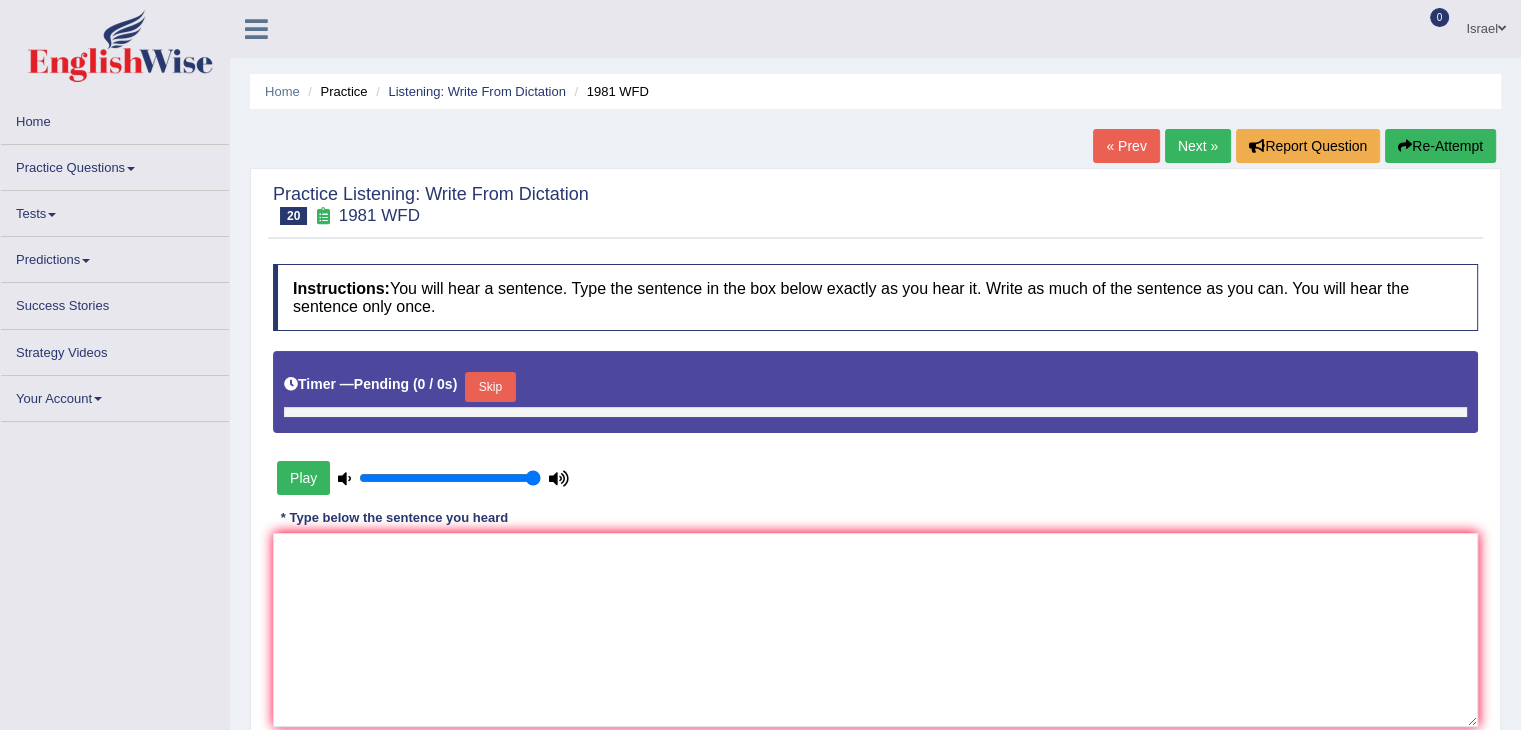 scroll, scrollTop: 0, scrollLeft: 0, axis: both 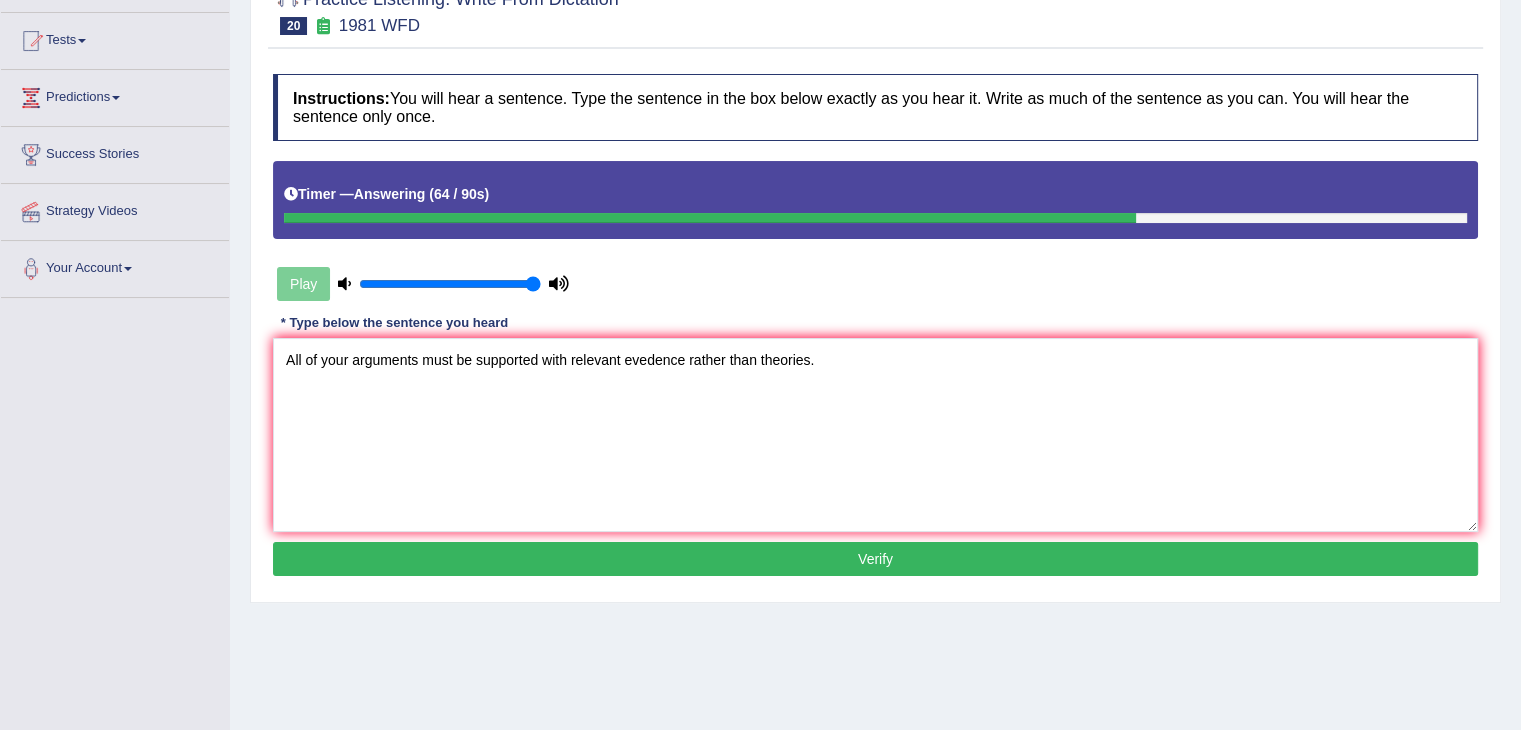 click on "All of your arguments must be supported with relevant evedence rather than theories." at bounding box center [875, 435] 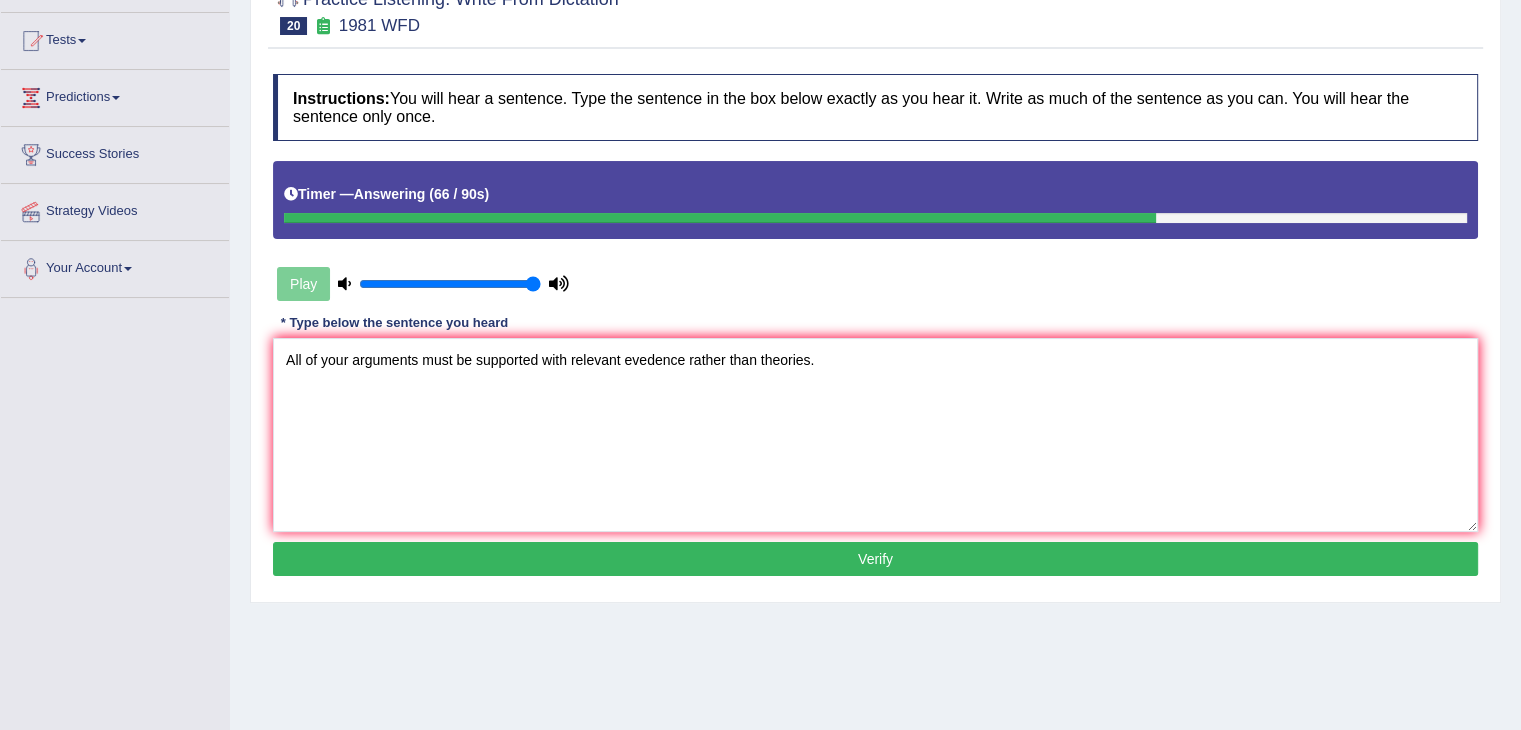 click on "All of your arguments must be supported with relevant evedence rather than theories." at bounding box center [875, 435] 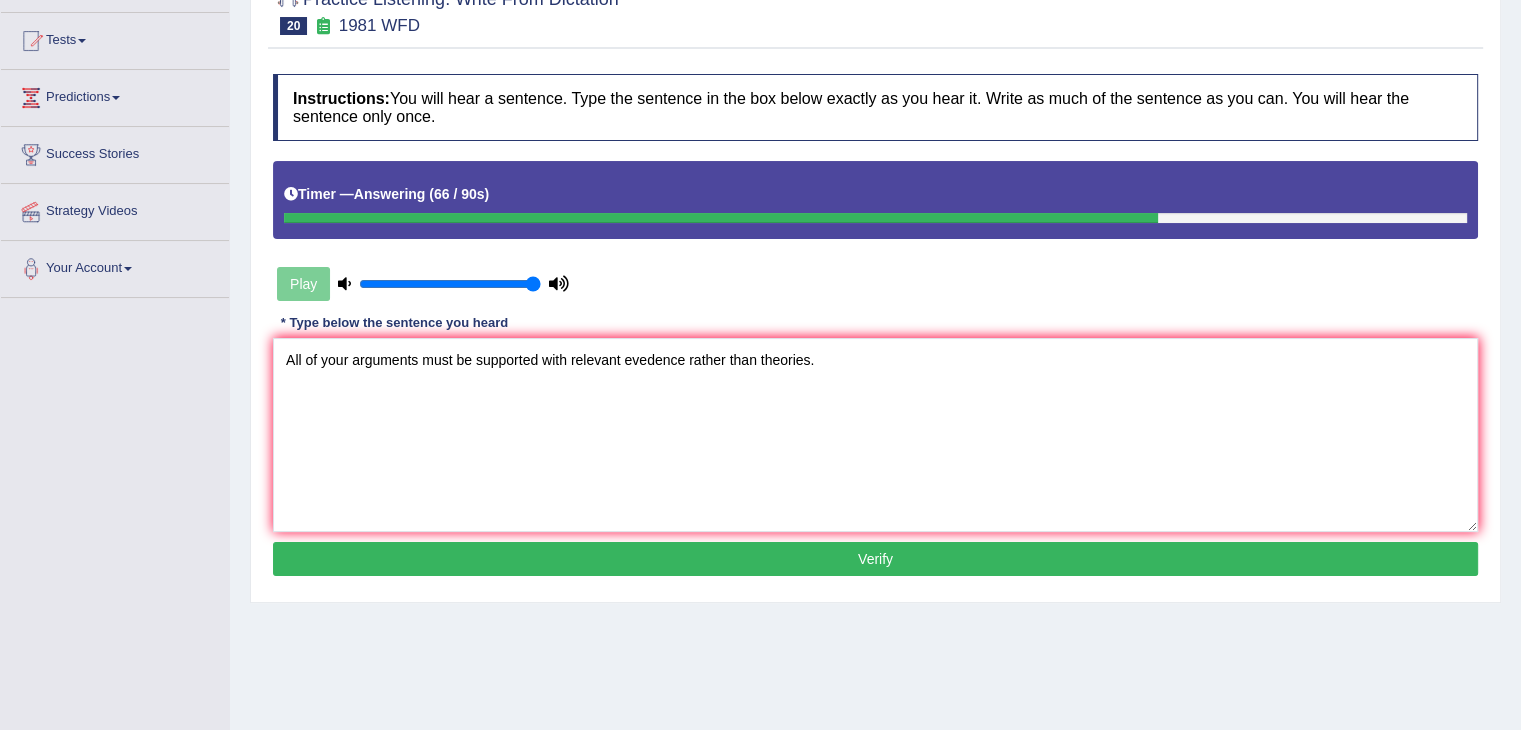 click on "All of your arguments must be supported with relevant evedence rather than theories." at bounding box center (875, 435) 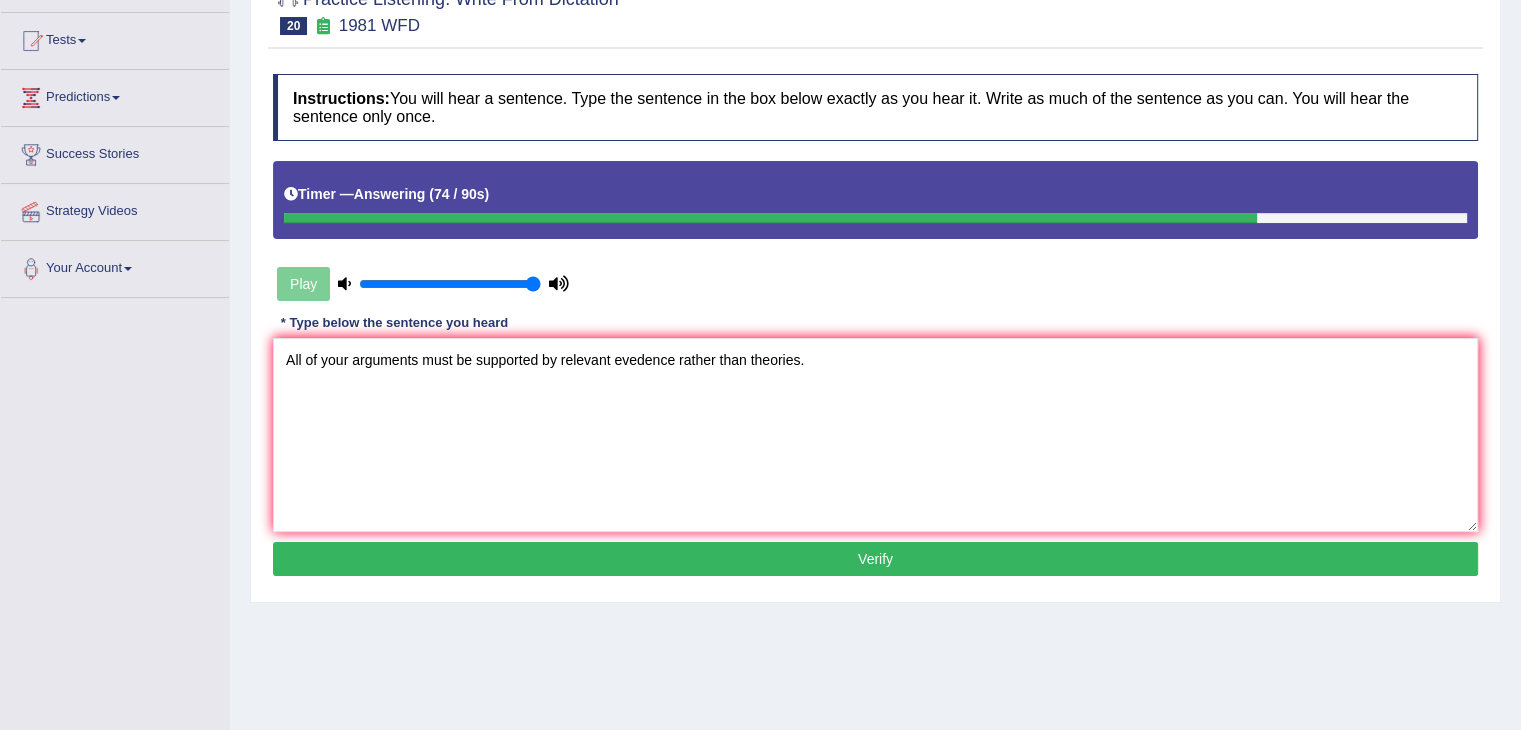 type on "All of your arguments must be supported by relevant evedence rather than theories." 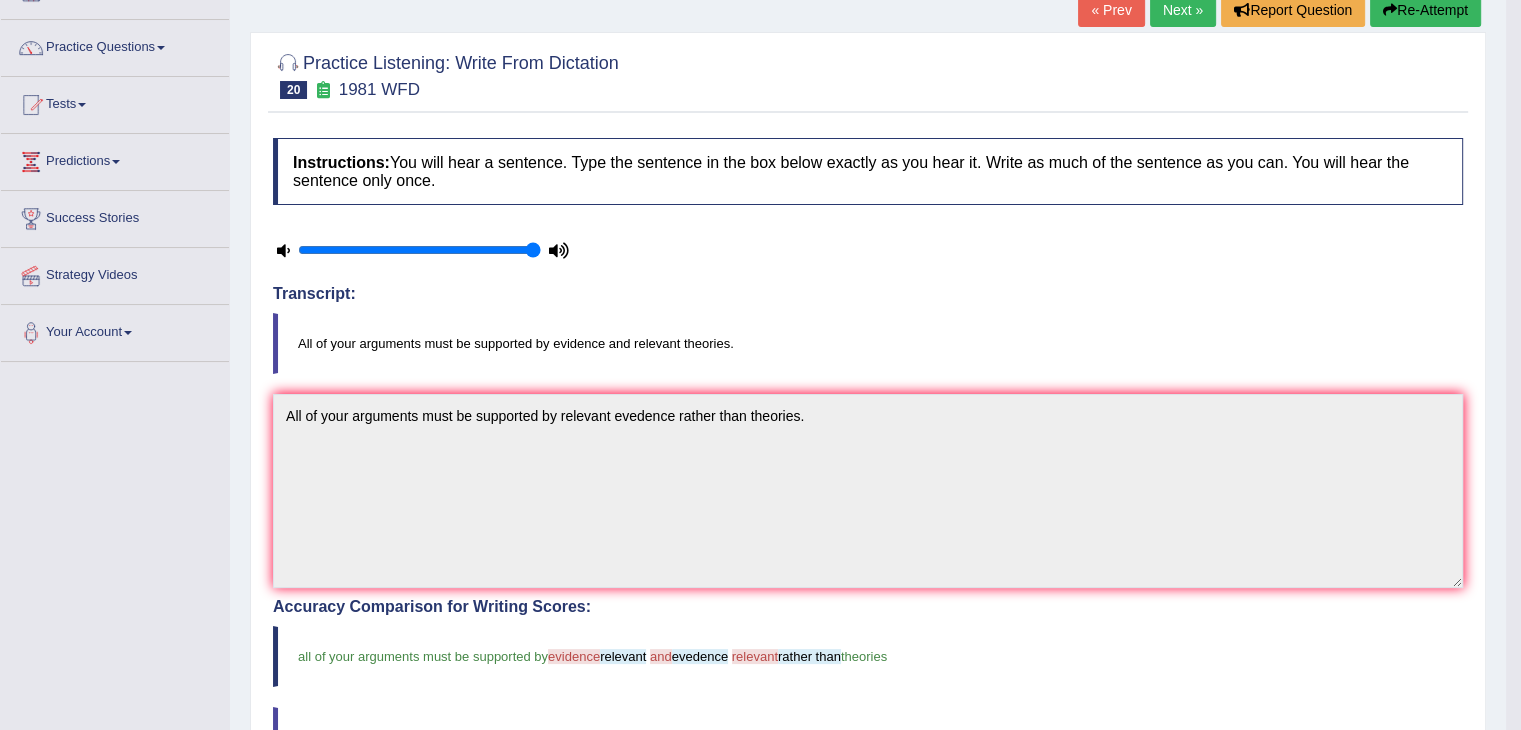scroll, scrollTop: 100, scrollLeft: 0, axis: vertical 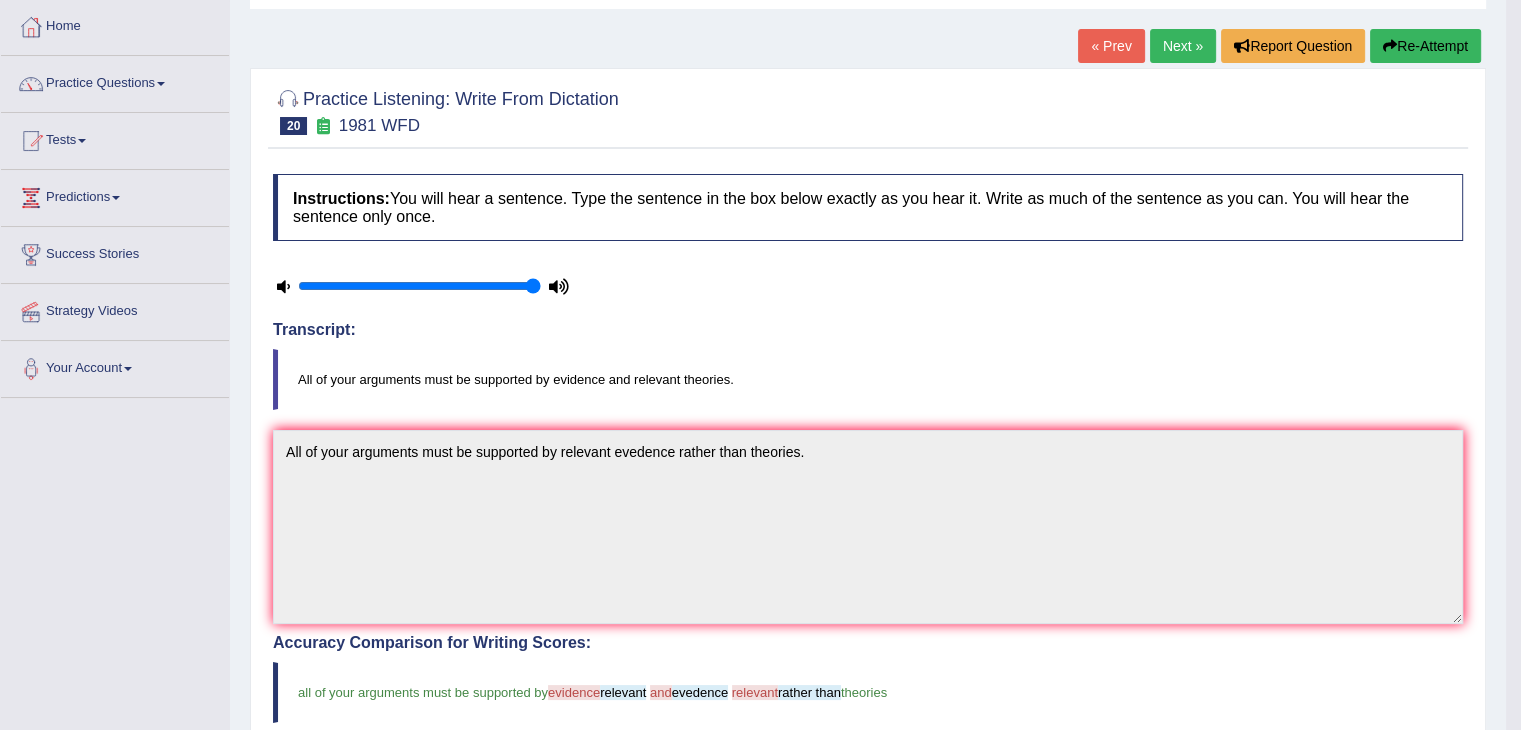 click on "Next »" at bounding box center (1183, 46) 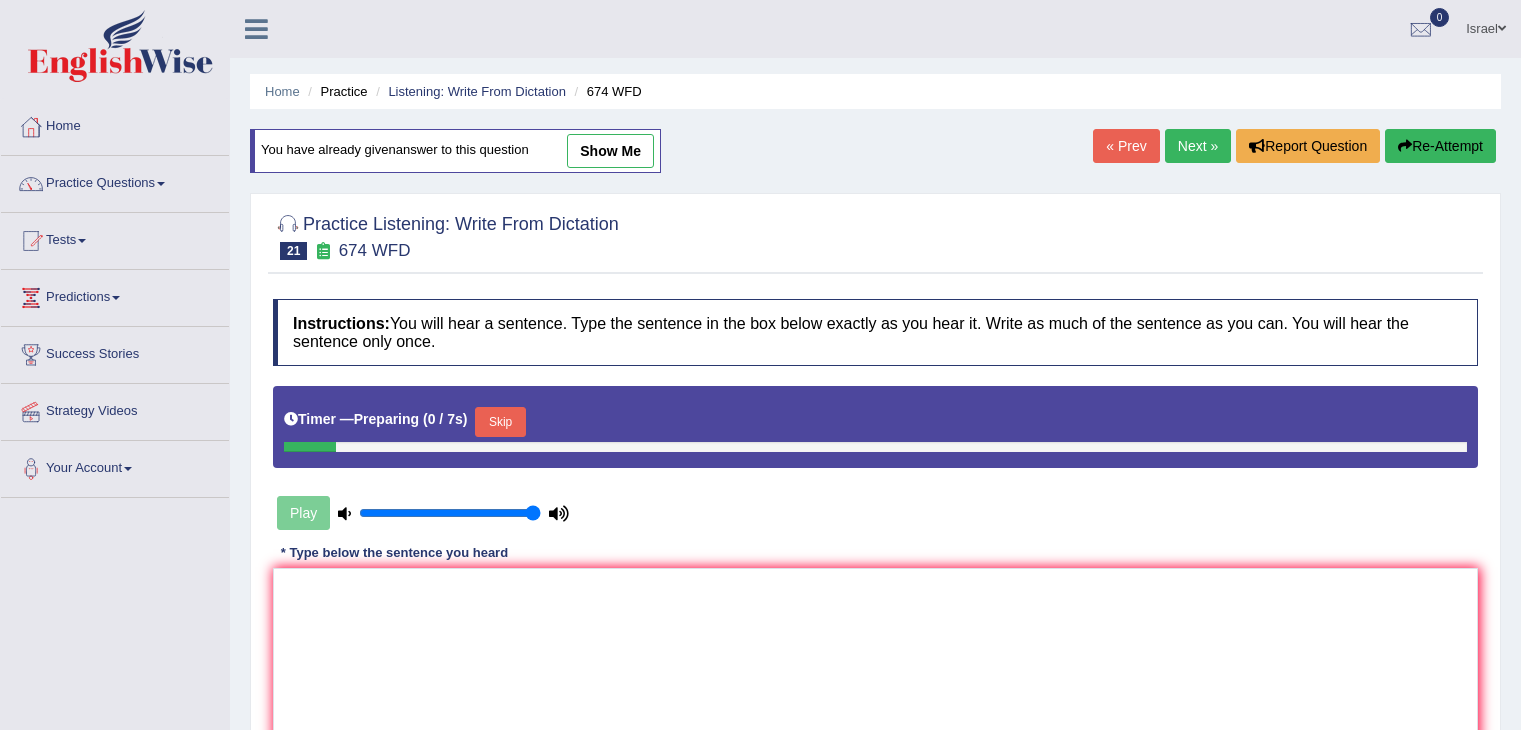 scroll, scrollTop: 0, scrollLeft: 0, axis: both 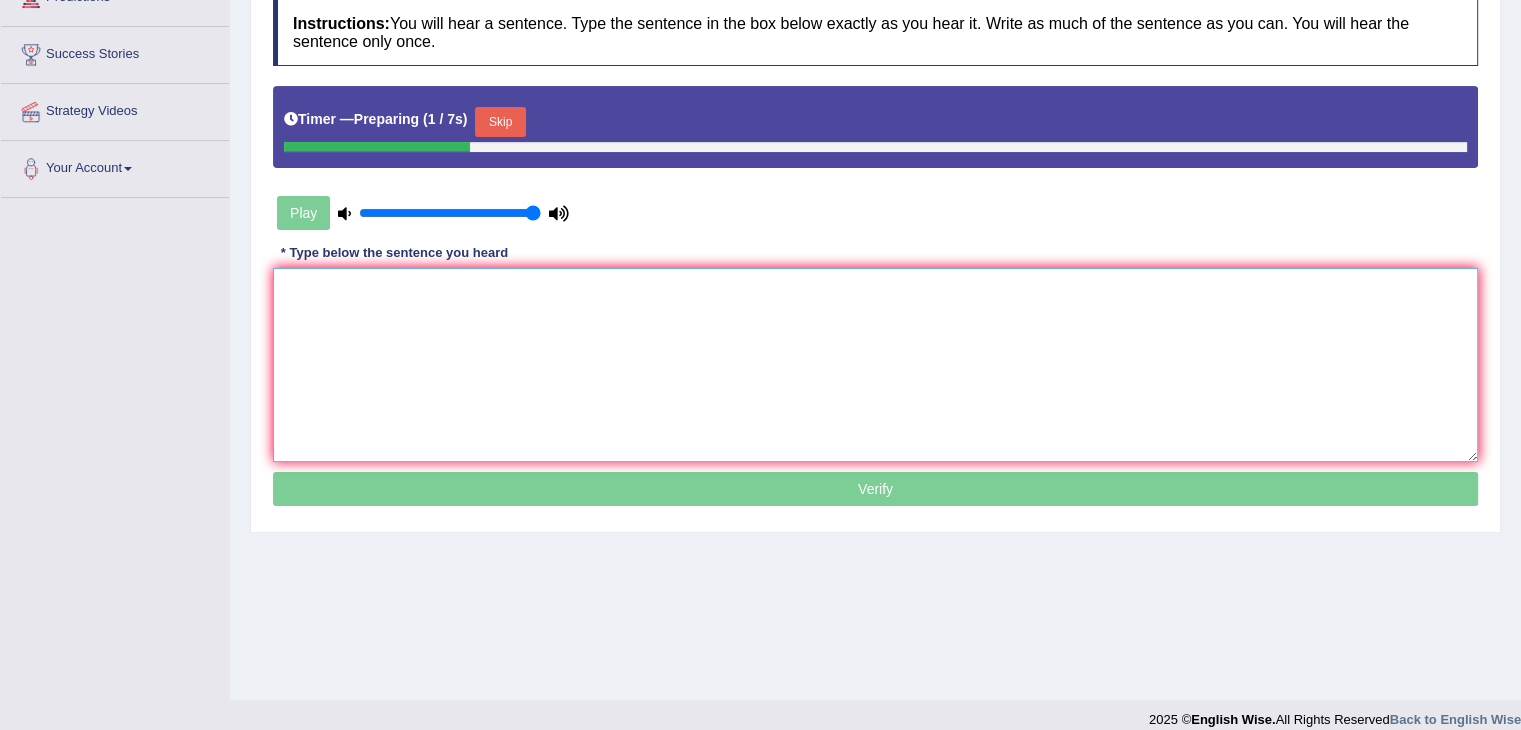 click at bounding box center [875, 365] 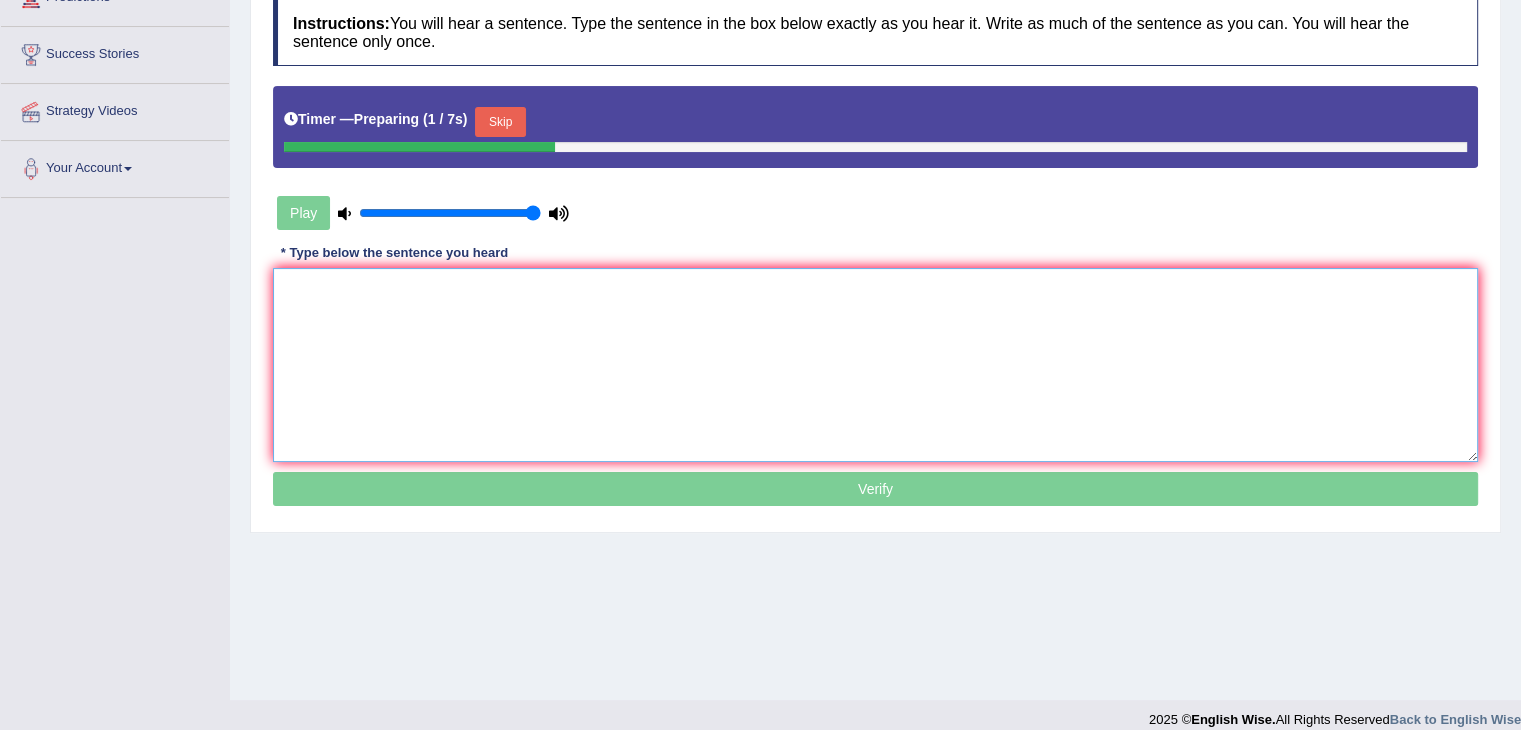 click at bounding box center [875, 365] 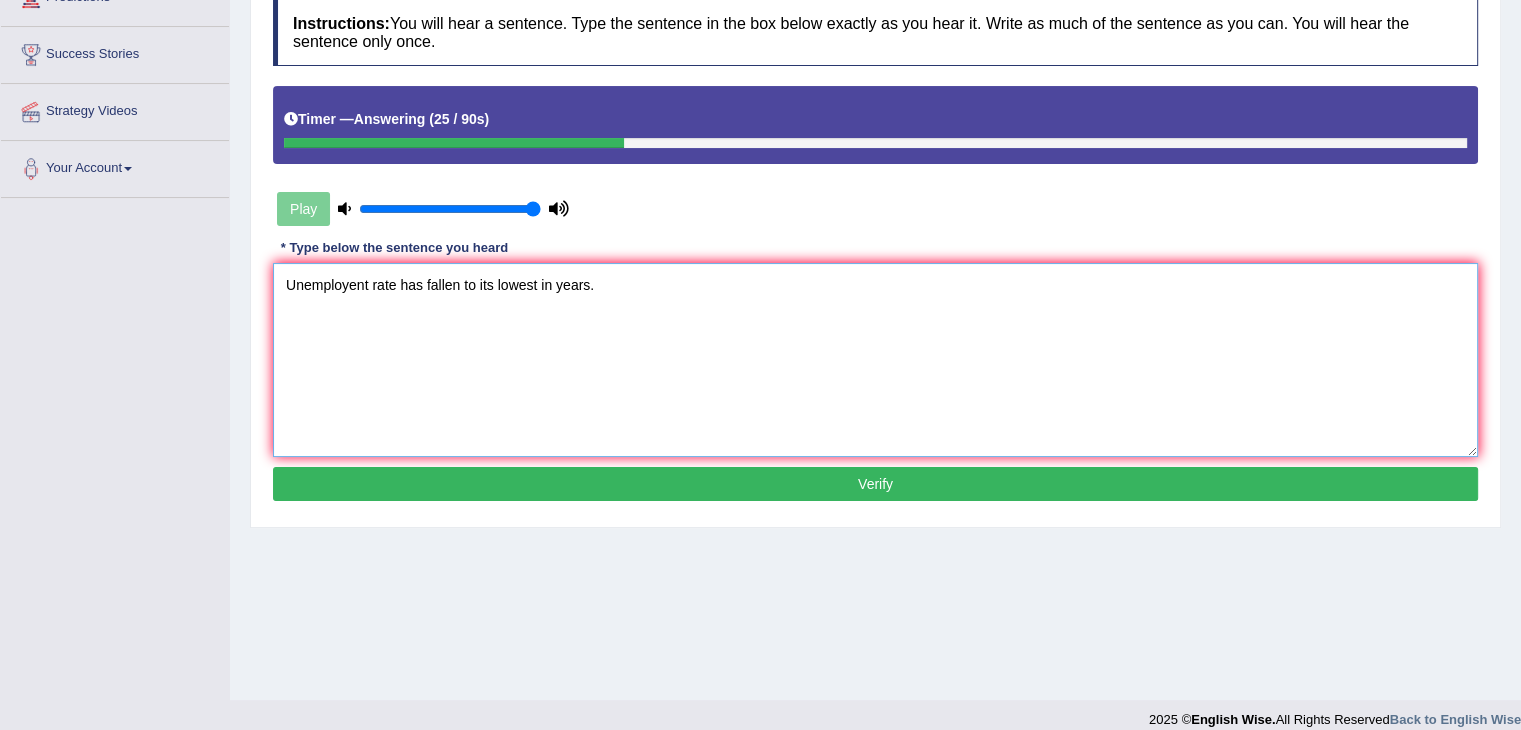 click on "Unemployent rate has fallen to its lowest in years." at bounding box center [875, 360] 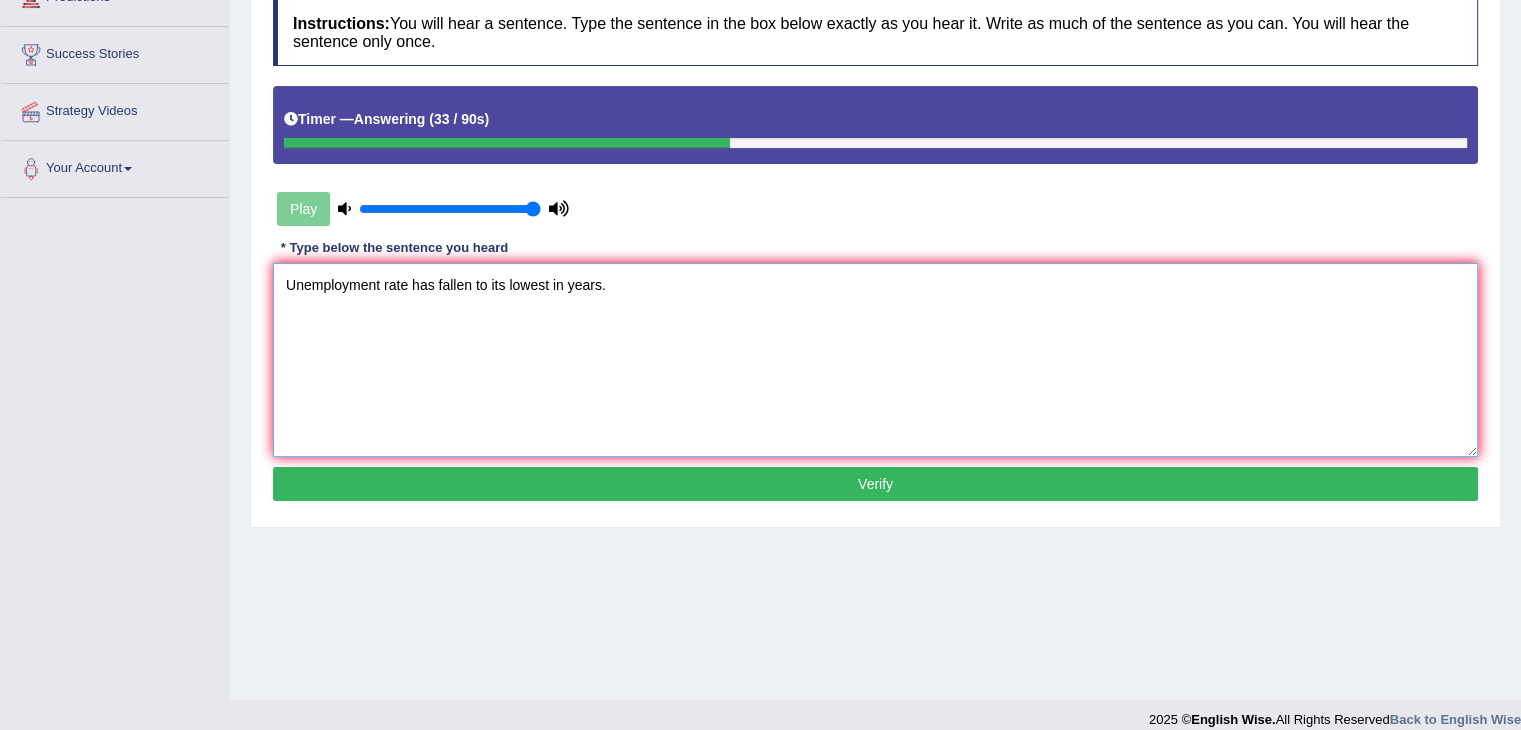 type on "Unemployment rate has fallen to its lowest in years." 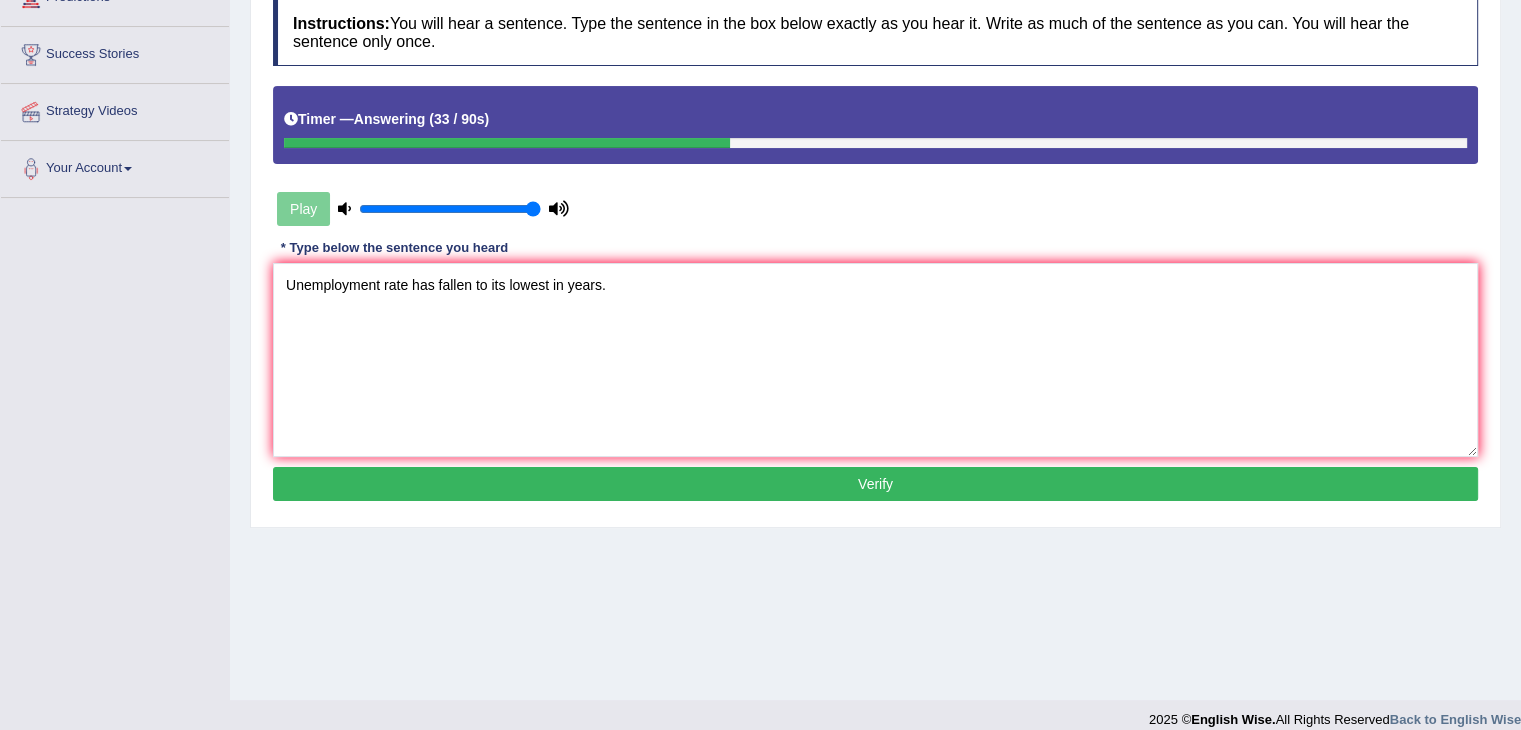 click on "Verify" at bounding box center (875, 484) 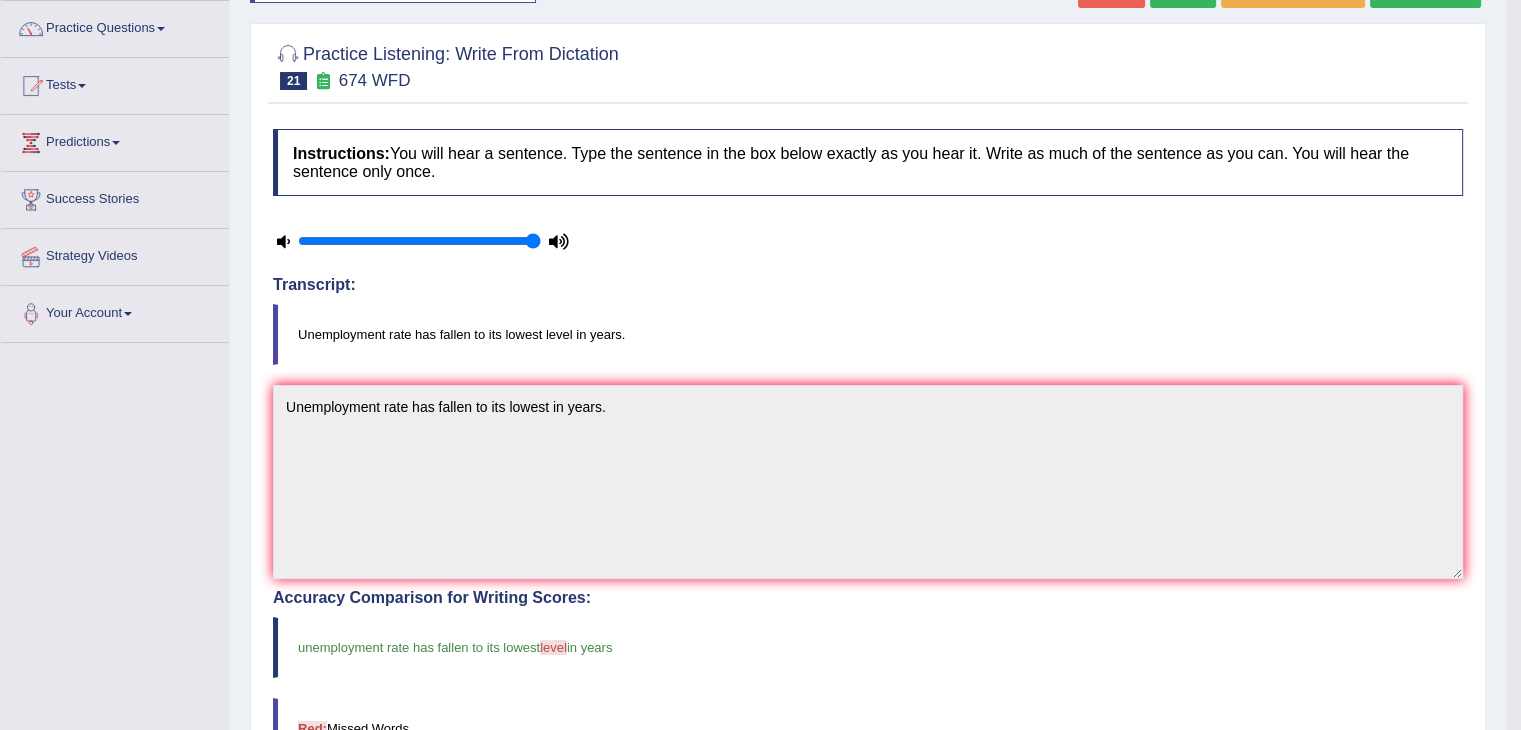 scroll, scrollTop: 100, scrollLeft: 0, axis: vertical 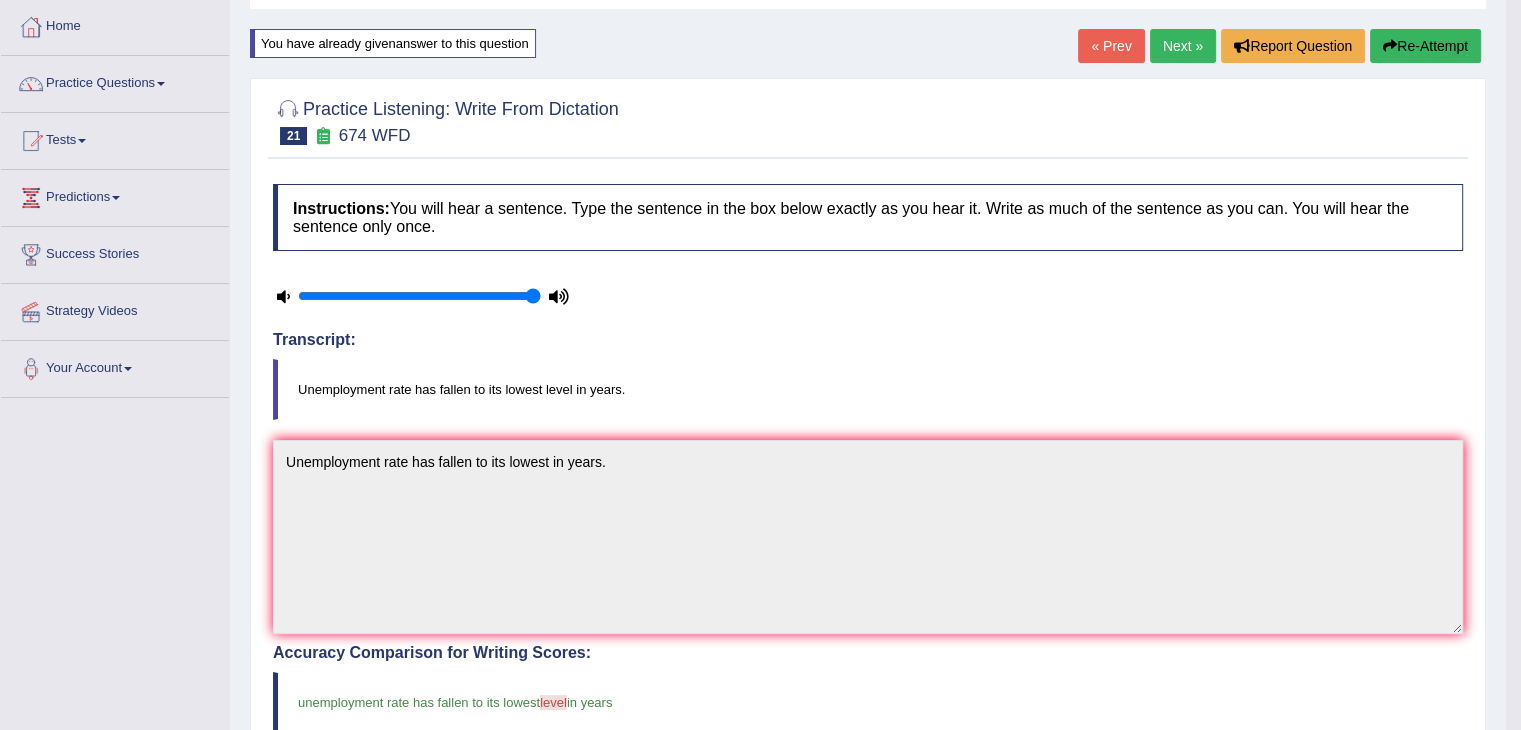 click on "Next »" at bounding box center [1183, 46] 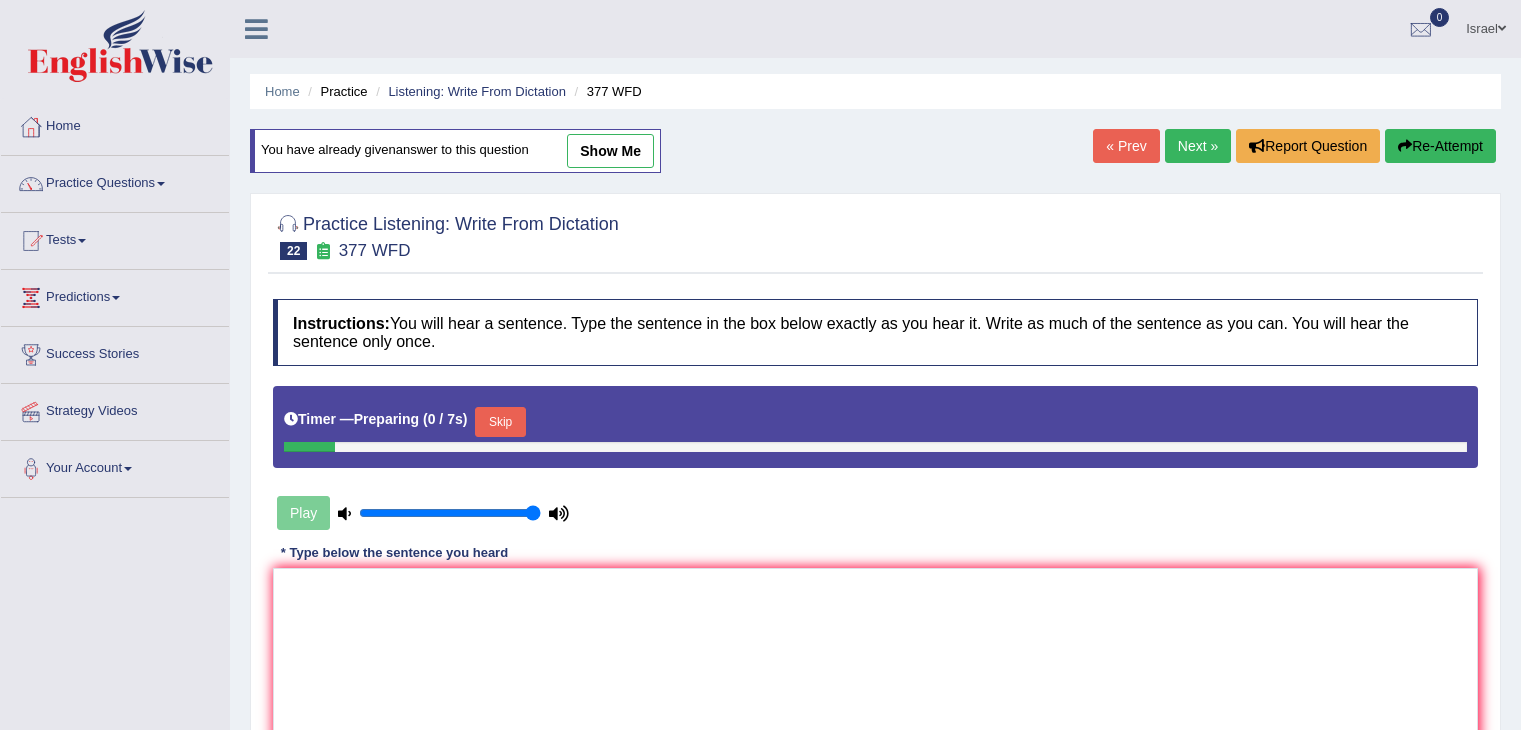 scroll, scrollTop: 0, scrollLeft: 0, axis: both 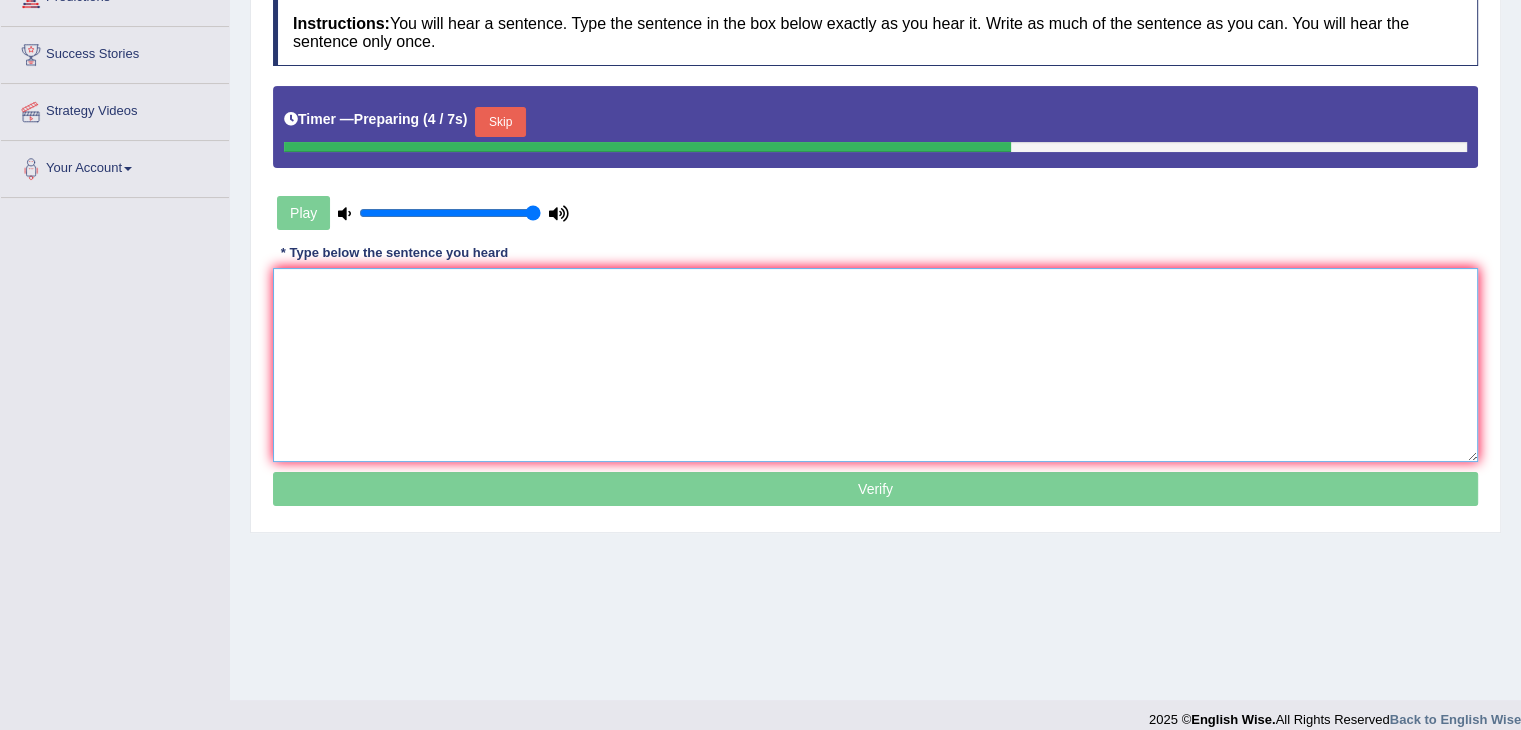 click at bounding box center [875, 365] 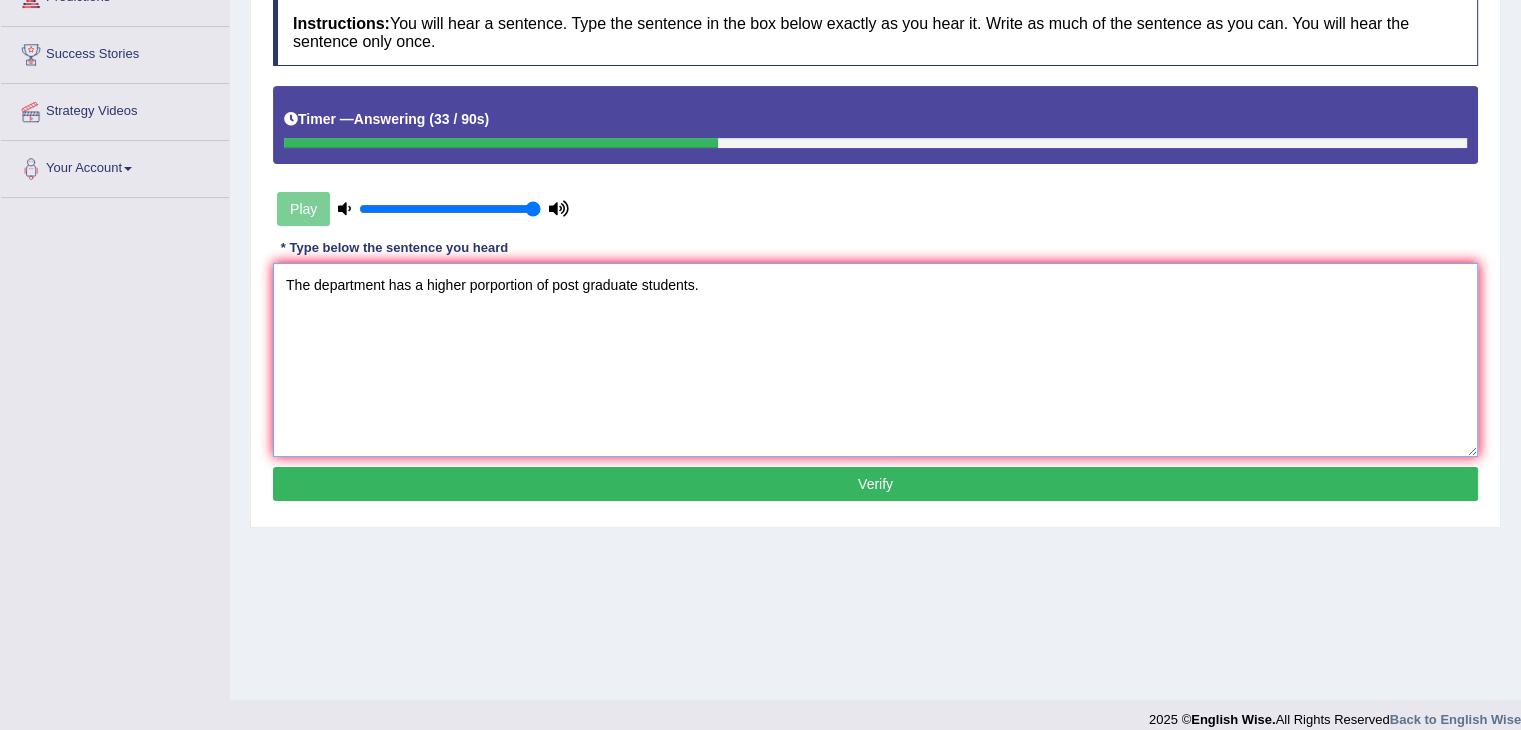 click on "The department has a higher porportion of post graduate students." at bounding box center (875, 360) 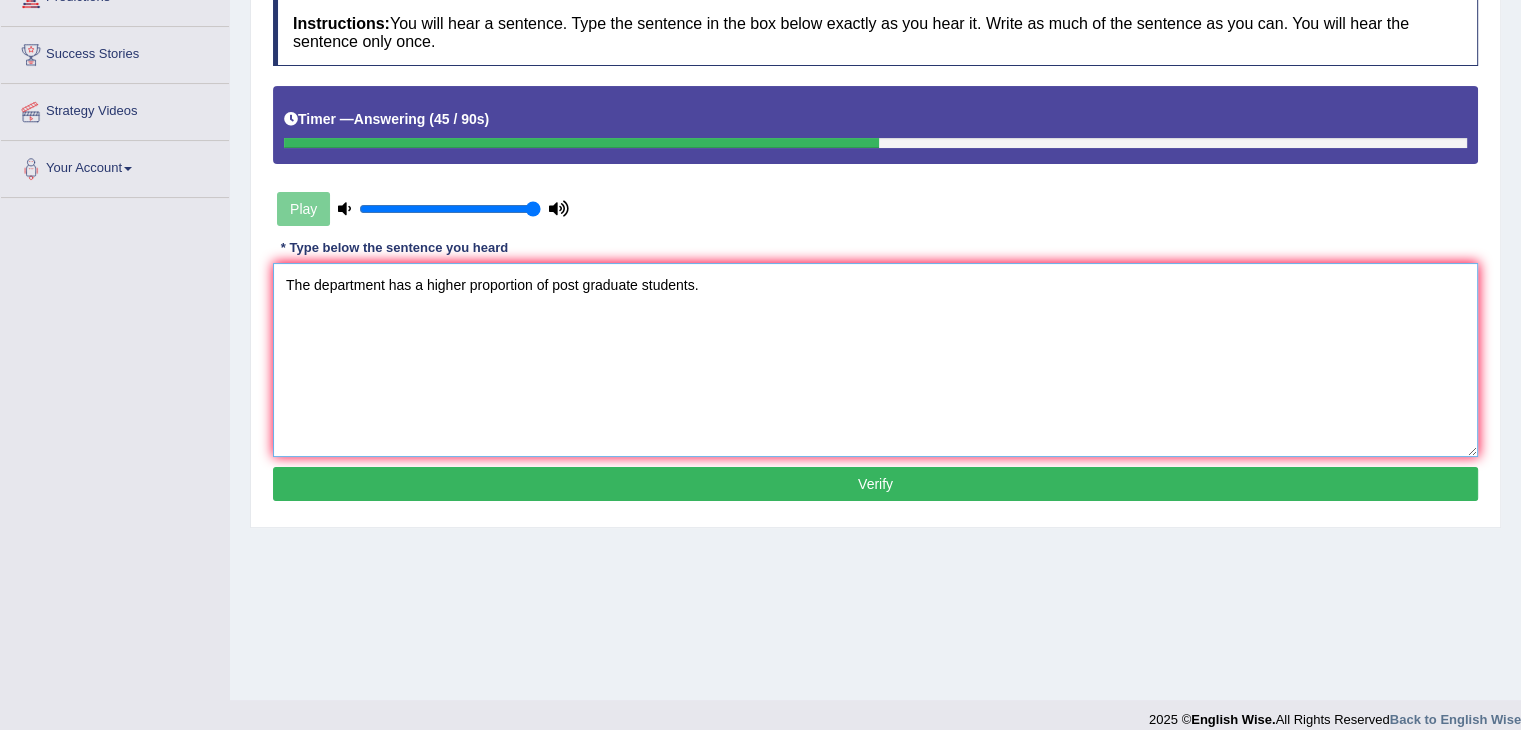 type on "The department has a higher proportion of post graduate students." 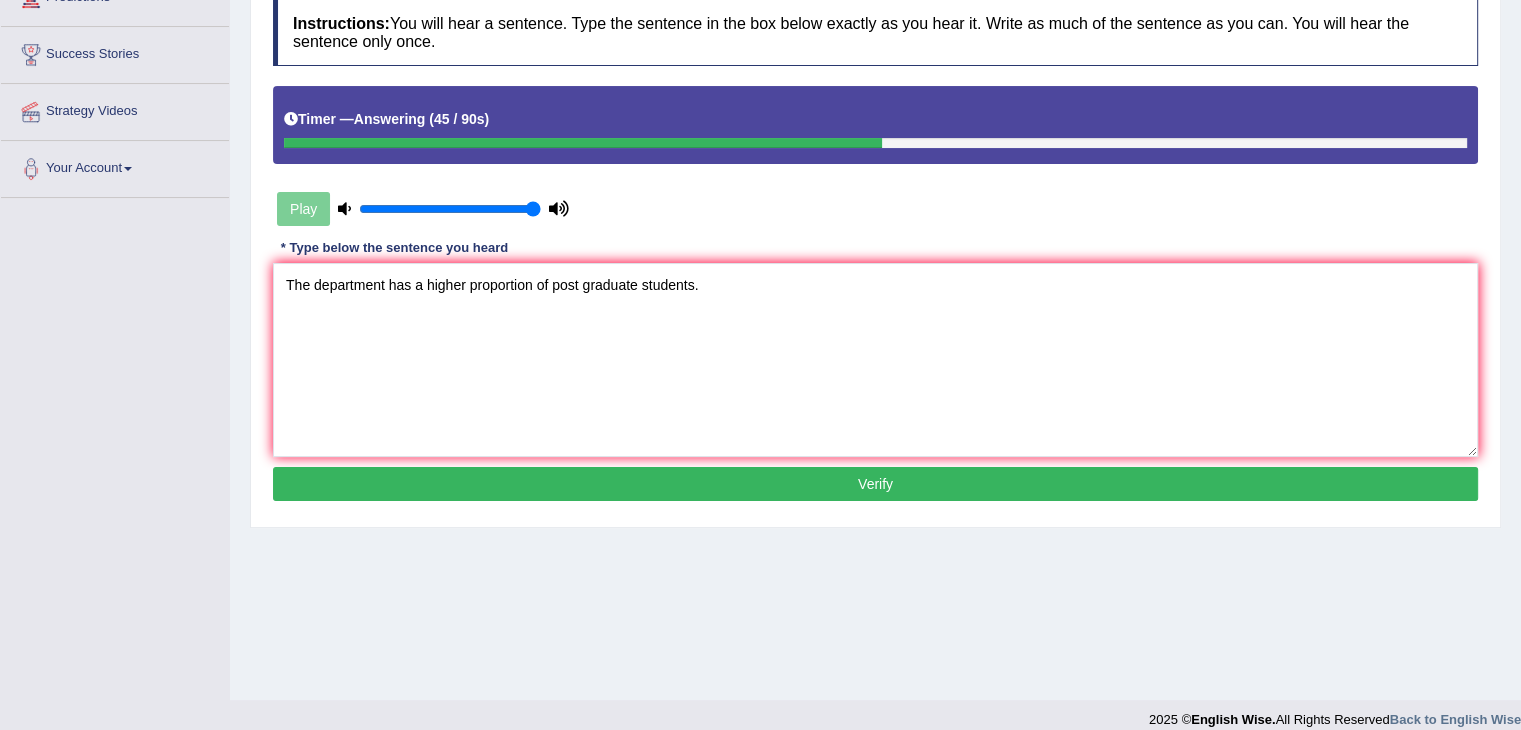 click on "Verify" at bounding box center (875, 484) 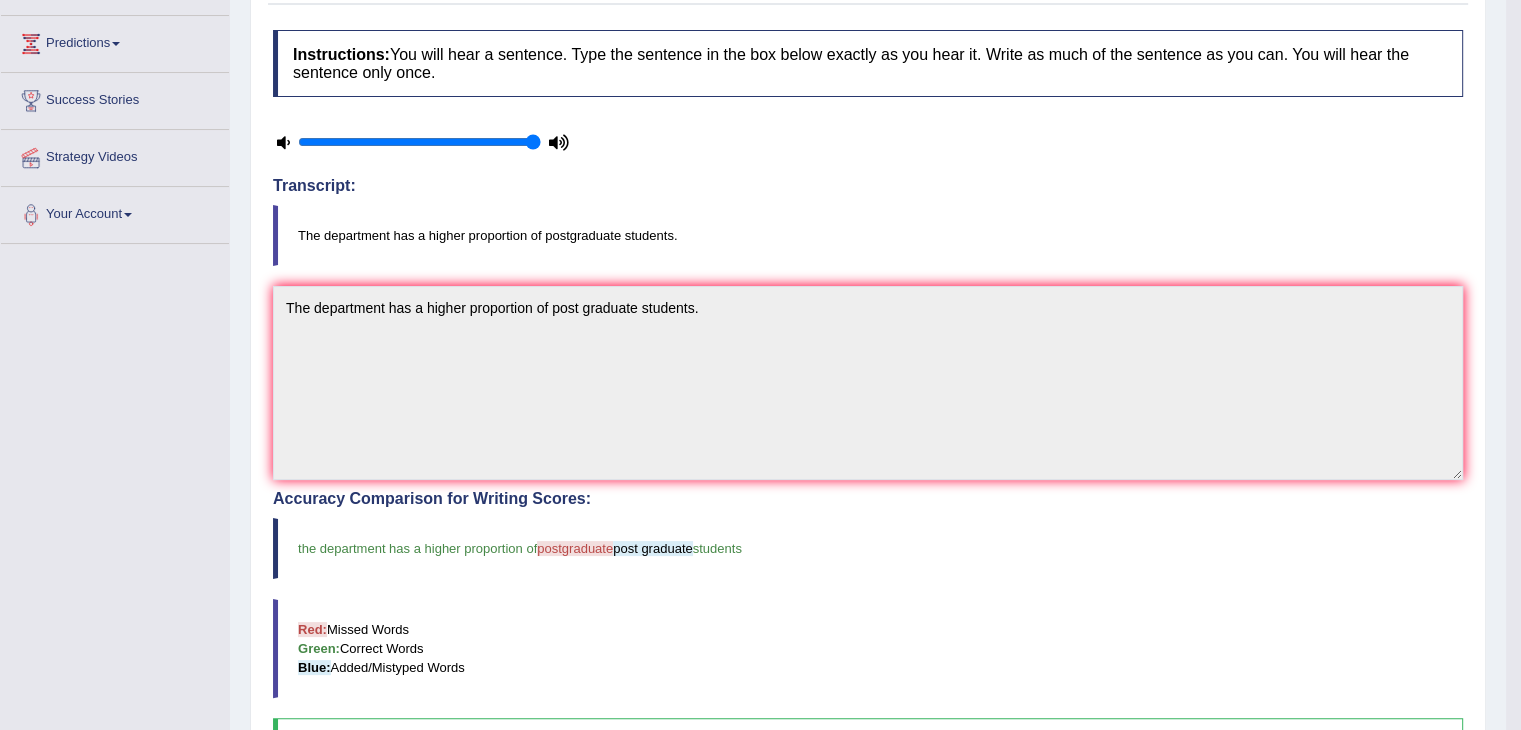scroll, scrollTop: 100, scrollLeft: 0, axis: vertical 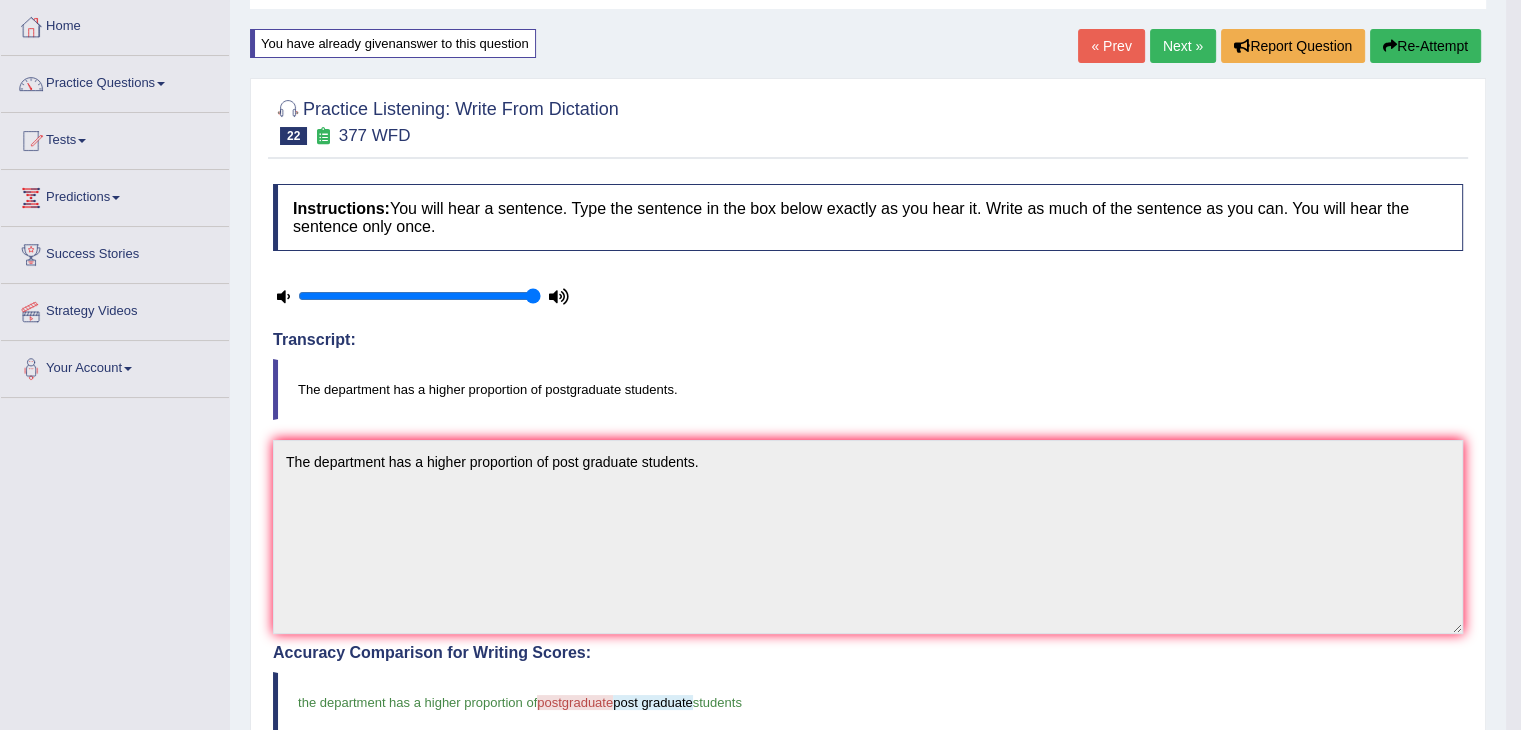 click on "Next »" at bounding box center (1183, 46) 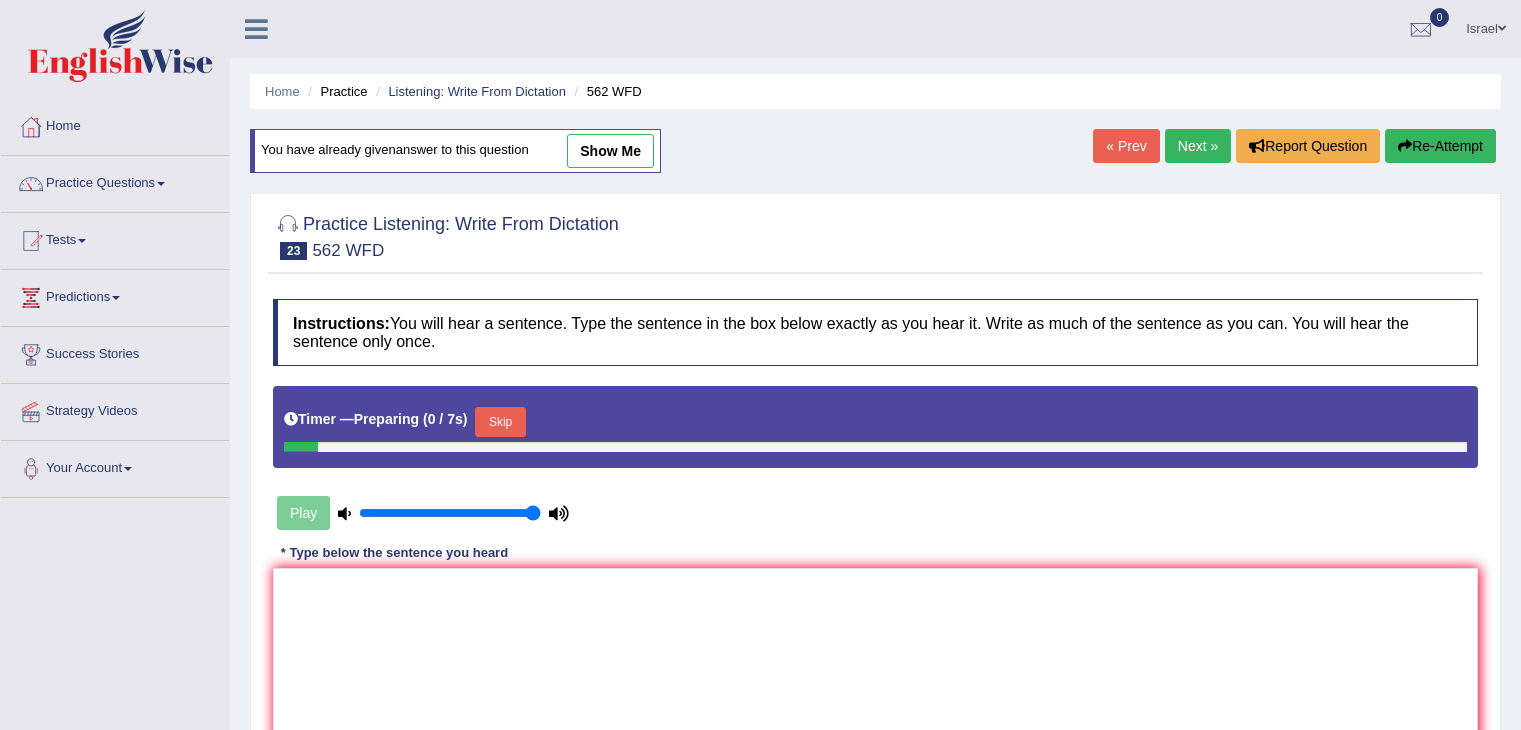 scroll, scrollTop: 200, scrollLeft: 0, axis: vertical 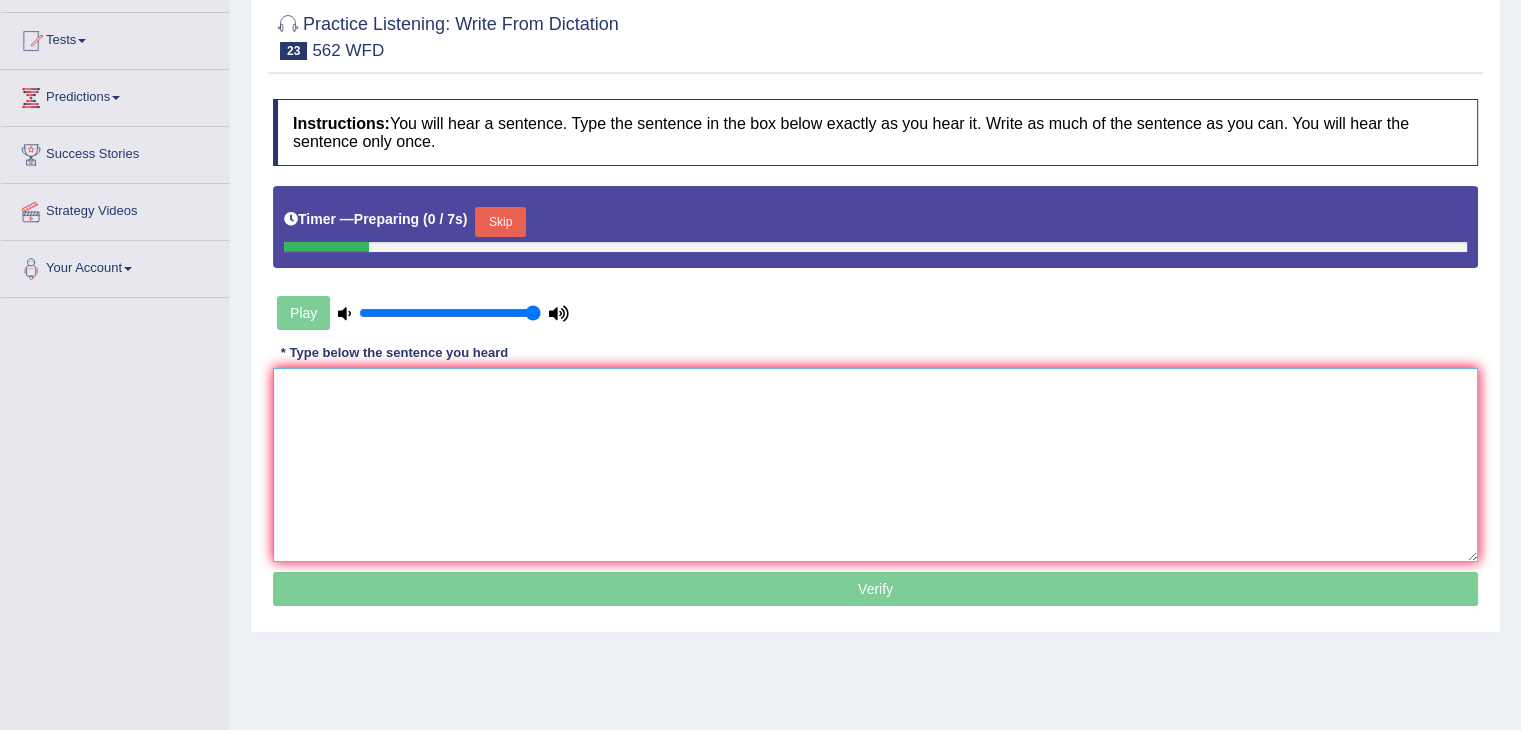 click at bounding box center (875, 465) 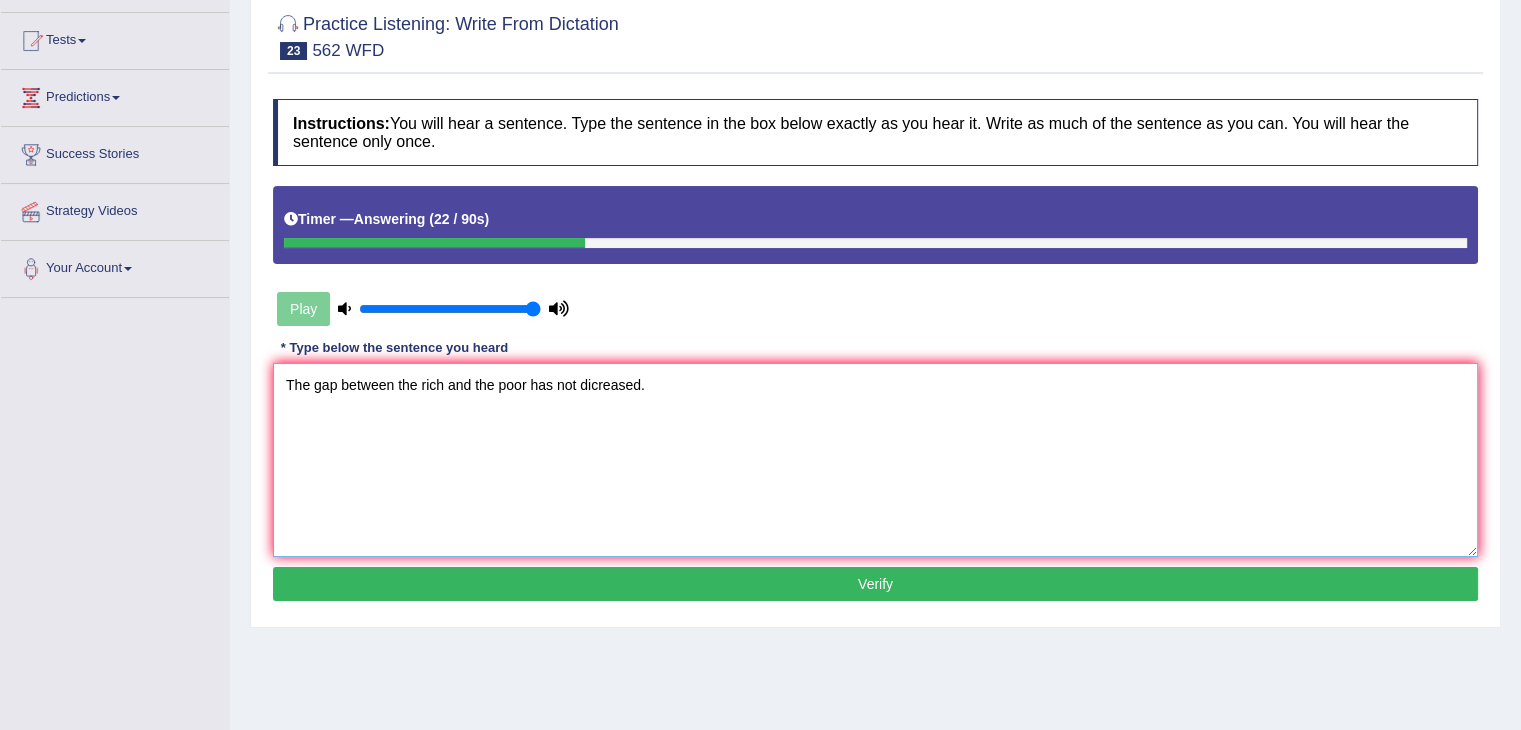 type on "The gap between the rich and the poor has not dicreased." 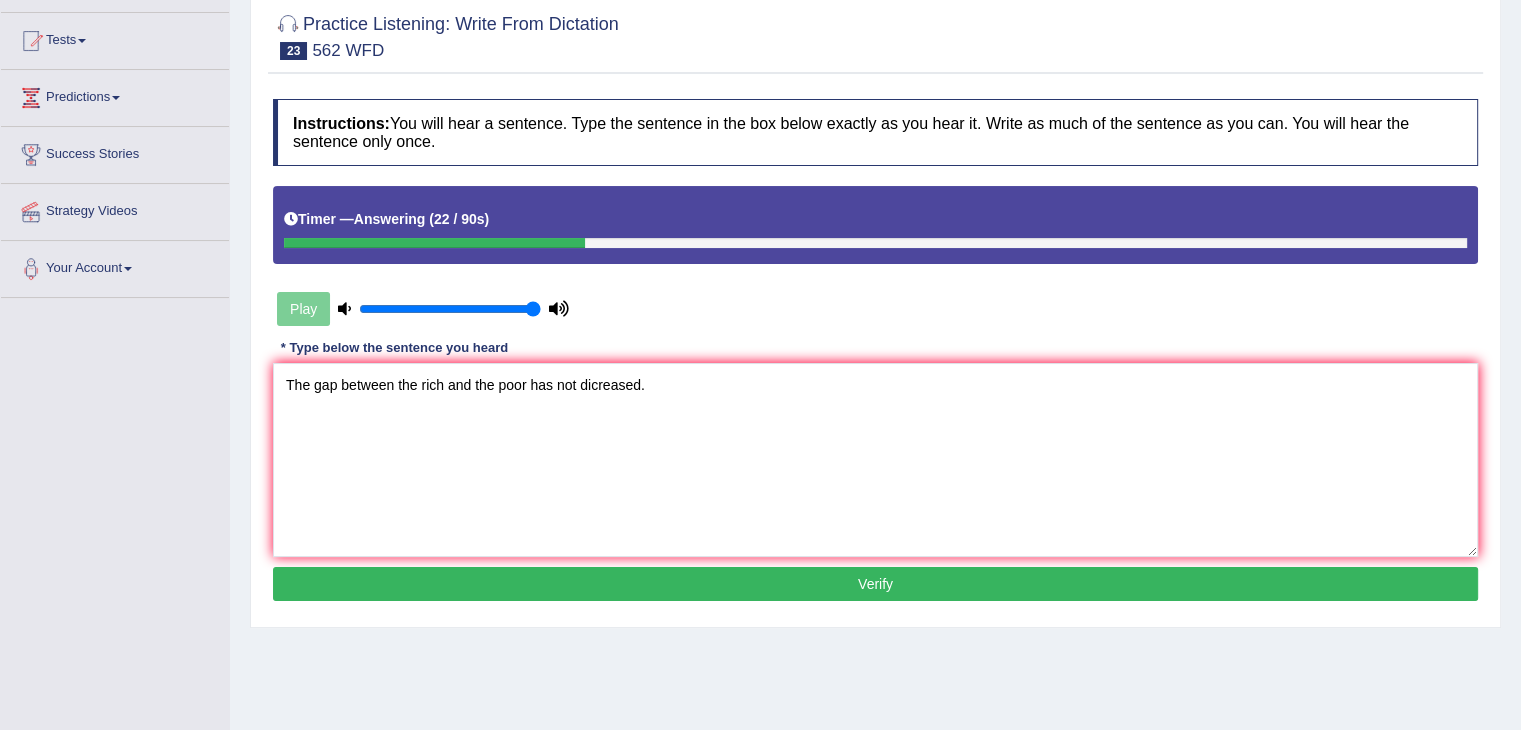 click on "Verify" at bounding box center [875, 584] 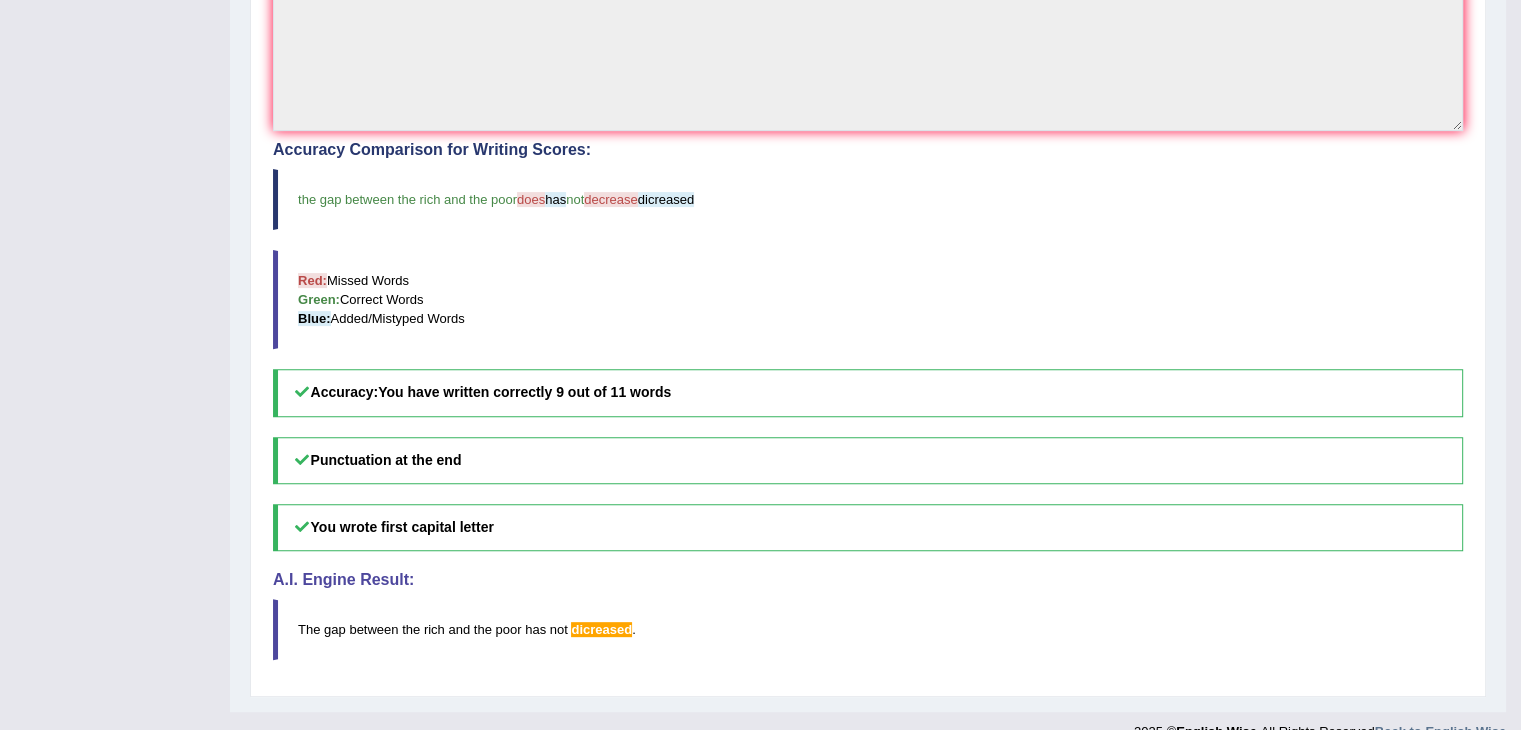 scroll, scrollTop: 632, scrollLeft: 0, axis: vertical 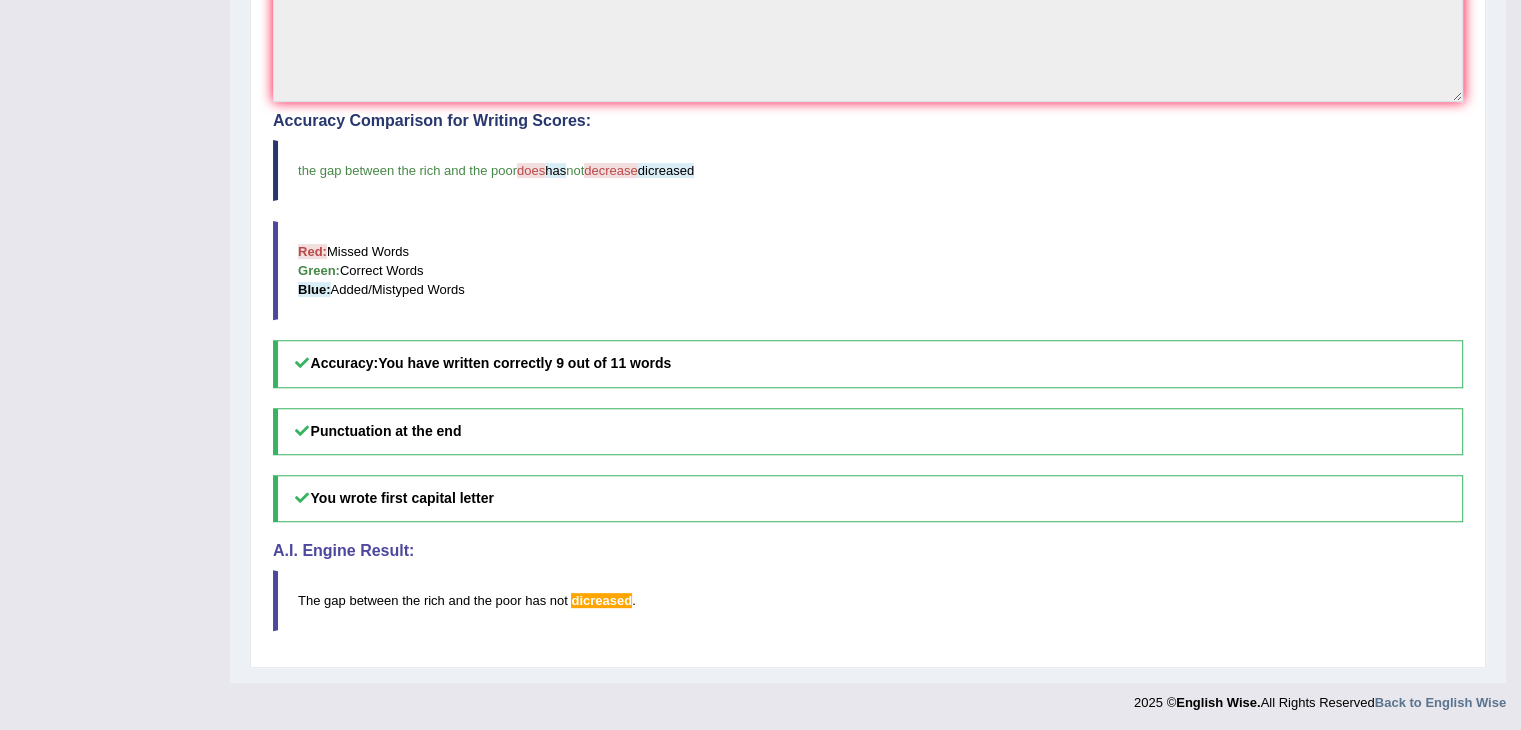 click on "Home
Practice
Listening: Write From Dictation
562 WFD
You have already given   answer to this question
« Prev Next »  Report Question  Re-Attempt
Practice Listening: Write From Dictation
23
562 WFD
Instructions:  You will hear a sentence. Type the sentence in the box below exactly as you hear it. Write as much of the sentence as you can. You will hear the sentence only once.
Timer —  Answering   ( 23 / 90s ) Transcript: The gap between the rich and the poor does not decrease. * Type below the sentence you heard The gap between the rich and the poor has not dicreased. Accuracy Comparison for Writing Scores: the gap between the rich and the poor  does has  not  decrease dicreased
Red:  Missed Words
Green:  Correct Words
Blue:  Added/Mistyped Words" at bounding box center [868, 25] 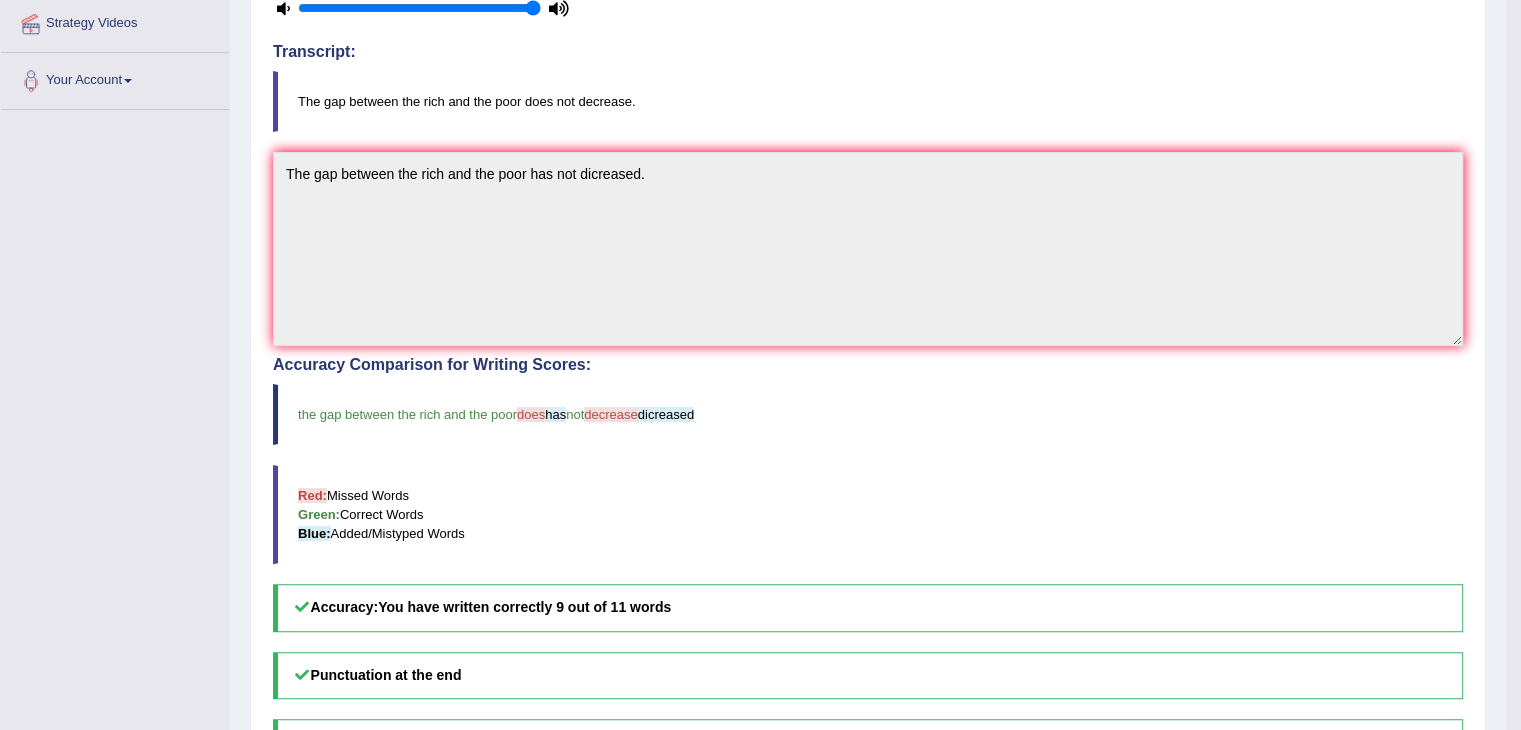 scroll, scrollTop: 332, scrollLeft: 0, axis: vertical 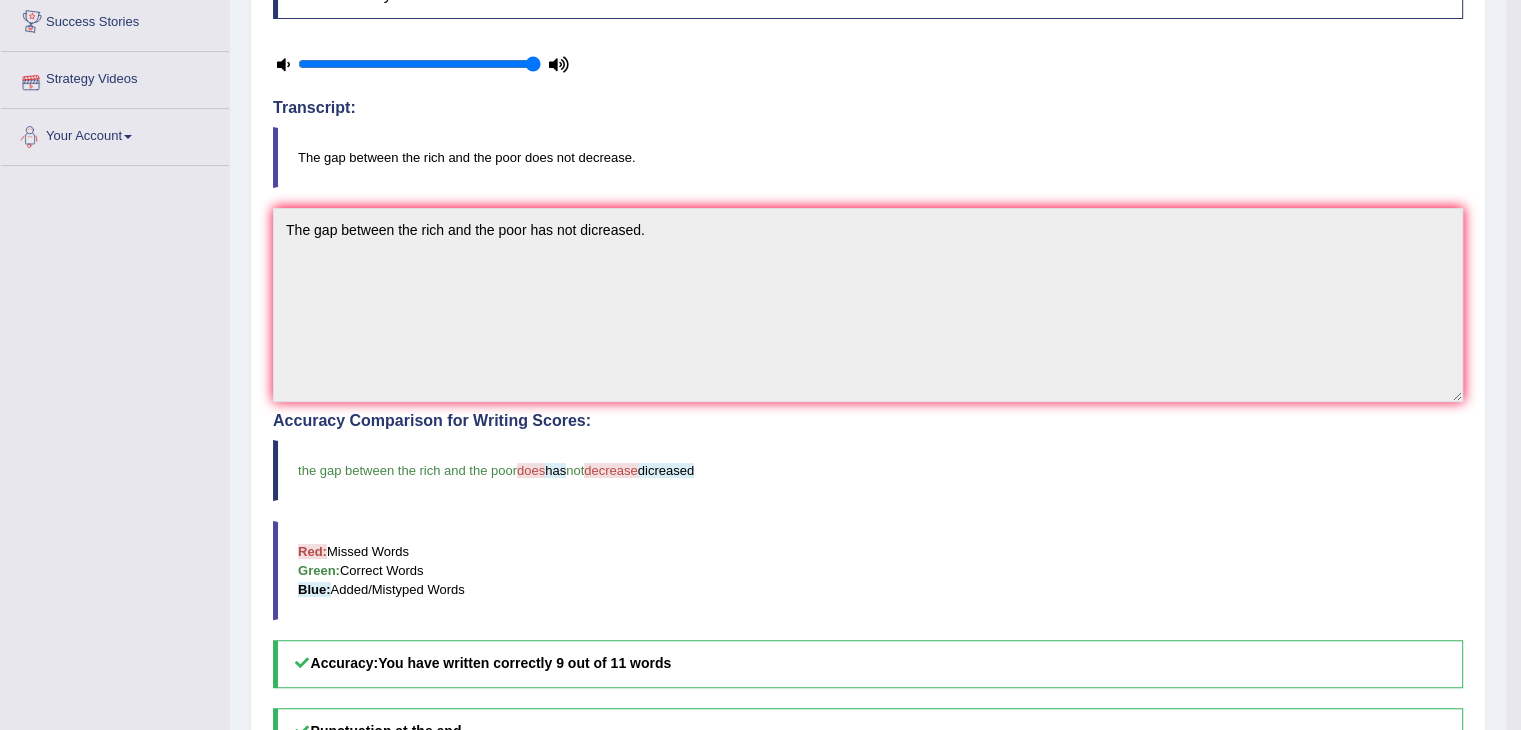 click on "The gap between the rich and the poor does not decrease." at bounding box center (868, 157) 